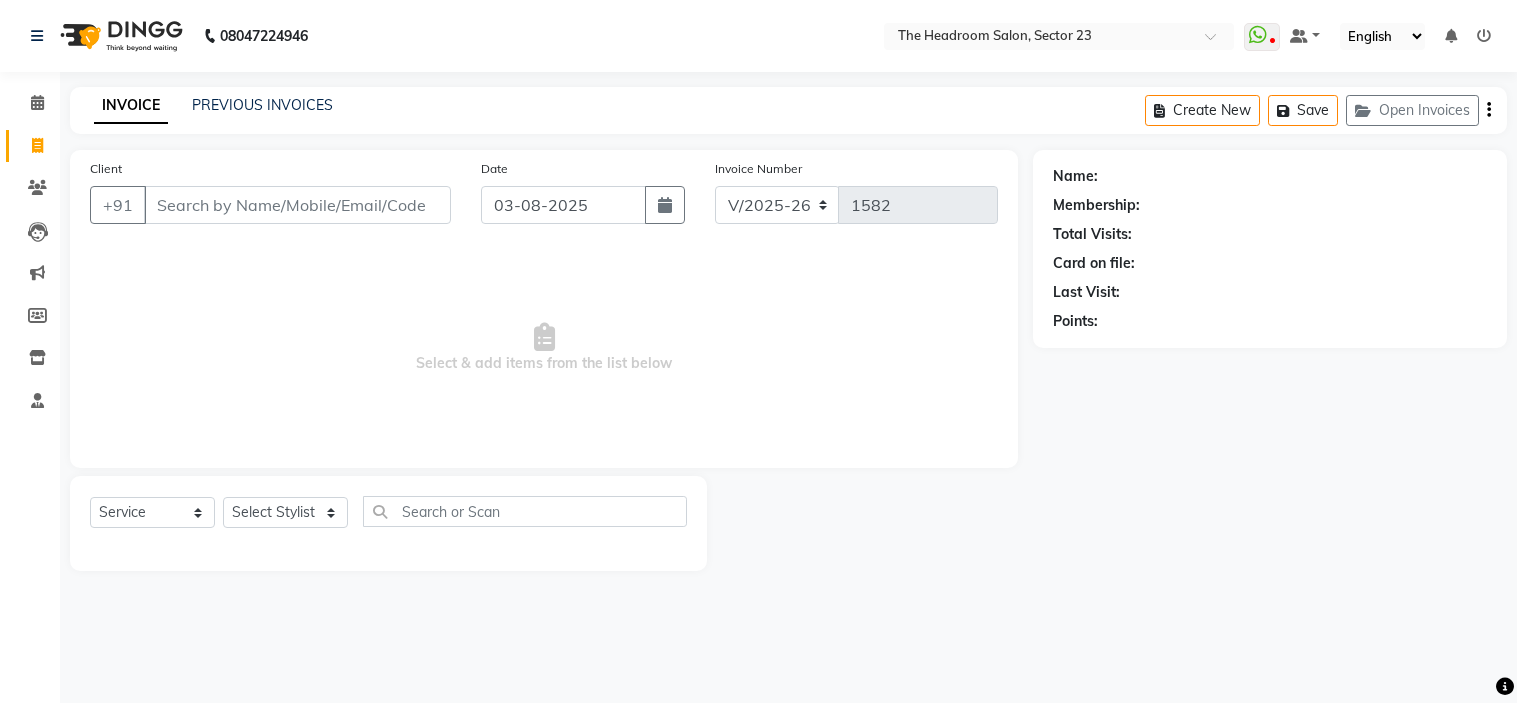 select on "6796" 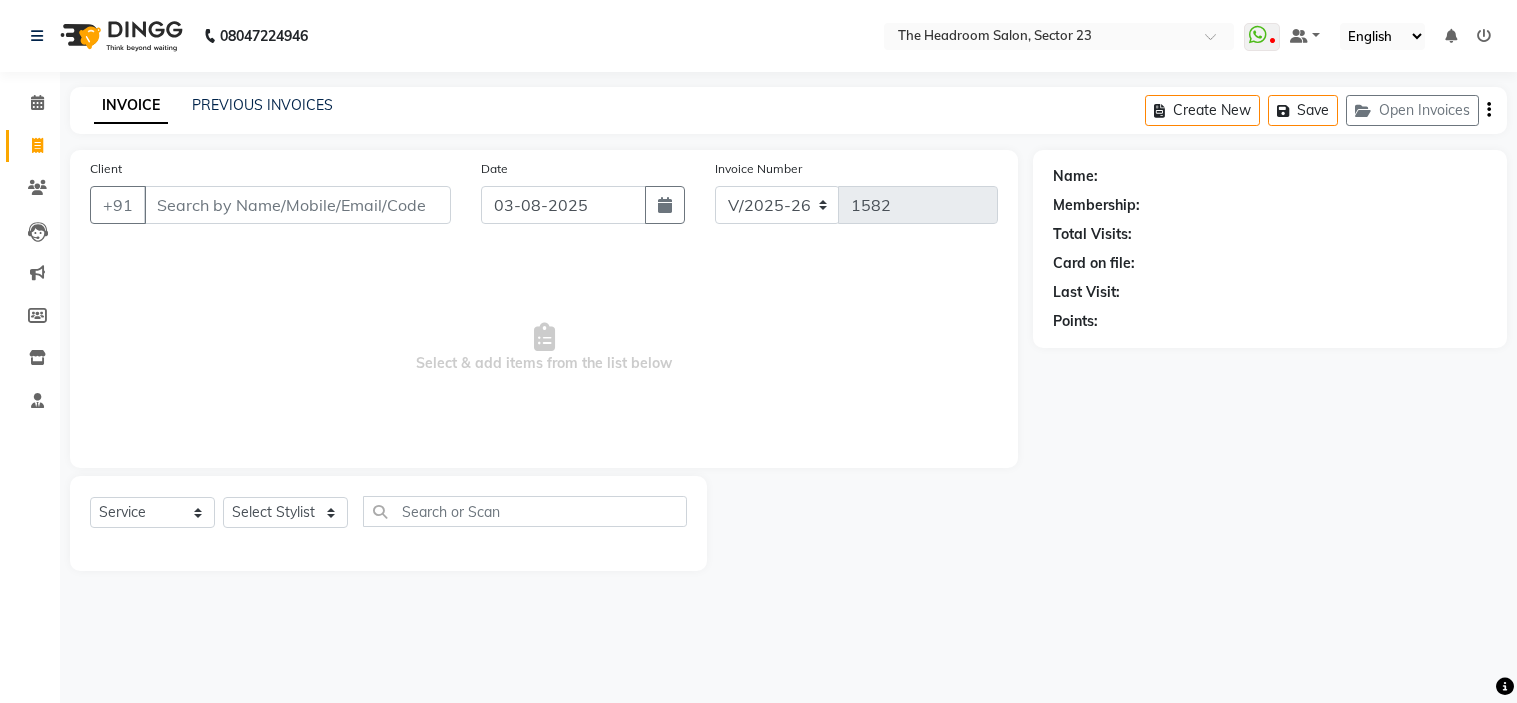 select on "service" 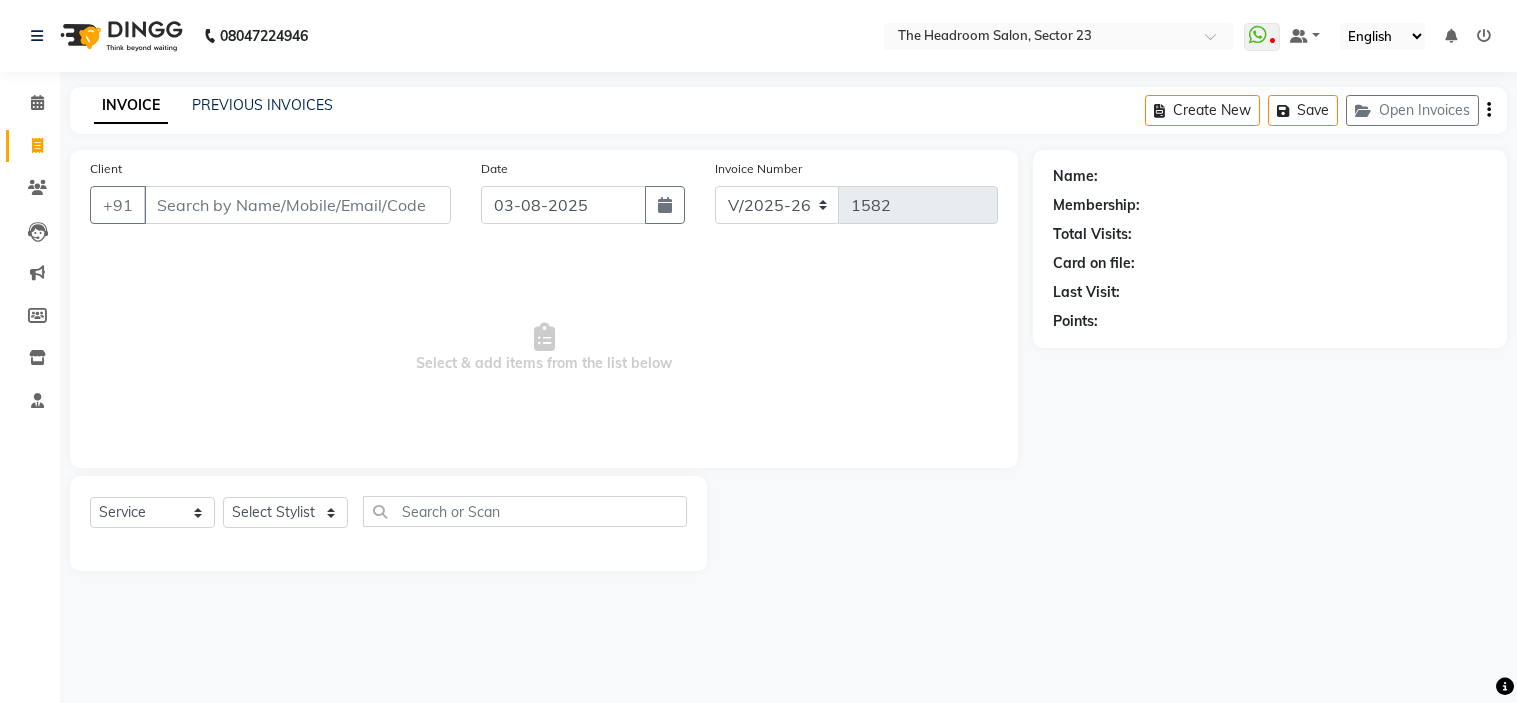 scroll, scrollTop: 0, scrollLeft: 0, axis: both 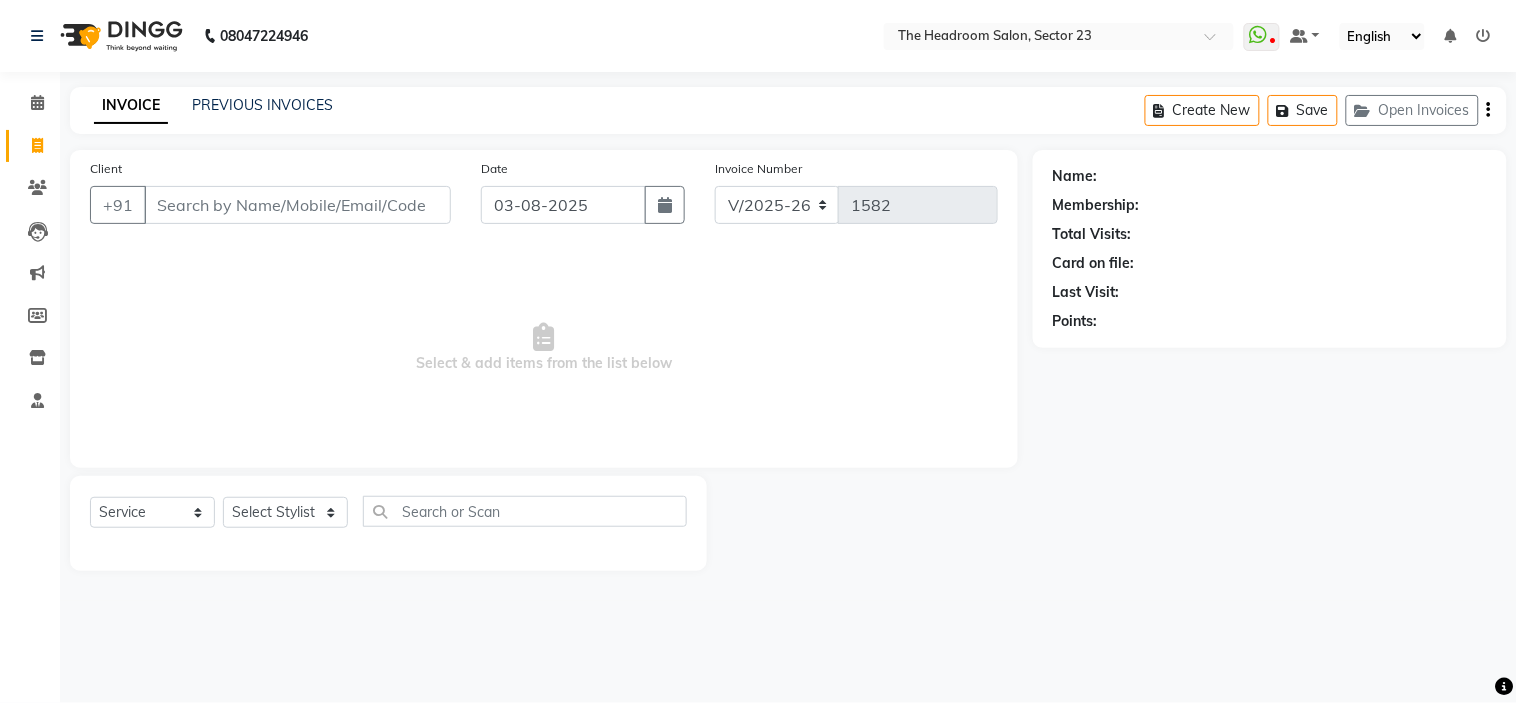 click on "[PHONE] Select Location × The Headroom Salon, [CITY]  WhatsApp Status  ✕ Status:  Disconnected Most Recent Message: [DATE]     [TIME] Recent Service Activity: [DATE]     [TIME]  [PHONE] Whatsapp Settings Default Panel My Panel English ENGLISH Español العربية मराठी हिंदी ગુજરાતી தமிழ் 中文 Notifications nothing to show" 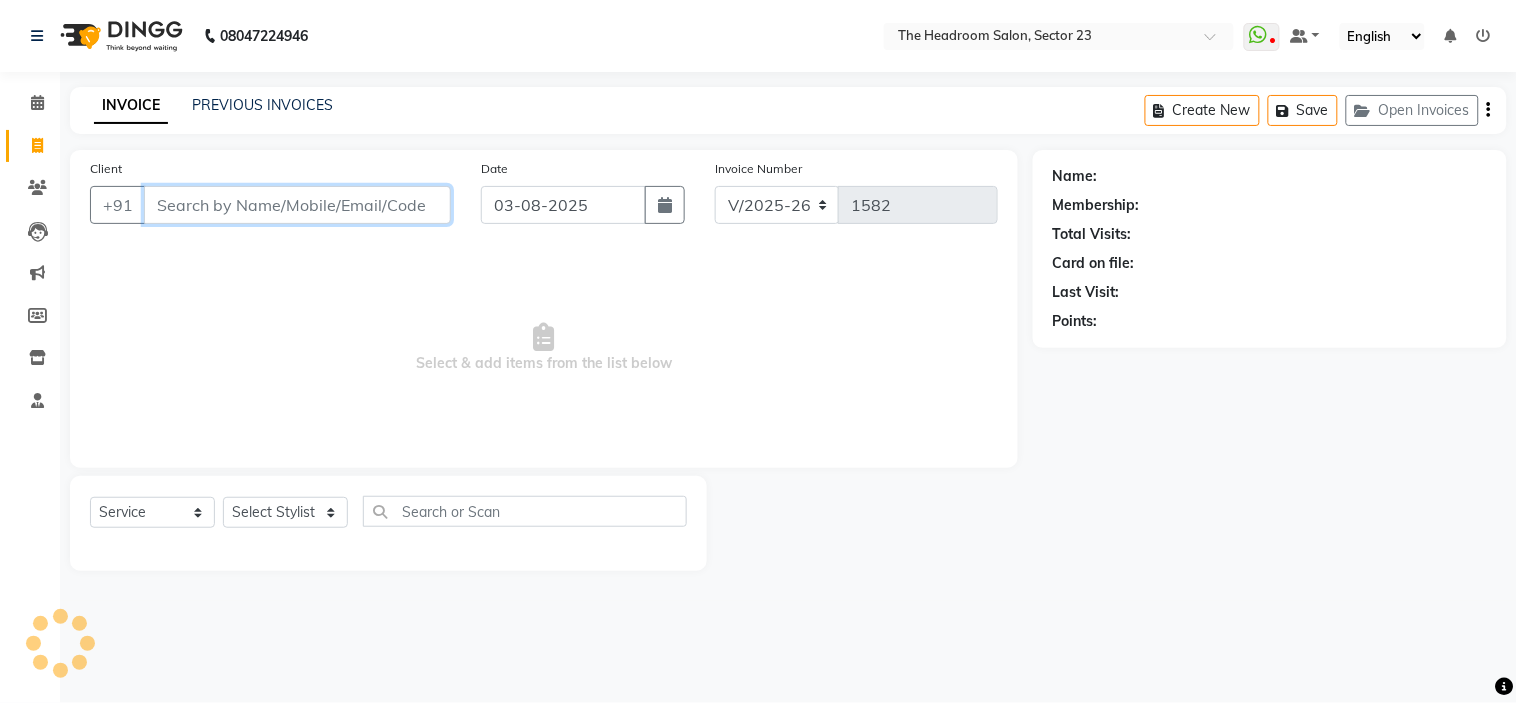 click on "Client" at bounding box center (297, 205) 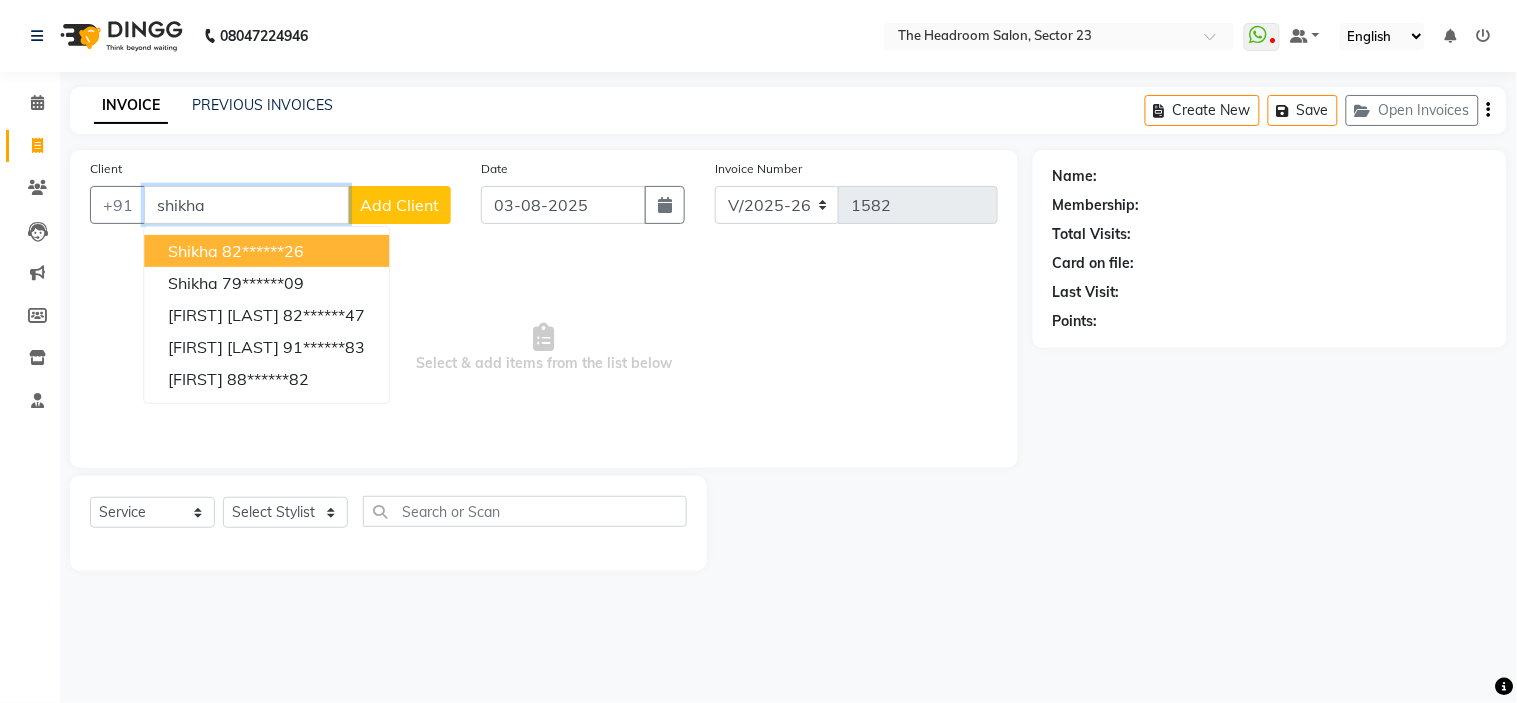 click on "82******26" at bounding box center (263, 251) 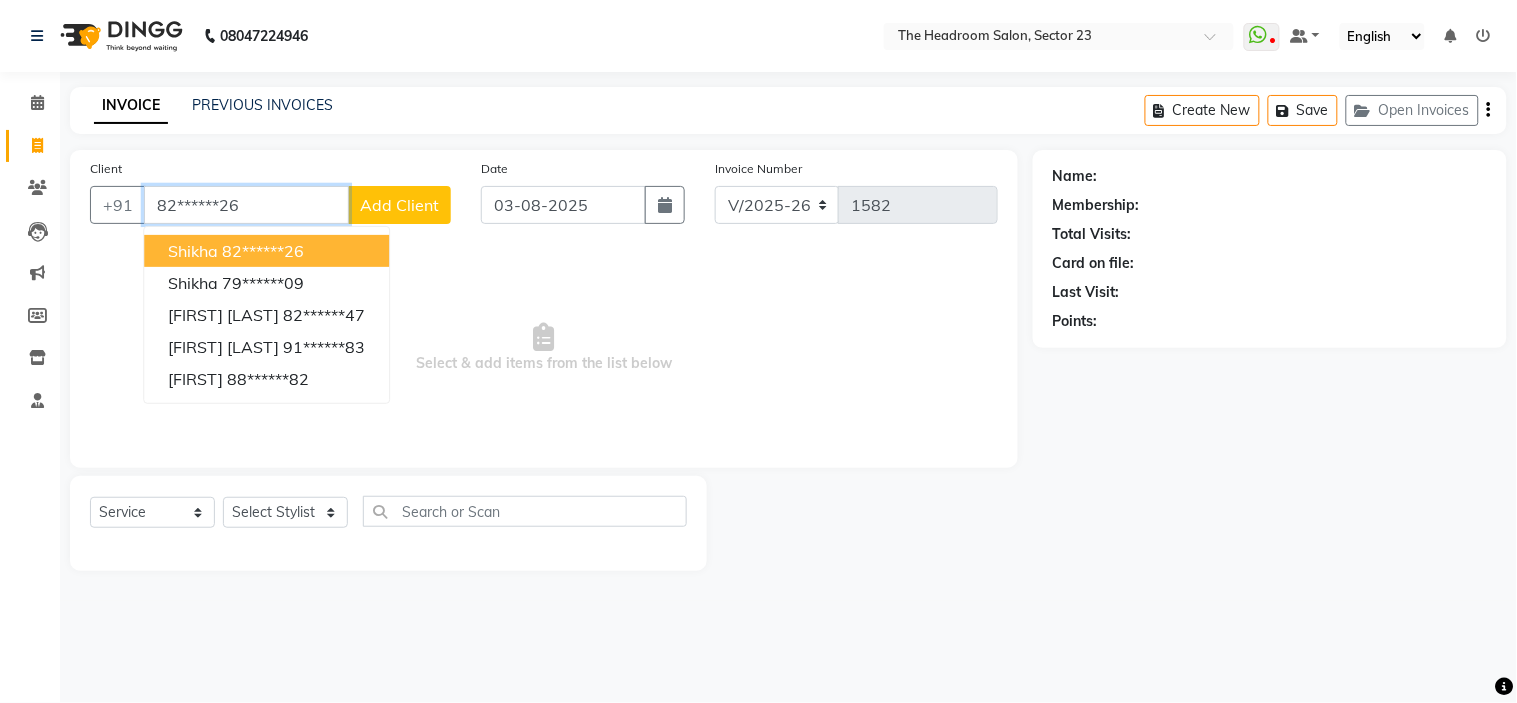 type on "82******26" 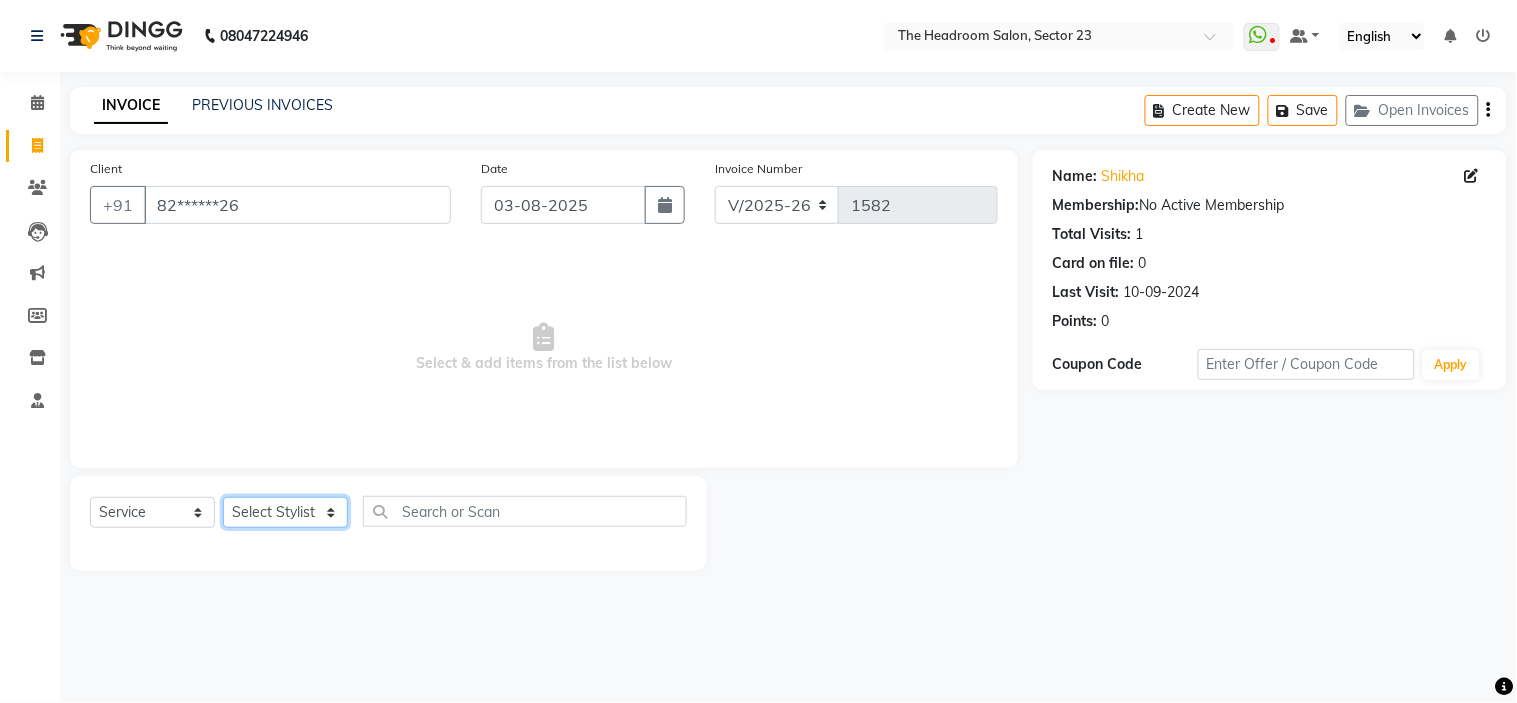click on "Select Stylist [FIRST] [FIRST] [FIRST] [FIRST] [FIRST] [FIRST] [FIRST]" 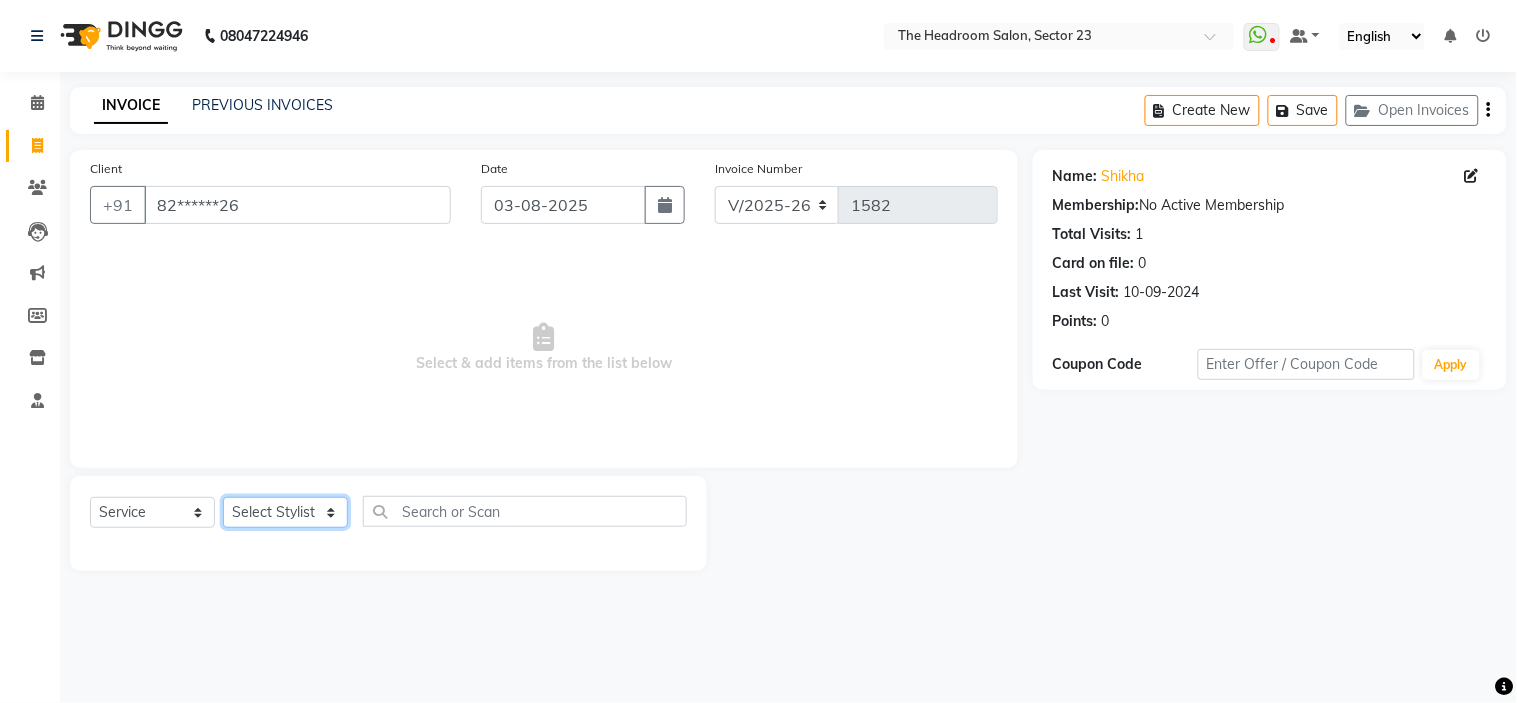 select on "53420" 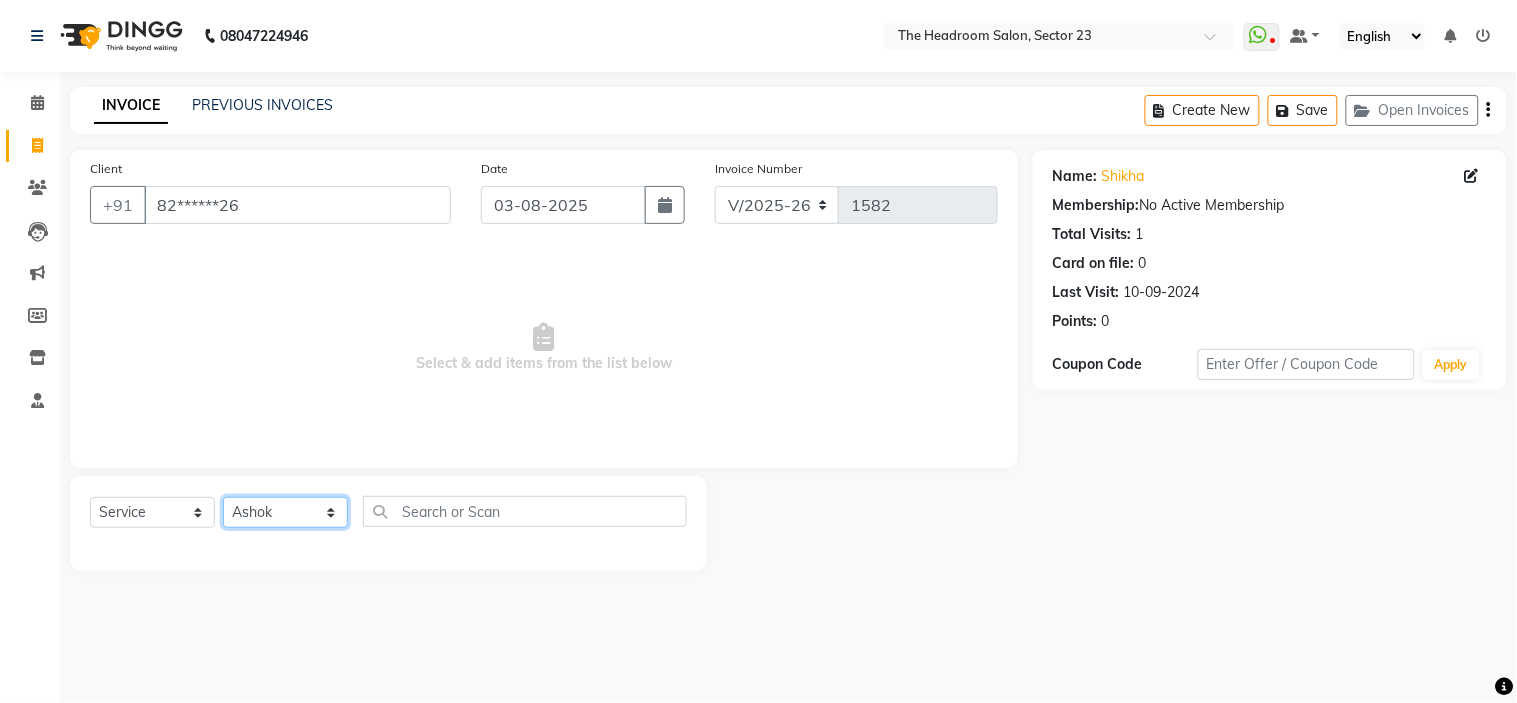 click on "Select Stylist [FIRST] [FIRST] [FIRST] [FIRST] [FIRST] [FIRST] [FIRST]" 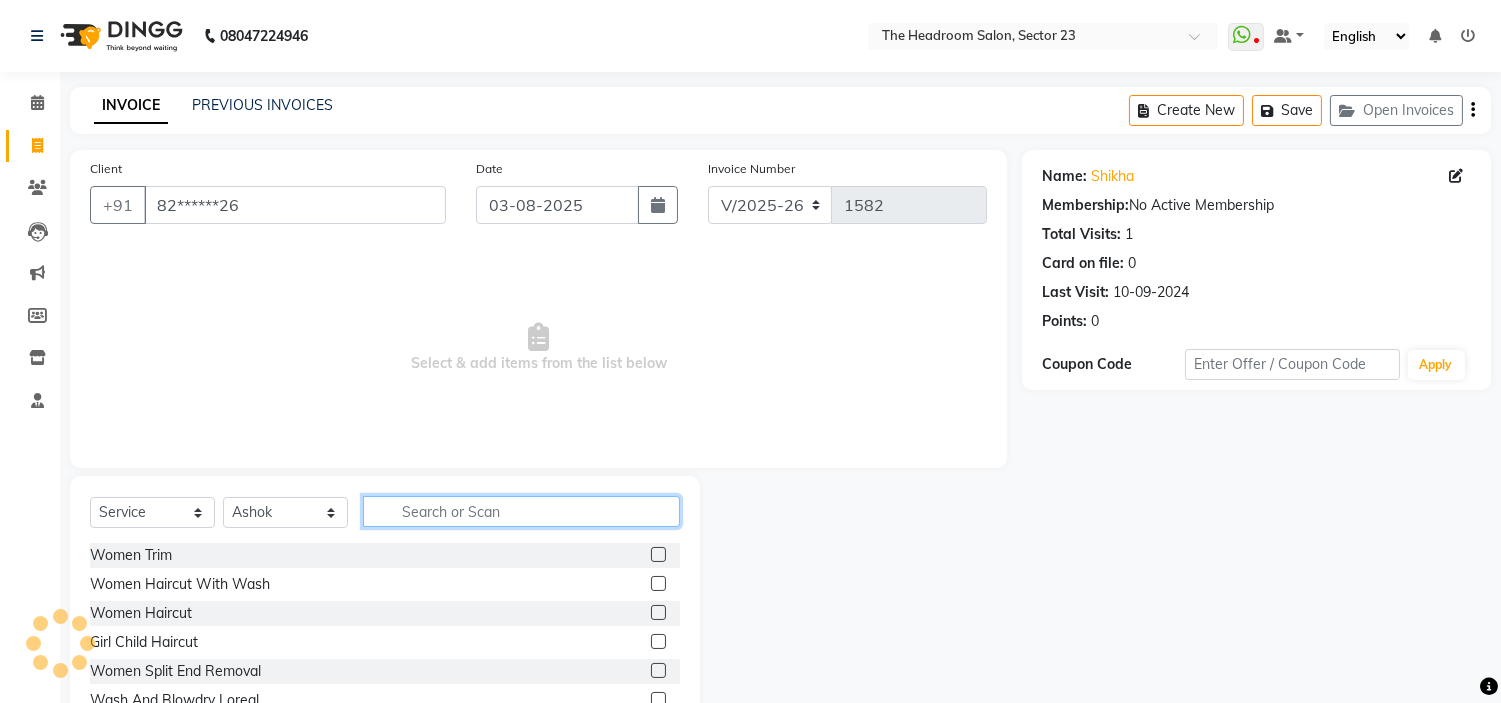 click 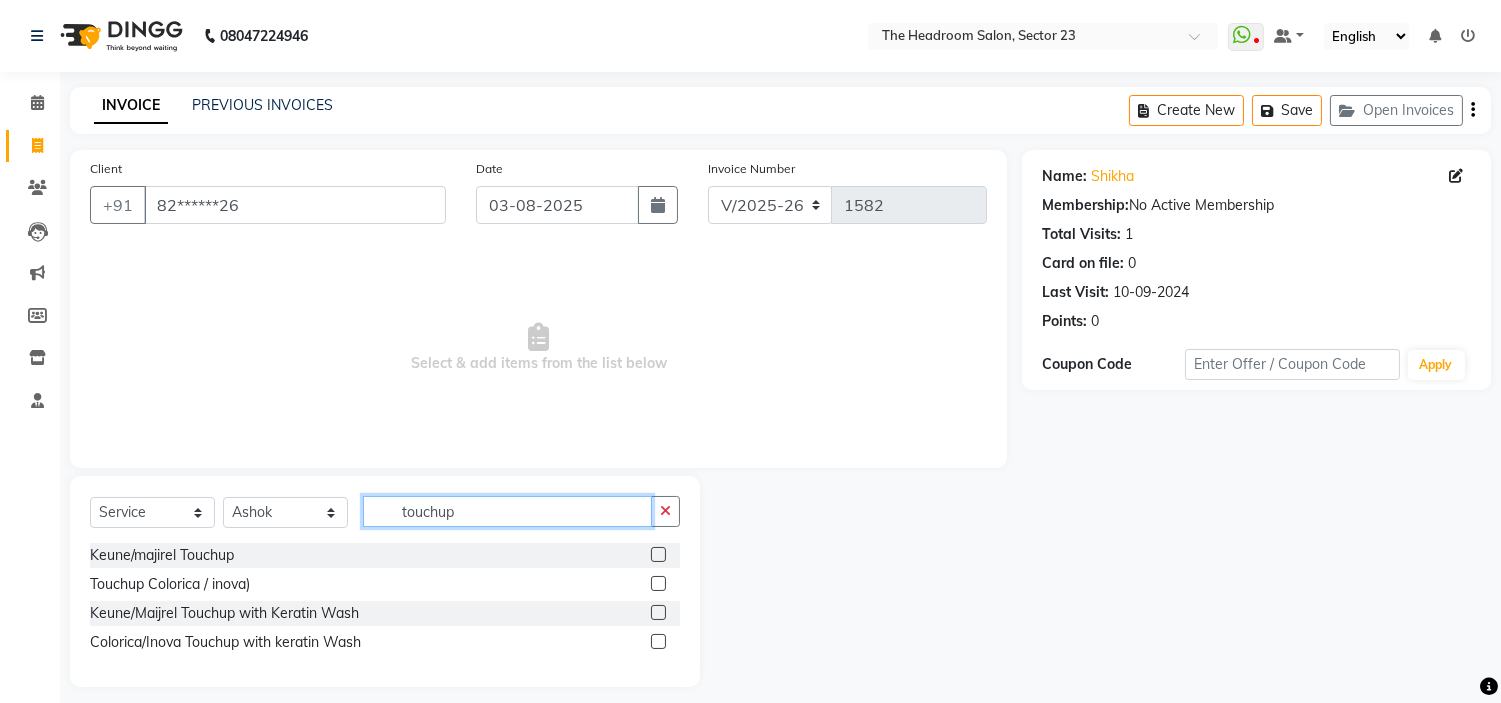 type on "touchup" 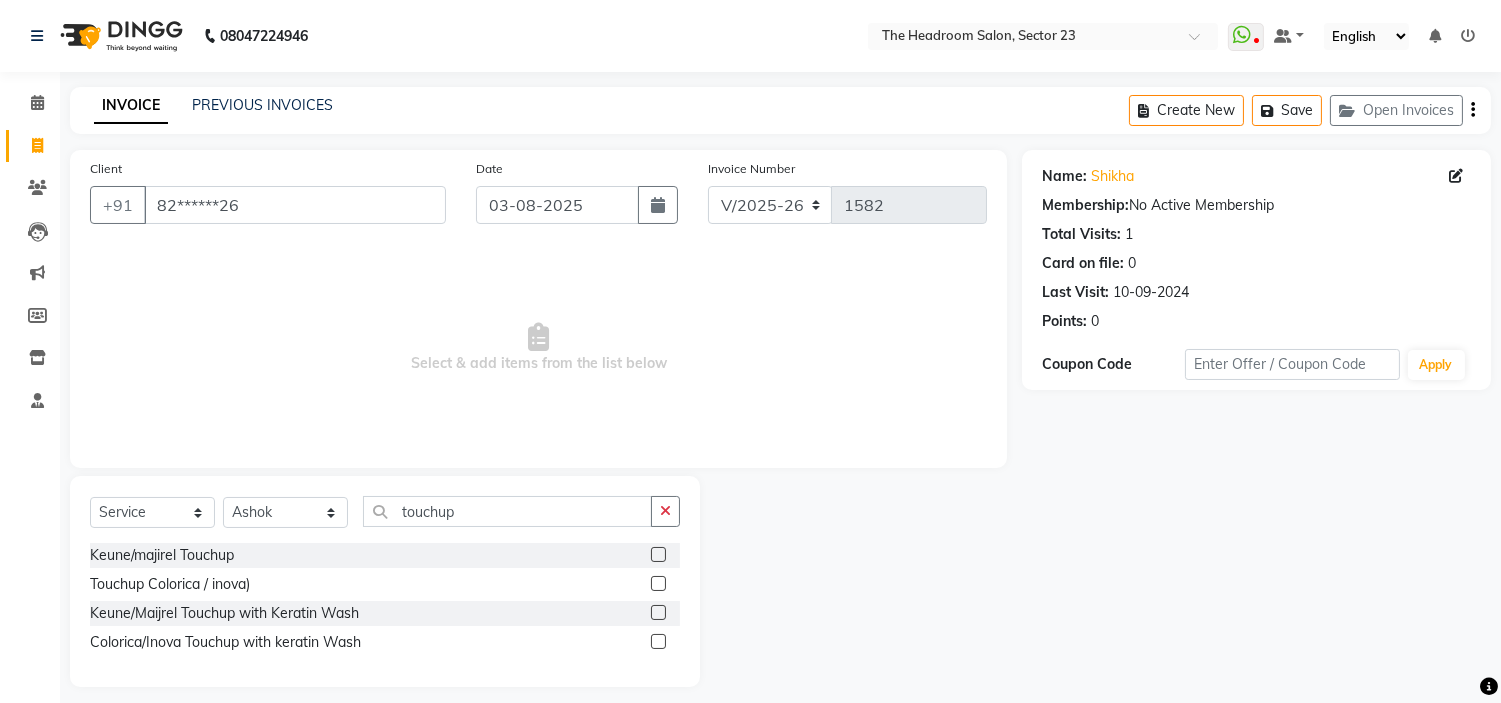 click 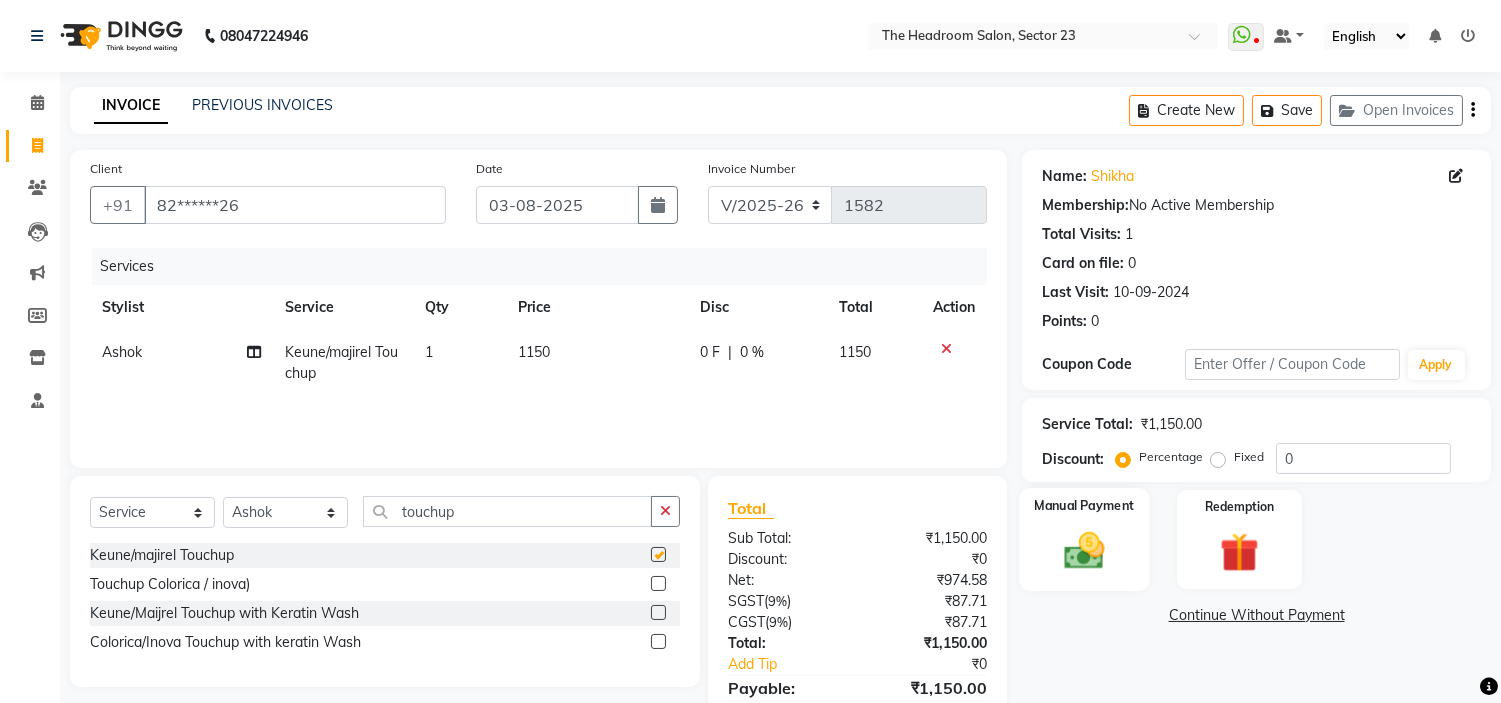 checkbox on "false" 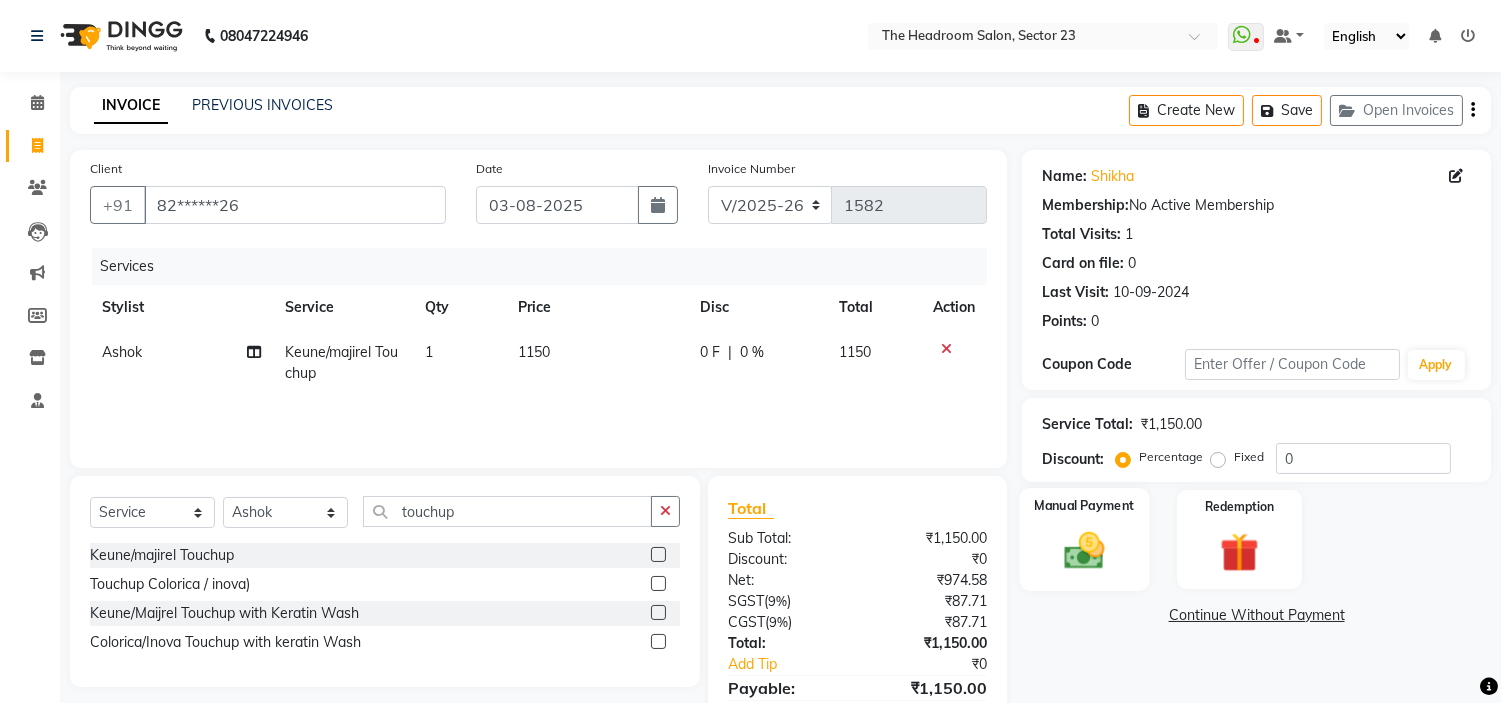 click 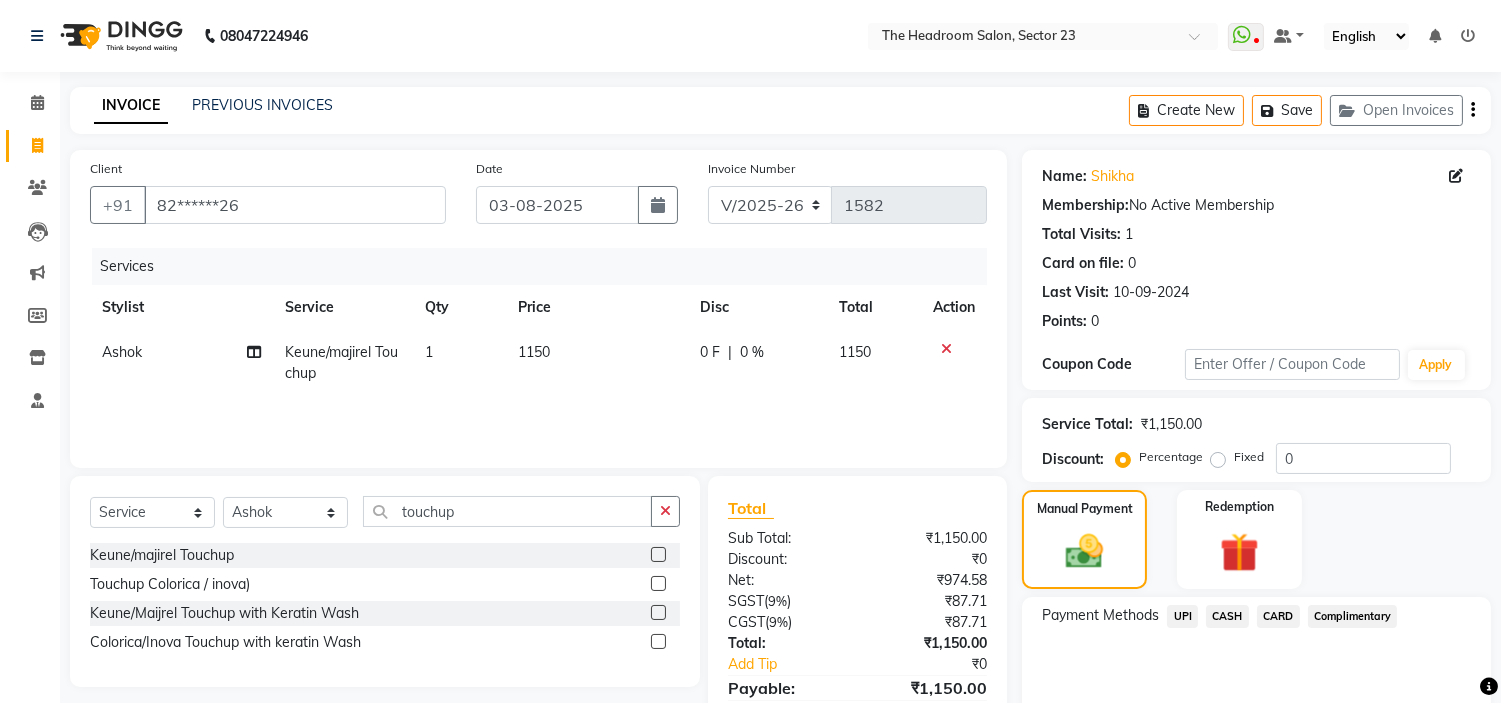 click on "CASH" 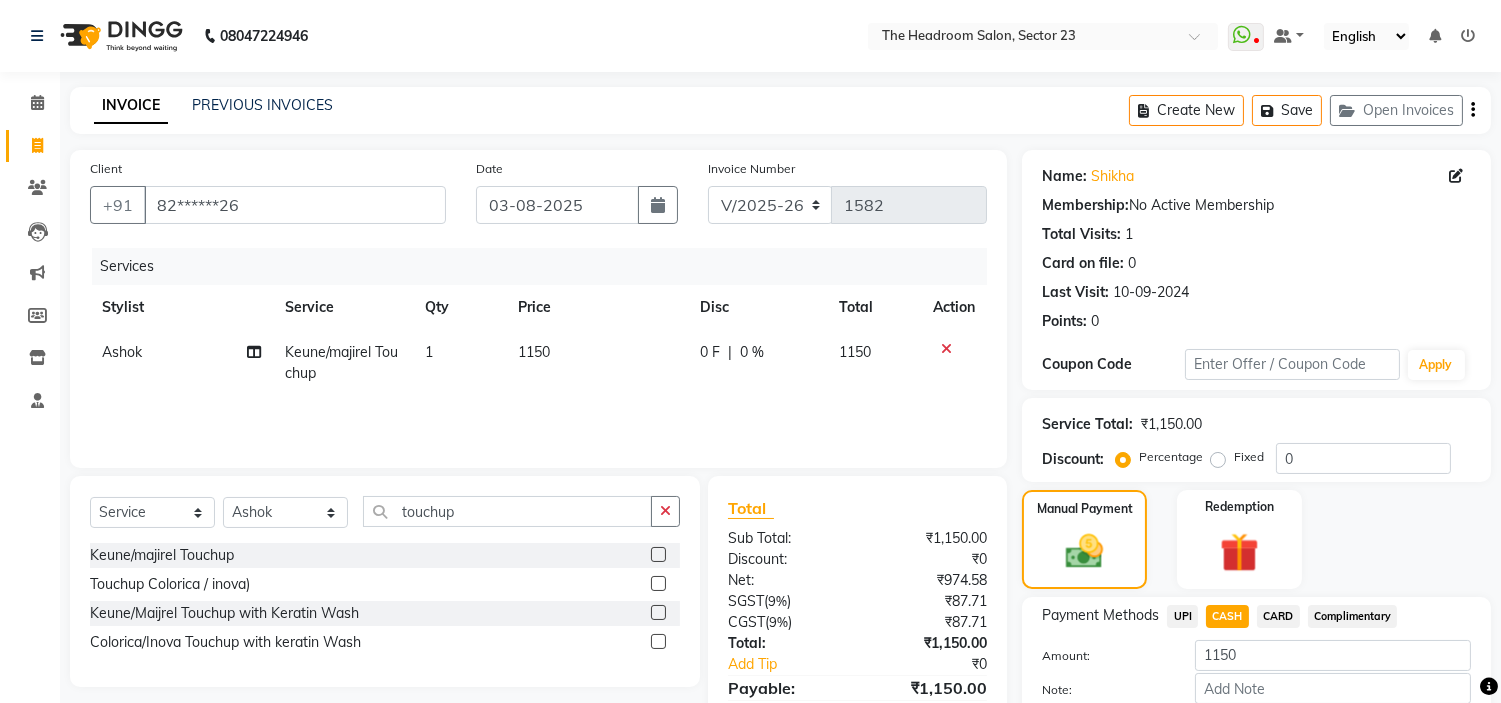 scroll, scrollTop: 113, scrollLeft: 0, axis: vertical 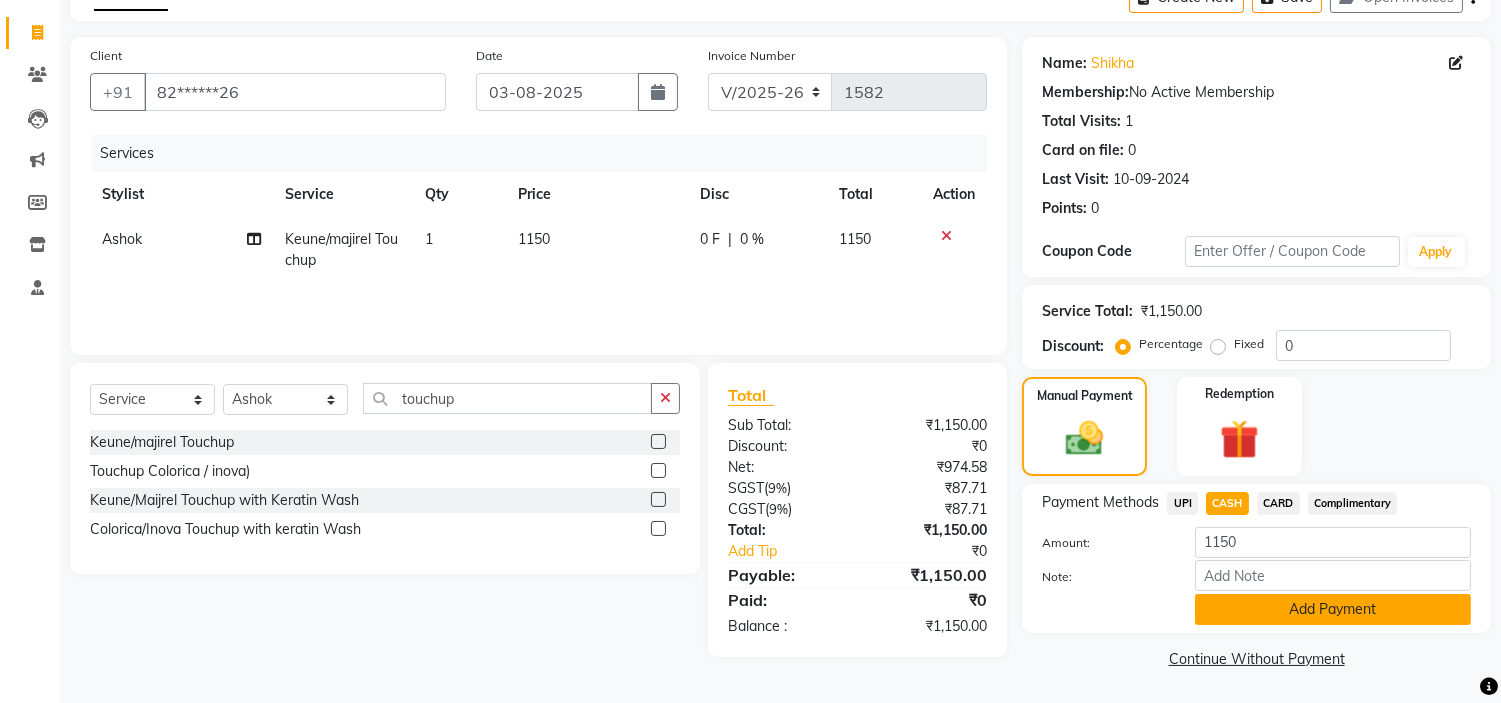 click on "Add Payment" 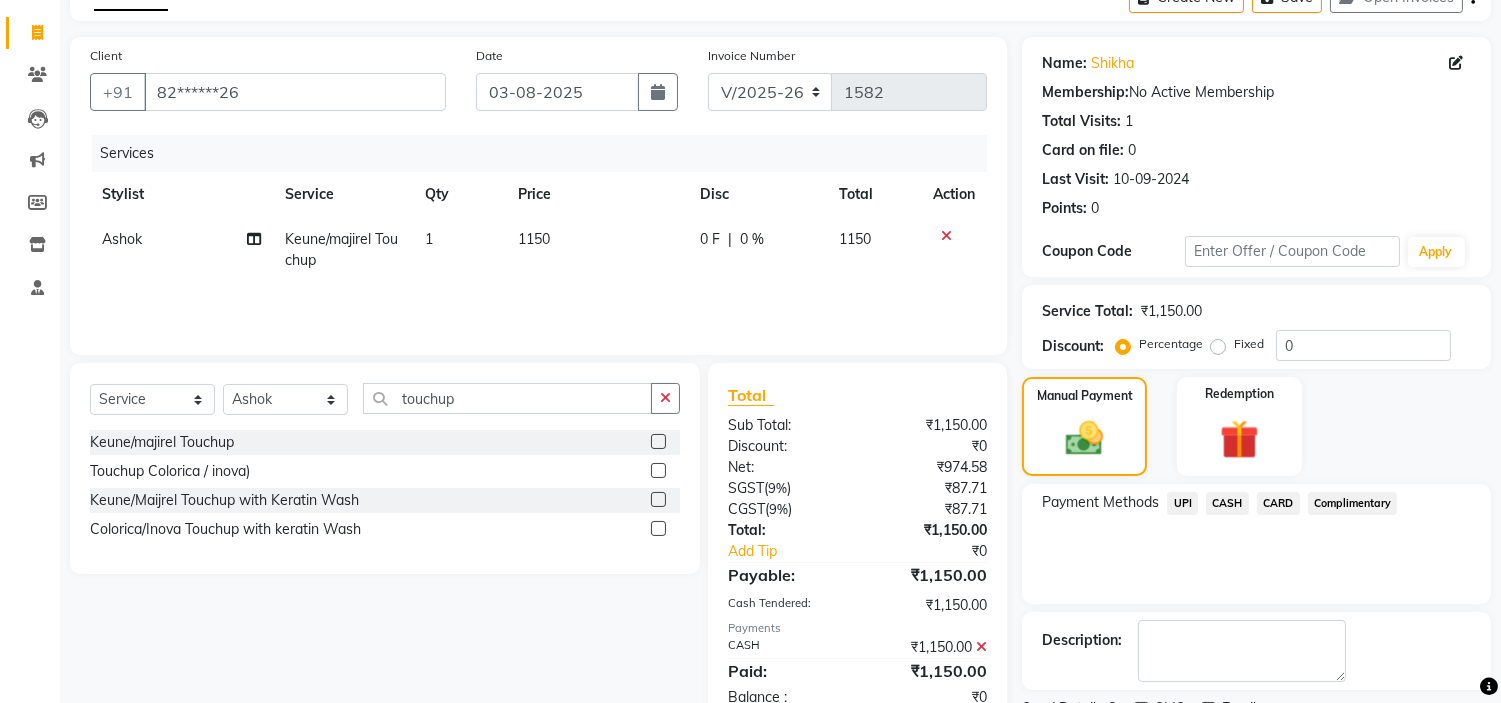 scroll, scrollTop: 196, scrollLeft: 0, axis: vertical 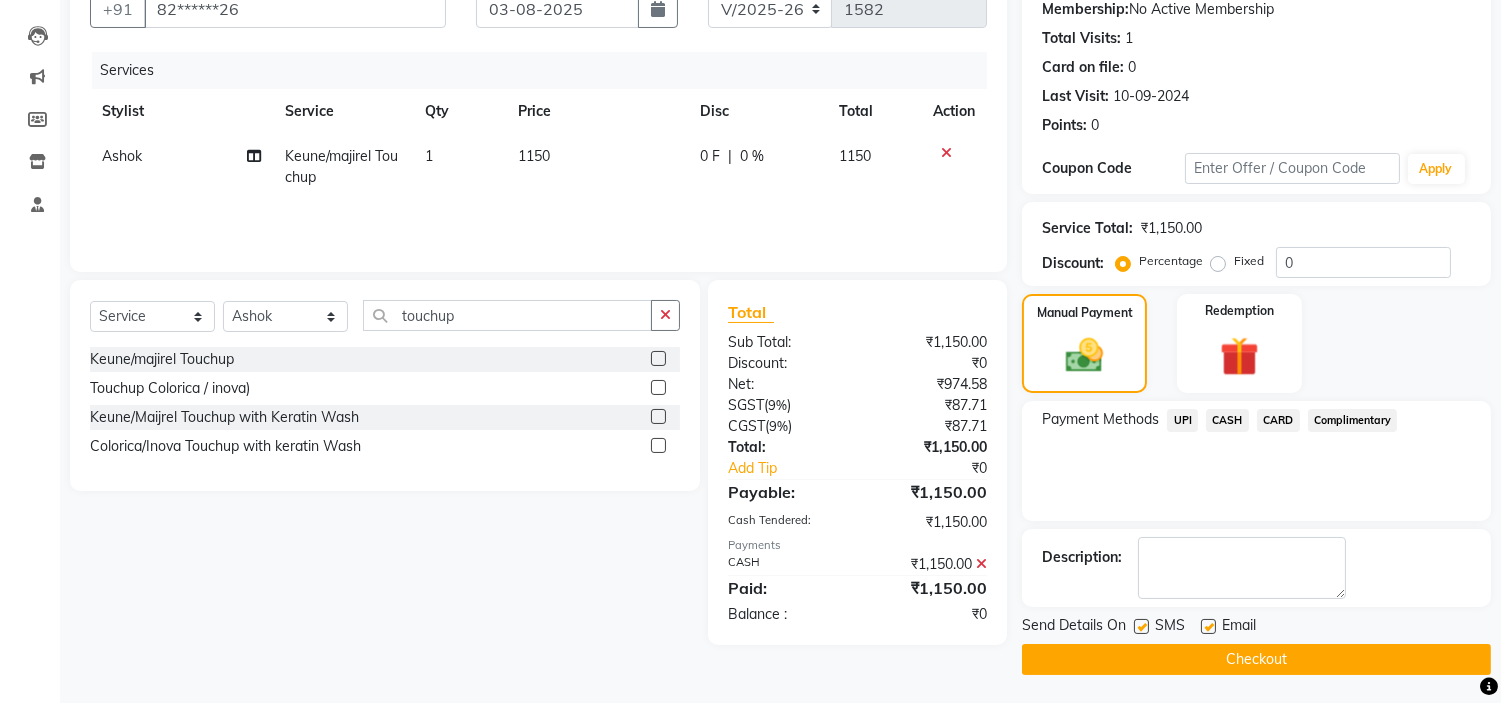 click on "Checkout" 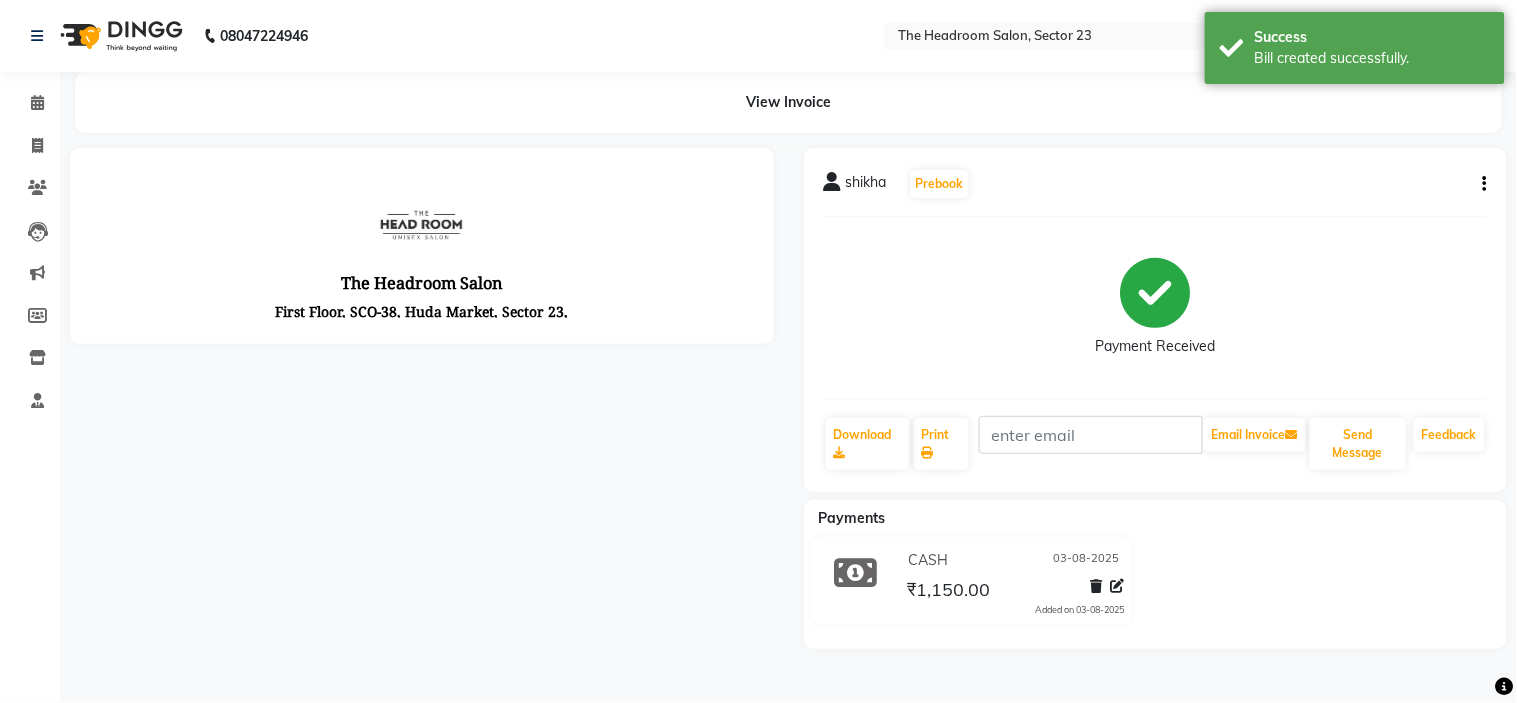 scroll, scrollTop: 0, scrollLeft: 0, axis: both 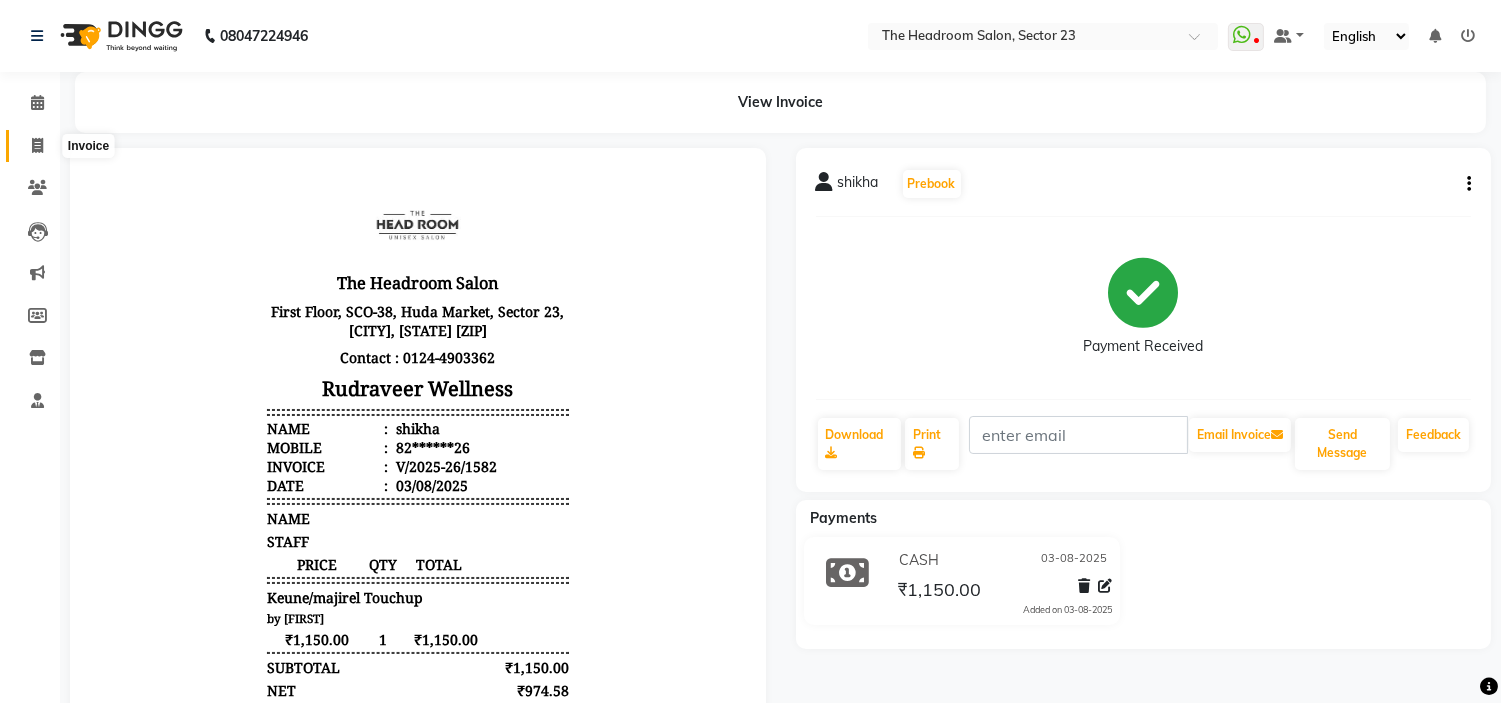 click 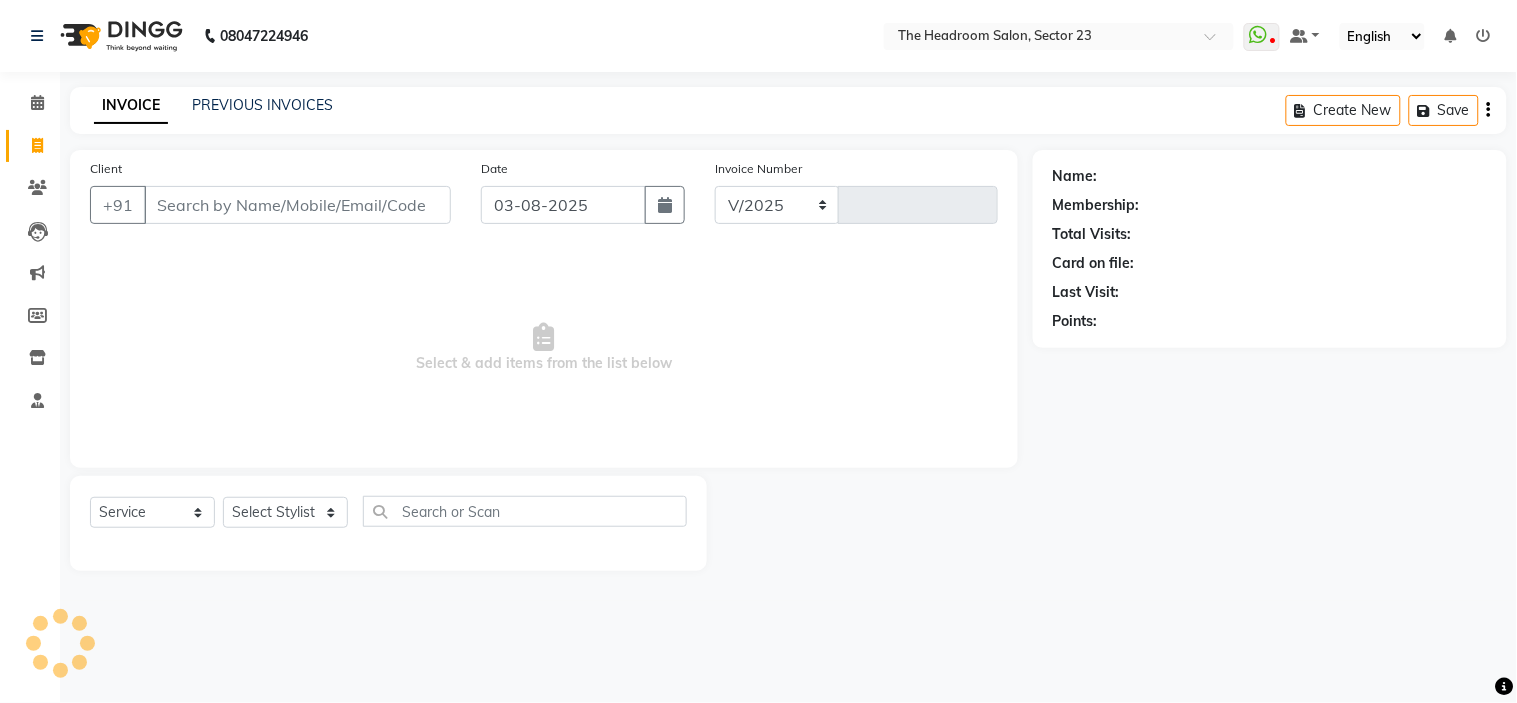 select on "6796" 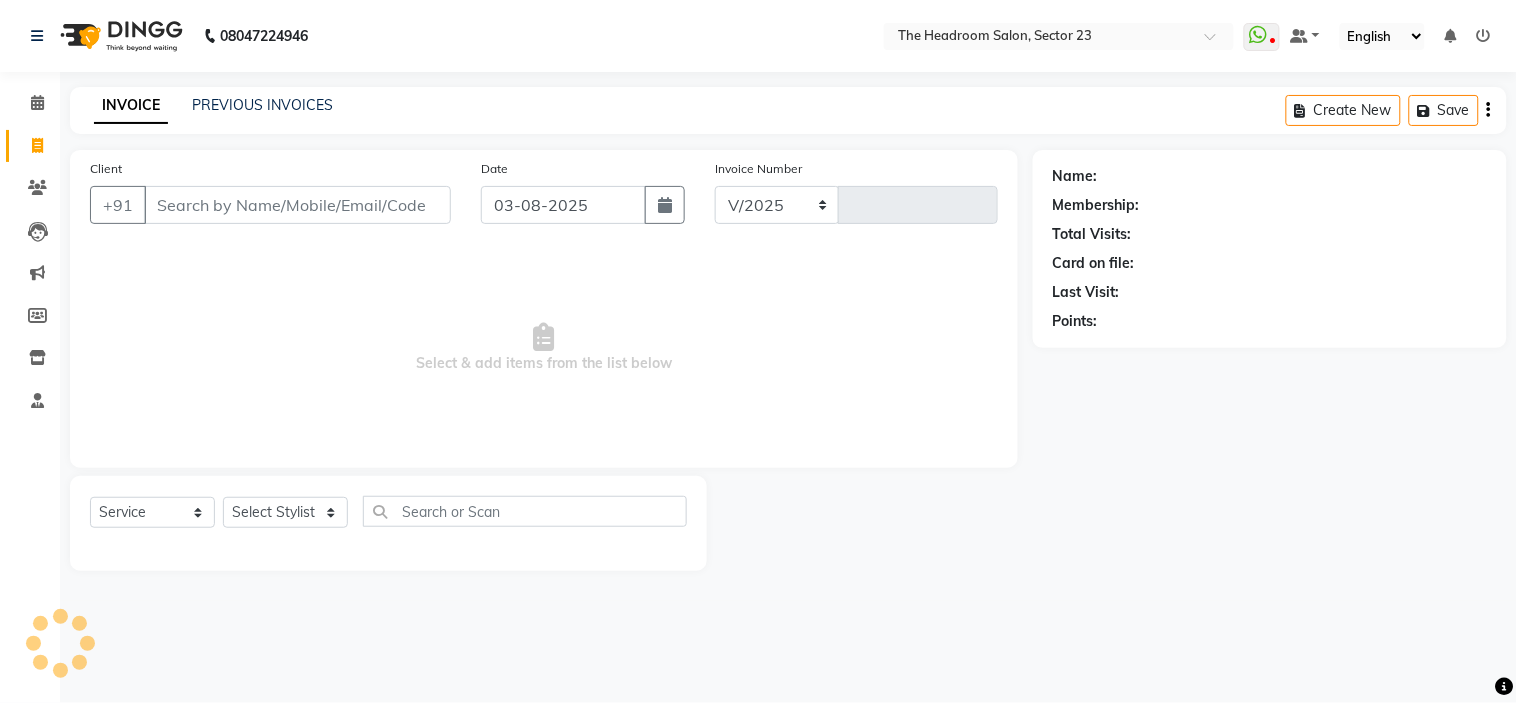 type on "1583" 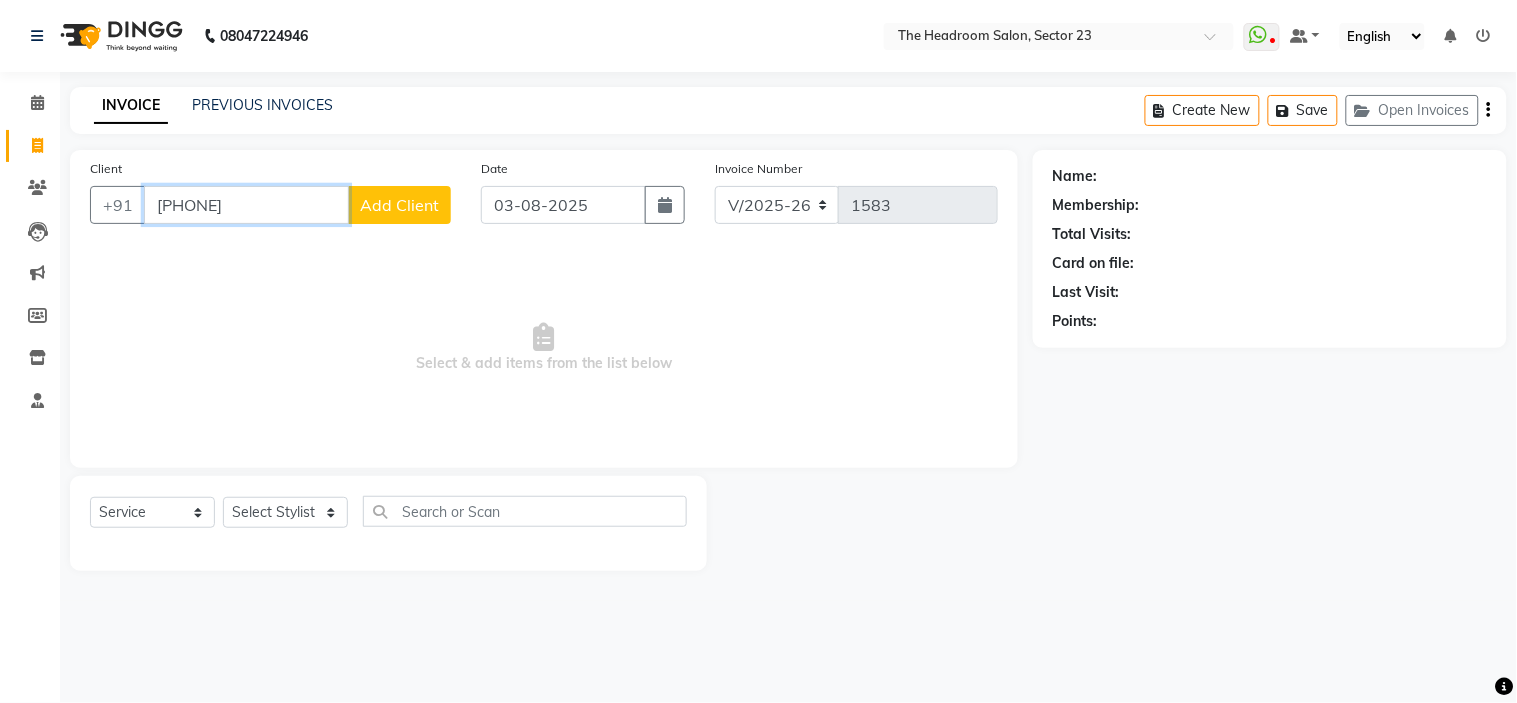 type on "[PHONE]" 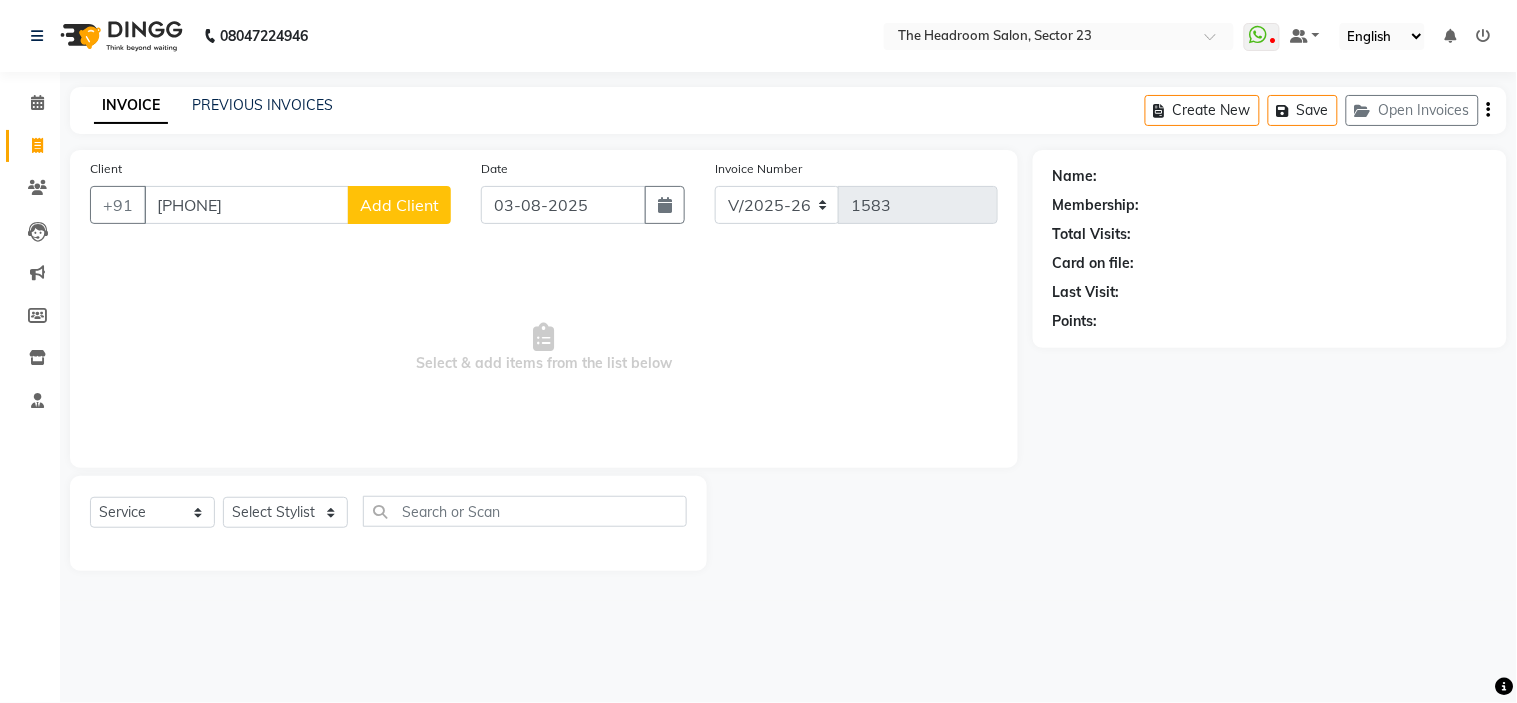 click on "Add Client" 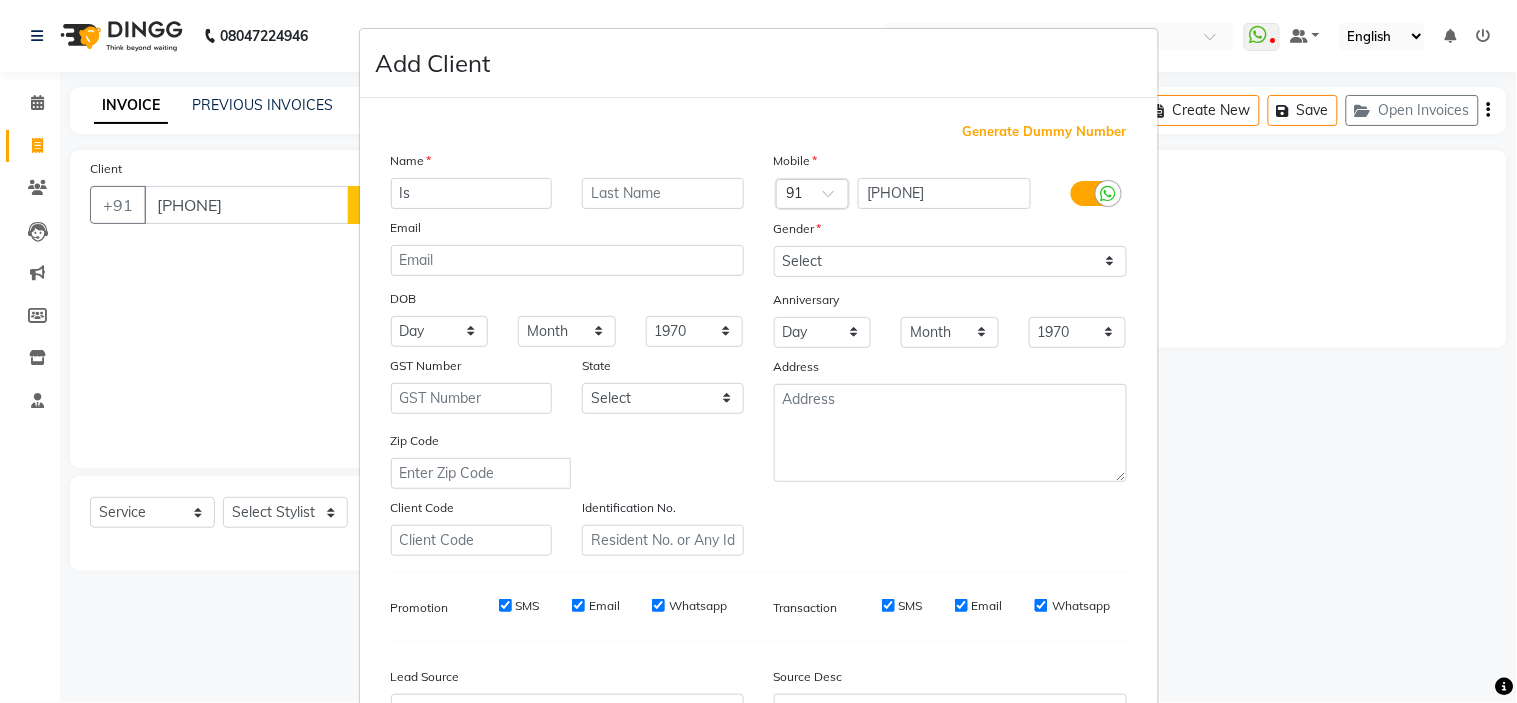 type on "I" 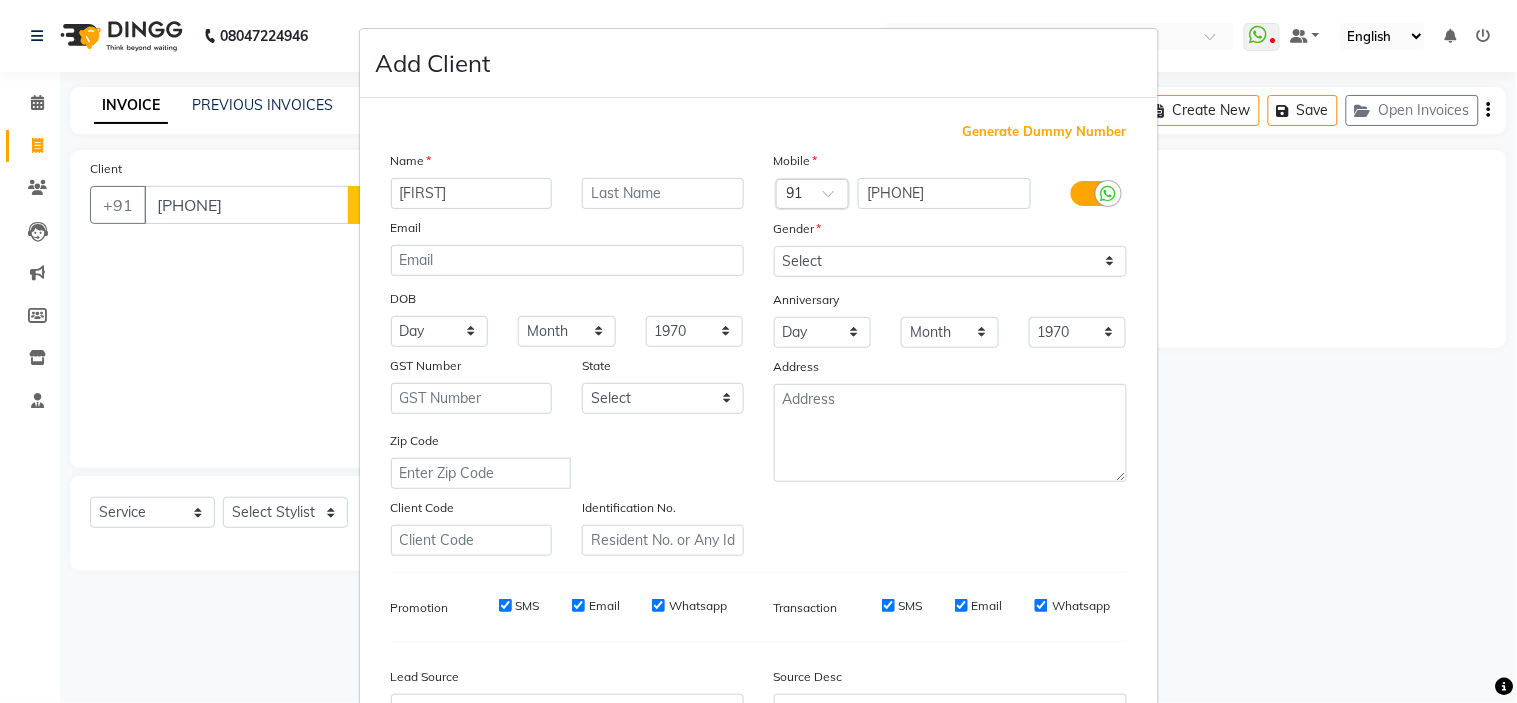 type on "[FIRST]" 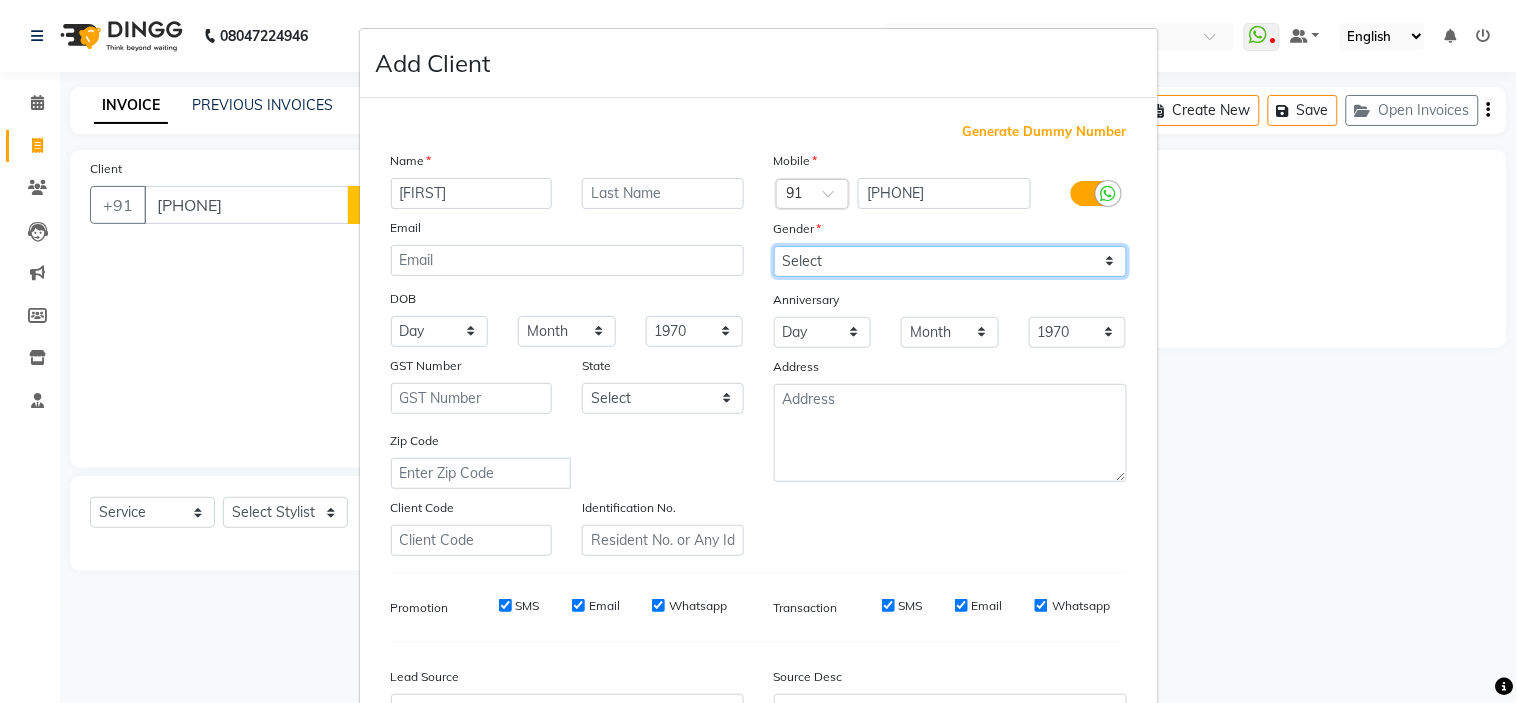 click on "Select Male Female Other Prefer Not To Say" at bounding box center [950, 261] 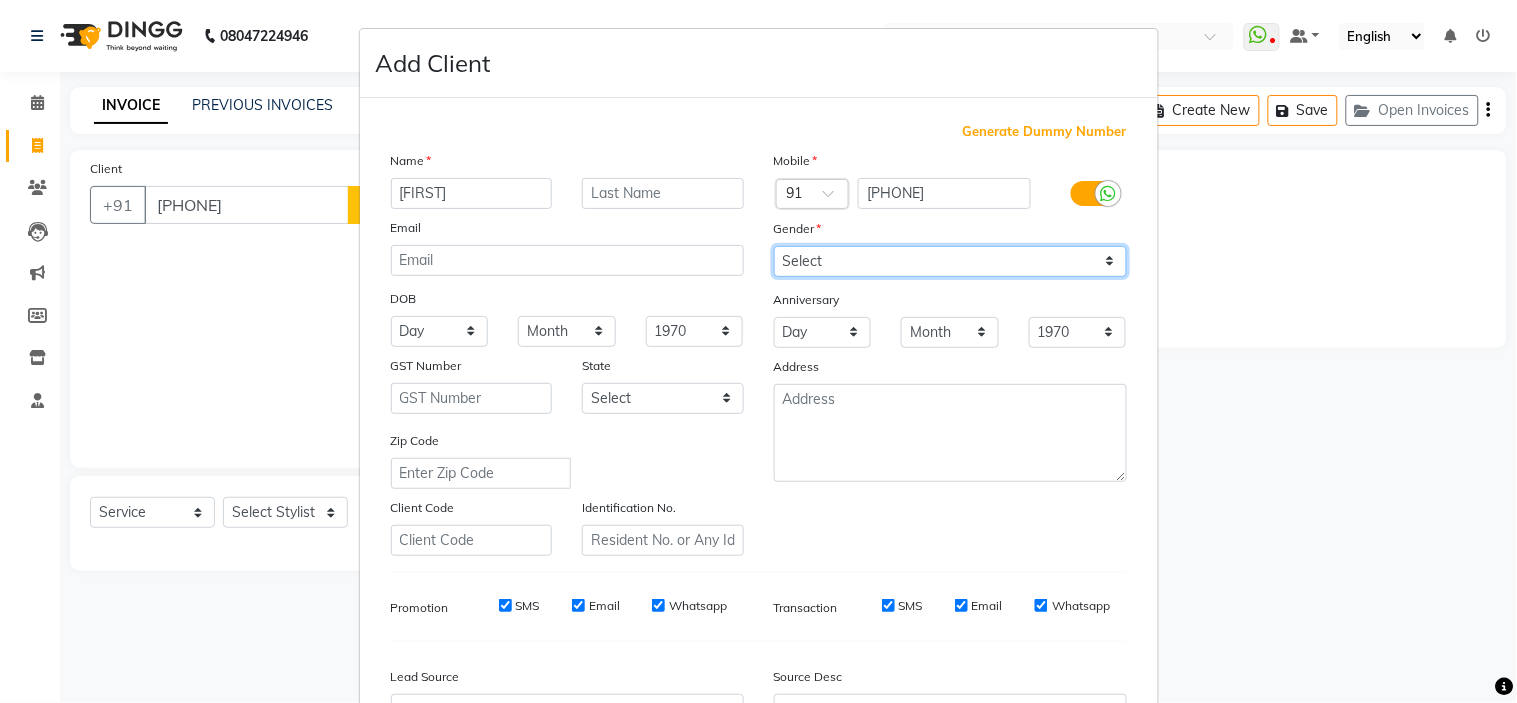select on "female" 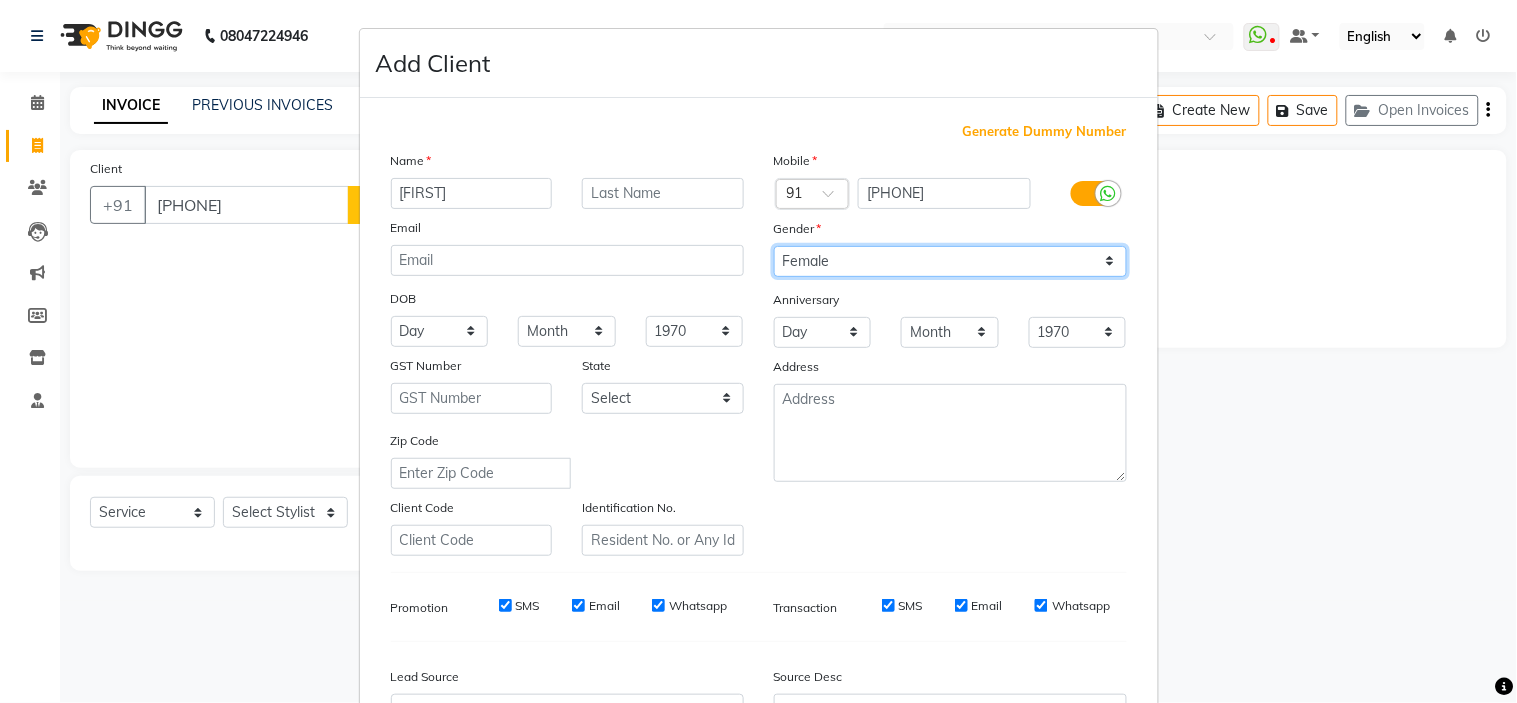 click on "Select Male Female Other Prefer Not To Say" at bounding box center [950, 261] 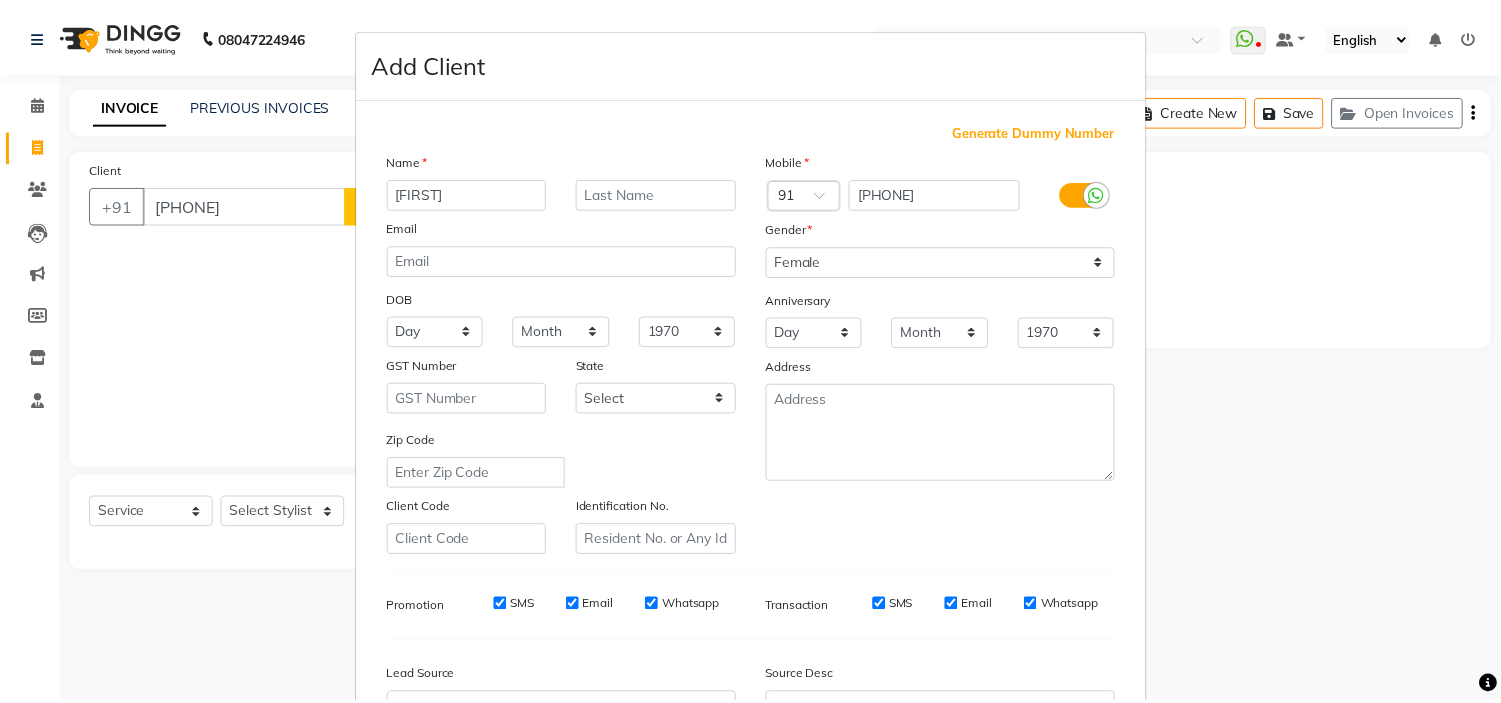 scroll, scrollTop: 221, scrollLeft: 0, axis: vertical 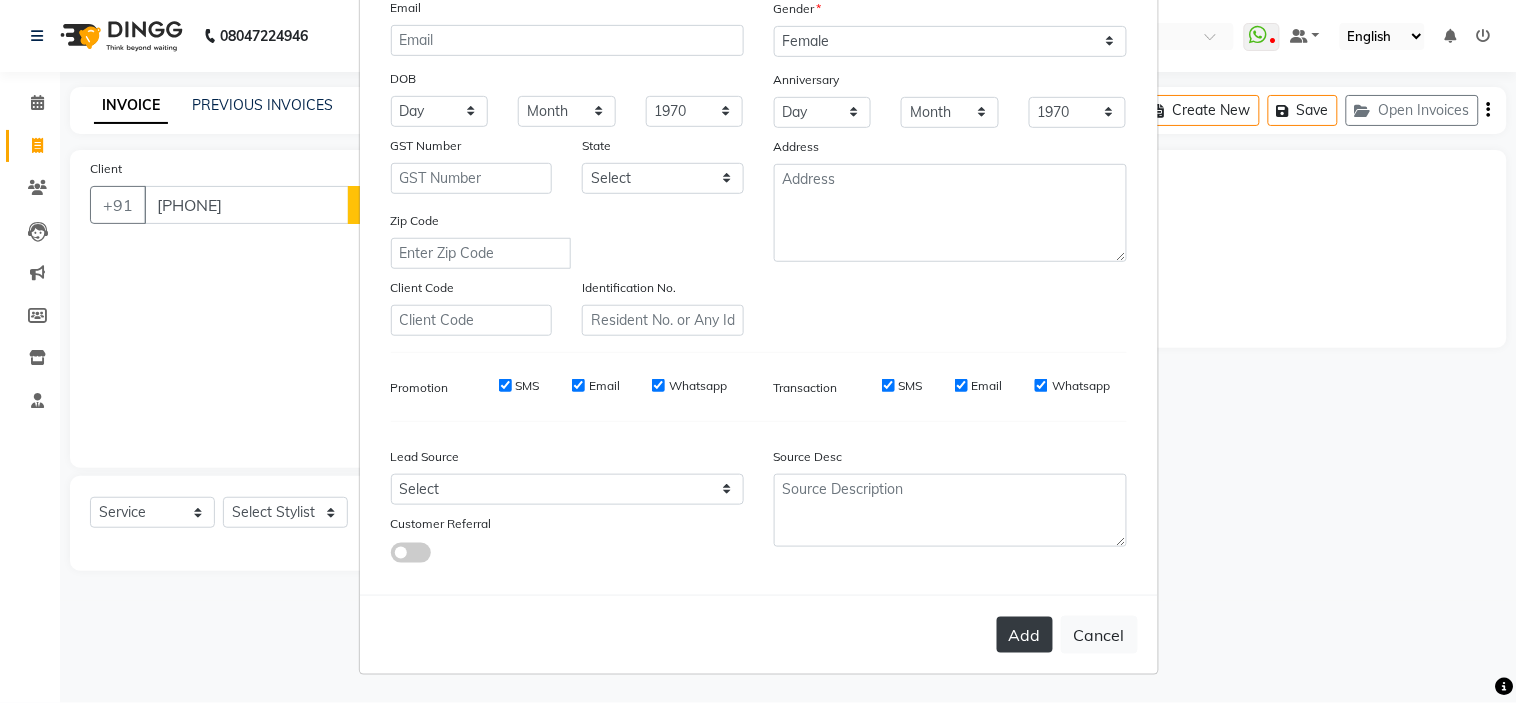 click on "Add" at bounding box center [1025, 635] 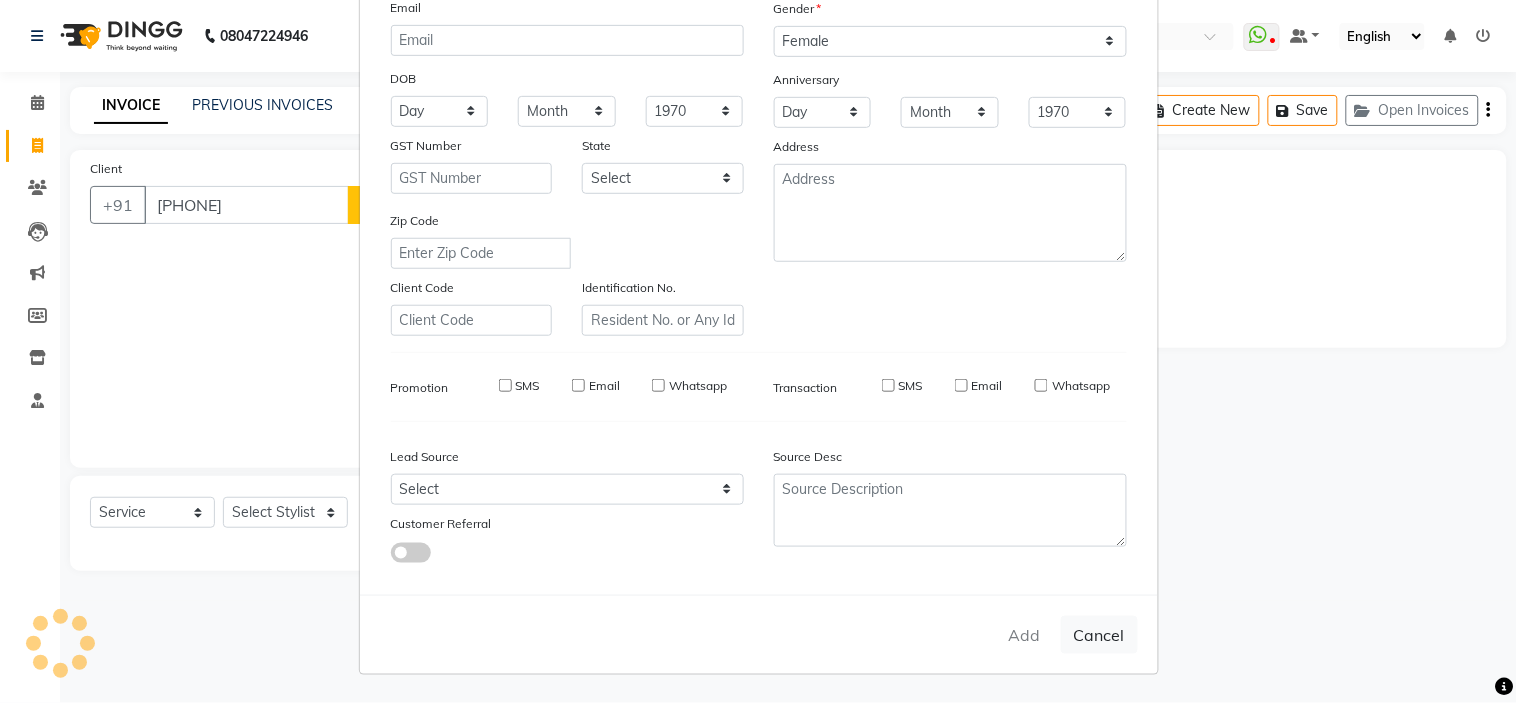 type on "88******22" 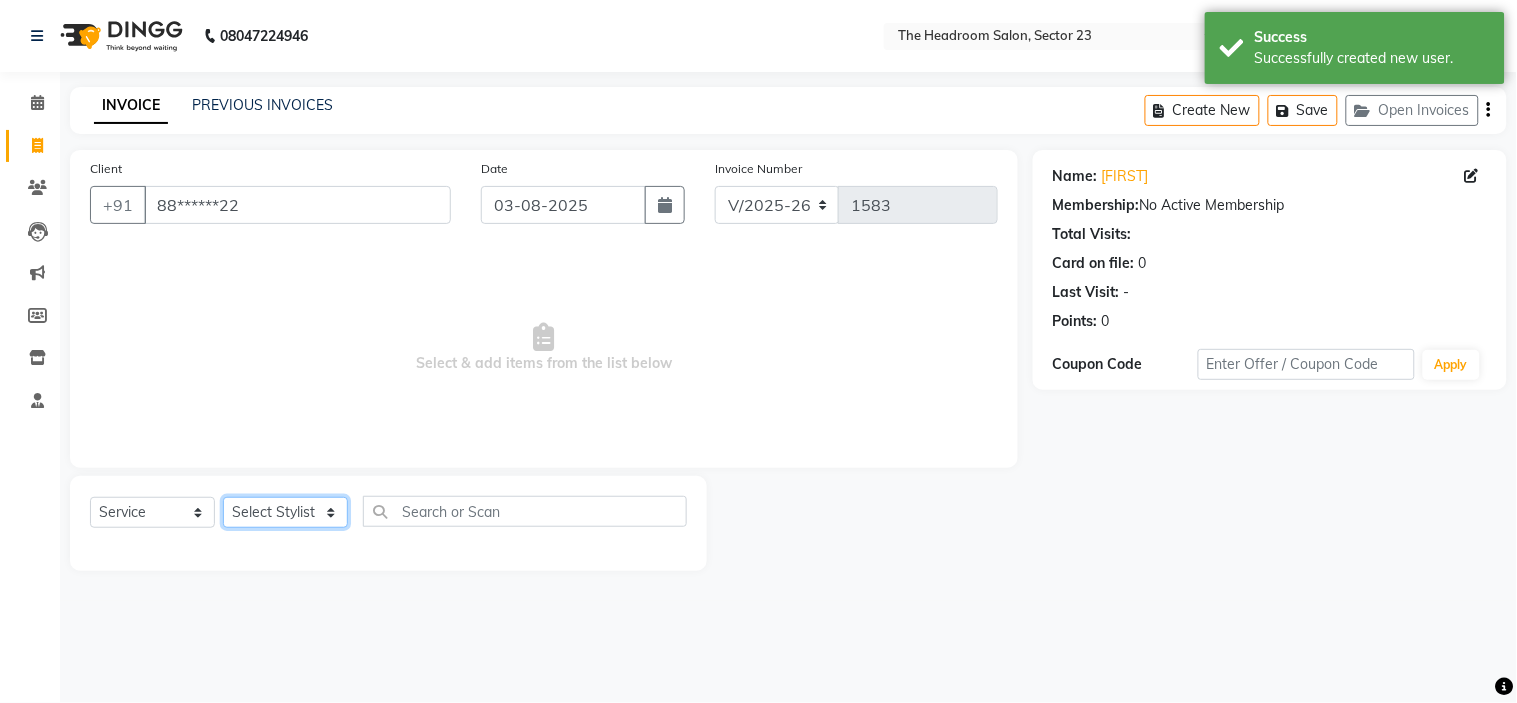 click on "Select Stylist [FIRST] [FIRST] [FIRST] [FIRST] [FIRST] [FIRST] [FIRST]" 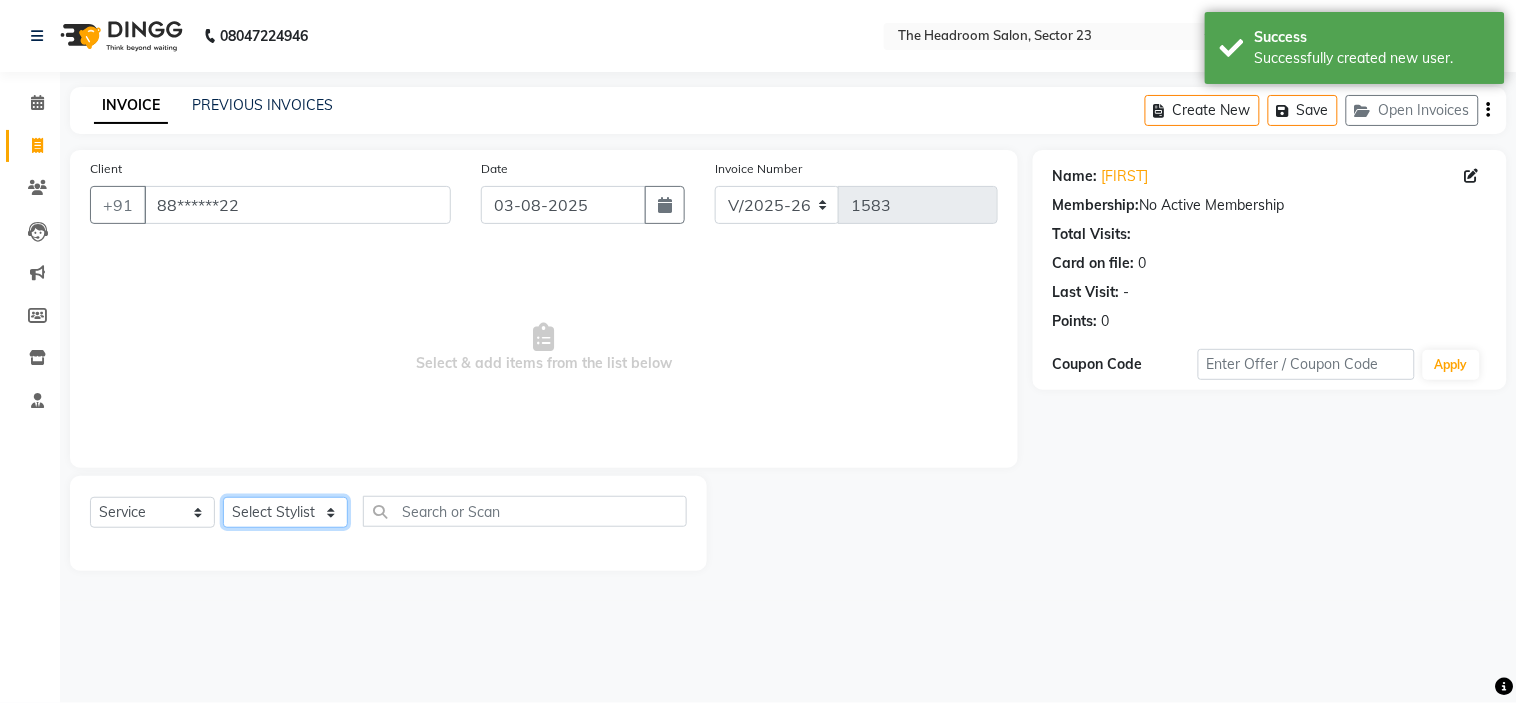 select on "53422" 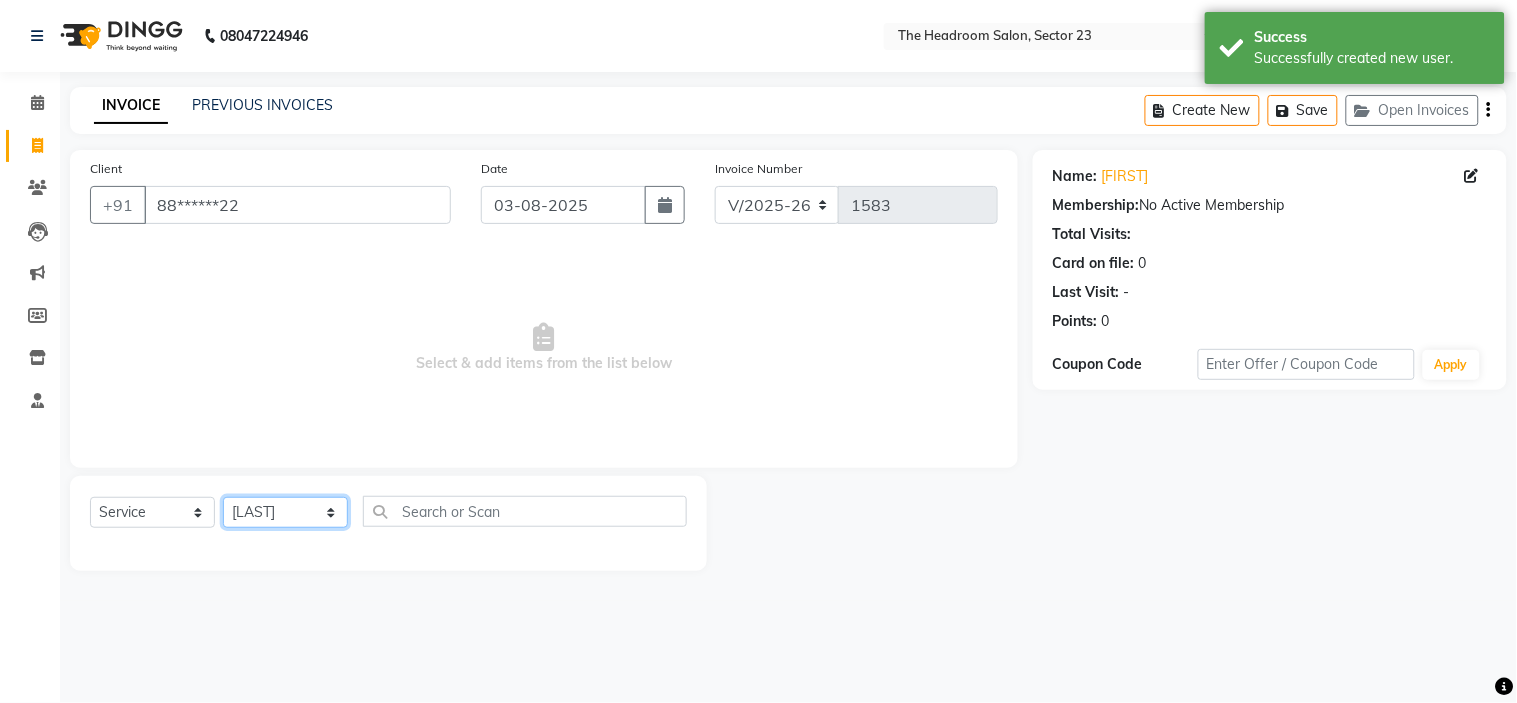 click on "Select Stylist [FIRST] [FIRST] [FIRST] [FIRST] [FIRST] [FIRST] [FIRST]" 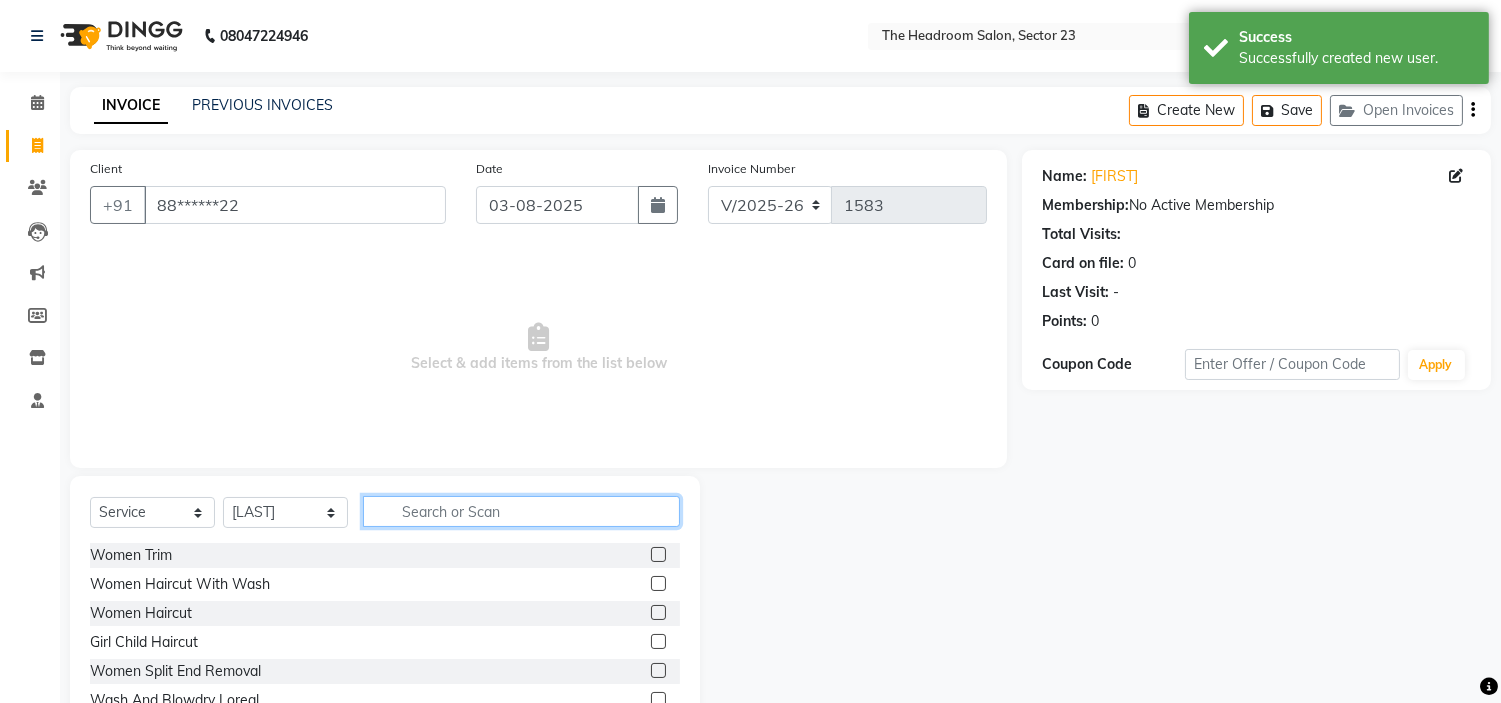 click 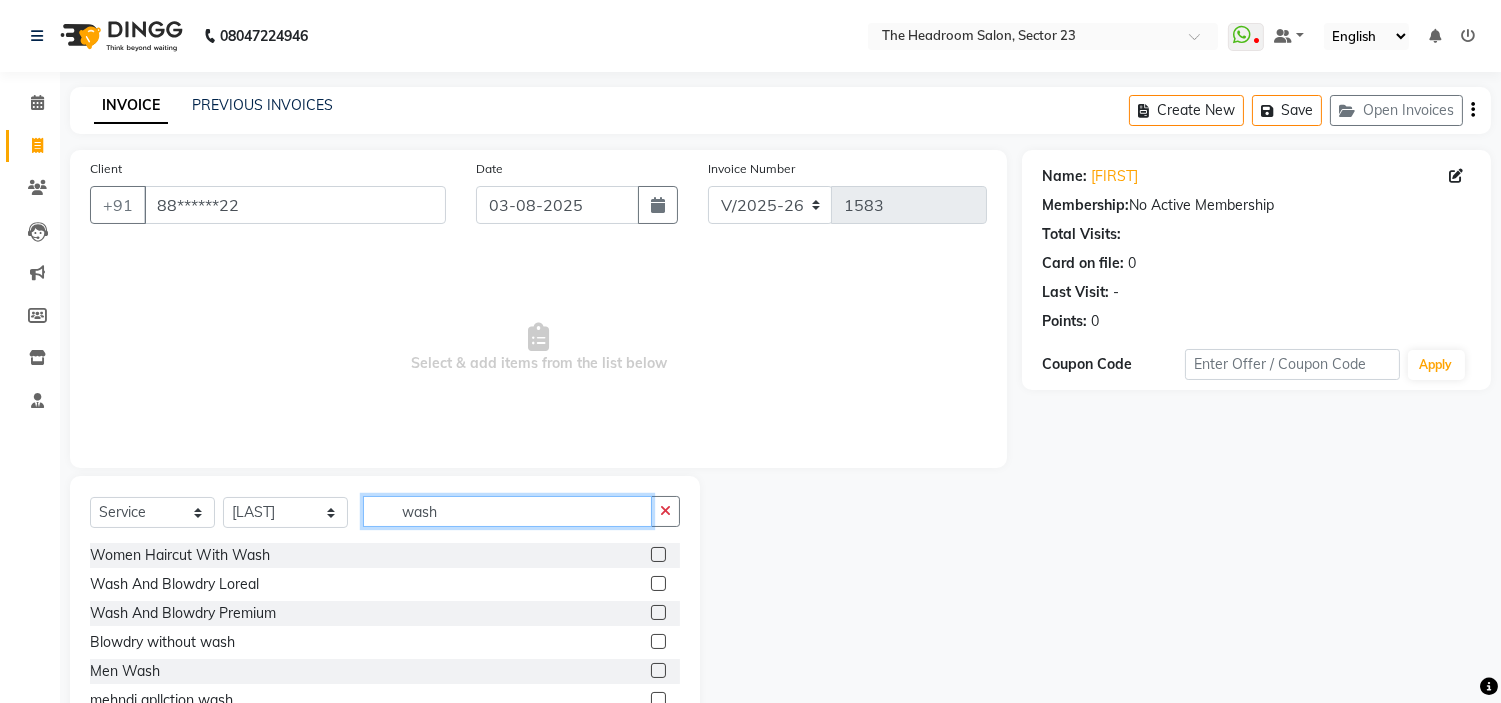 type on "wash" 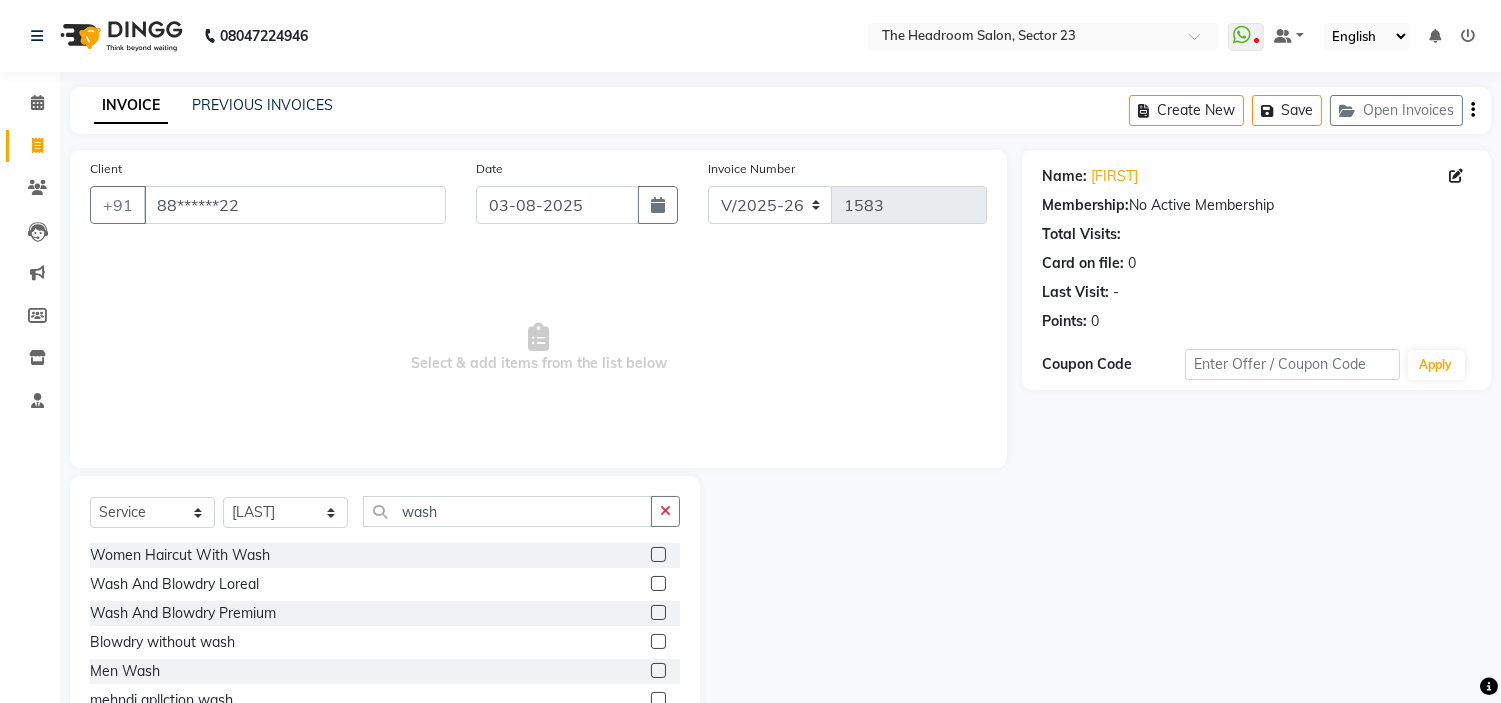 click 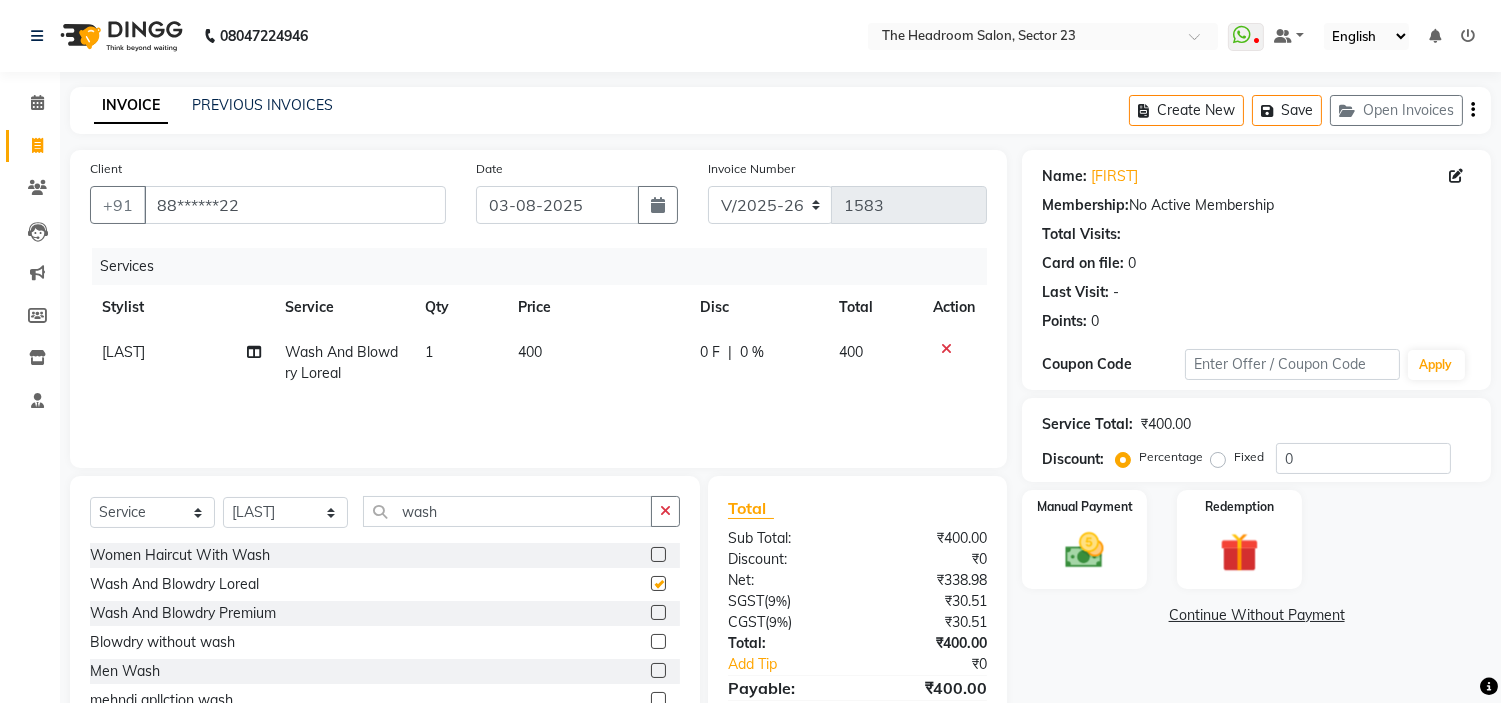 checkbox on "false" 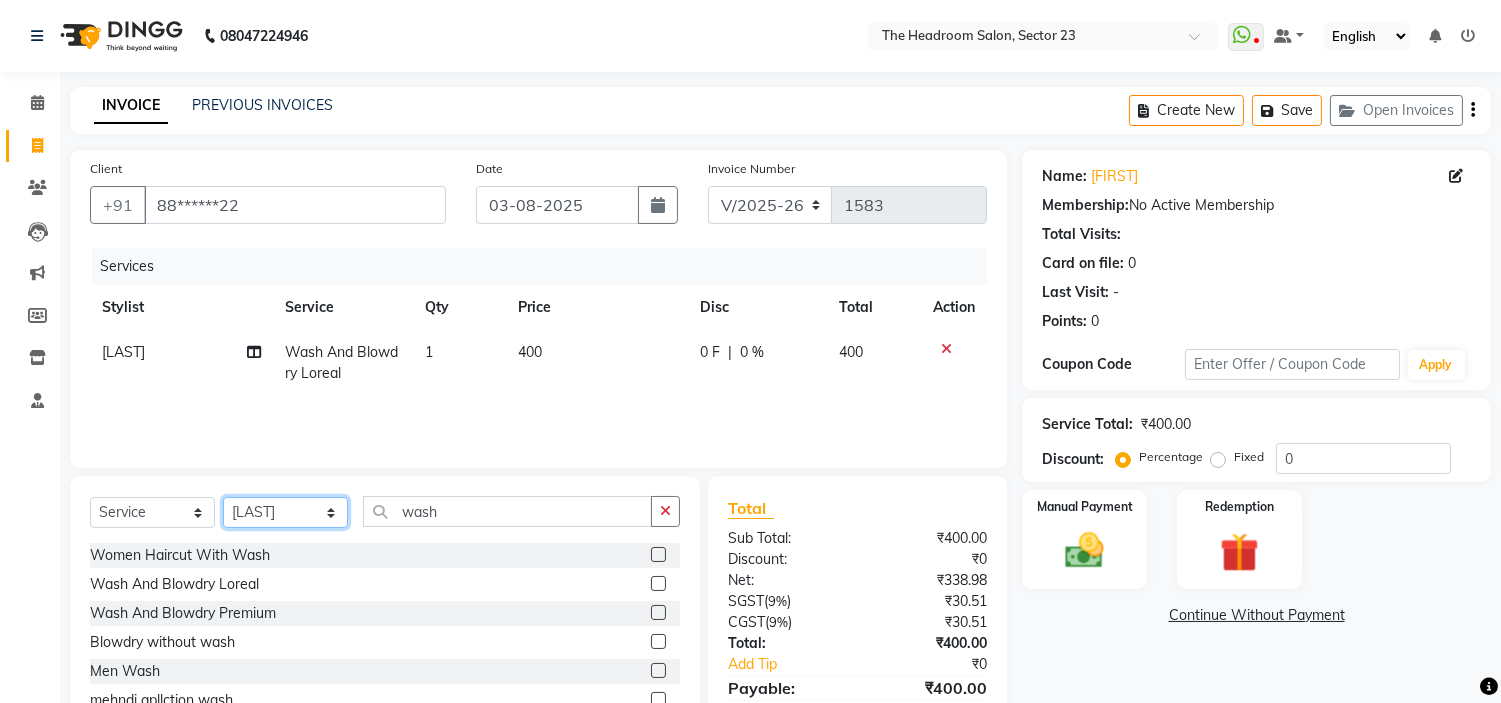 click on "Select Stylist [FIRST] [FIRST] [FIRST] [FIRST] [FIRST] [FIRST] [FIRST]" 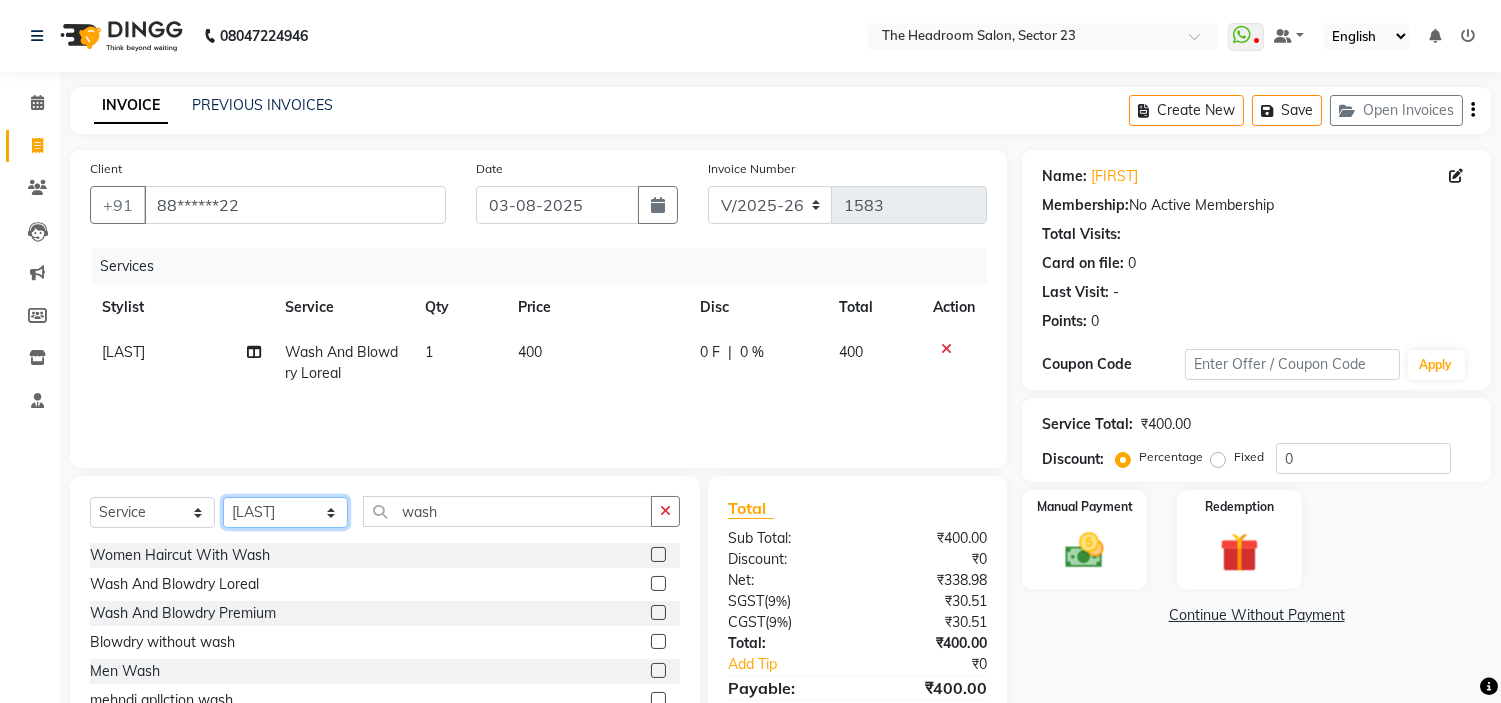 select on "64907" 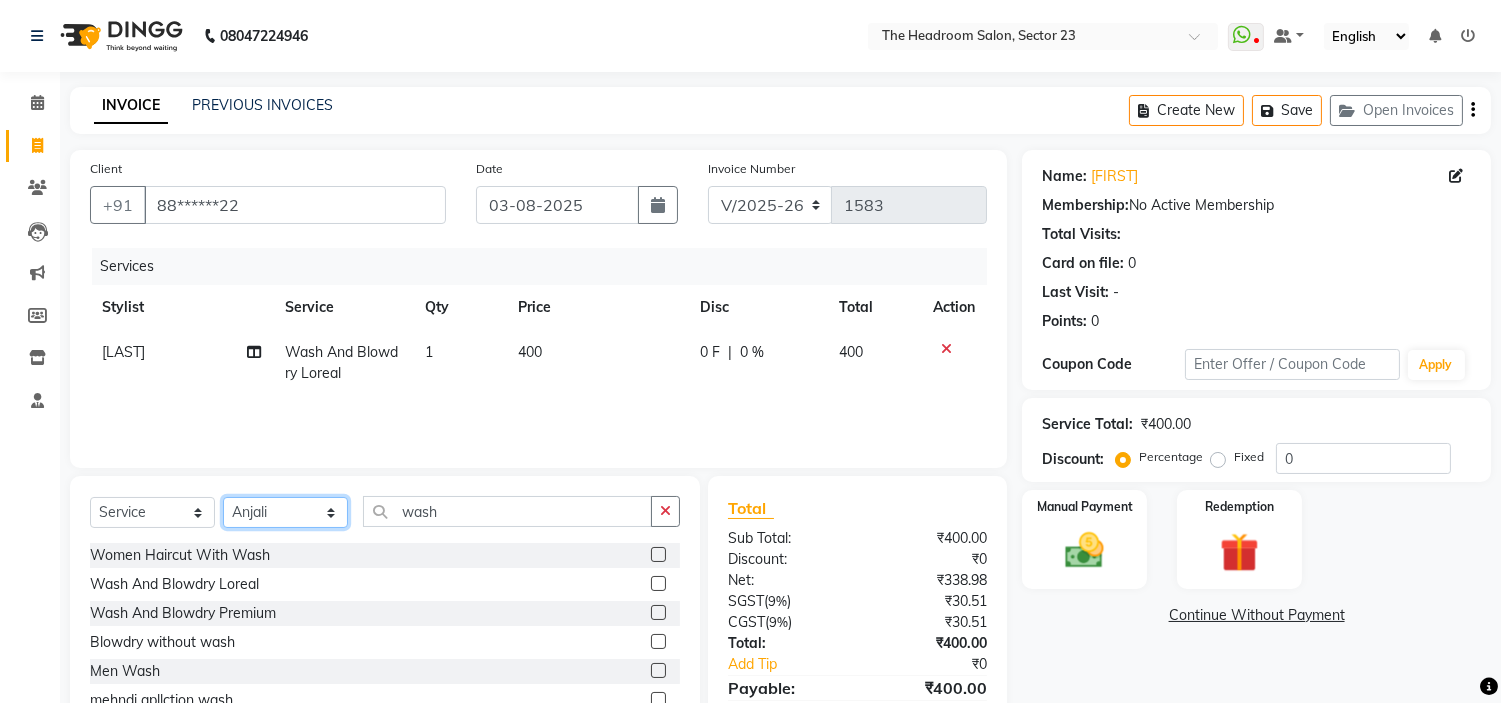 click on "Select Stylist [FIRST] [FIRST] [FIRST] [FIRST] [FIRST] [FIRST] [FIRST]" 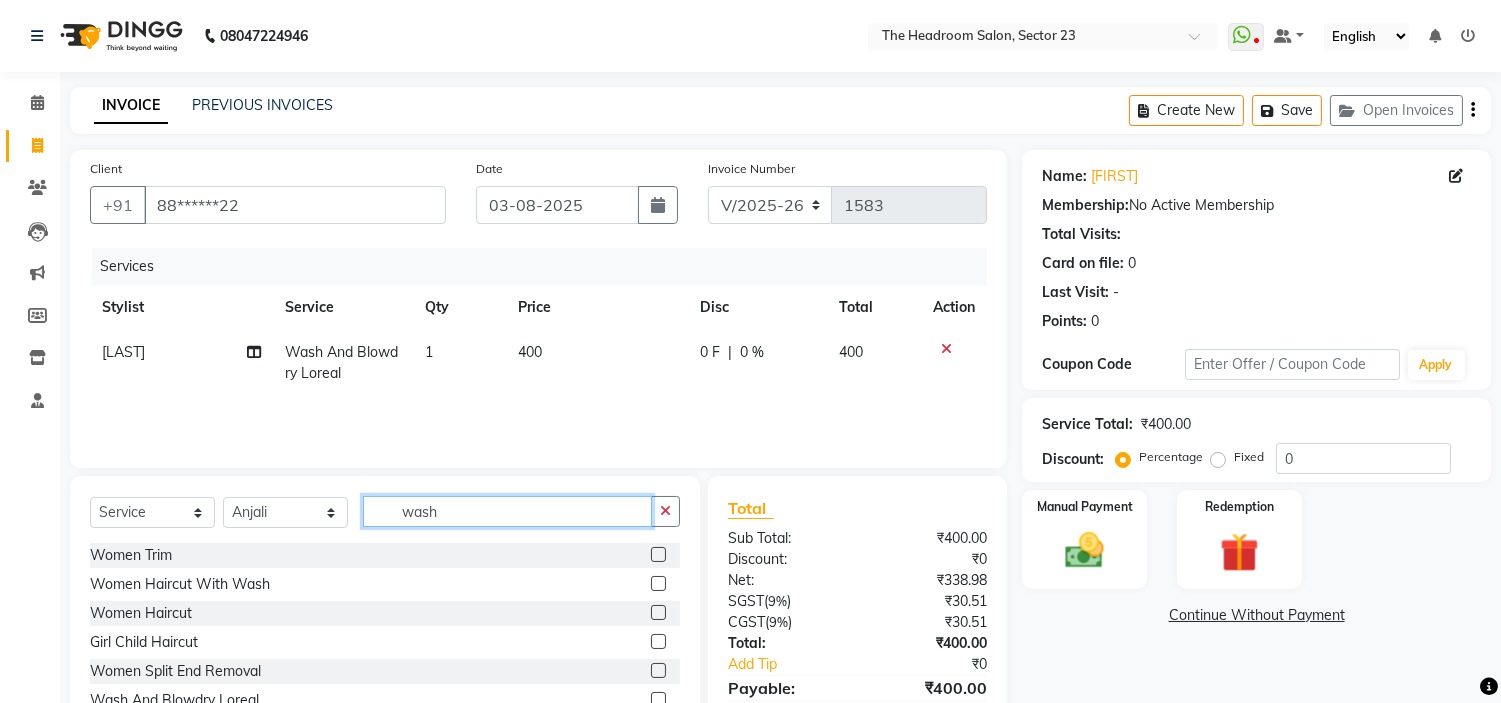 click on "wash" 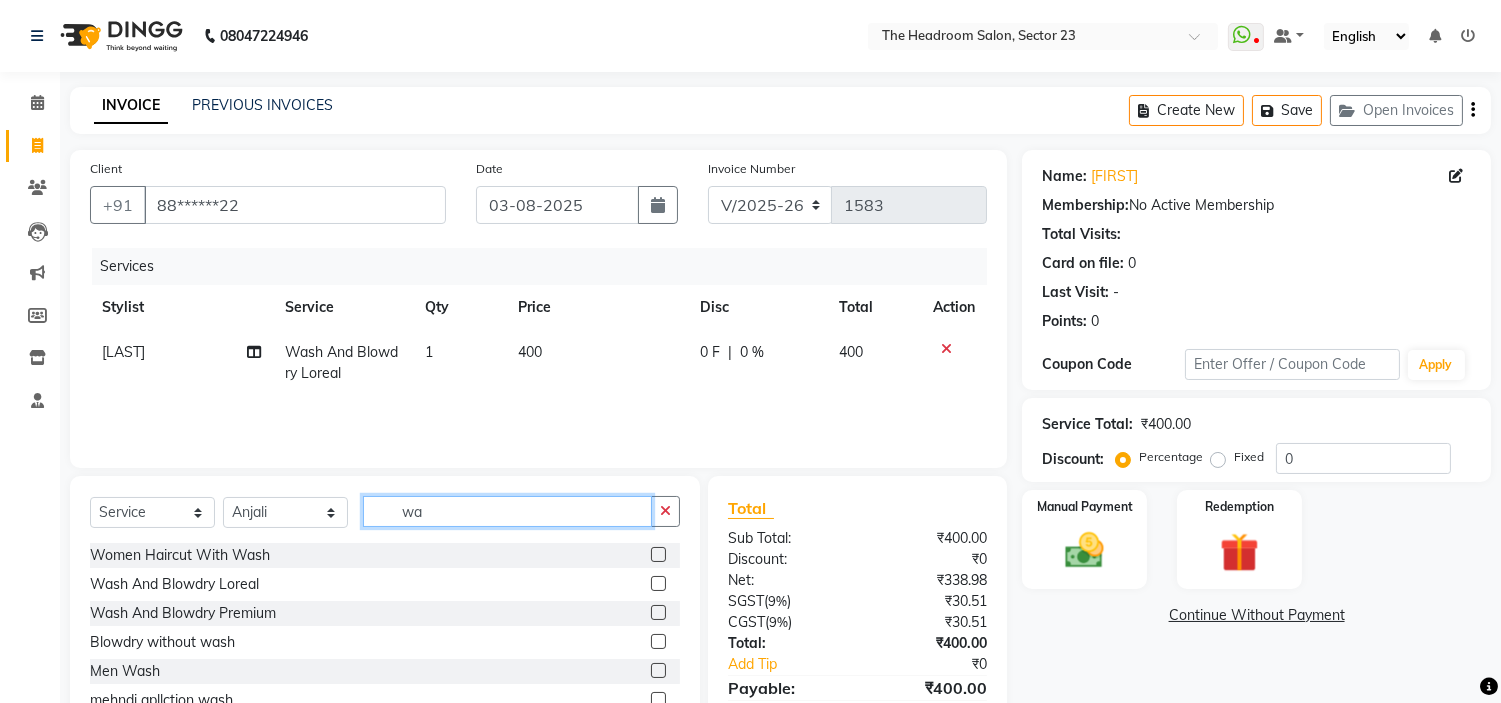 type on "w" 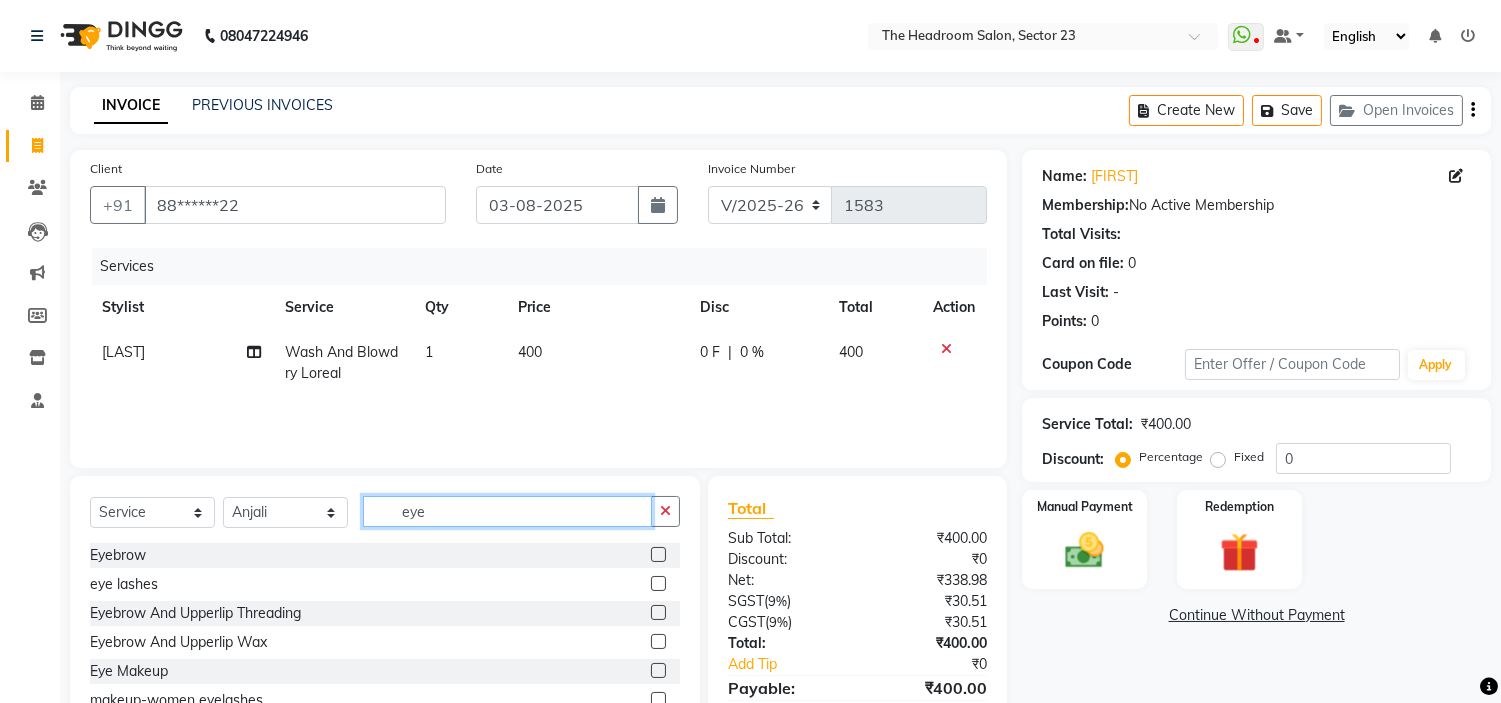 type on "eye" 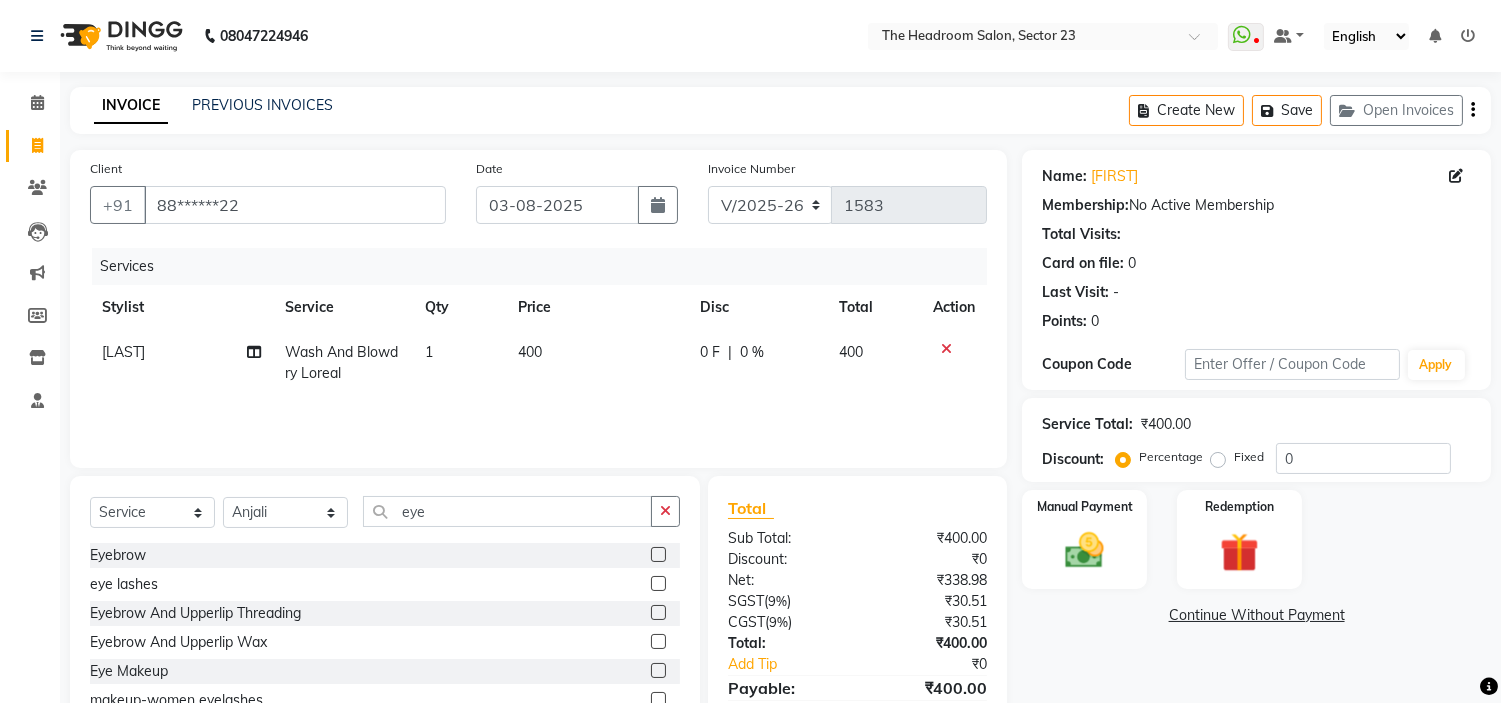 click 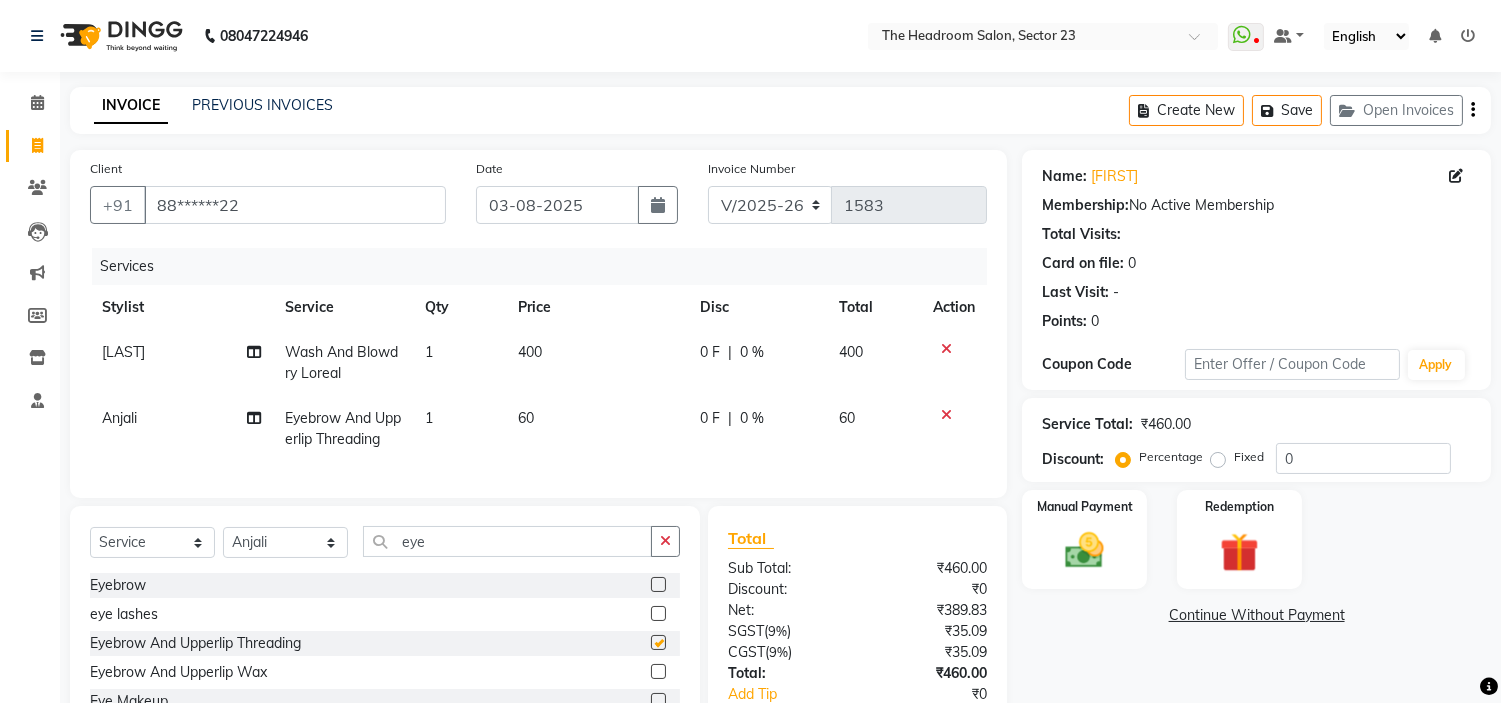 checkbox on "false" 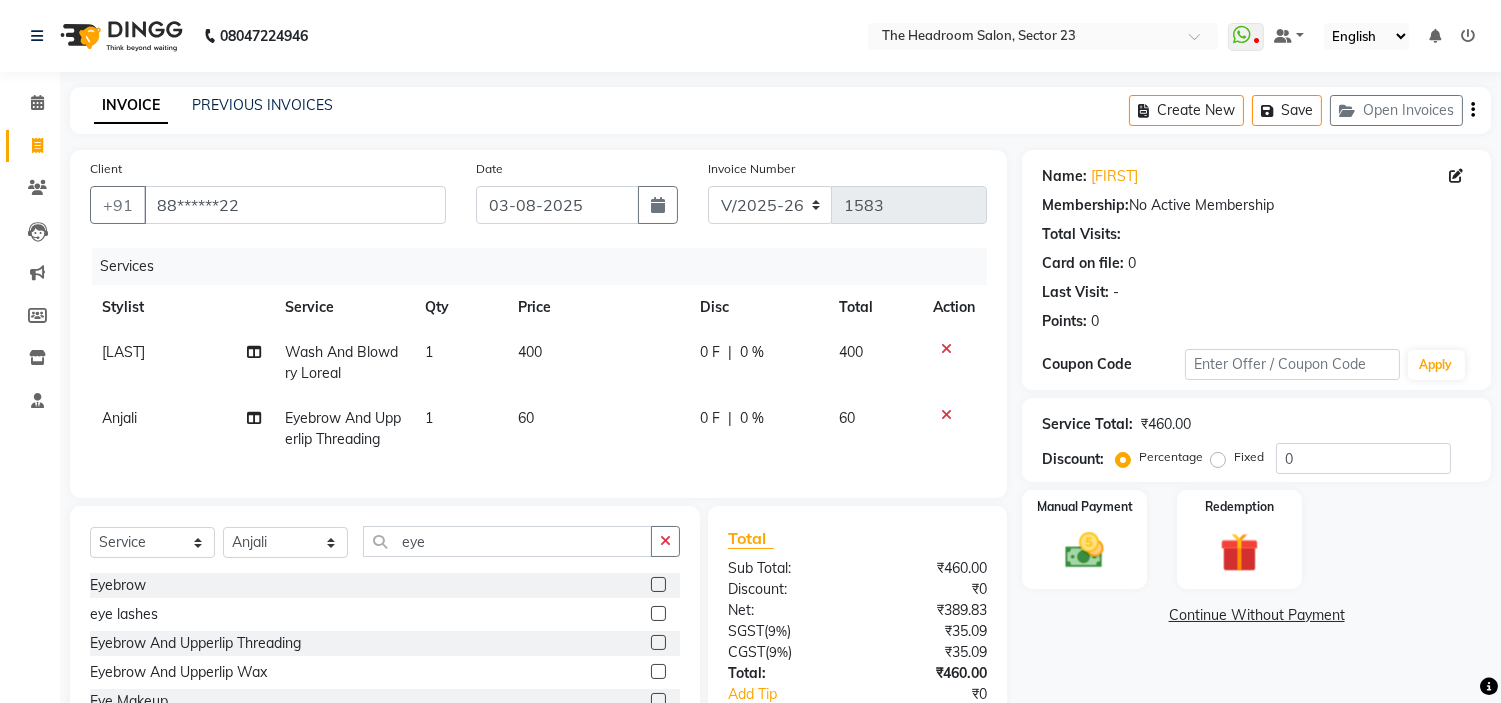 scroll, scrollTop: 144, scrollLeft: 0, axis: vertical 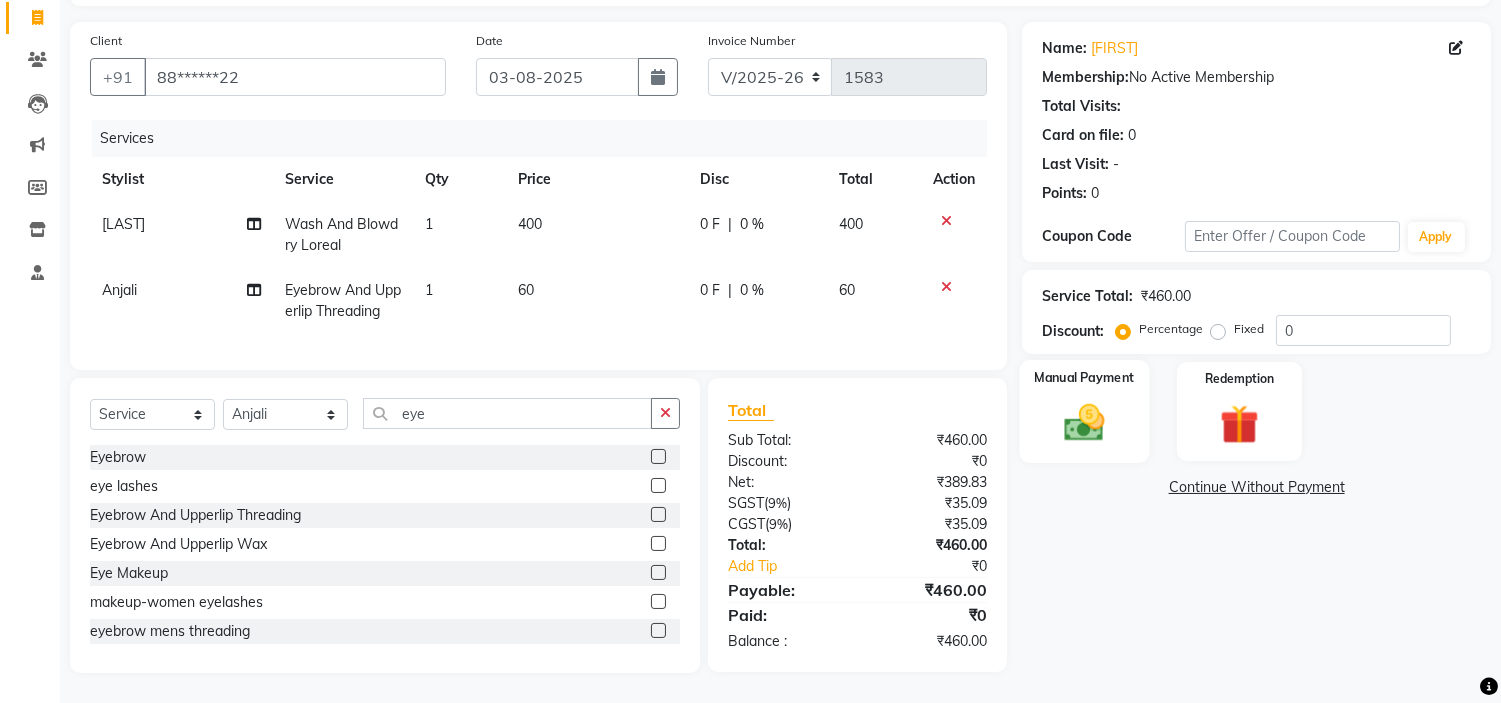 click 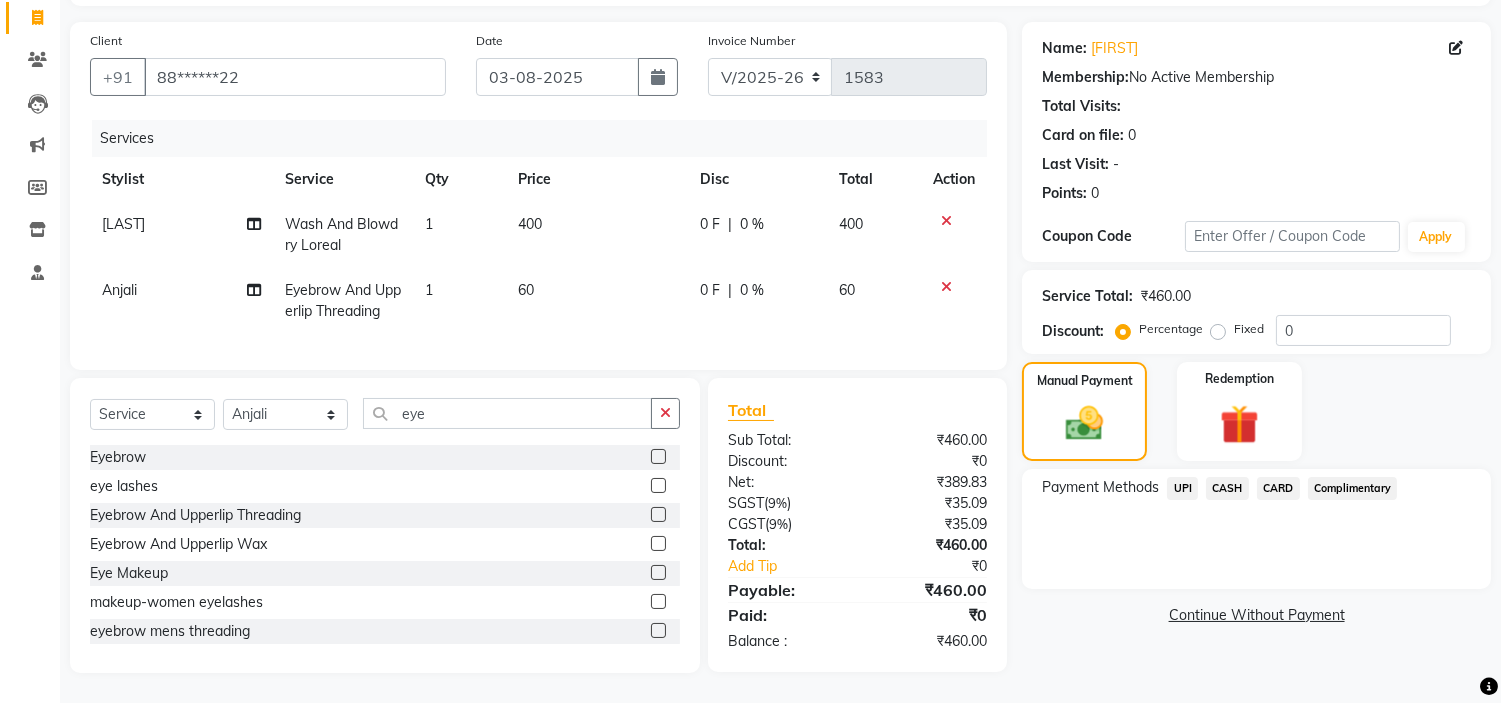 click on "UPI" 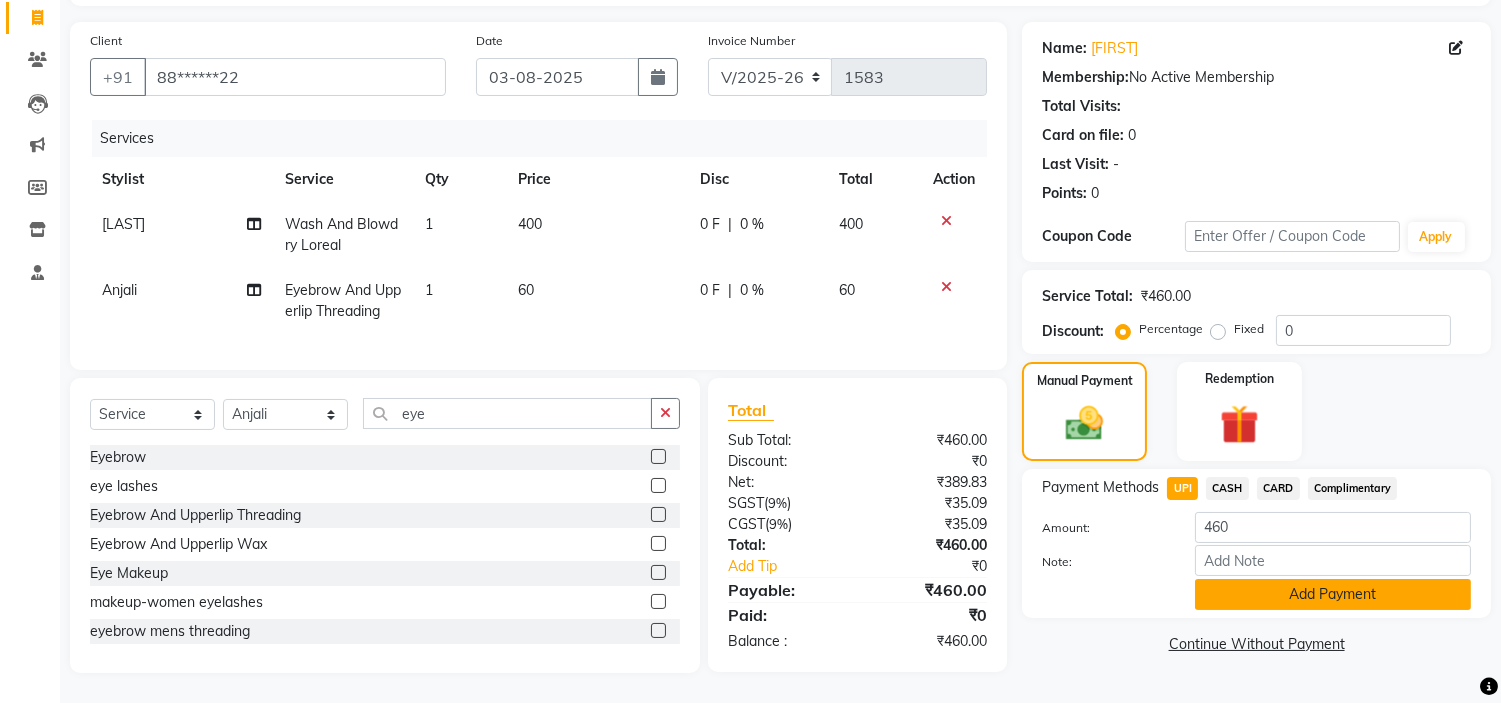 click on "Add Payment" 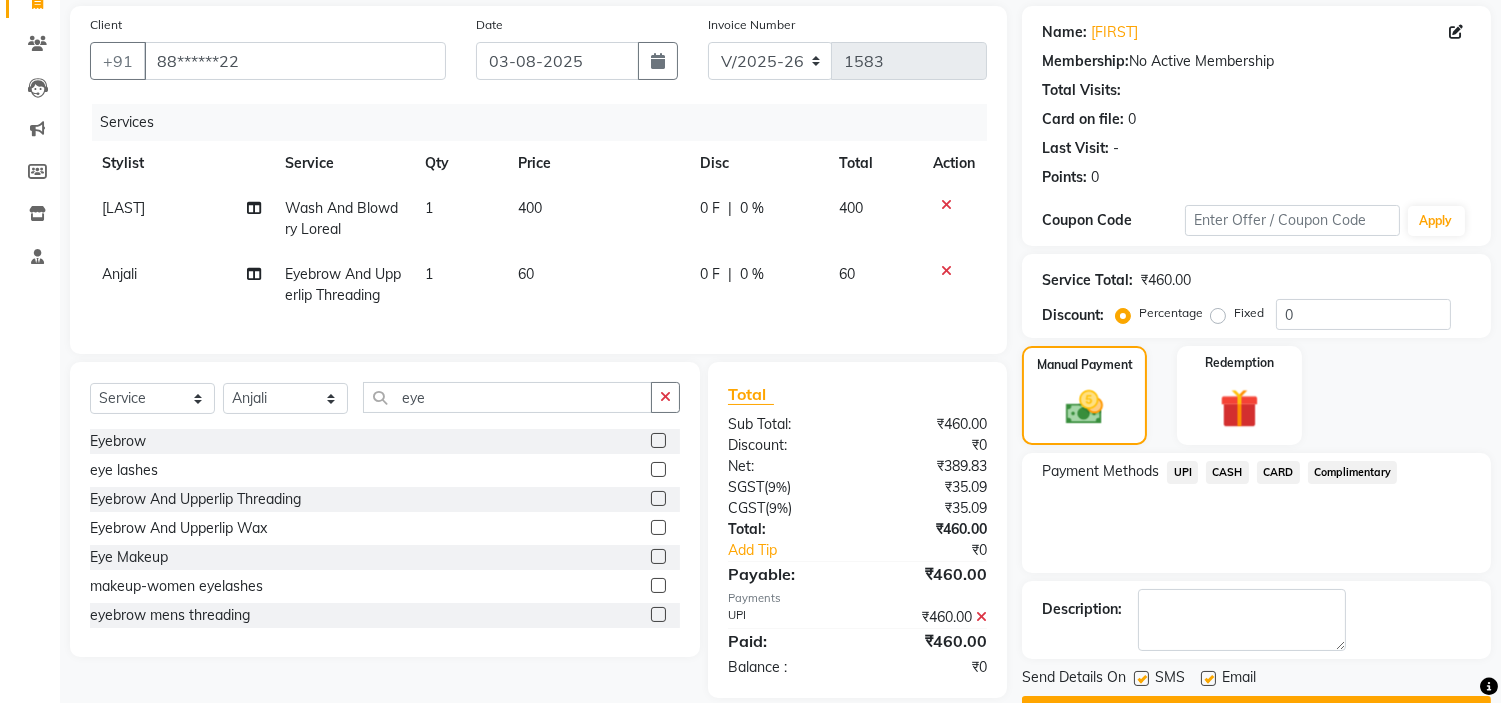 scroll, scrollTop: 196, scrollLeft: 0, axis: vertical 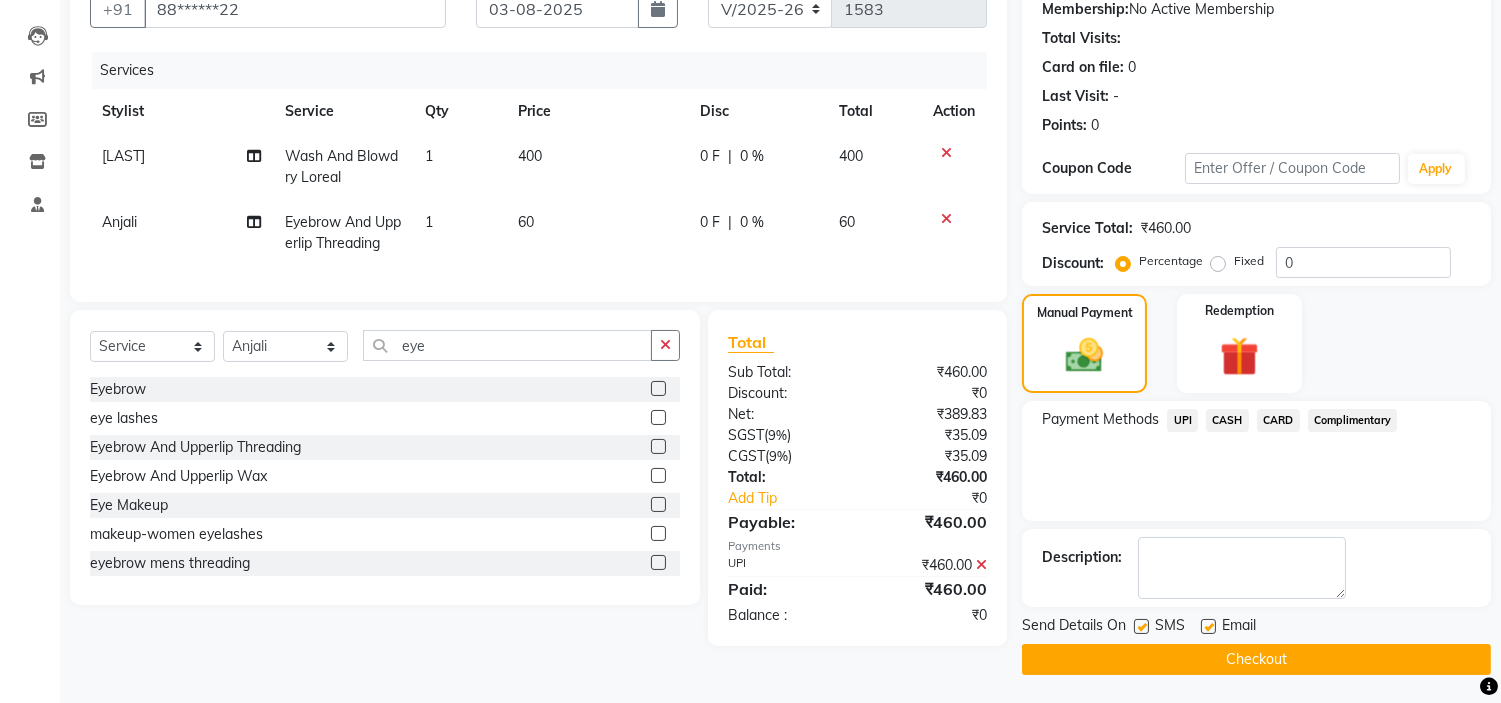 click on "Checkout" 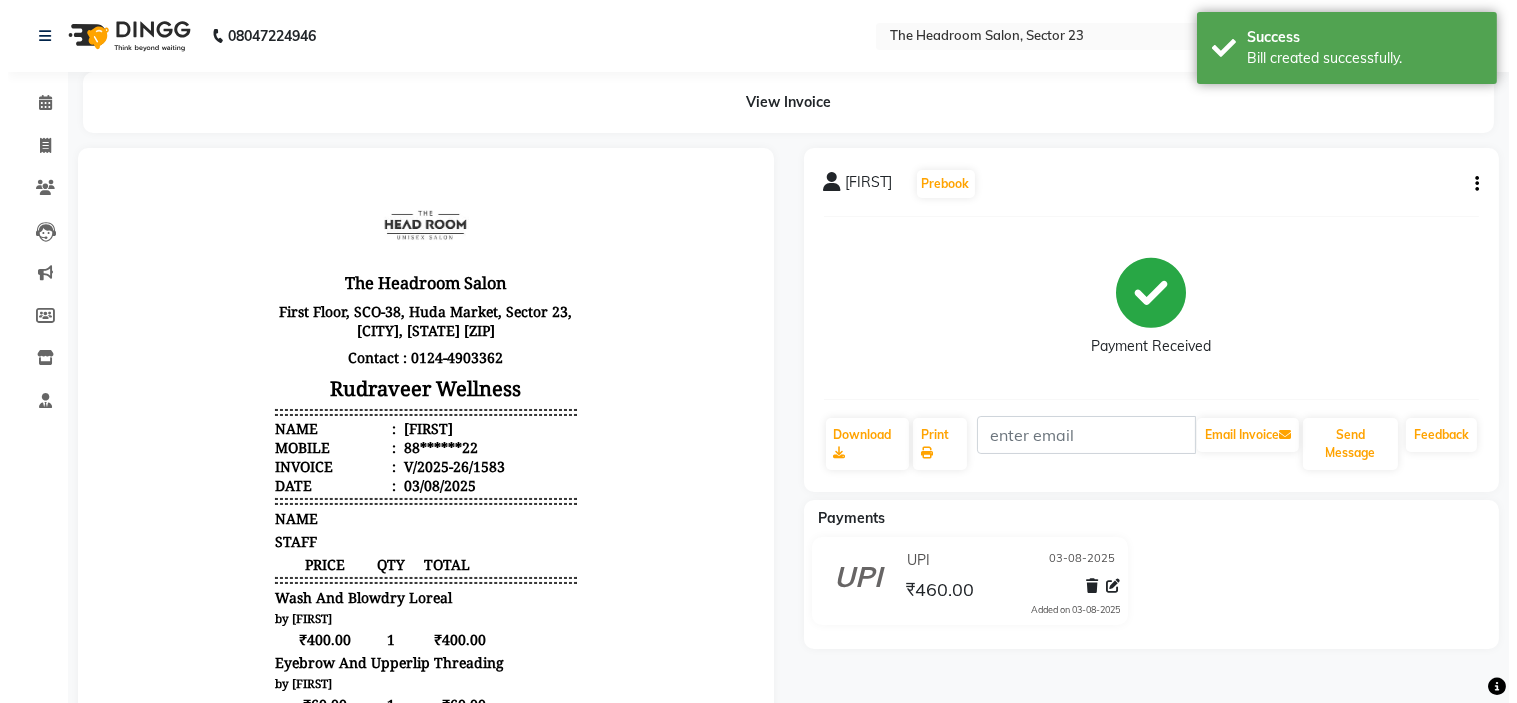 scroll, scrollTop: 0, scrollLeft: 0, axis: both 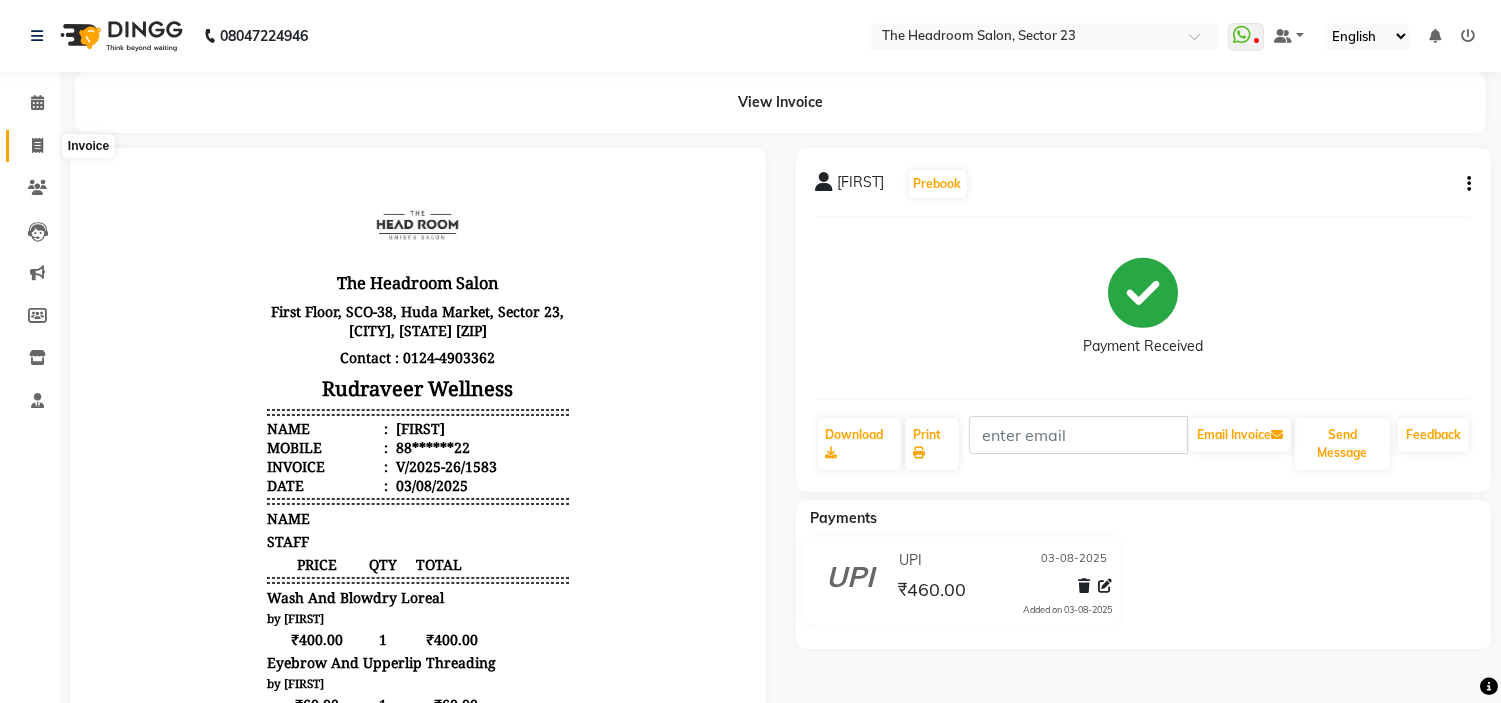 click 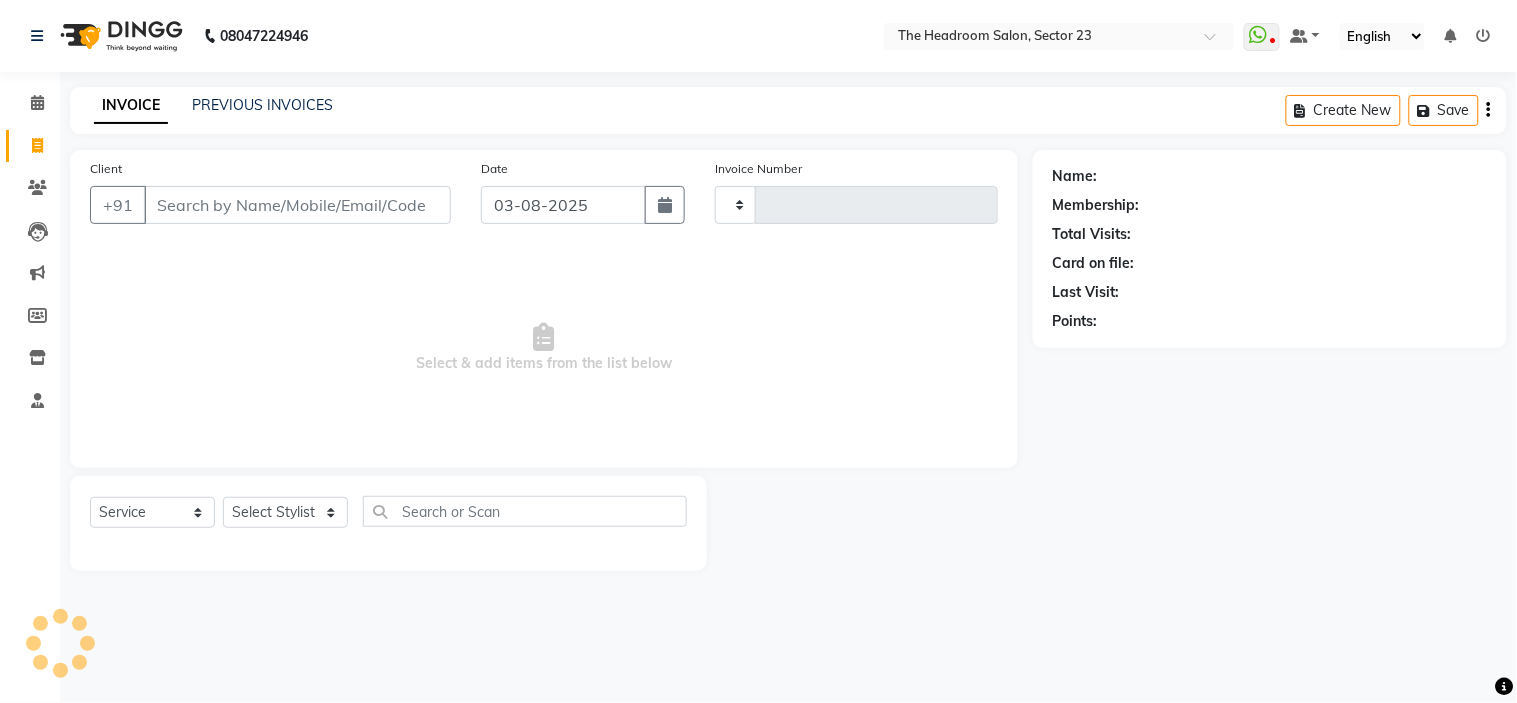 type on "1584" 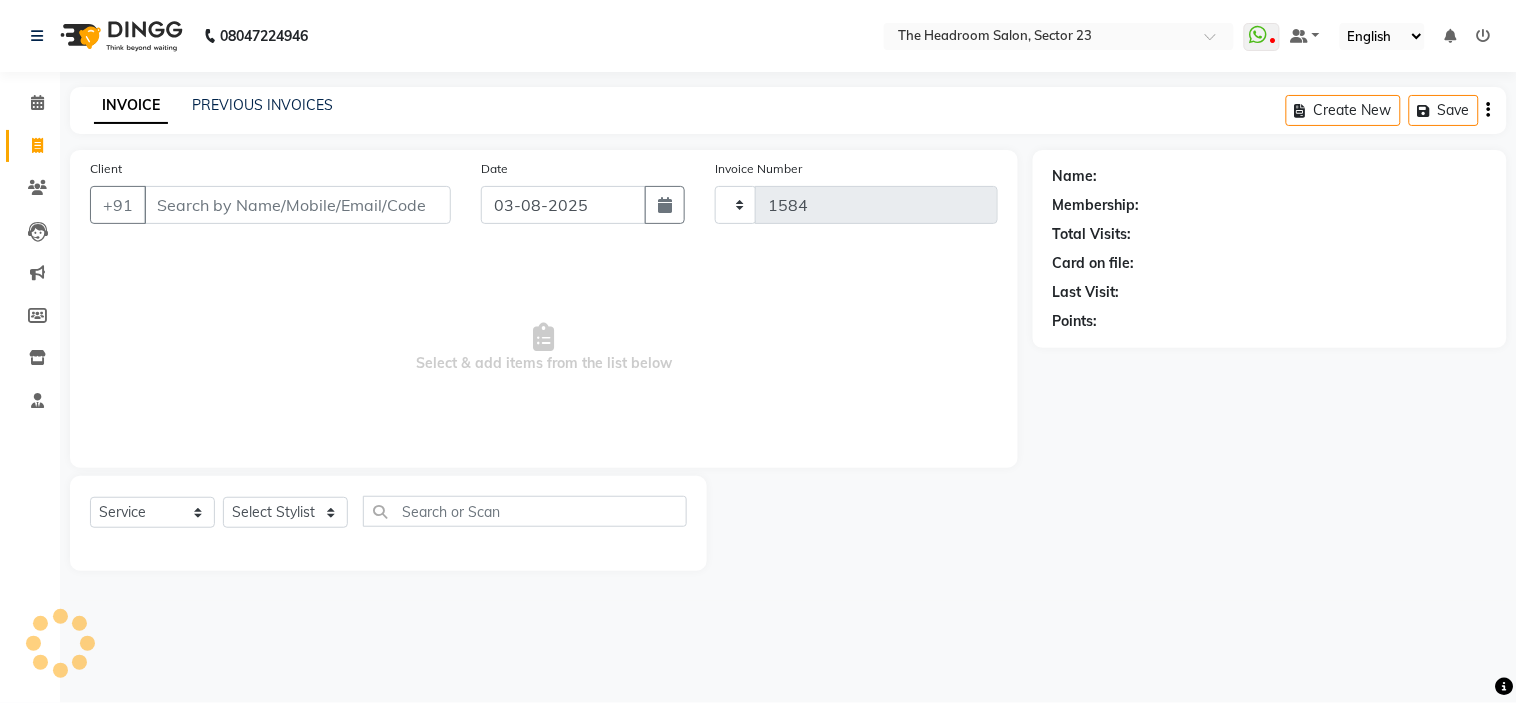 select on "6796" 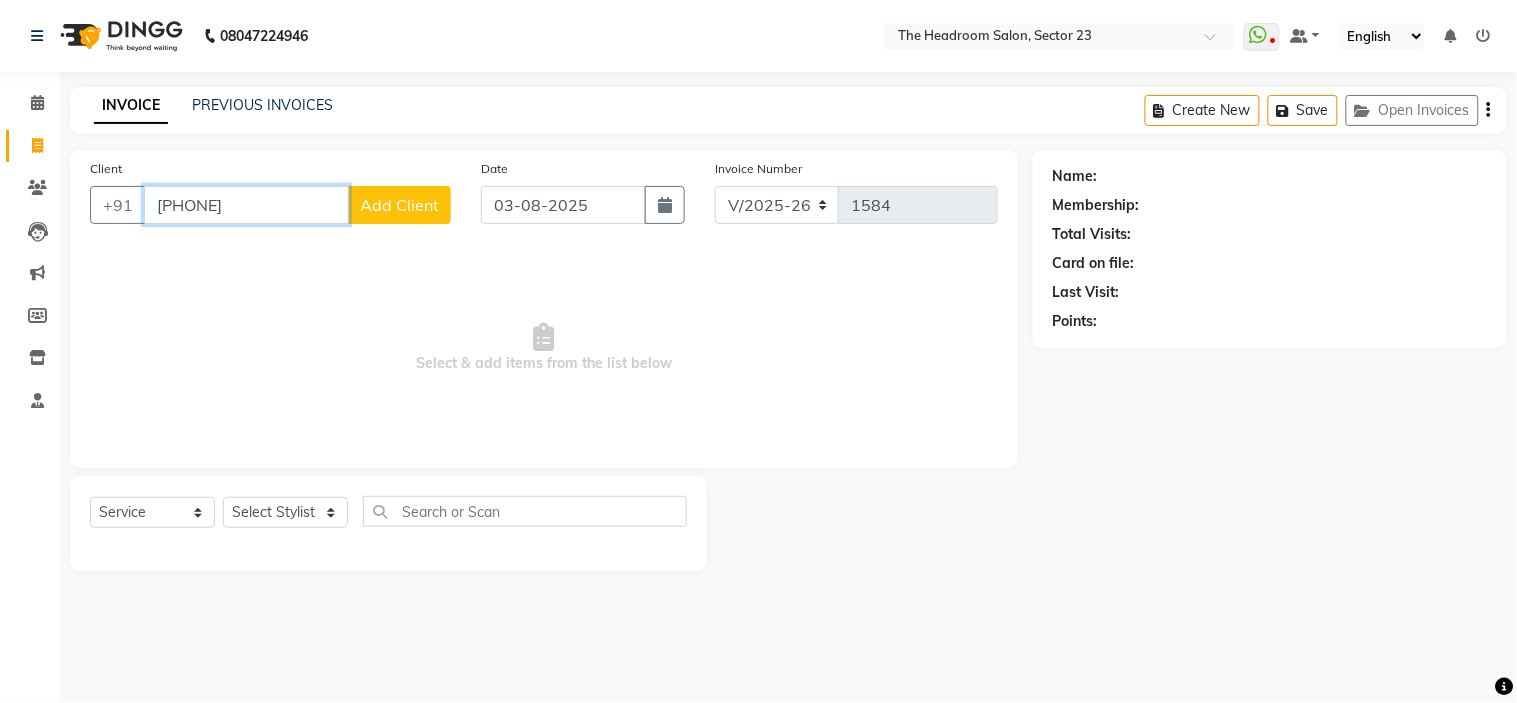 drag, startPoint x: 276, startPoint y: 185, endPoint x: 142, endPoint y: 194, distance: 134.3019 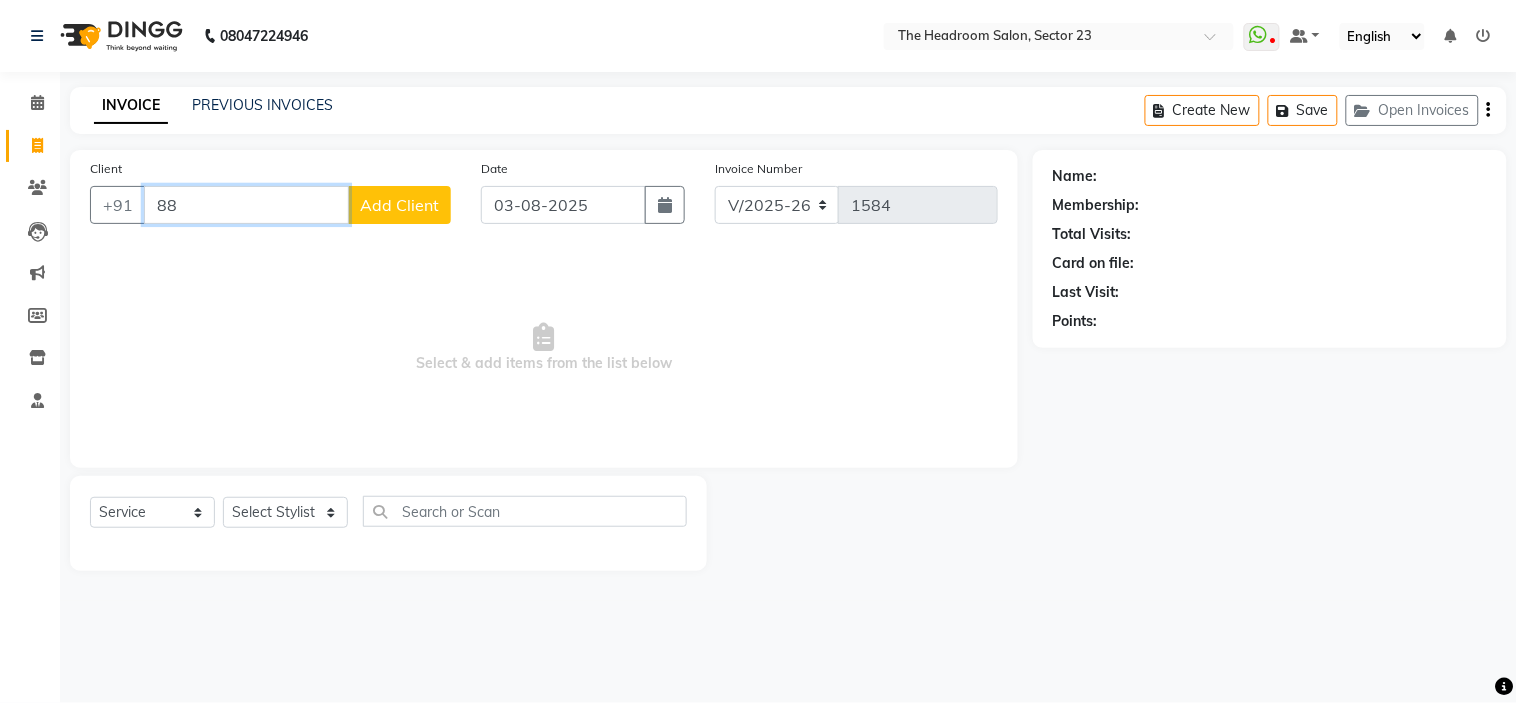 type on "8" 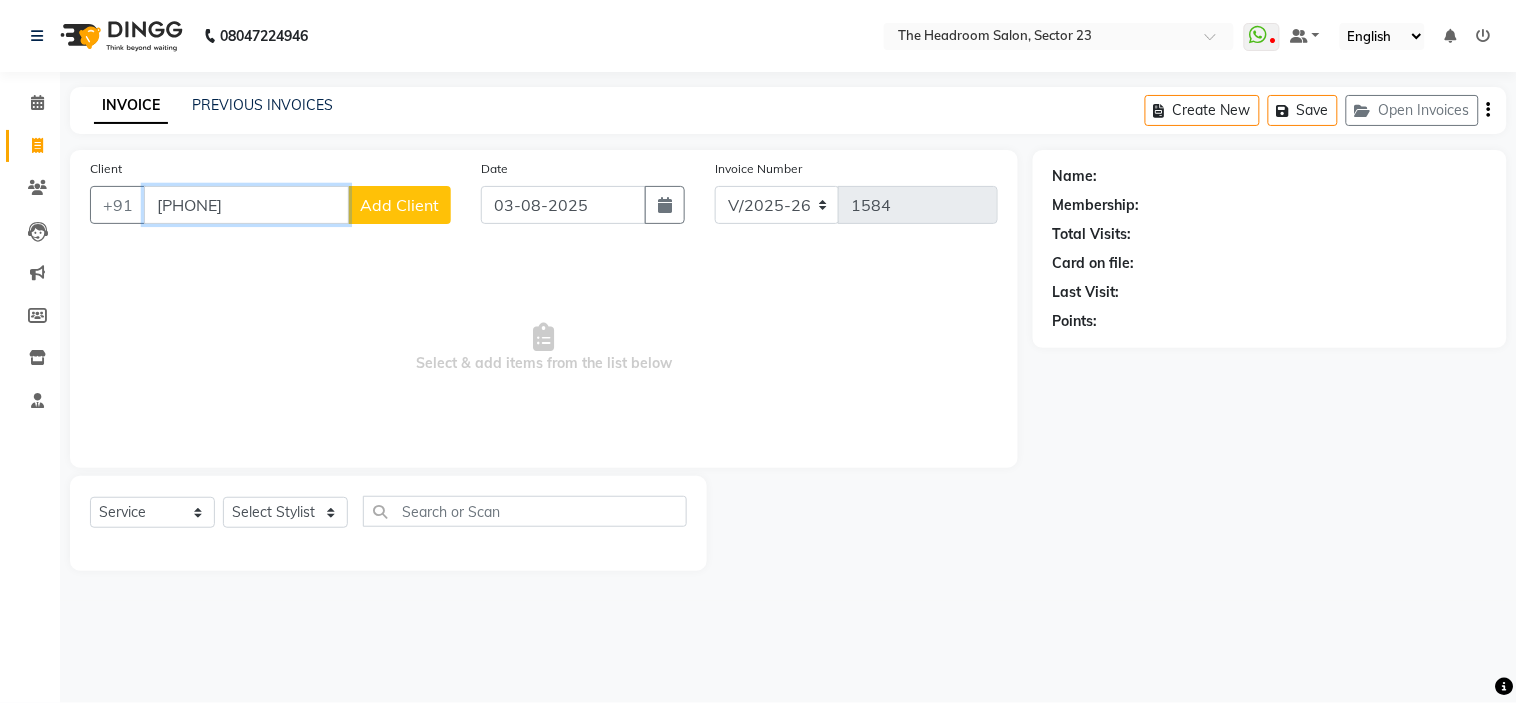 type on "[PHONE]" 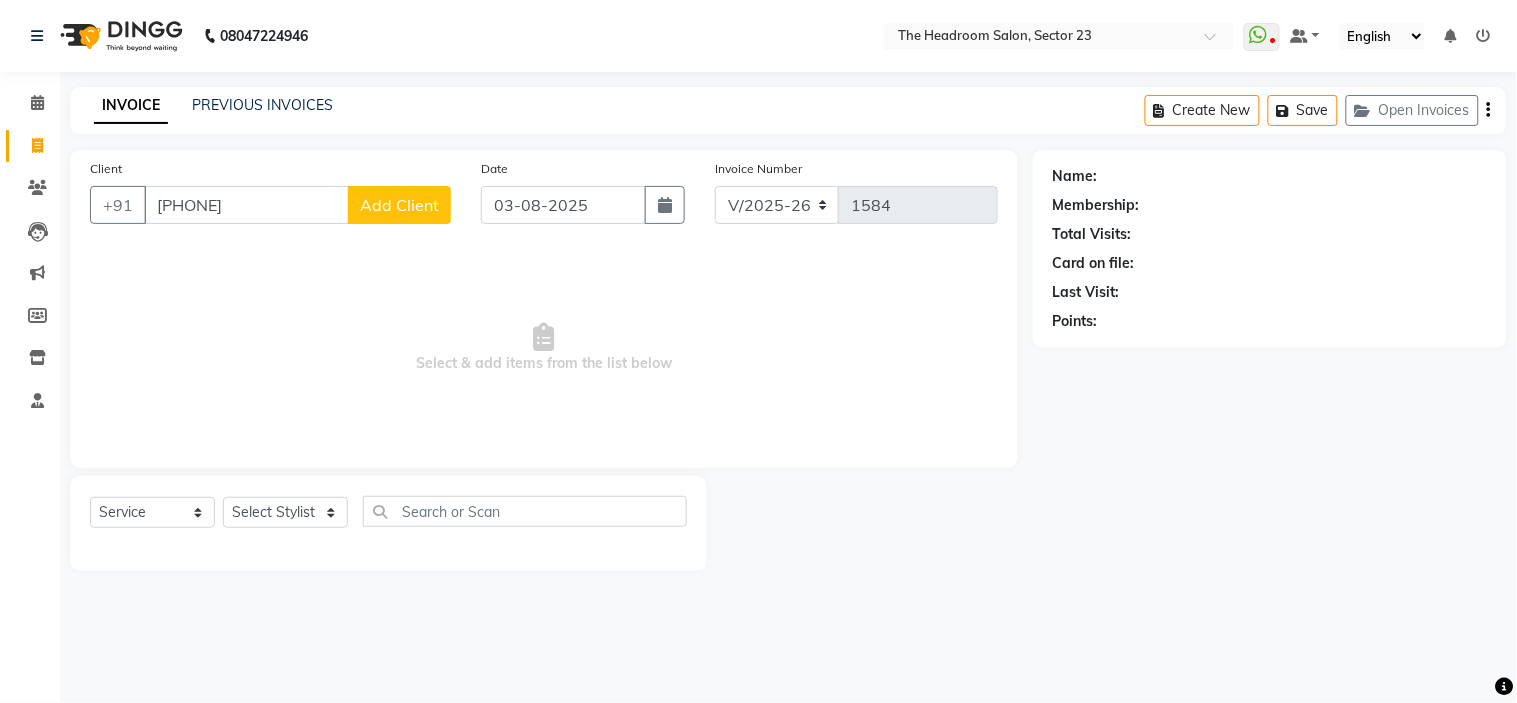 click on "Add Client" 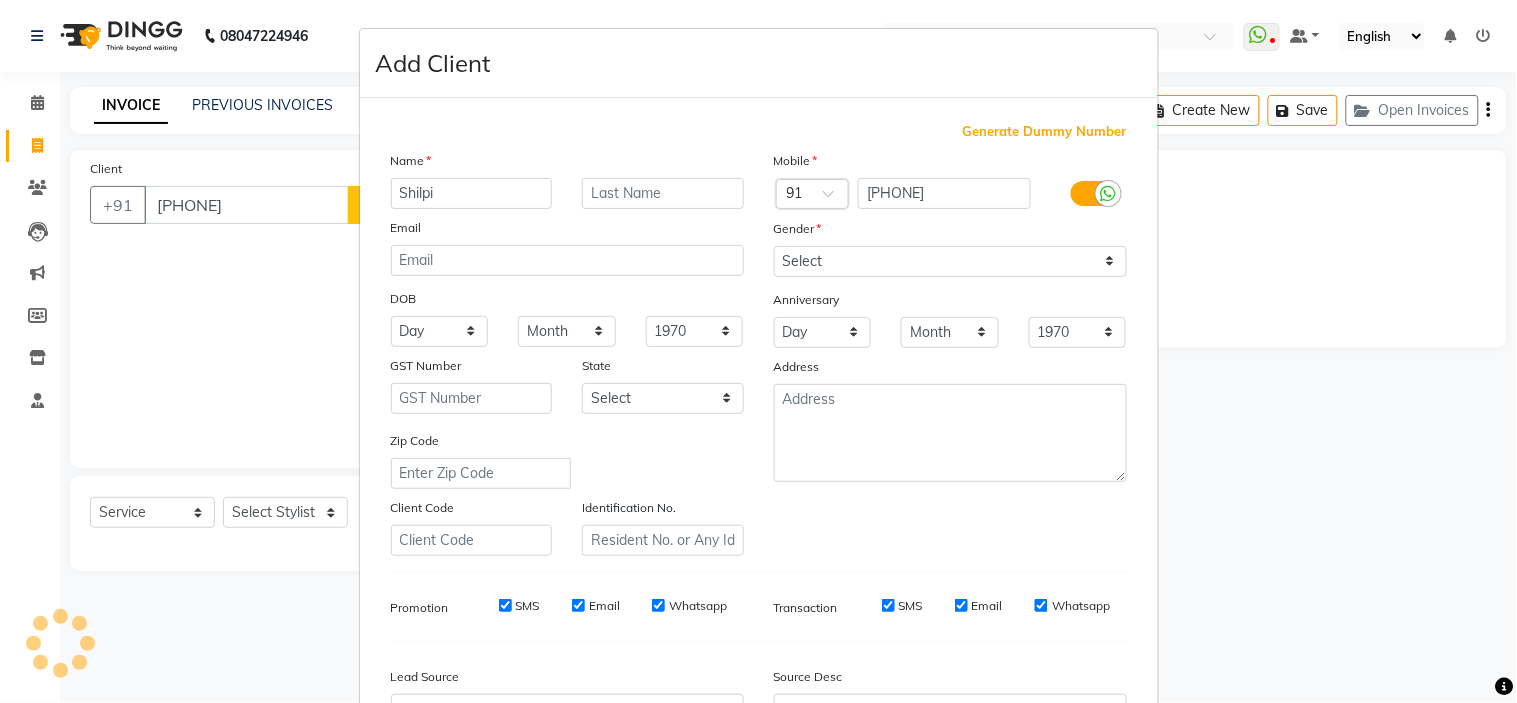type on "Shilpi" 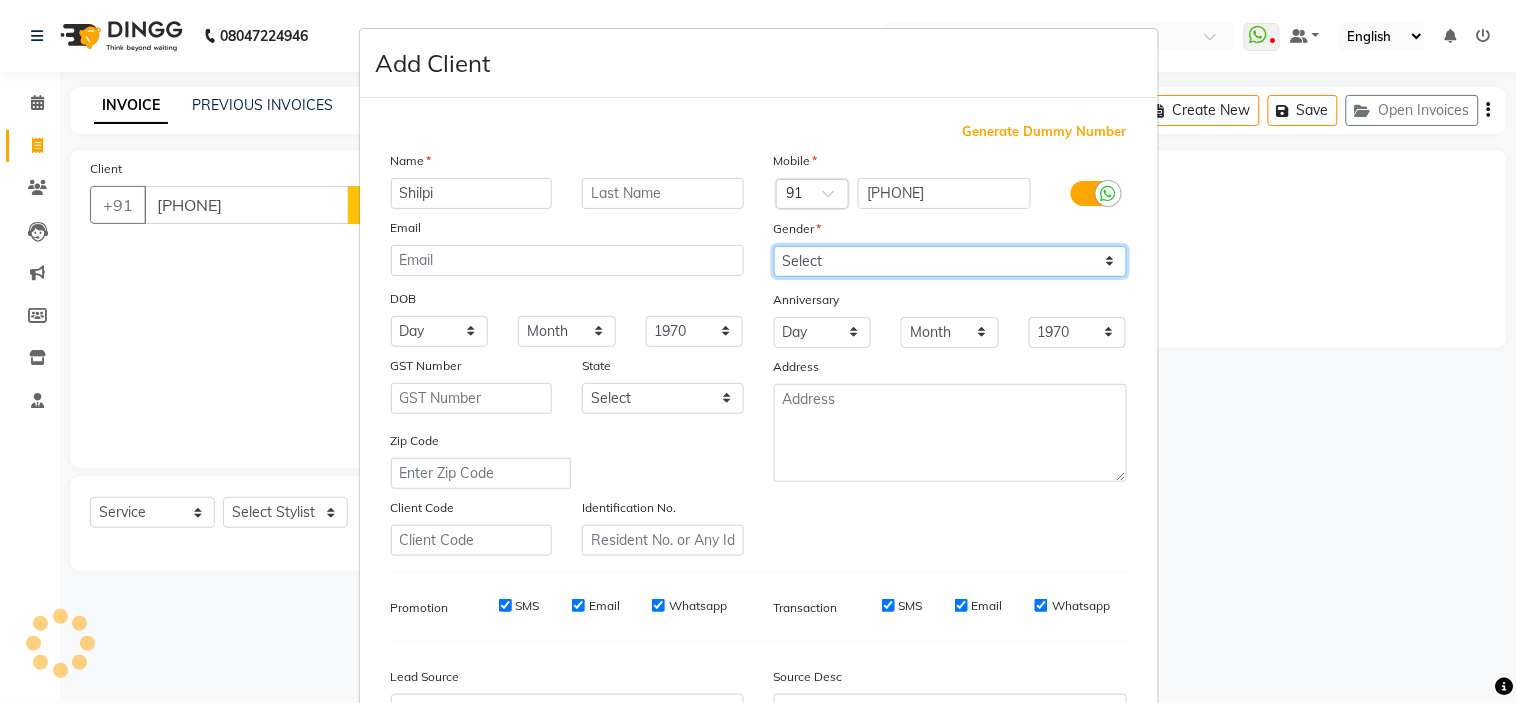 click on "Select Male Female Other Prefer Not To Say" at bounding box center (950, 261) 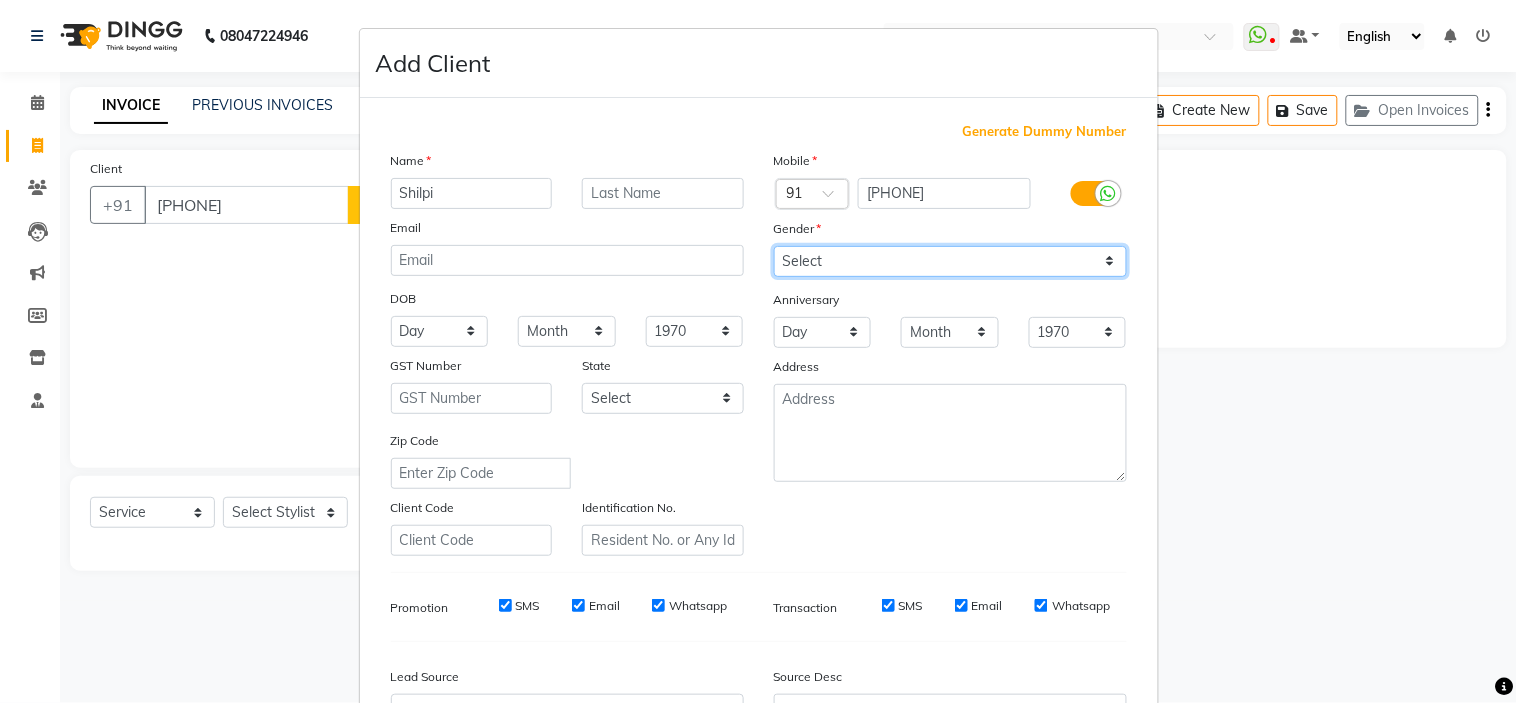 select on "female" 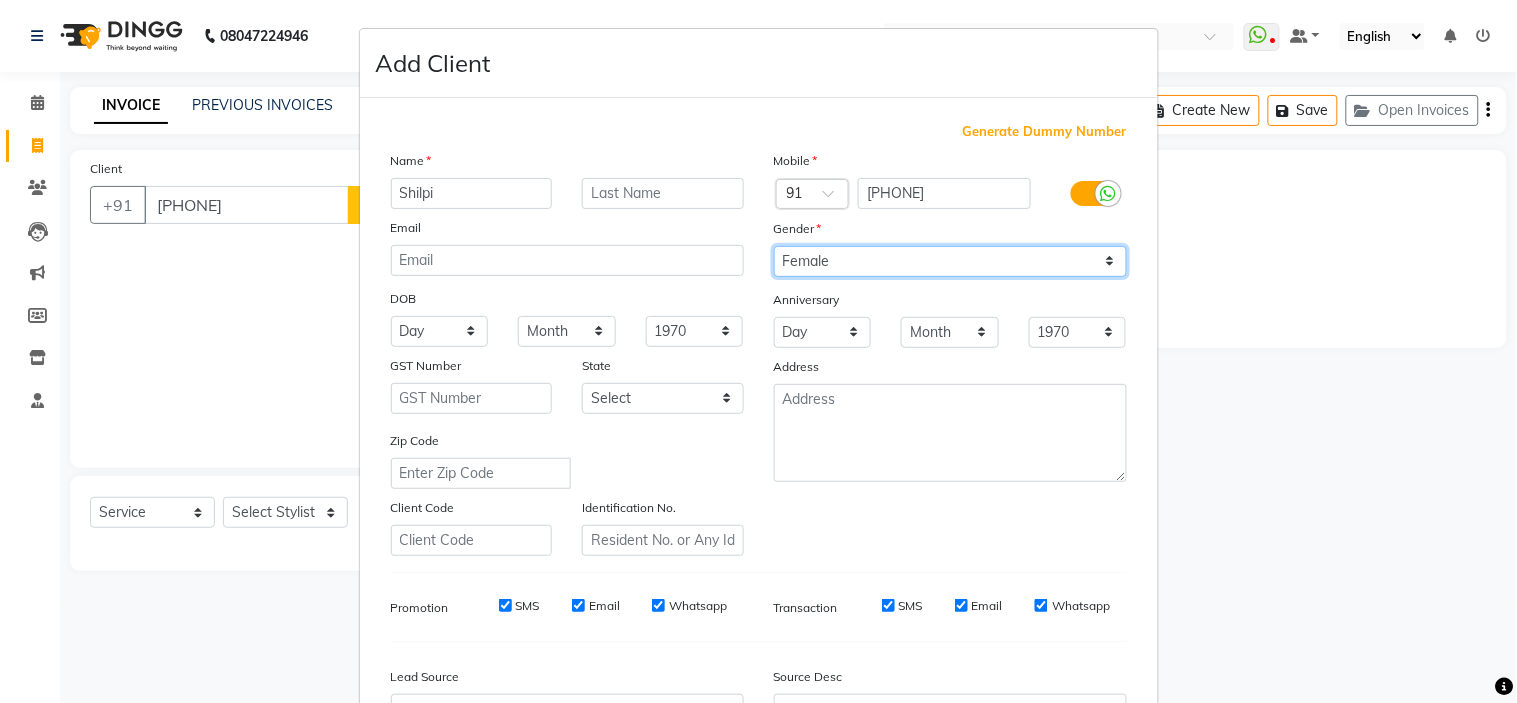 click on "Select Male Female Other Prefer Not To Say" at bounding box center (950, 261) 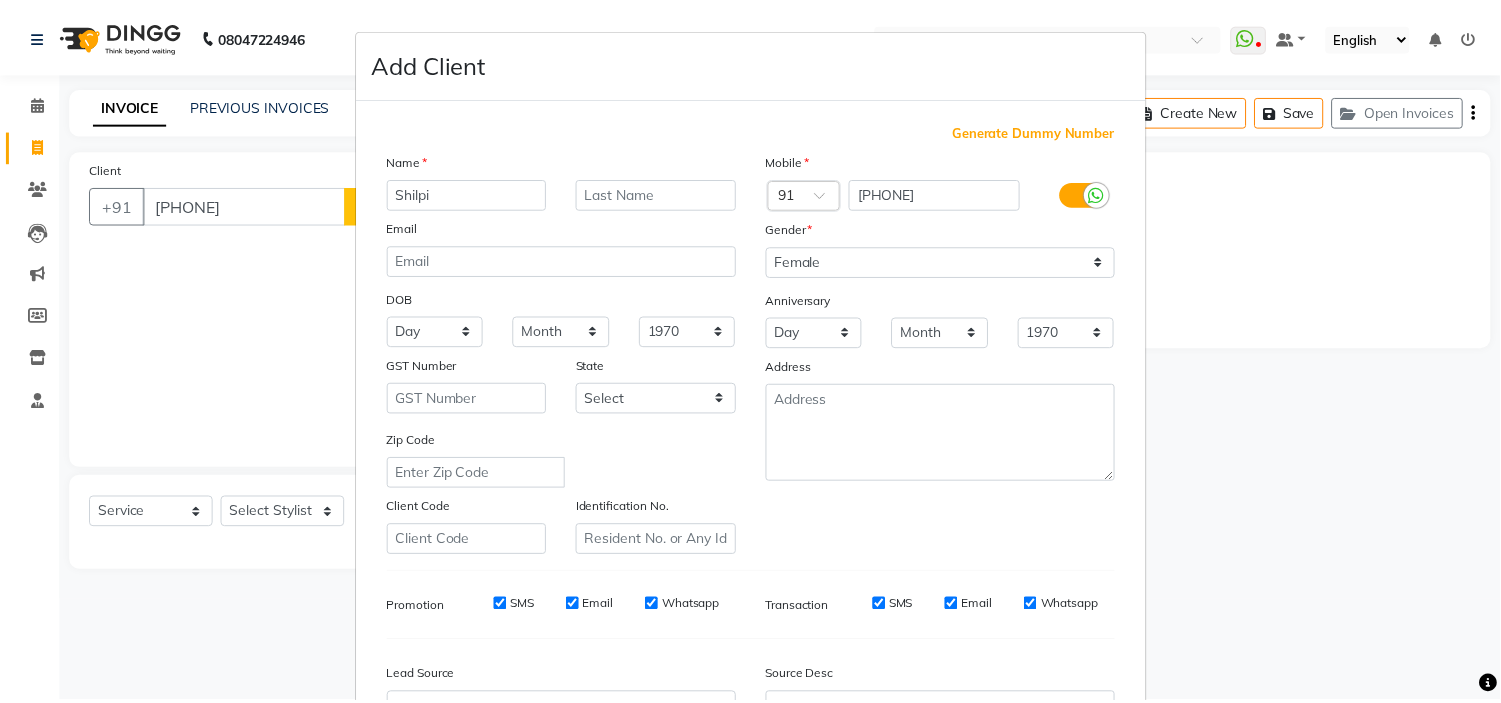 scroll, scrollTop: 221, scrollLeft: 0, axis: vertical 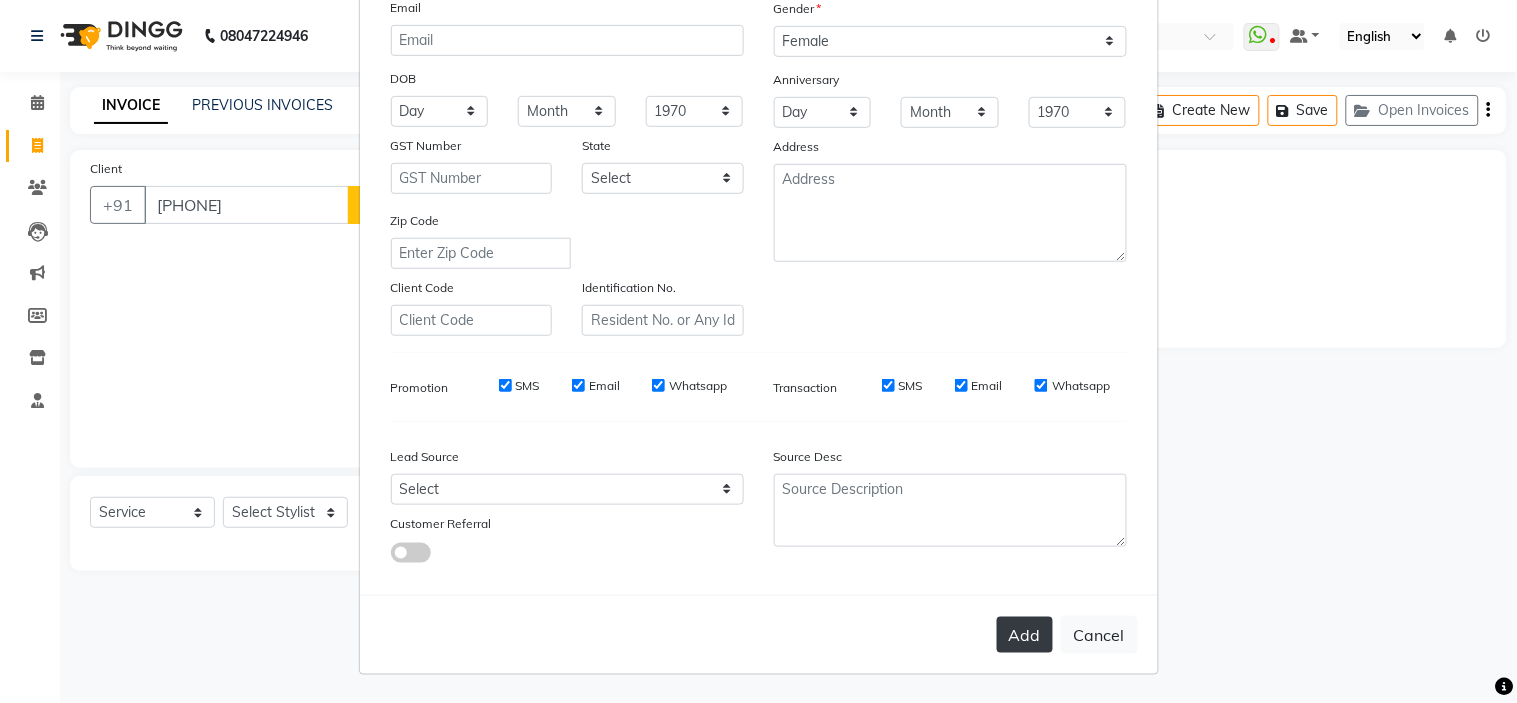 click on "Add" at bounding box center (1025, 635) 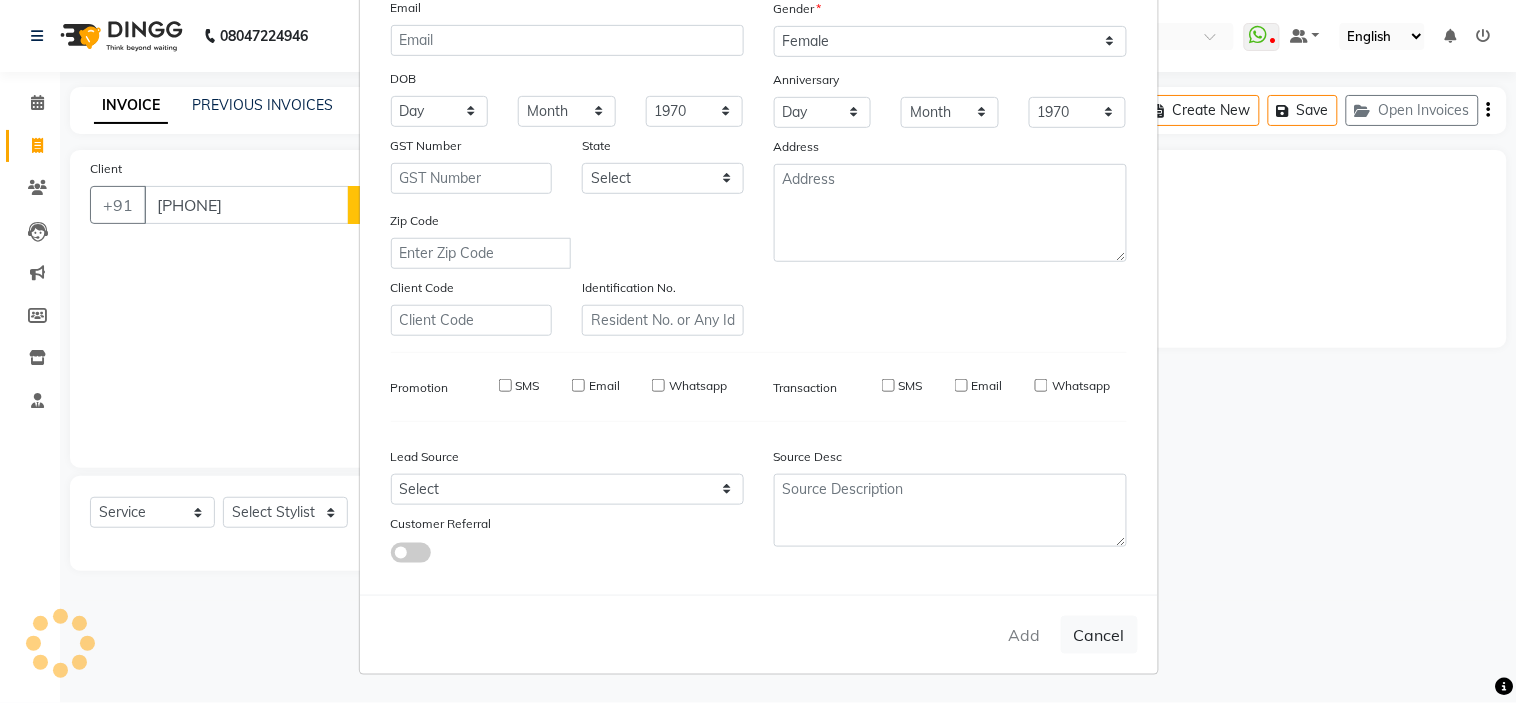 type on "88******28" 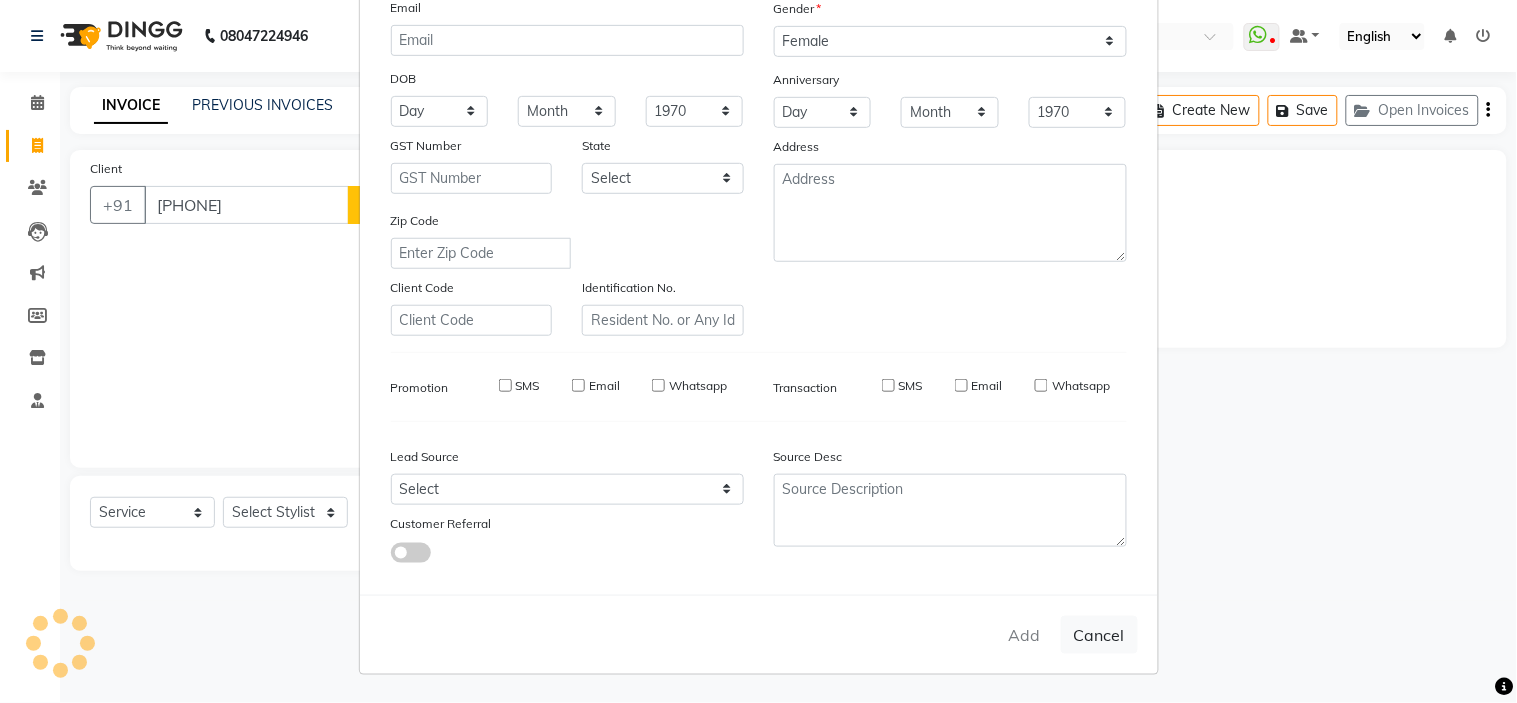 type 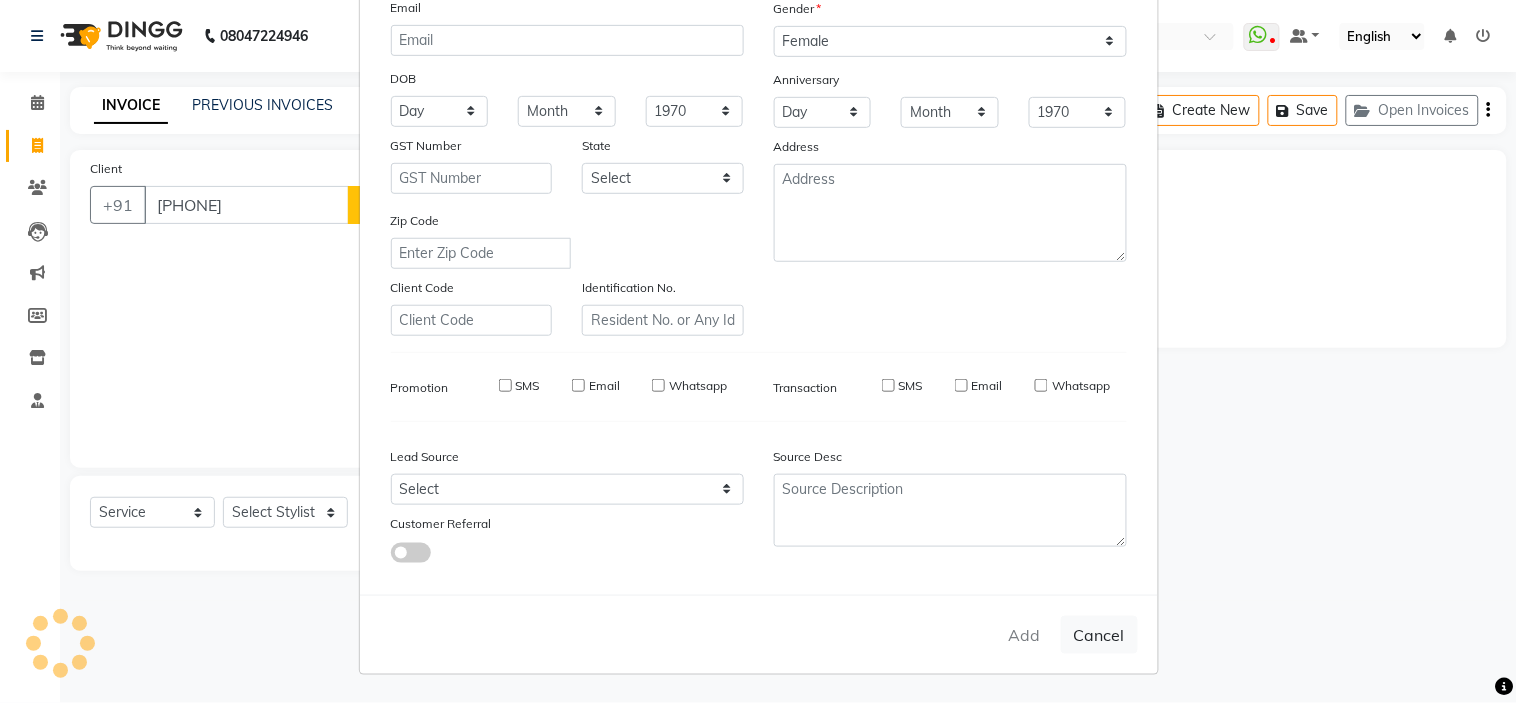 select 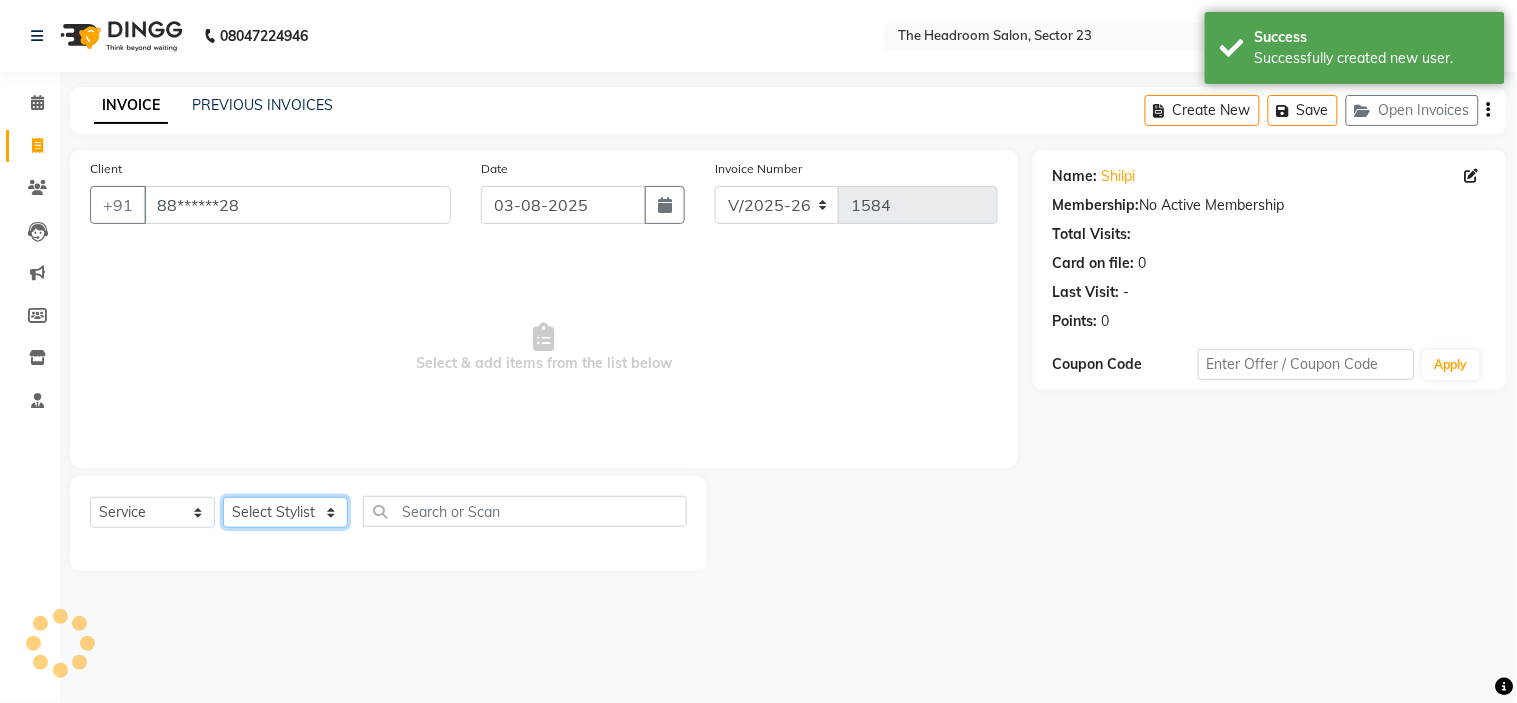 click on "Select Stylist [FIRST] [FIRST] [FIRST] [FIRST] [FIRST] [FIRST] [FIRST]" 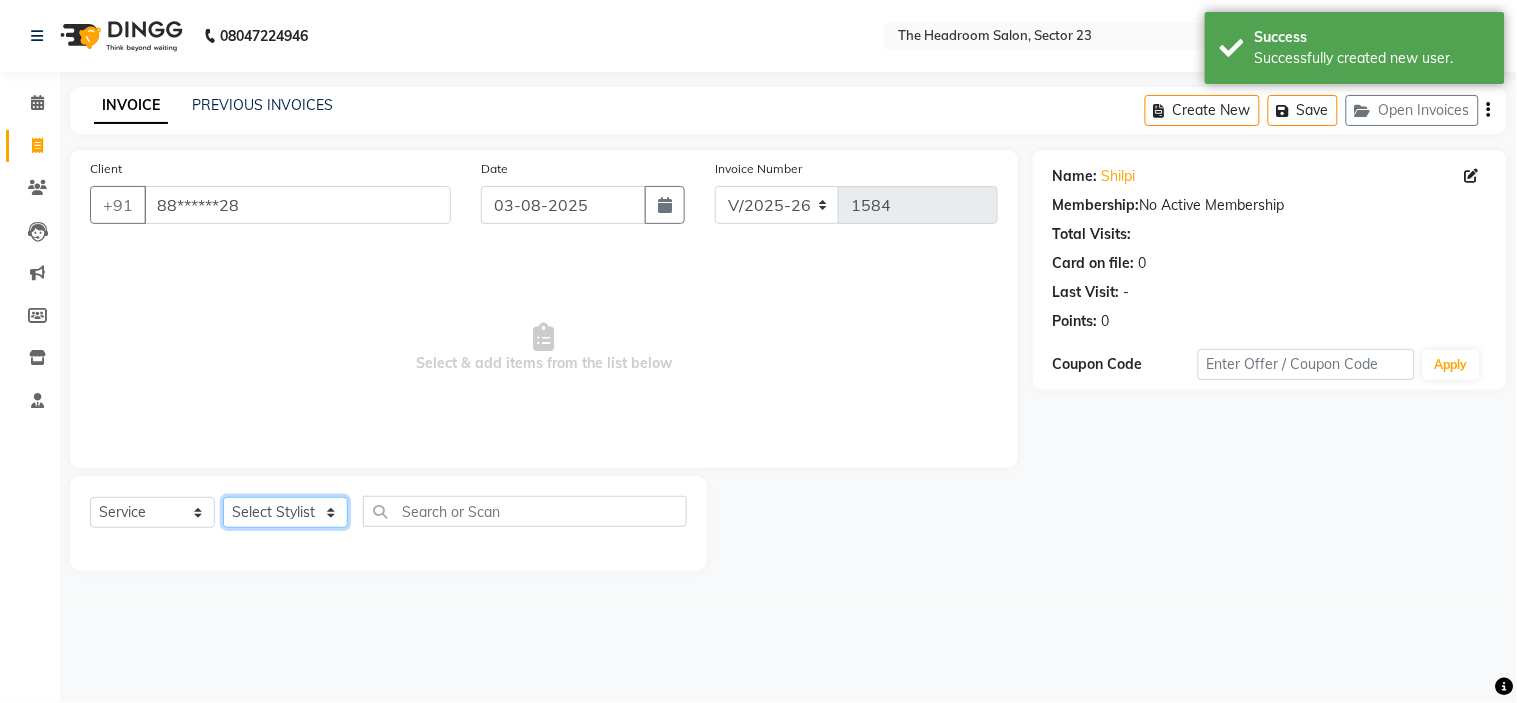 select on "64907" 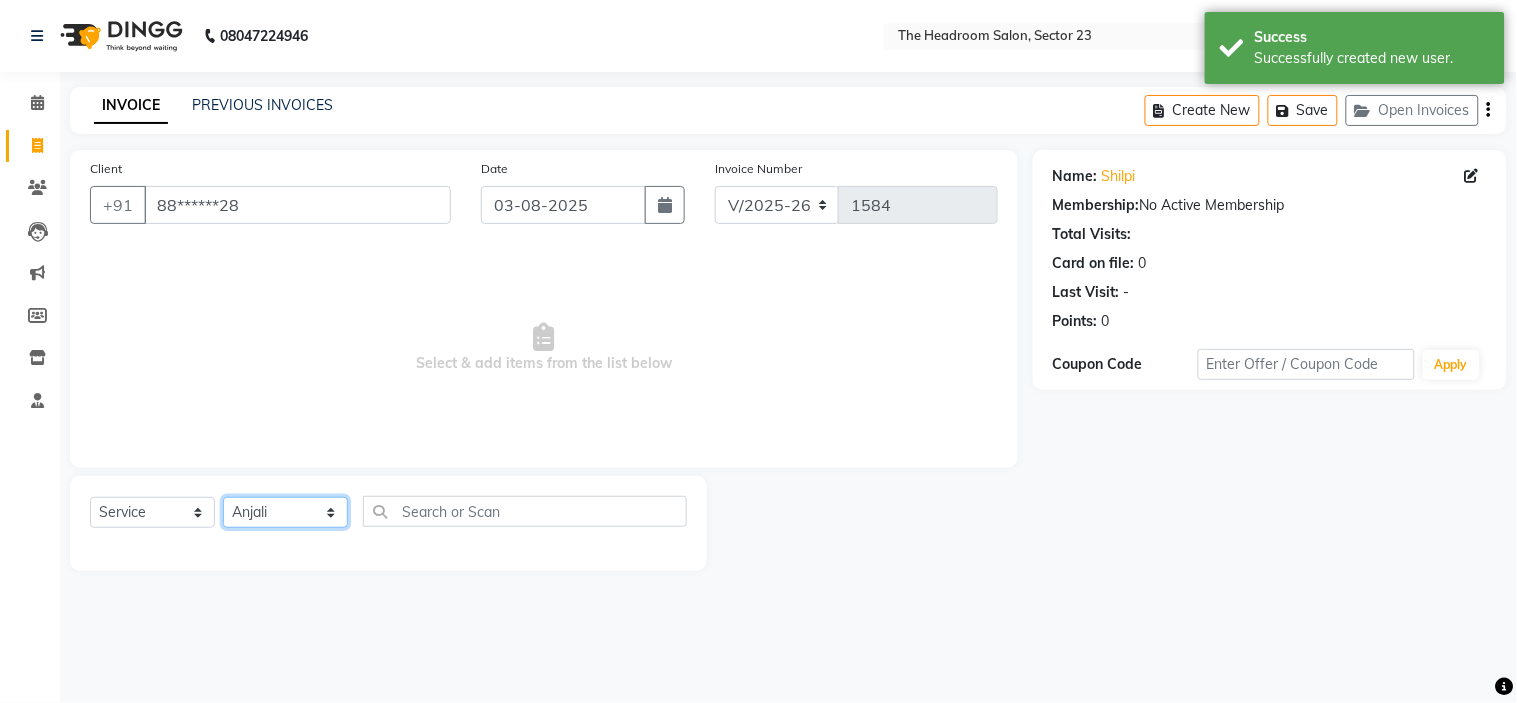 click on "Select Stylist [FIRST] [FIRST] [FIRST] [FIRST] [FIRST] [FIRST] [FIRST]" 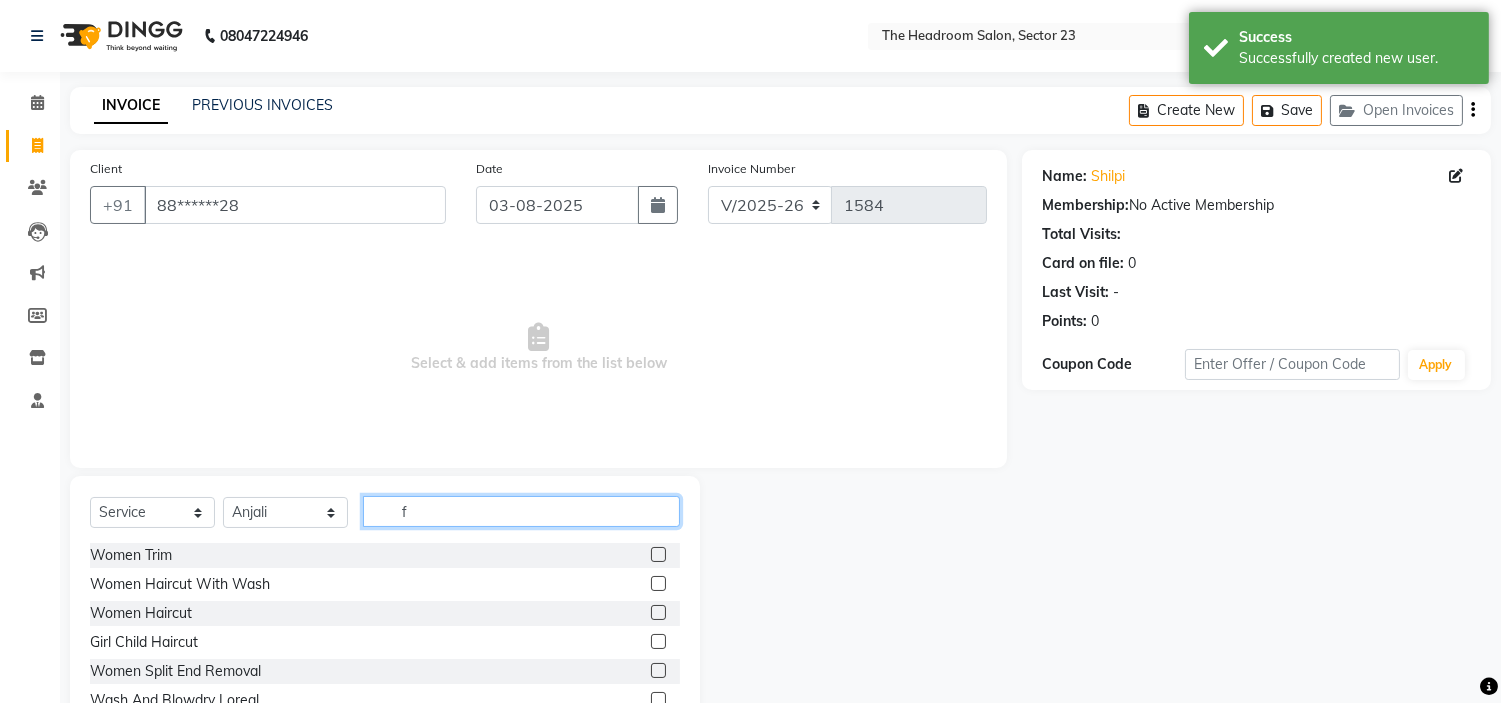 click on "f" 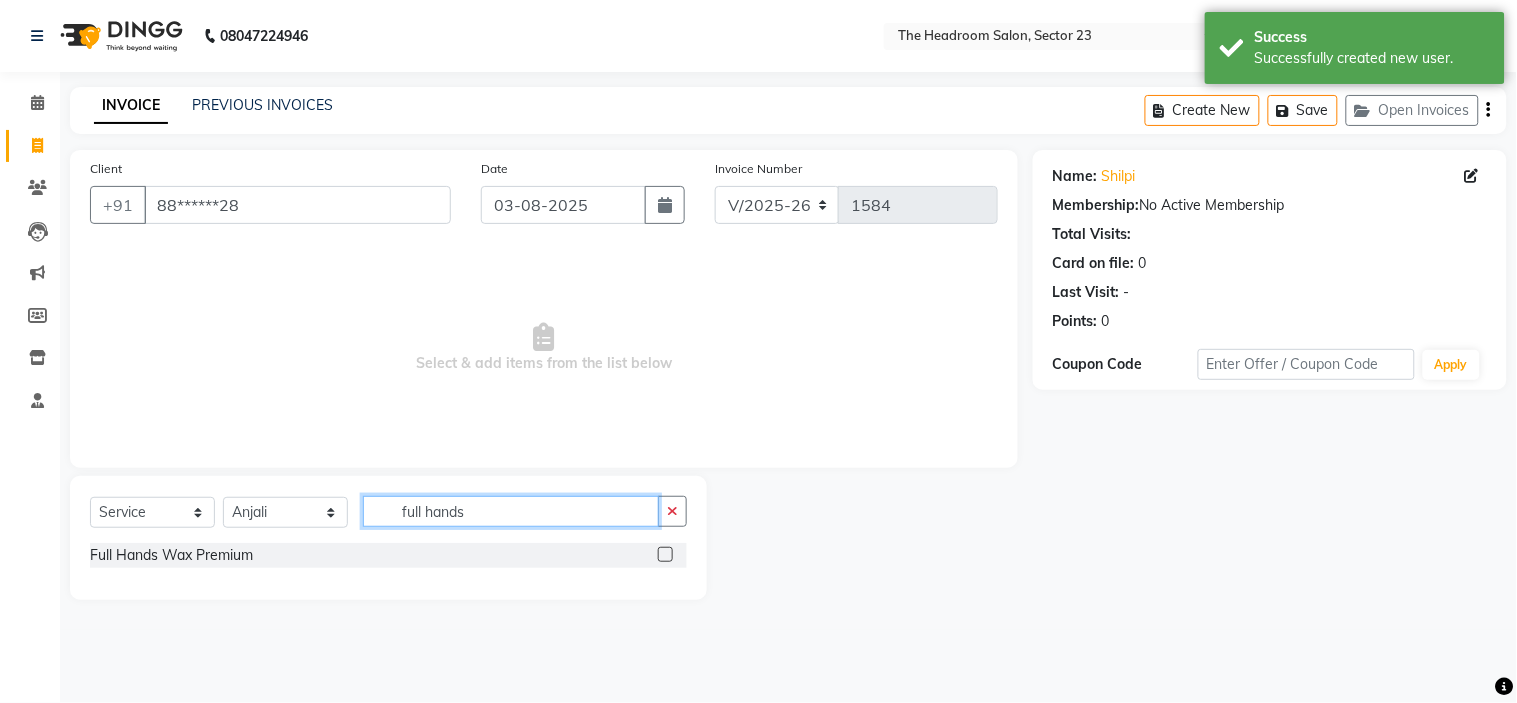 type on "full hands" 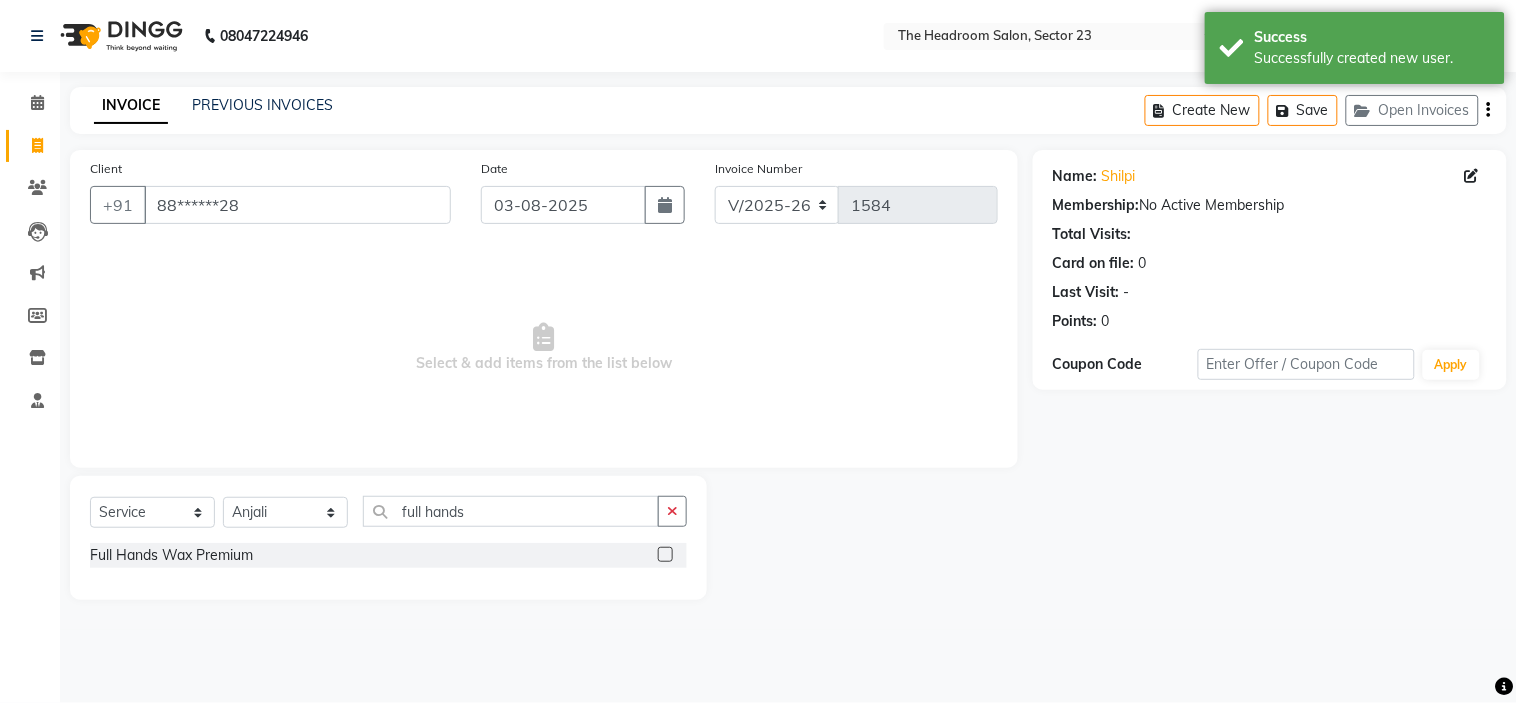 click 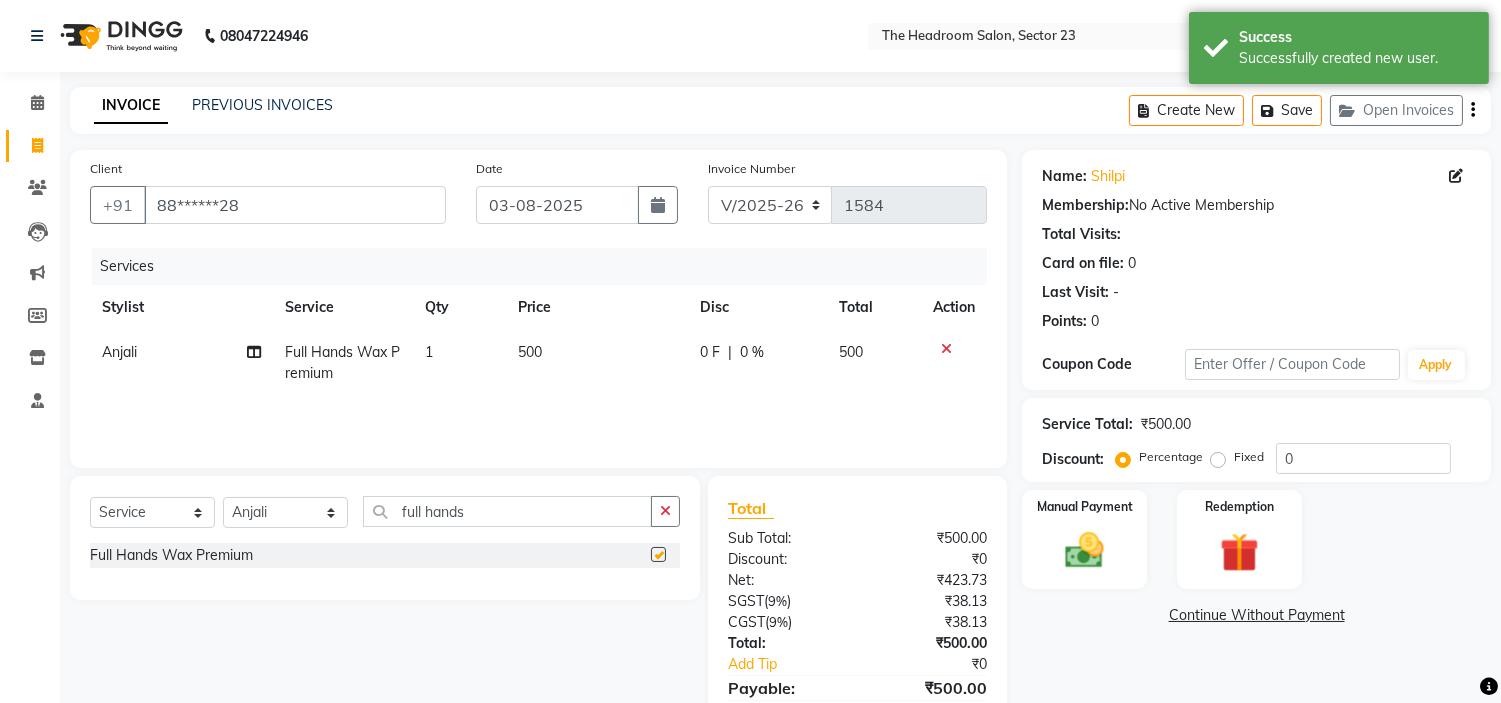 checkbox on "false" 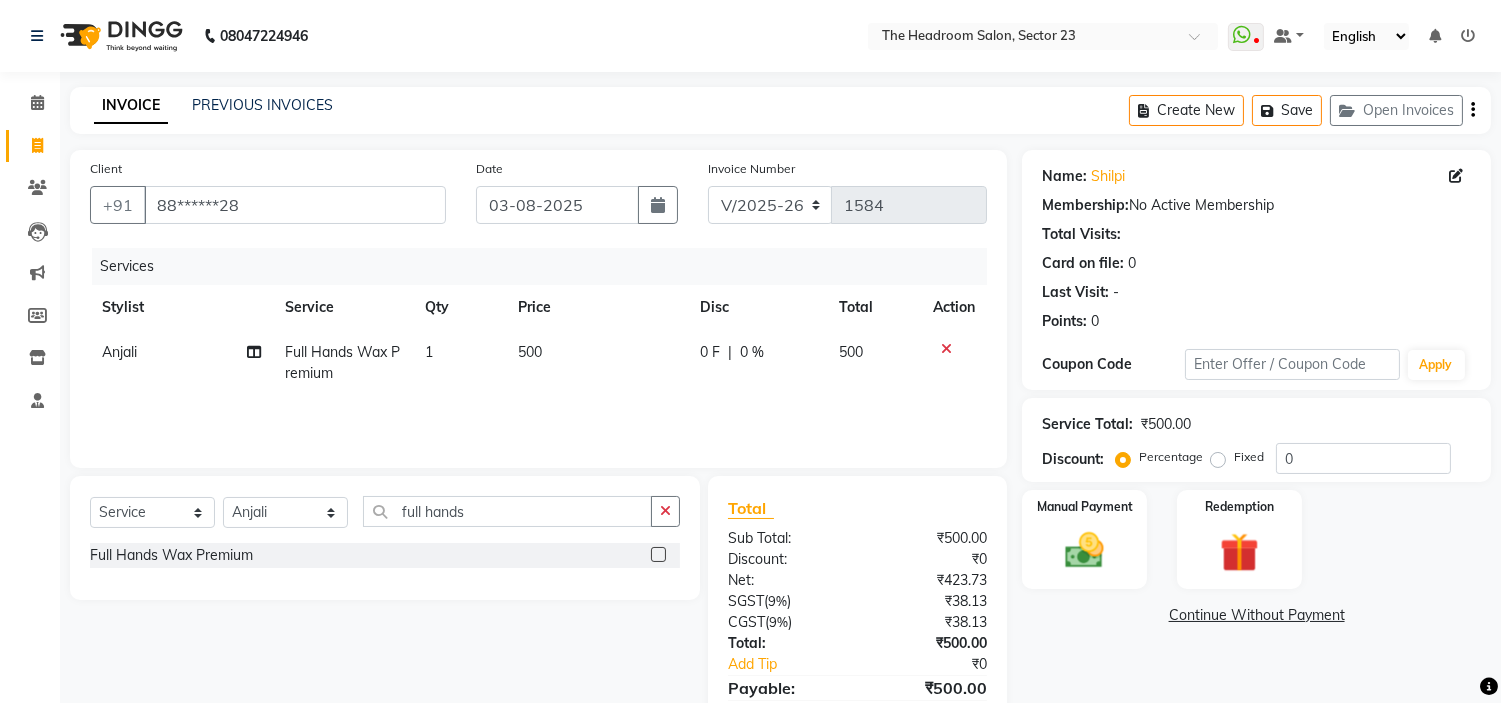 click on "0 F" 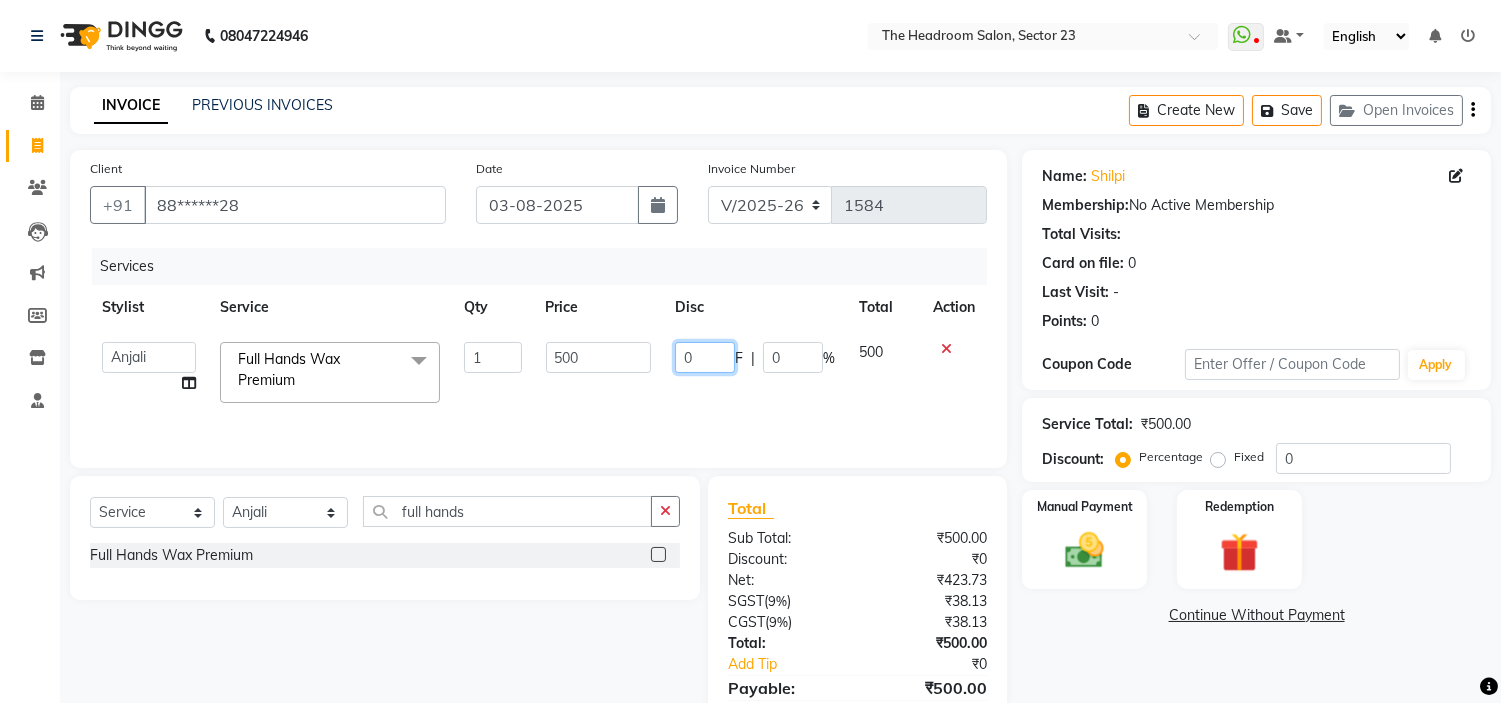 click on "0" 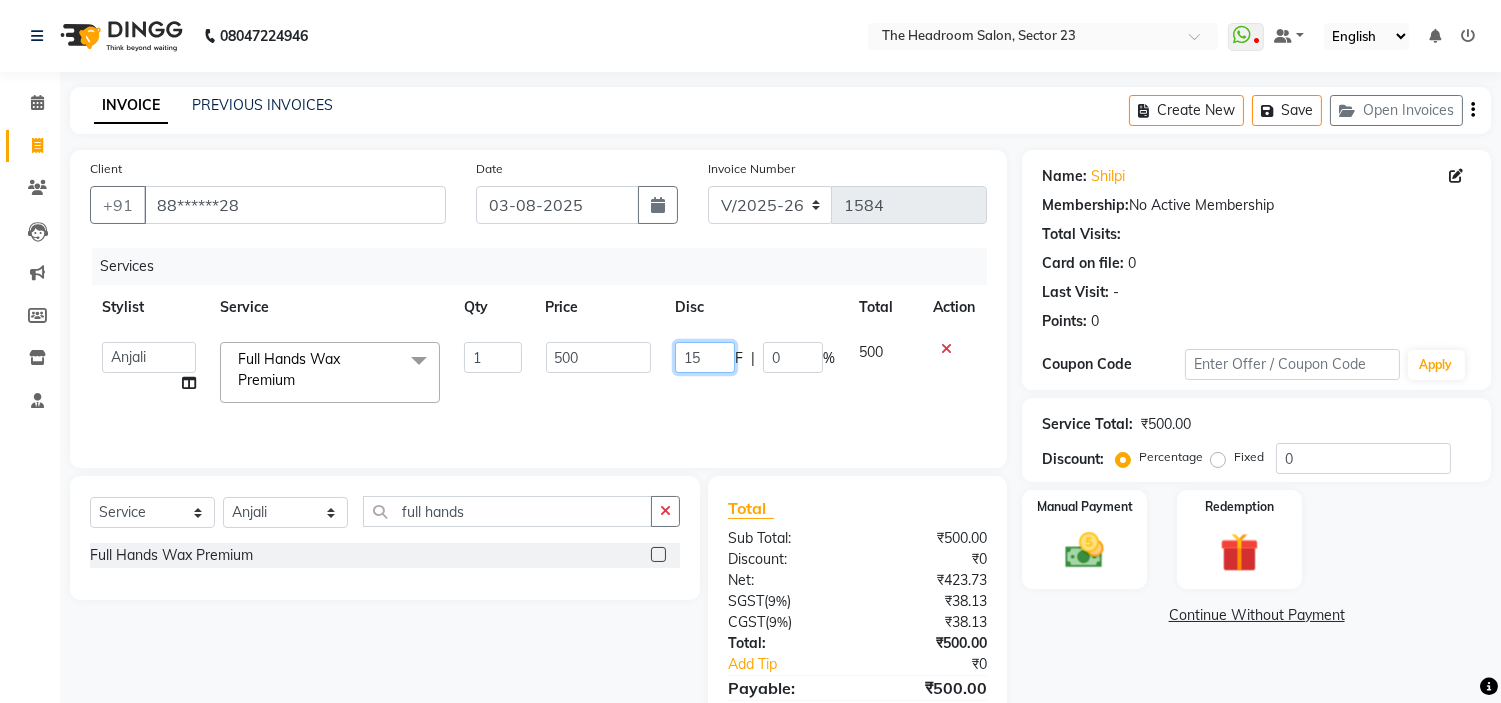 type on "150" 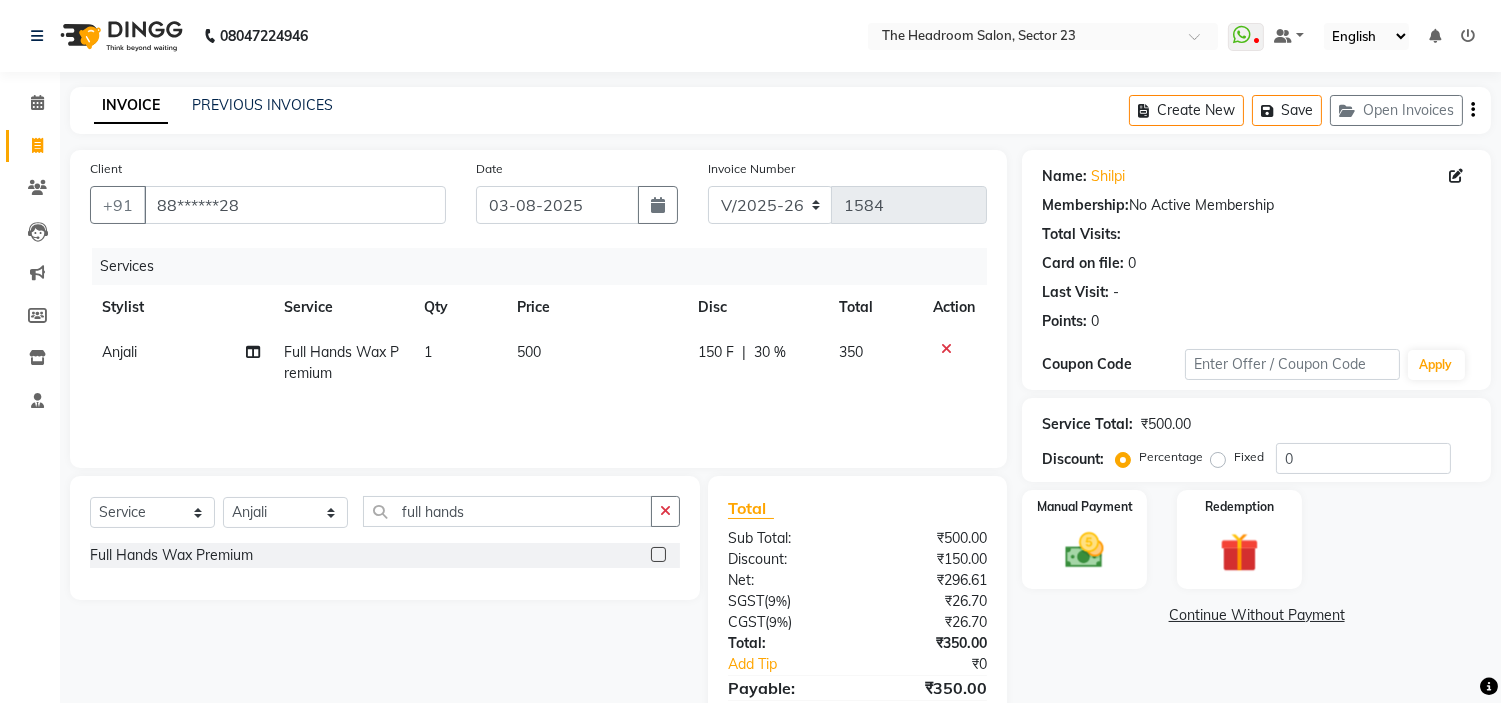 click on "Select Service Product Membership Package Voucher Prepaid Gift Card Select Stylist [FIRST] [FIRST] [FIRST] [FIRST] Manager [FIRST] [FIRST] [FIRST] [FIRST] full hands Full Hands Wax Premium" 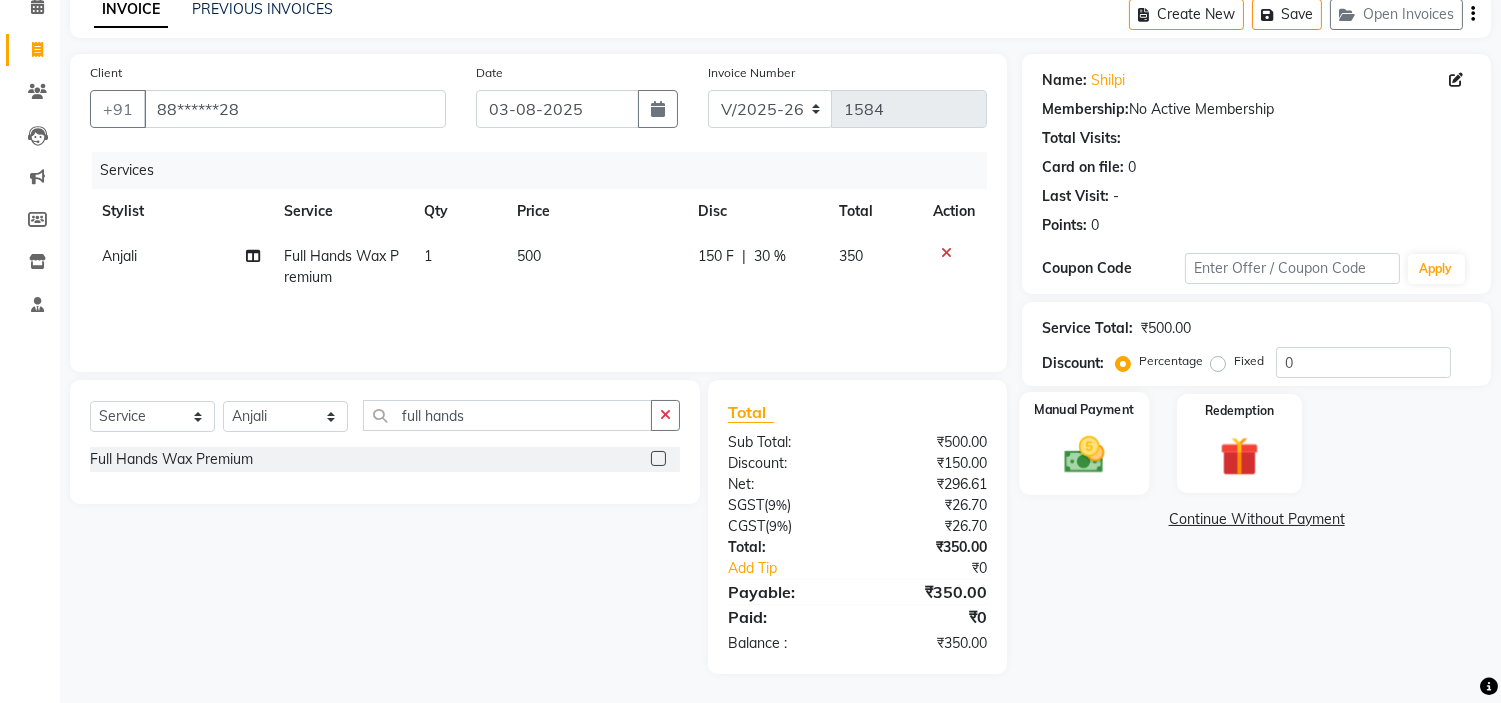 click 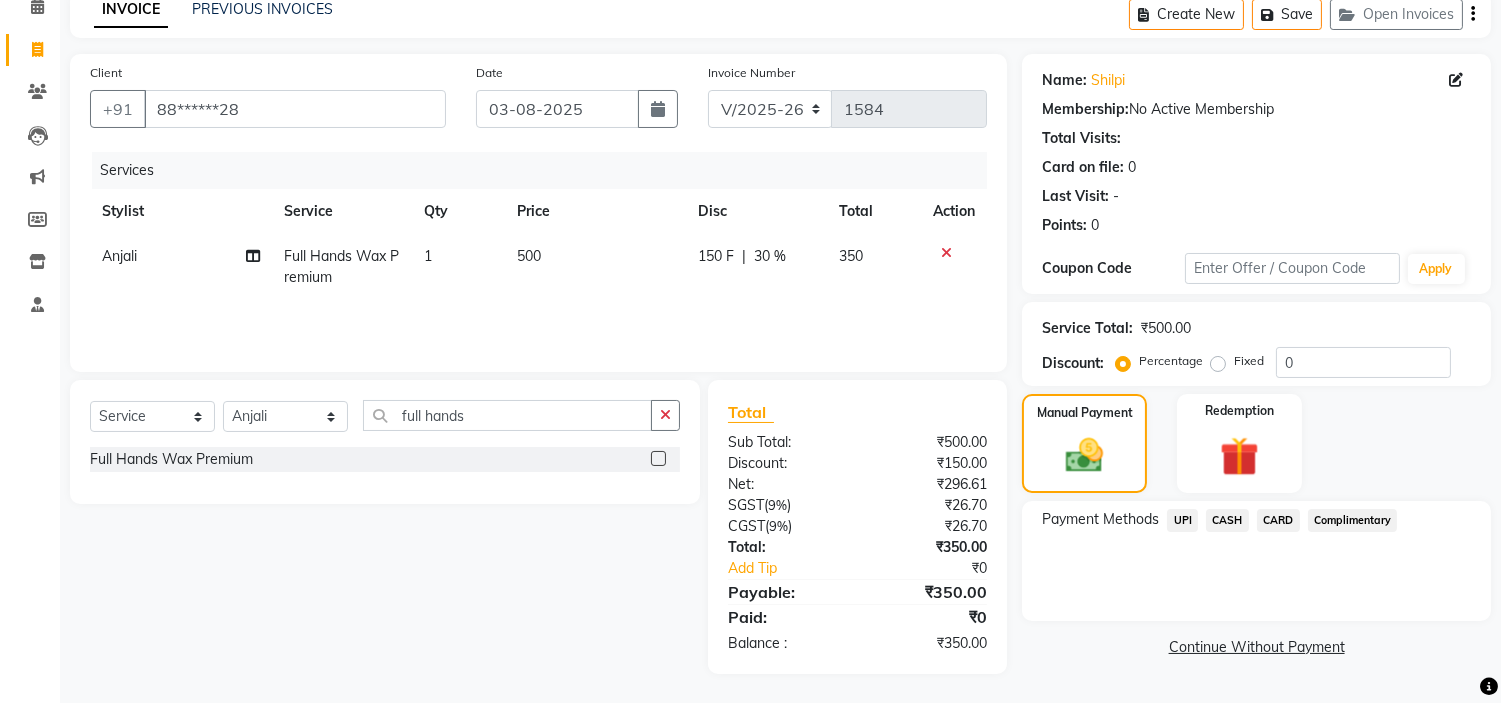click on "UPI" 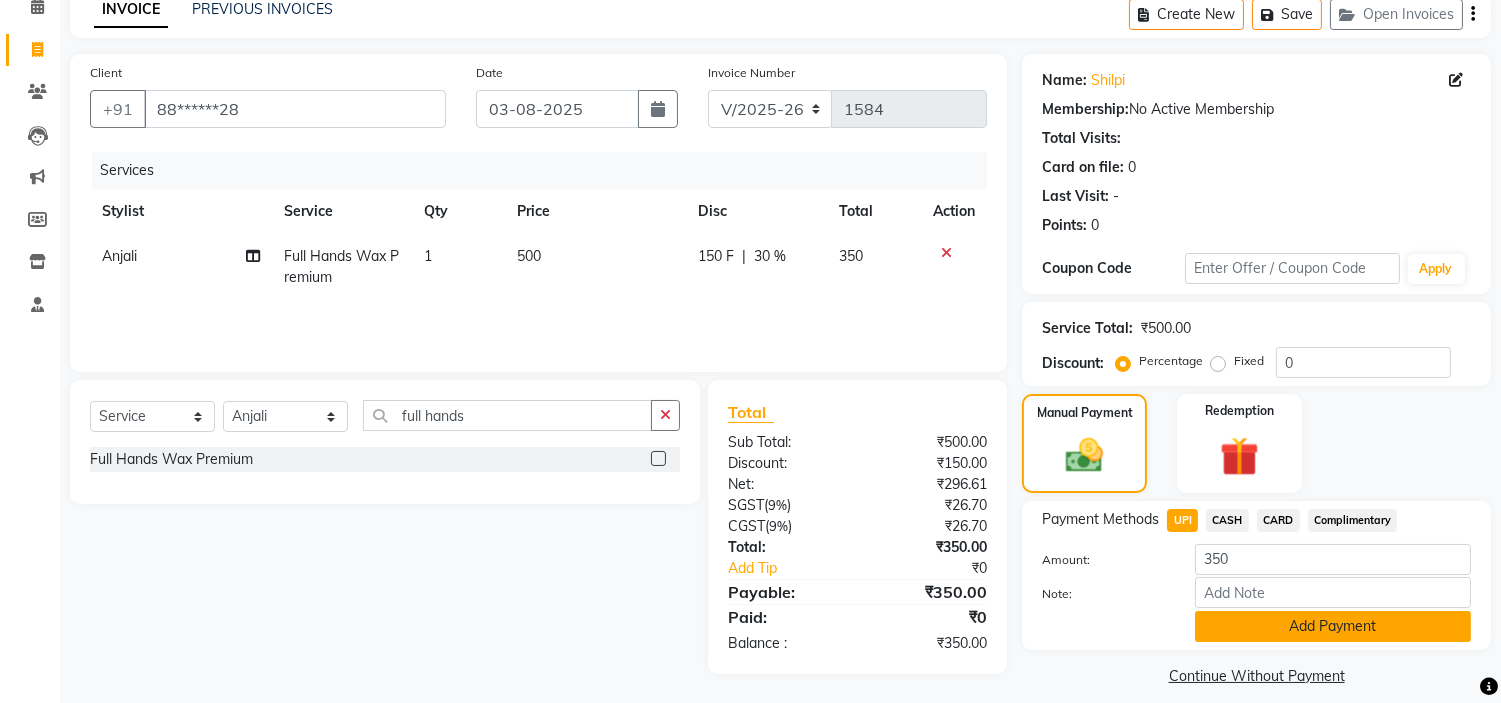 click on "Add Payment" 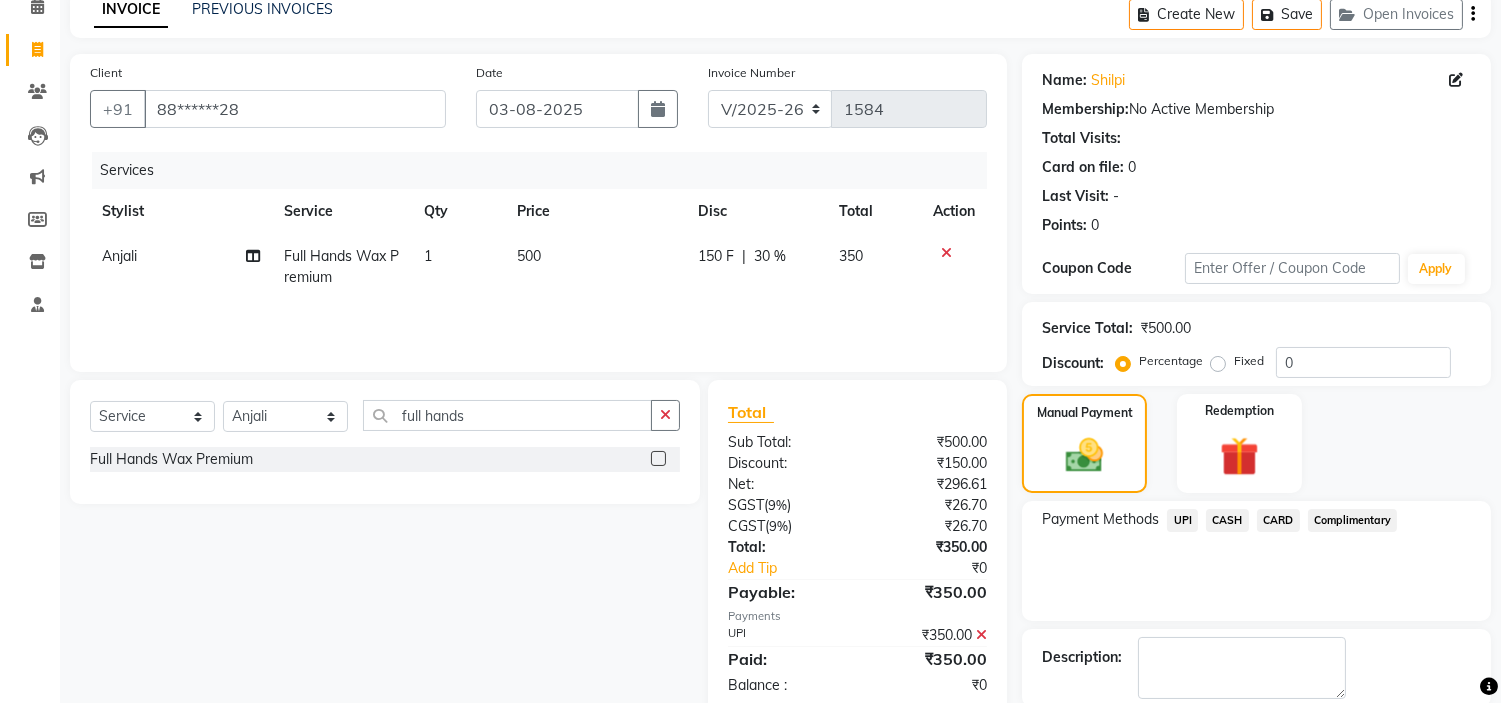 scroll, scrollTop: 196, scrollLeft: 0, axis: vertical 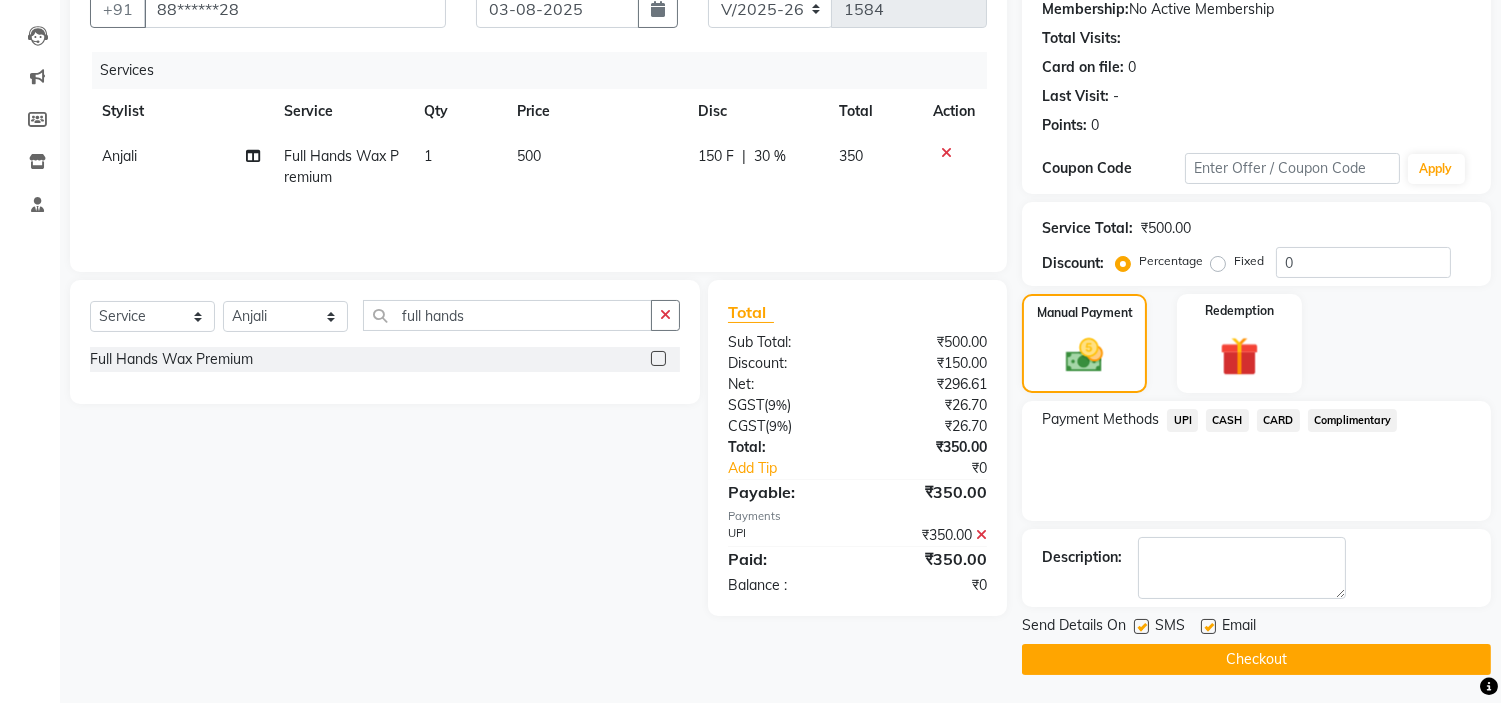 click on "Checkout" 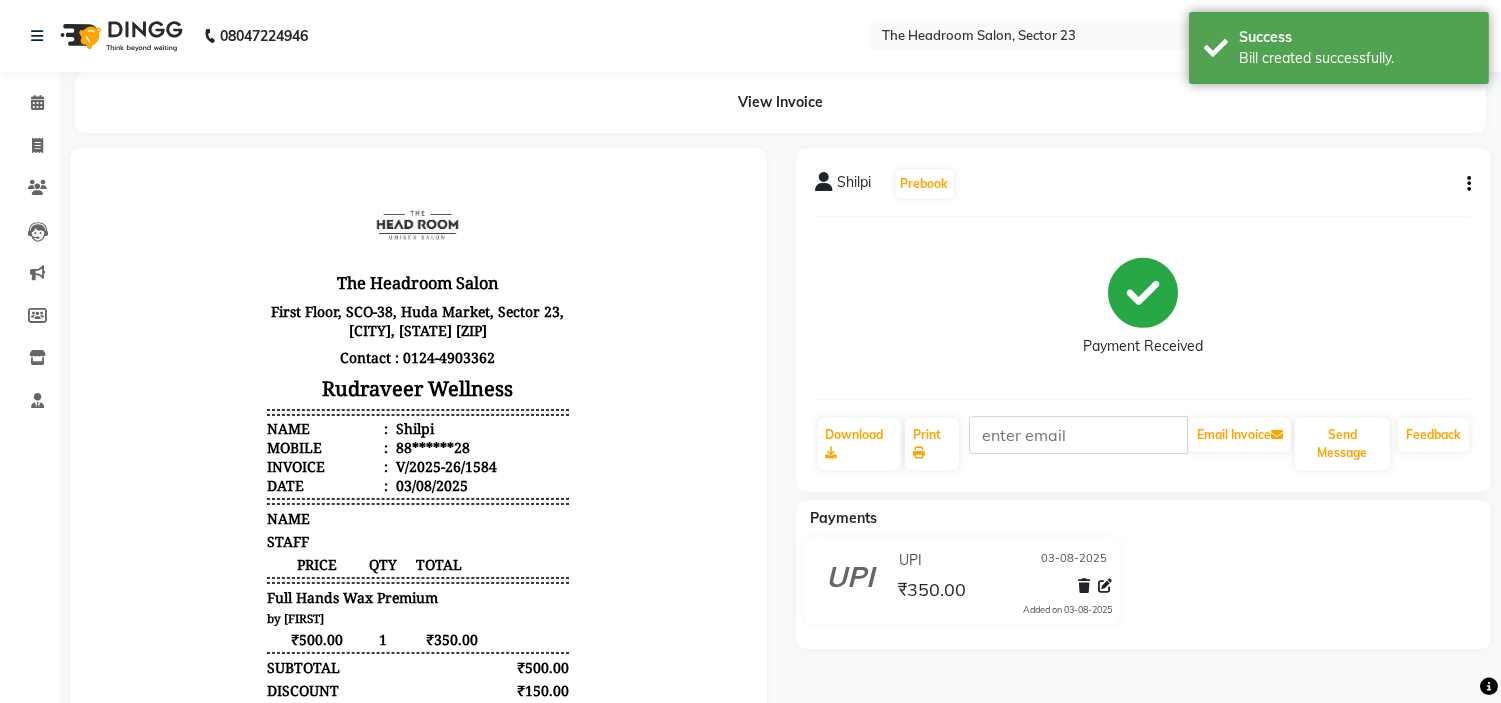 scroll, scrollTop: 0, scrollLeft: 0, axis: both 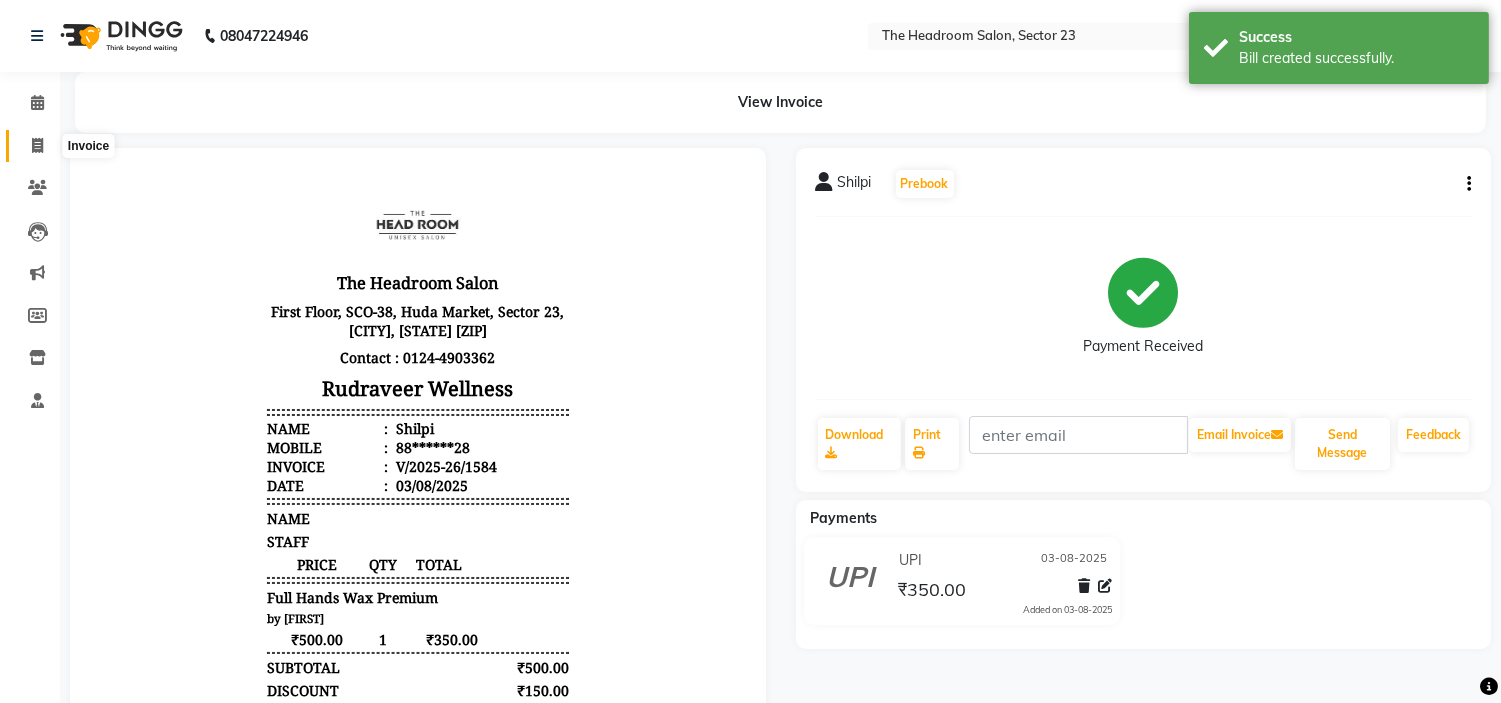 click 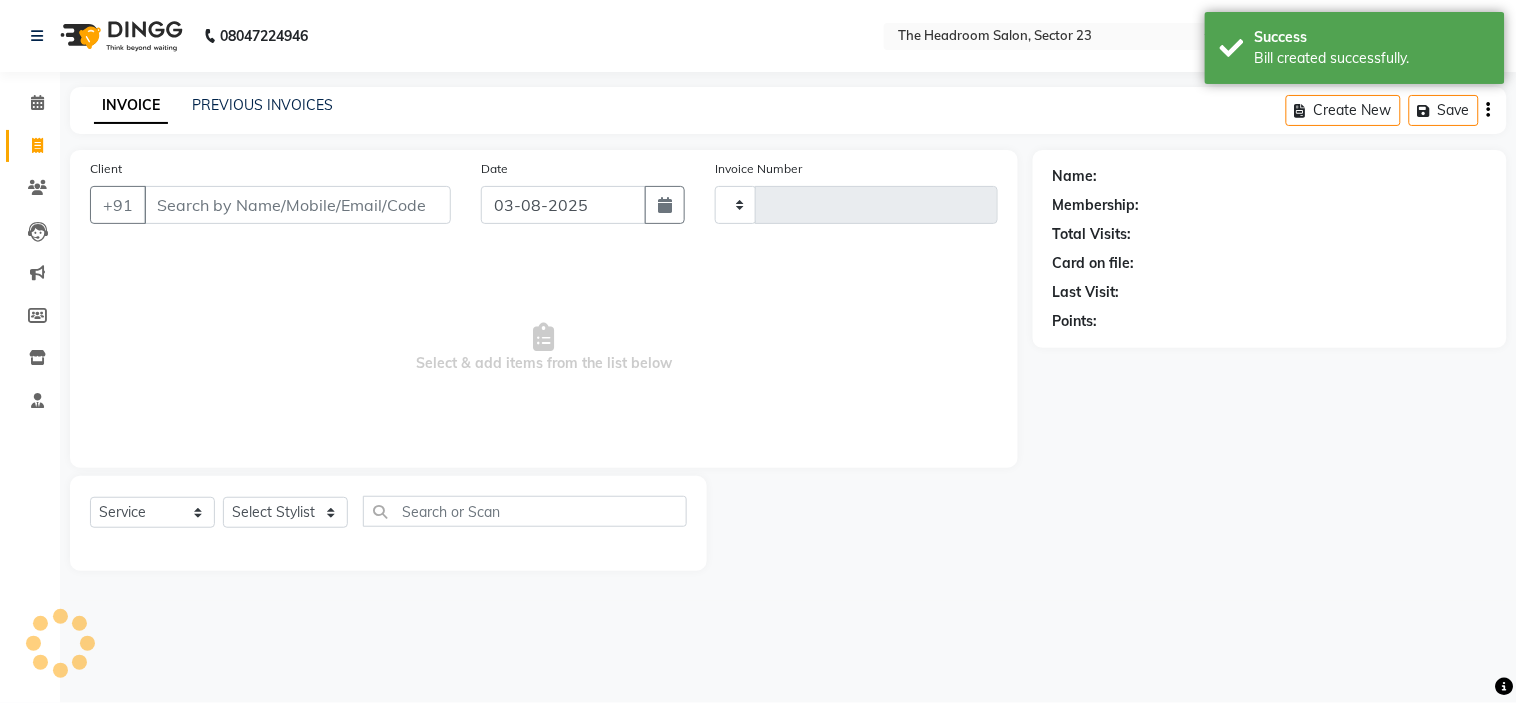 type on "1585" 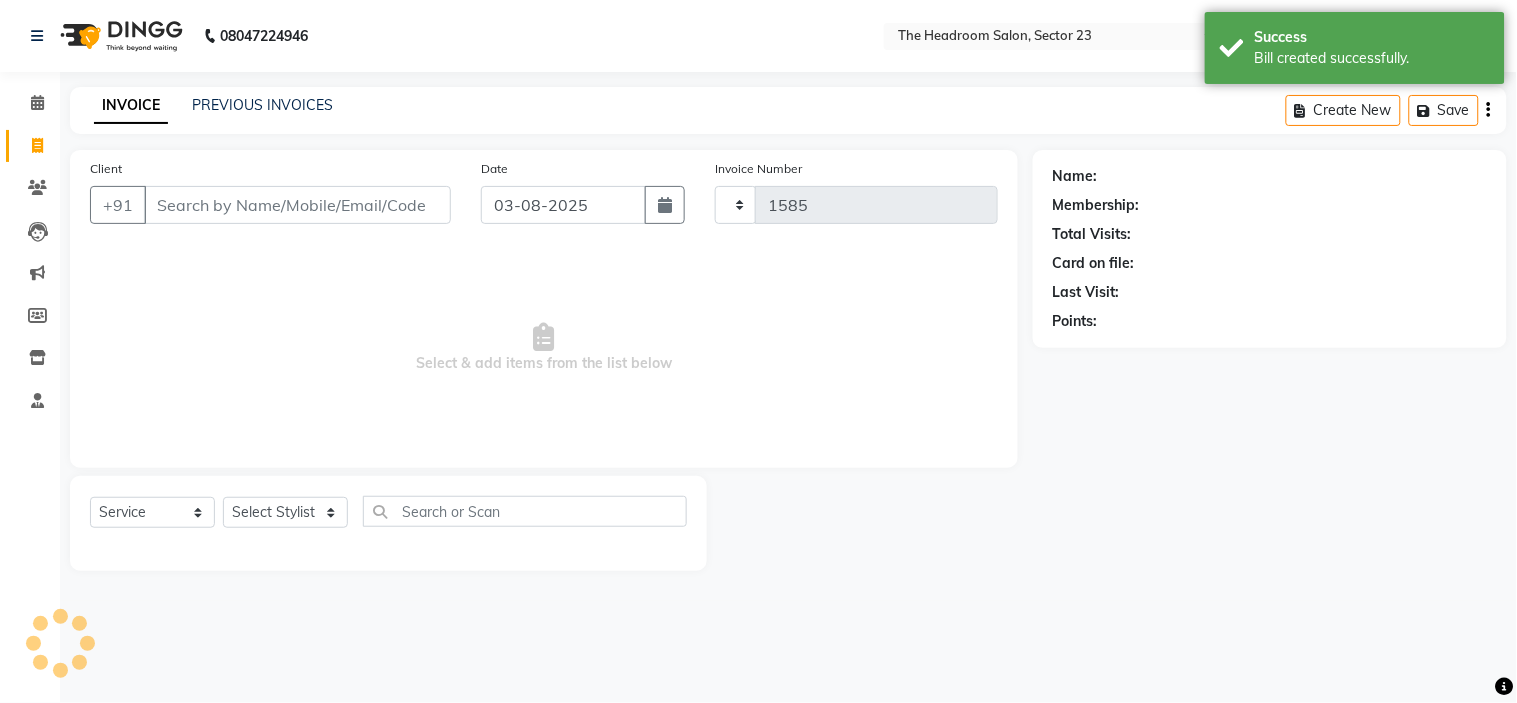 select on "6796" 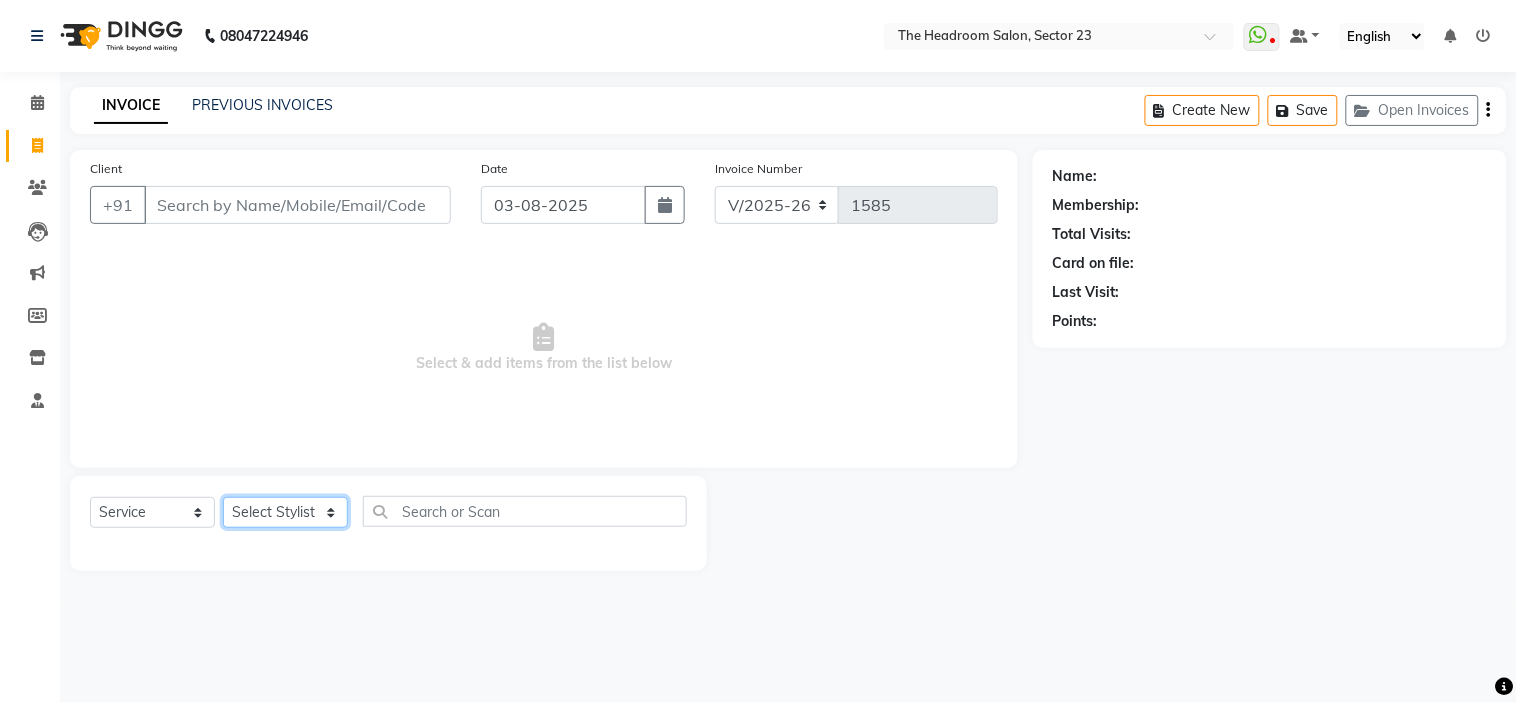 click on "Select Stylist [FIRST] [FIRST] [FIRST] [FIRST] [FIRST] [FIRST] [FIRST]" 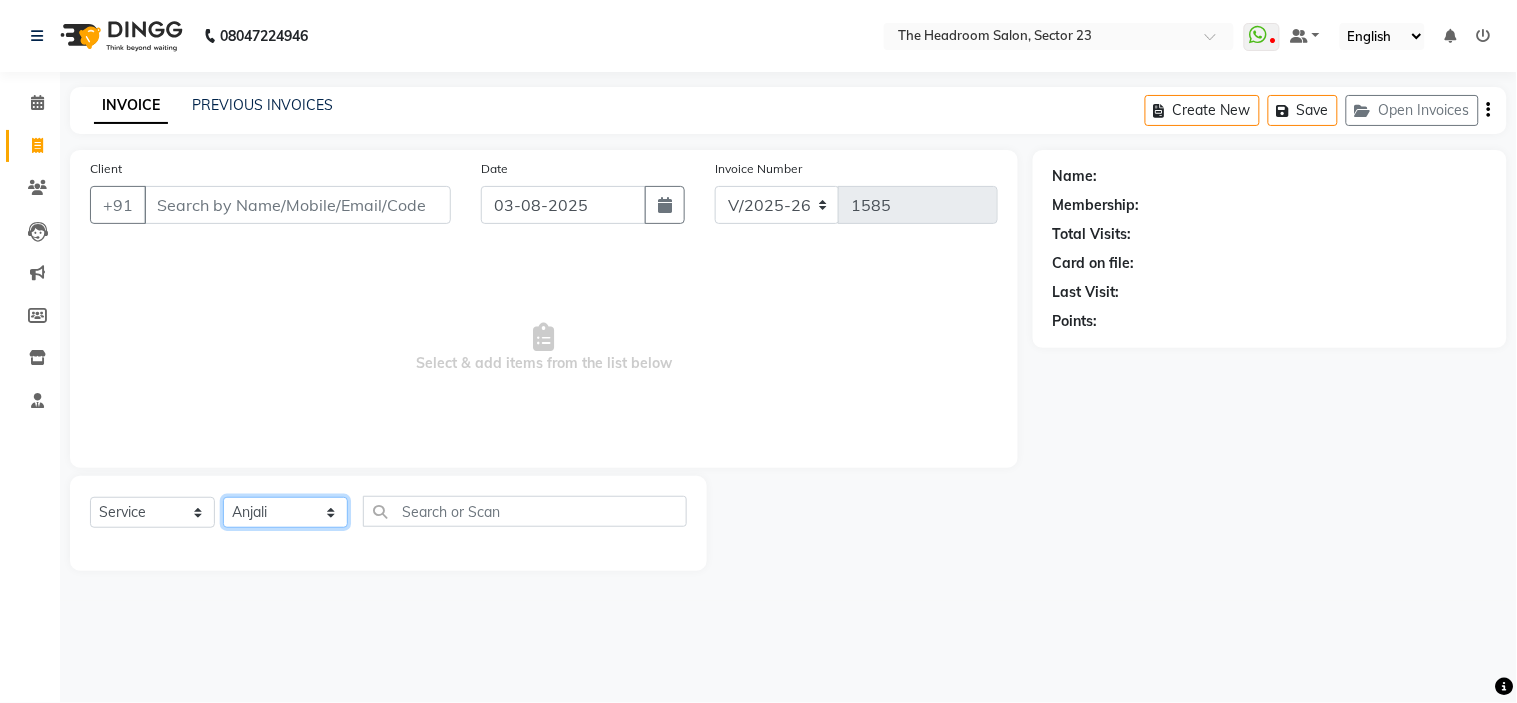 click on "Select Stylist [FIRST] [FIRST] [FIRST] [FIRST] [FIRST] [FIRST] [FIRST]" 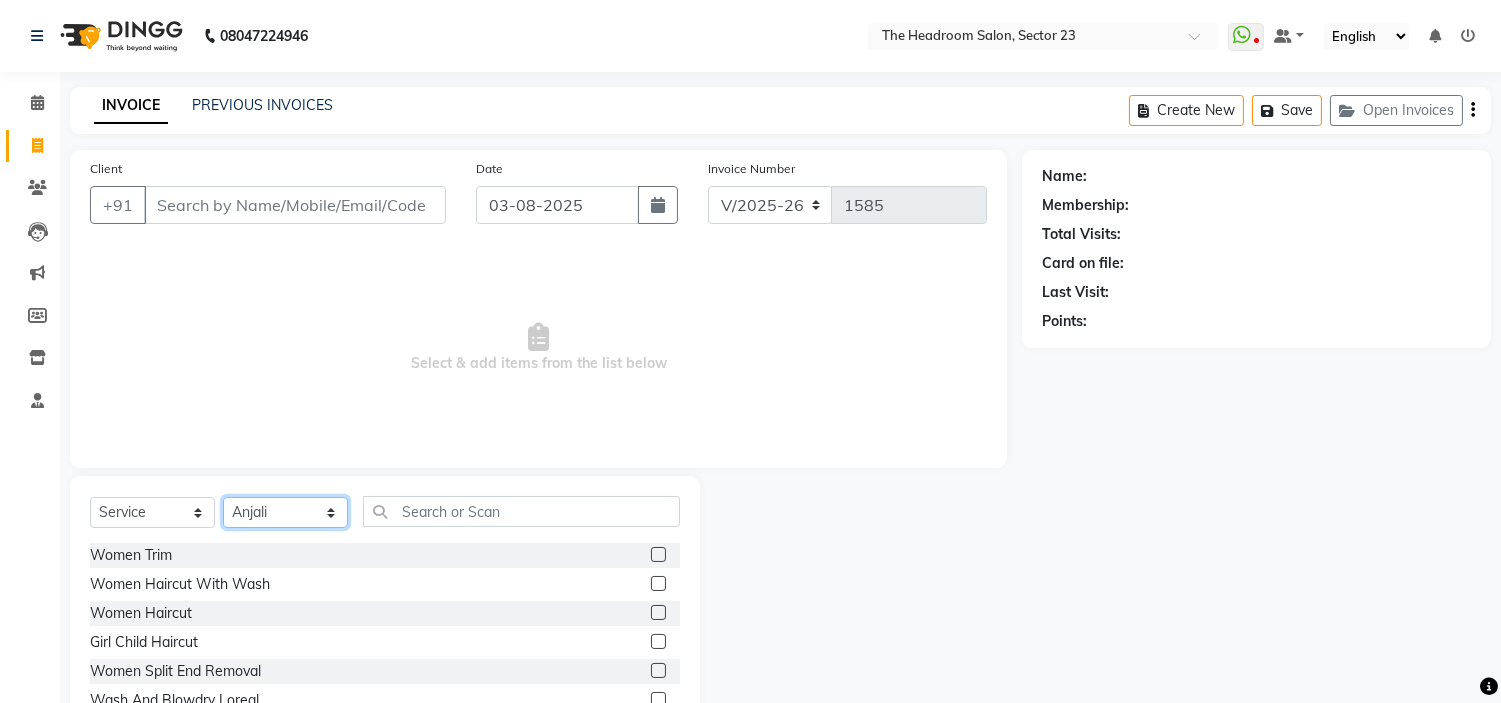 click on "Select Stylist [FIRST] [FIRST] [FIRST] [FIRST] [FIRST] [FIRST] [FIRST]" 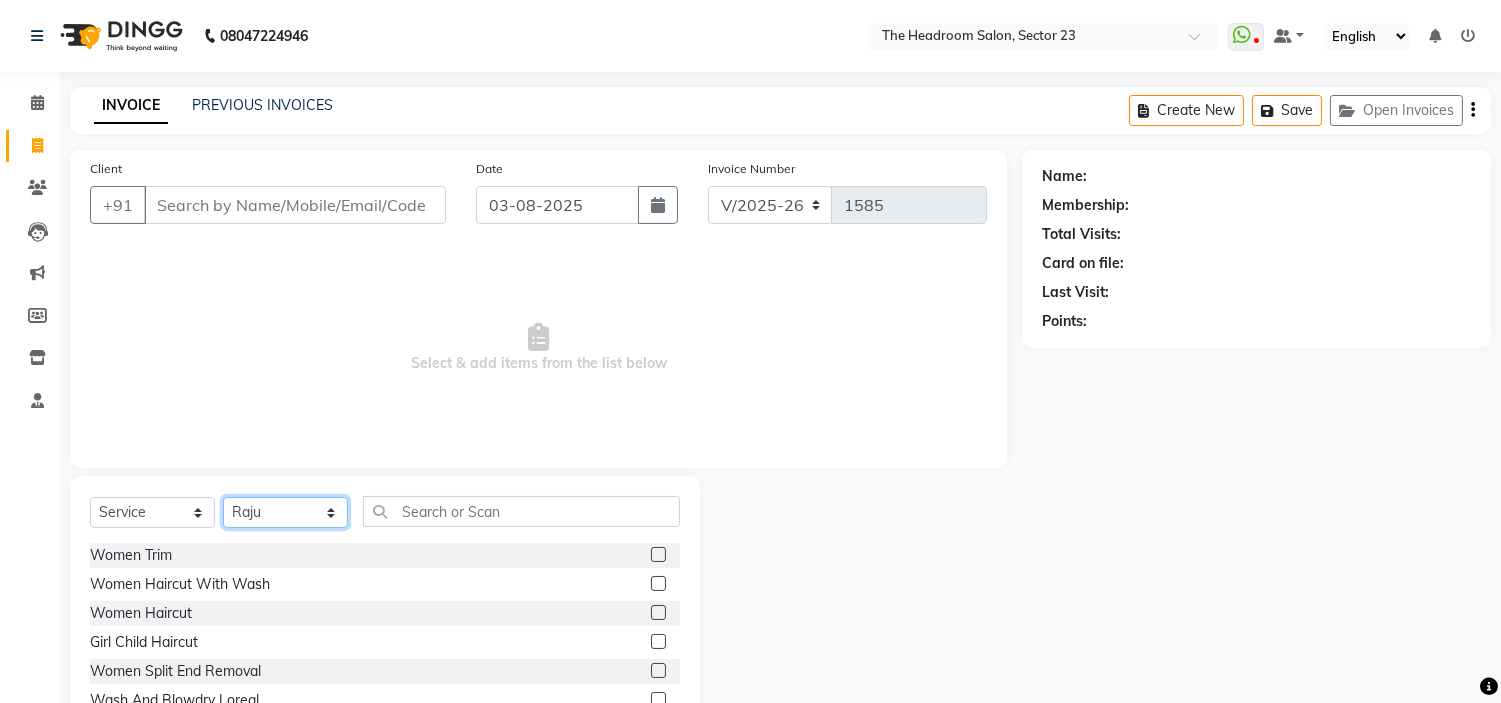 click on "Select Stylist [FIRST] [FIRST] [FIRST] [FIRST] [FIRST] [FIRST] [FIRST]" 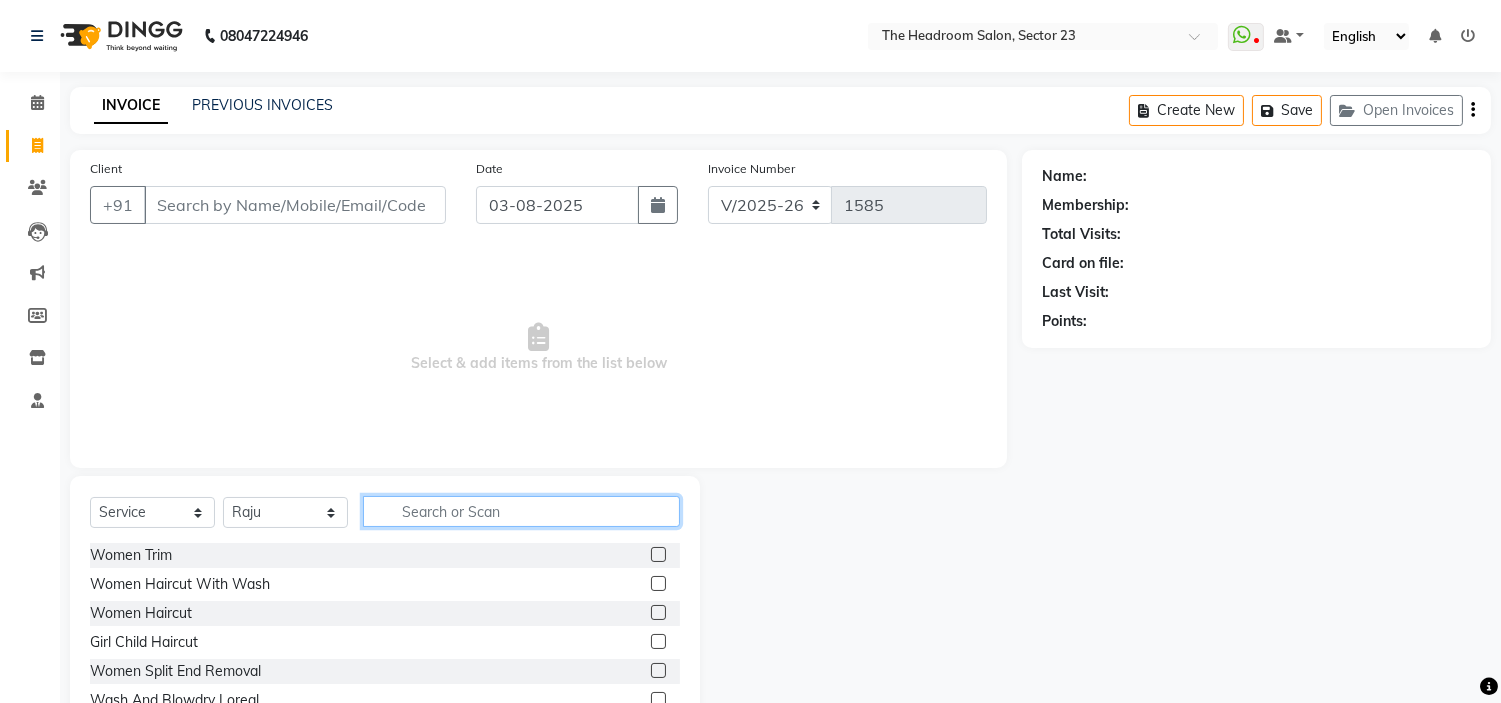 click 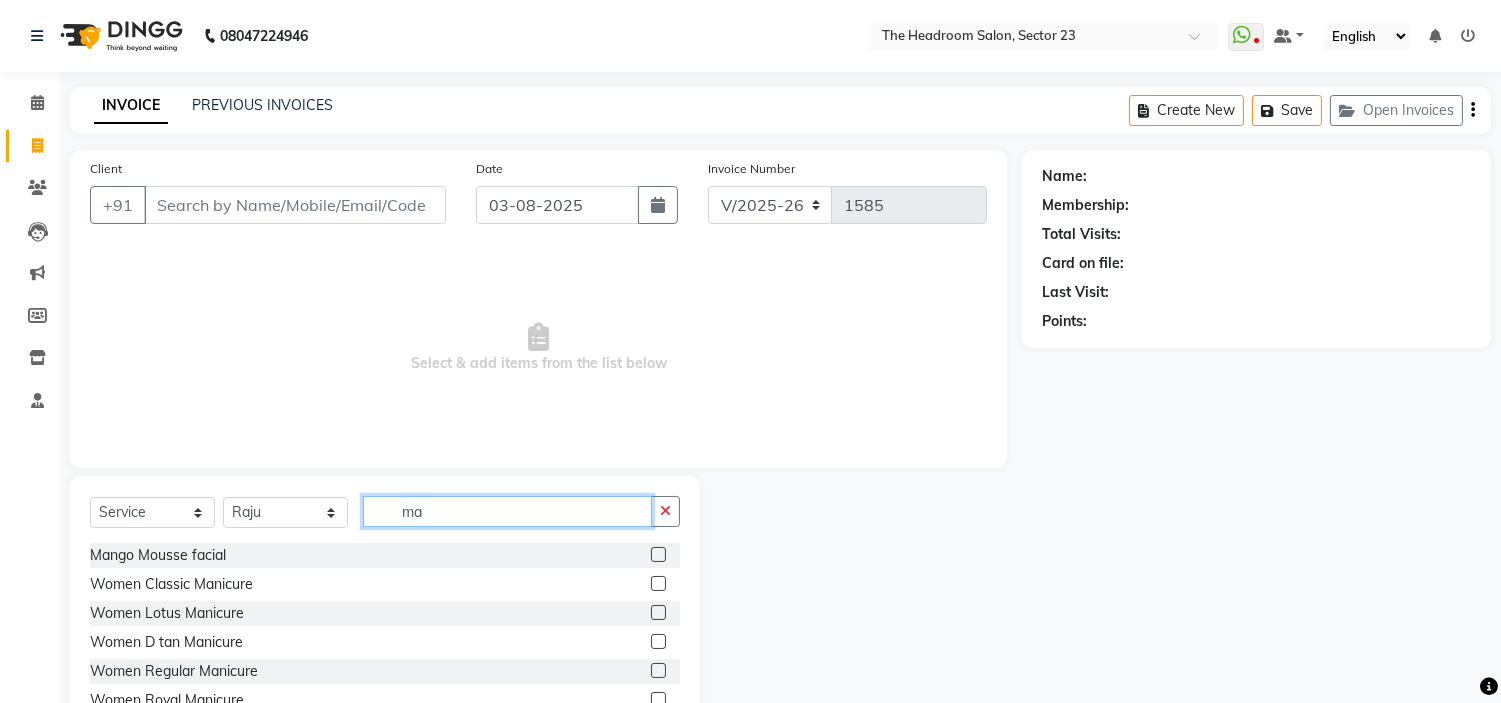 type on "m" 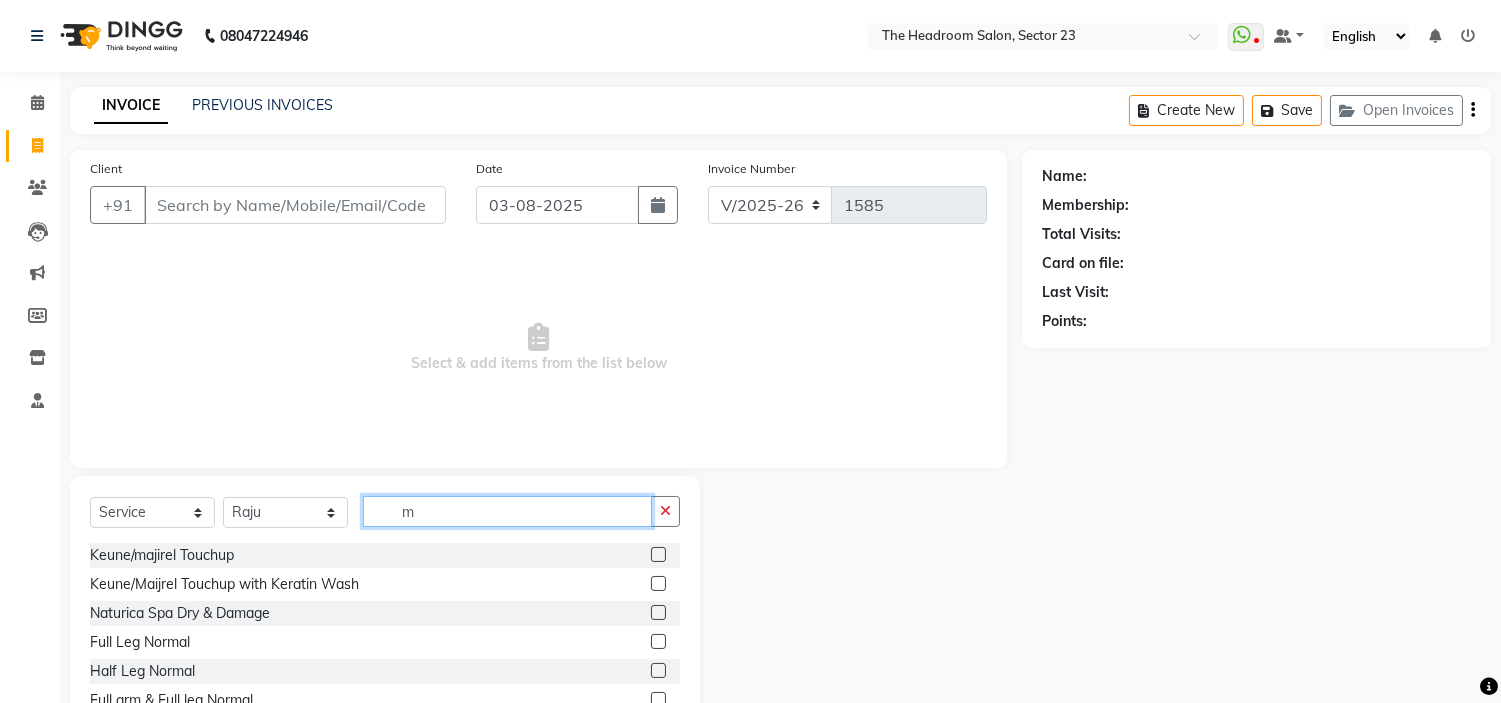 type 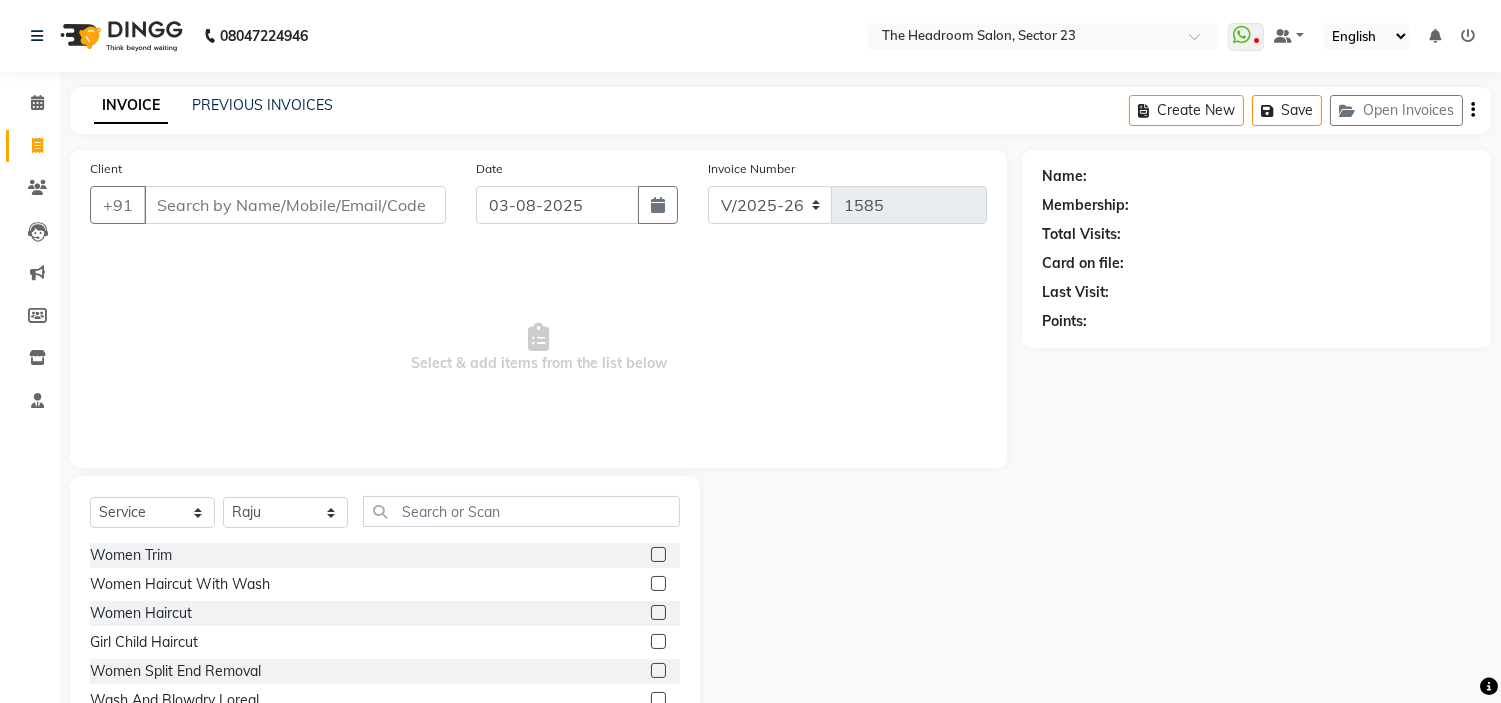 click 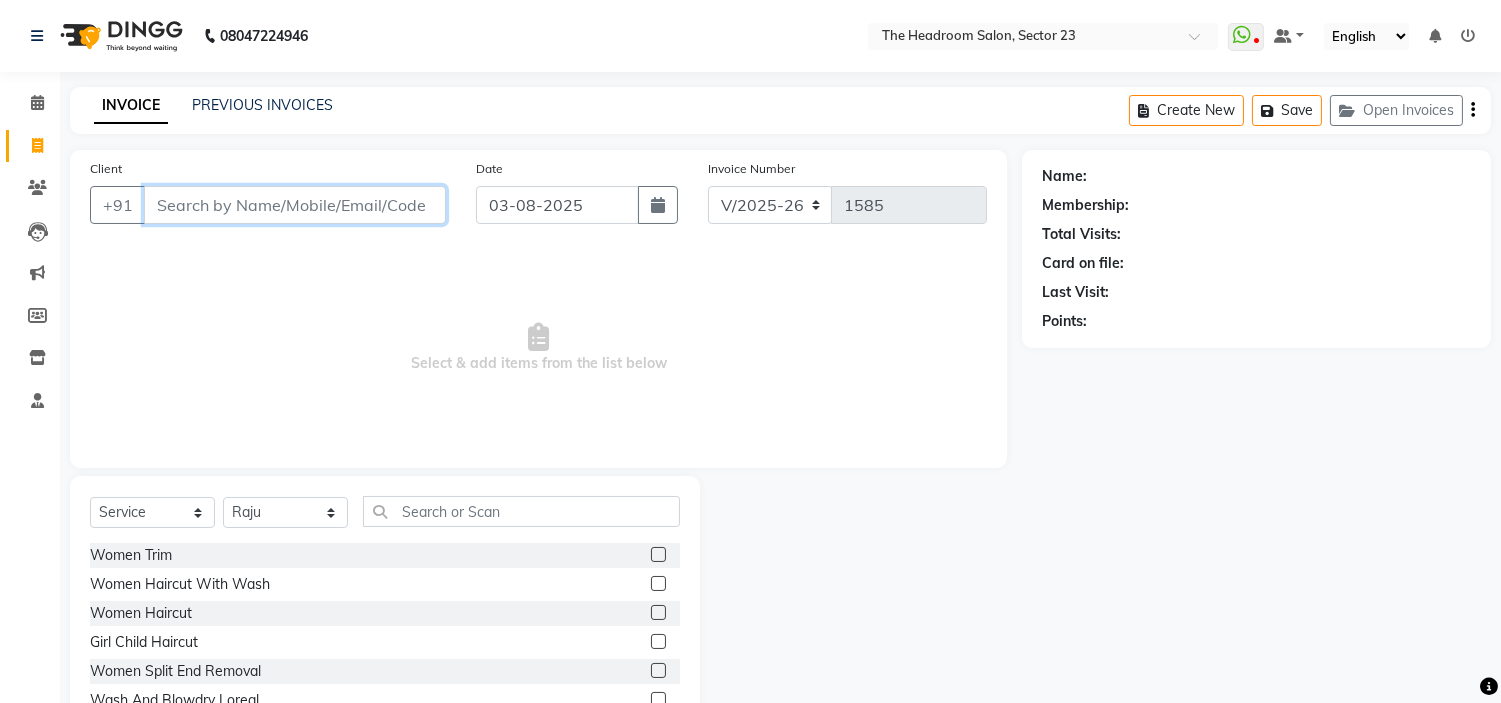 click on "Client" at bounding box center (295, 205) 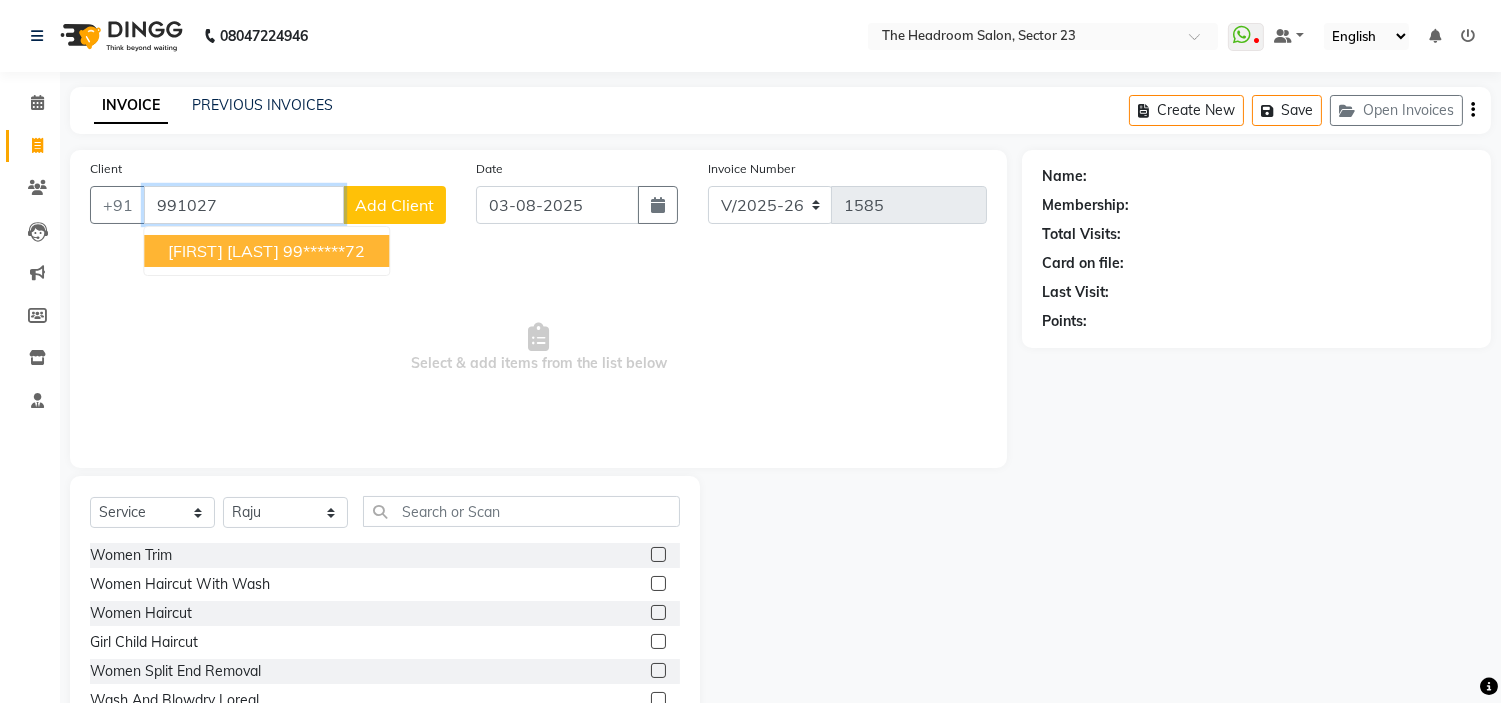 click on "[FIRST] [LAST]" at bounding box center (223, 251) 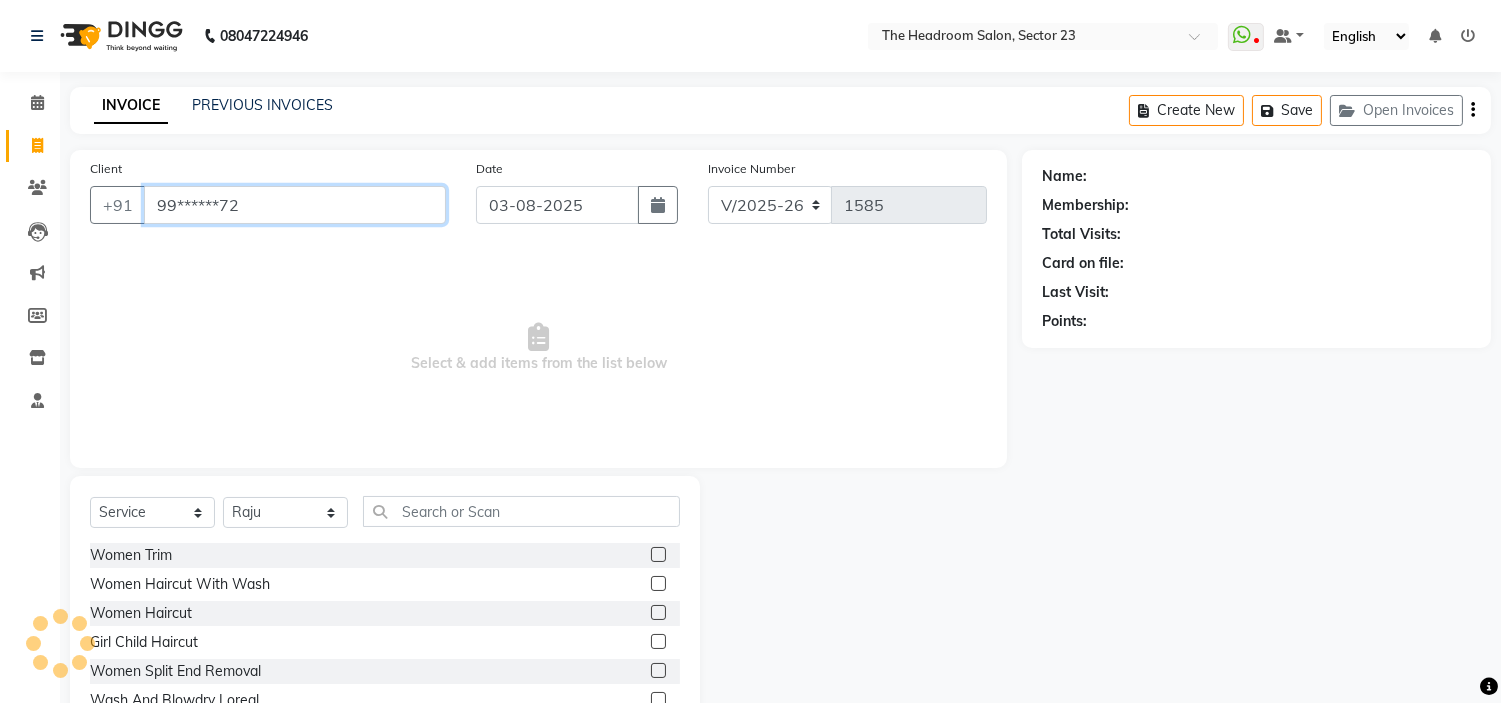 type on "99******72" 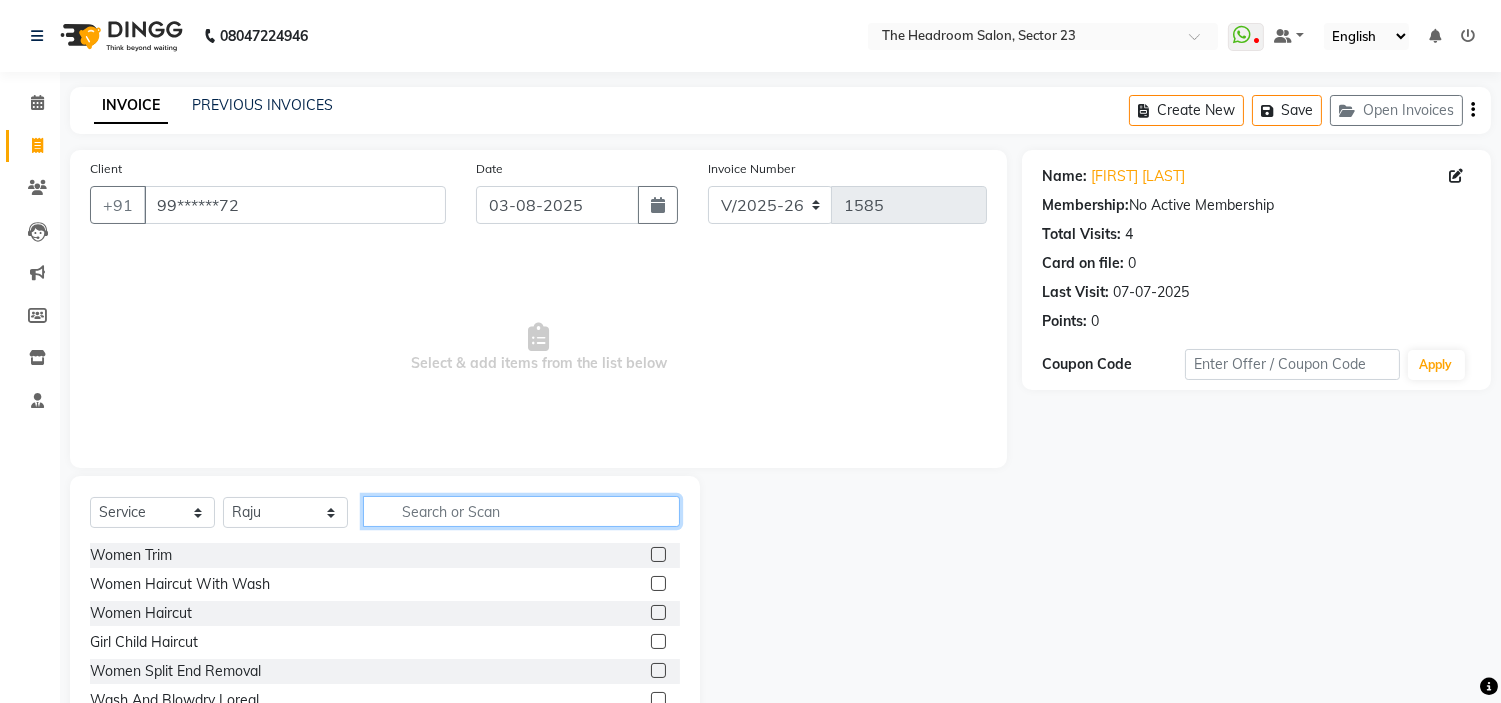 click 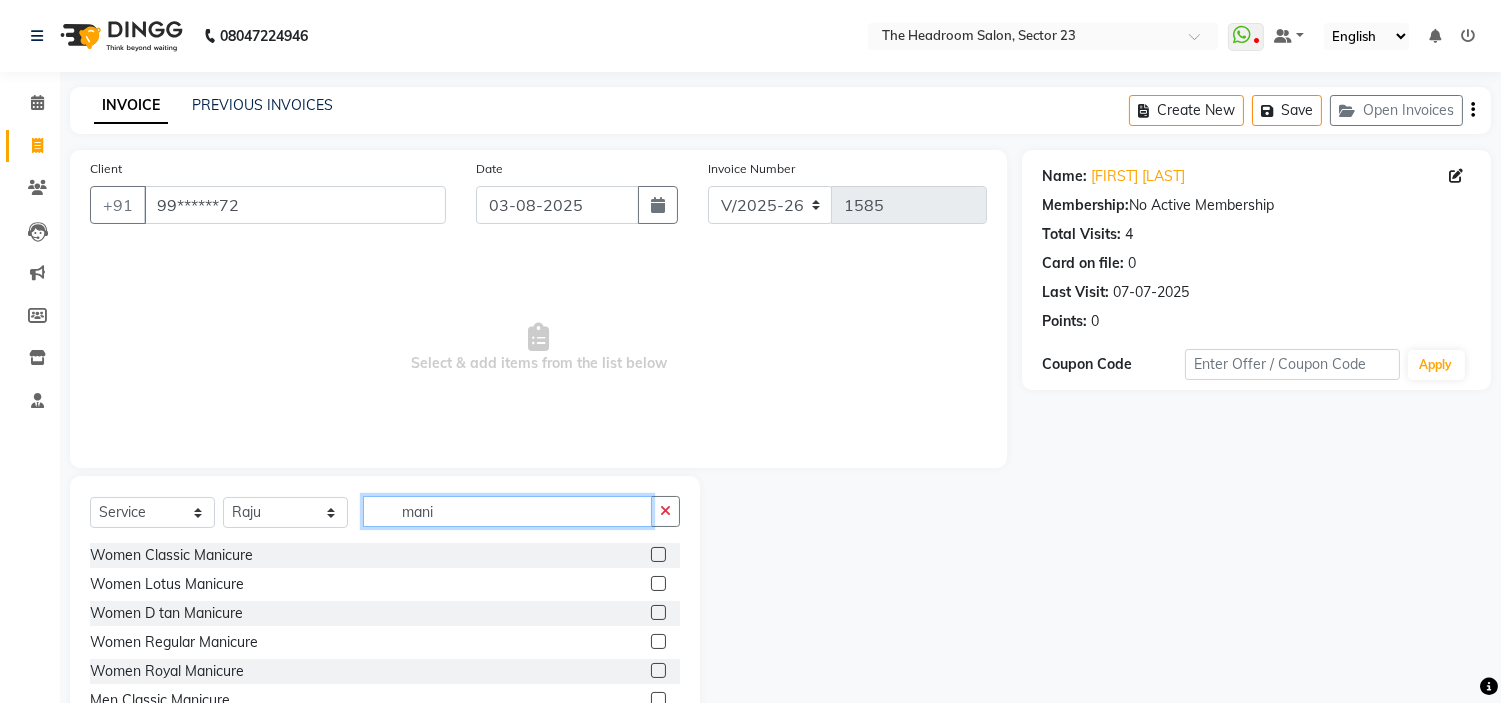 type on "mani" 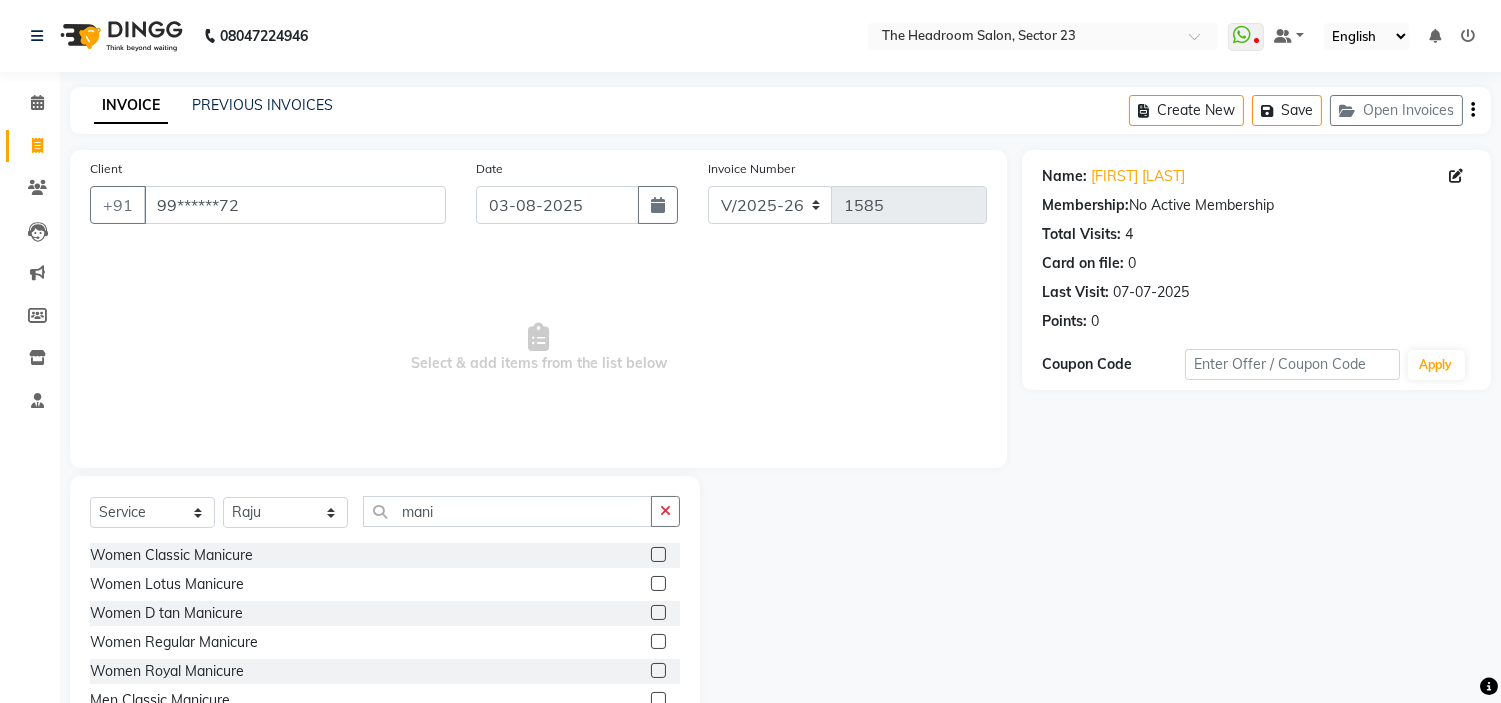 click 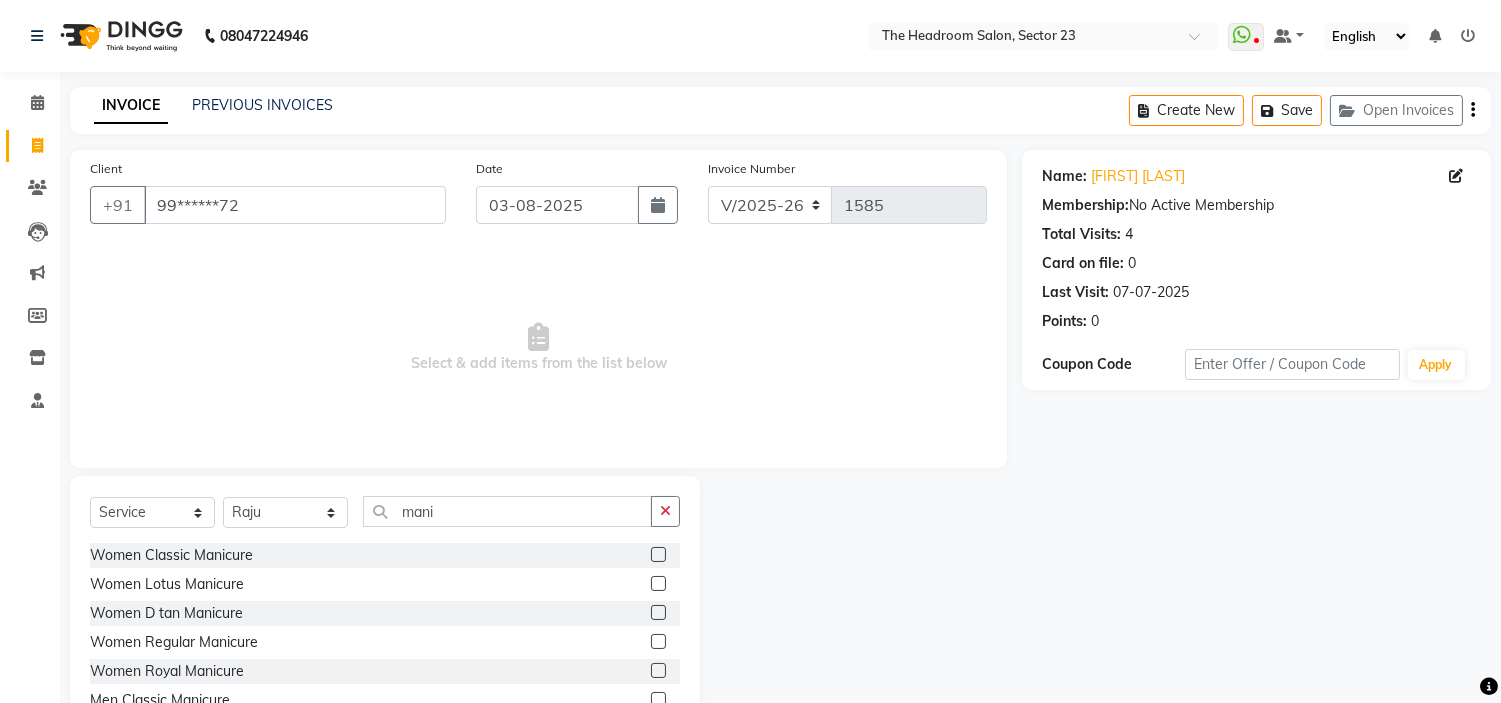 click 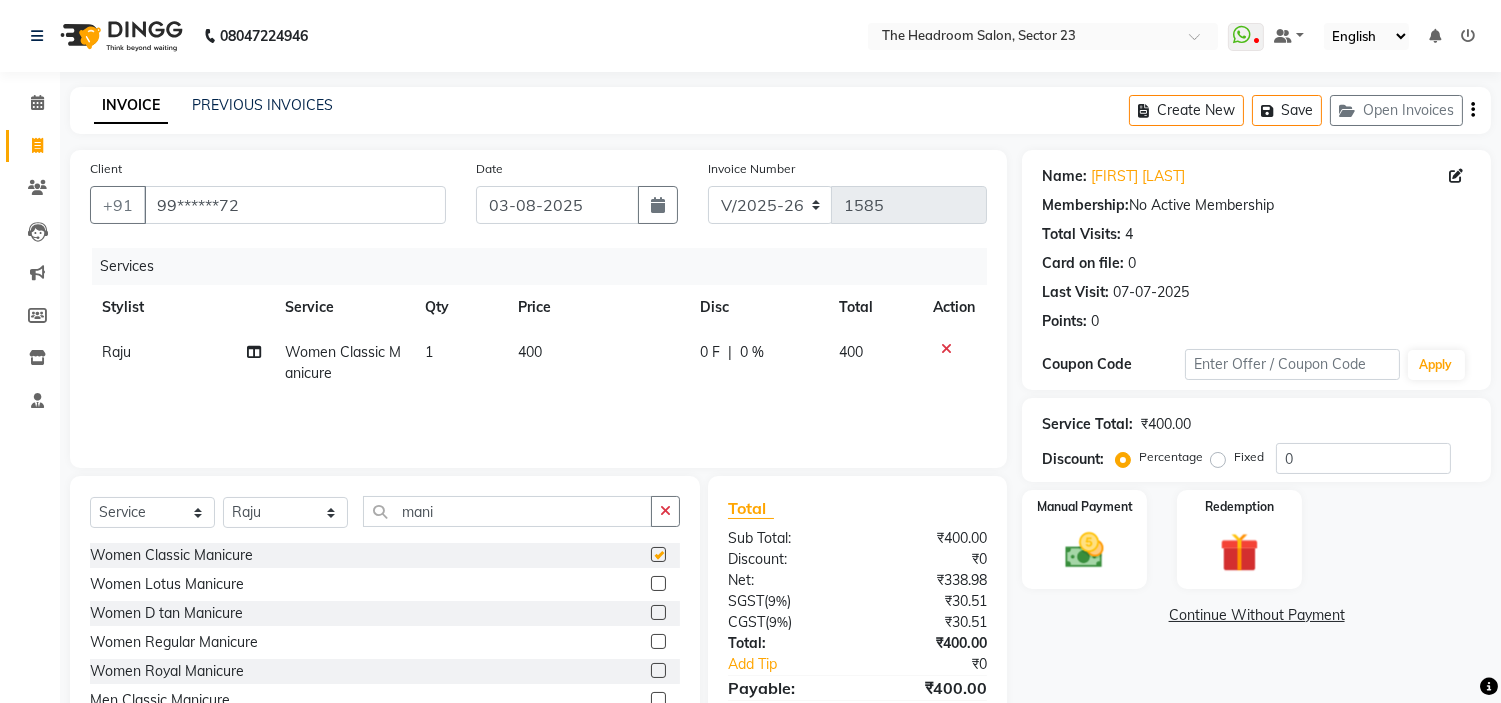 checkbox on "false" 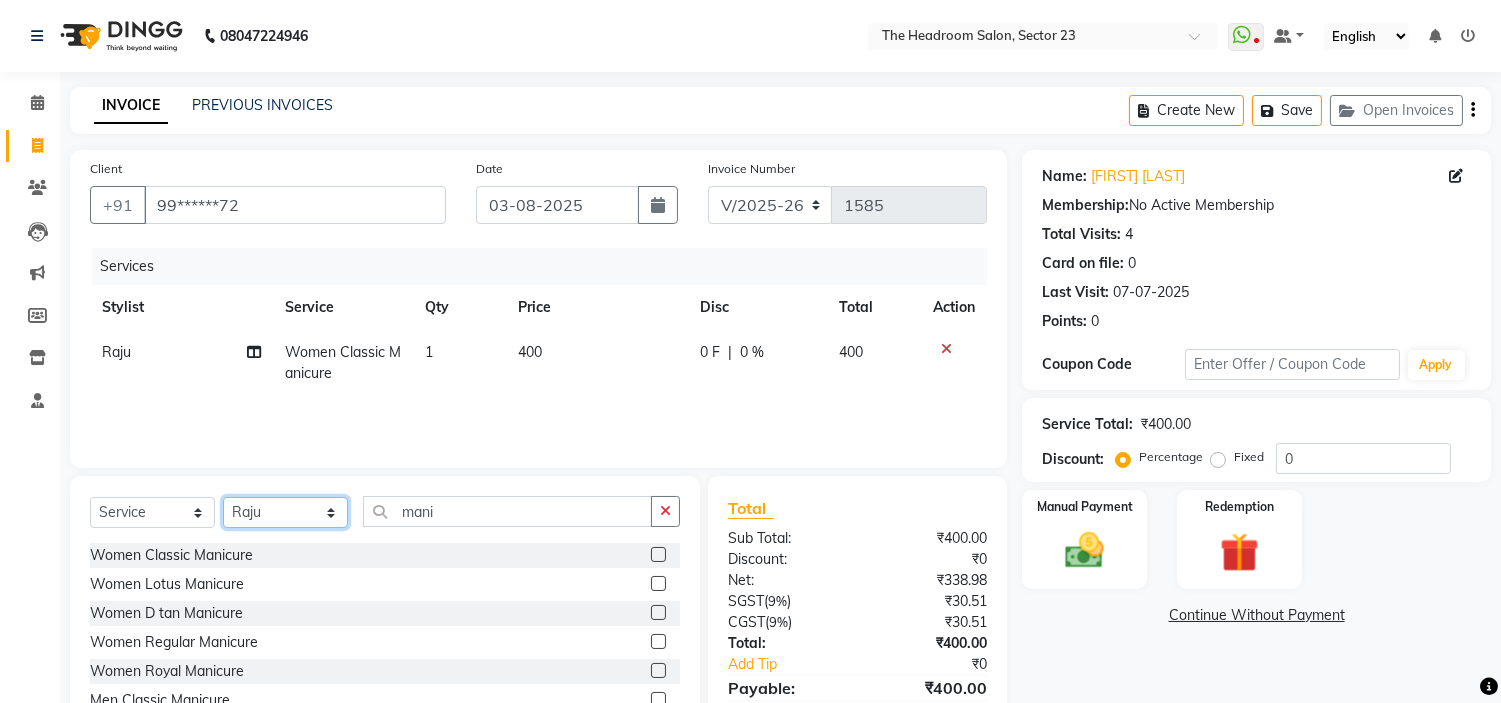 click on "Select Stylist [FIRST] [FIRST] [FIRST] [FIRST] [FIRST] [FIRST] [FIRST]" 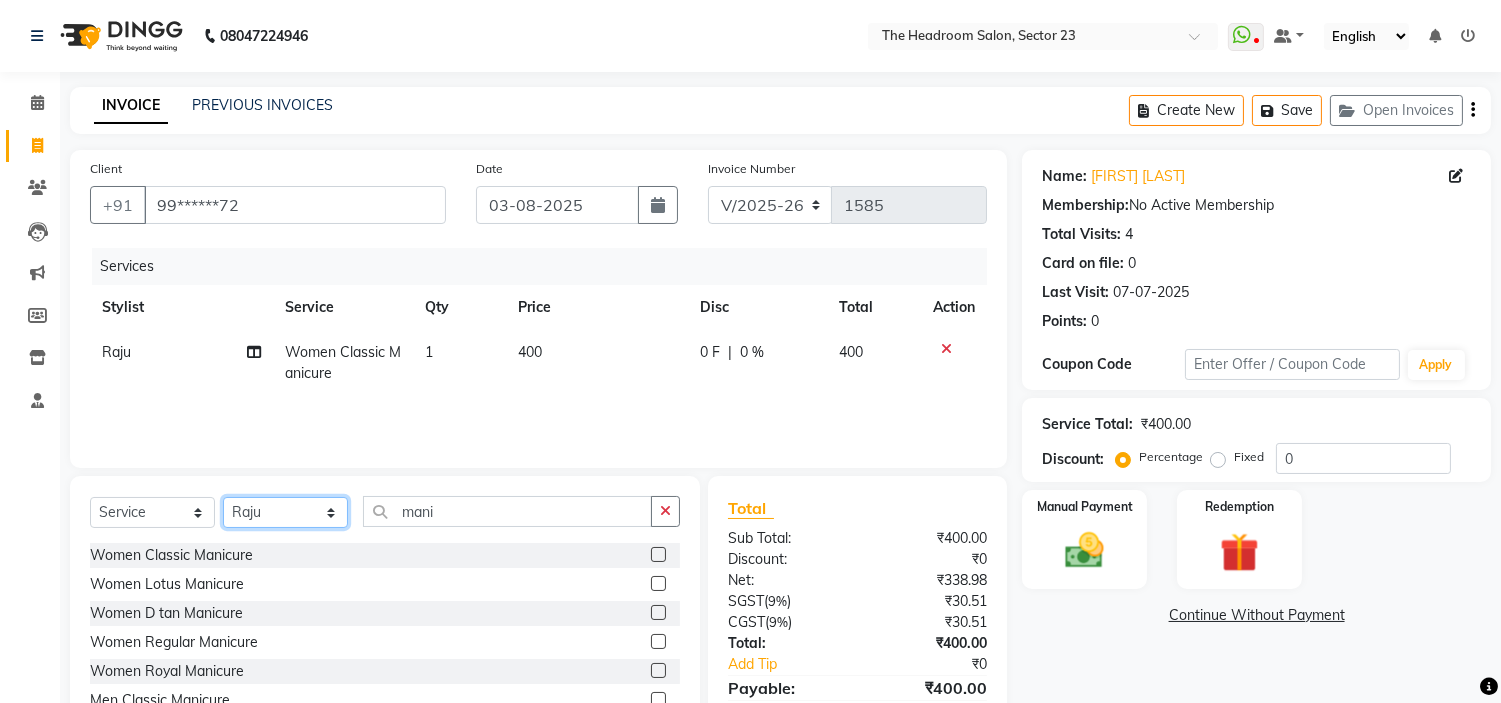 select on "81462" 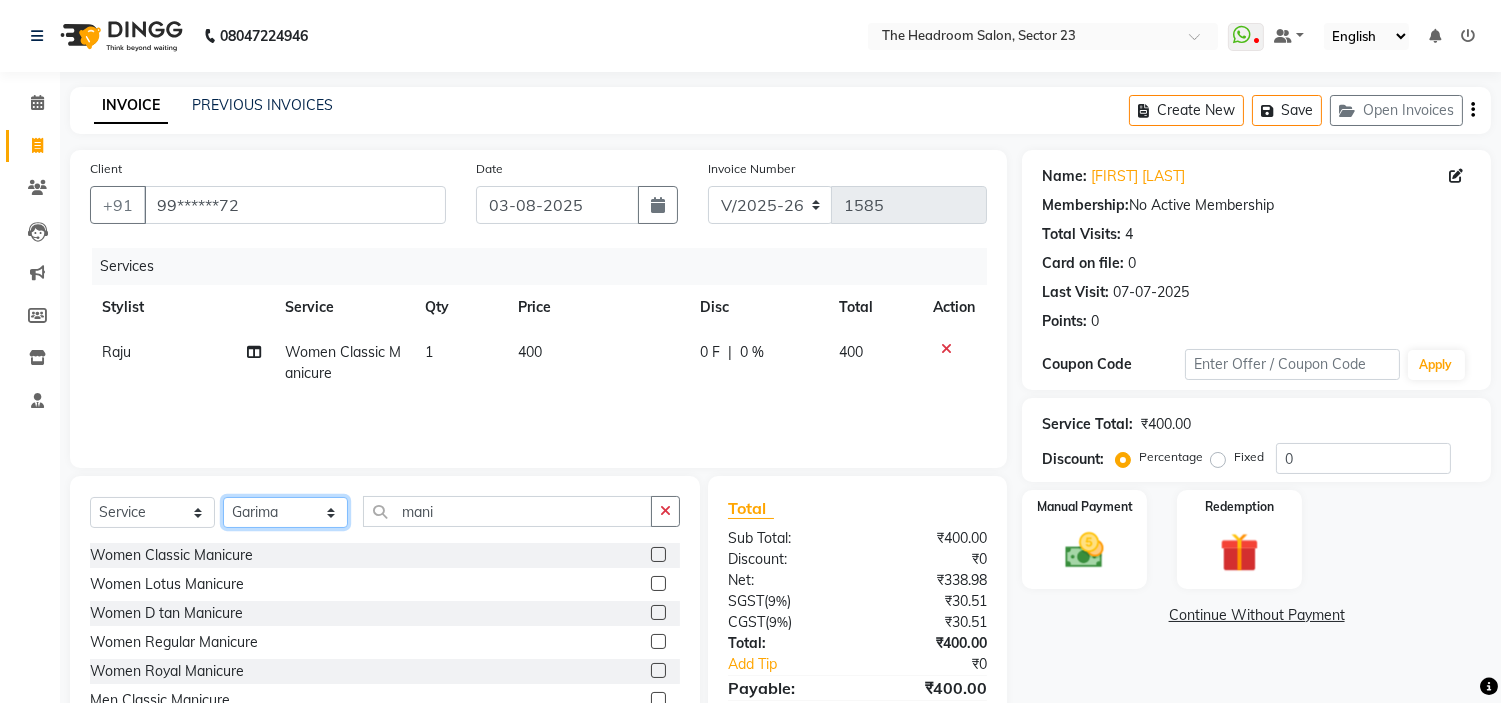 click on "Select Stylist [FIRST] [FIRST] [FIRST] [FIRST] [FIRST] [FIRST] [FIRST]" 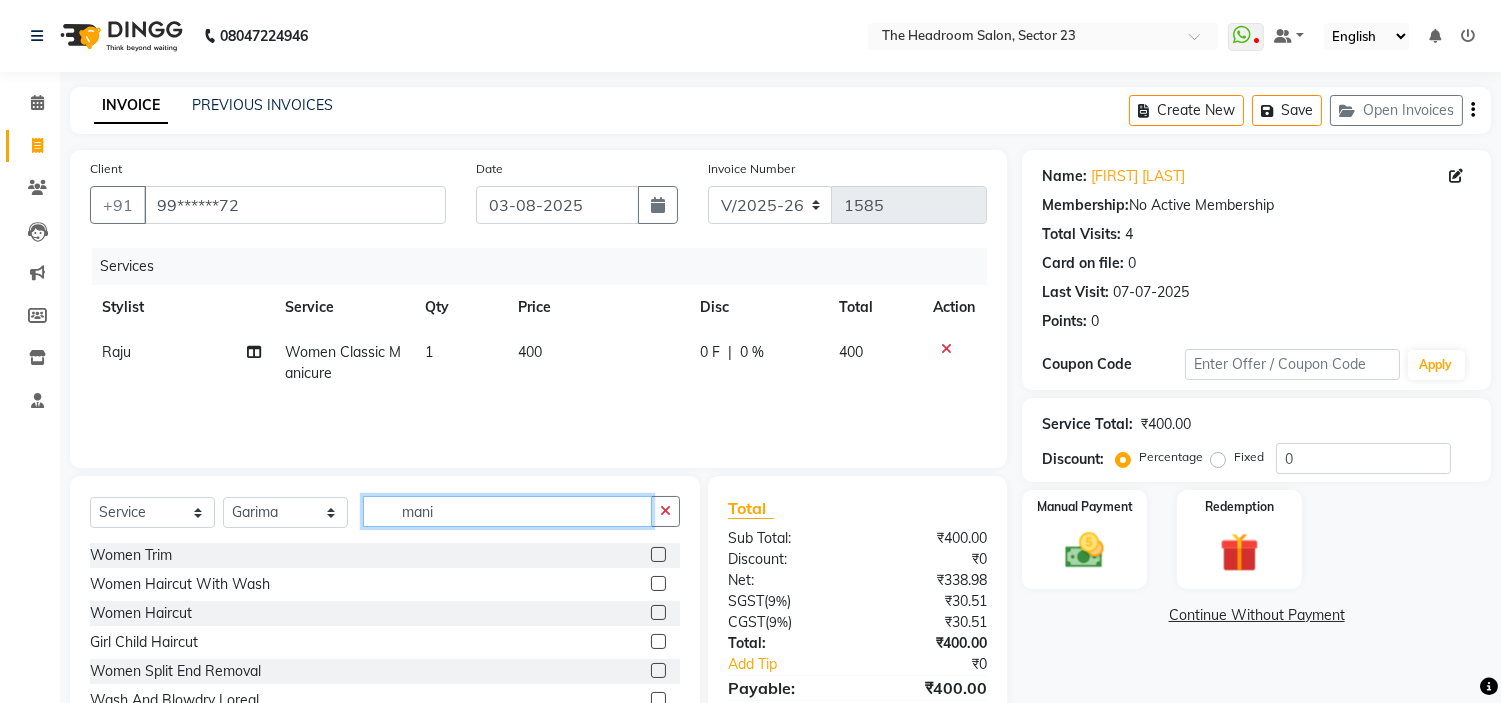 click on "mani" 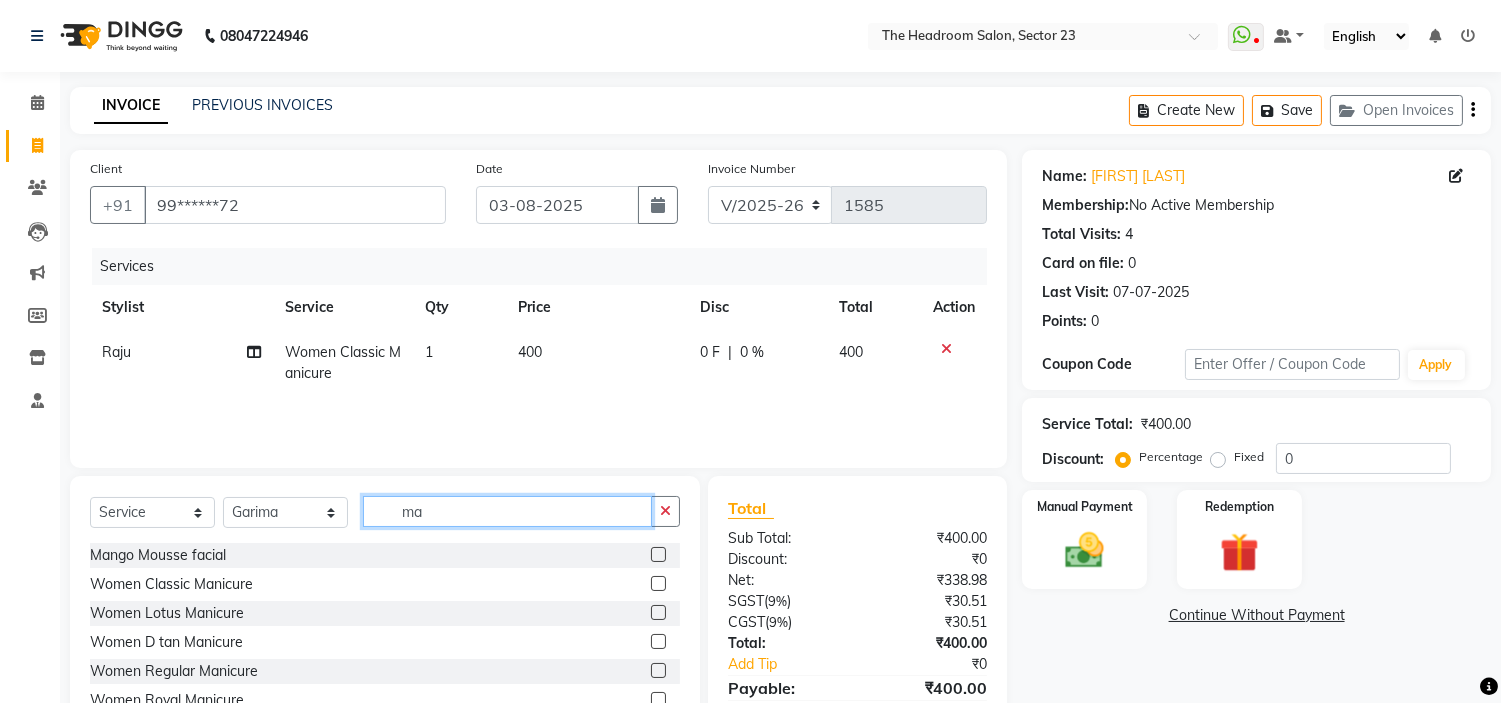 type on "m" 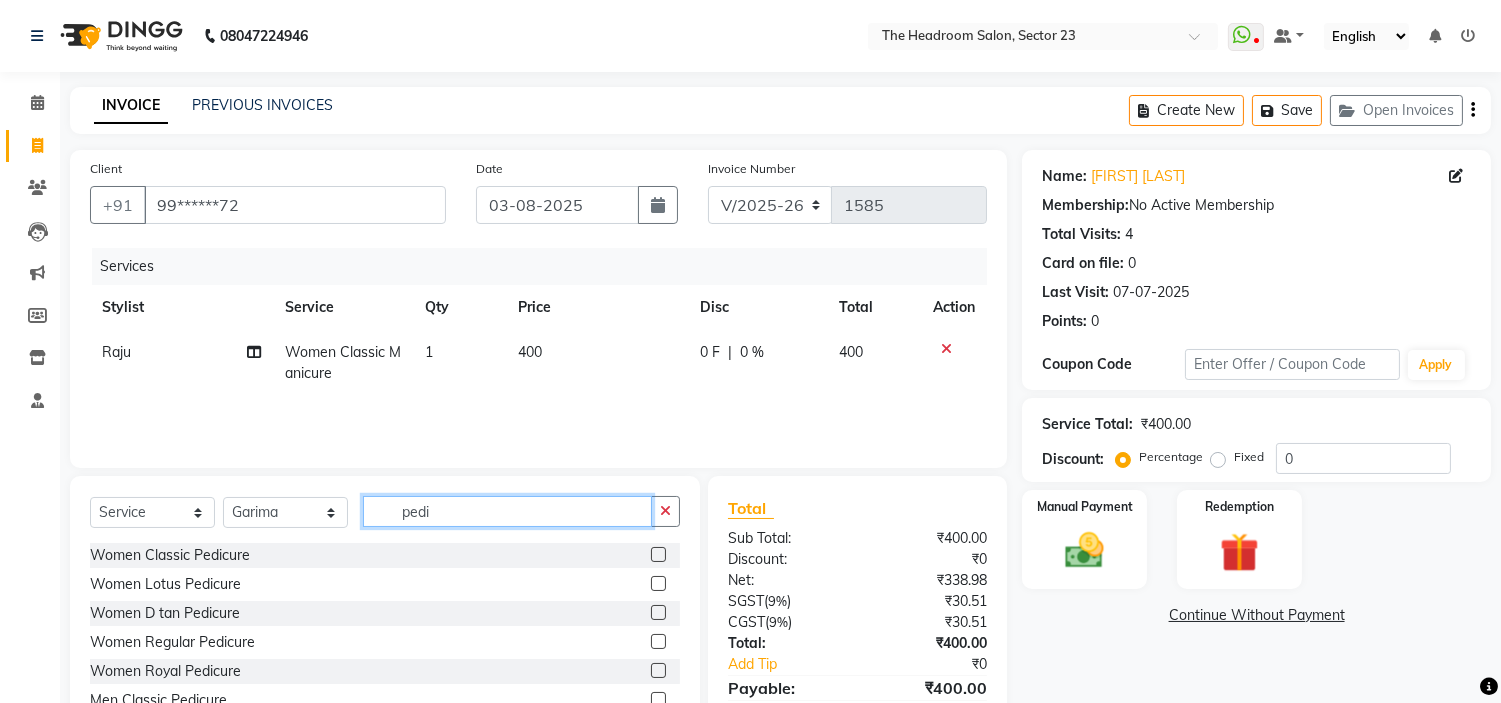 type on "pedi" 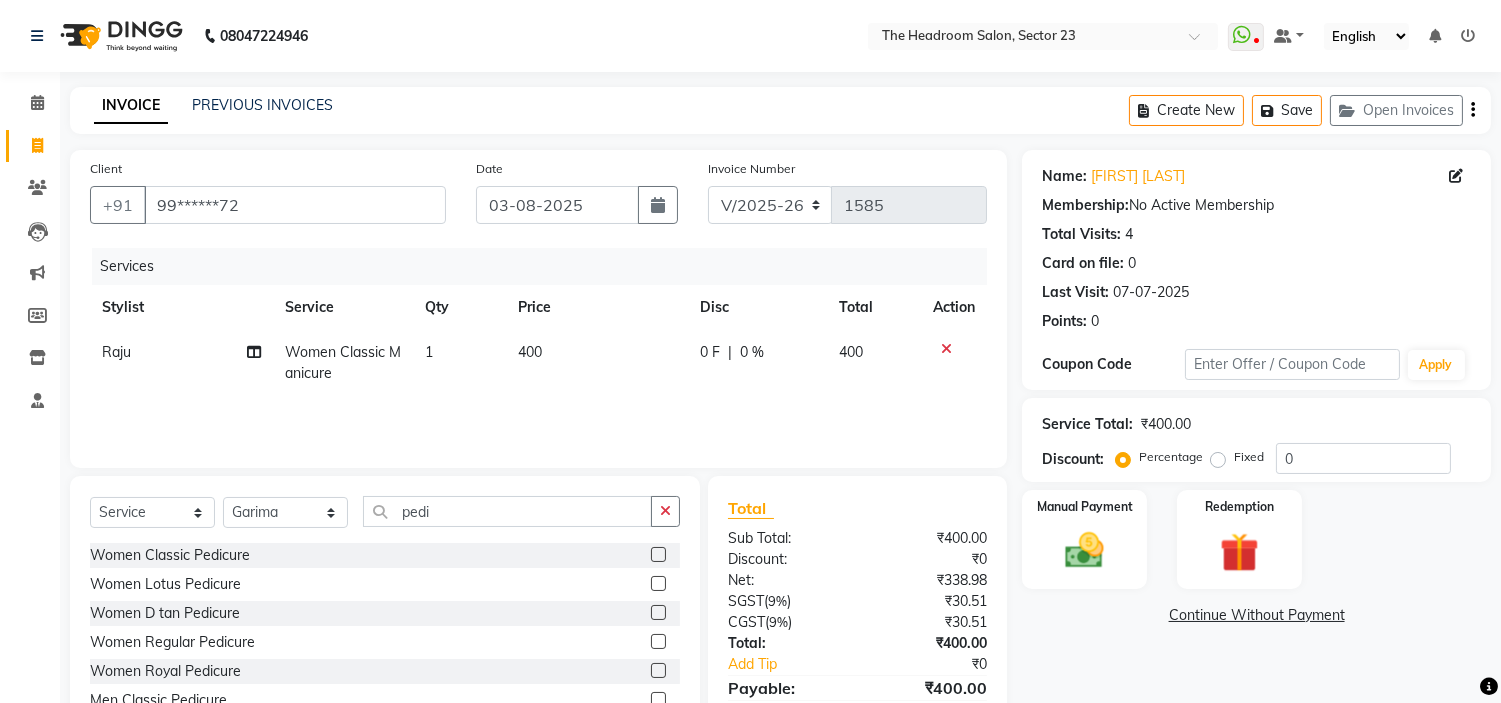 click 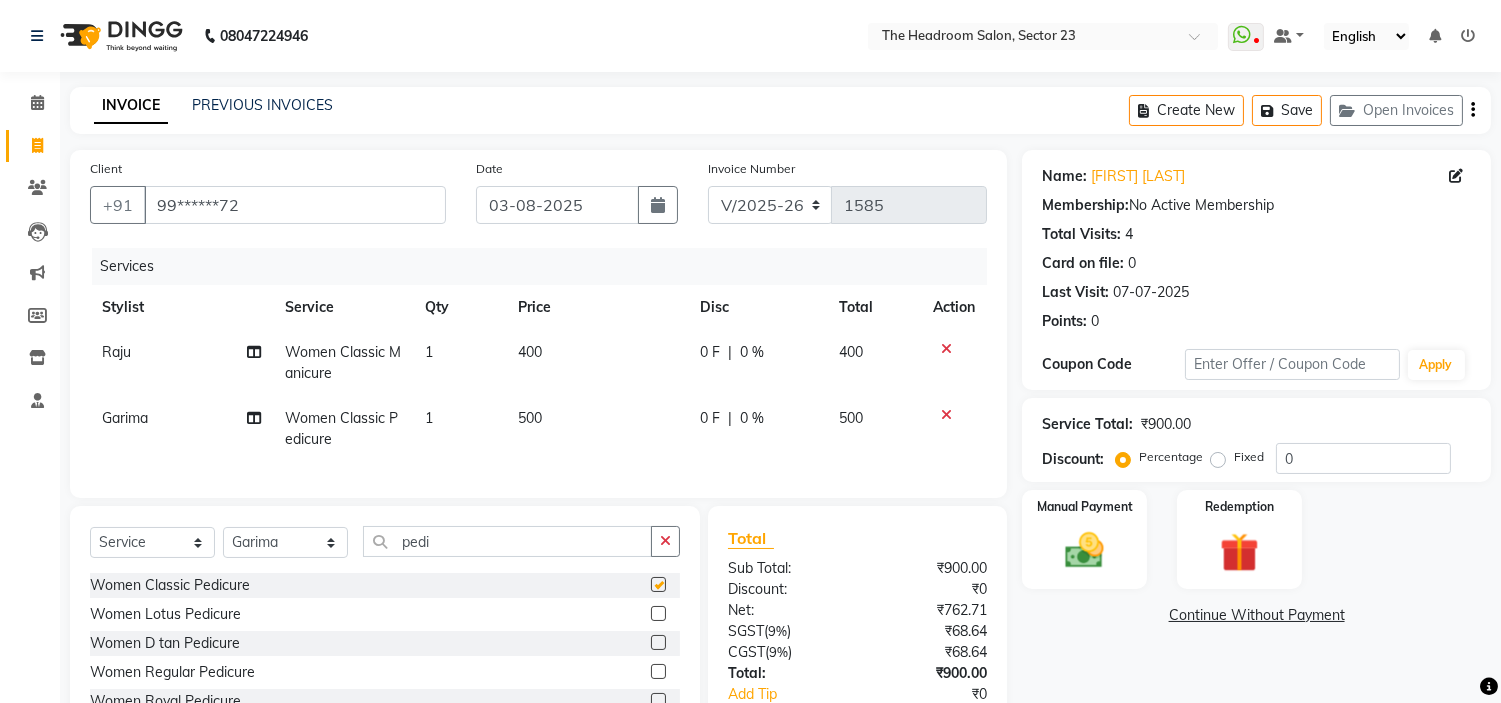 checkbox on "false" 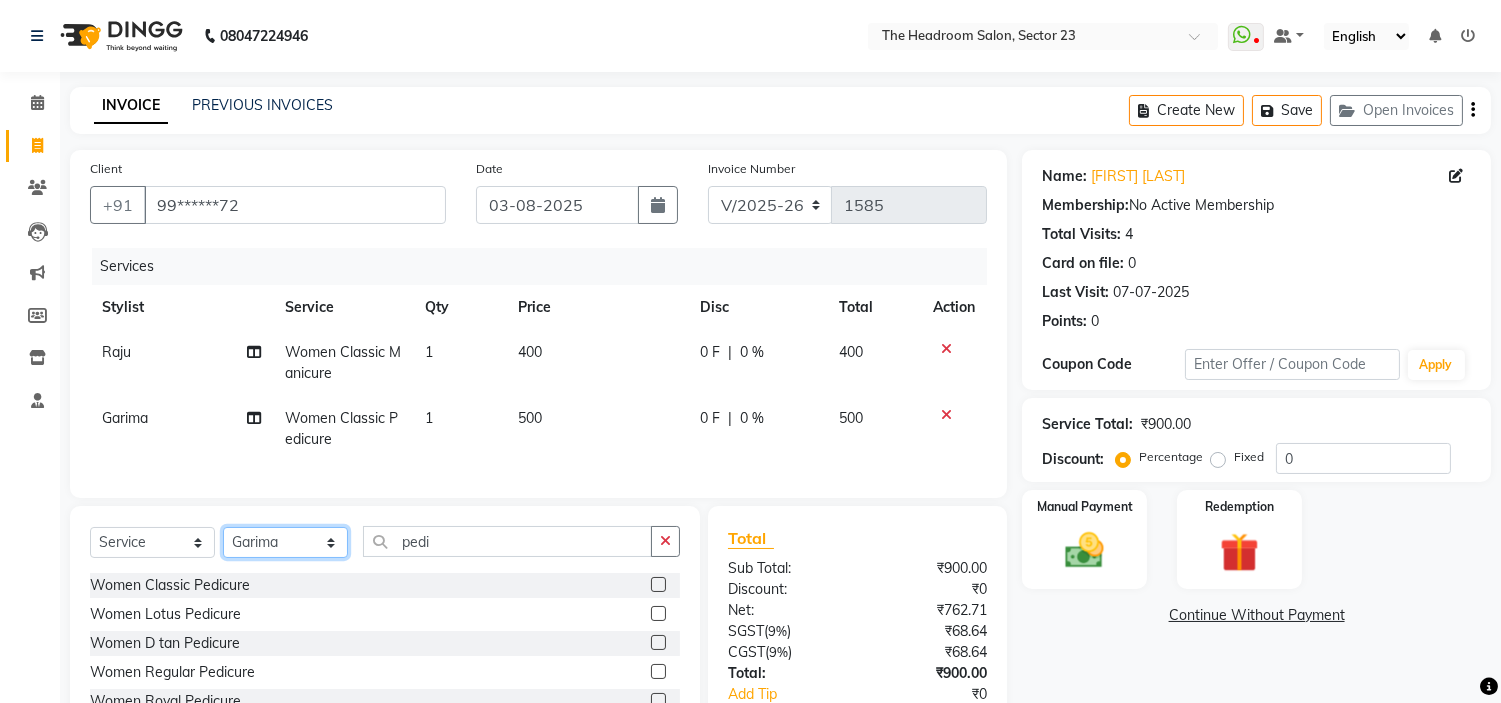 click on "Select Stylist [FIRST] [FIRST] [FIRST] [FIRST] [FIRST] [FIRST] [FIRST]" 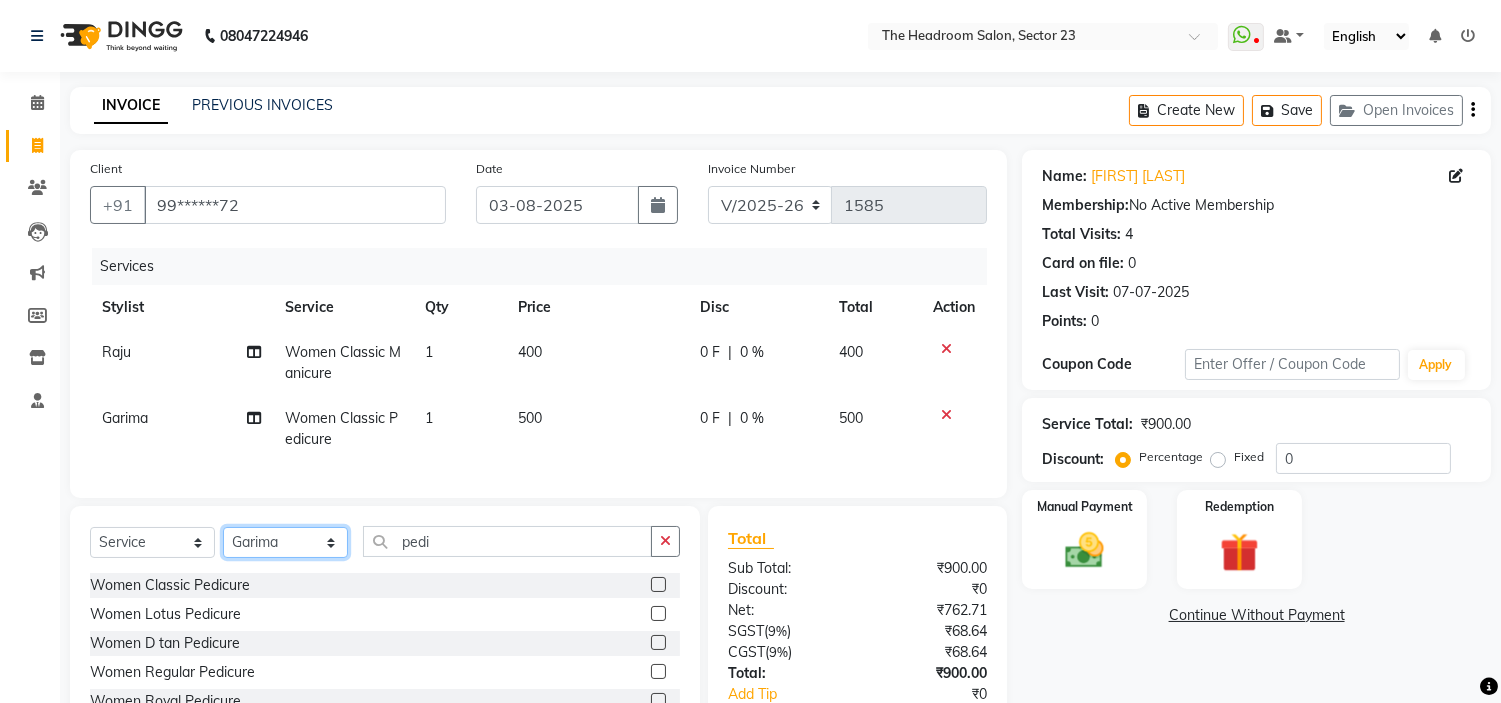 select on "53421" 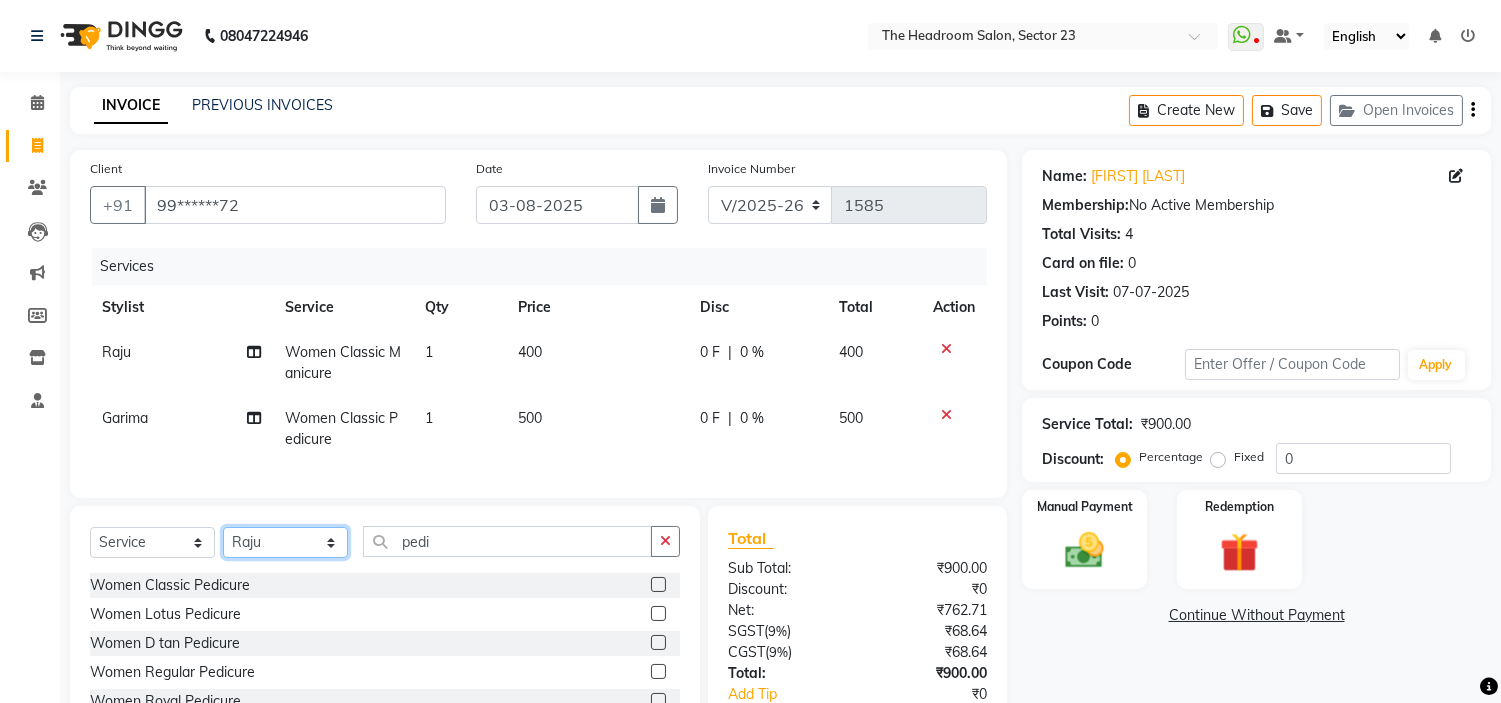 click on "Select Stylist [FIRST] [FIRST] [FIRST] [FIRST] [FIRST] [FIRST] [FIRST]" 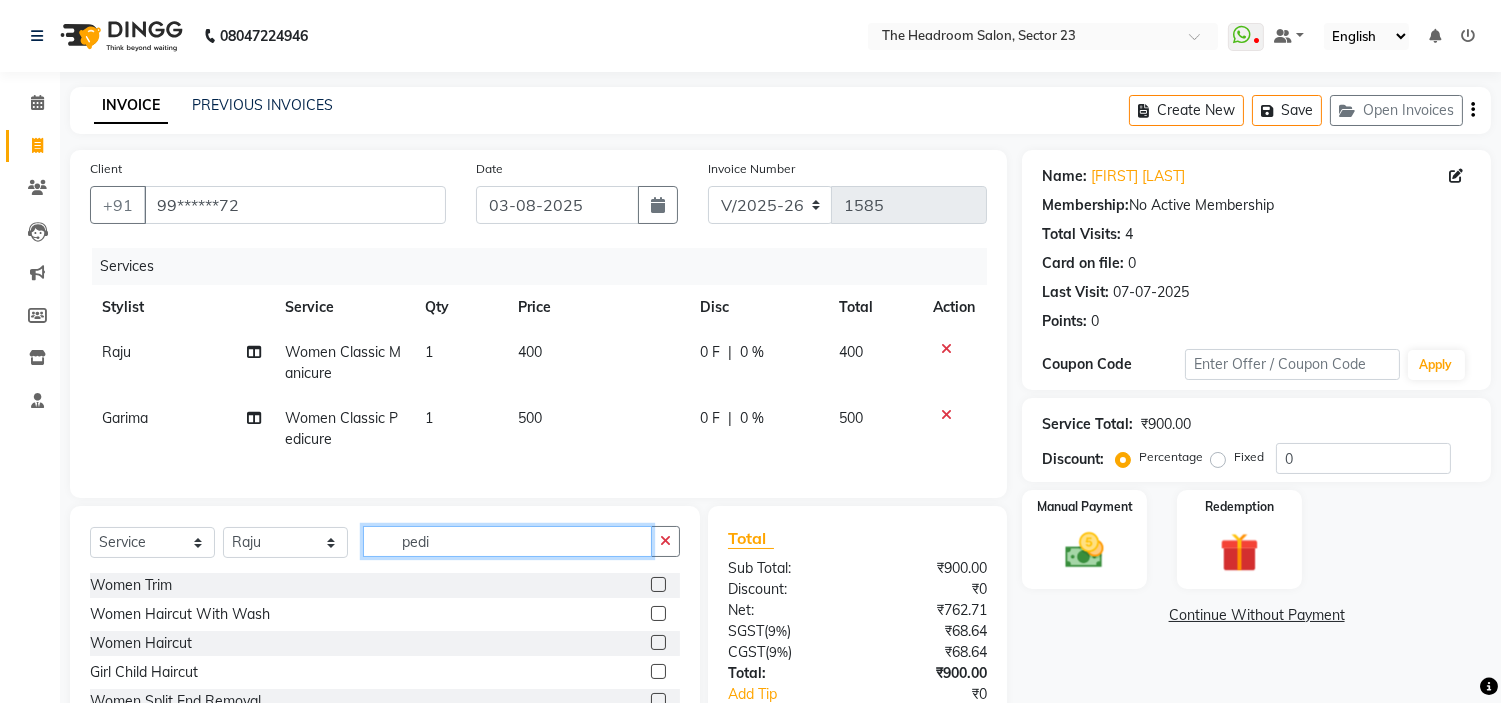 click on "pedi" 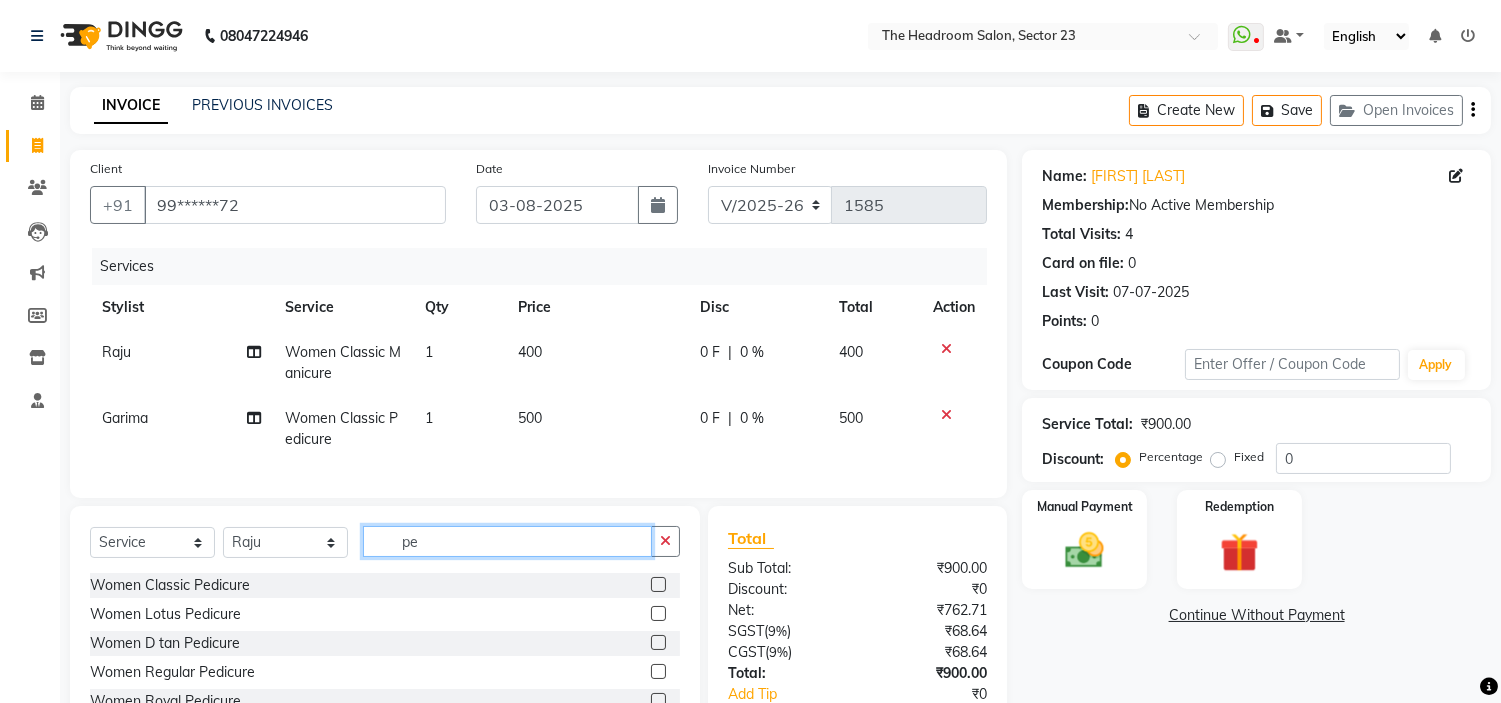 type on "p" 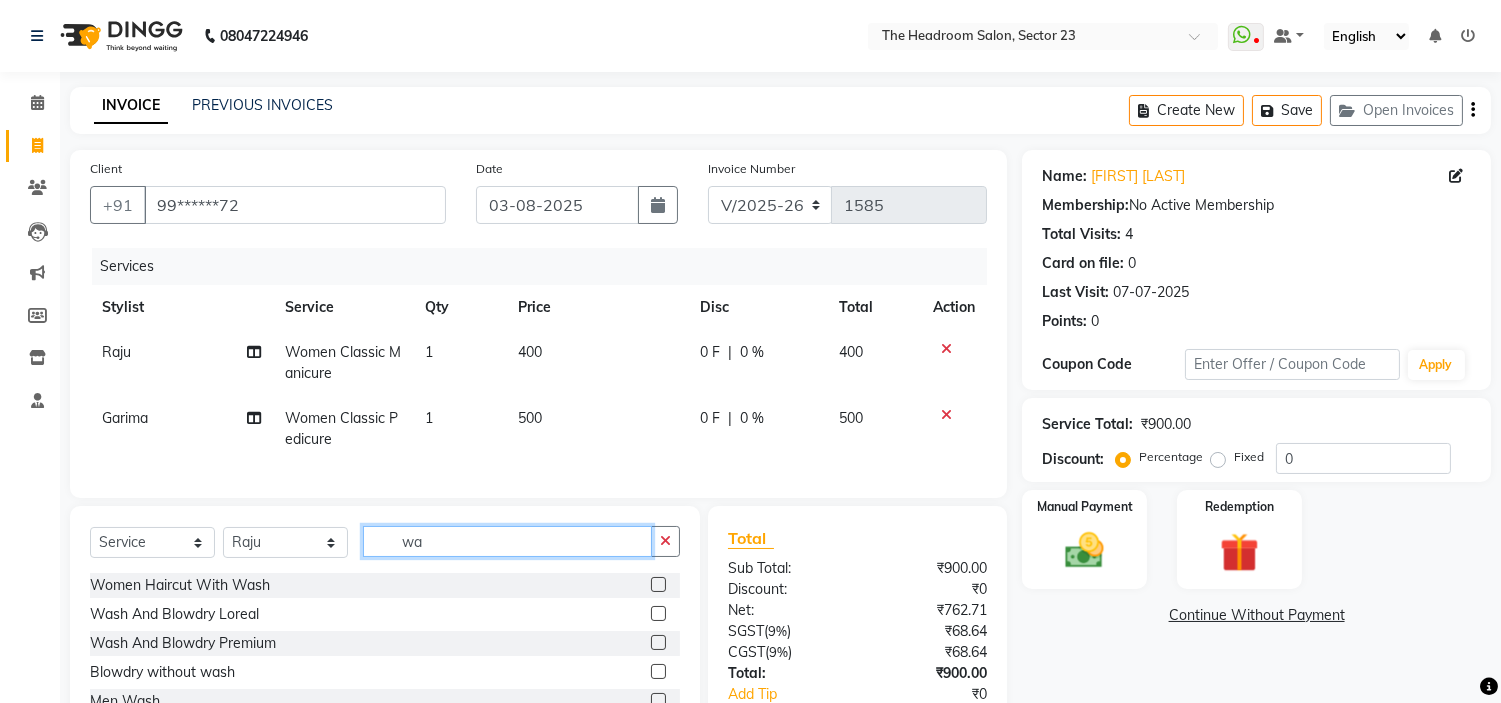 type on "w" 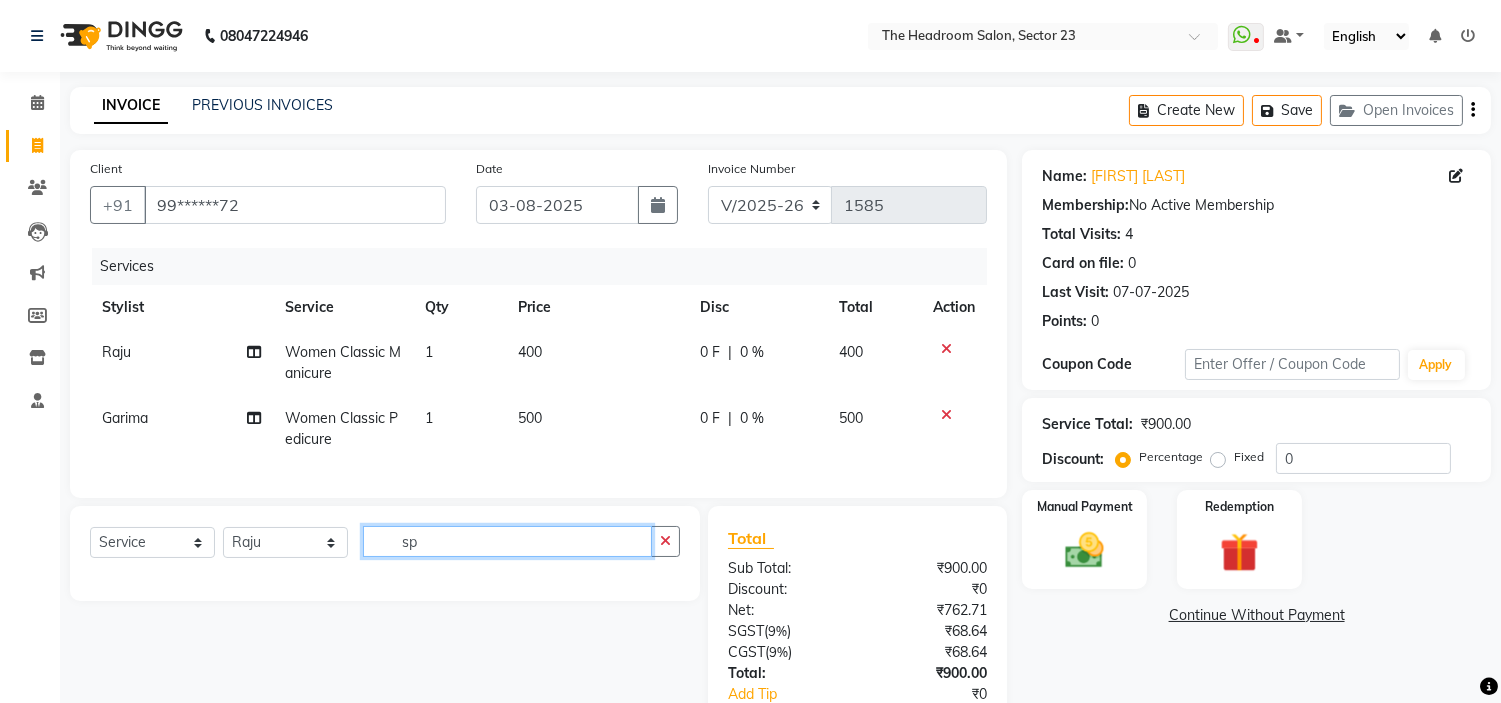 type on "s" 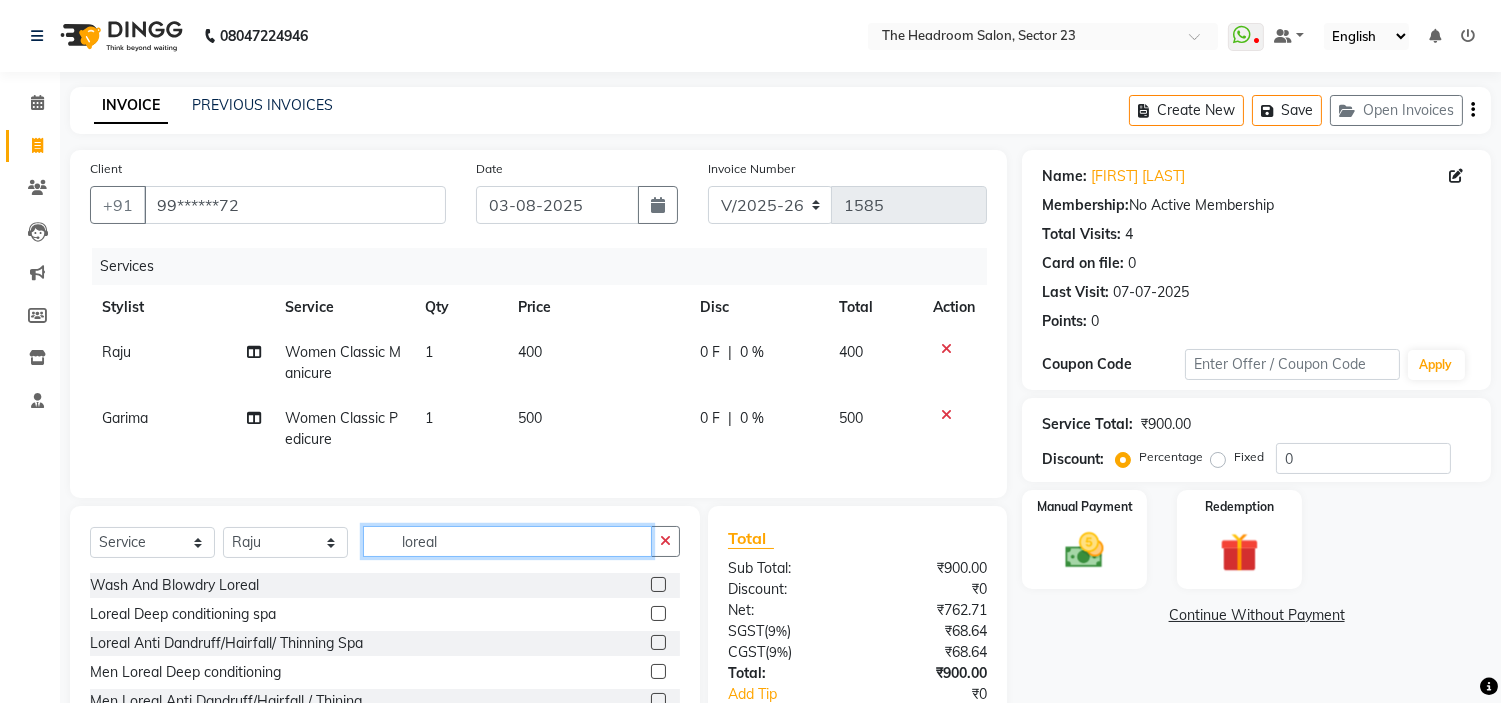 type on "loreal" 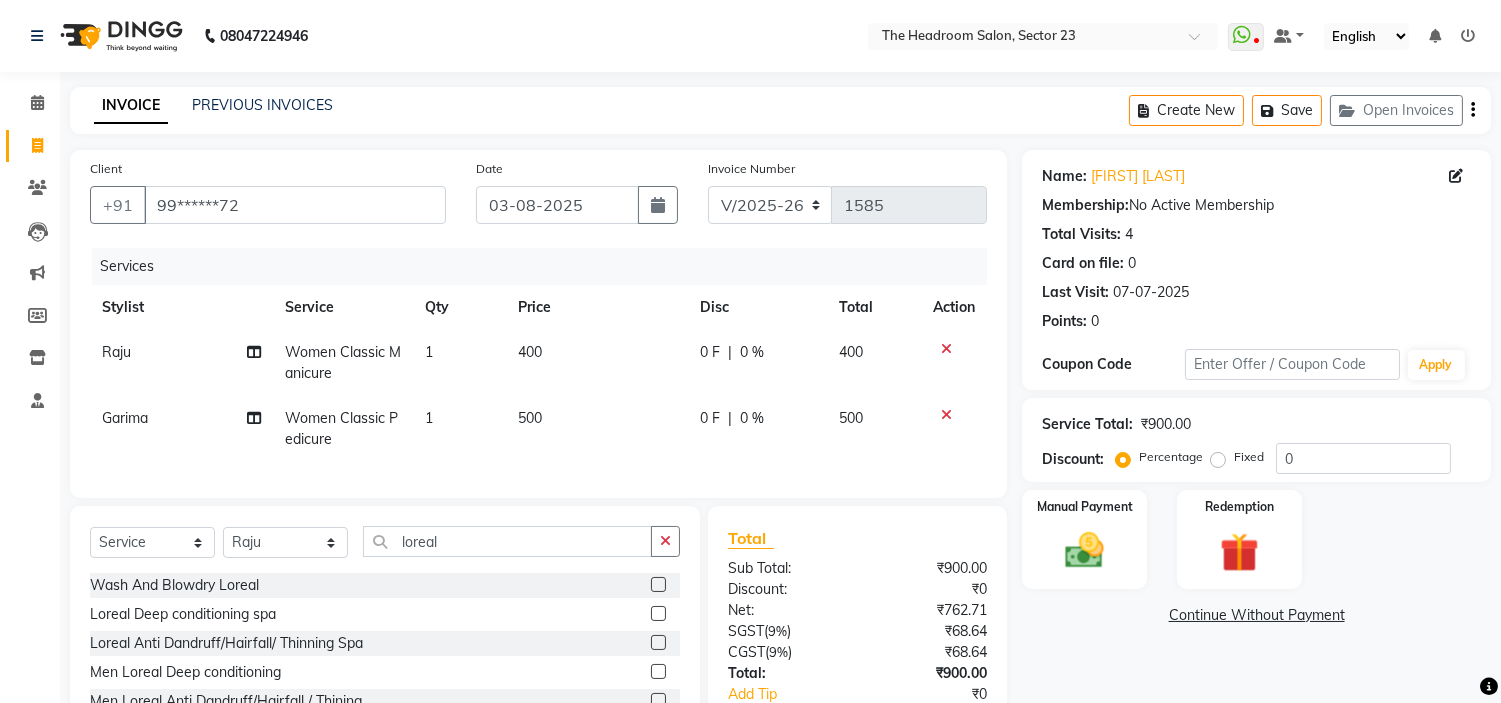 click 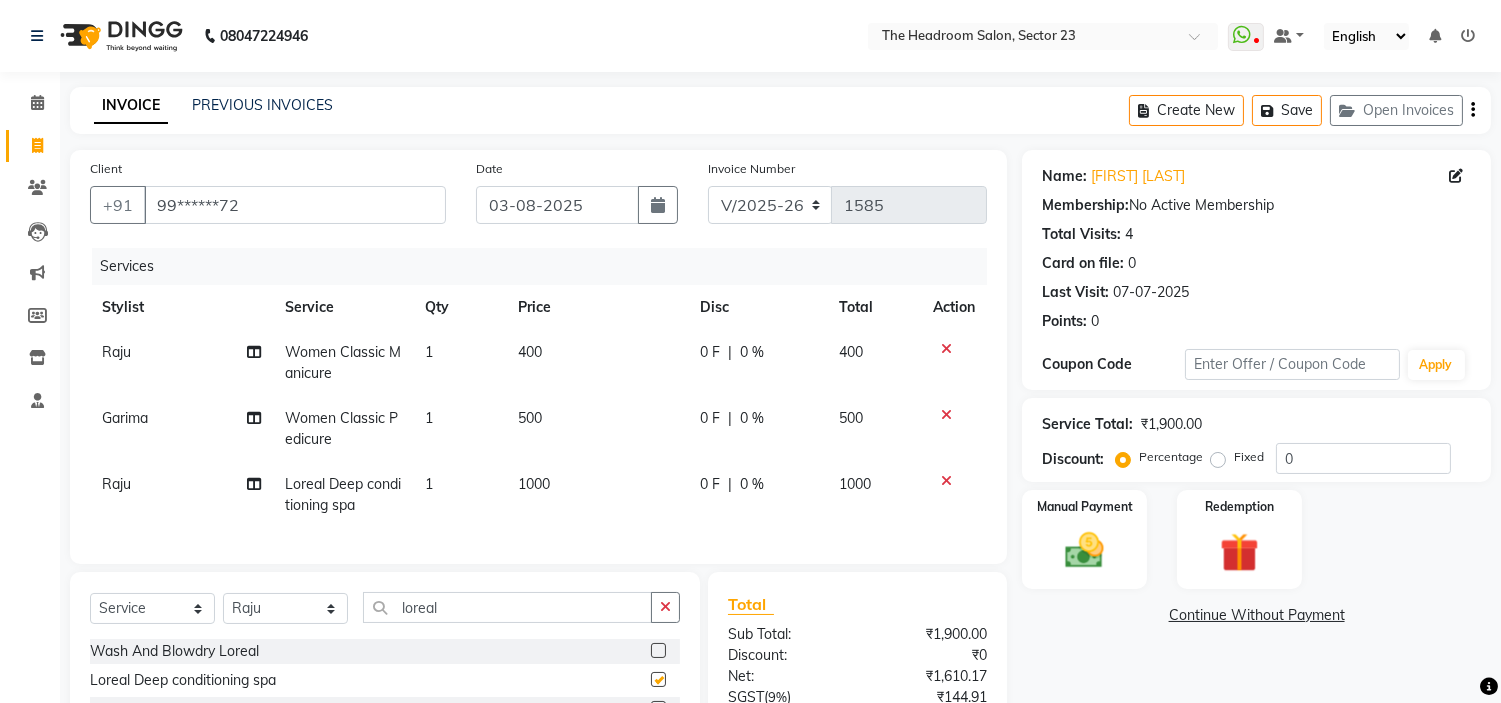 checkbox on "false" 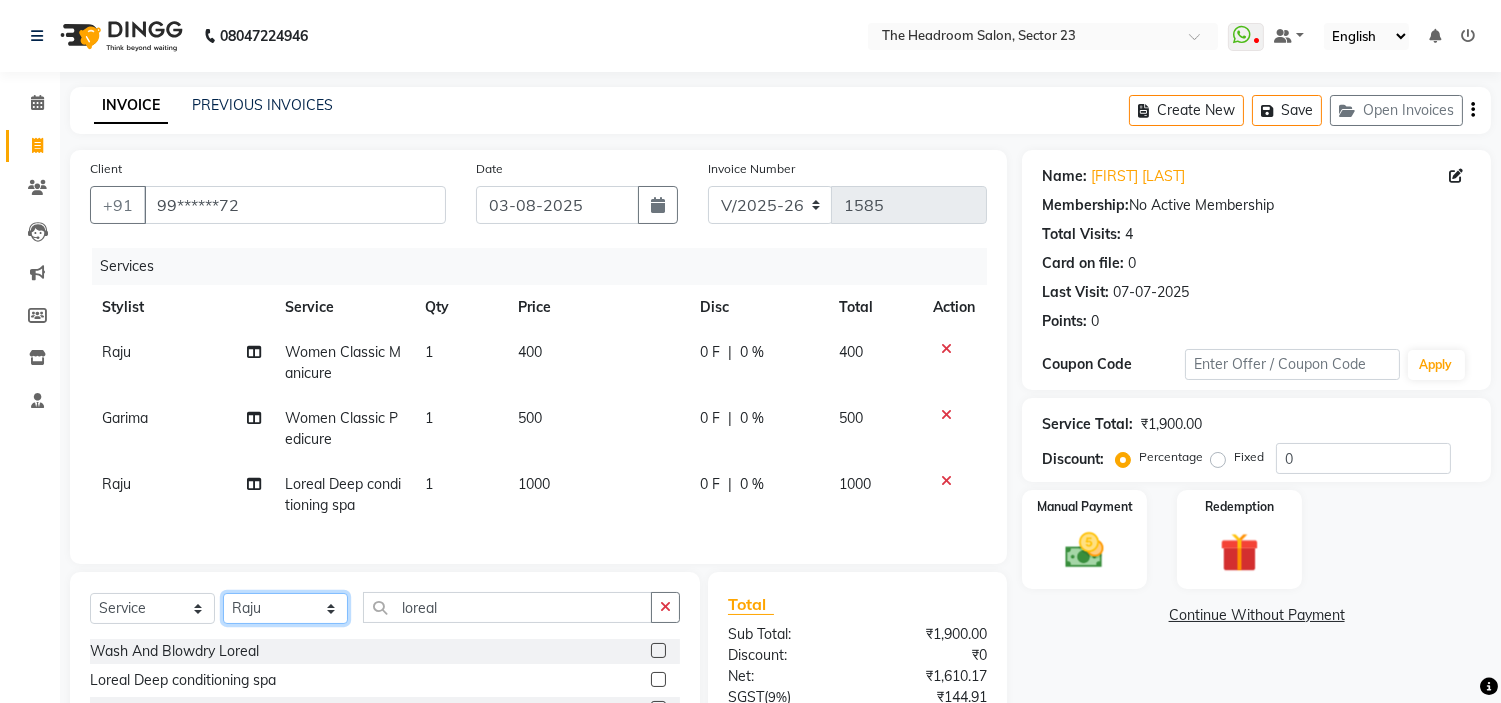 click on "Select Stylist [FIRST] [FIRST] [FIRST] [FIRST] [FIRST] [FIRST] [FIRST]" 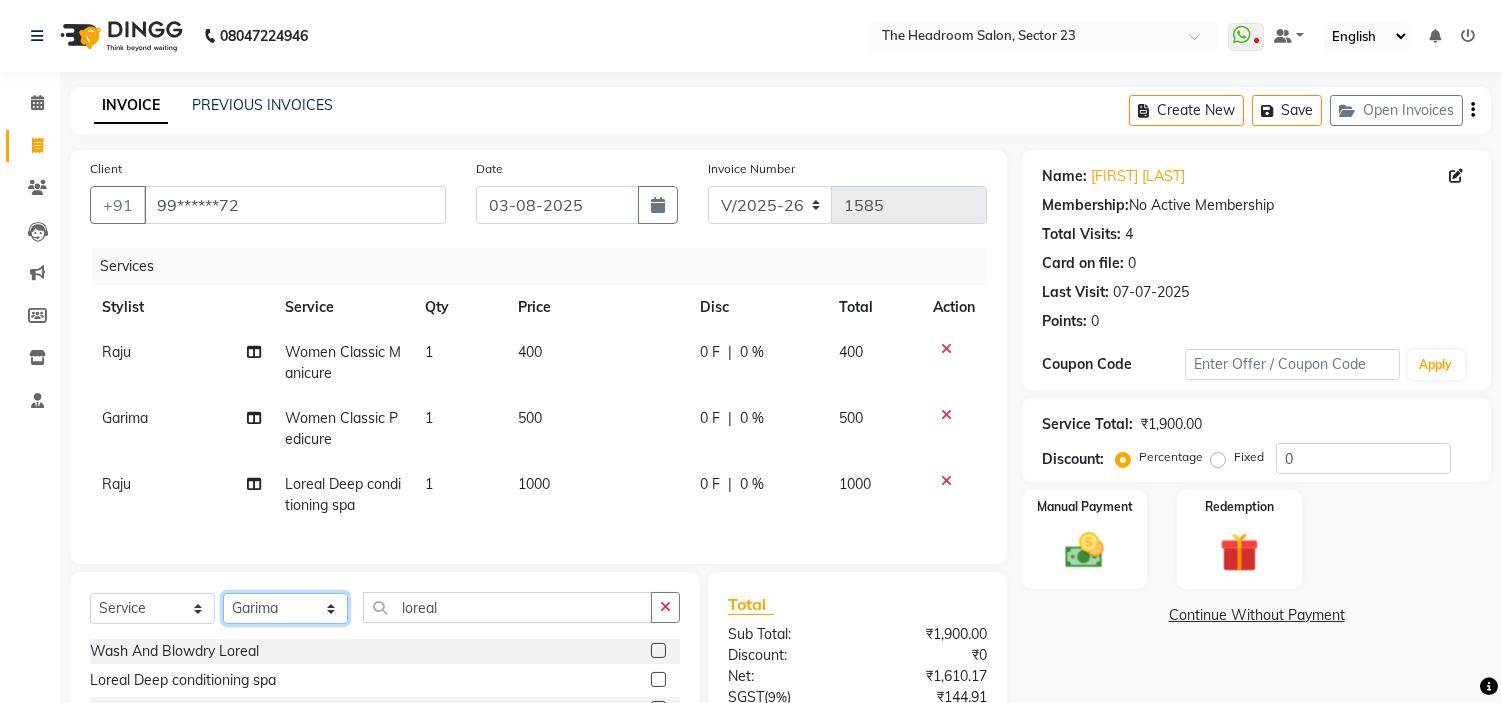 click on "Select Stylist [FIRST] [FIRST] [FIRST] [FIRST] [FIRST] [FIRST] [FIRST]" 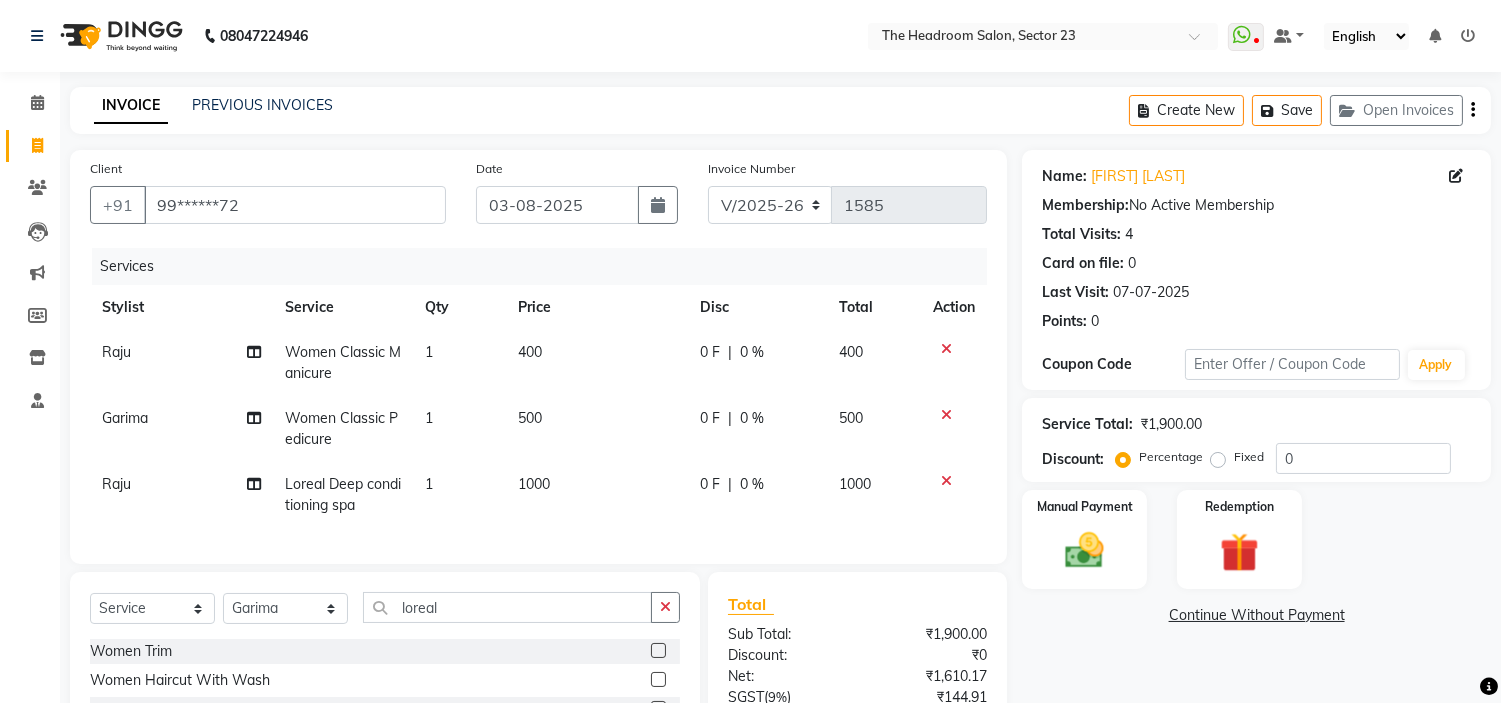 click on "Select  Service  Product  Membership  Package Voucher Prepaid Gift Card  Select Stylist Anjali Anubha Ashok Garima Manager Manju Raju Rohit Shahbaz loreal" 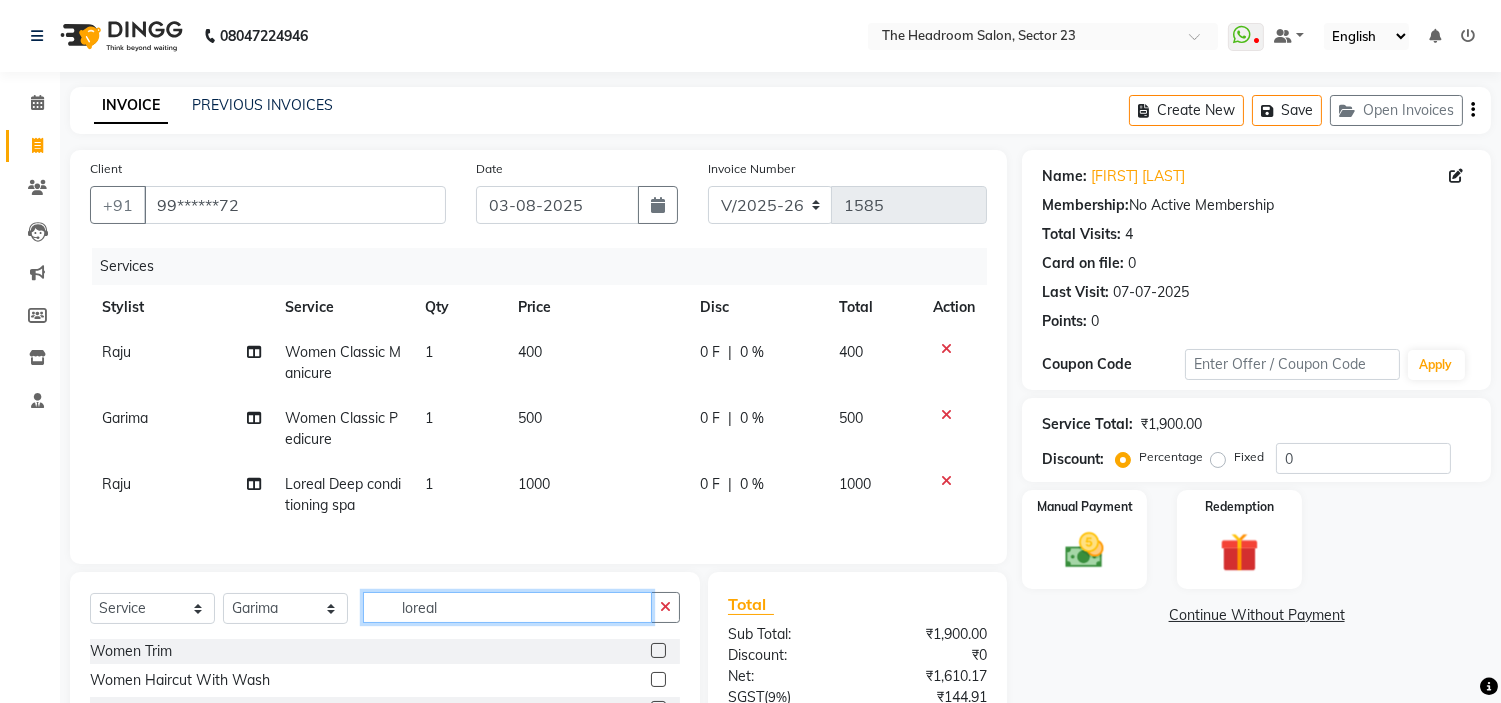 click on "loreal" 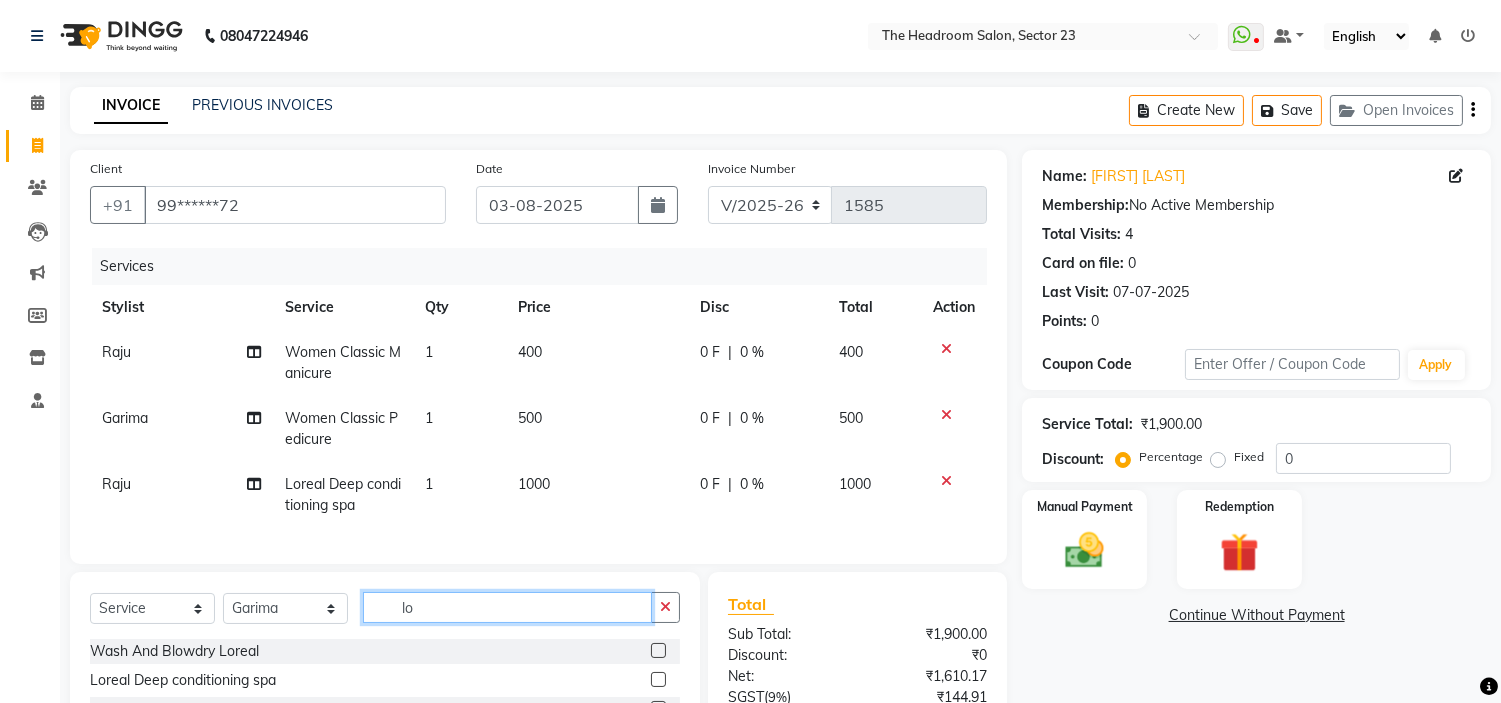 type on "l" 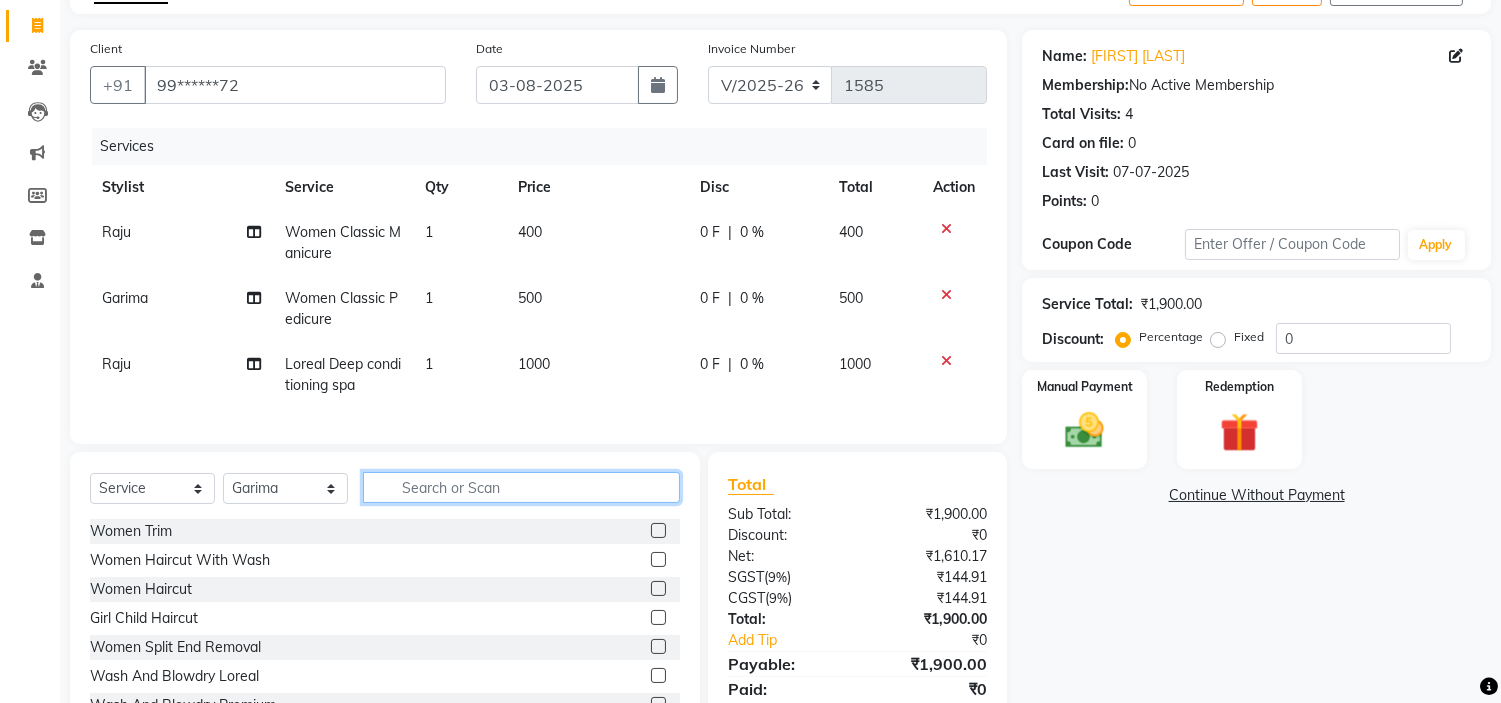 scroll, scrollTop: 140, scrollLeft: 0, axis: vertical 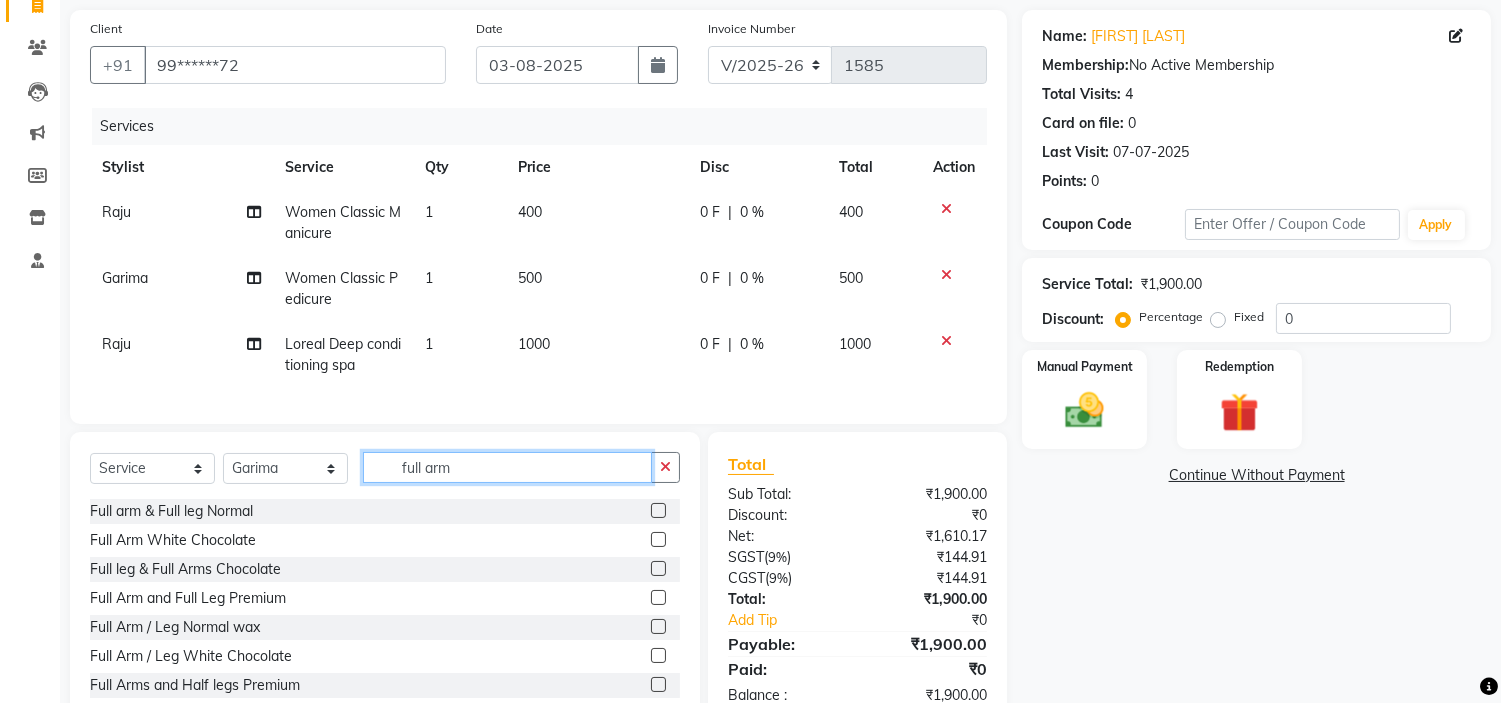type on "full arm" 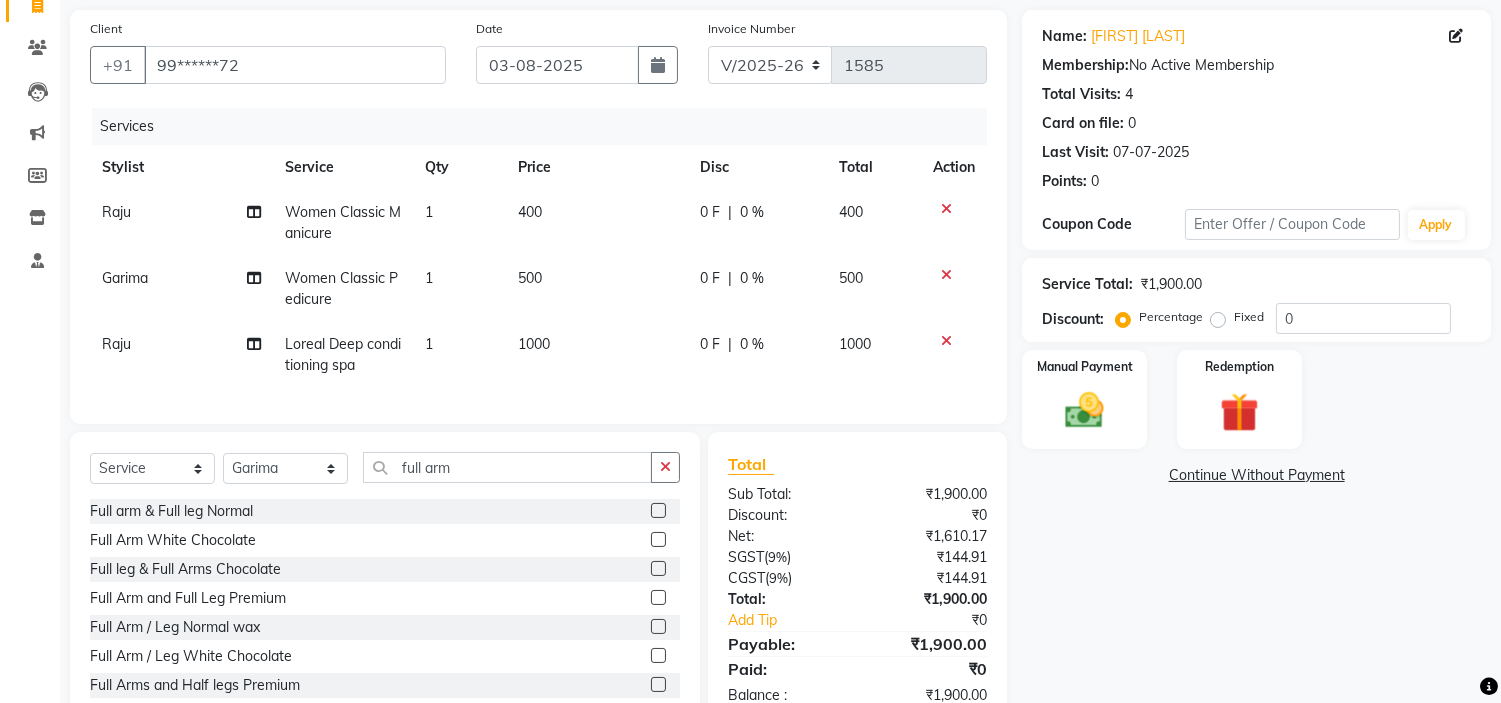 click 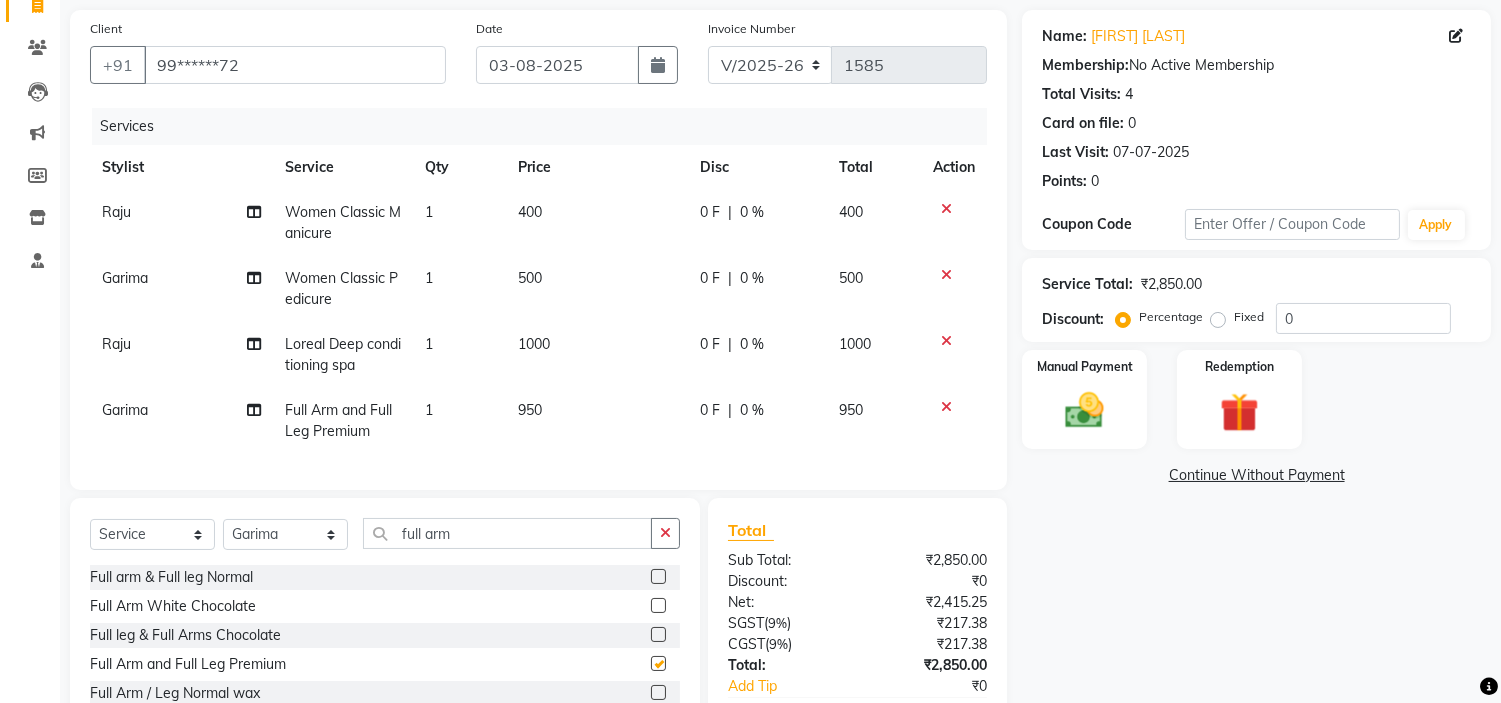 checkbox on "false" 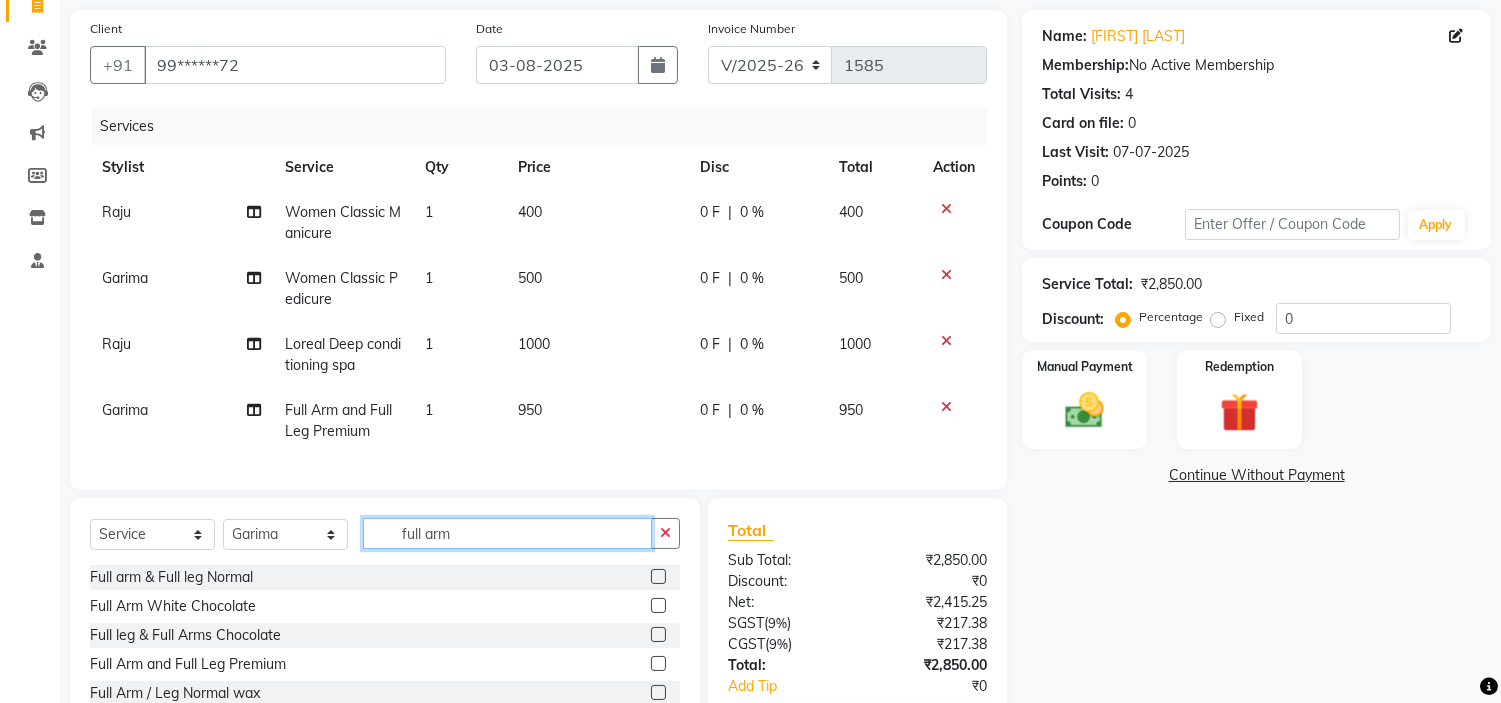 click on "full arm" 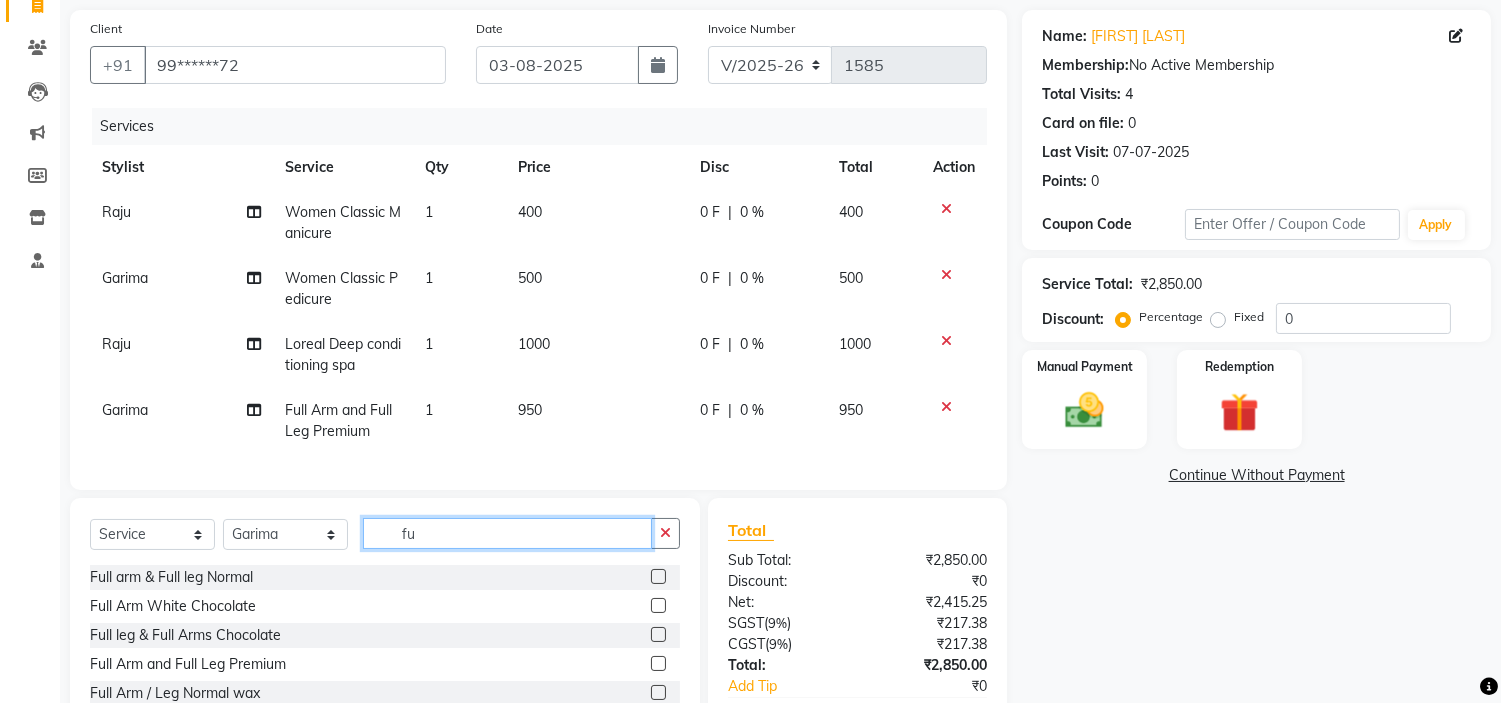 type on "f" 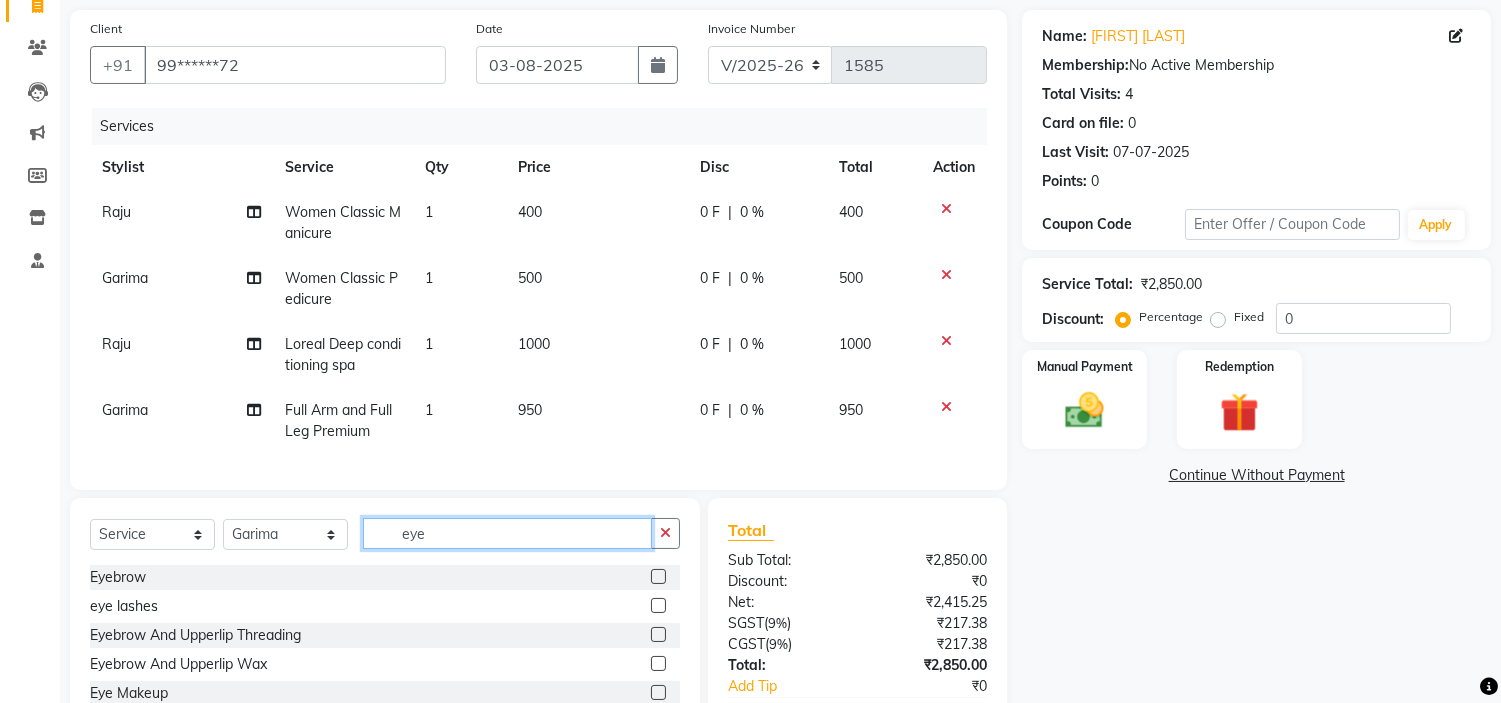 type on "eye" 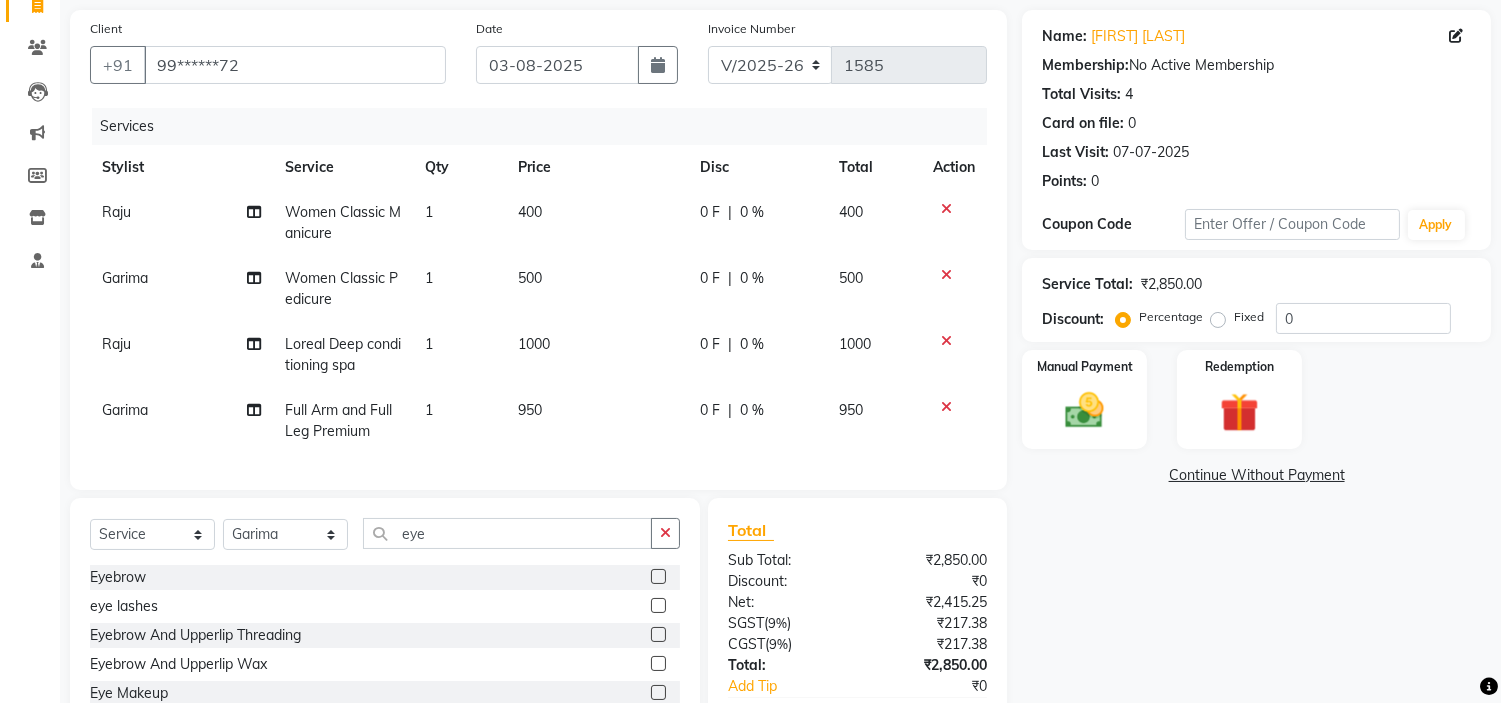 click 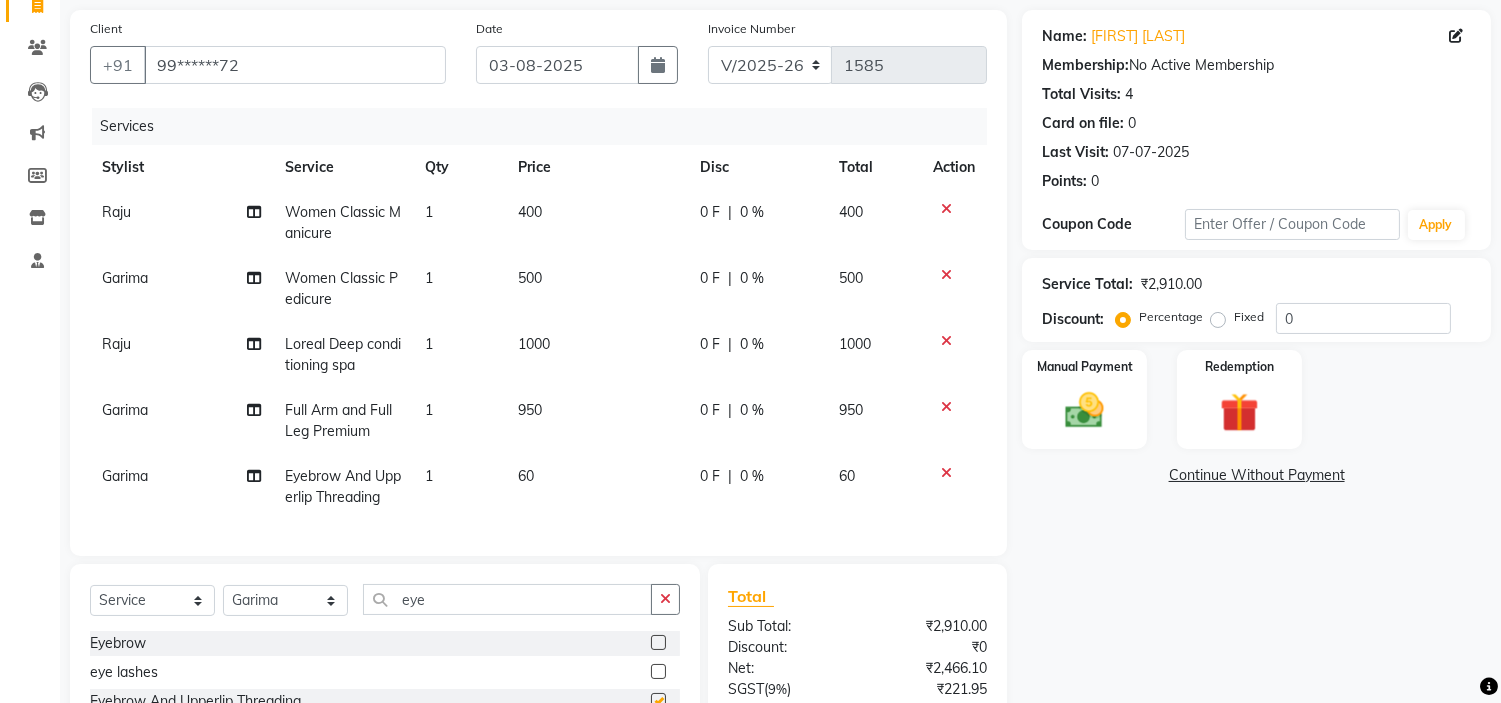 checkbox on "false" 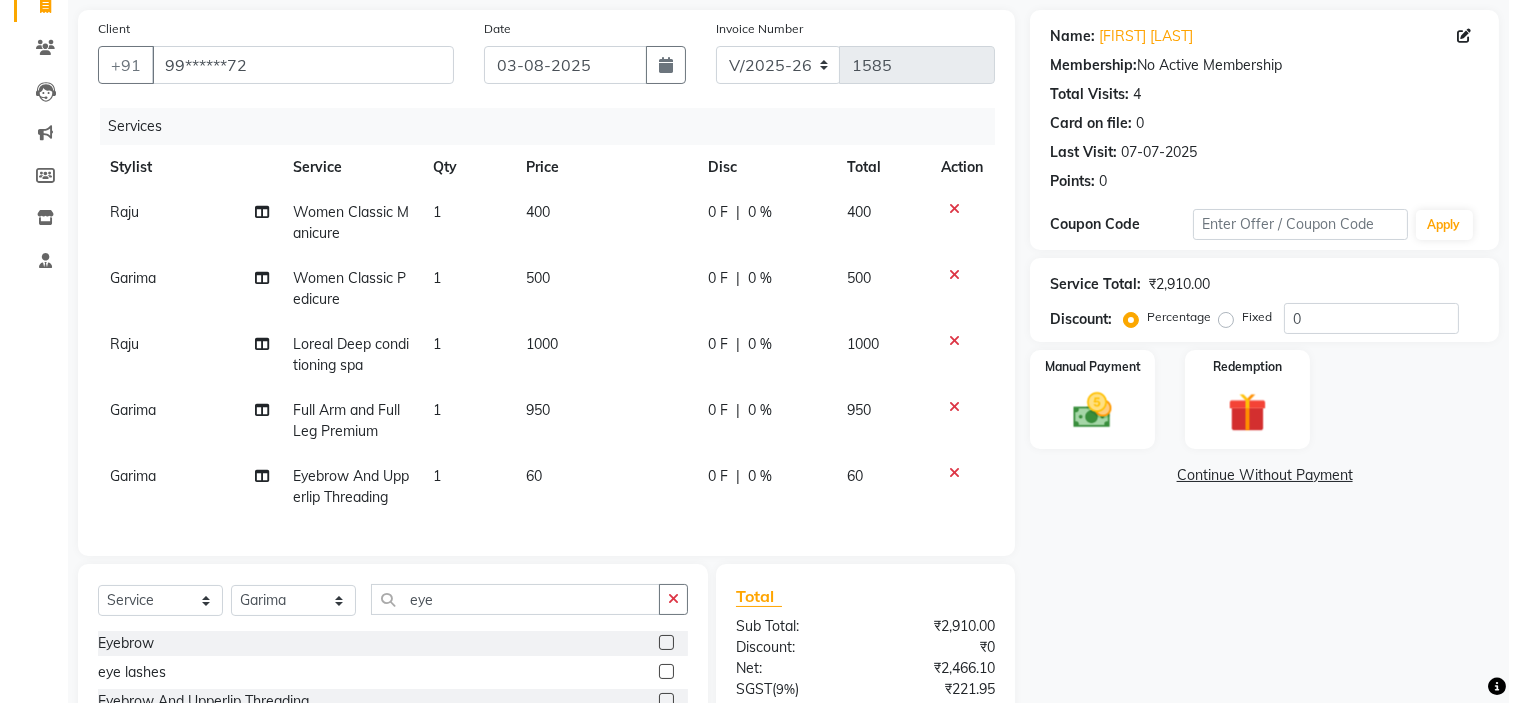 scroll, scrollTop: 0, scrollLeft: 0, axis: both 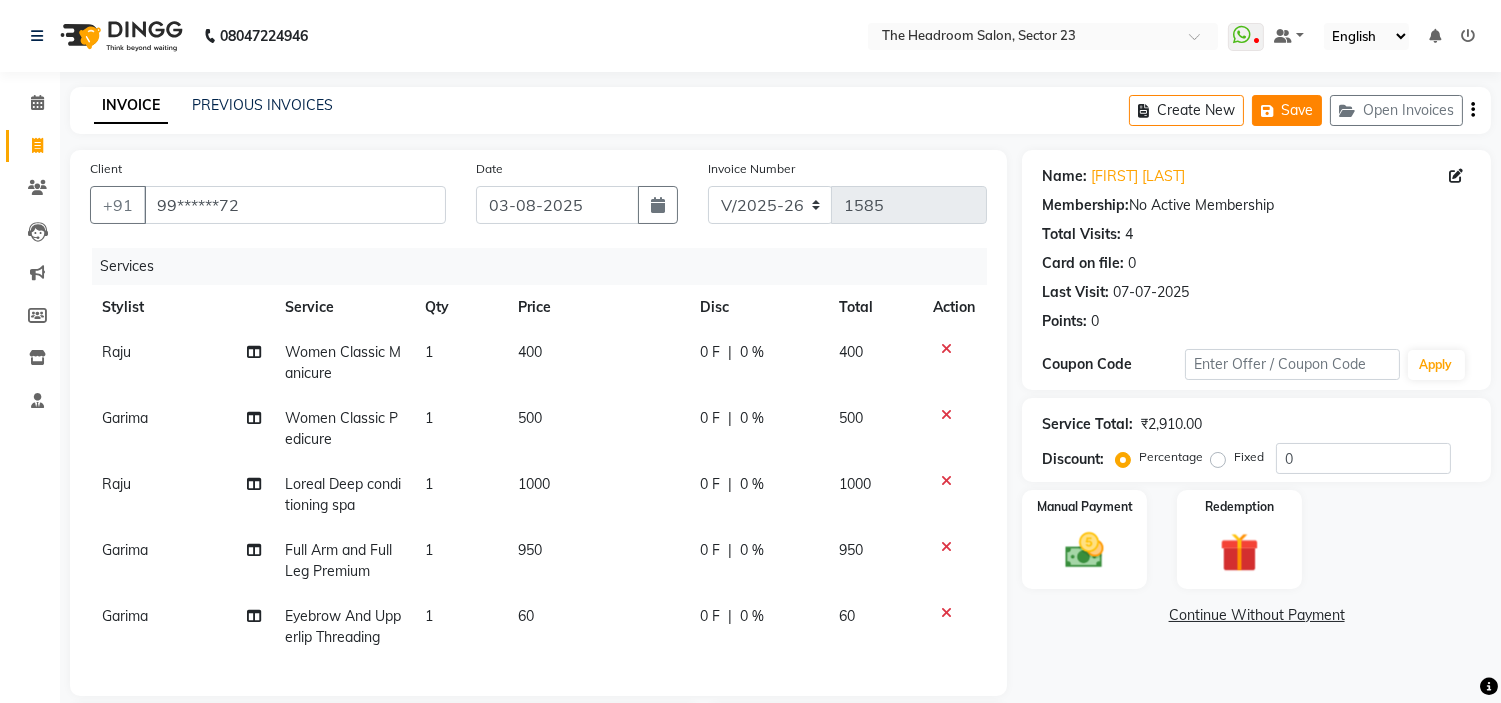 click on "Save" 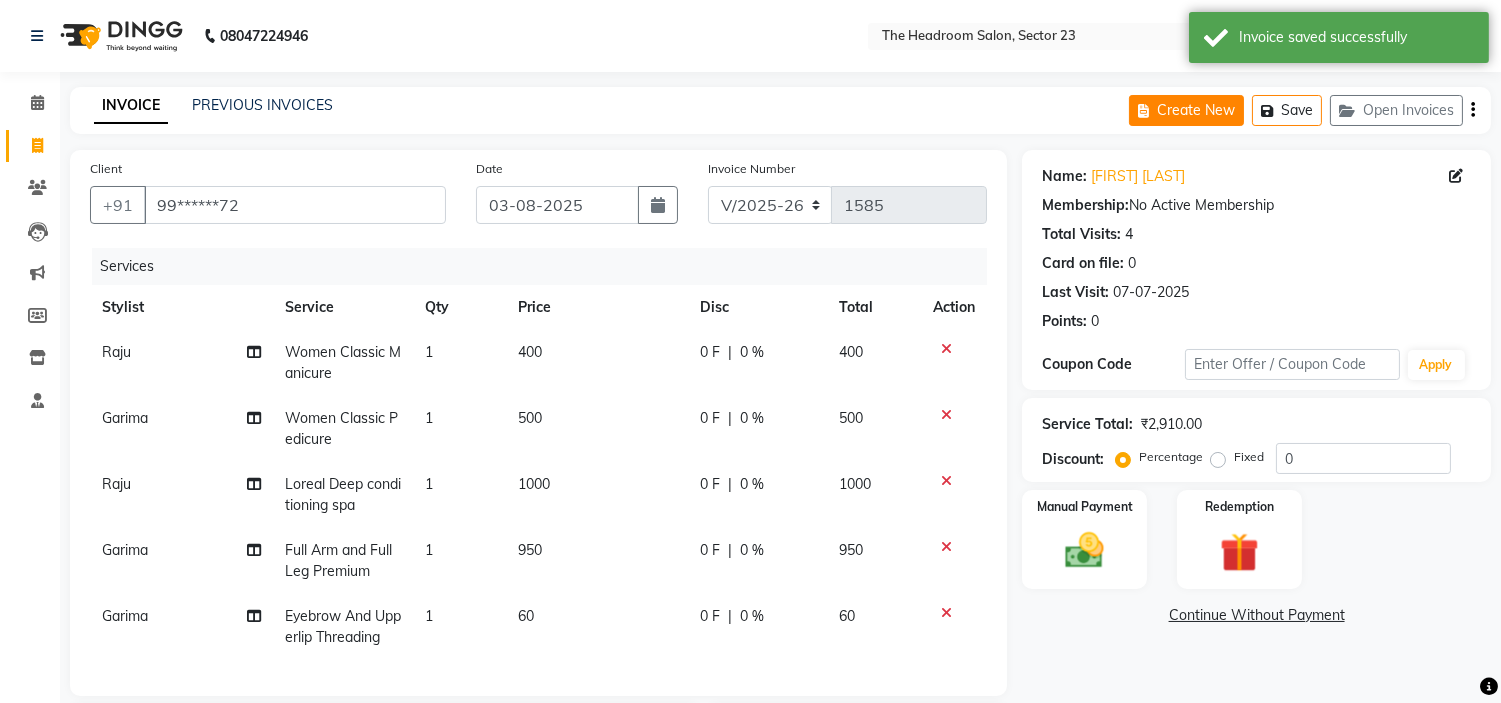 click on "Create New" 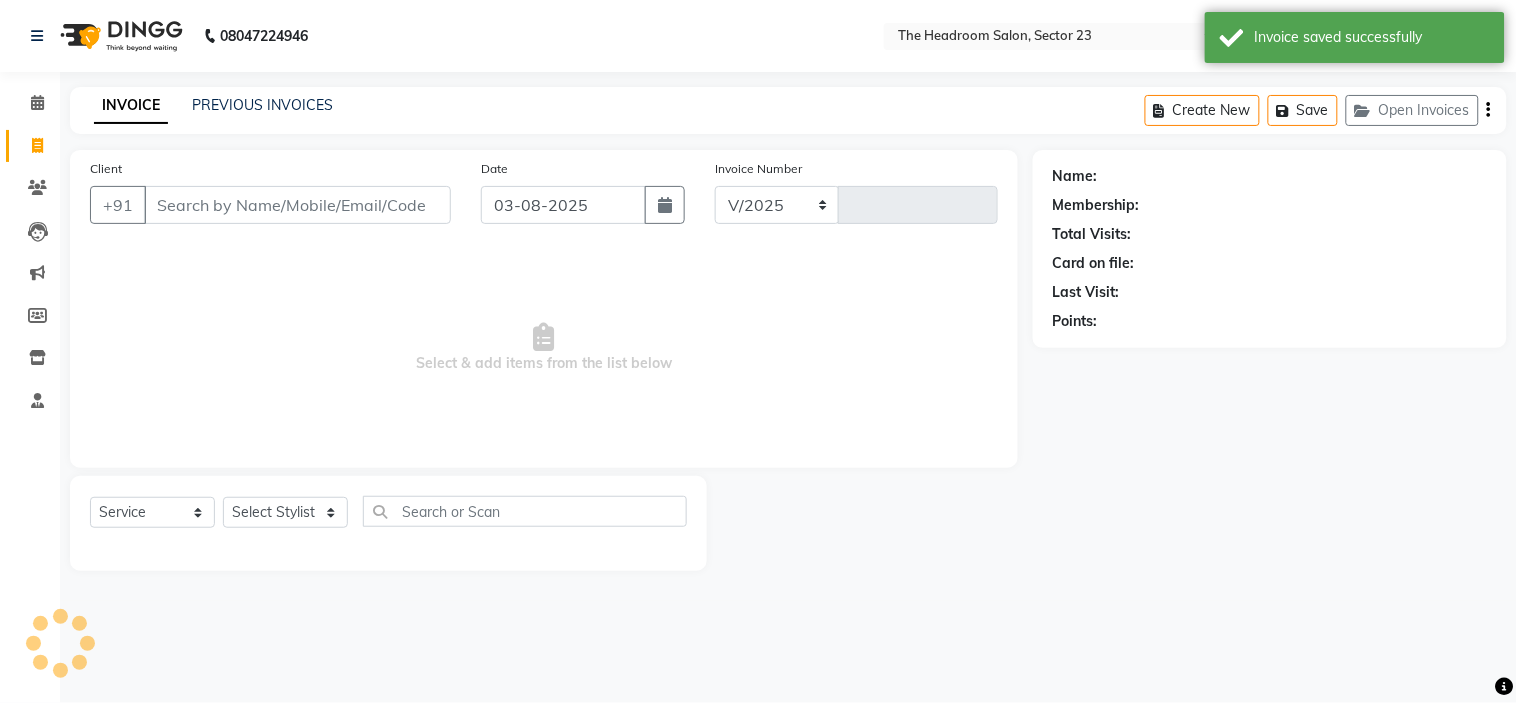 select on "6796" 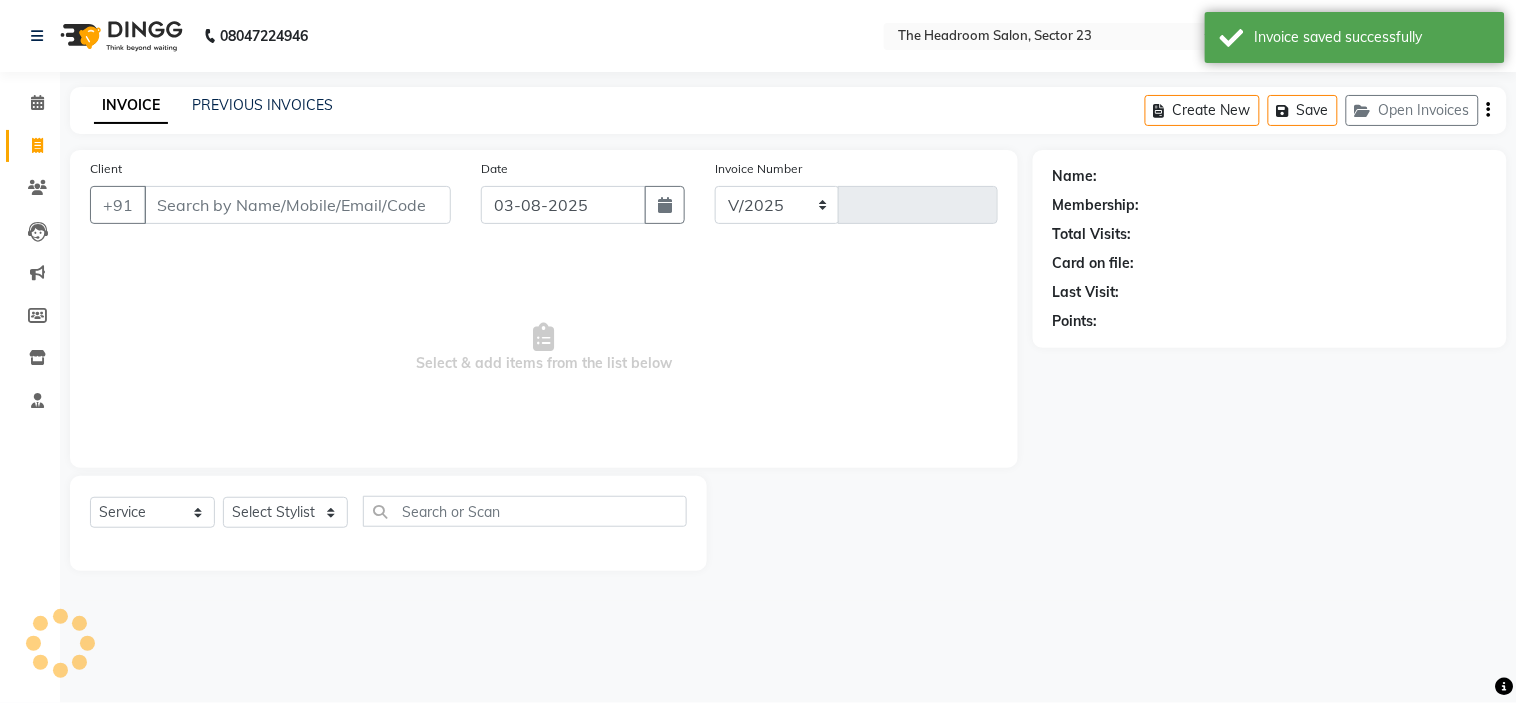 type on "1585" 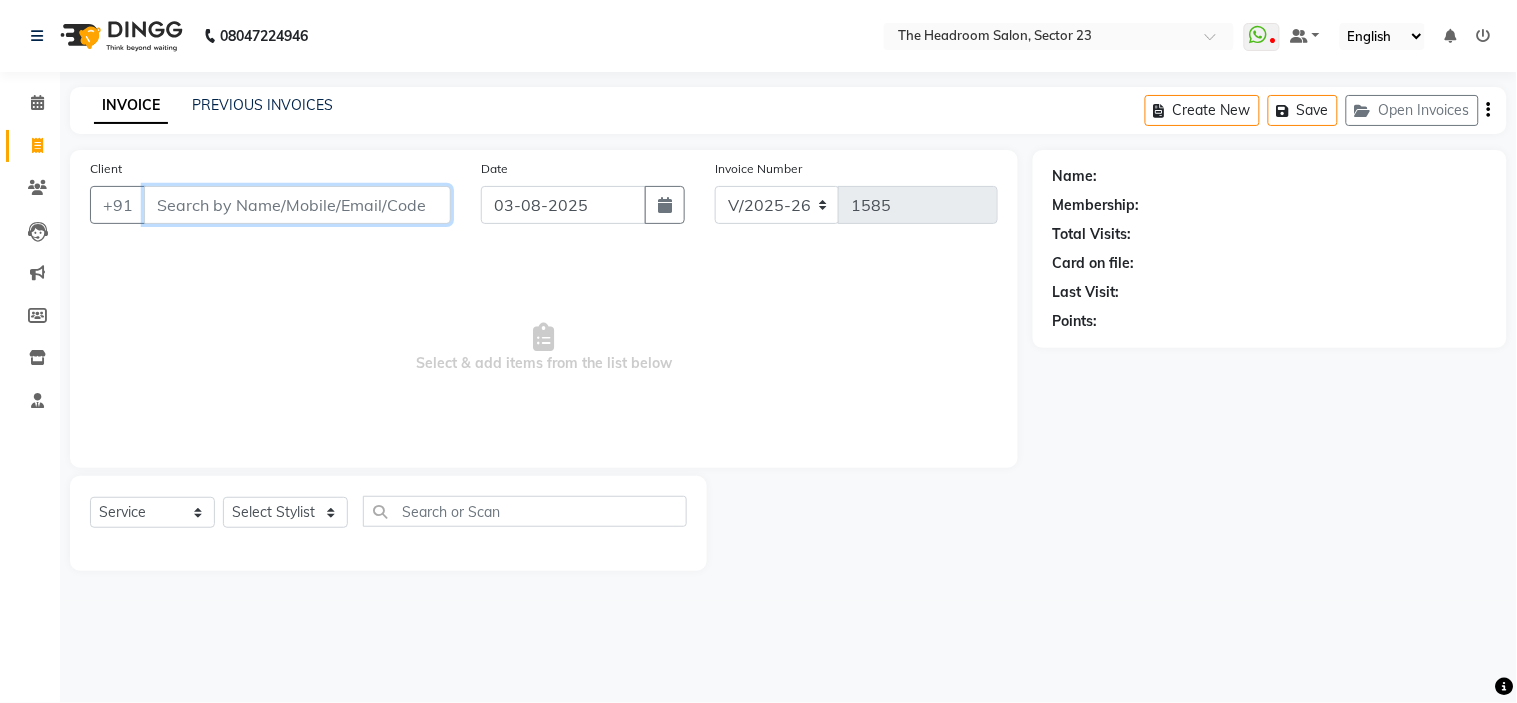 click on "Client" at bounding box center [297, 205] 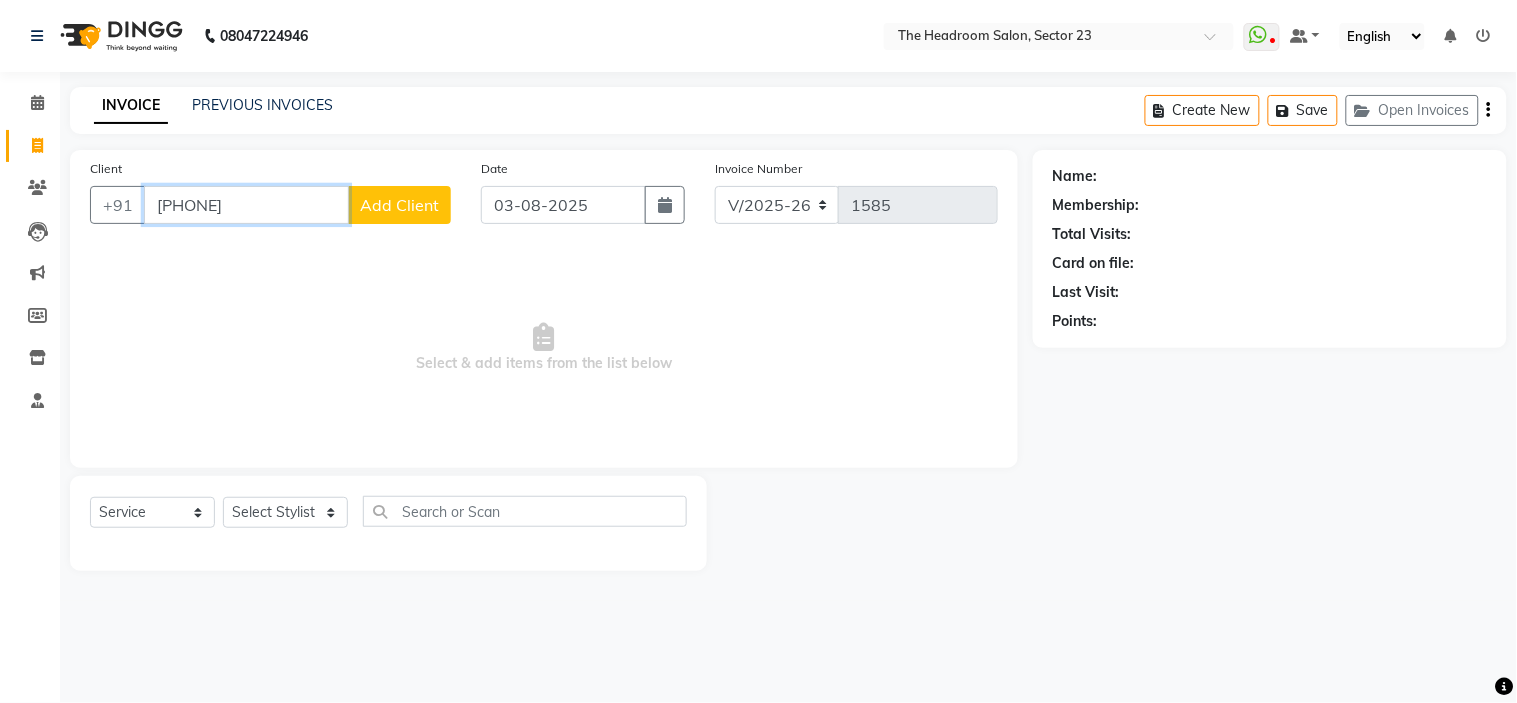 type on "[PHONE]" 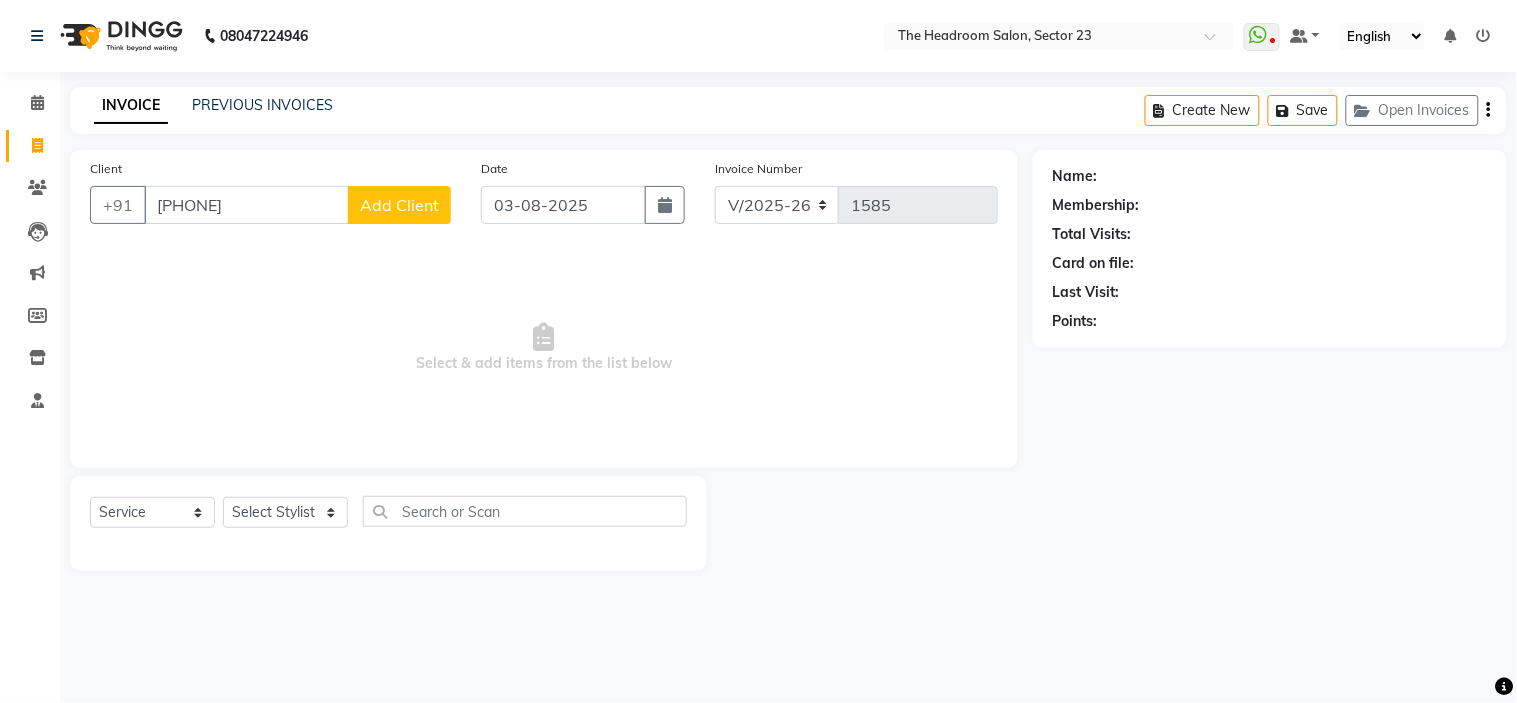 click on "Add Client" 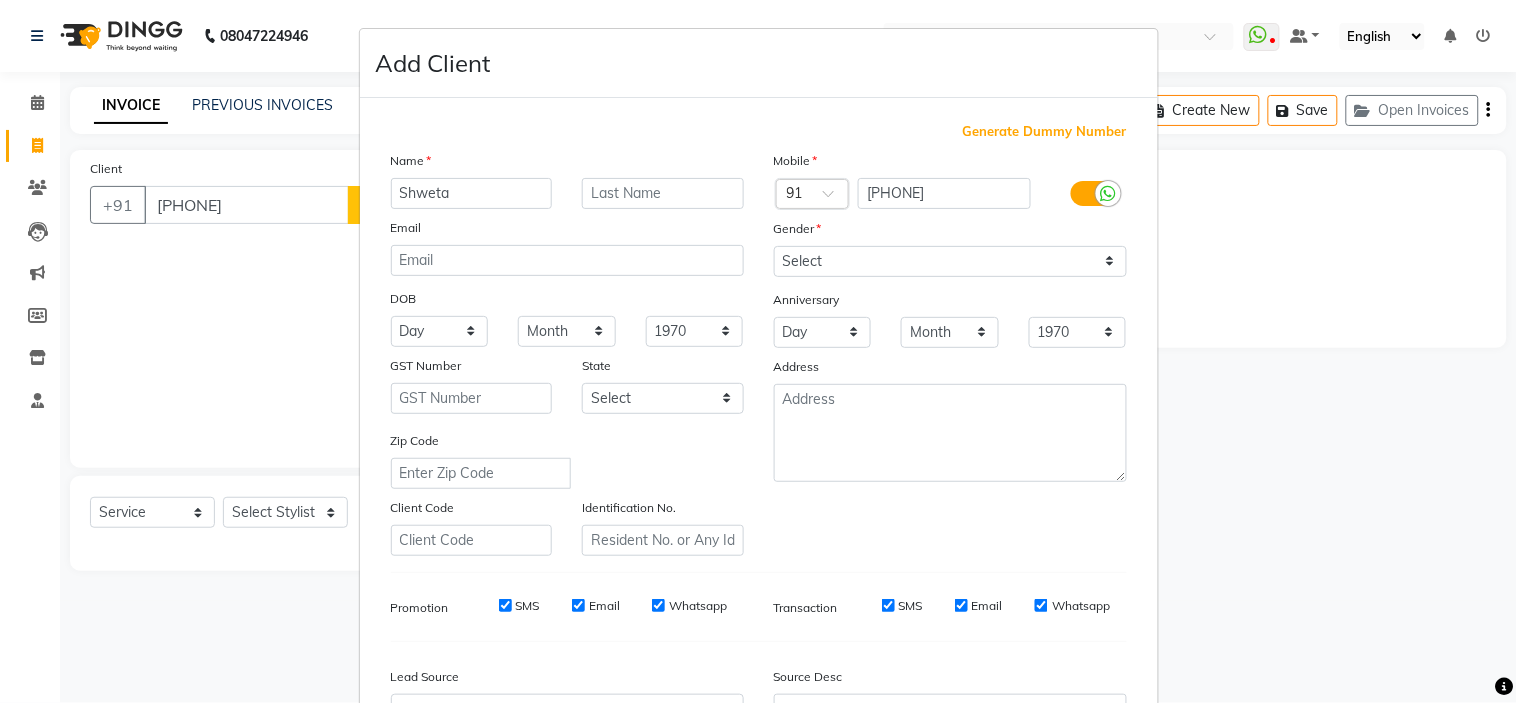 type on "Shweta" 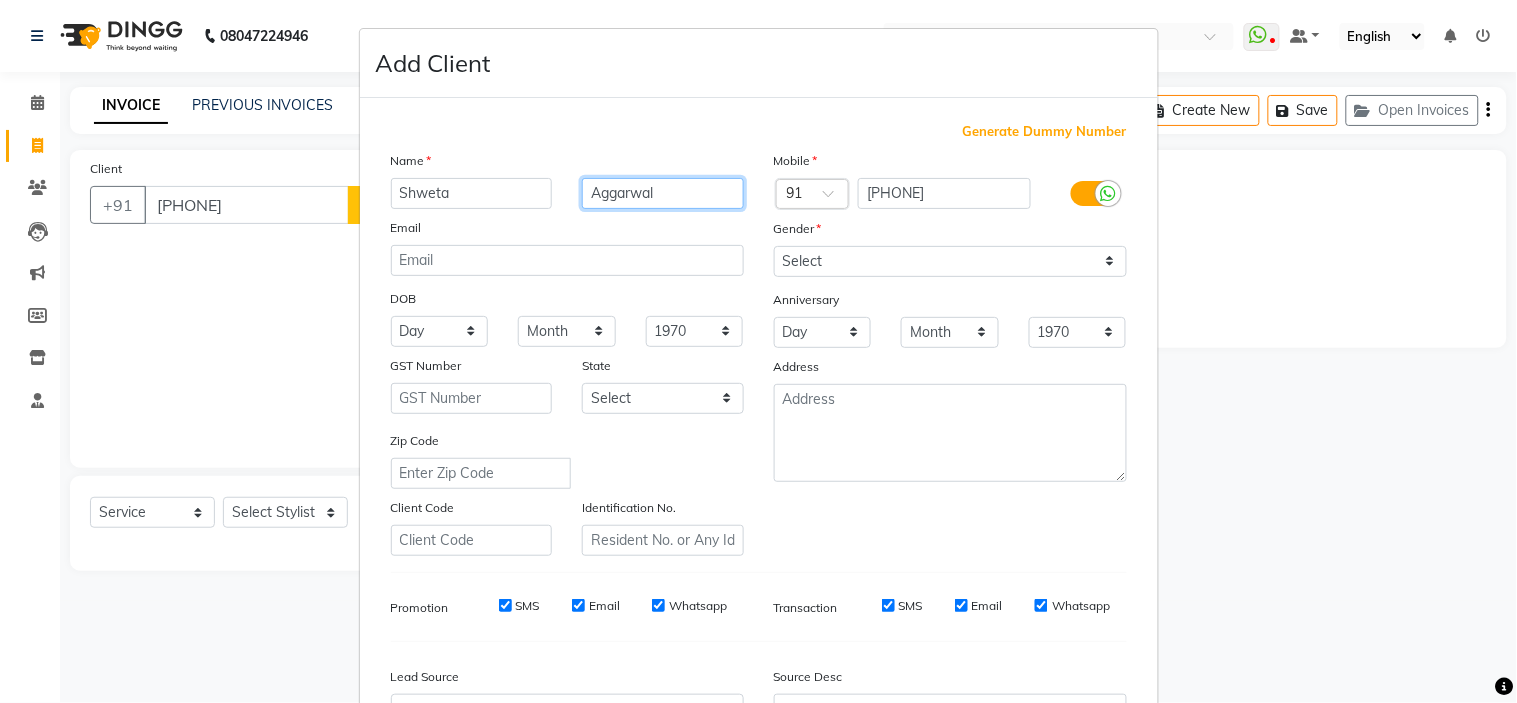 type on "Aggarwal" 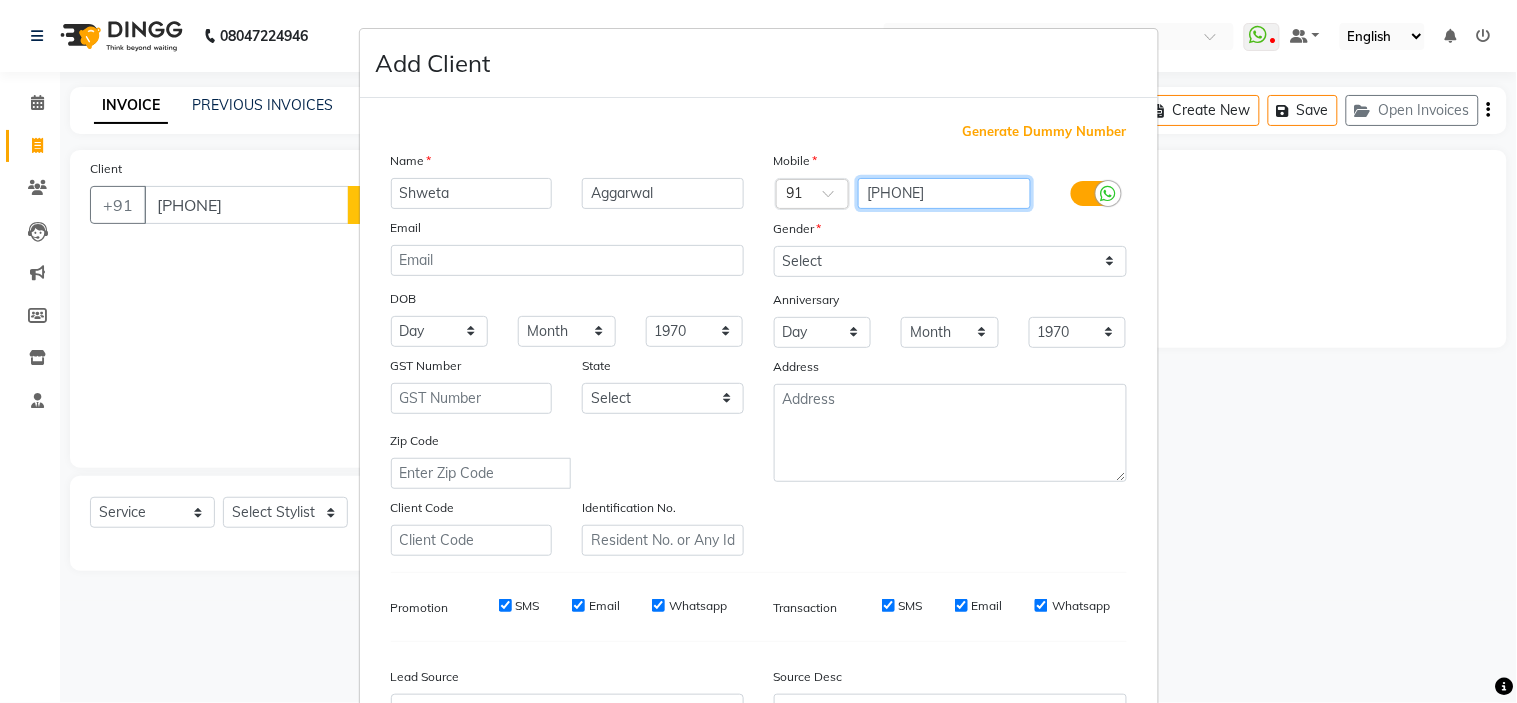 click on "[PHONE]" at bounding box center [944, 193] 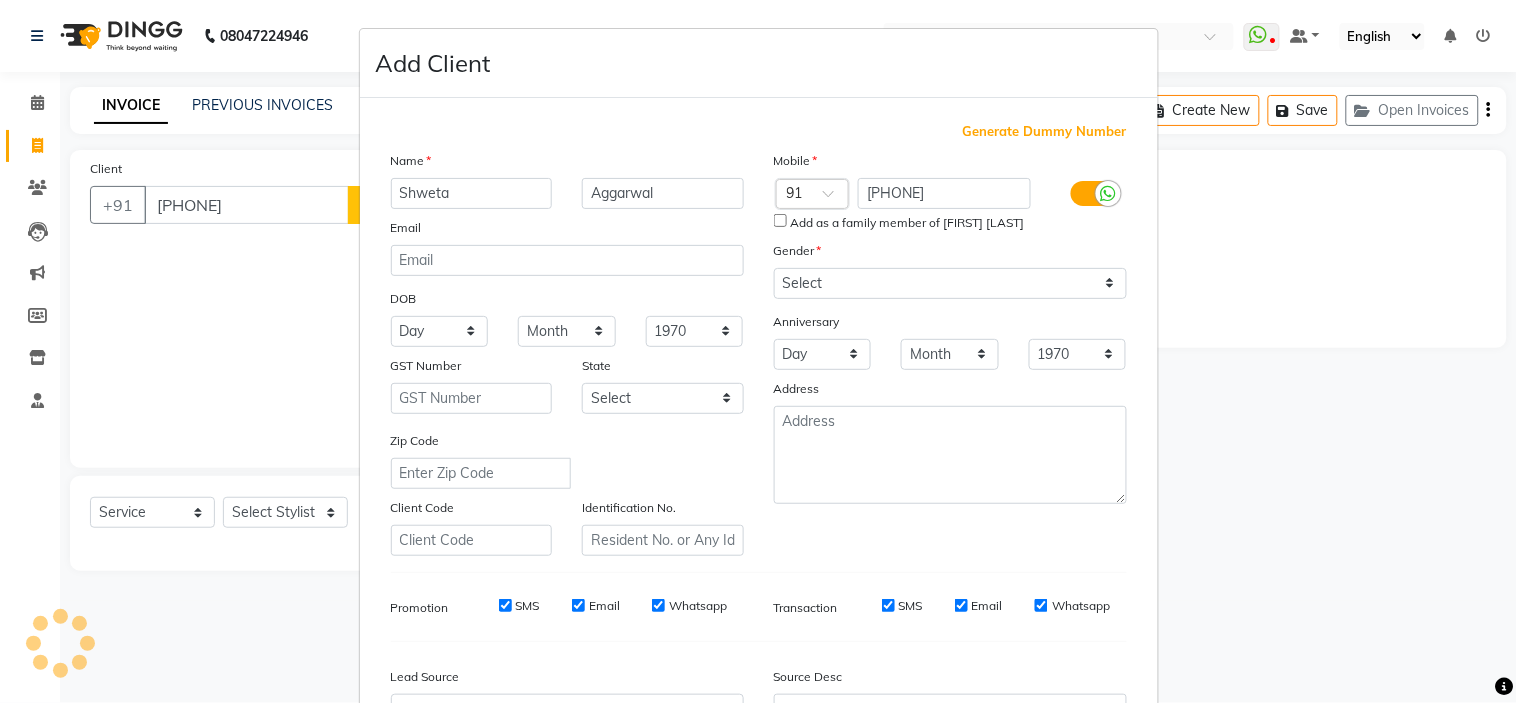 scroll, scrollTop: 221, scrollLeft: 0, axis: vertical 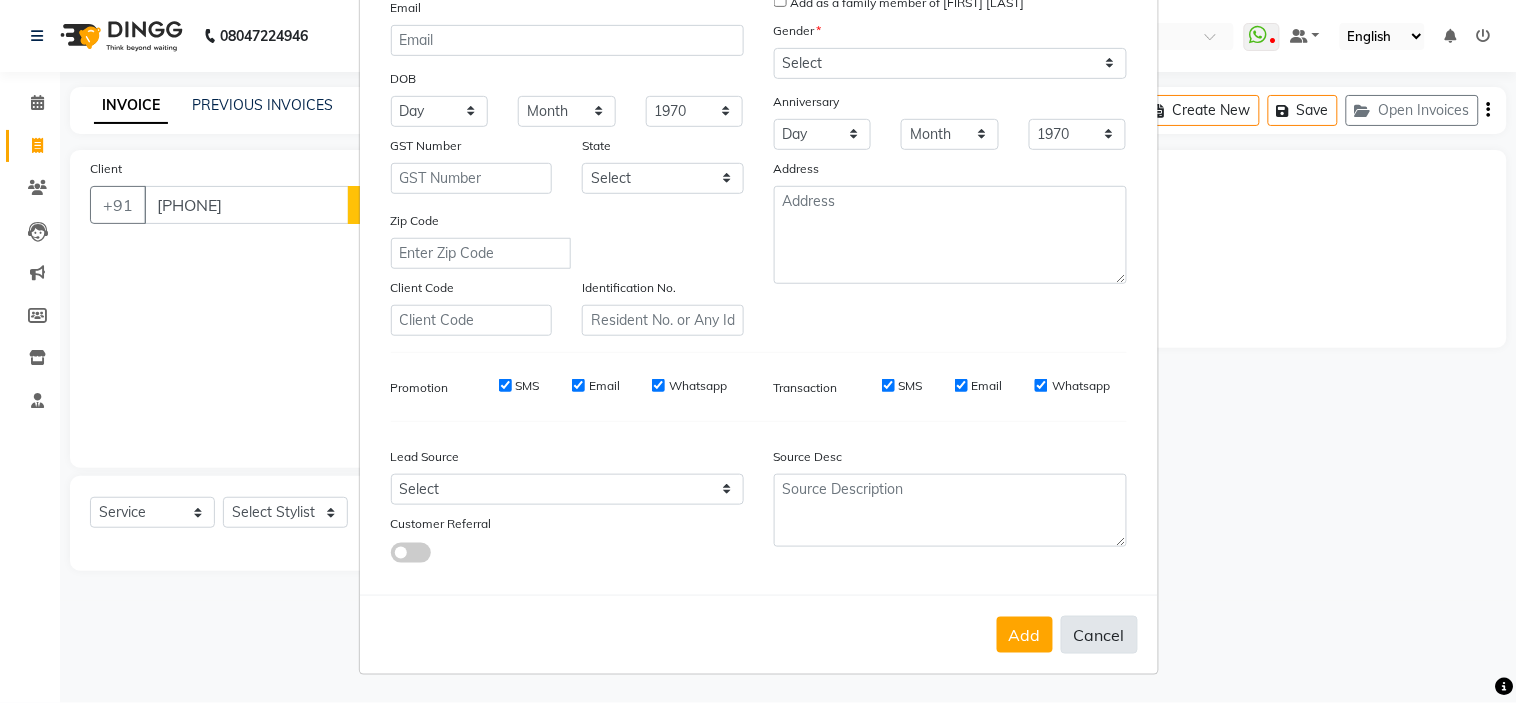 click on "Cancel" at bounding box center [1099, 635] 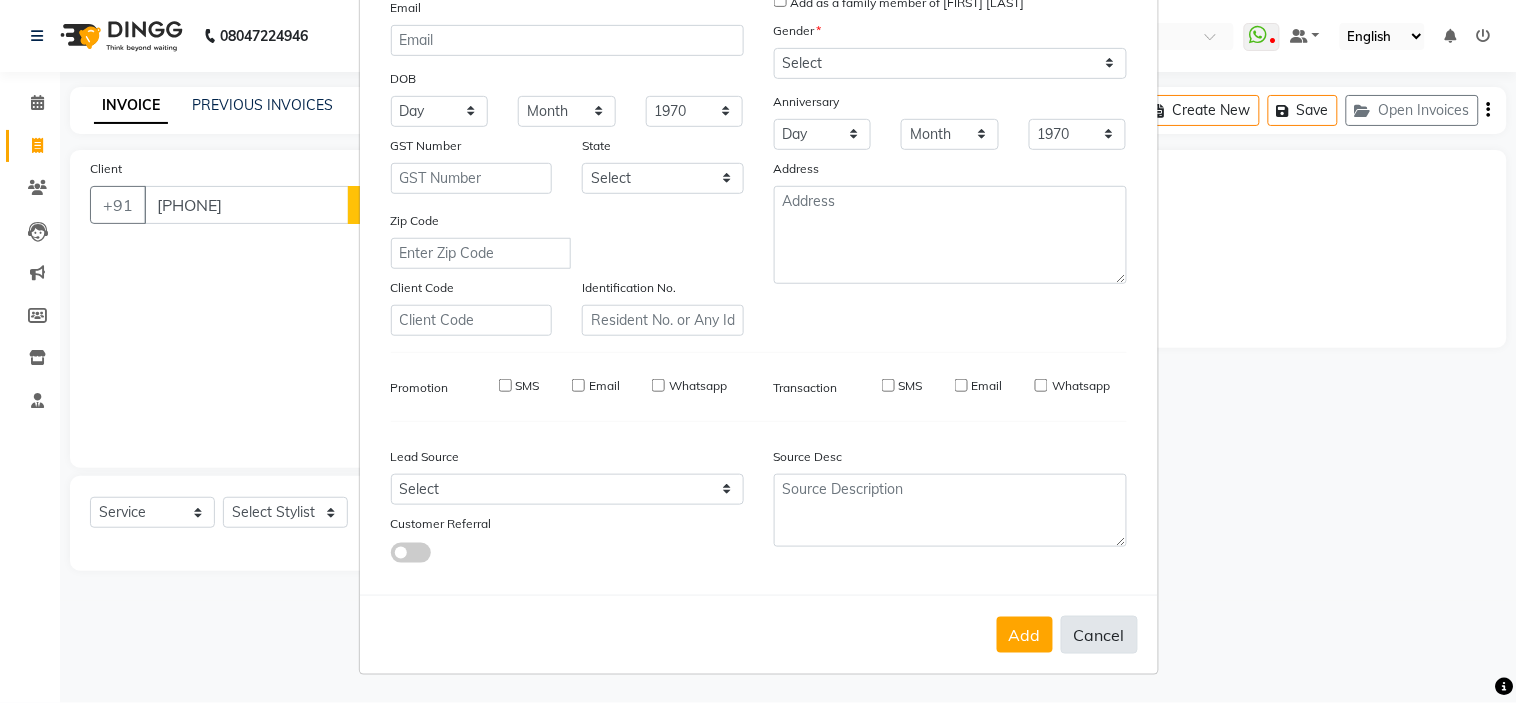 type 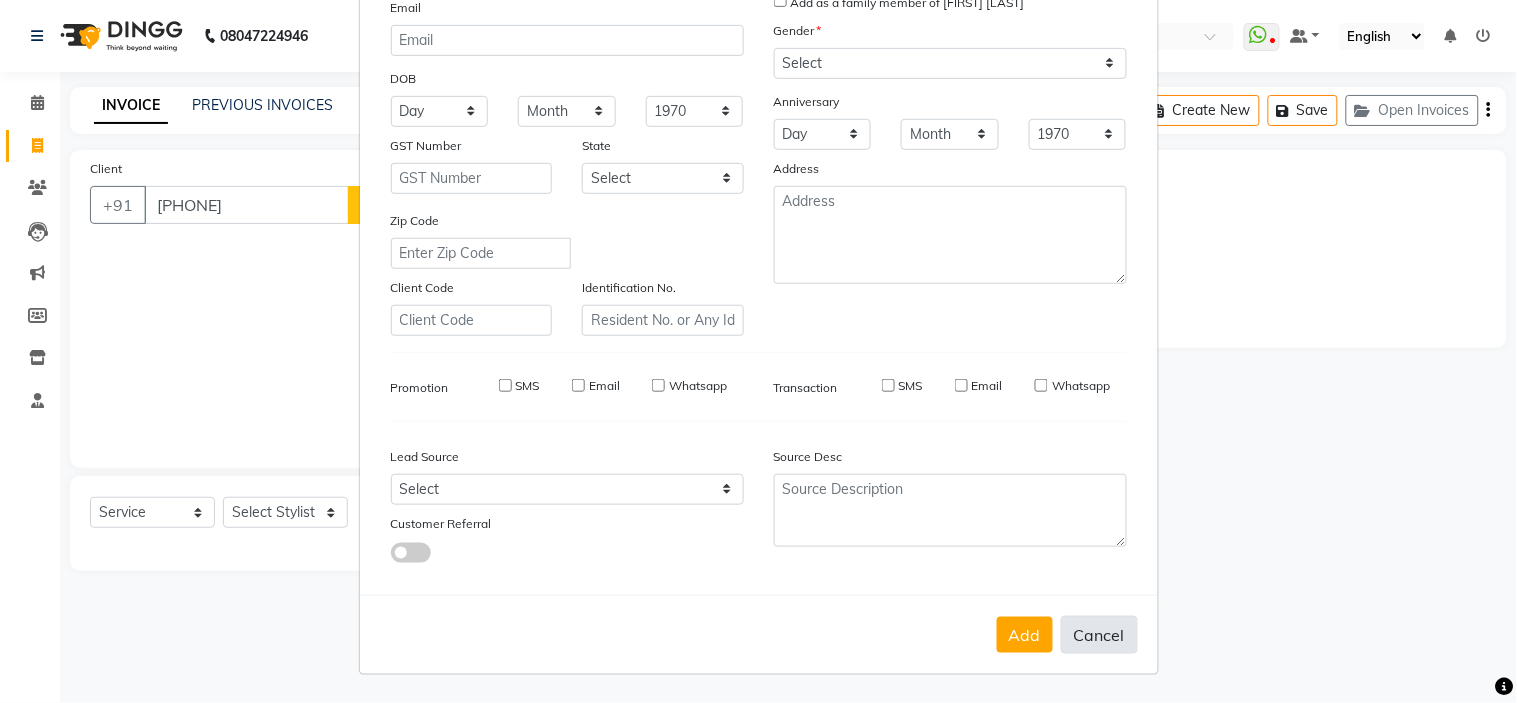 select 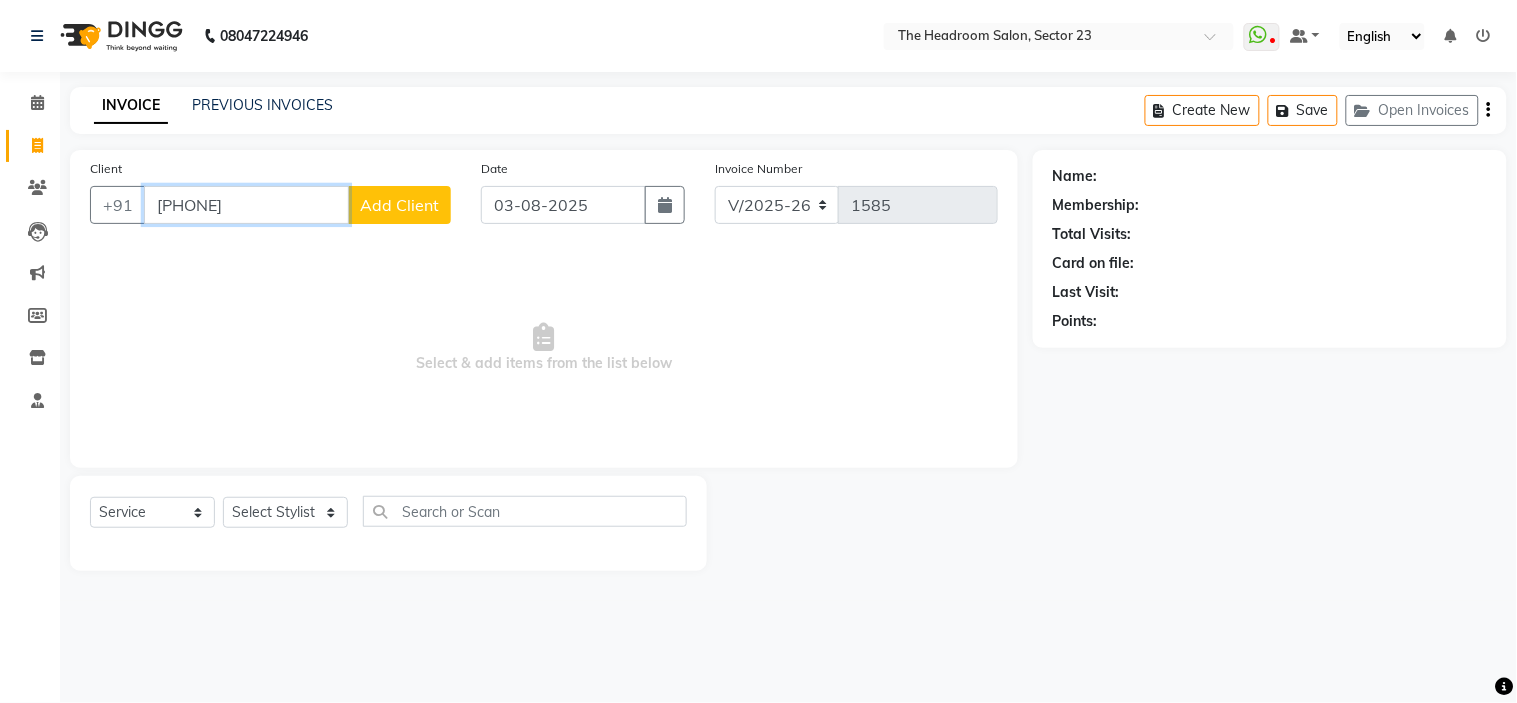 click on "[PHONE]" at bounding box center [246, 205] 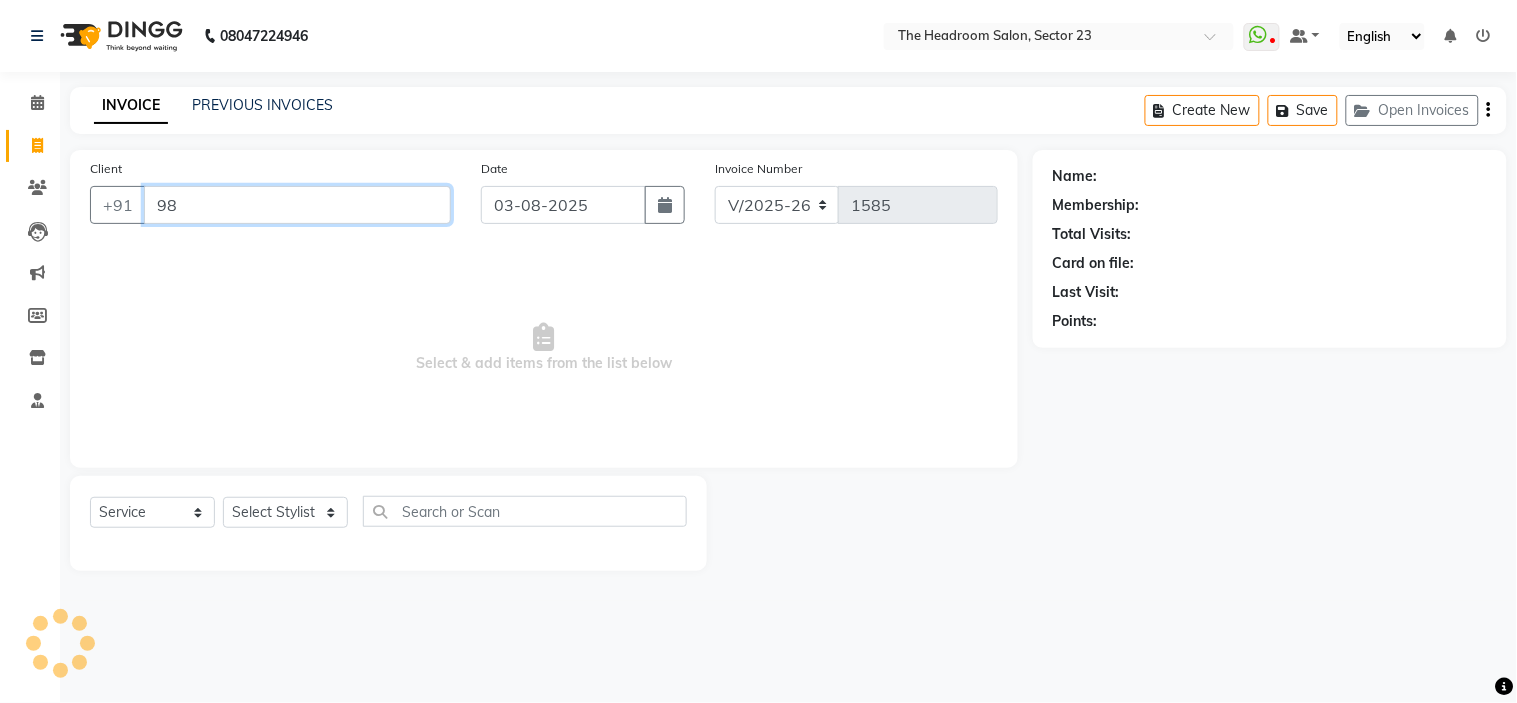 type on "9" 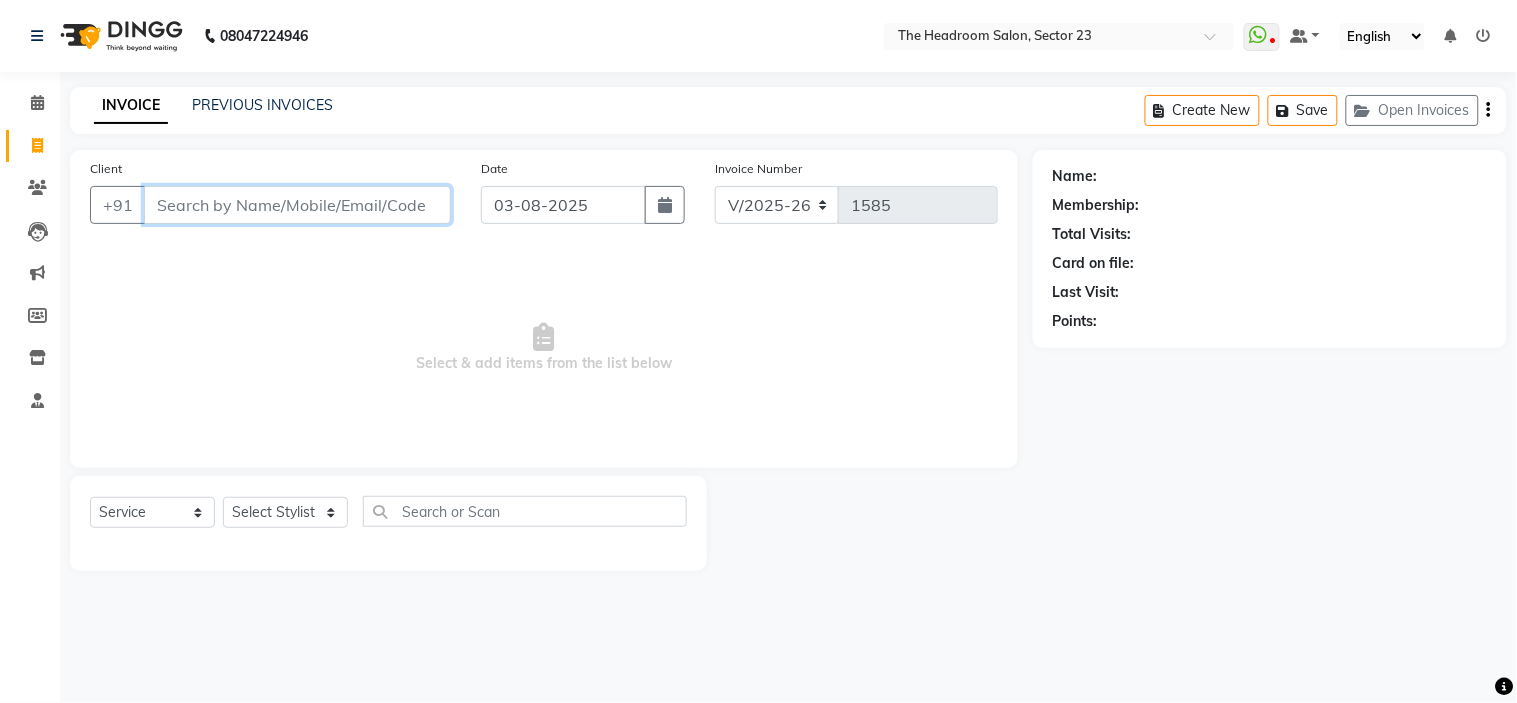paste on "[PHONE]" 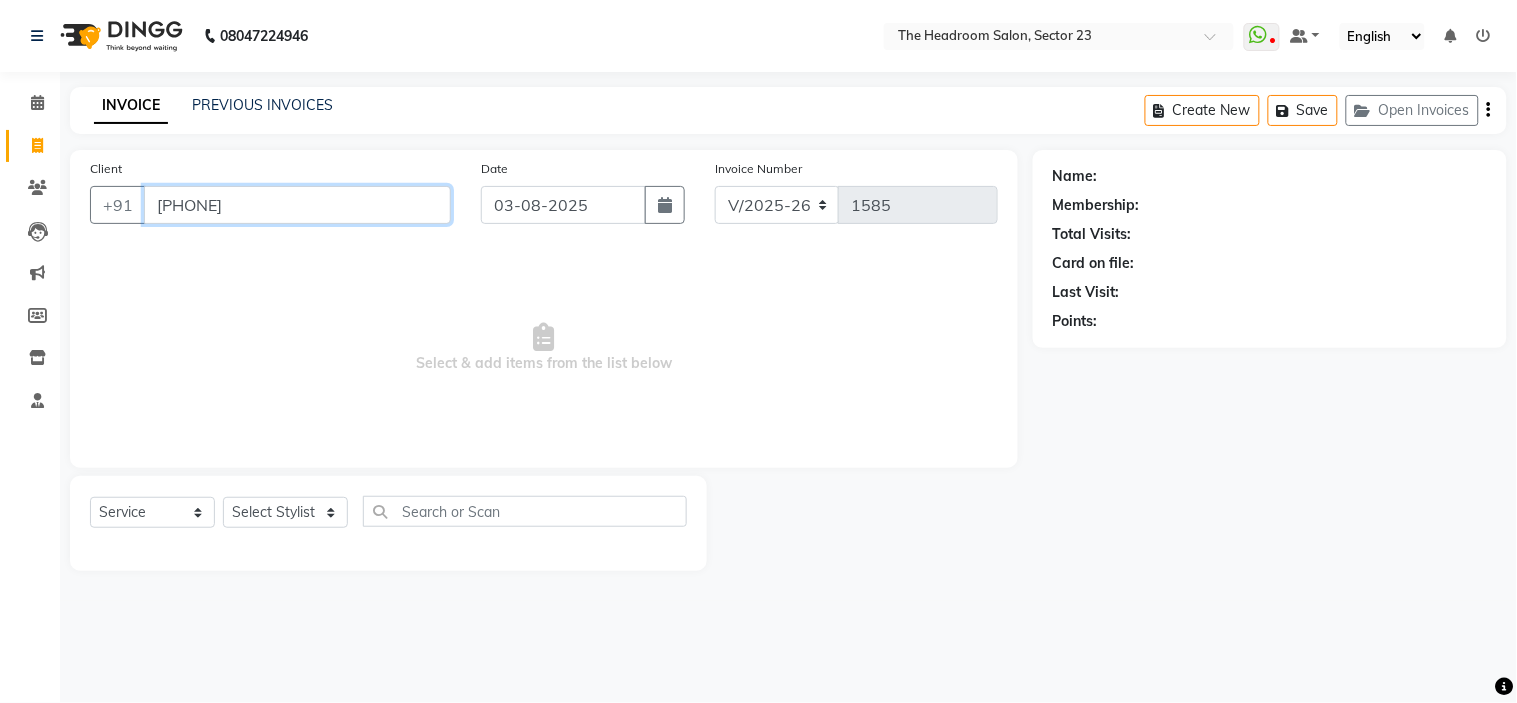 type on "[PHONE]" 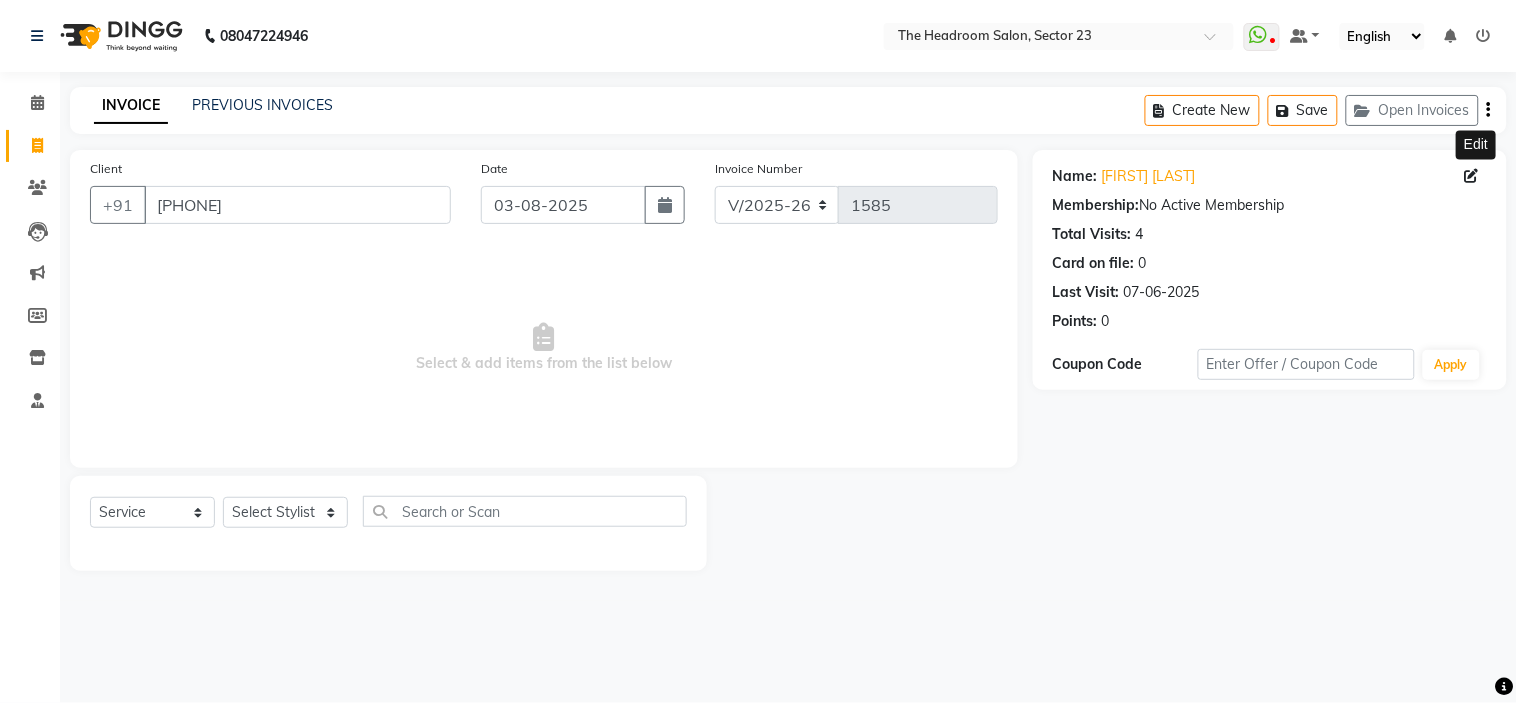 click 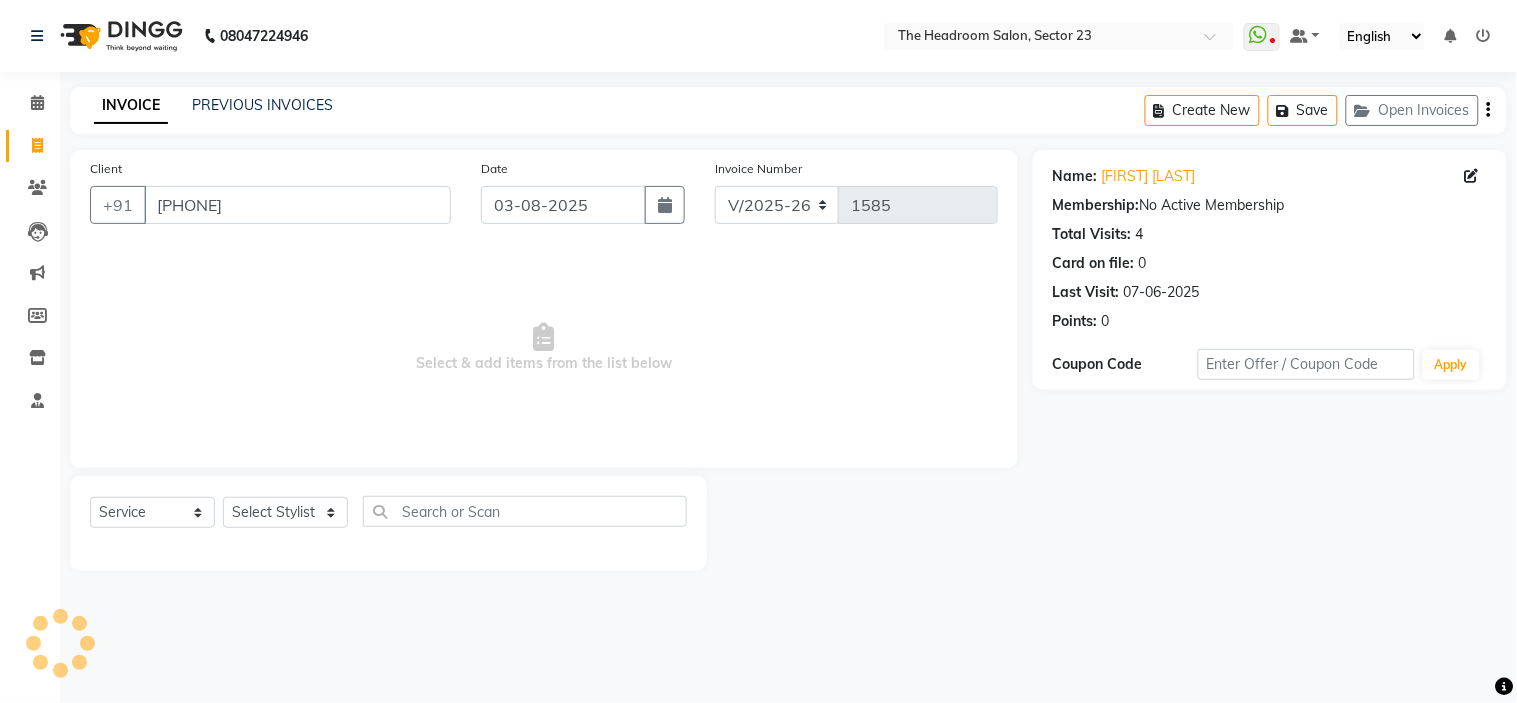 select on "female" 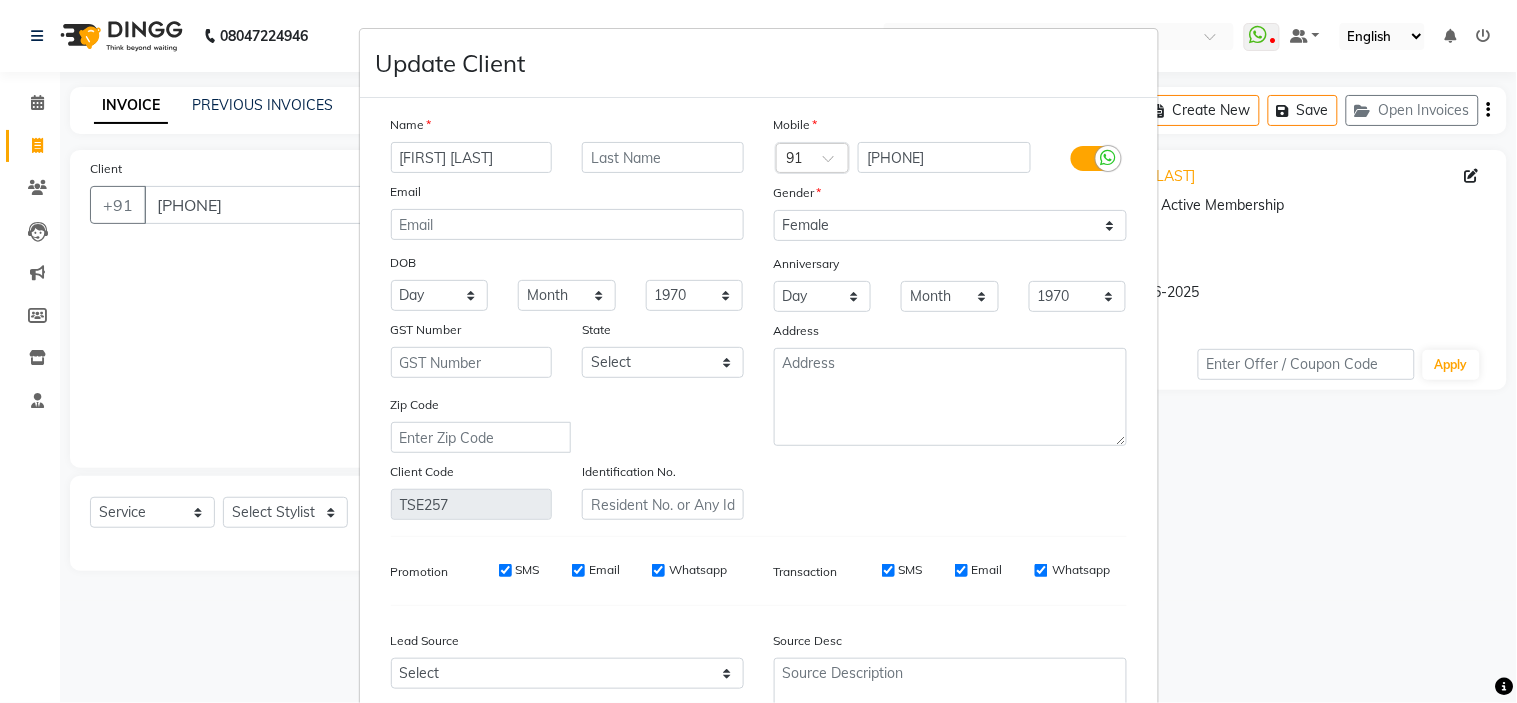 click on "[FIRST] [LAST]" at bounding box center [472, 157] 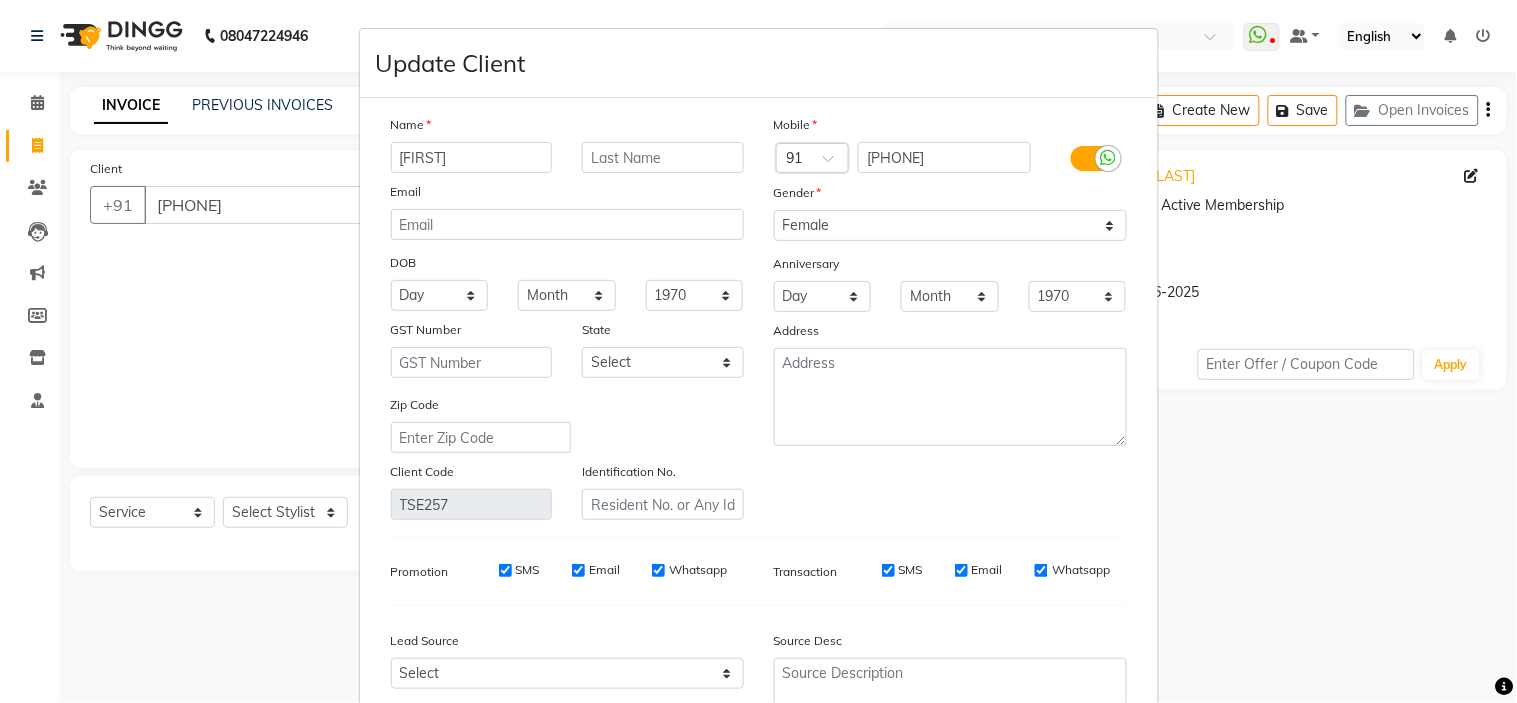 type on "[FIRST]" 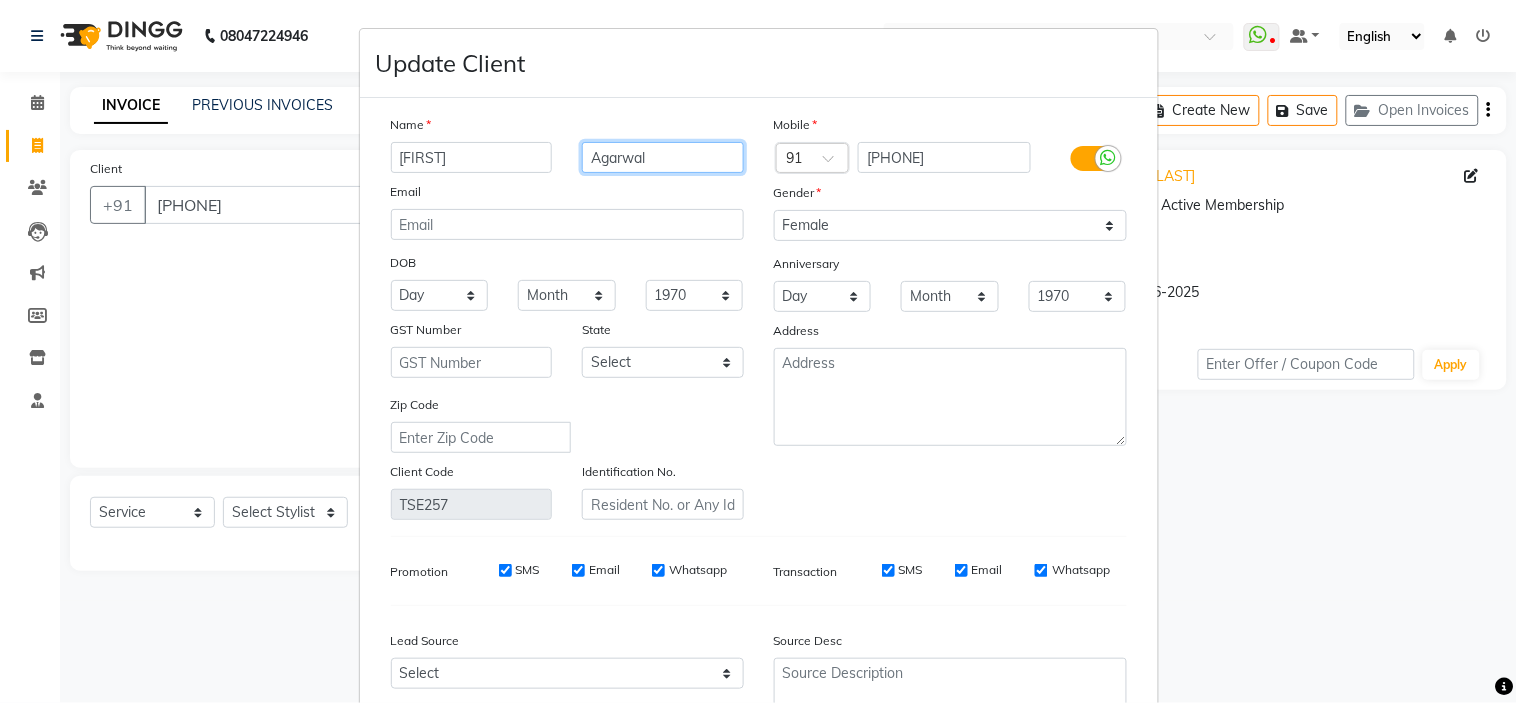 type on "Agarwal" 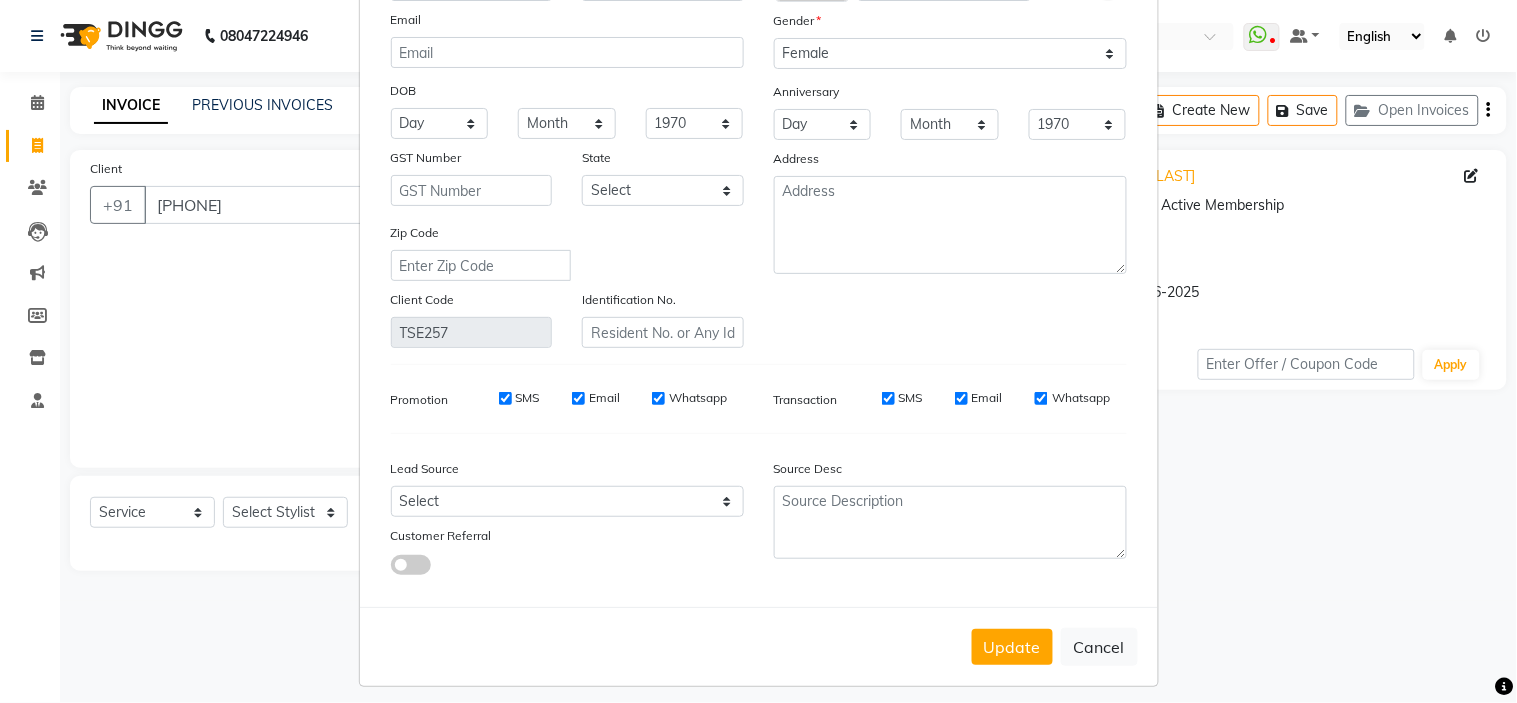scroll, scrollTop: 186, scrollLeft: 0, axis: vertical 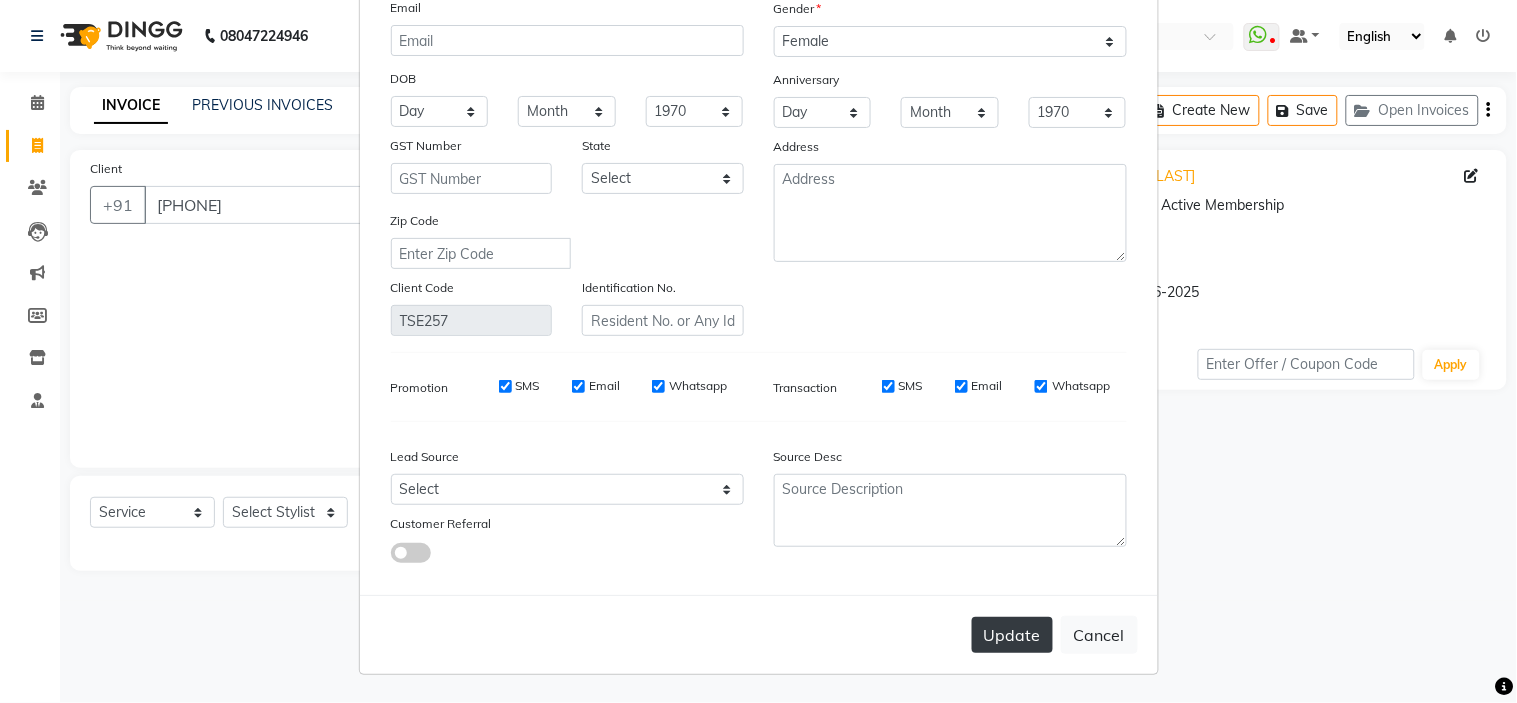 click on "Update" at bounding box center [1012, 635] 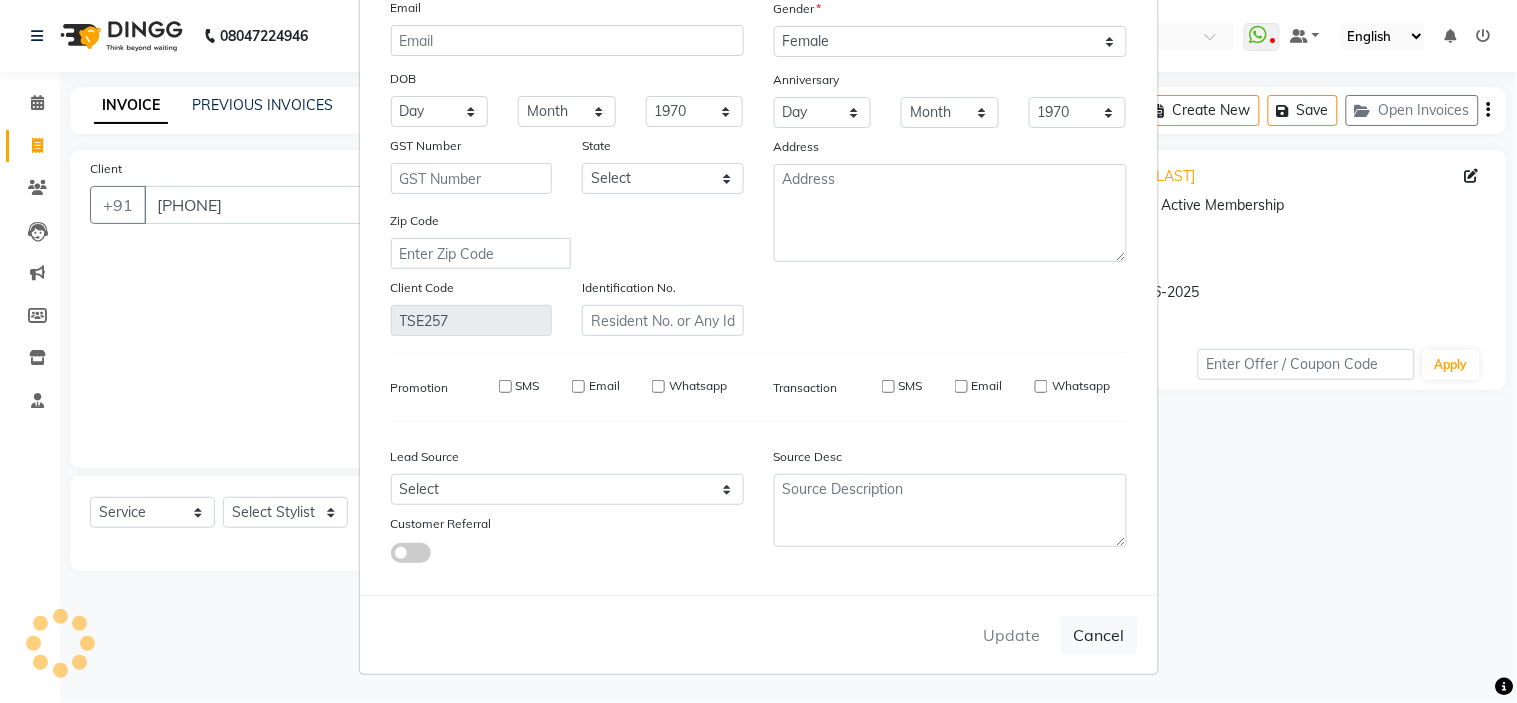 type on "98******13" 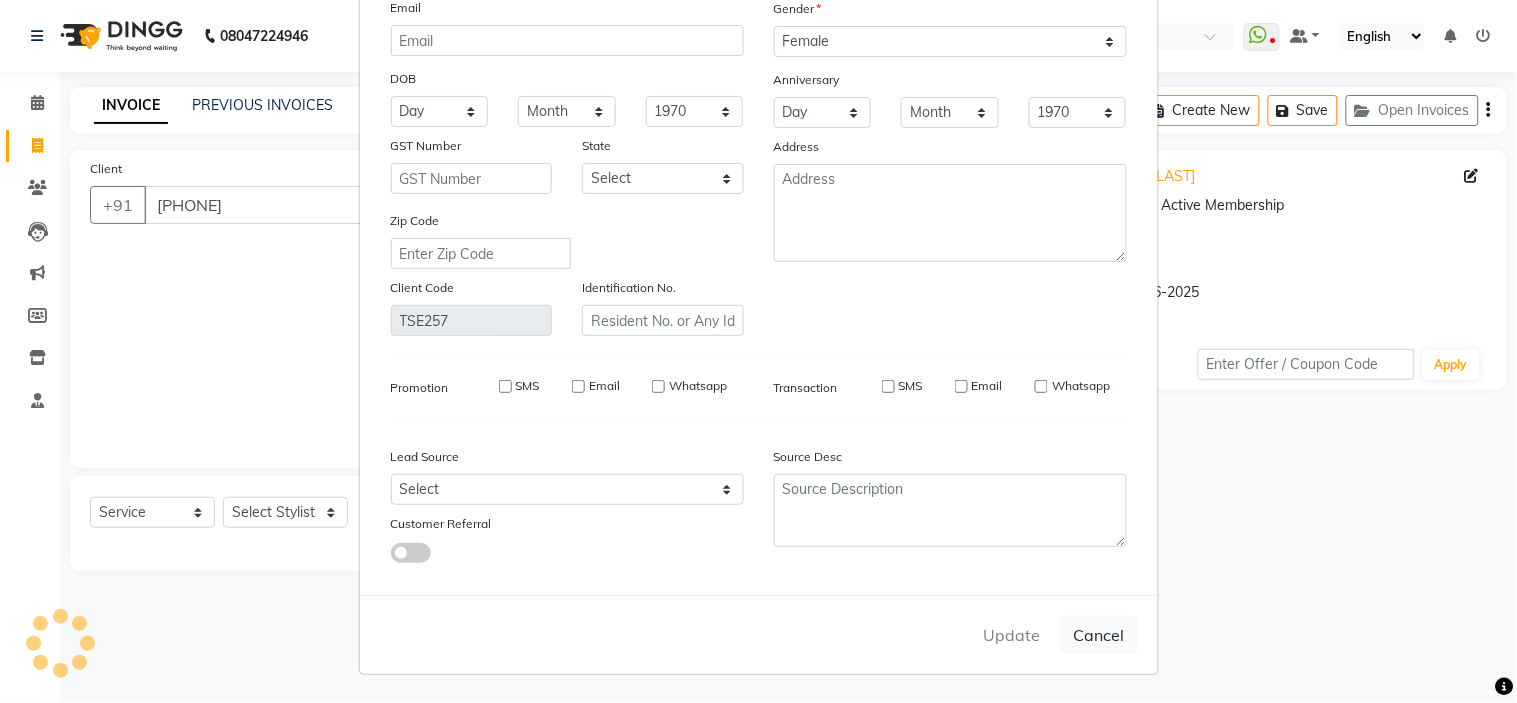 type 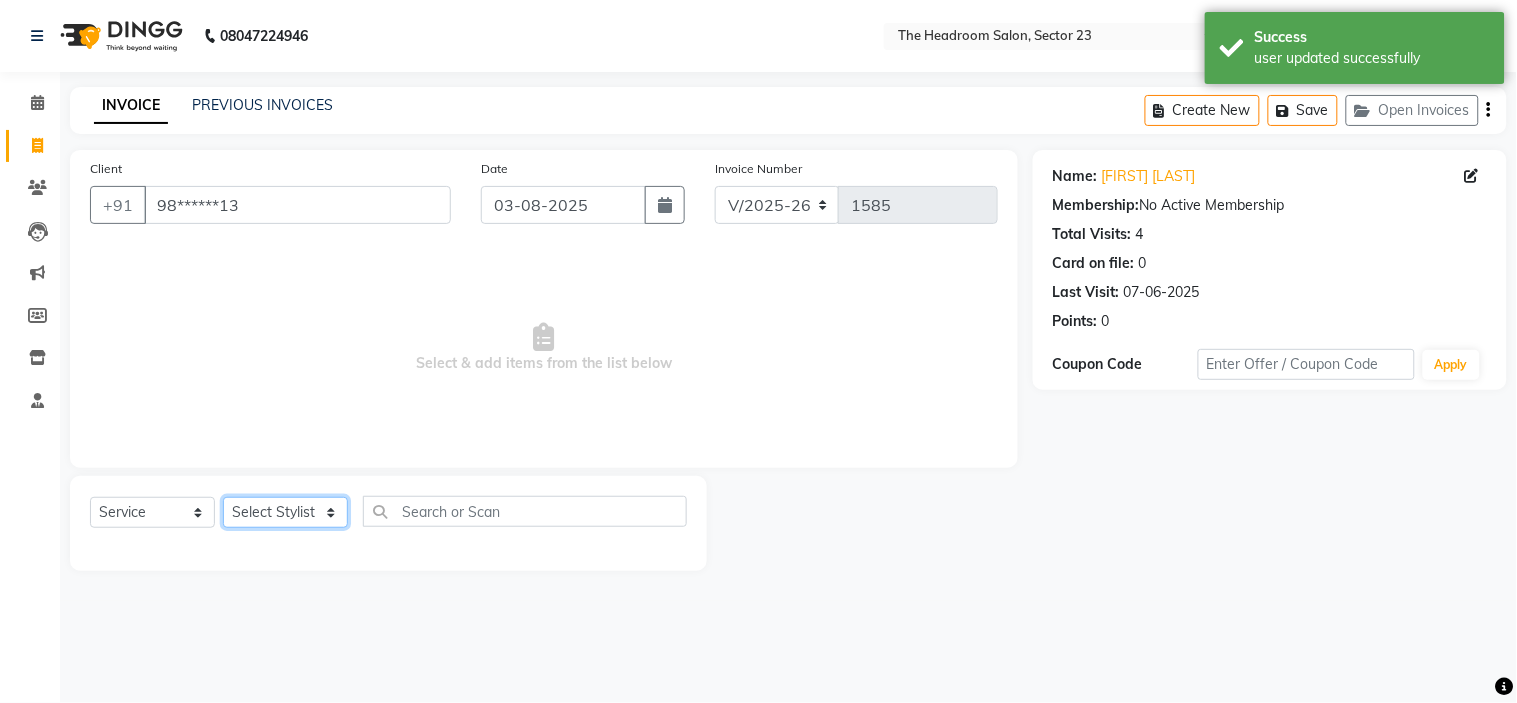 click on "Select Stylist [FIRST] [FIRST] [FIRST] [FIRST] [FIRST] [FIRST] [FIRST]" 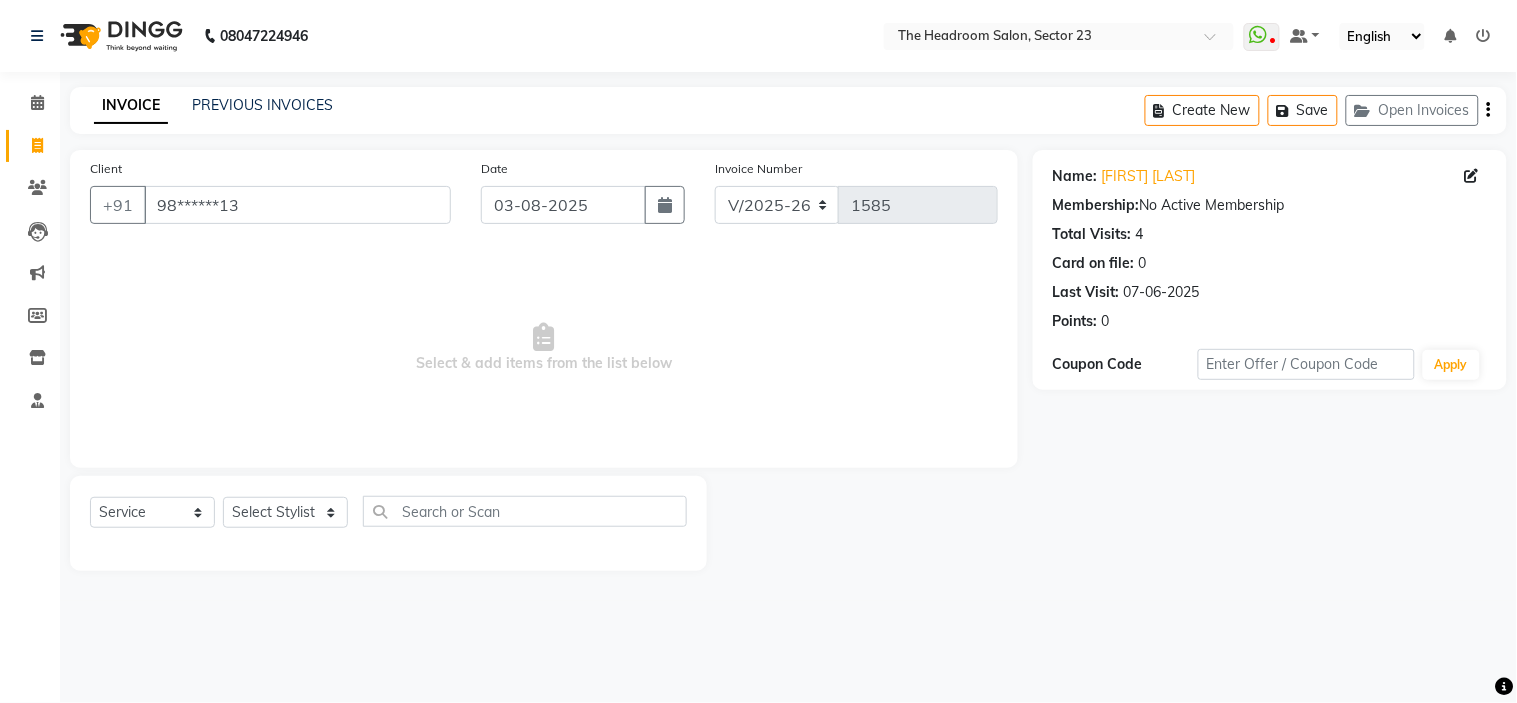 click on "Select & add items from the list below" at bounding box center [544, 348] 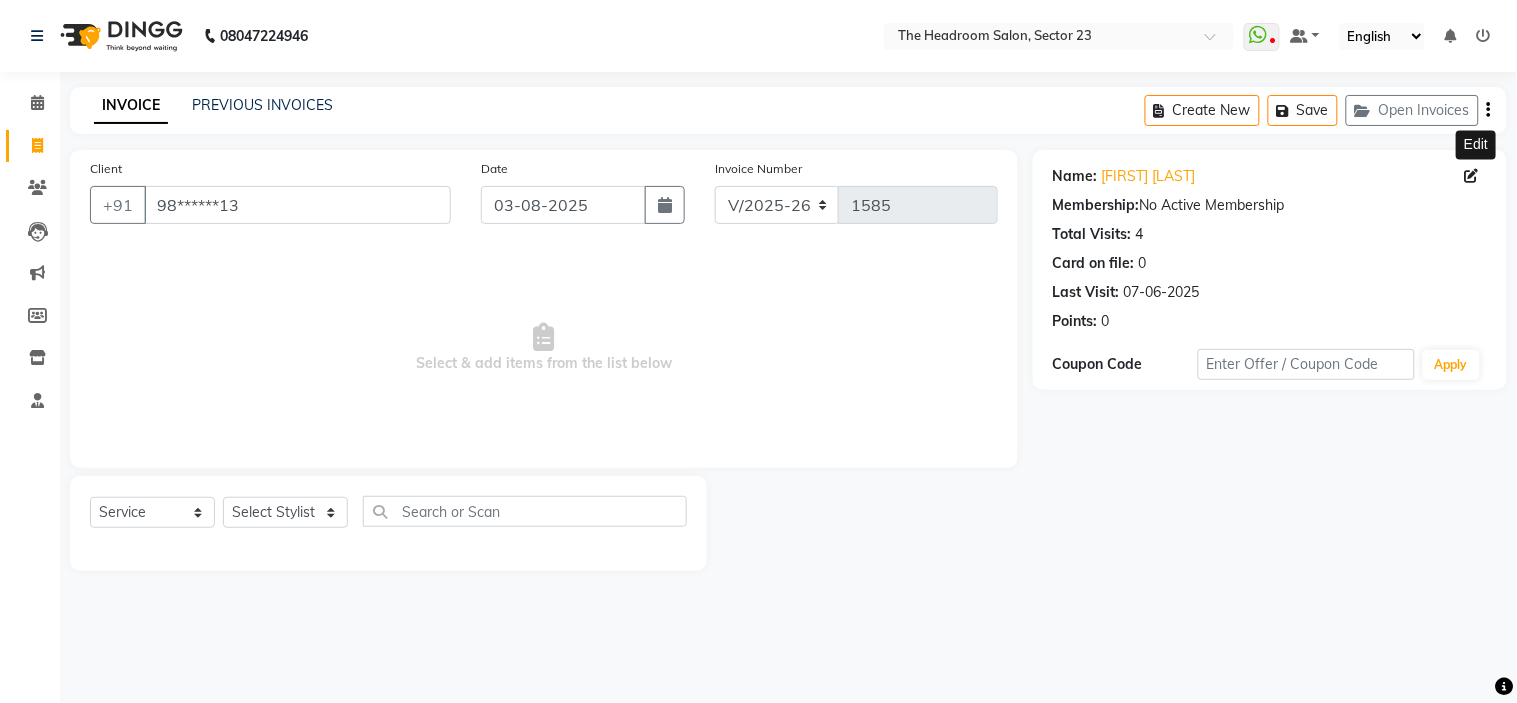 click 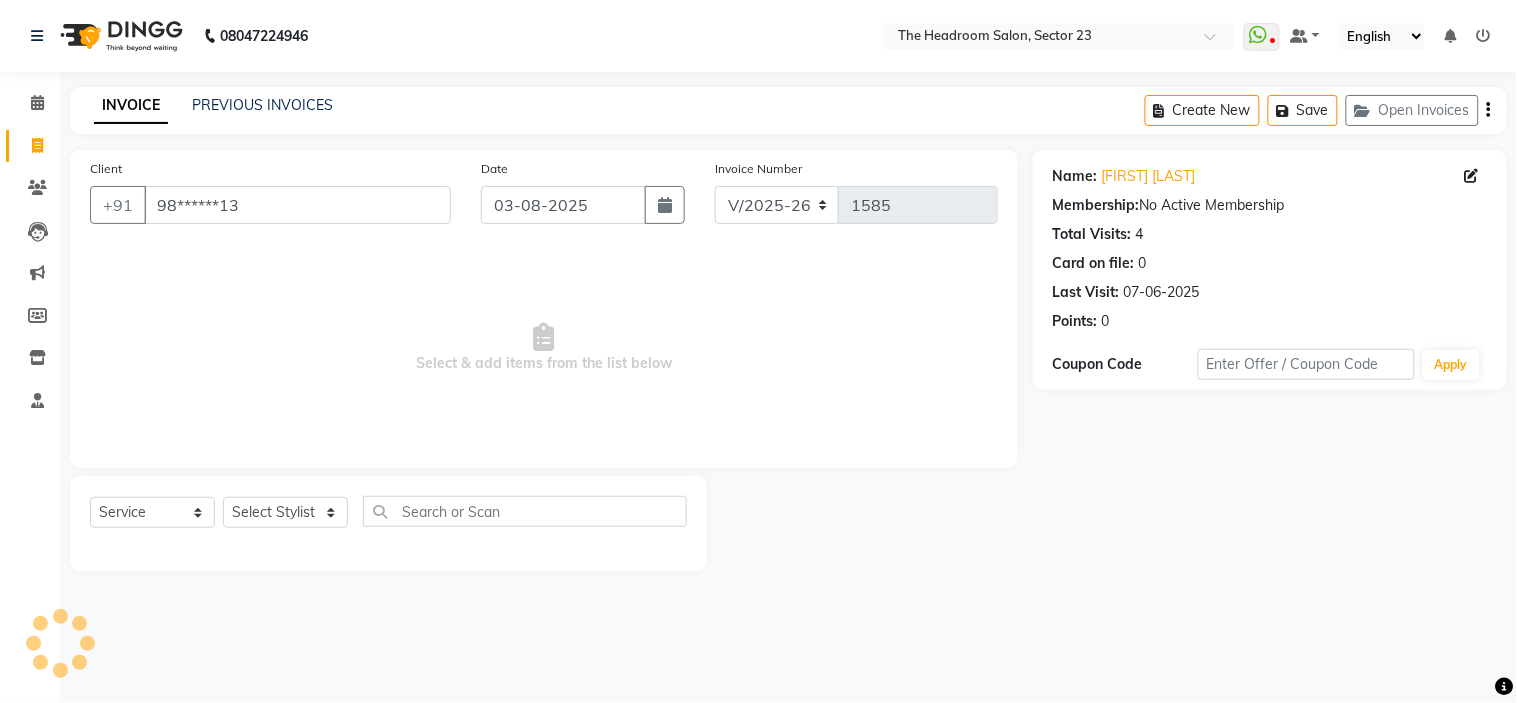 select on "female" 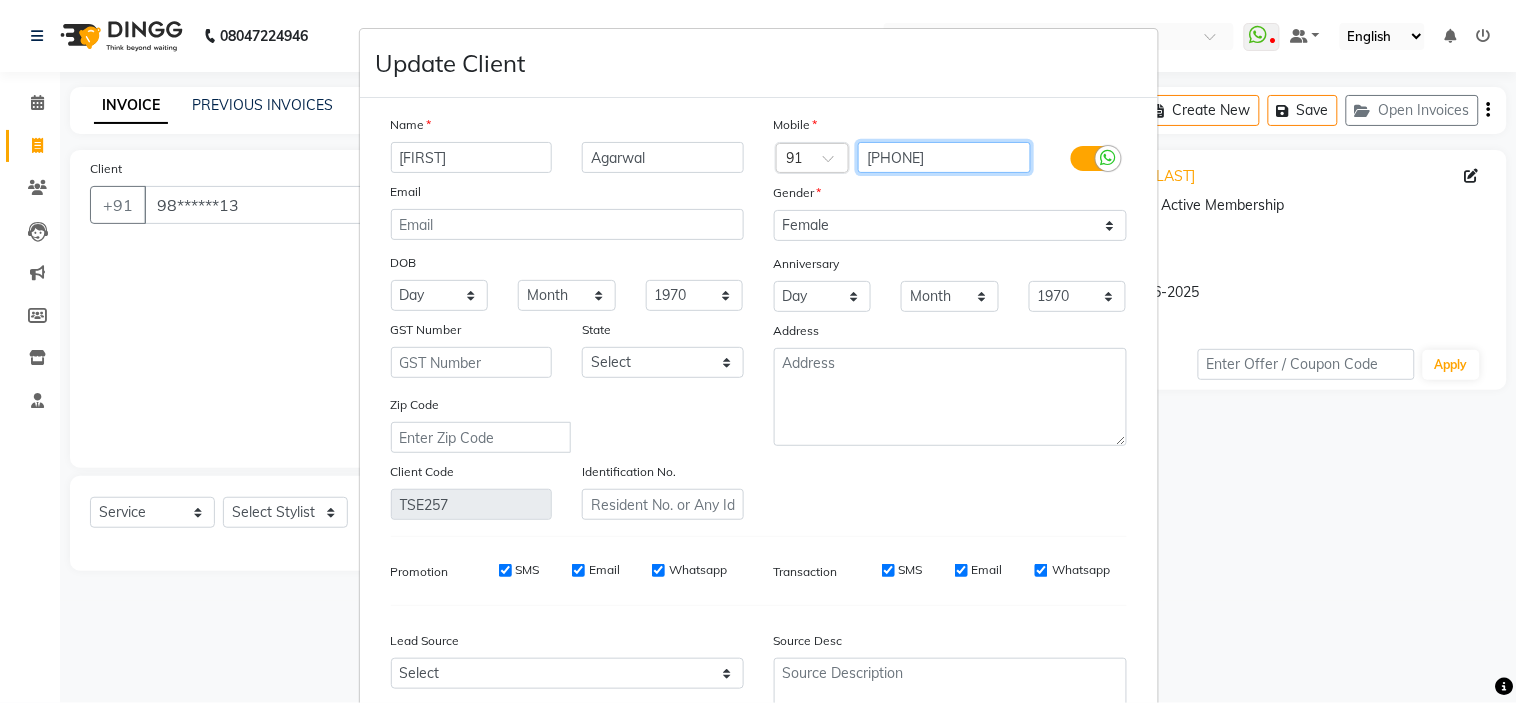 drag, startPoint x: 993, startPoint y: 154, endPoint x: 853, endPoint y: 164, distance: 140.35669 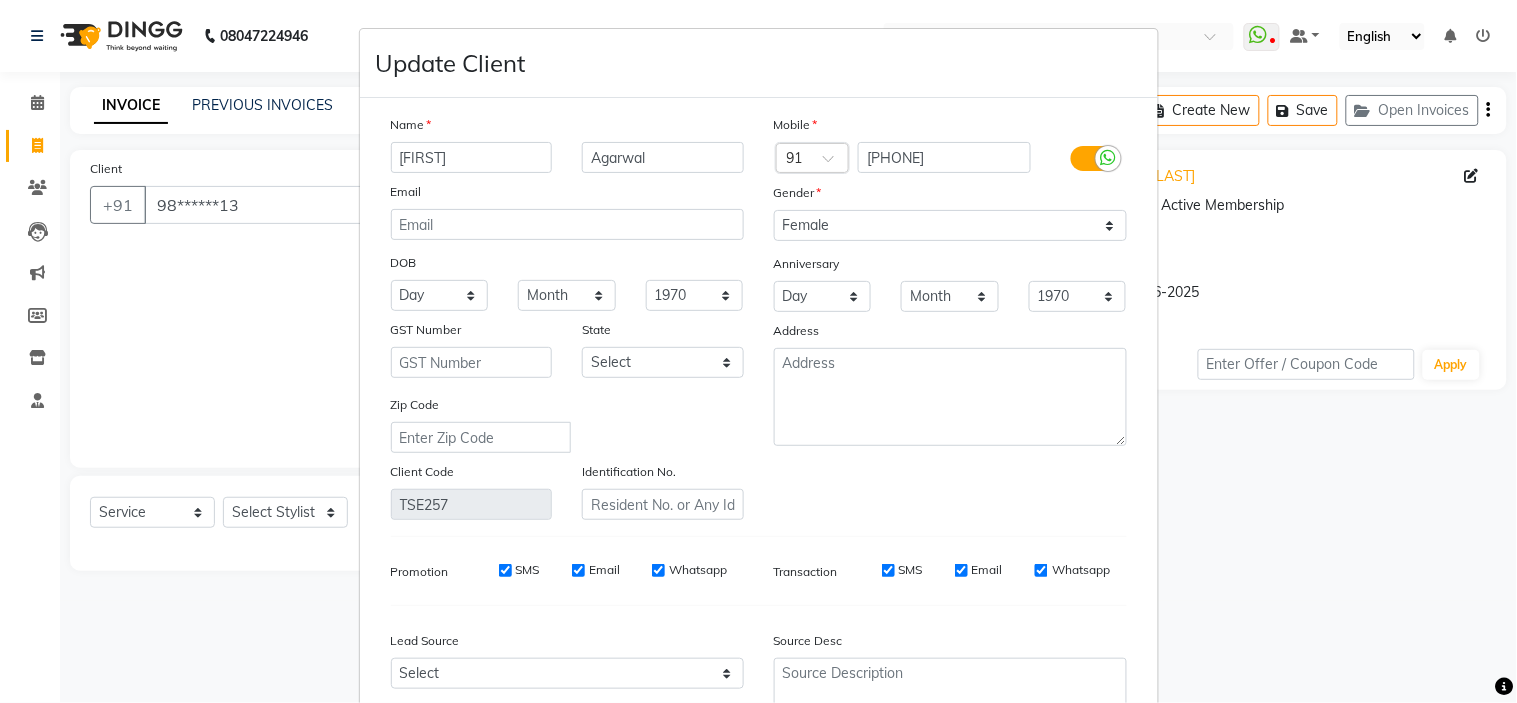 scroll, scrollTop: 186, scrollLeft: 0, axis: vertical 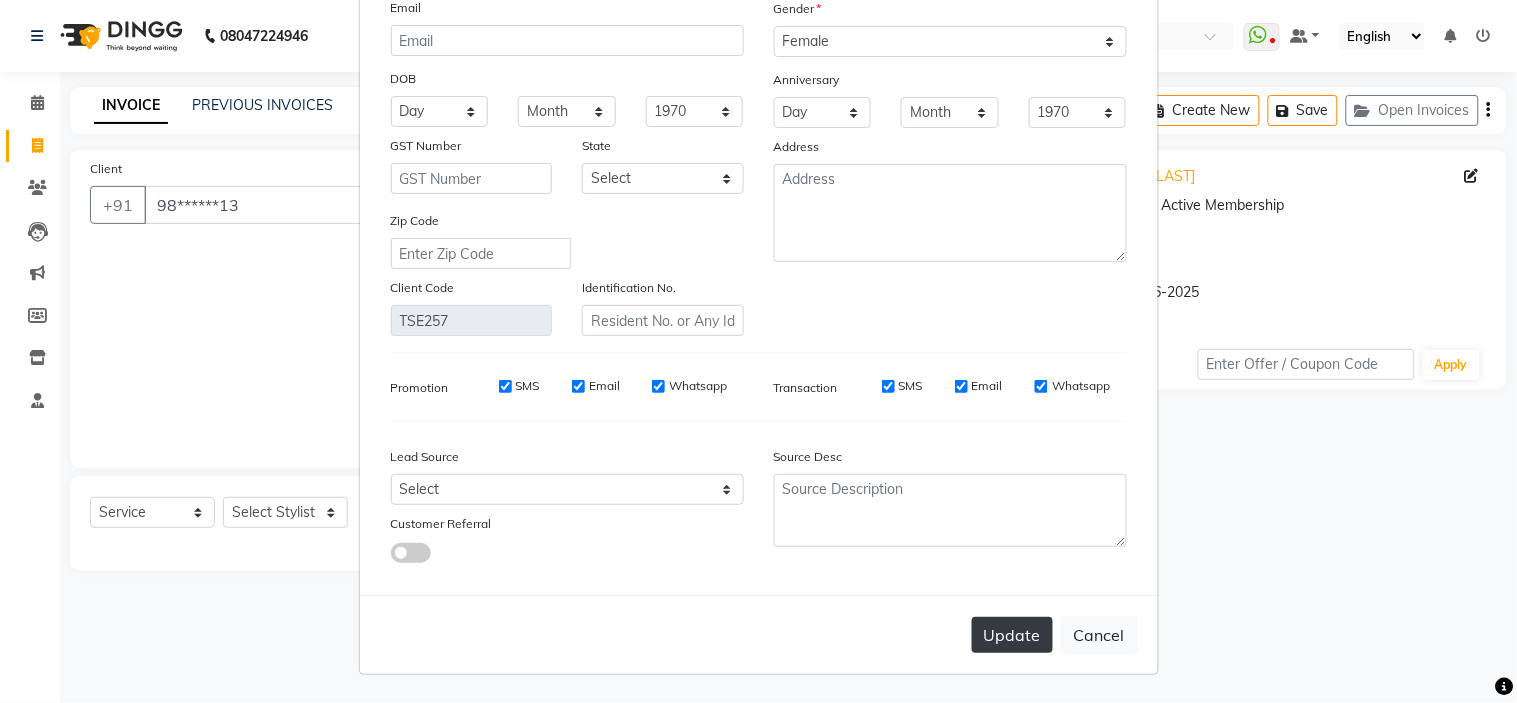 click on "Update" at bounding box center (1012, 635) 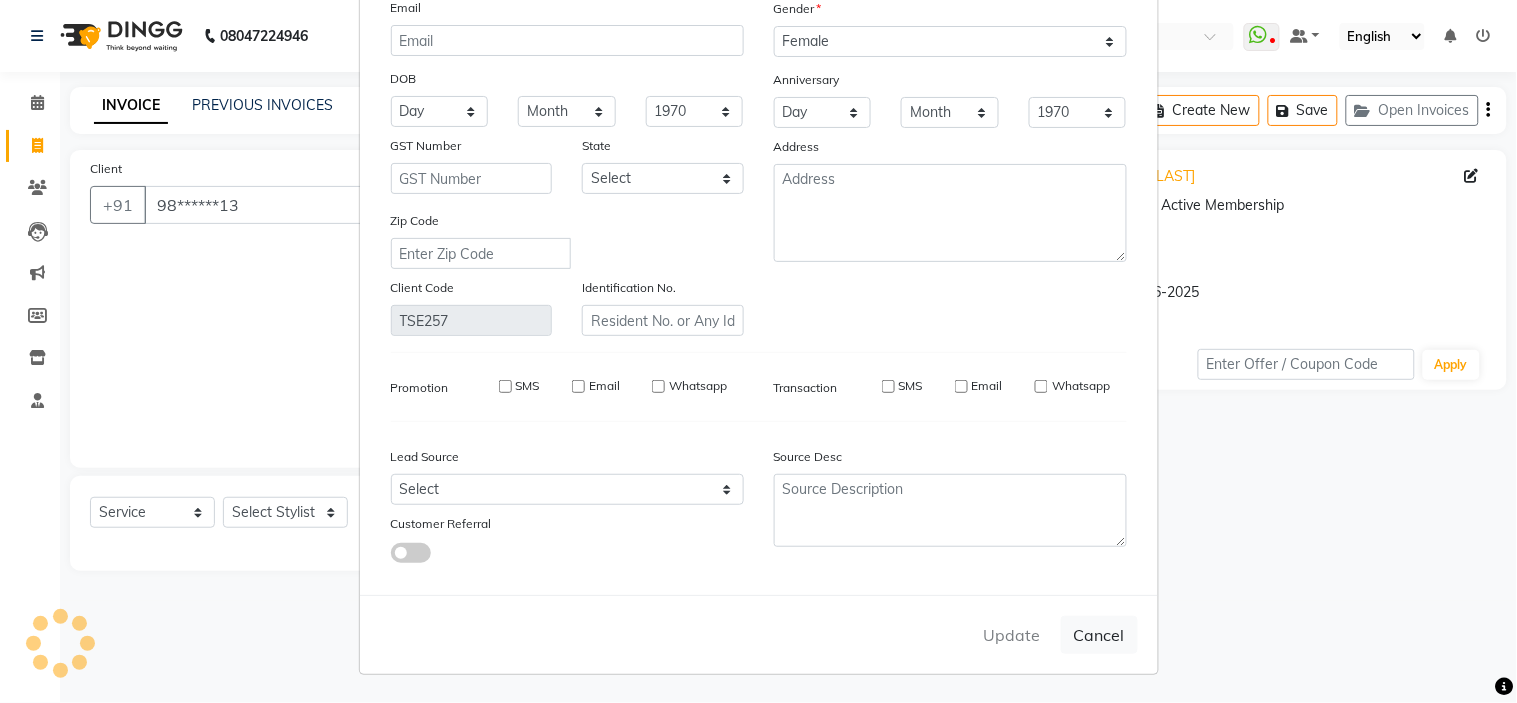 type 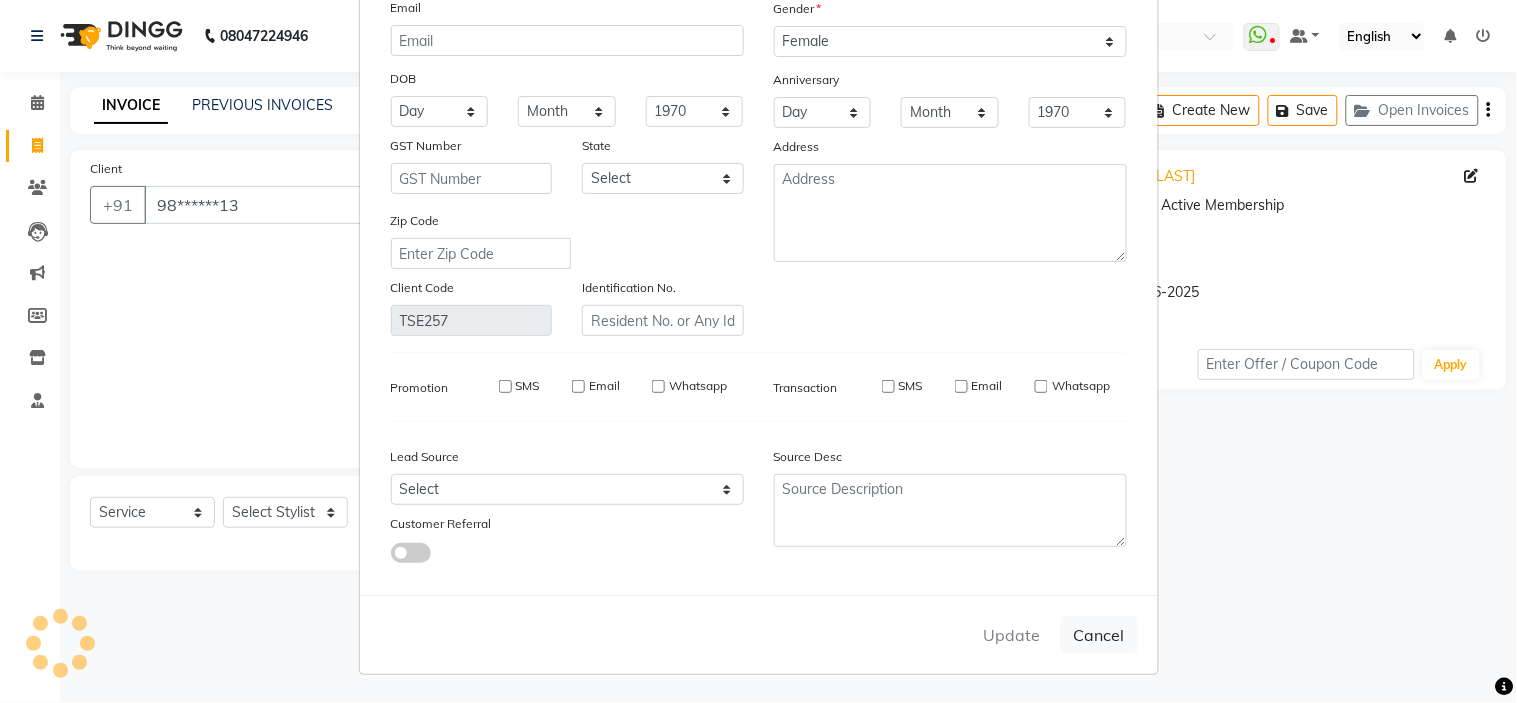 type 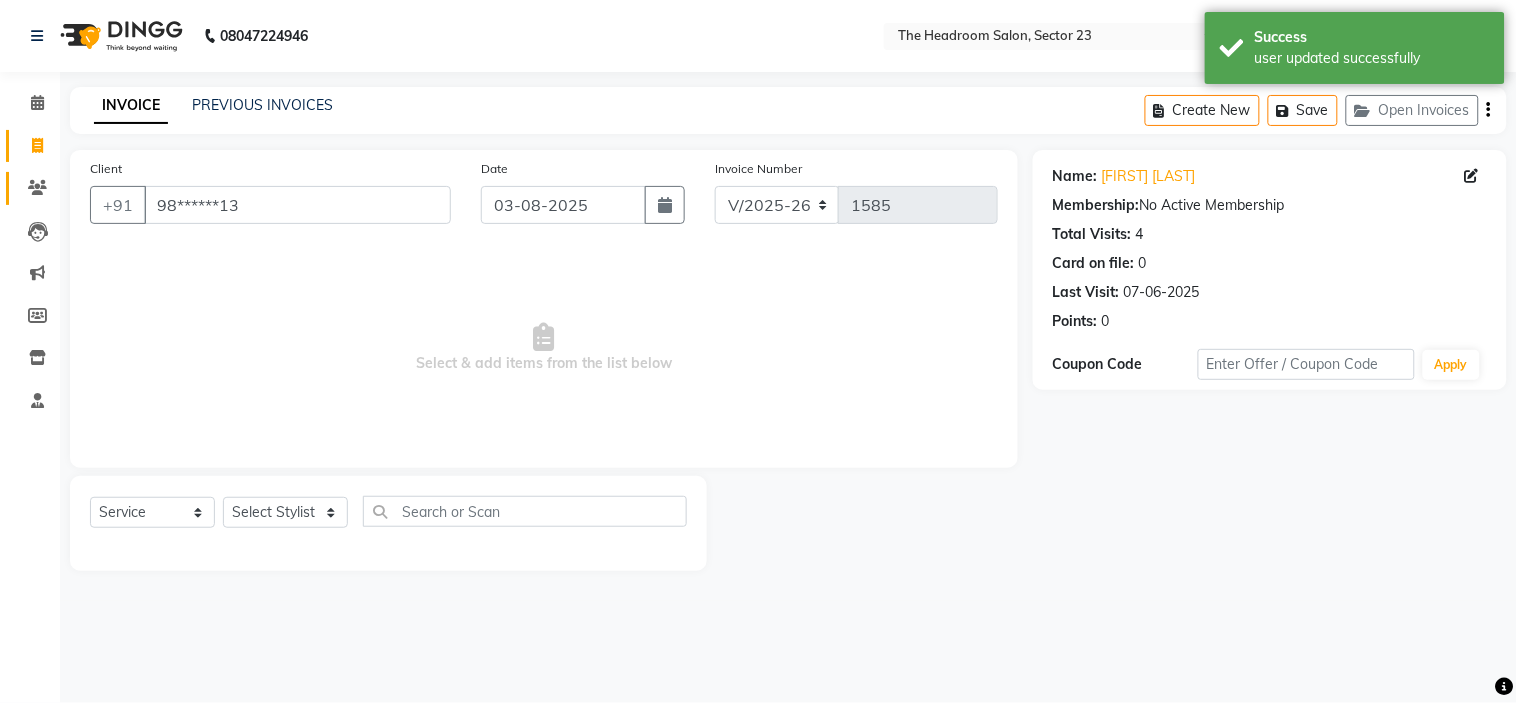 click on "Clients" 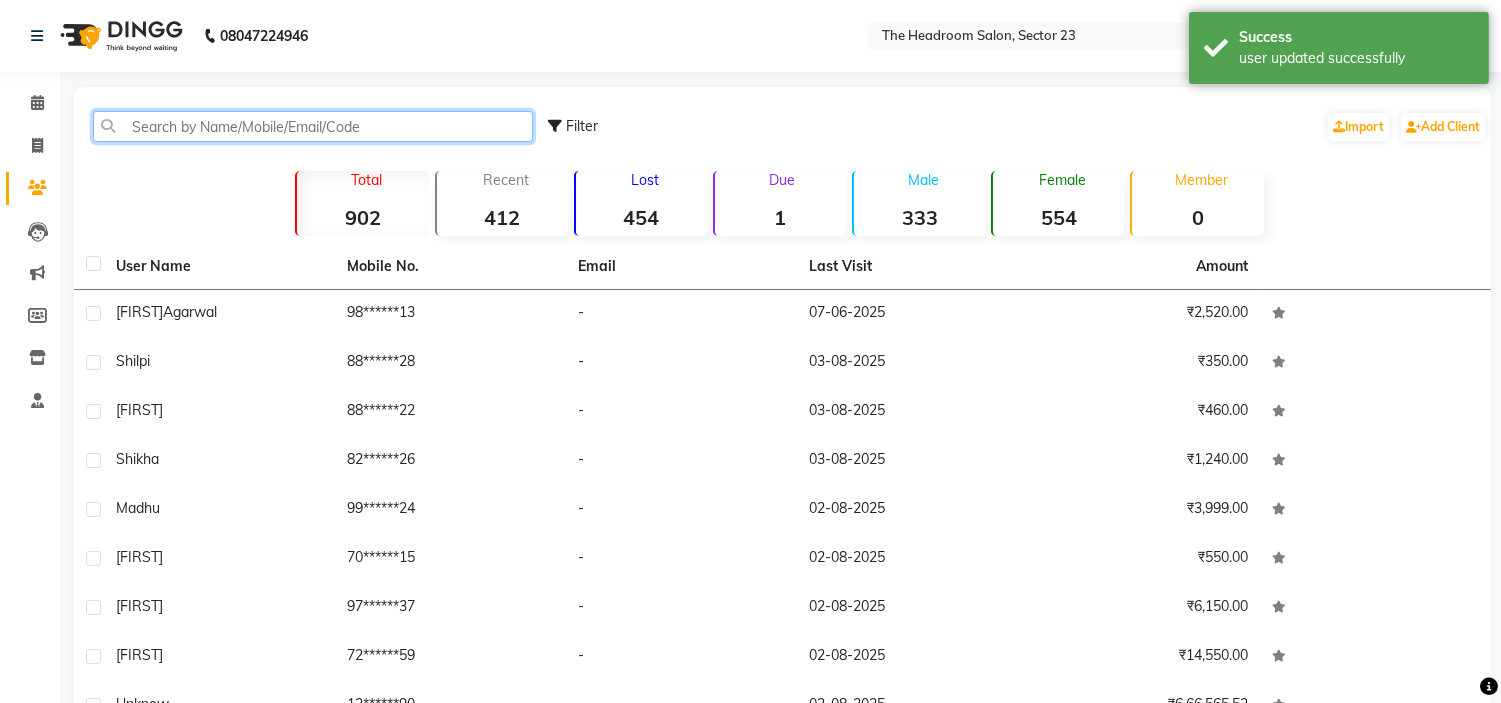 click 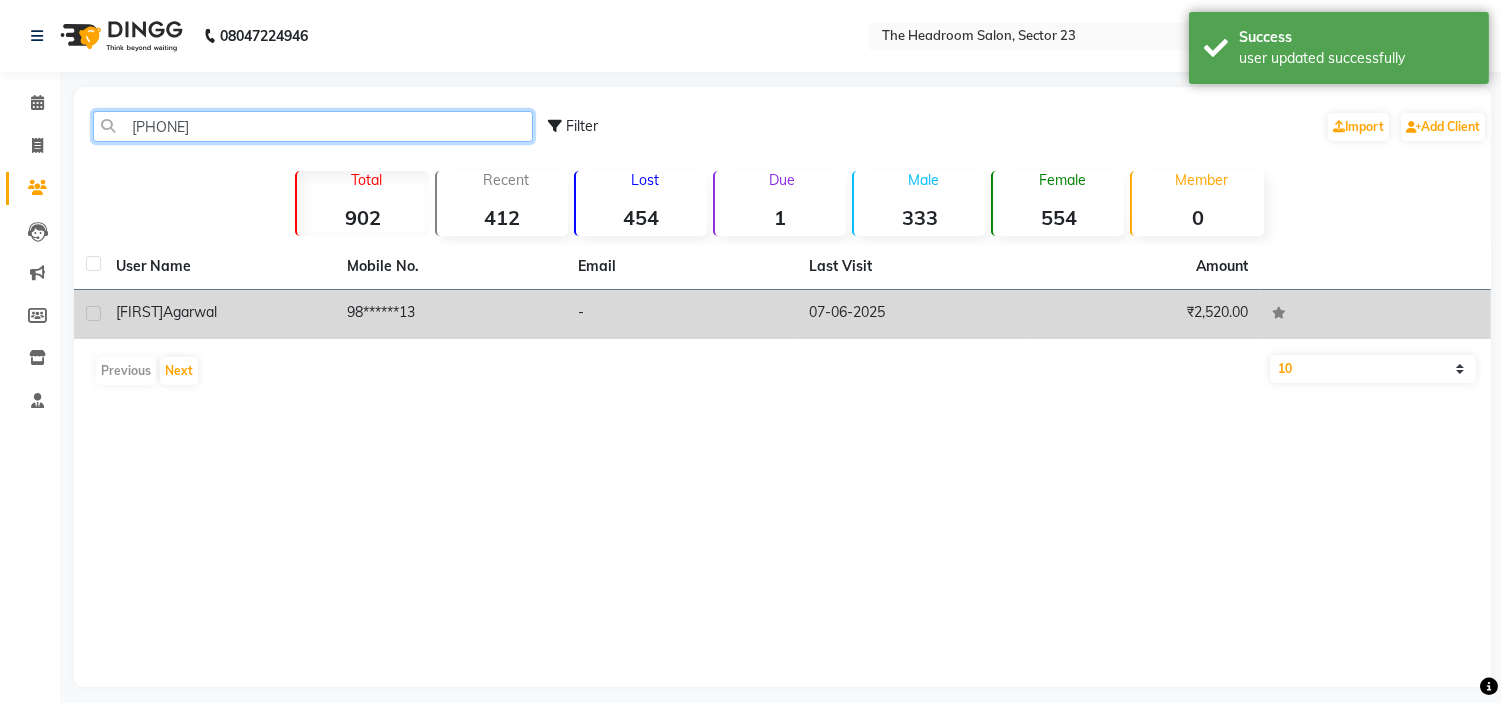 type on "[PHONE]" 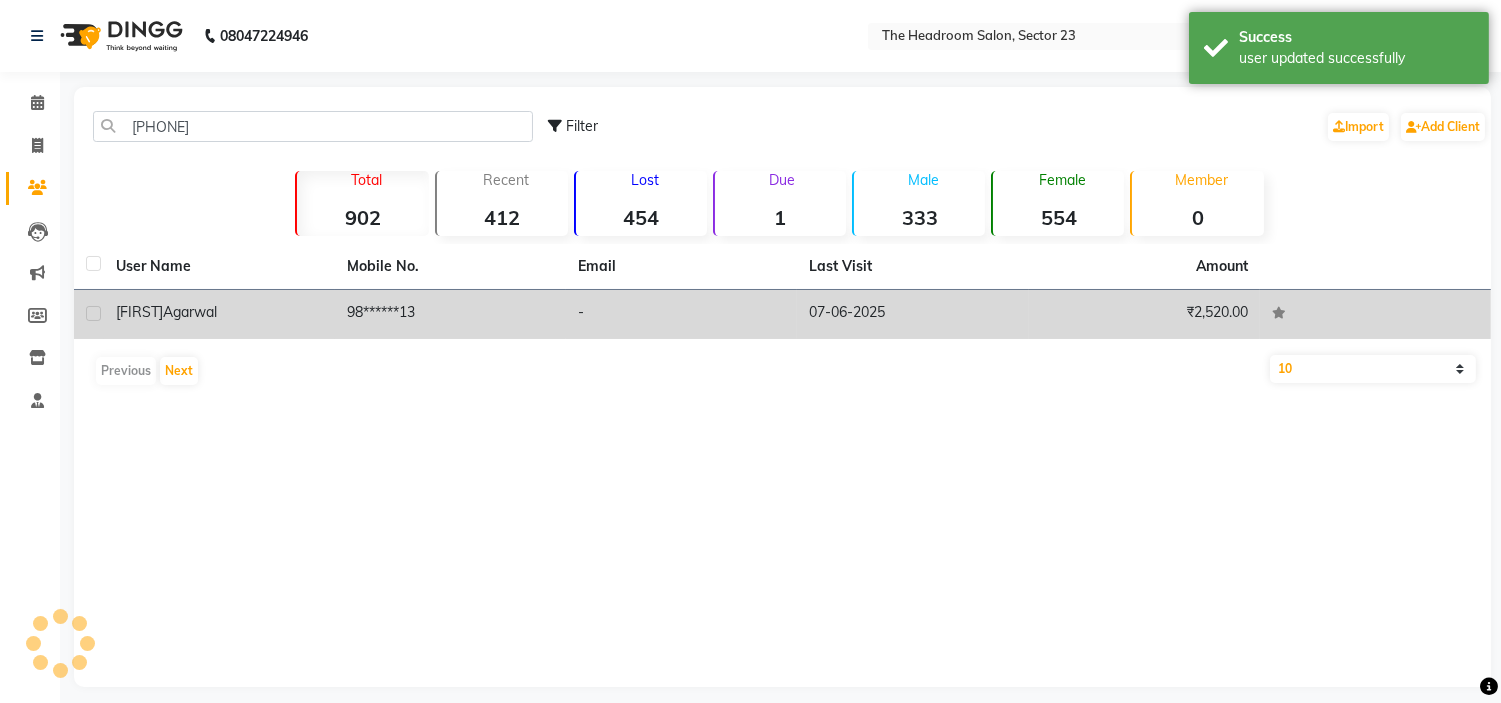 click on "07-06-2025" 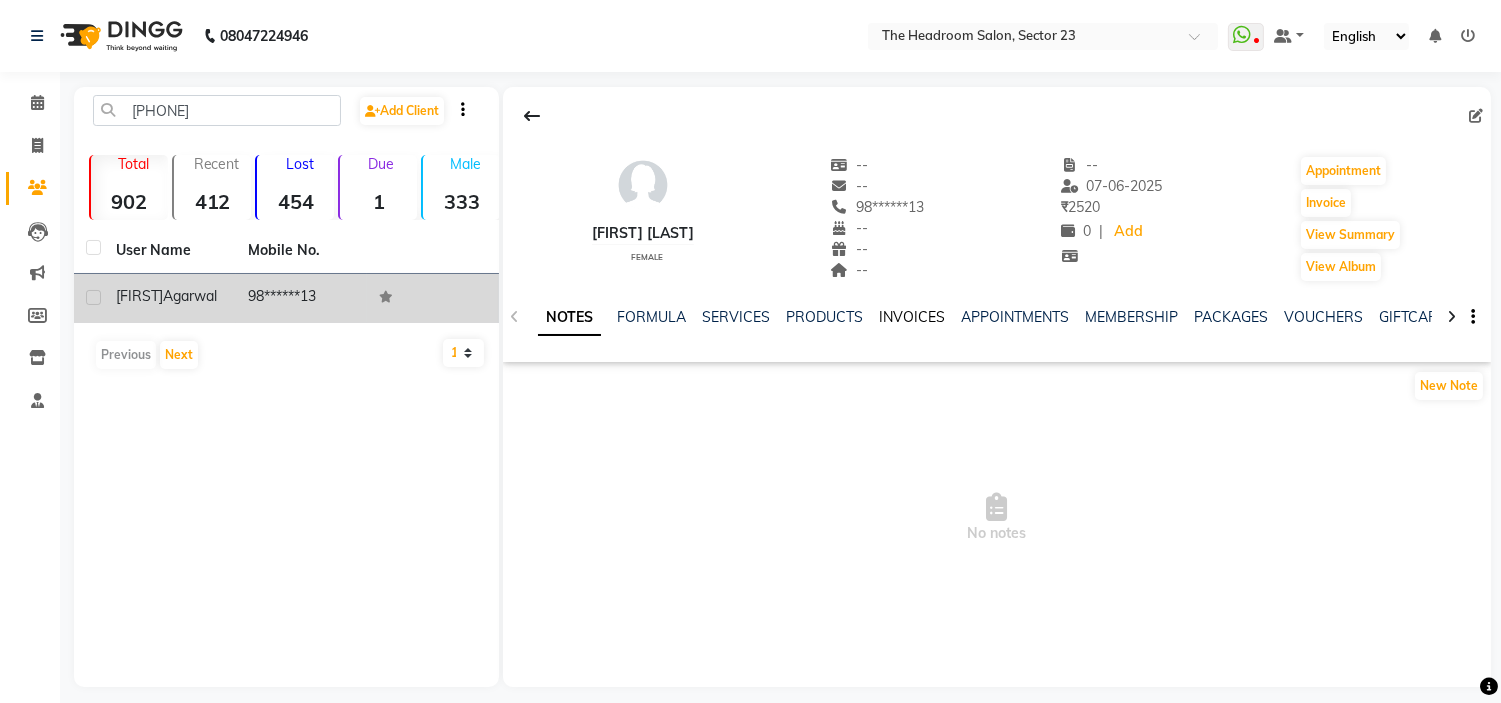 click on "INVOICES" 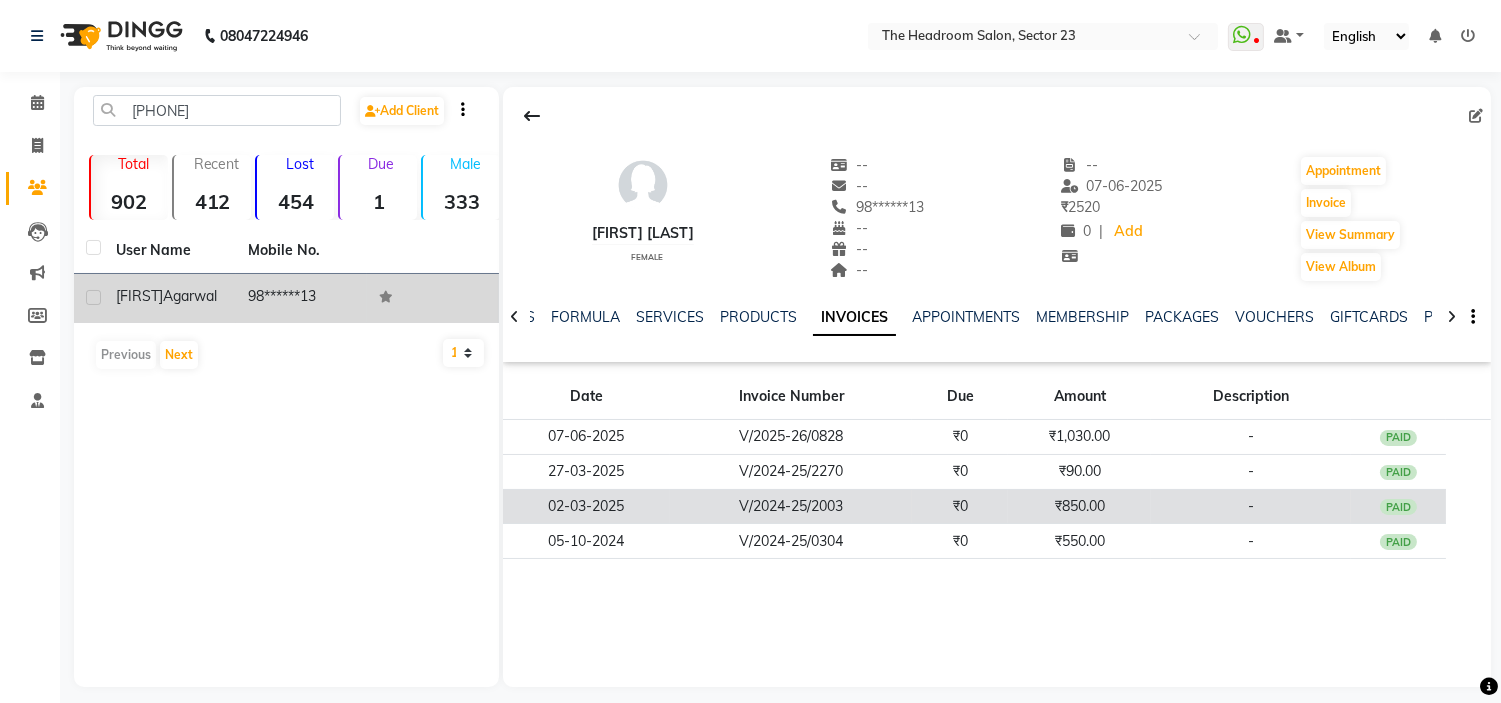click on "₹850.00" 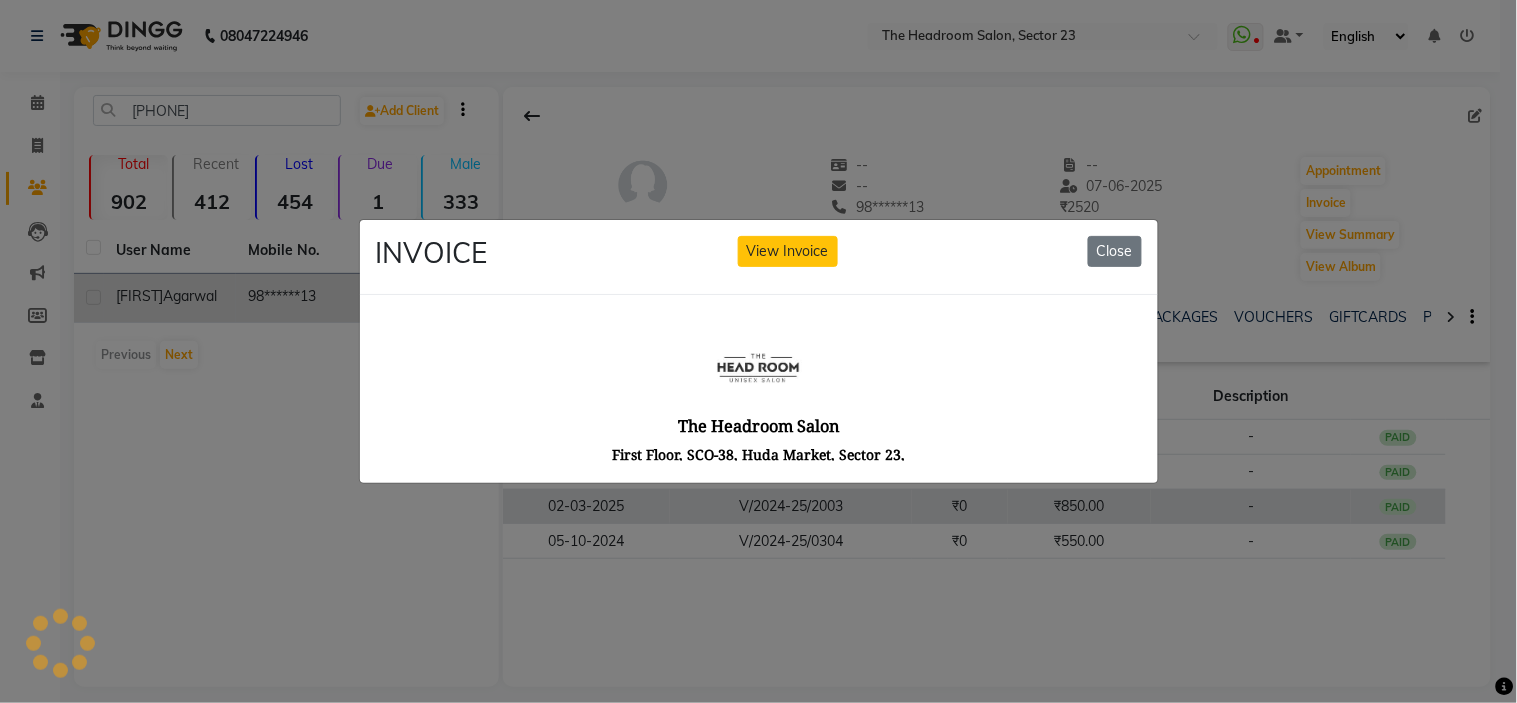 scroll, scrollTop: 0, scrollLeft: 0, axis: both 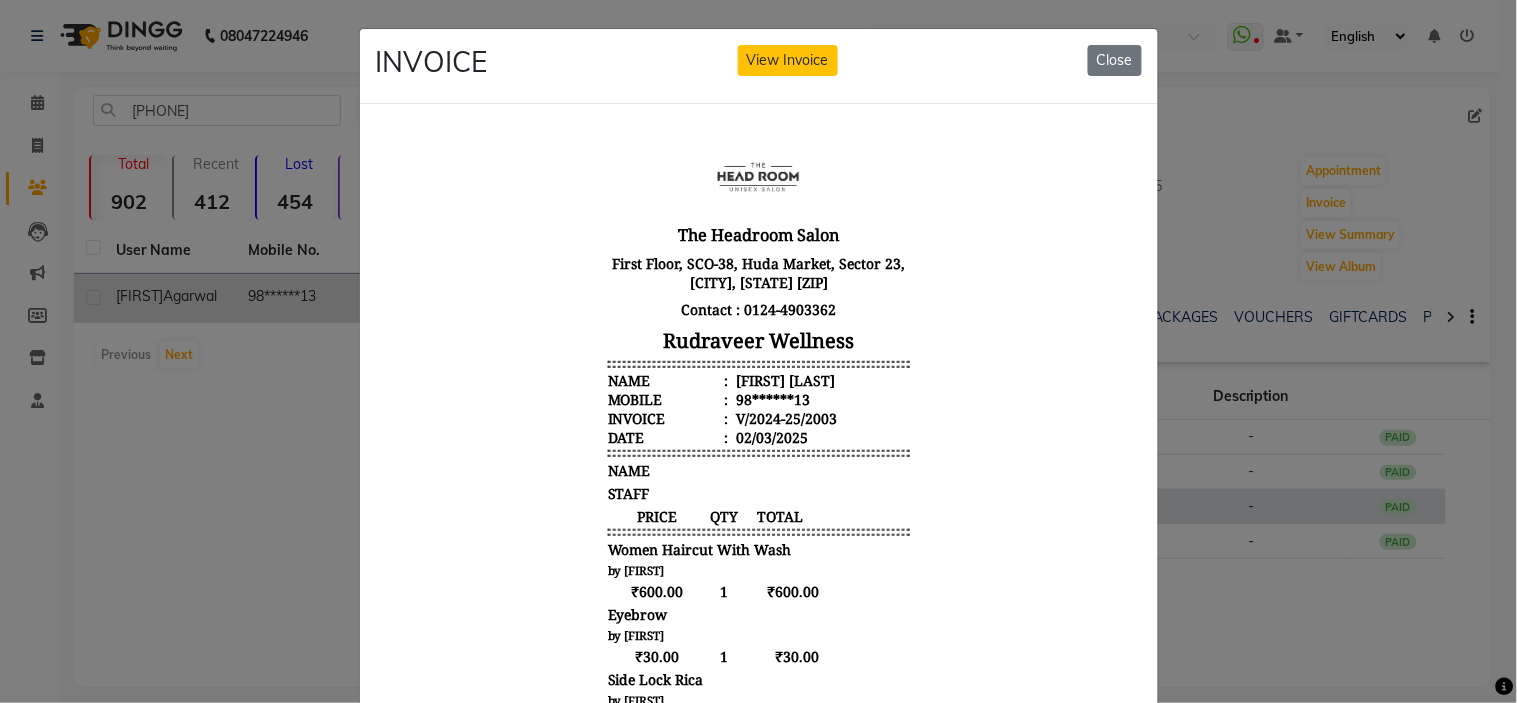 click on "The Headroom Salon First Floor, SCO-38, Huda Market, Sector 23, [CITY], [STATE] [ZIP] Contact : [PHONE] Rudraveer Wellness Name : [FIRST] [LAST] Mobile : [PHONE] Invoice : V/2024-25/2003 Date : [DD]/[MM]/[YYYY] QTY" at bounding box center (758, 547) 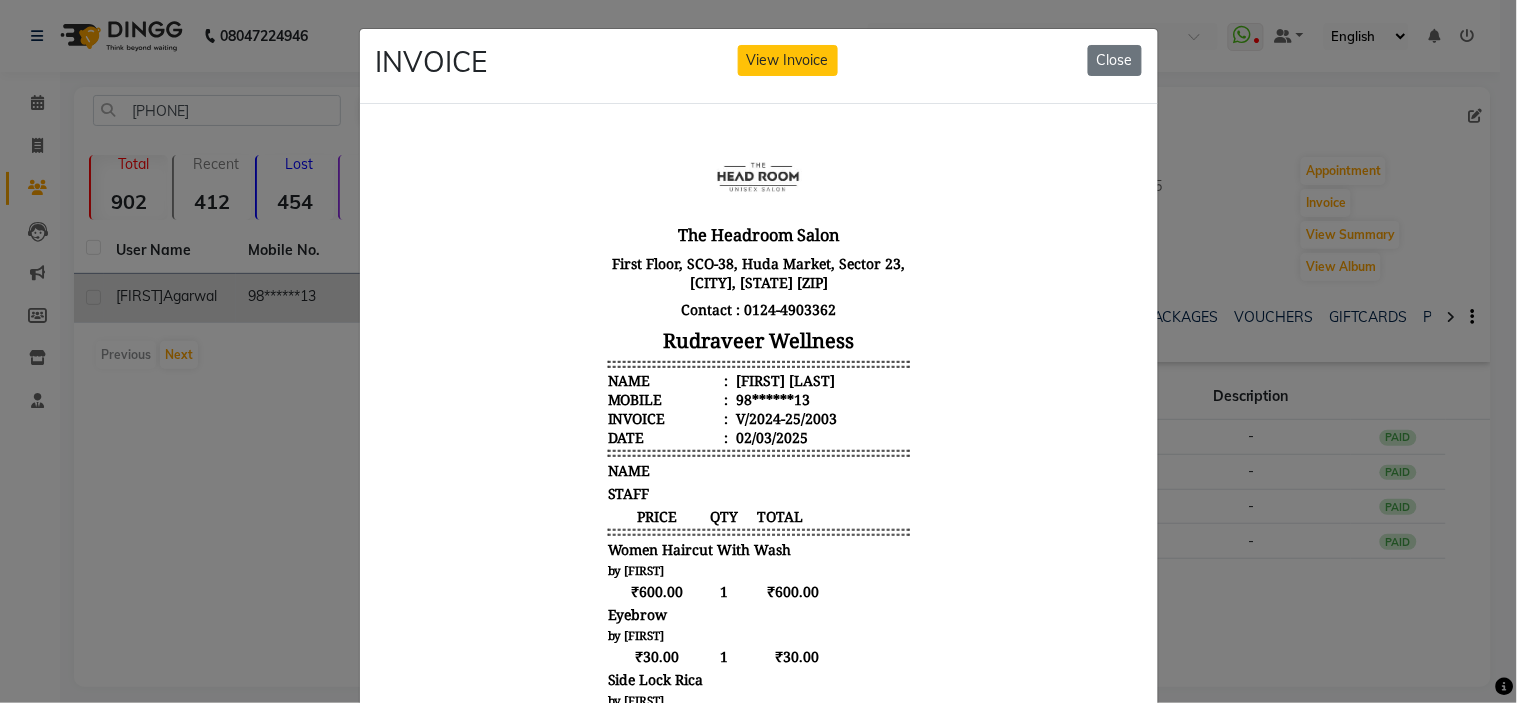 click on "INVOICE View Invoice Close" 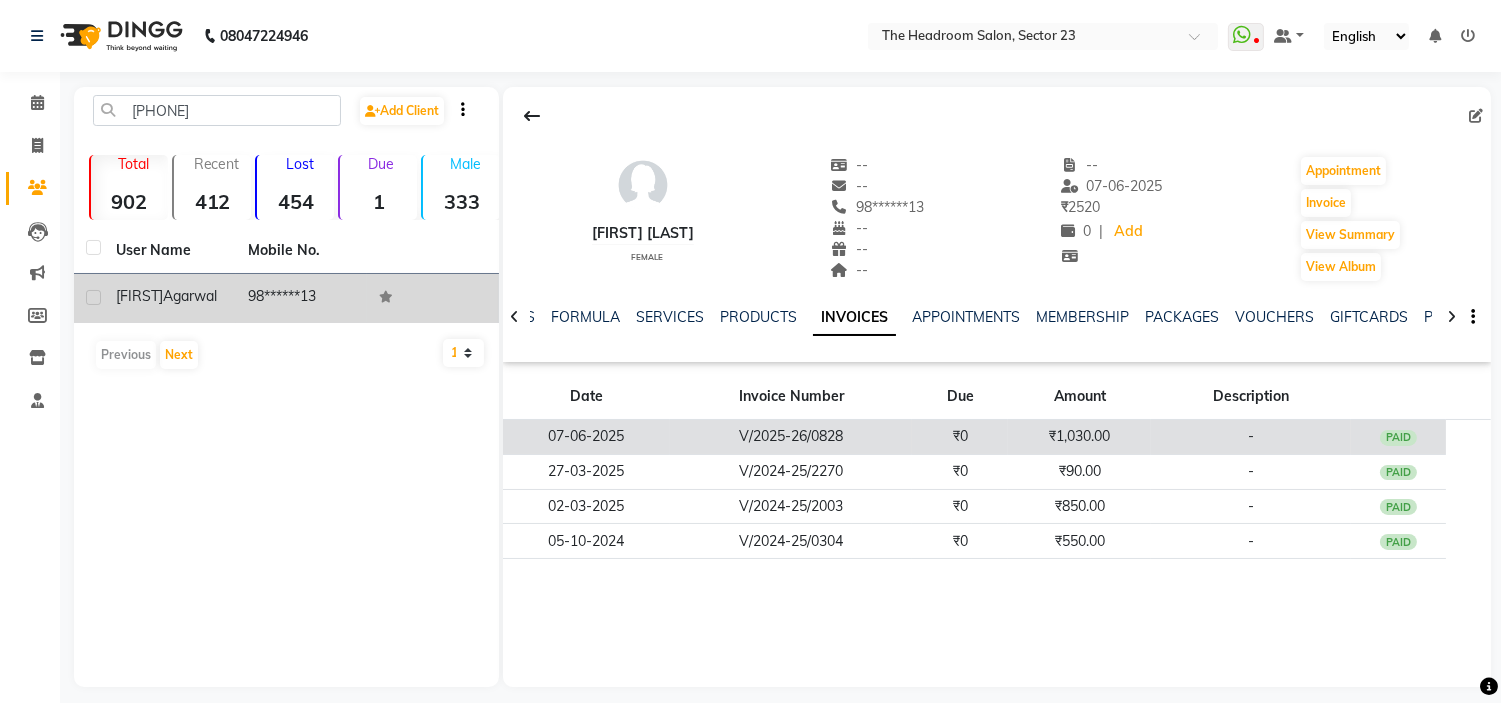 click on "₹1,030.00" 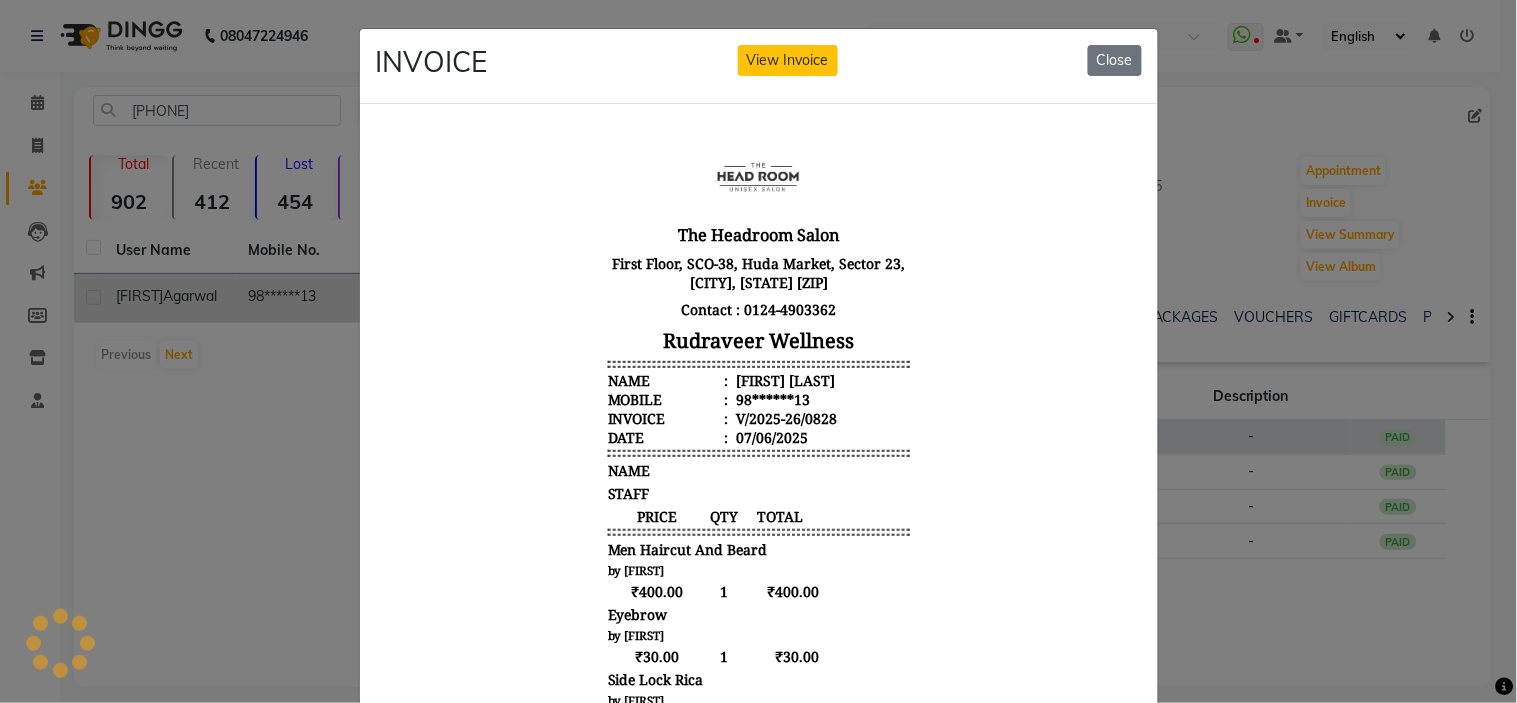 scroll, scrollTop: 0, scrollLeft: 0, axis: both 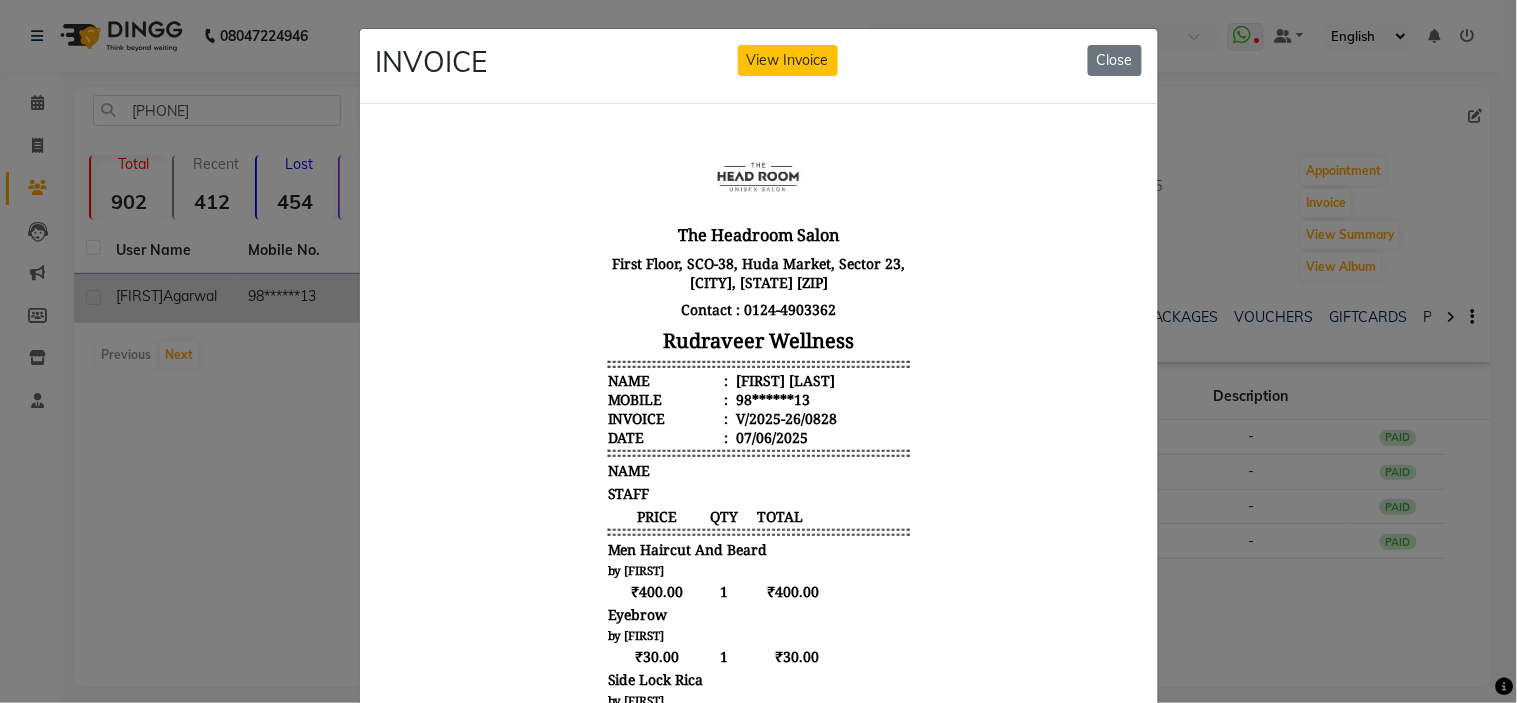 click on "The Headroom Salon
First Floor, [NUMBER] [STREET], [CITY], [STATE] [POSTAL_CODE]
Contact : [PHONE]
Rudraveer Wellness
Name  :
[FIRST] [LAST]
Mobile :
[PHONE]
Invoice  :
V/[YEAR]-[YEAR]/[NUMBER]
Date  :
[DATE] [QTY]" at bounding box center (758, 547) 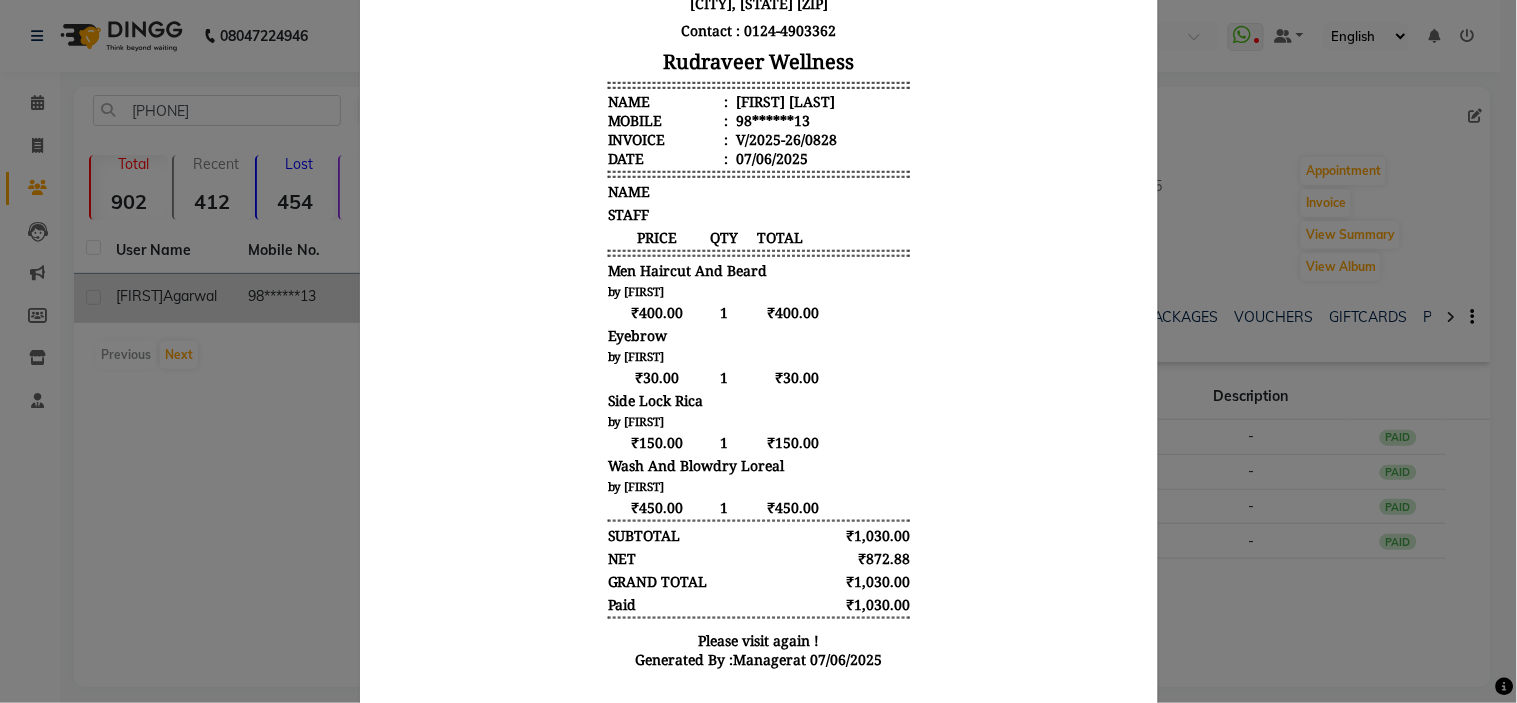 scroll, scrollTop: 324, scrollLeft: 0, axis: vertical 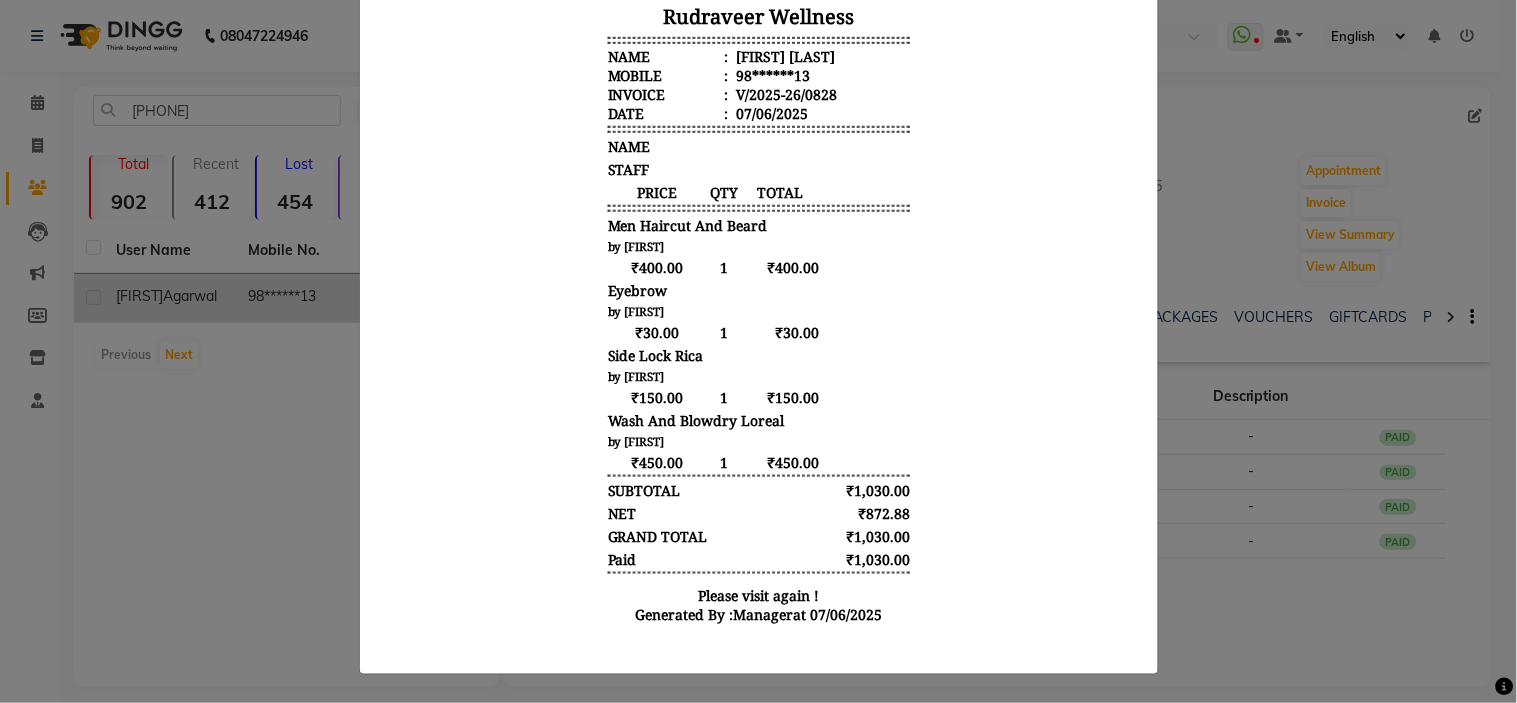 click on "INVOICE View Invoice Close" 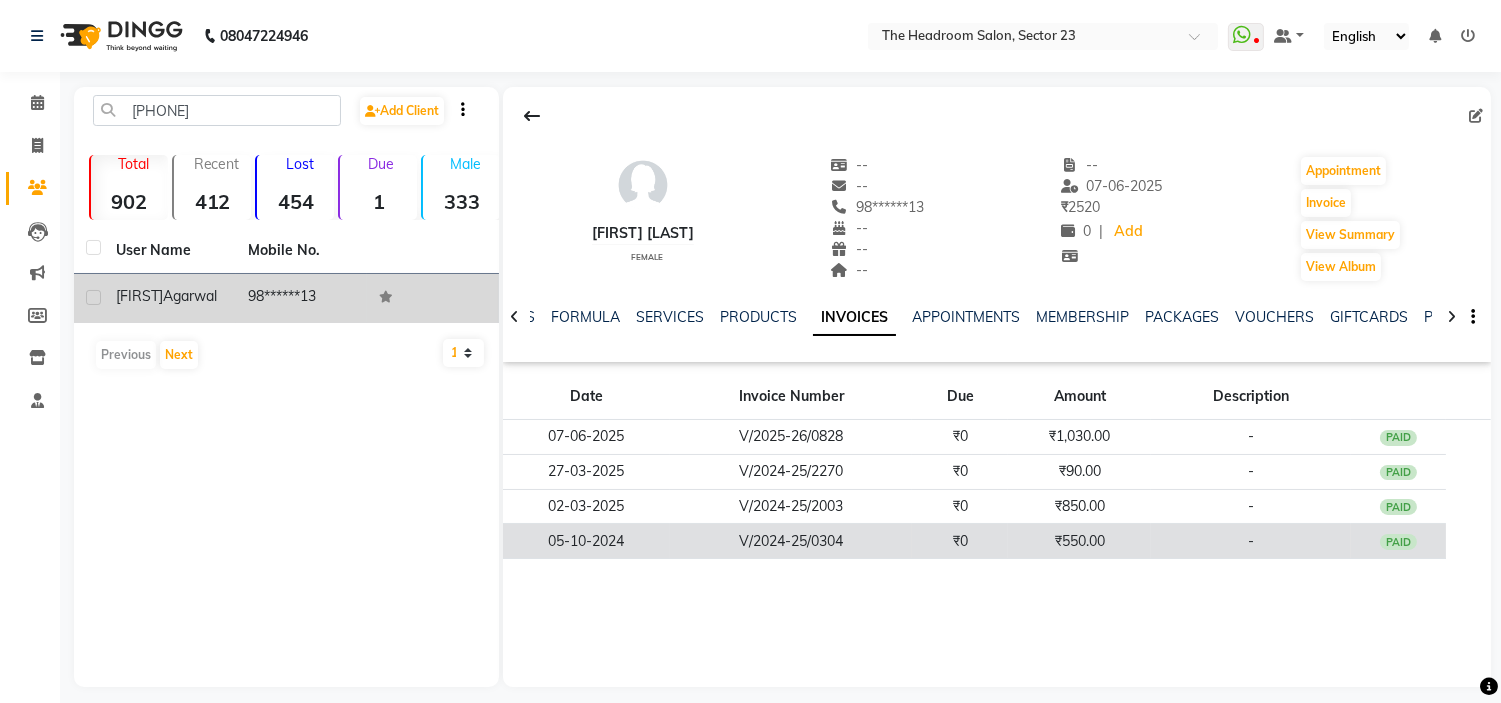 click on "₹550.00" 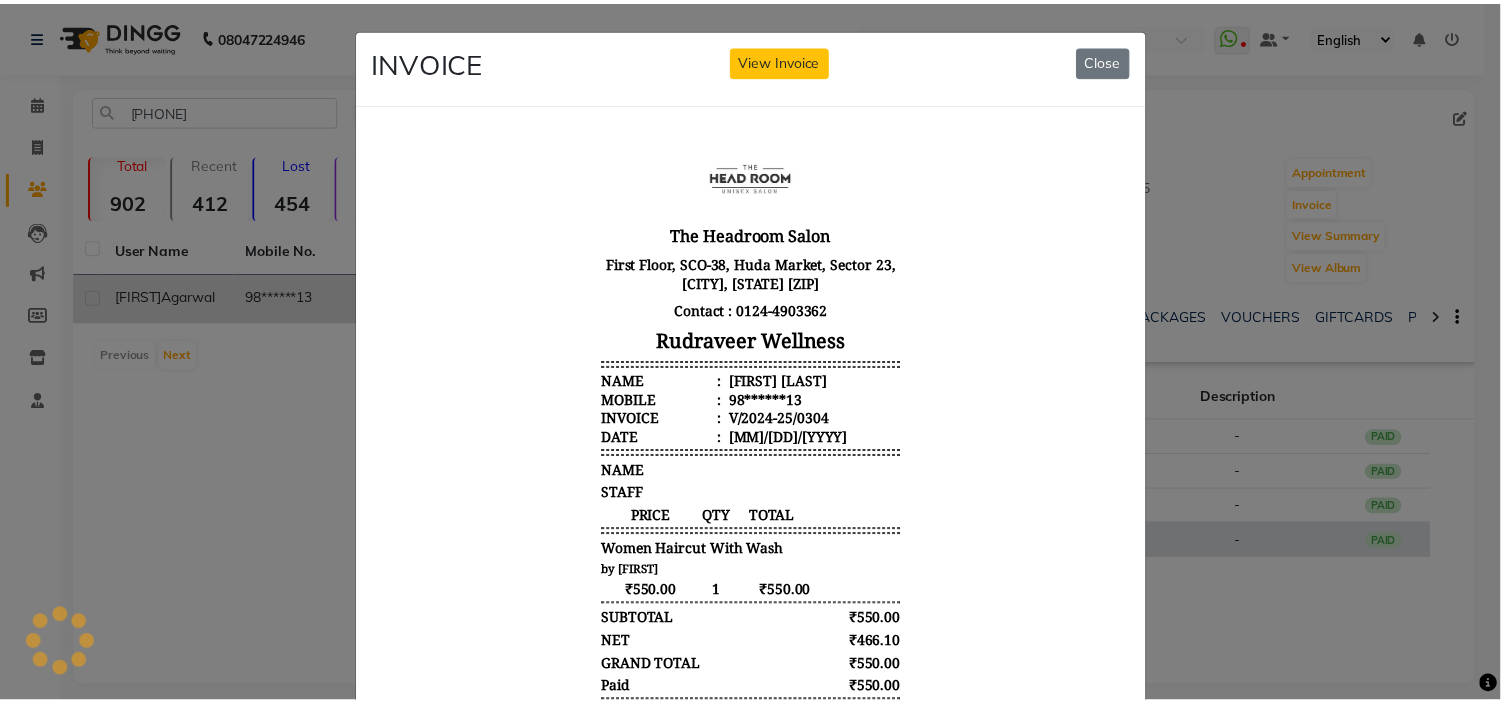 scroll, scrollTop: 0, scrollLeft: 0, axis: both 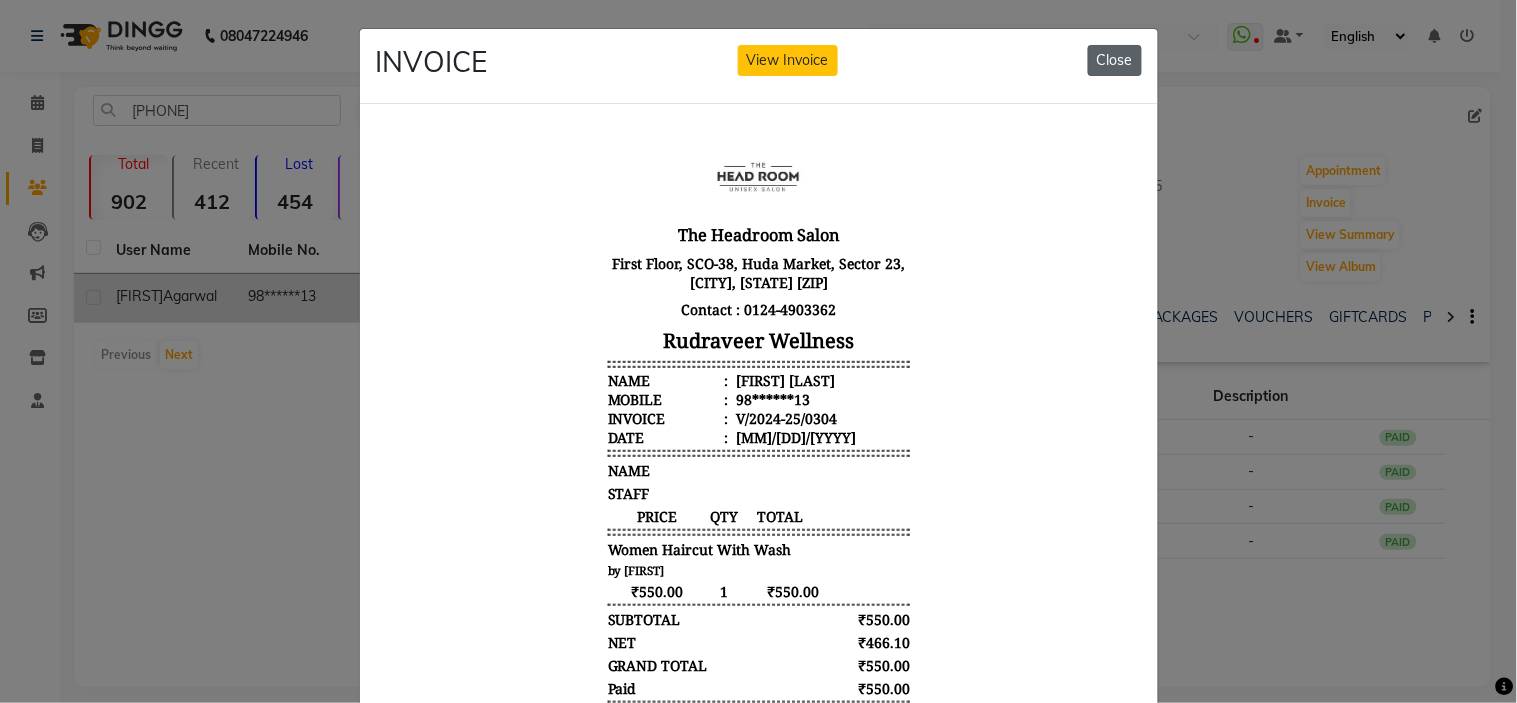 click on "Close" 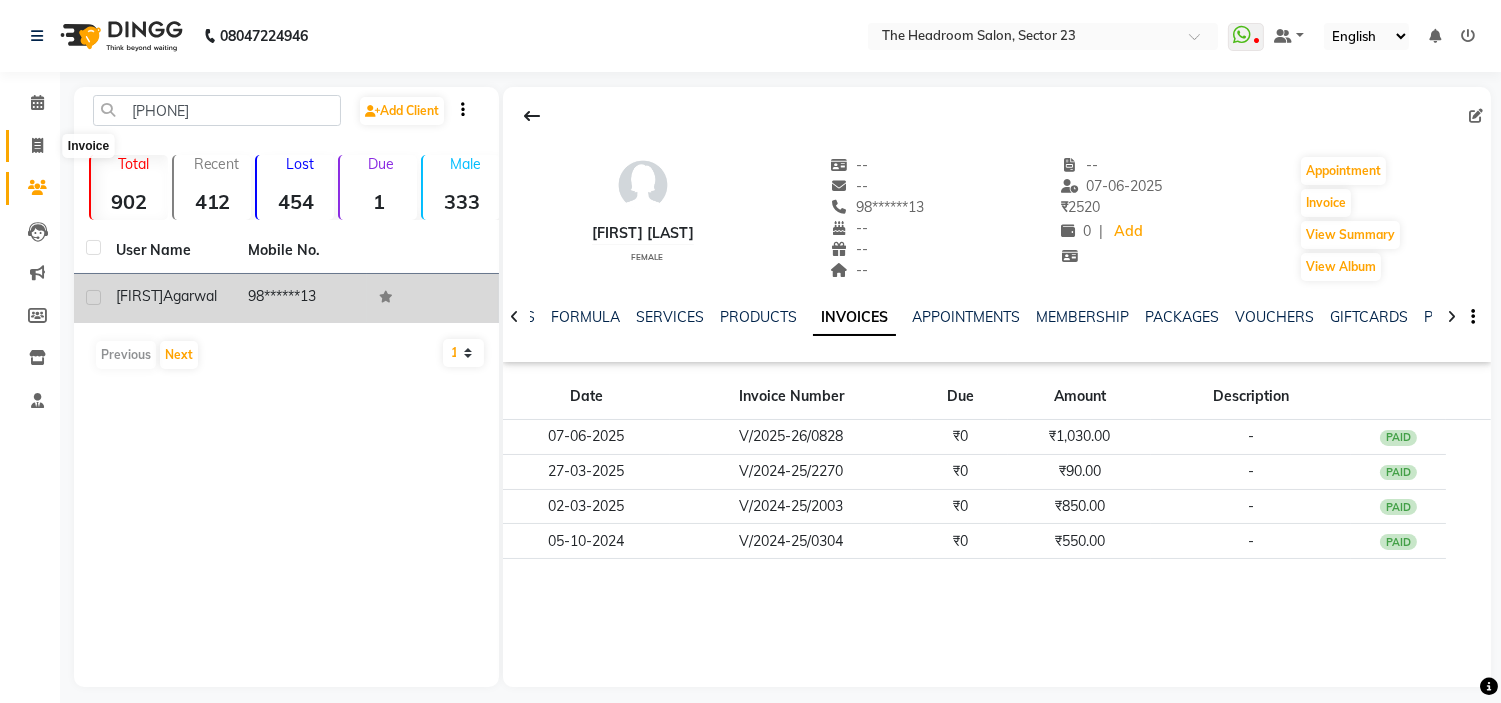 click 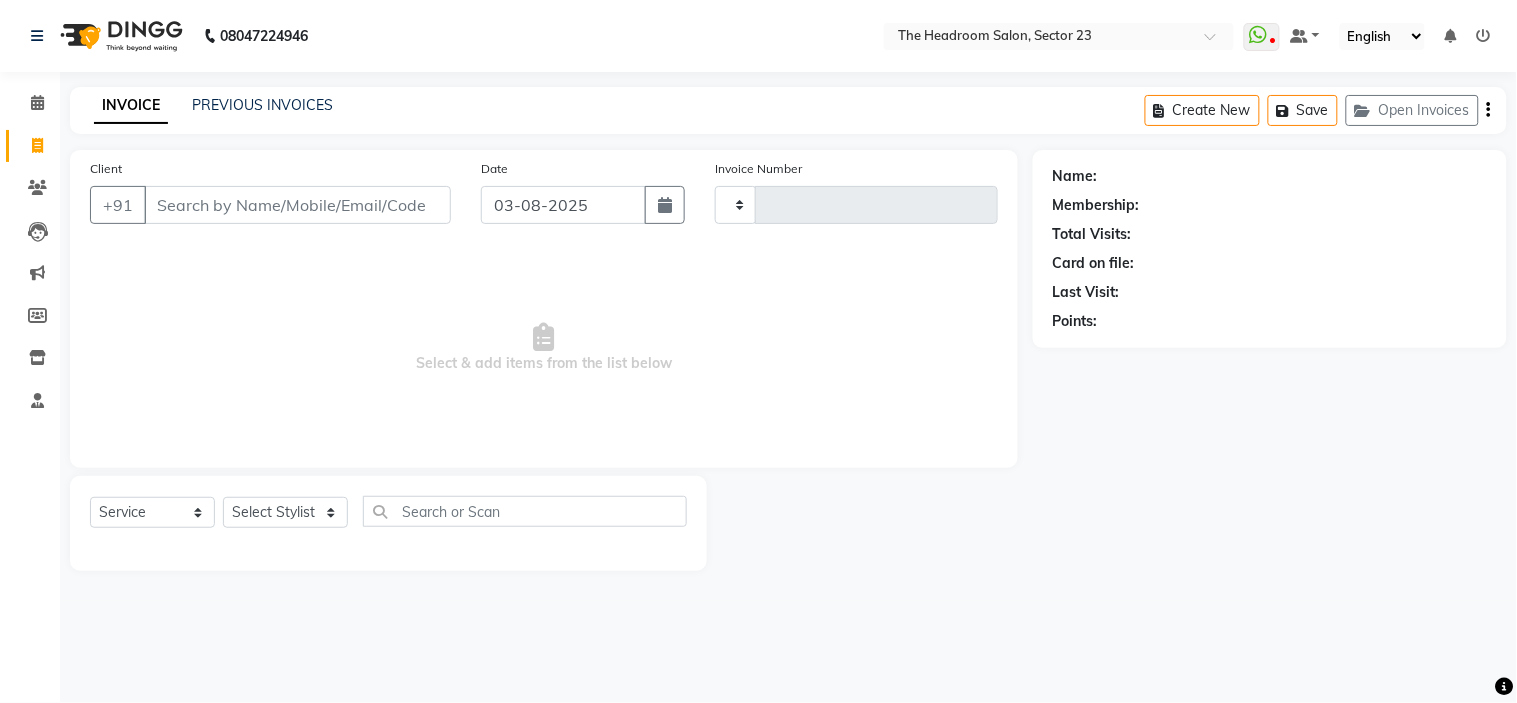 type on "1585" 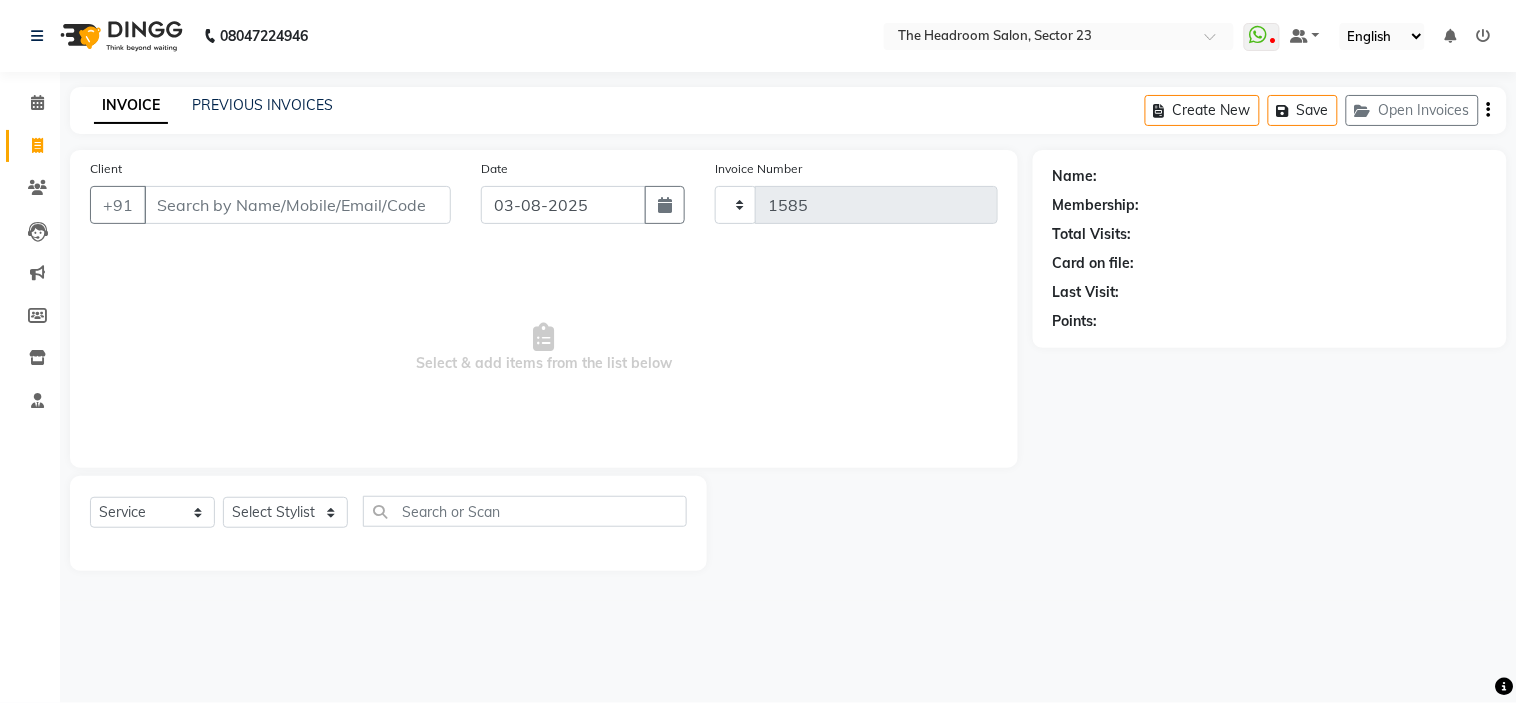 select on "6796" 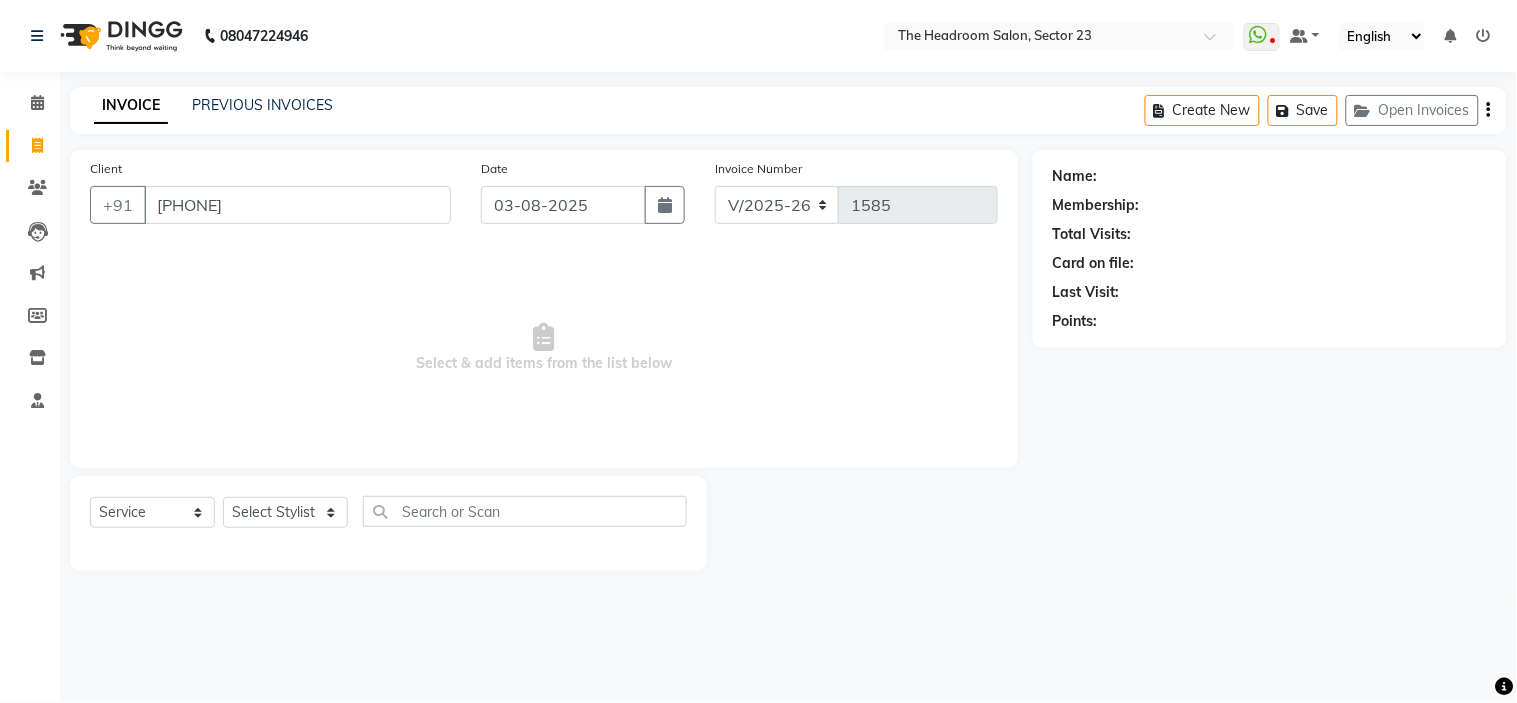 type on "[PHONE]" 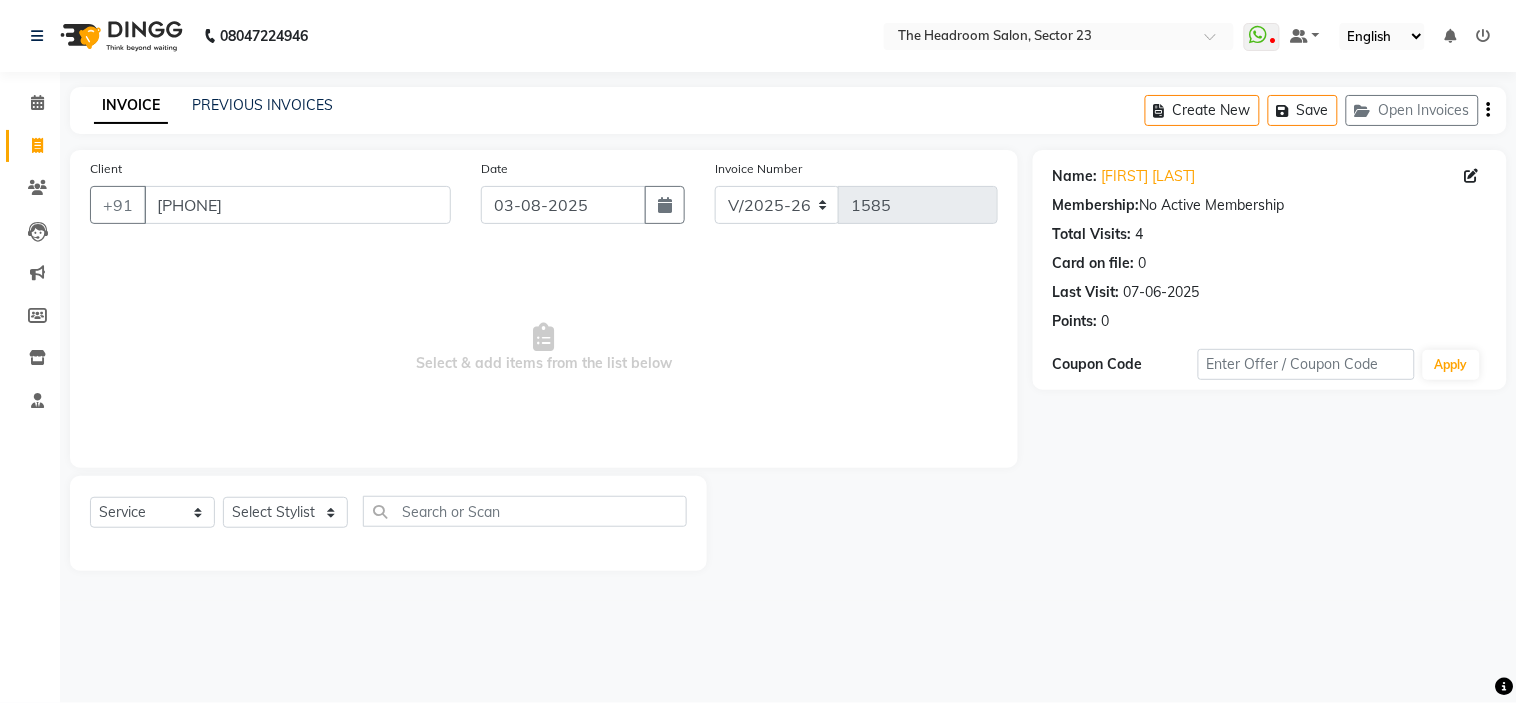 click on "Select Service Product Membership Package Voucher Prepaid Gift Card Select Stylist [FIRST] [FIRST] [FIRST] [FIRST] Manager [FIRST] [FIRST] [FIRST] [FIRST]" 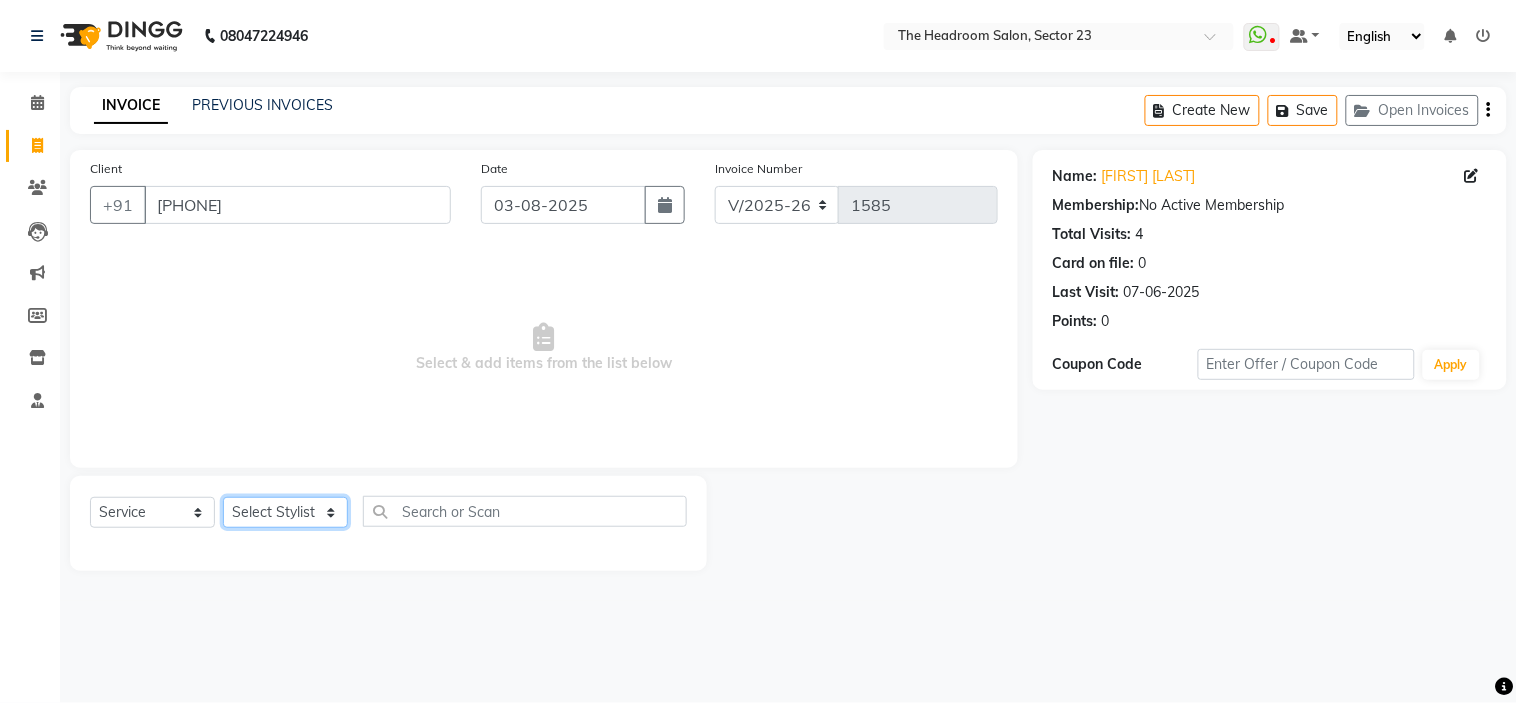 click on "Select Stylist [FIRST] [FIRST] [FIRST] [FIRST] [FIRST] [FIRST] [FIRST]" 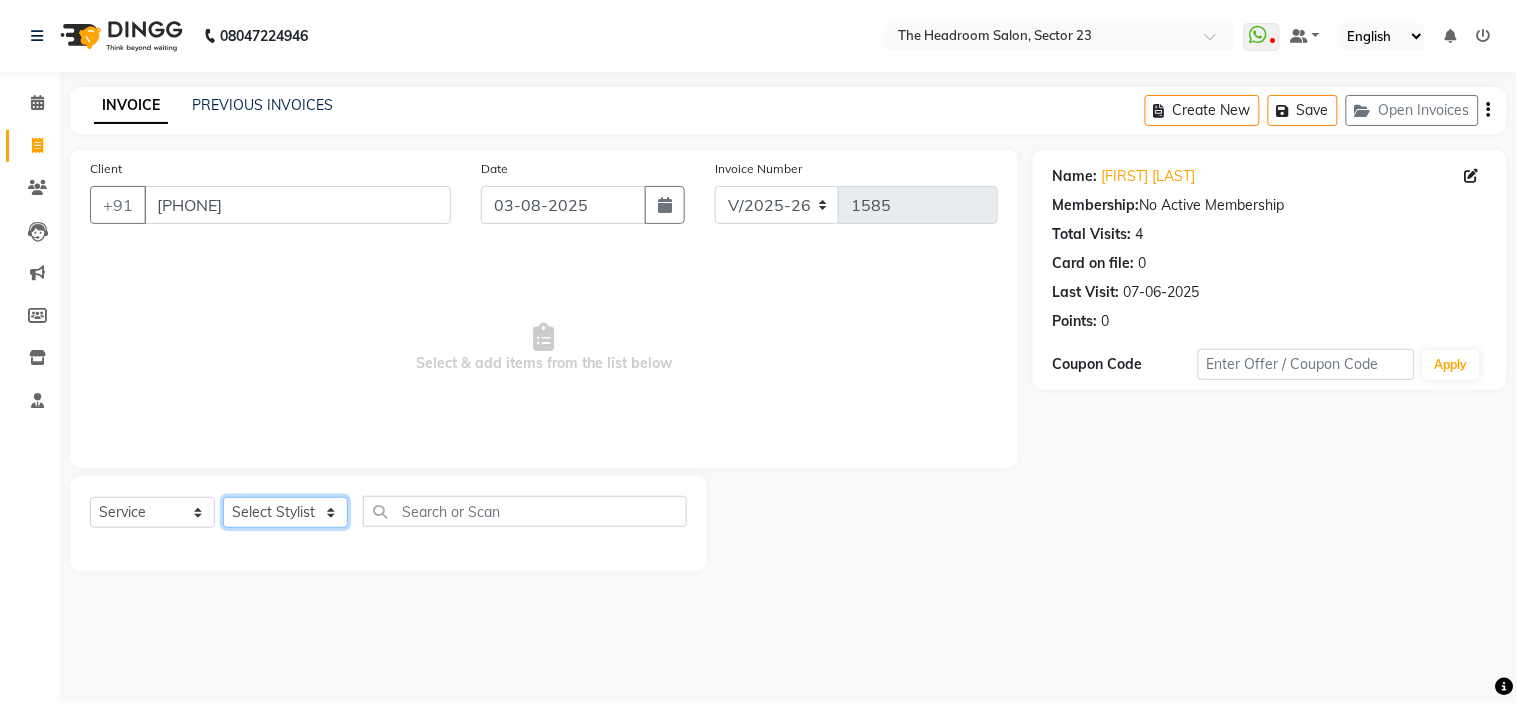 select on "53422" 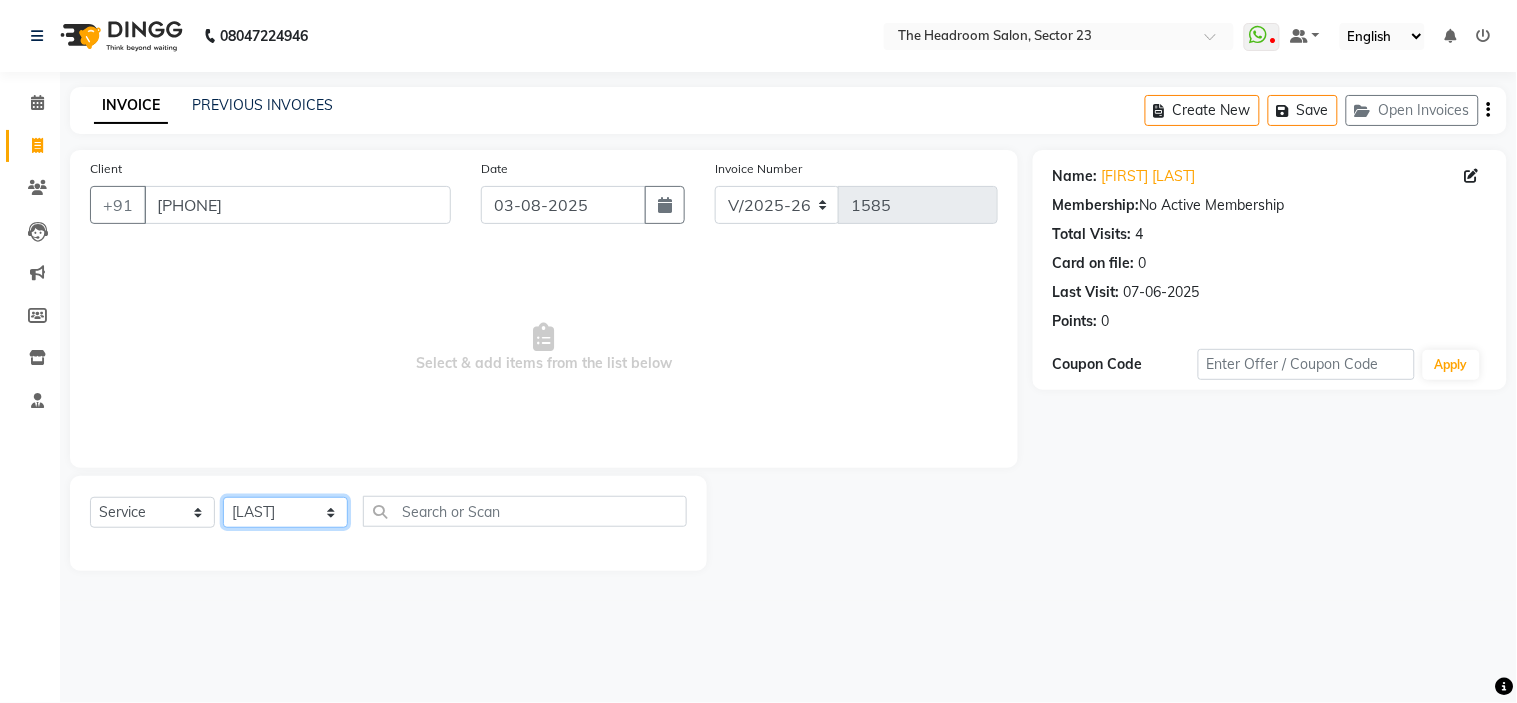 click on "Select Stylist [FIRST] [FIRST] [FIRST] [FIRST] [FIRST] [FIRST] [FIRST]" 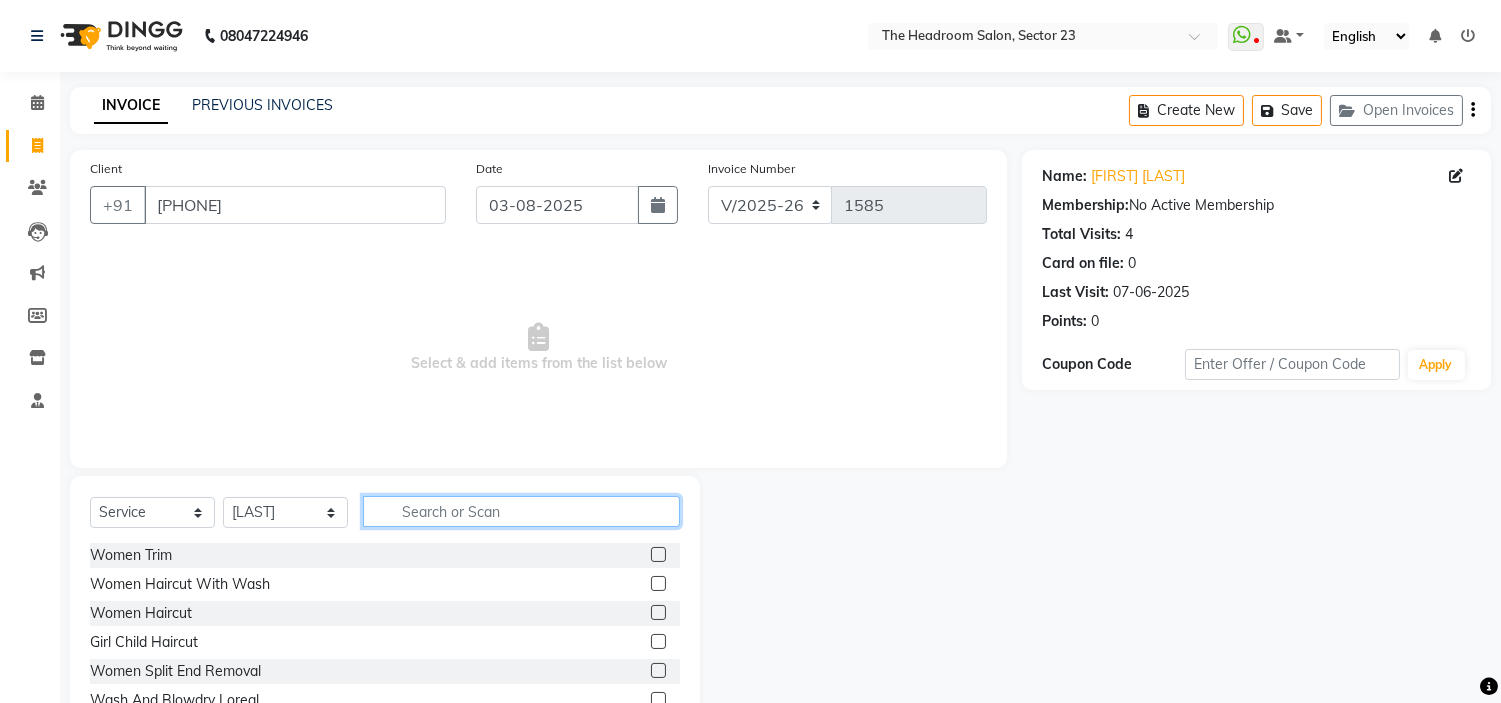 click 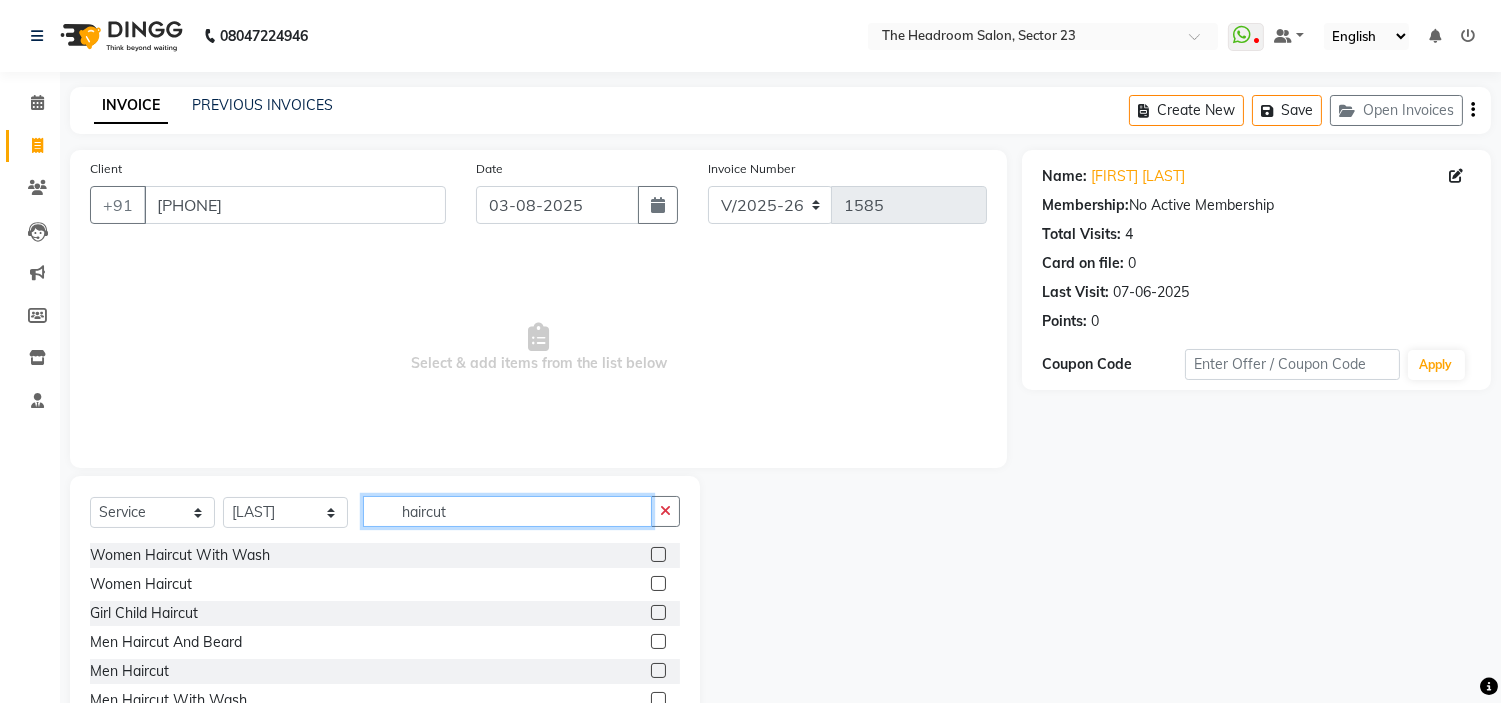 type on "haircut" 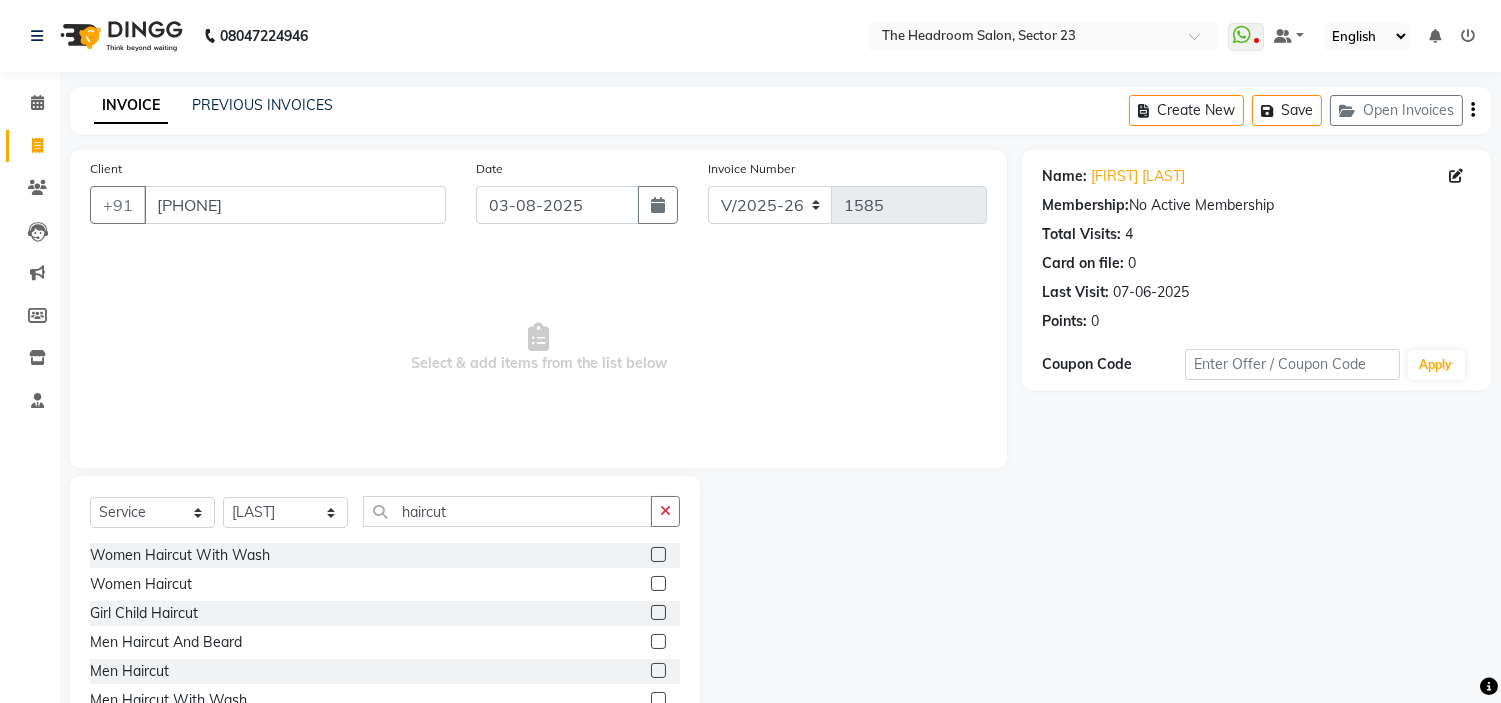 click 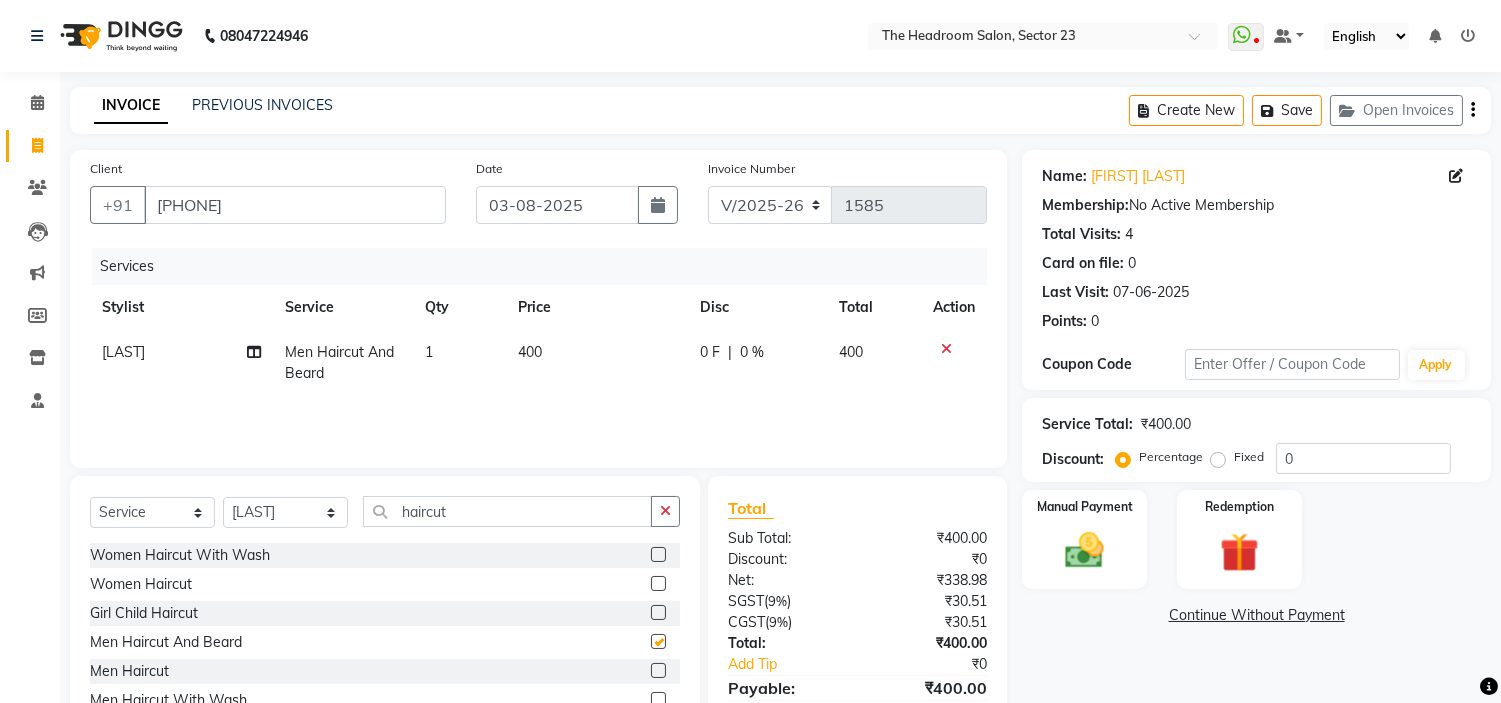 checkbox on "false" 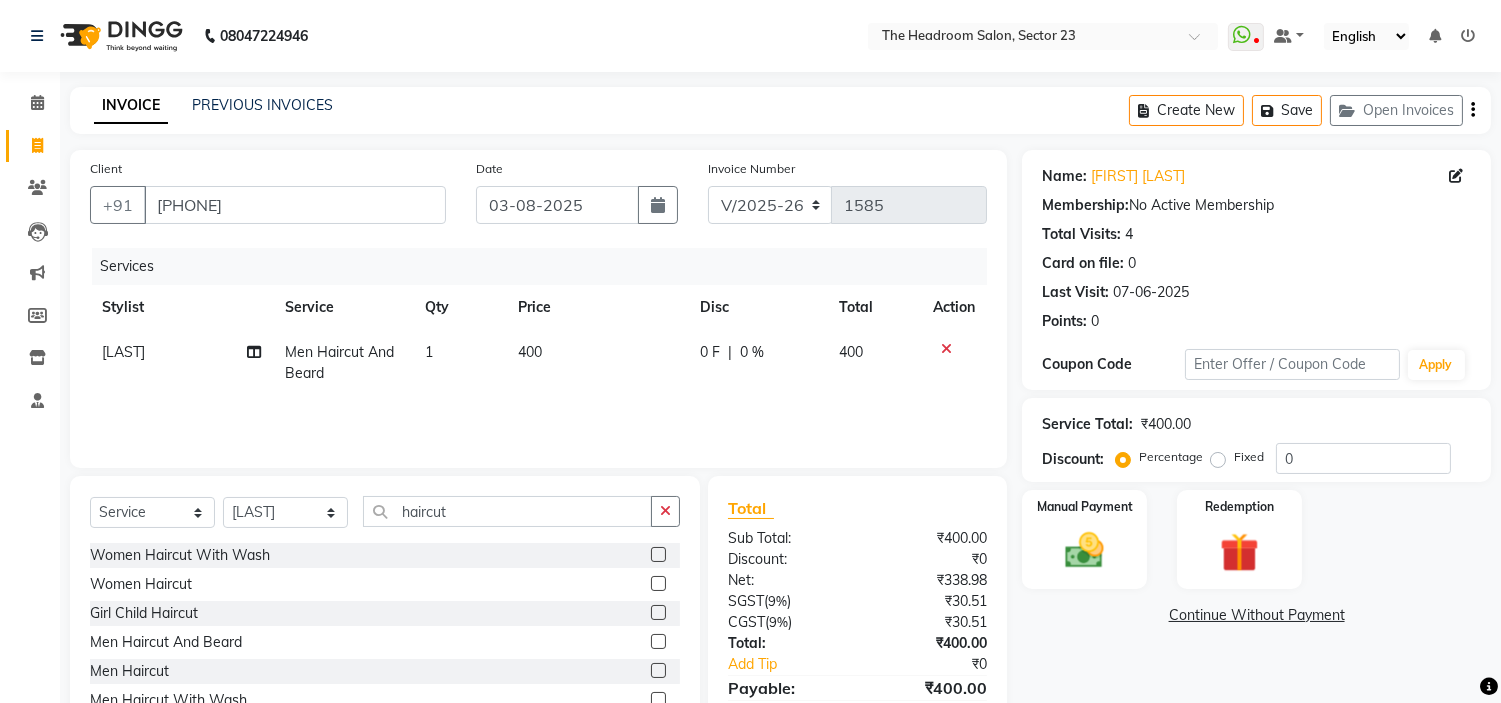 click on "Select Service Product Membership Package Voucher Prepaid Gift Card Select Stylist [FIRST] [FIRST] [FIRST] [FIRST] Manager [FIRST] [FIRST] [FIRST] [FIRST] haircut Women Haircut With Wash Women Haircut Girl Child Haircut Men Haircut And Beard Men Haircut Men Haircut With Wash Men Haircut Shave & D tan Package Men Haircut trim & Facial Package Haircut & Facial" 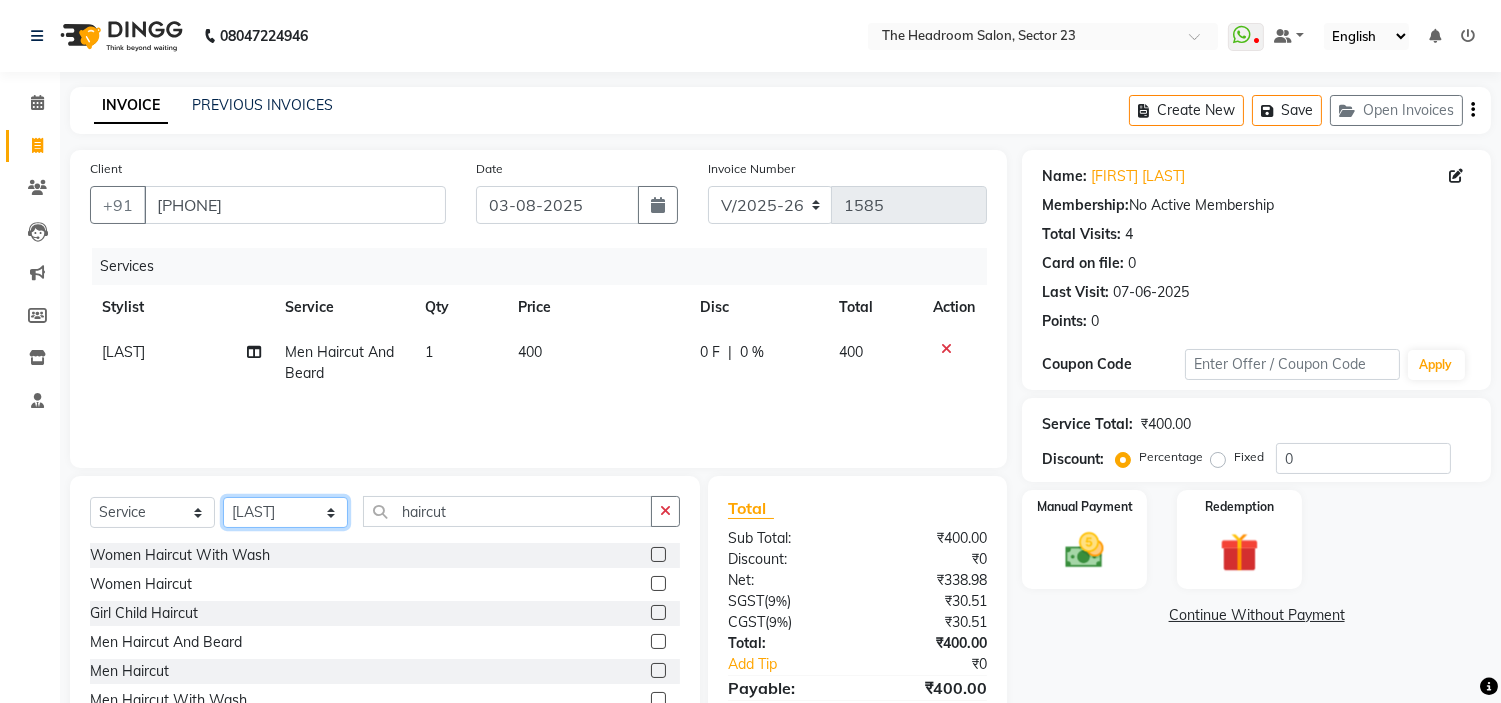 click on "Select Stylist [FIRST] [FIRST] [FIRST] [FIRST] [FIRST] [FIRST] [FIRST]" 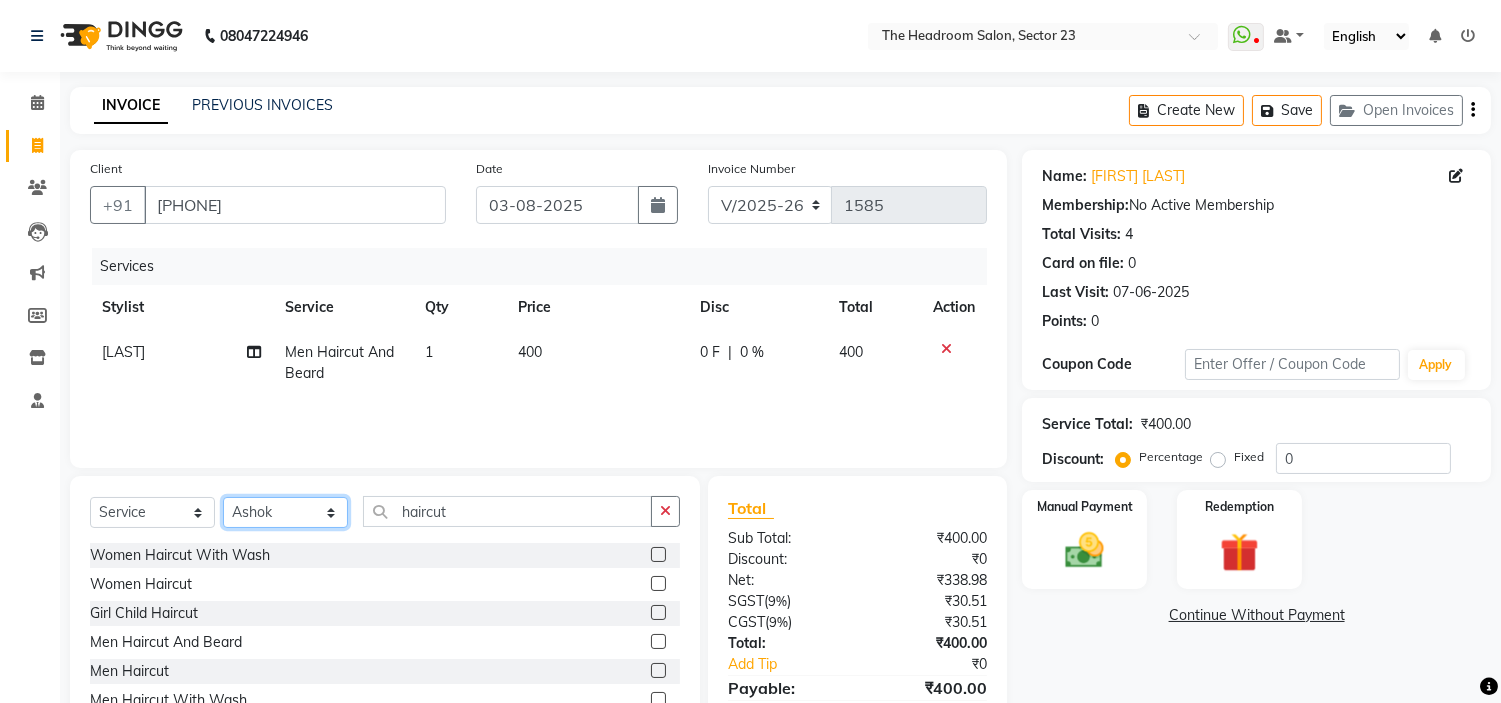 click on "Select Stylist [FIRST] [FIRST] [FIRST] [FIRST] [FIRST] [FIRST] [FIRST]" 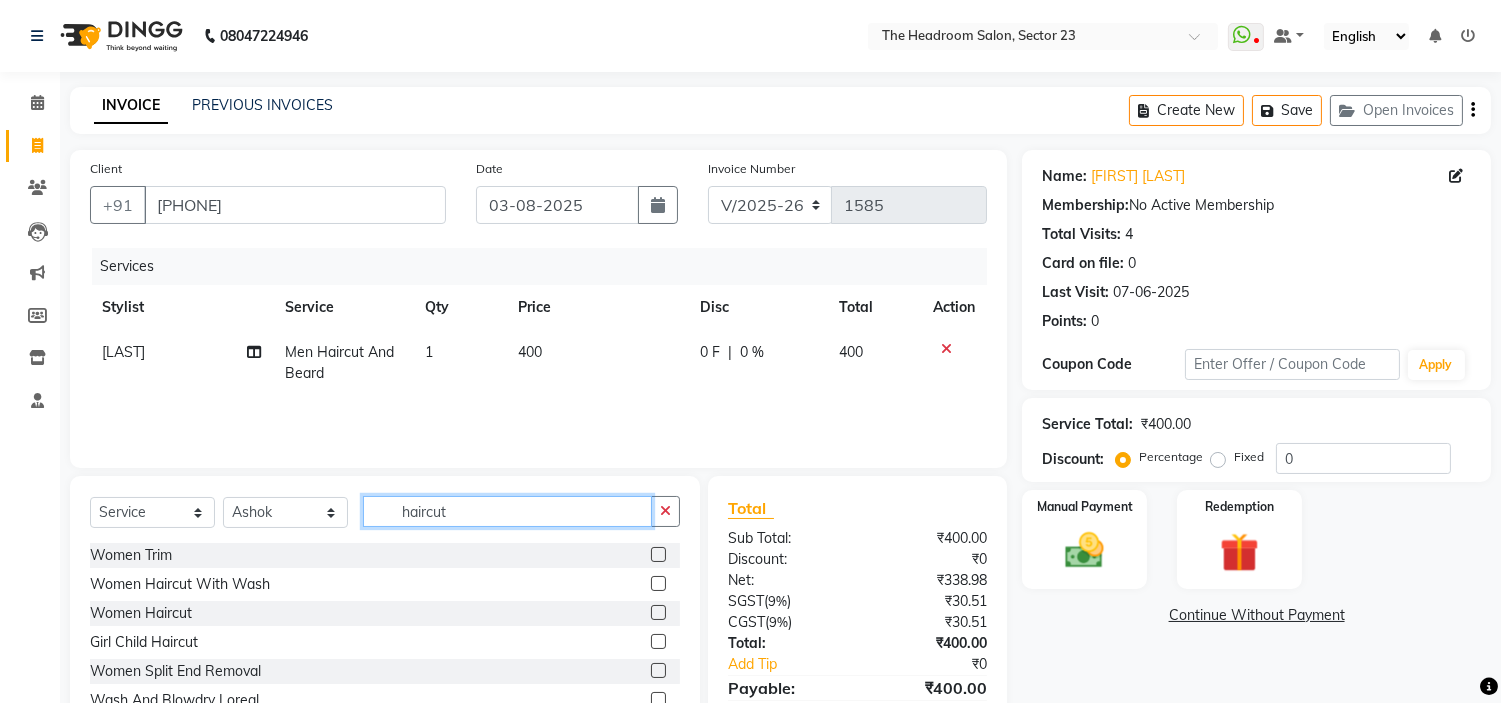 click on "haircut" 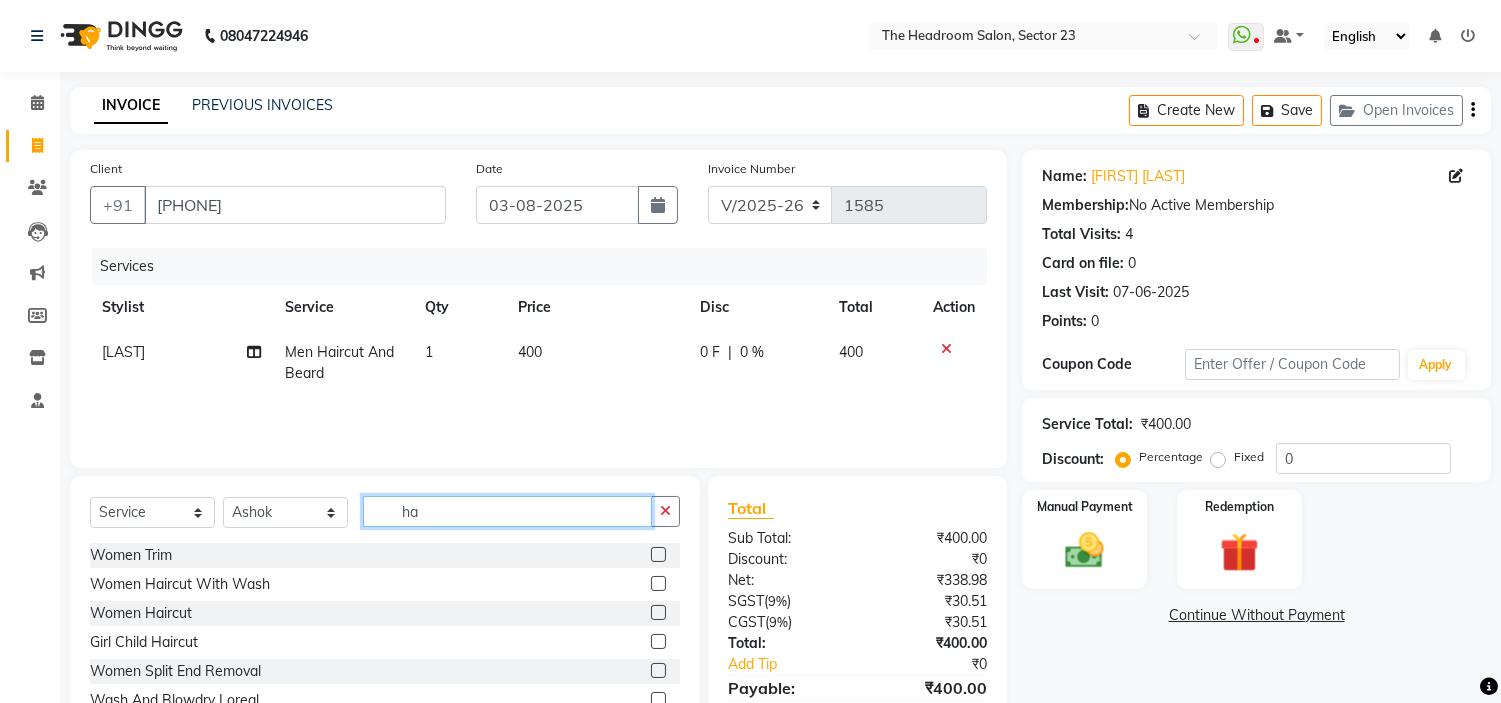 type on "h" 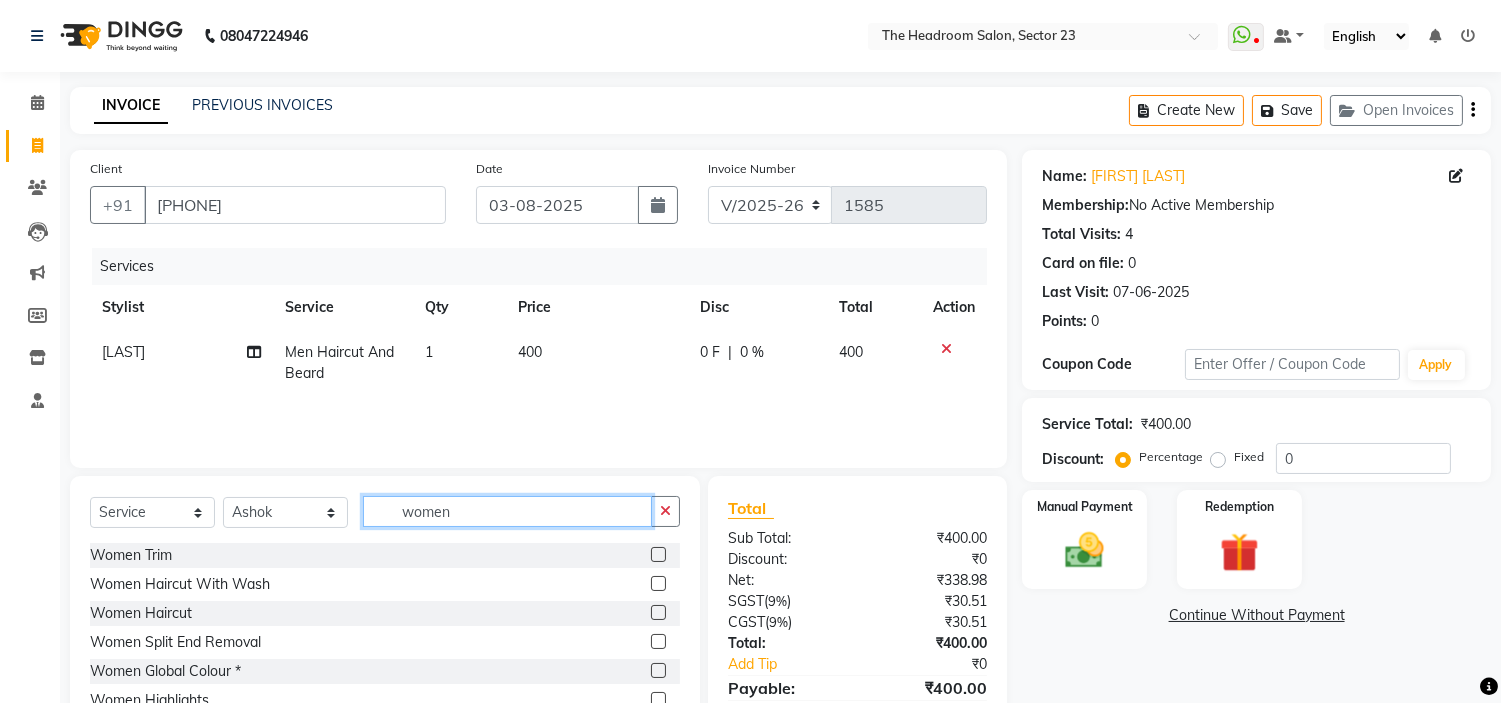type on "women" 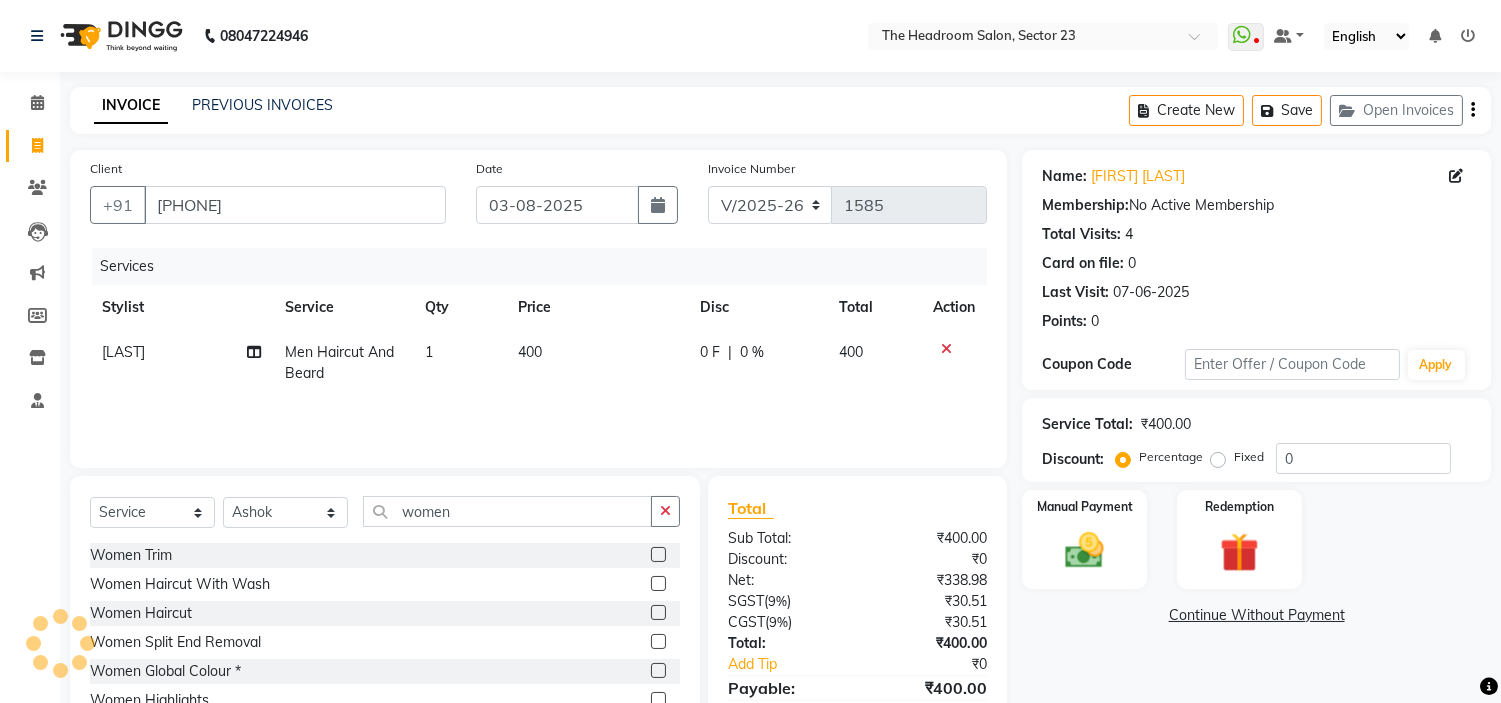 click 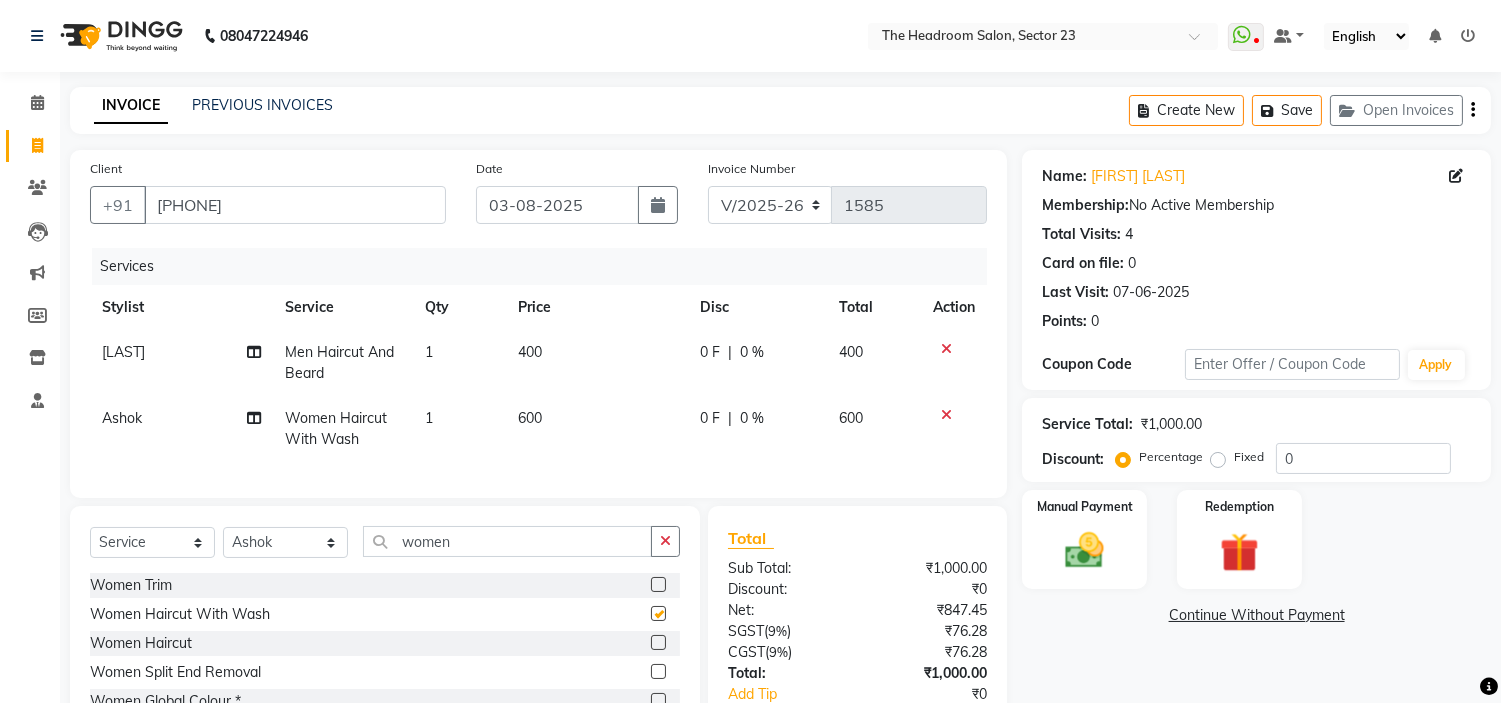 checkbox on "false" 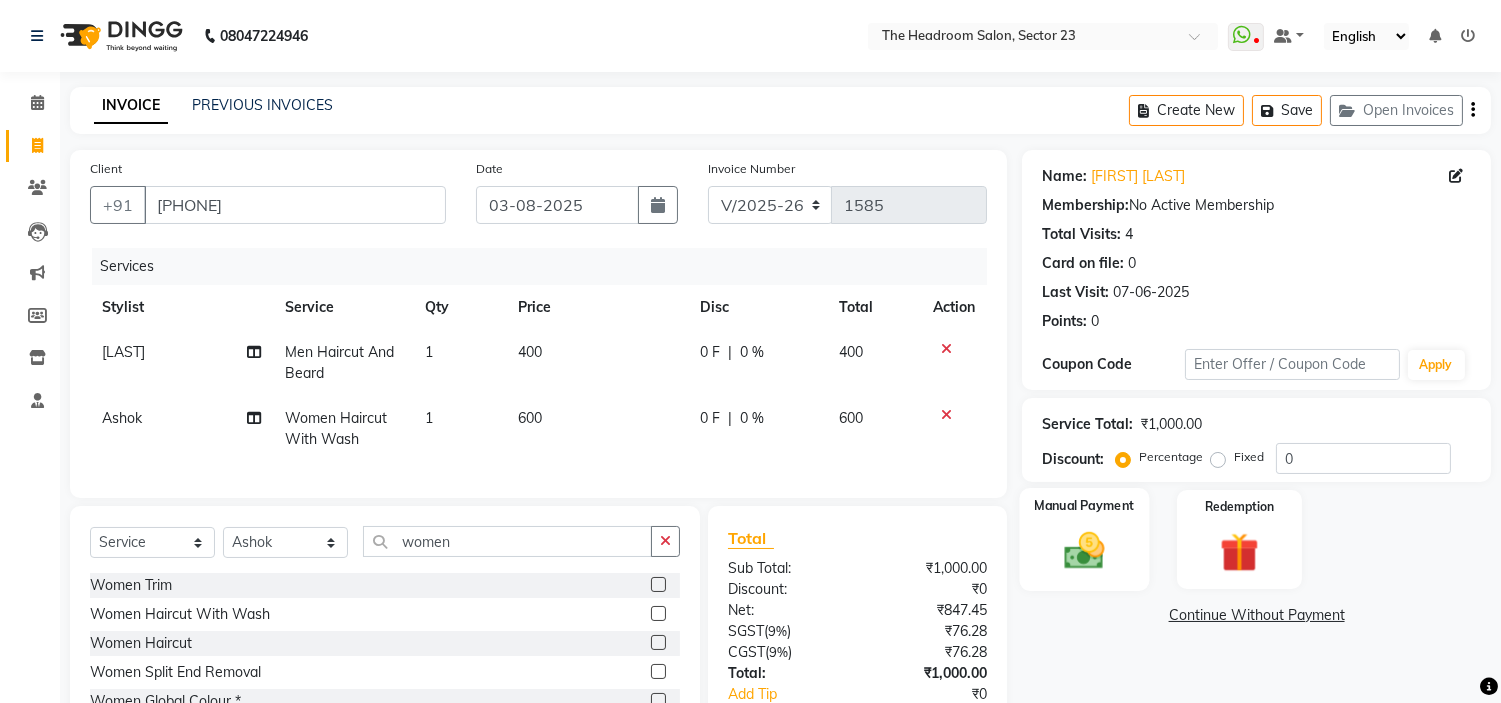 click 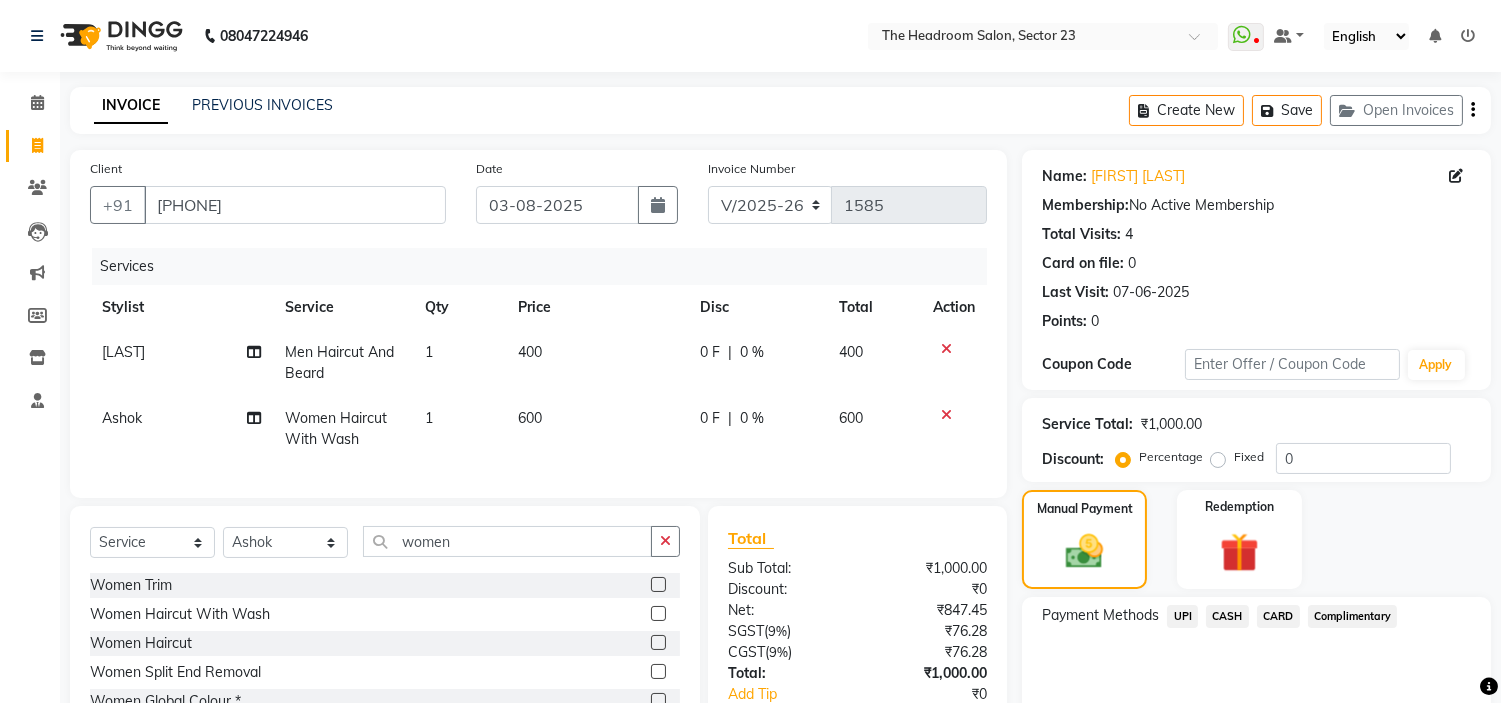 scroll, scrollTop: 144, scrollLeft: 0, axis: vertical 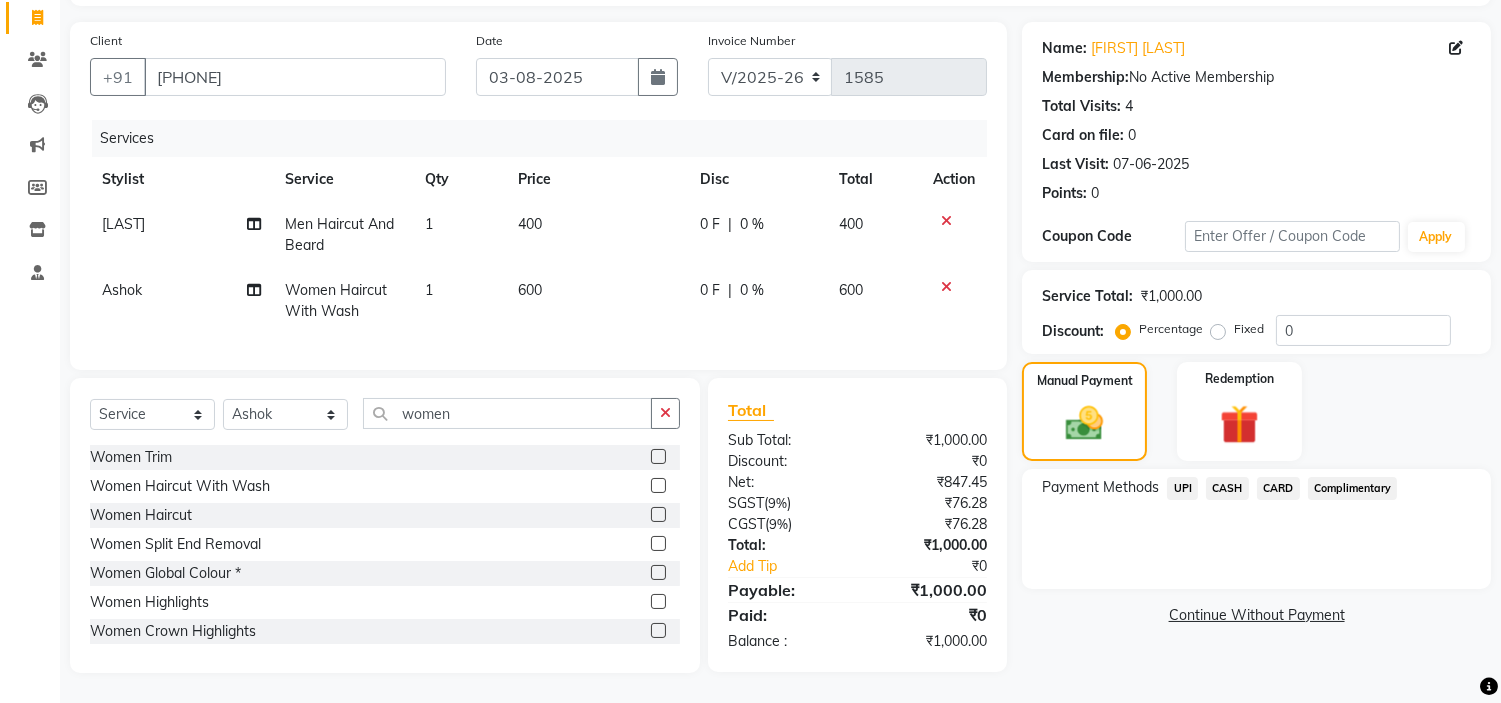 click on "UPI" 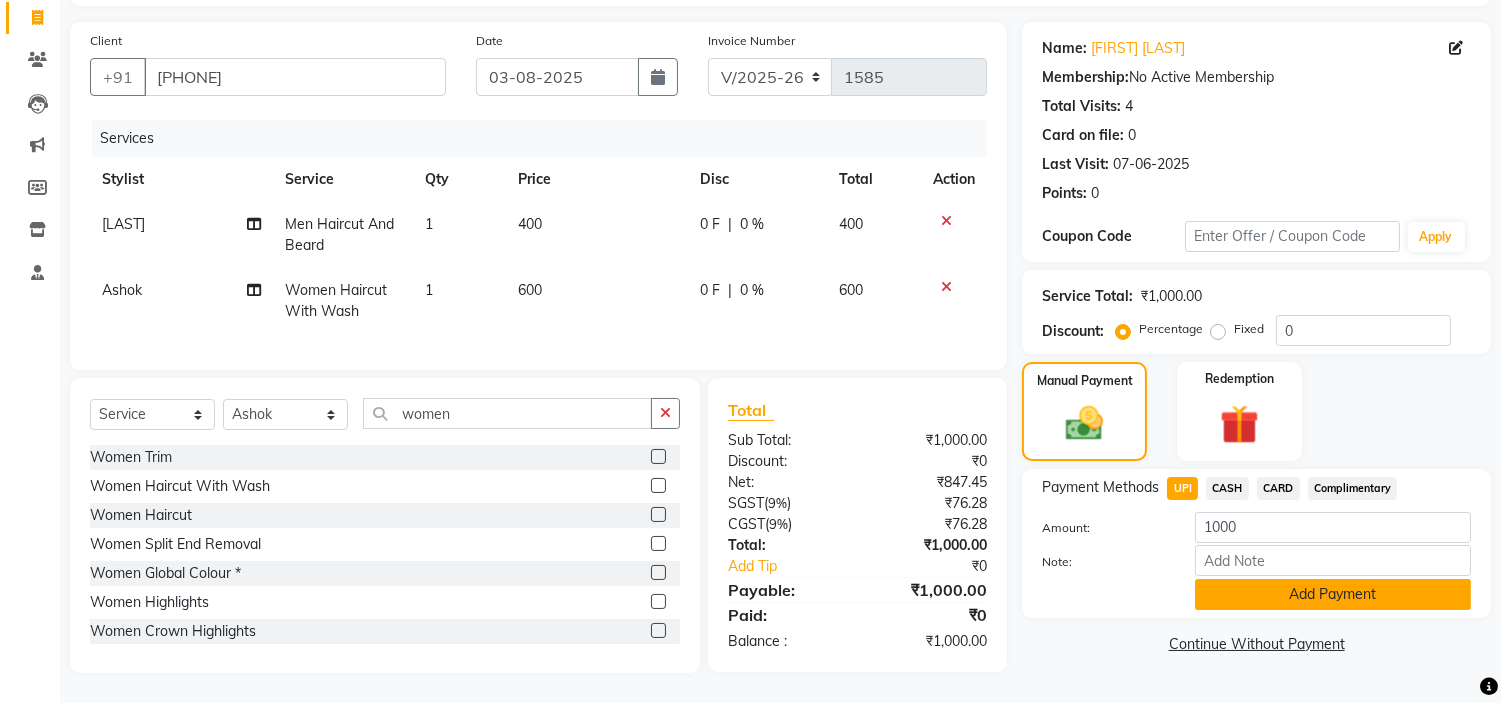 click on "Add Payment" 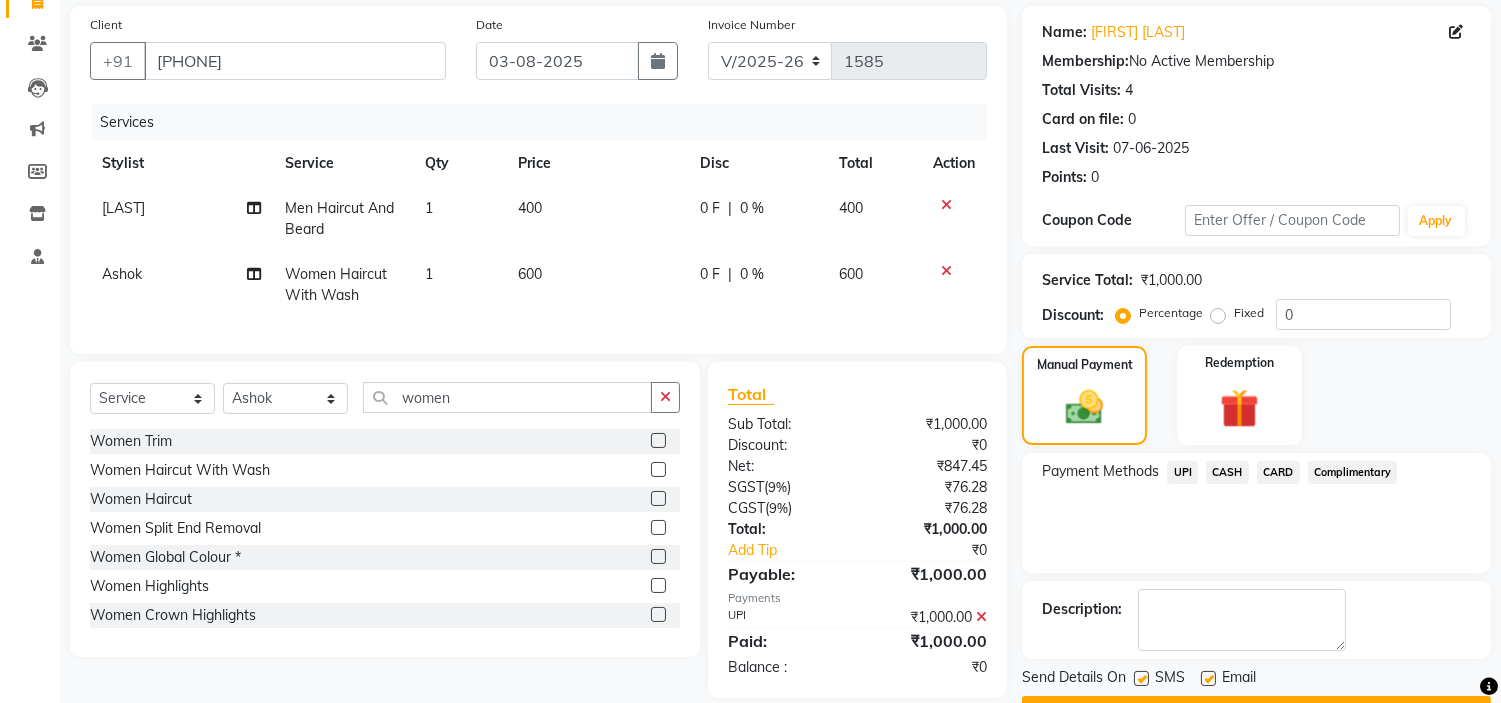 scroll, scrollTop: 196, scrollLeft: 0, axis: vertical 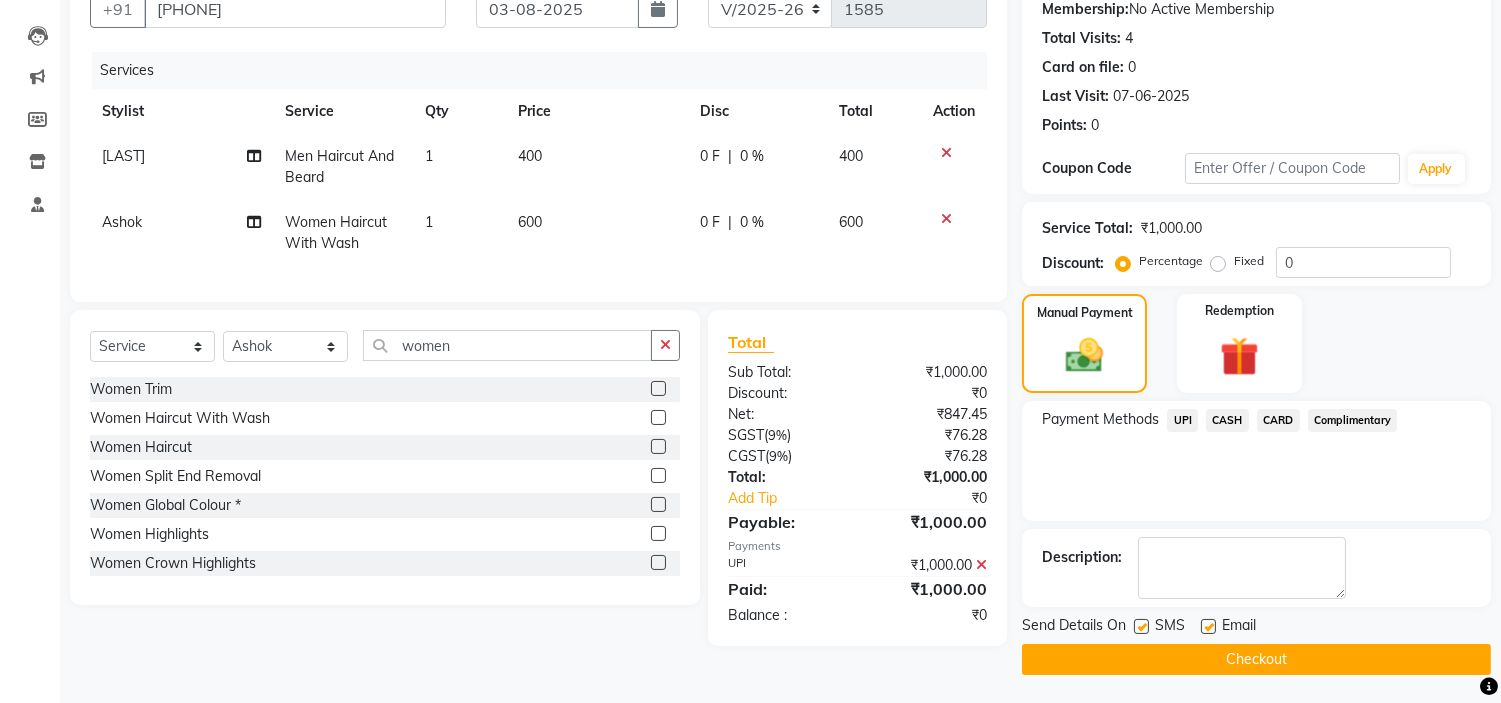 click on "INVOICE PREVIOUS INVOICES Create New Save Open Invoices Client +91 [PHONE] Date [DD]-[MM]-[YYYY] Invoice Number V/2025 V/2025-26 1585 Services Stylist Service Qty Price Disc Total Action [FIRST] Men Haircut And Beard 1 400 0 F | 0 % 400 [FIRST] Women Haircut With Wash 1 600 0 F | 0 % 600 Select Service Product Membership Package Voucher Prepaid Gift Card Select Stylist [FIRST] [FIRST] [FIRST] [FIRST] Manager [FIRST] [FIRST] [FIRST] [FIRST] women Women Trim Women Haircut With Wash Women Haircut Women Split End Removal Women Global Colour * Women Highlights Women Crown Highlights Women Chunks Women Streaks Women Global Color Colorica* Women Rebounding & Smoothening Women zap Women Botox Women Gk Keratin Spa Women Keratin Spa Women Liss Ultim Women Absolute Repair Women Vitamino Women Classic Manicure Women Classic Pedicure Women Lotus Manicure Women Lotus Pedicure Women D tan Manicure Women D tan Pedicure Women Regular Manicure Women Regular Pedicure Women Royal Manicure Total Sub Total: (" 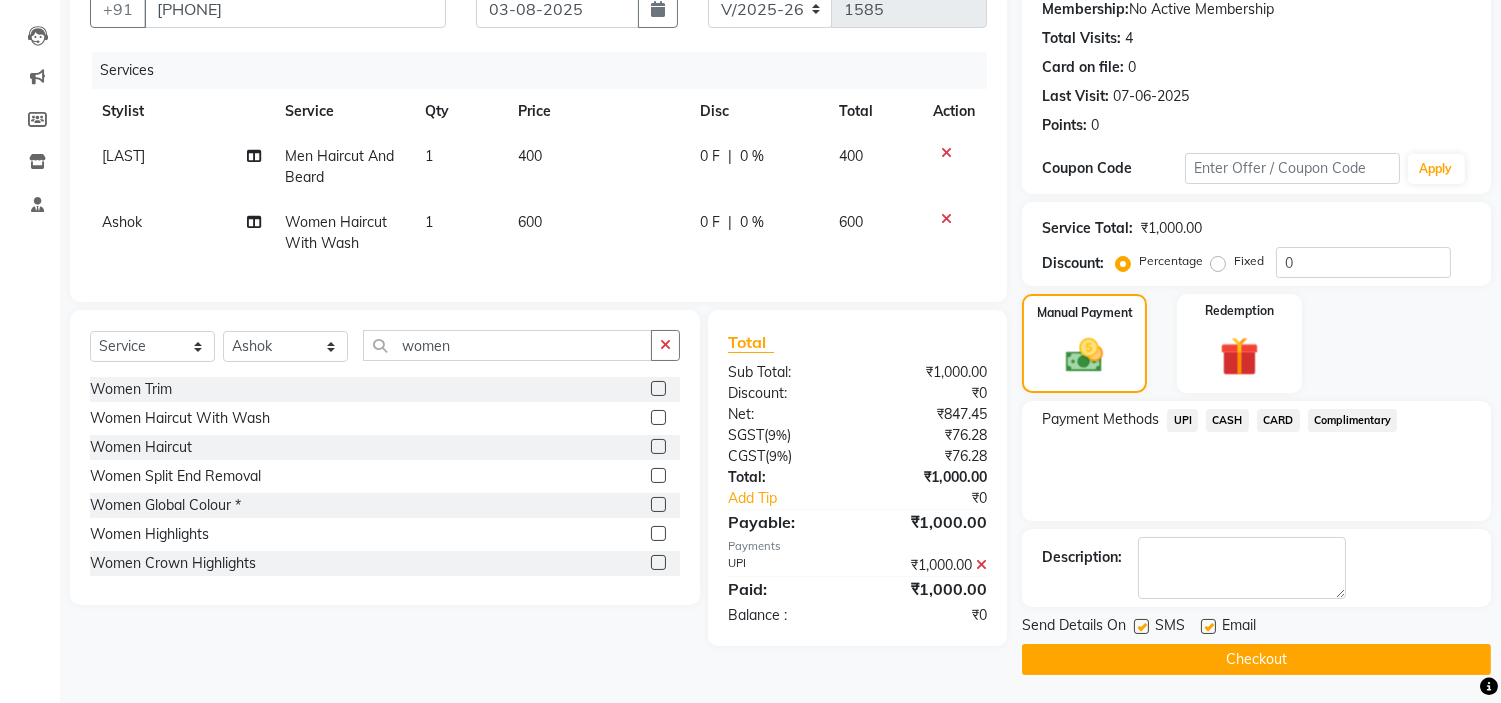 click on "Checkout" 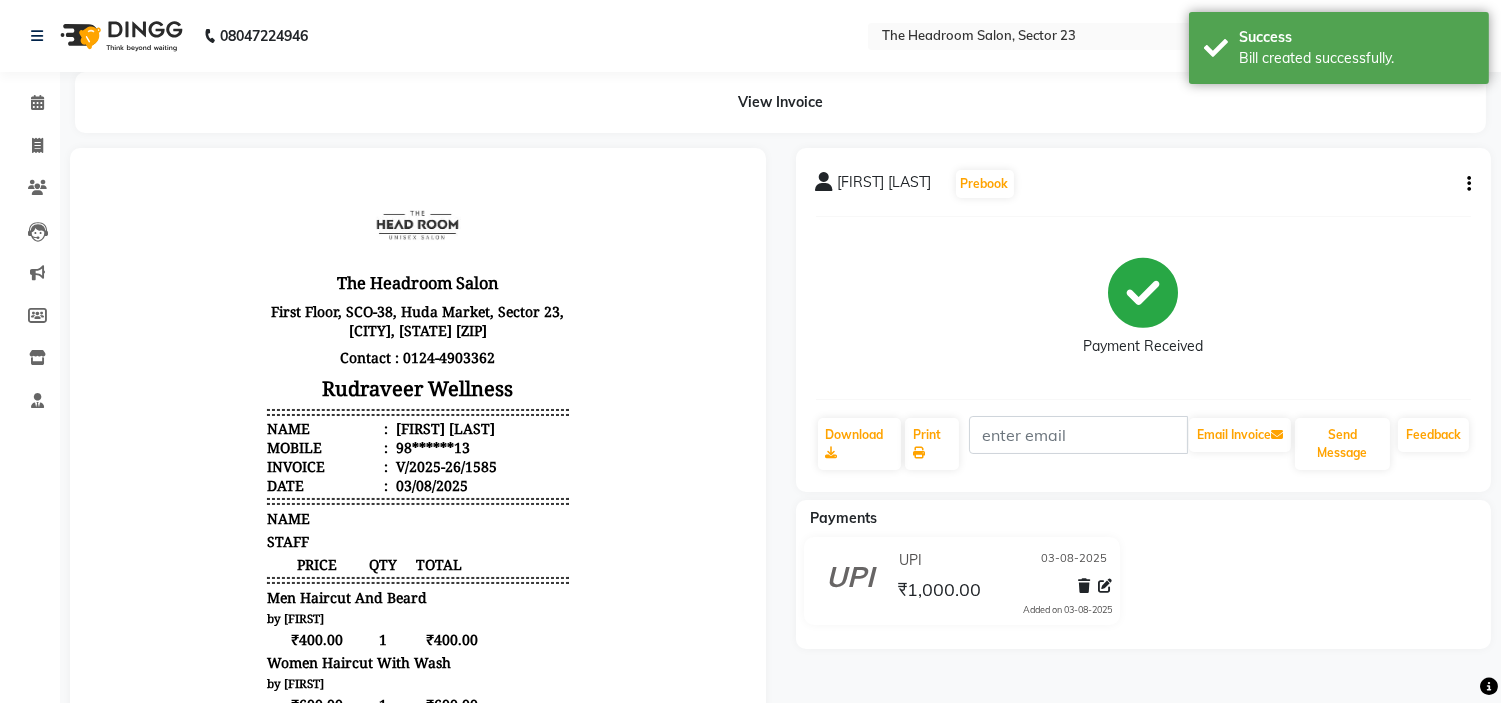 scroll, scrollTop: 0, scrollLeft: 0, axis: both 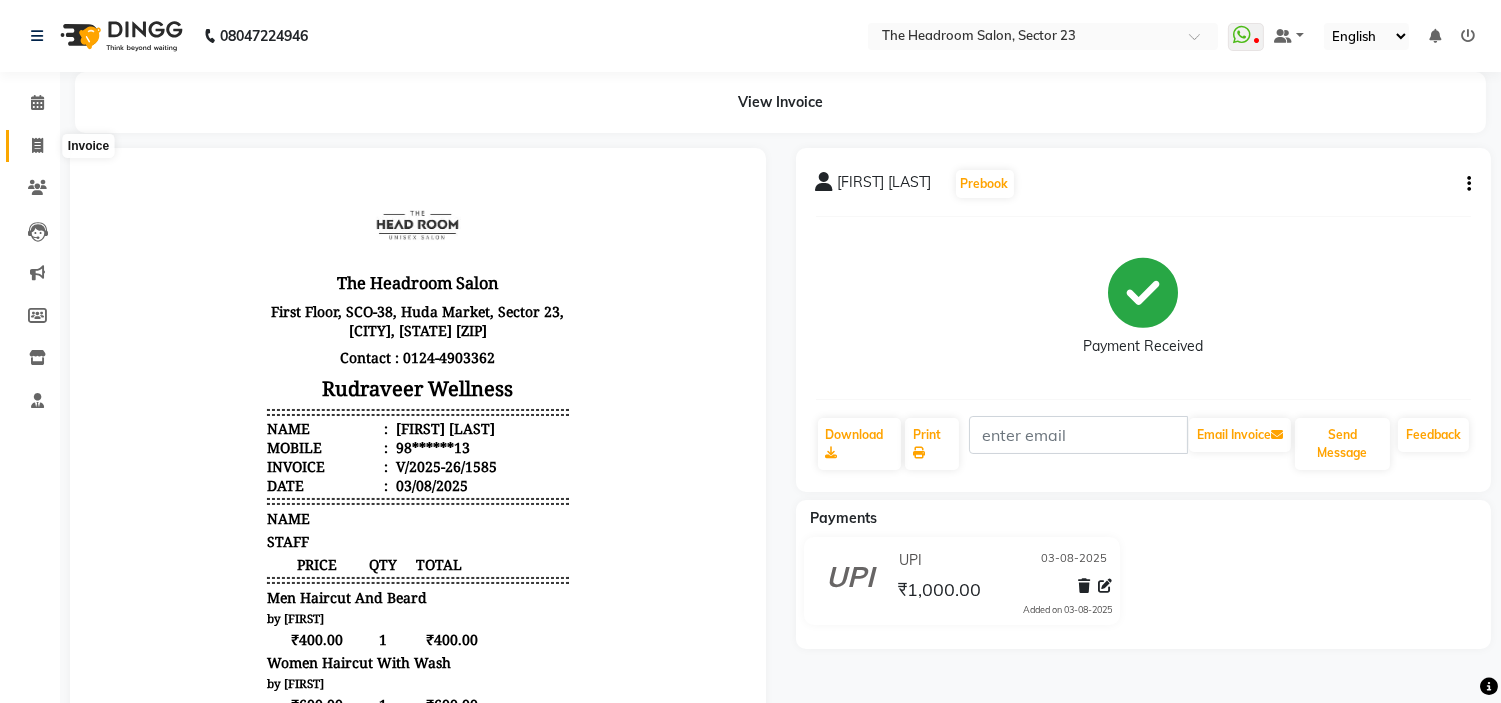 click 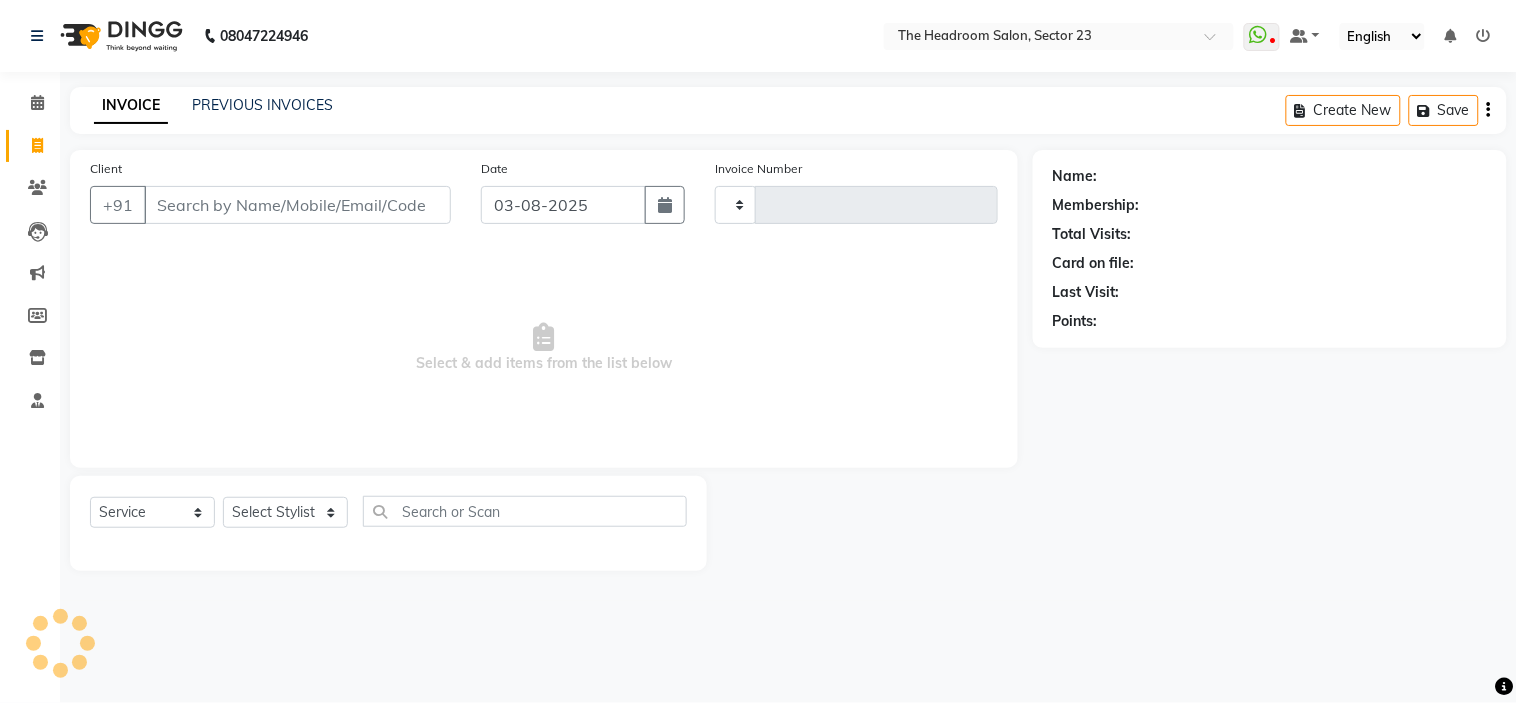 type on "1586" 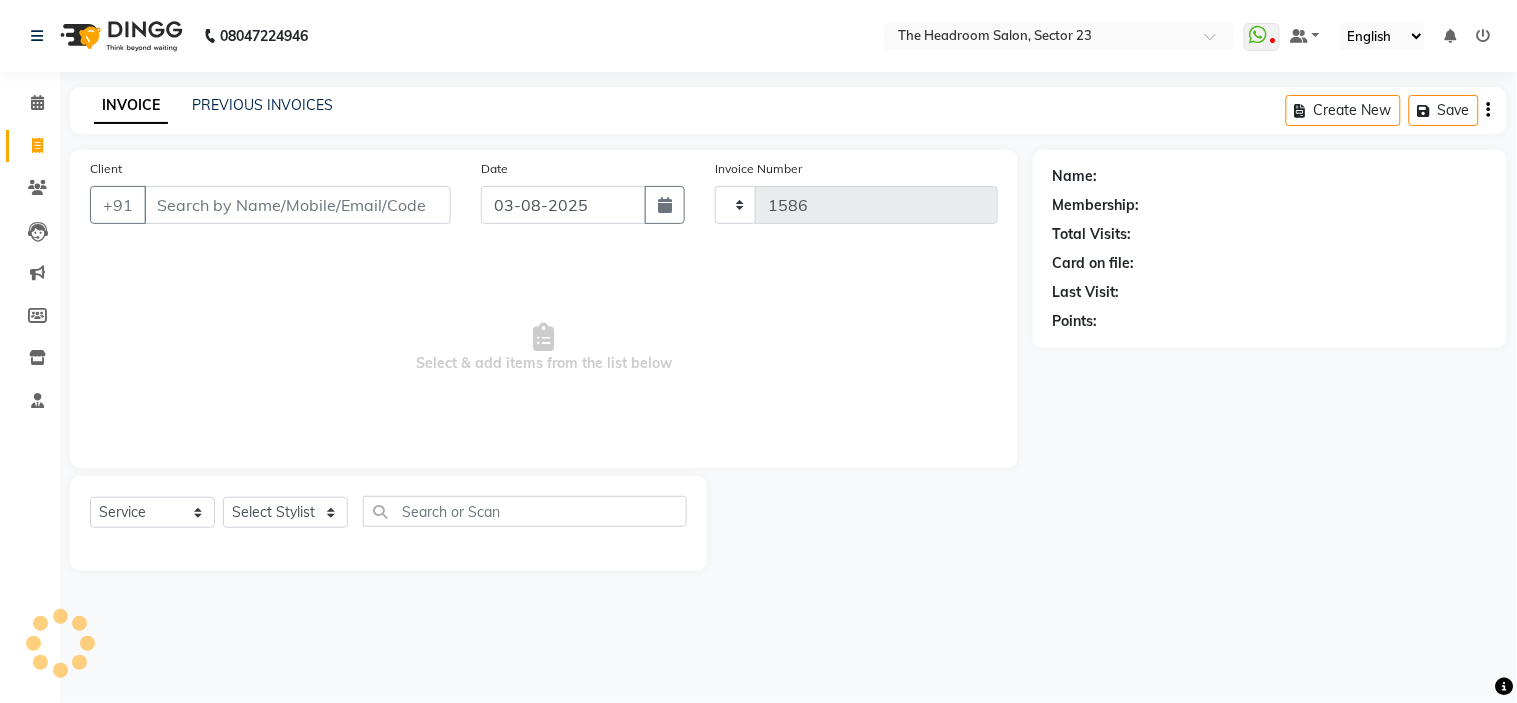 select on "6796" 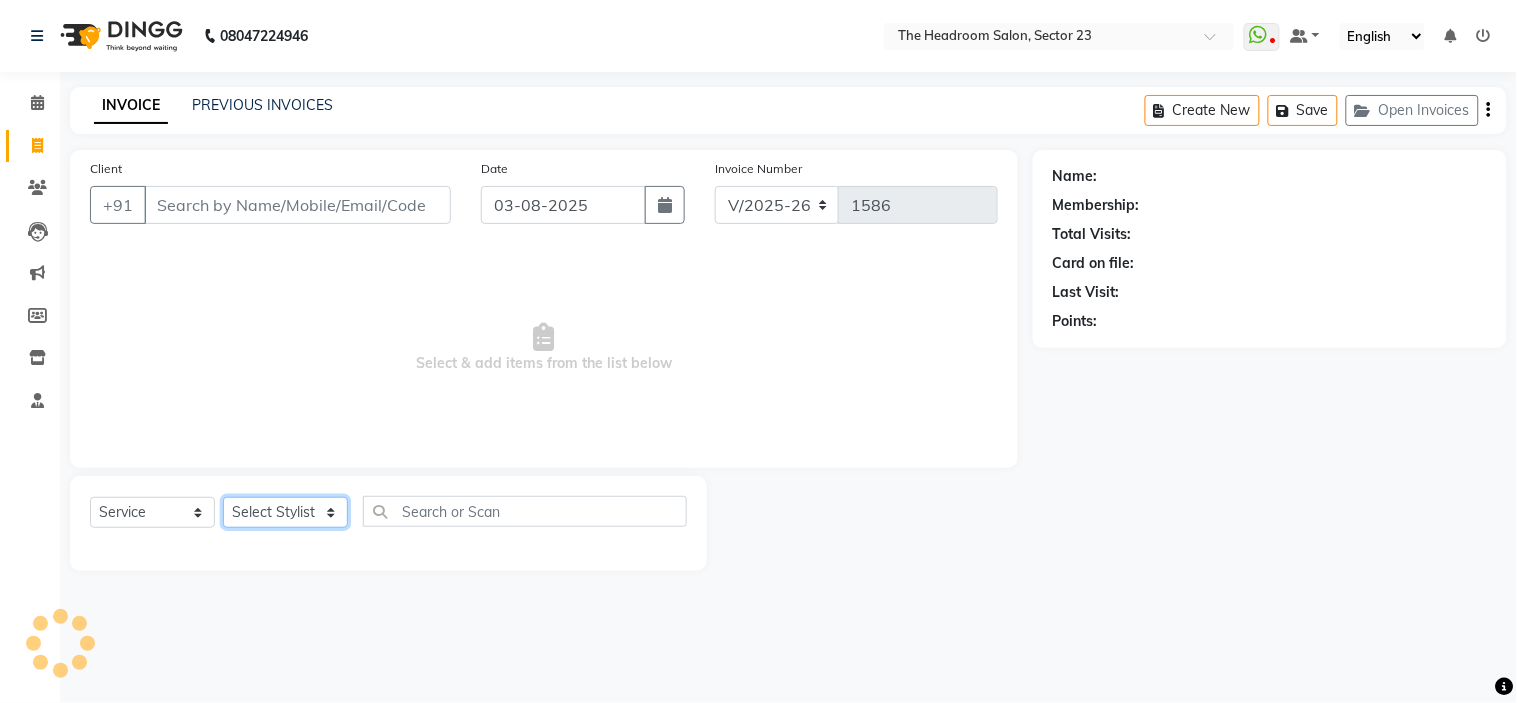 click on "Select Stylist" 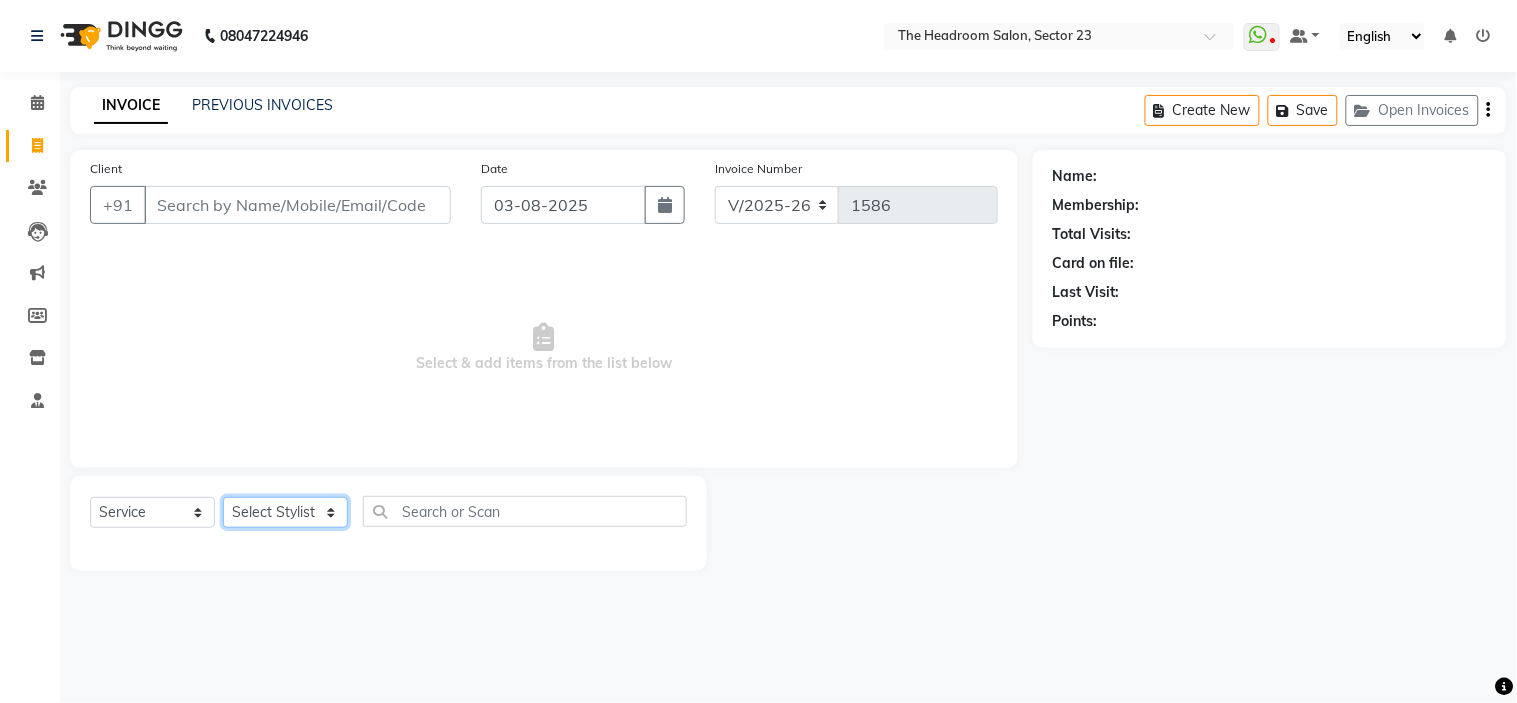 select on "53424" 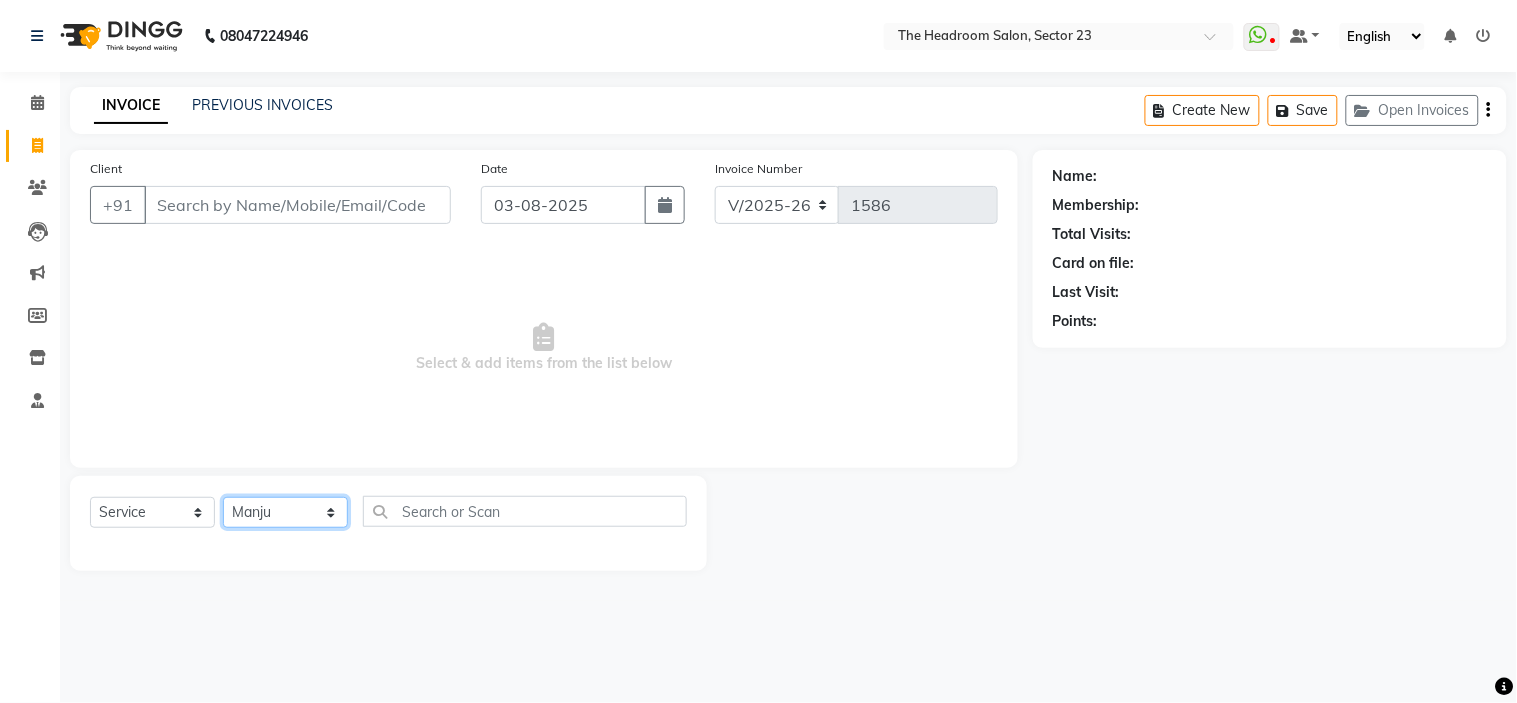 click on "Select Stylist [FIRST] [FIRST] [FIRST] [FIRST] [FIRST] [FIRST] [FIRST]" 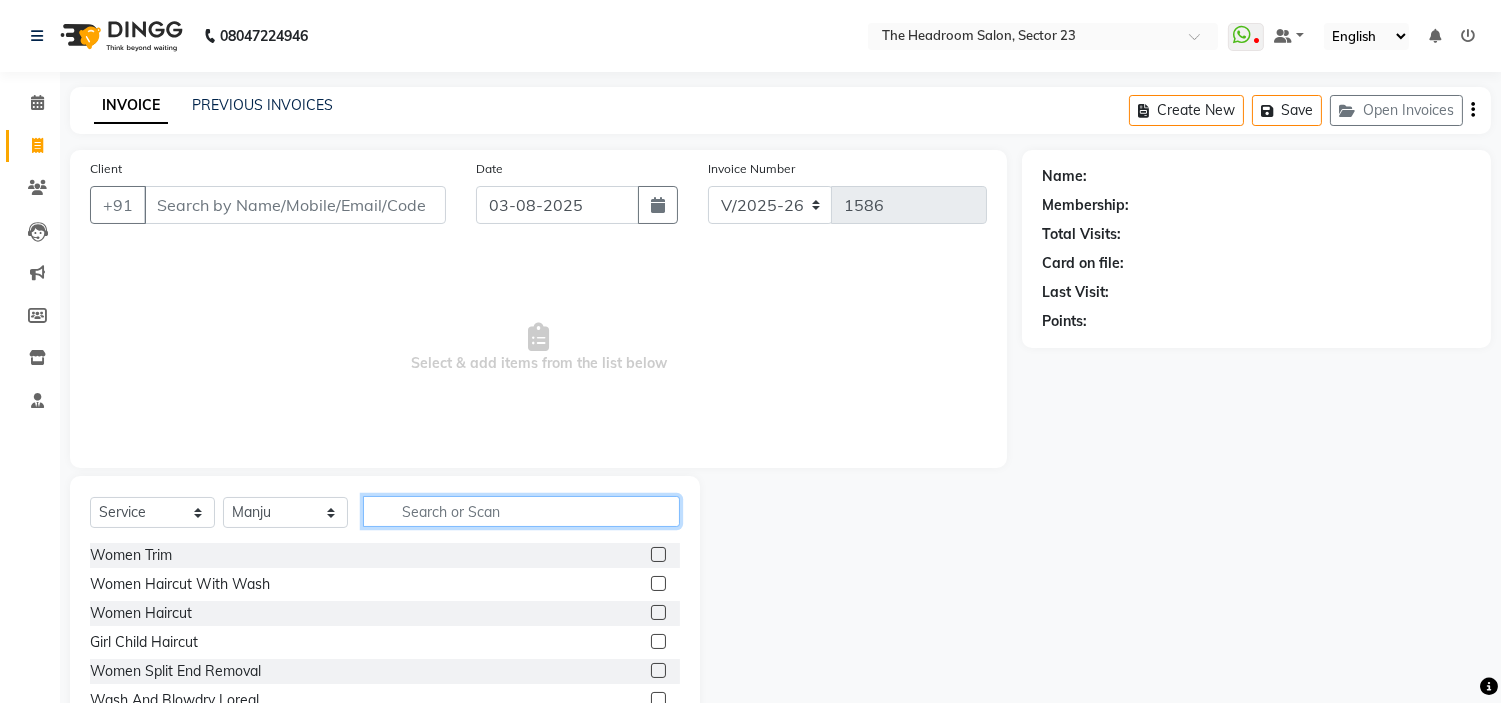 click 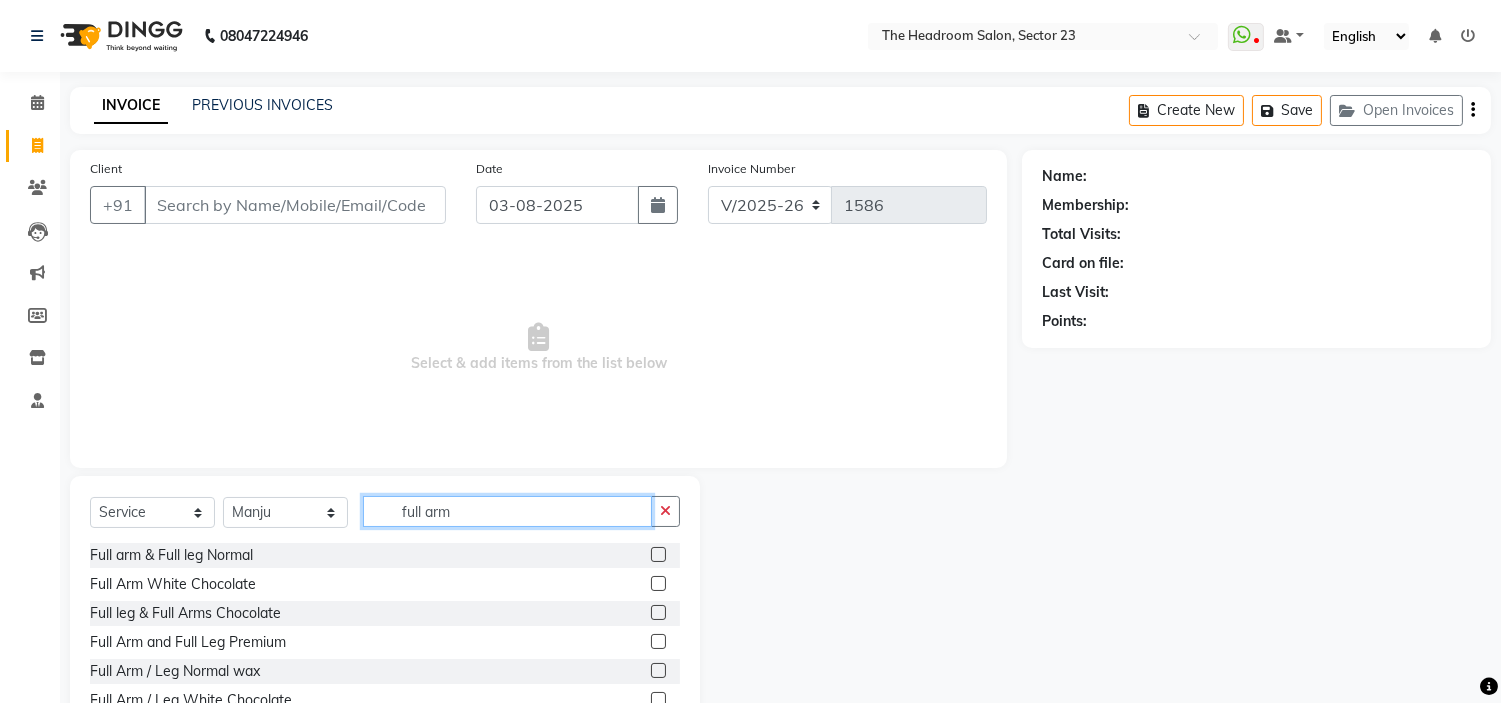 type on "full arm" 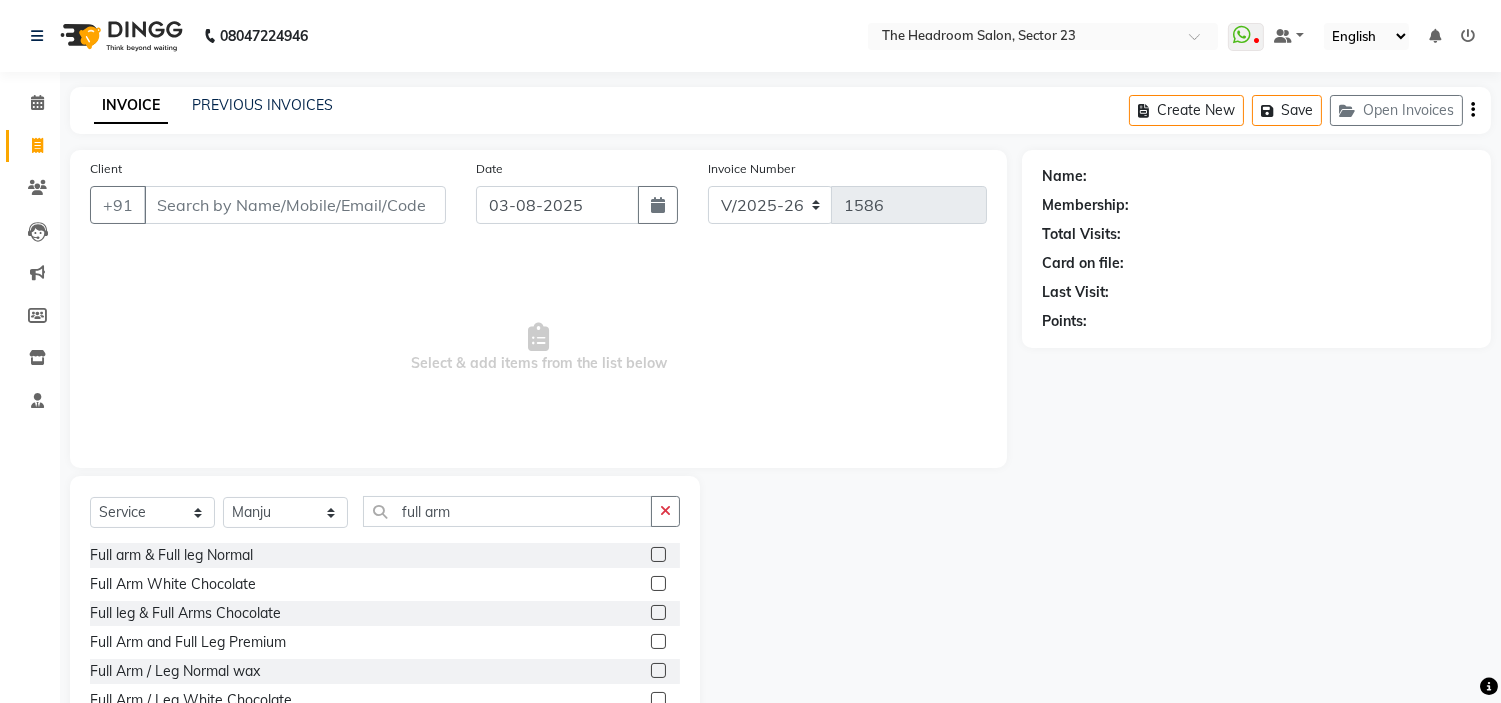 click 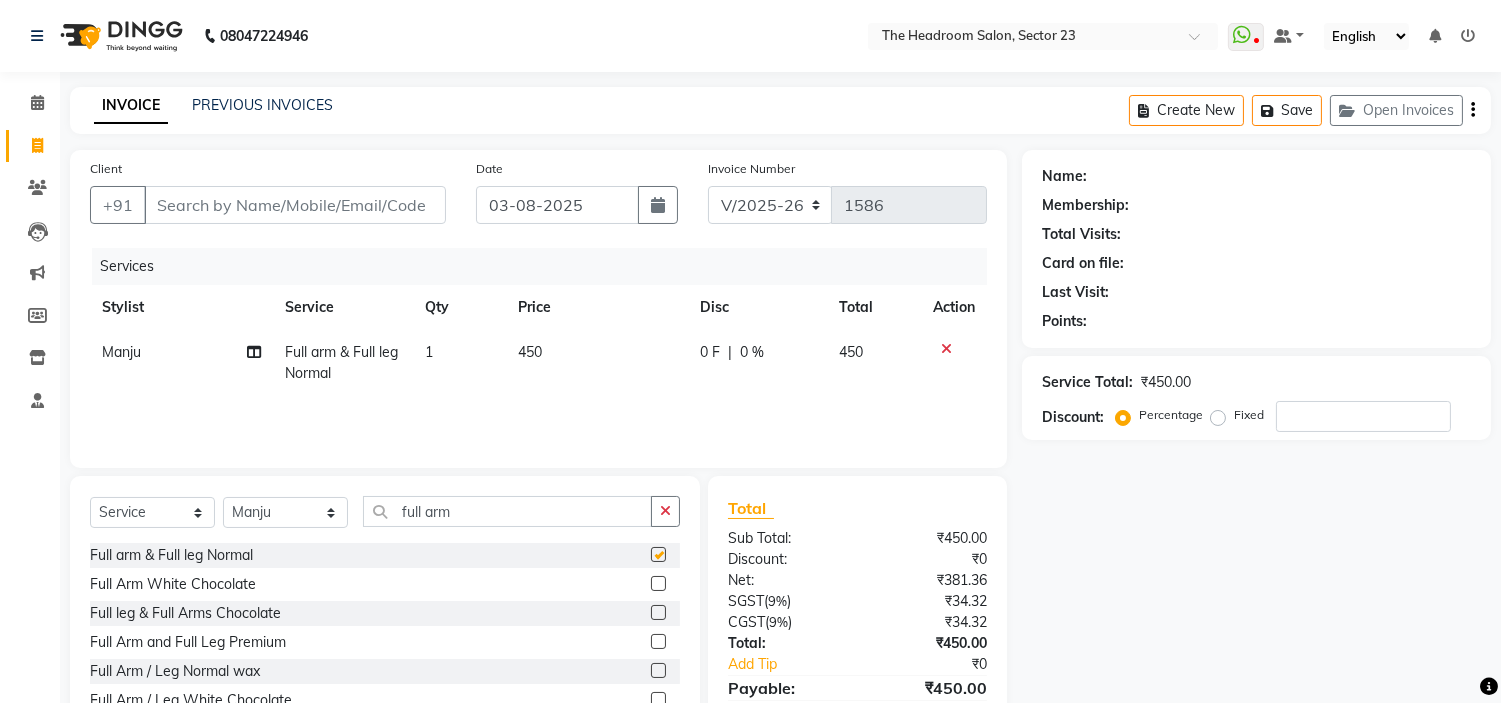 checkbox on "false" 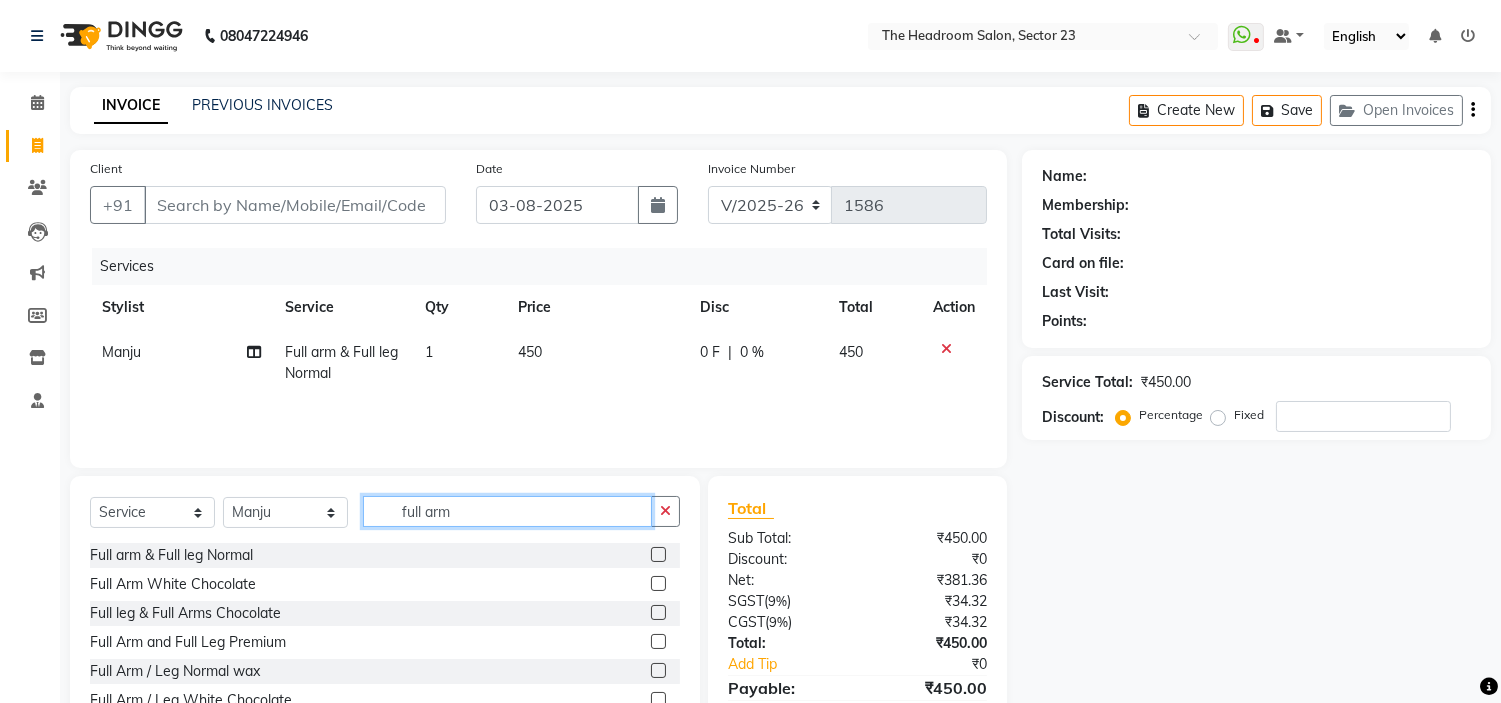 click on "full arm" 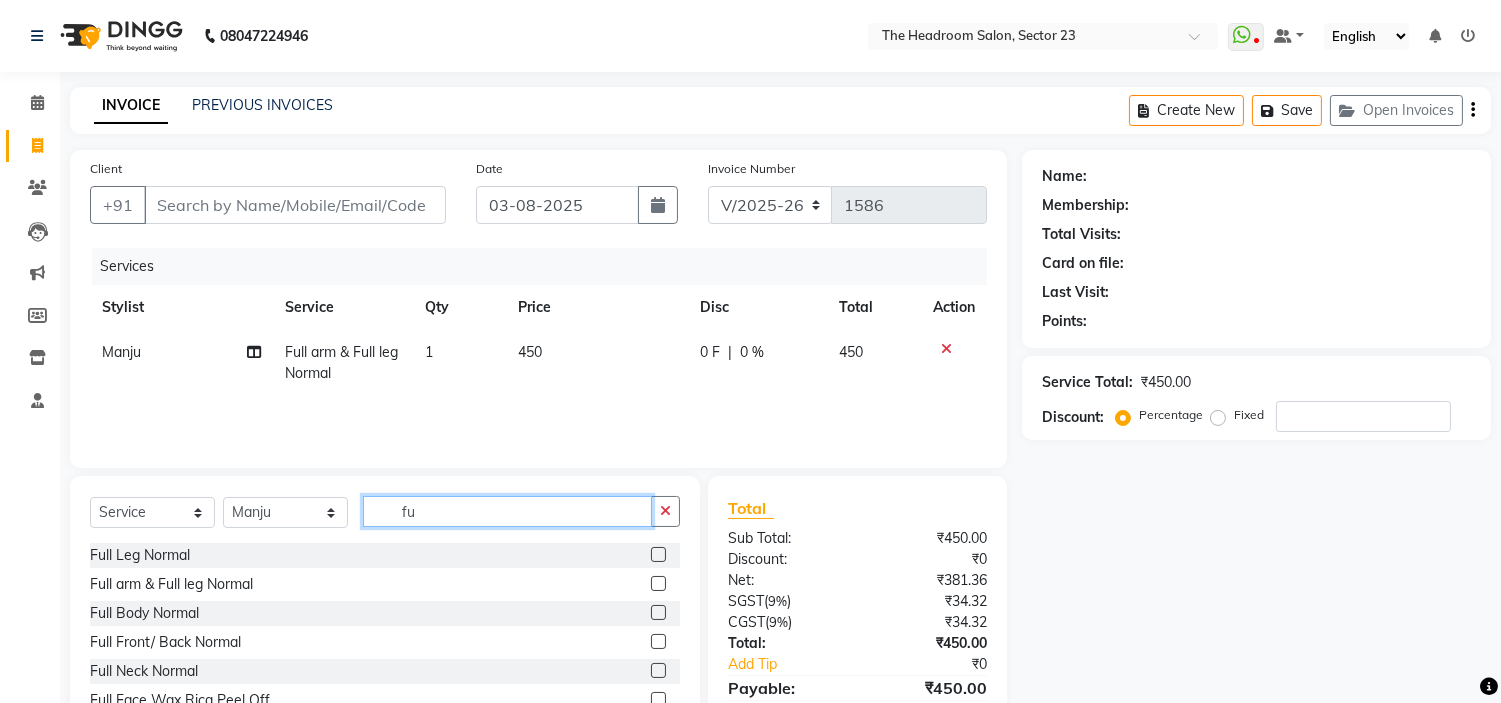 type on "f" 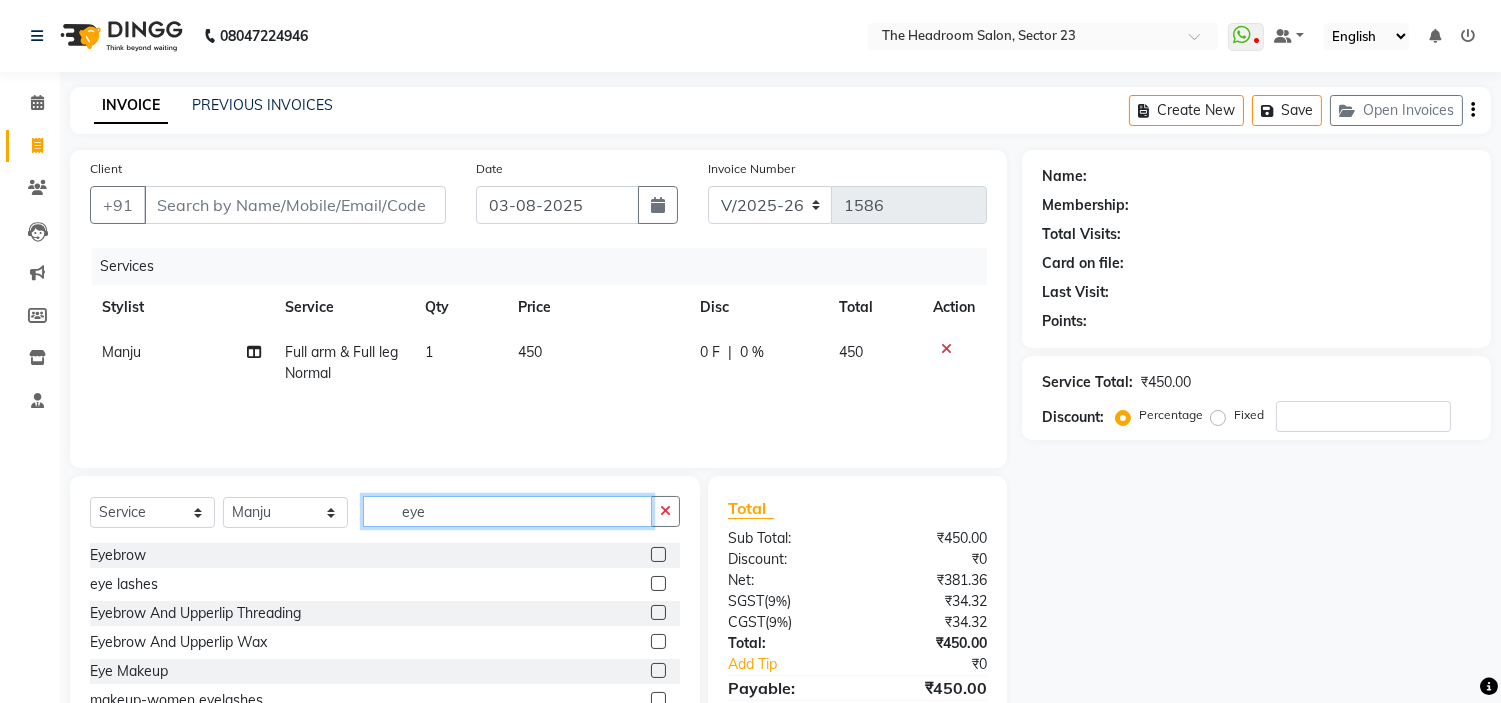 type on "eye" 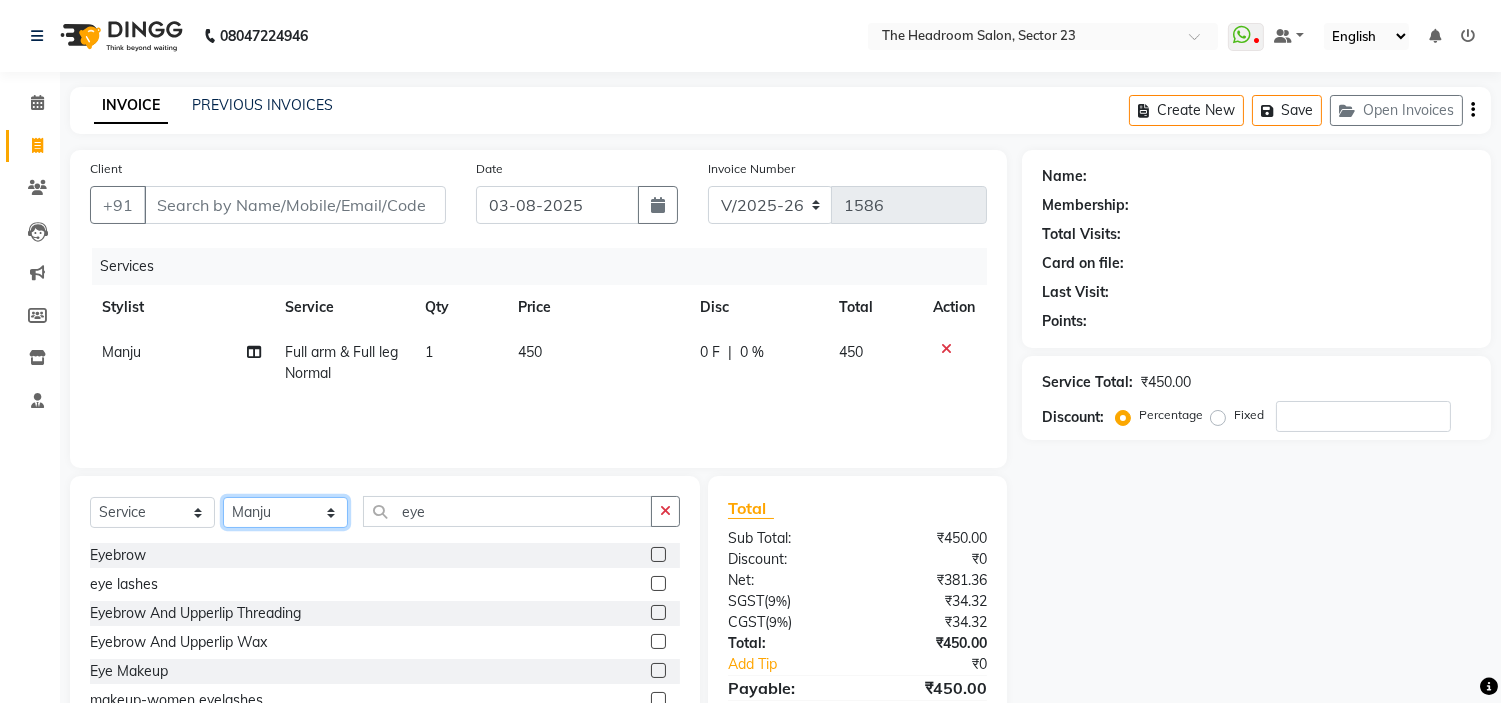 click on "Select Stylist [FIRST] [FIRST] [FIRST] [FIRST] [FIRST] [FIRST] [FIRST]" 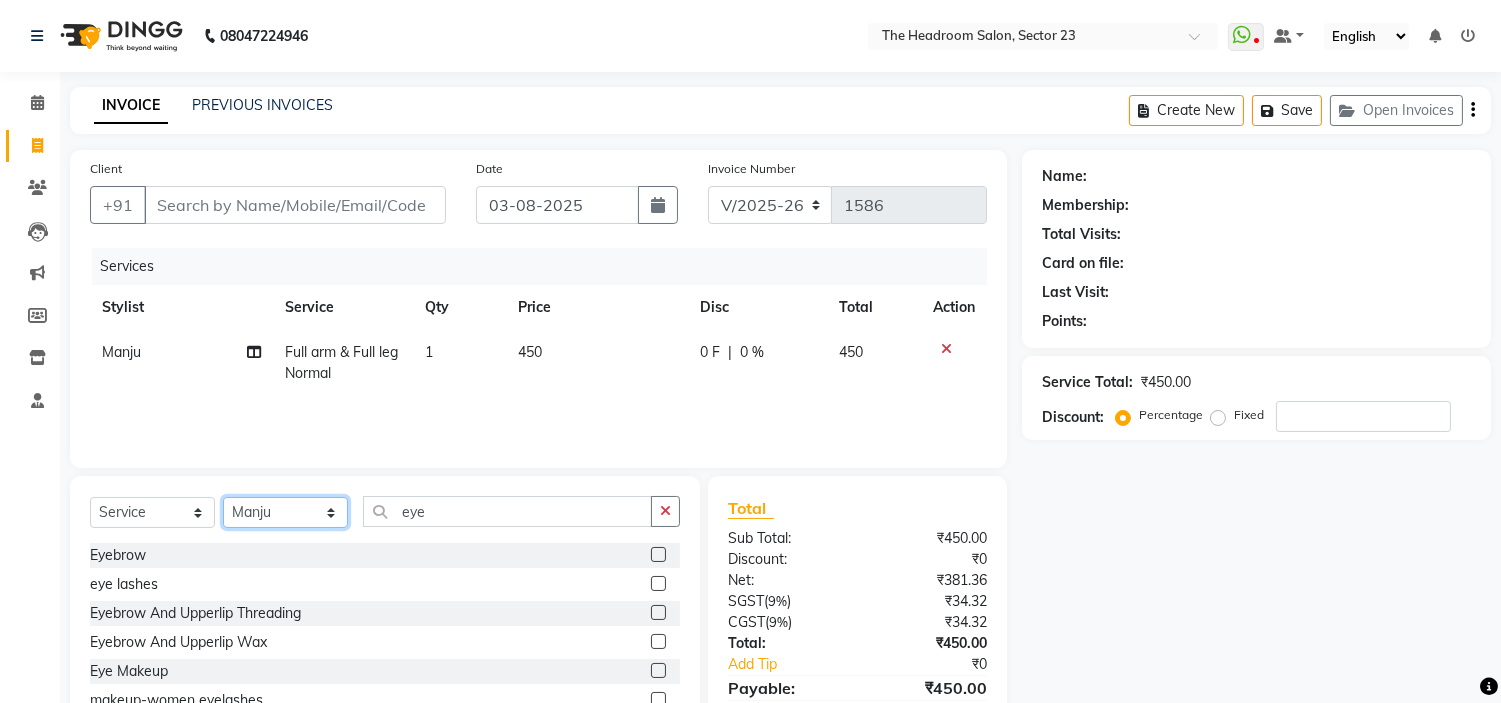 select on "64907" 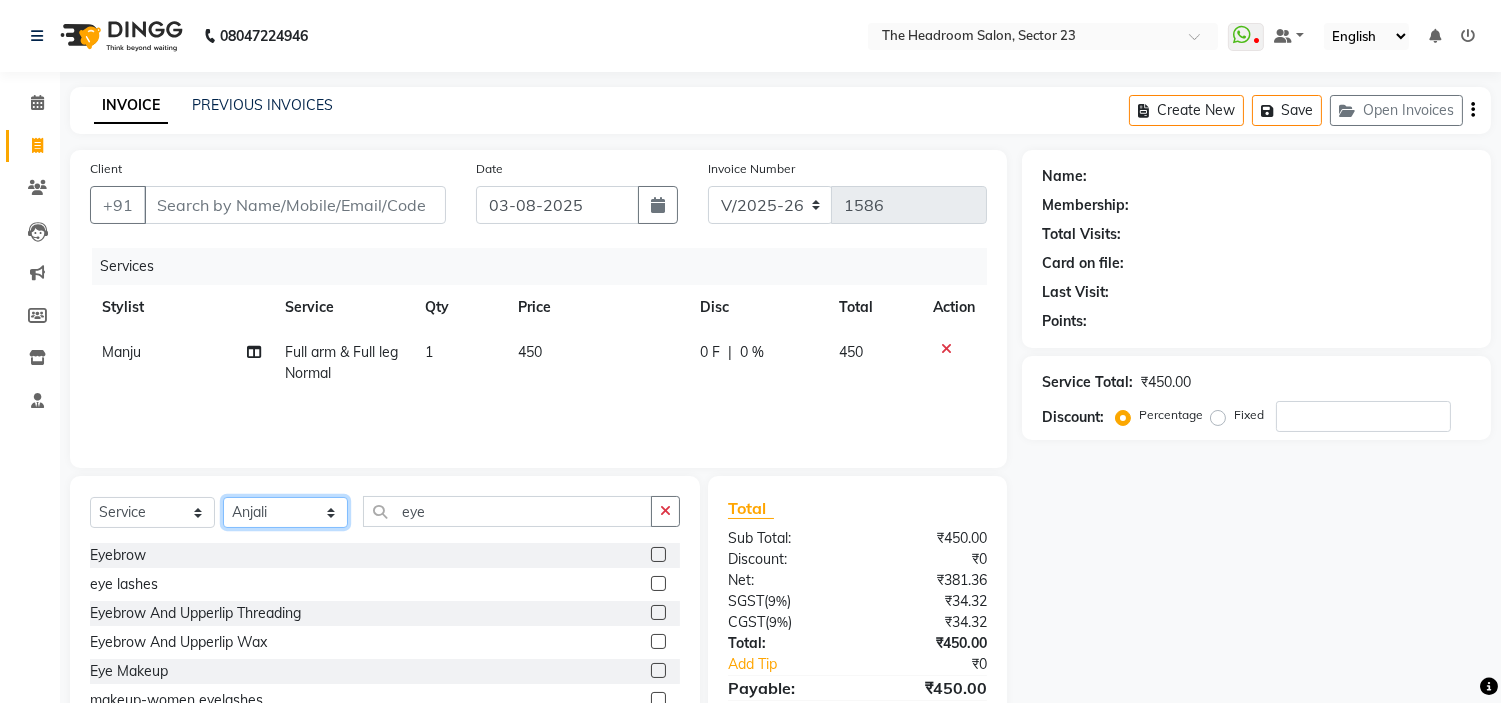 click on "Select Stylist [FIRST] [FIRST] [FIRST] [FIRST] [FIRST] [FIRST] [FIRST]" 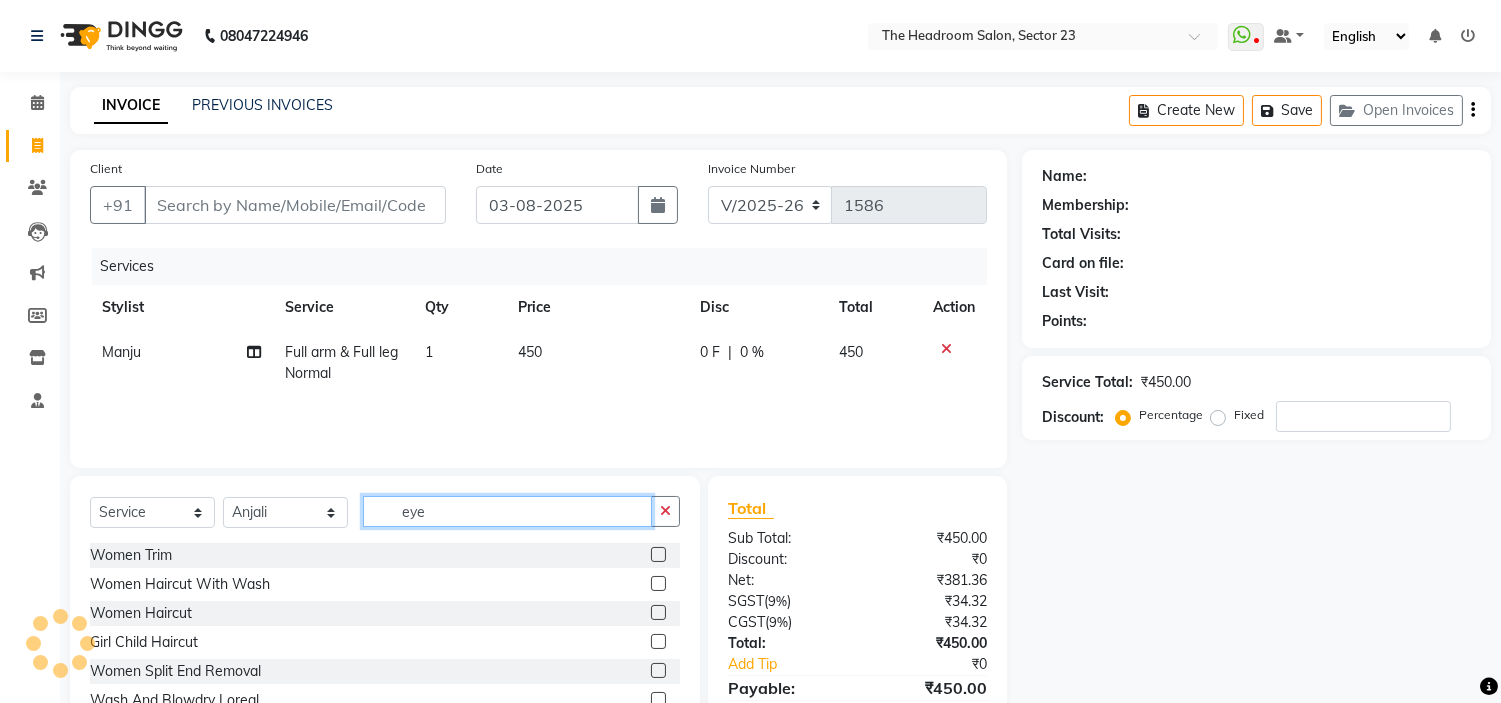 click on "eye" 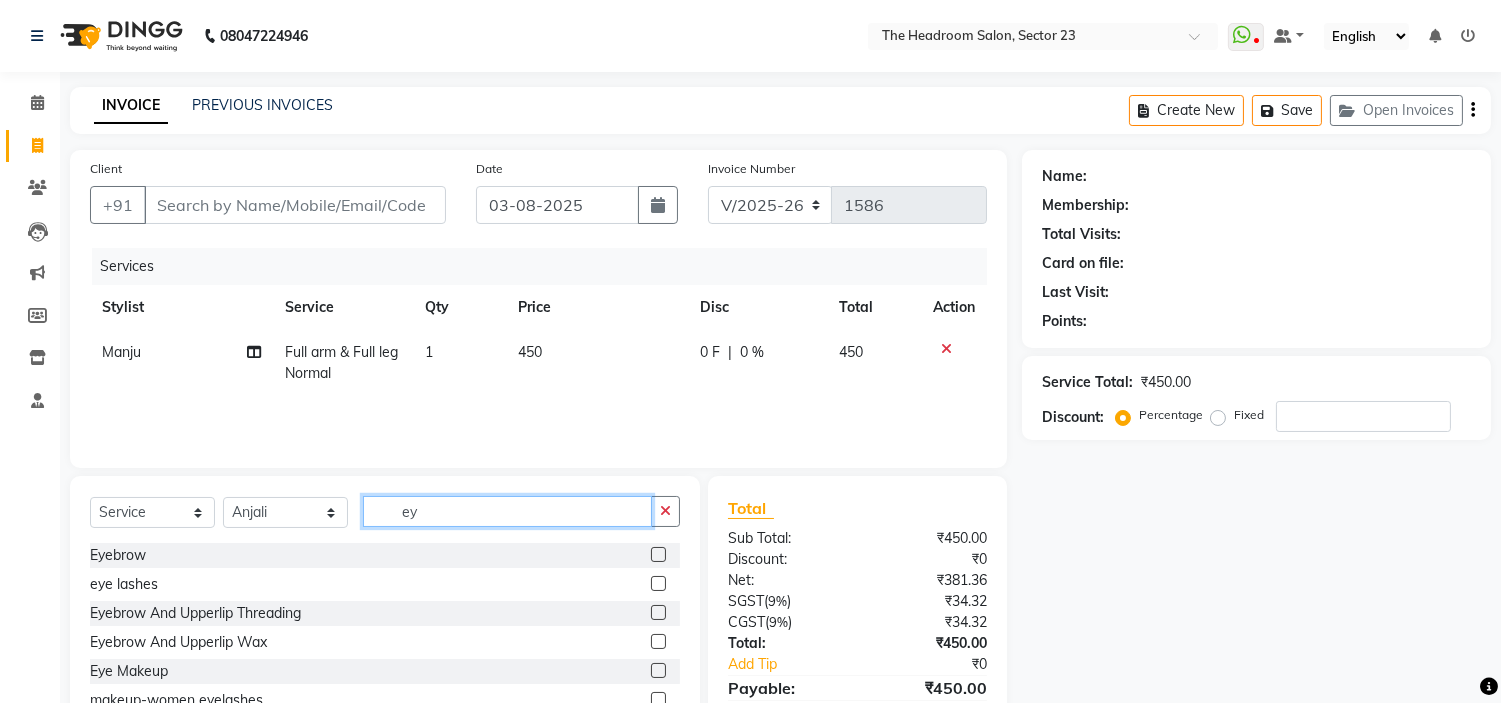 type on "e" 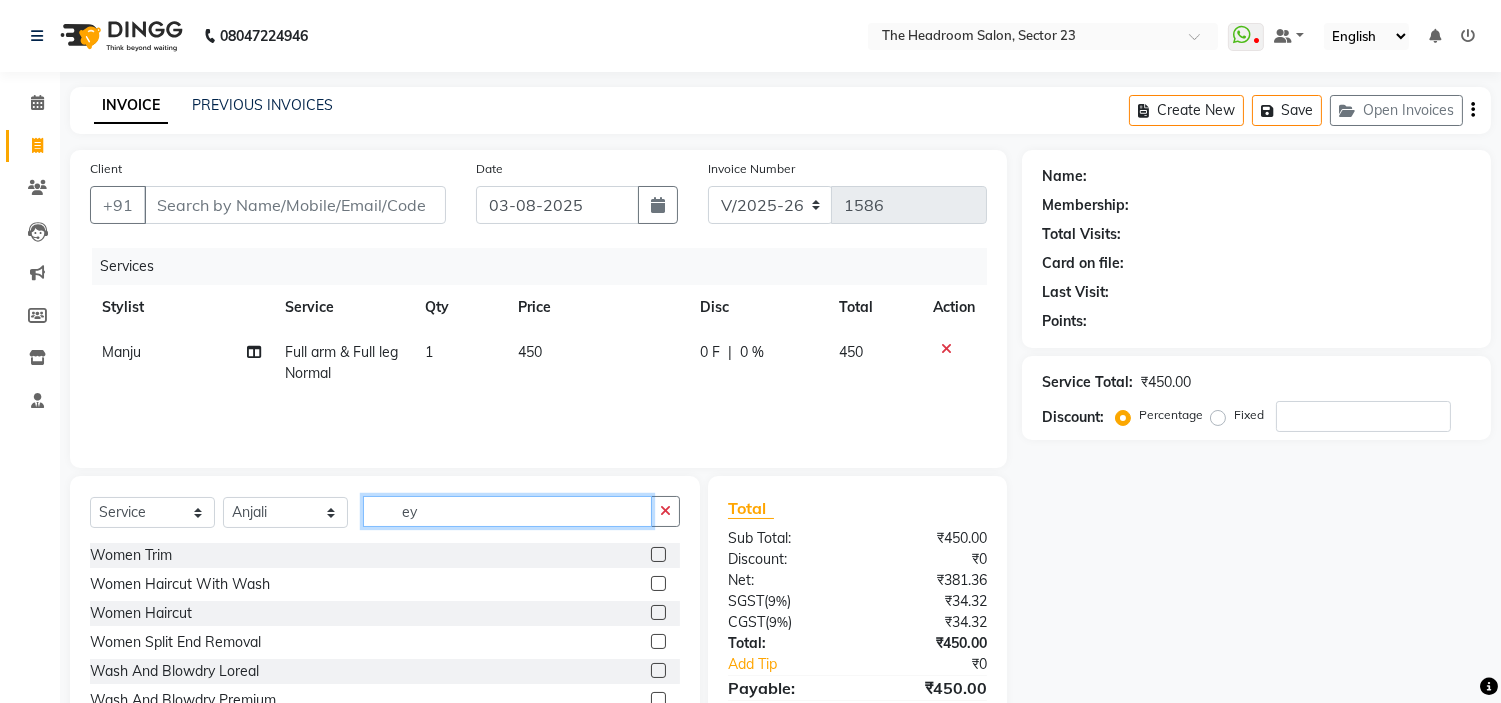 type on "eye" 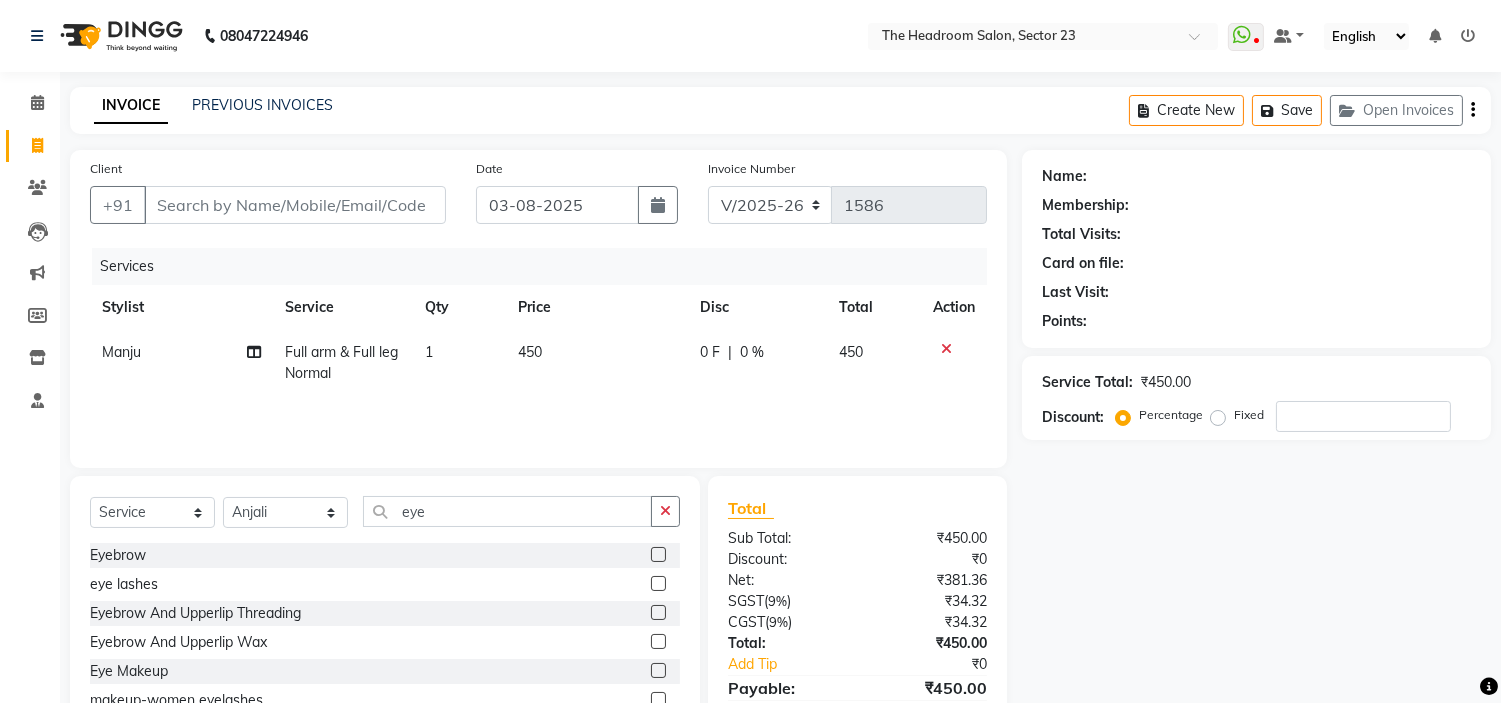 click 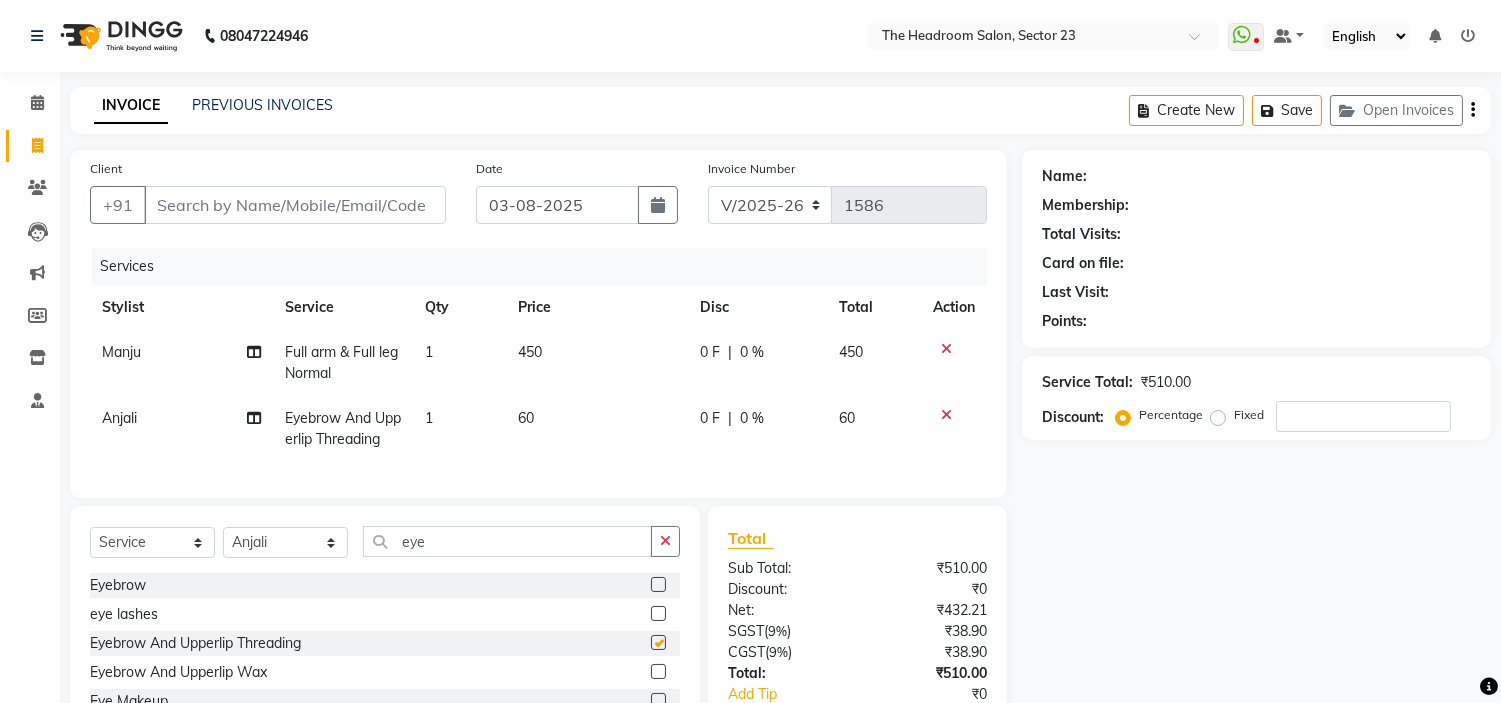 checkbox on "false" 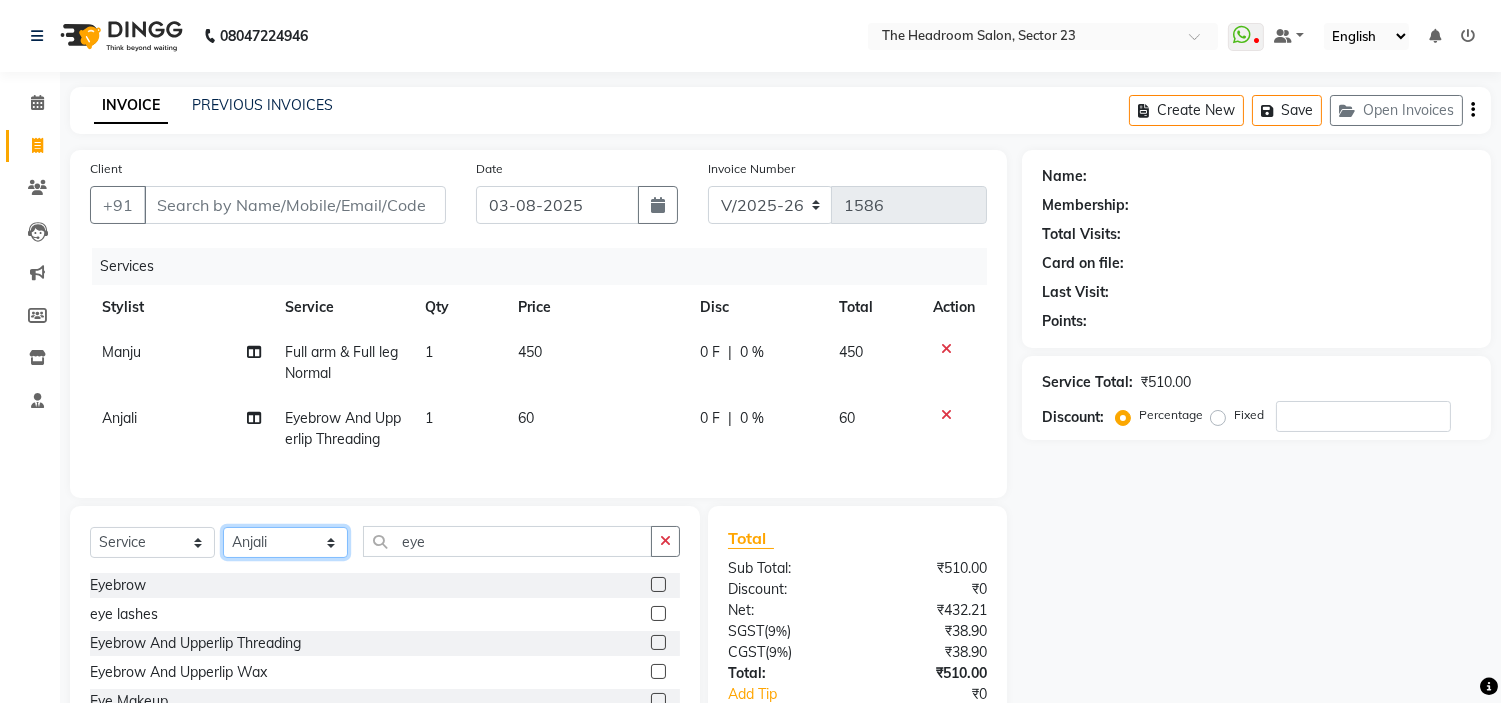 click on "Select Stylist [FIRST] [FIRST] [FIRST] [FIRST] [FIRST] [FIRST] [FIRST]" 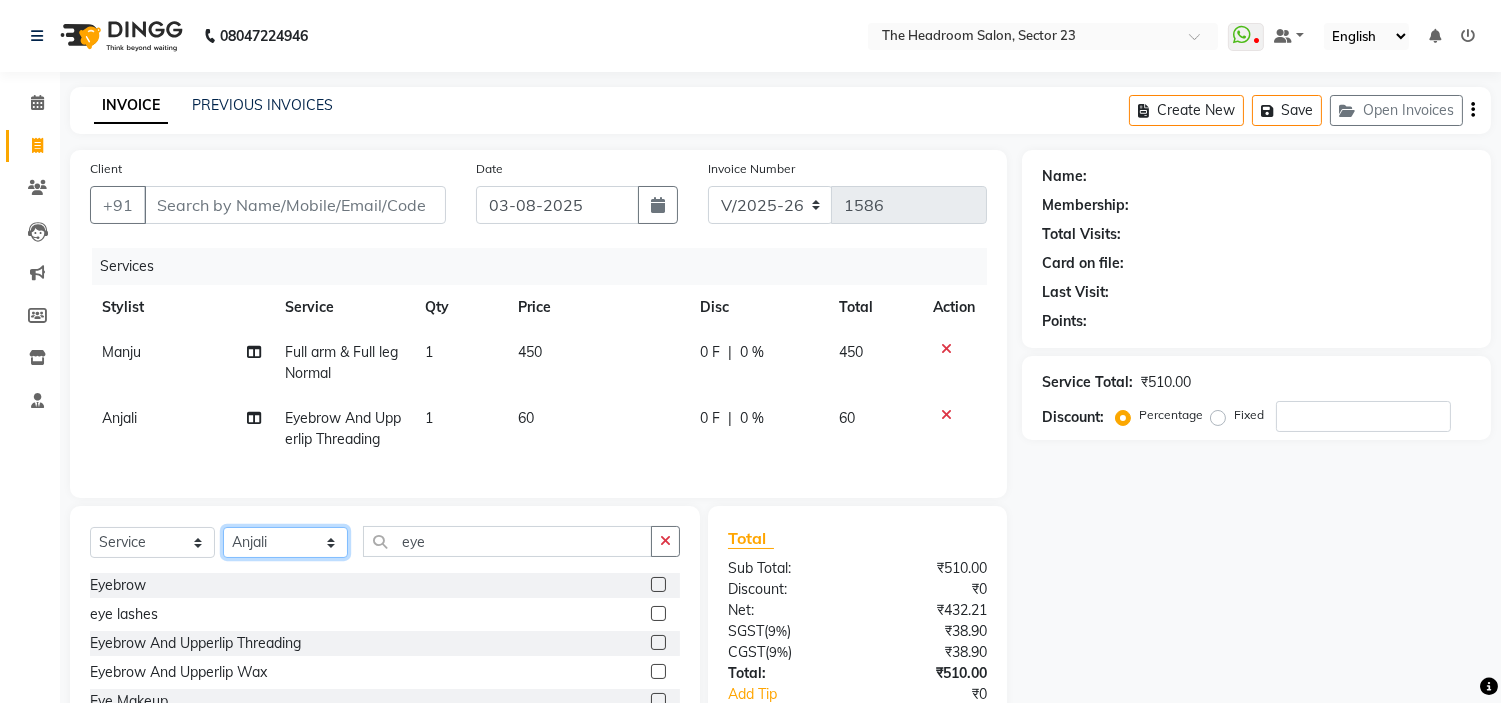 select on "53420" 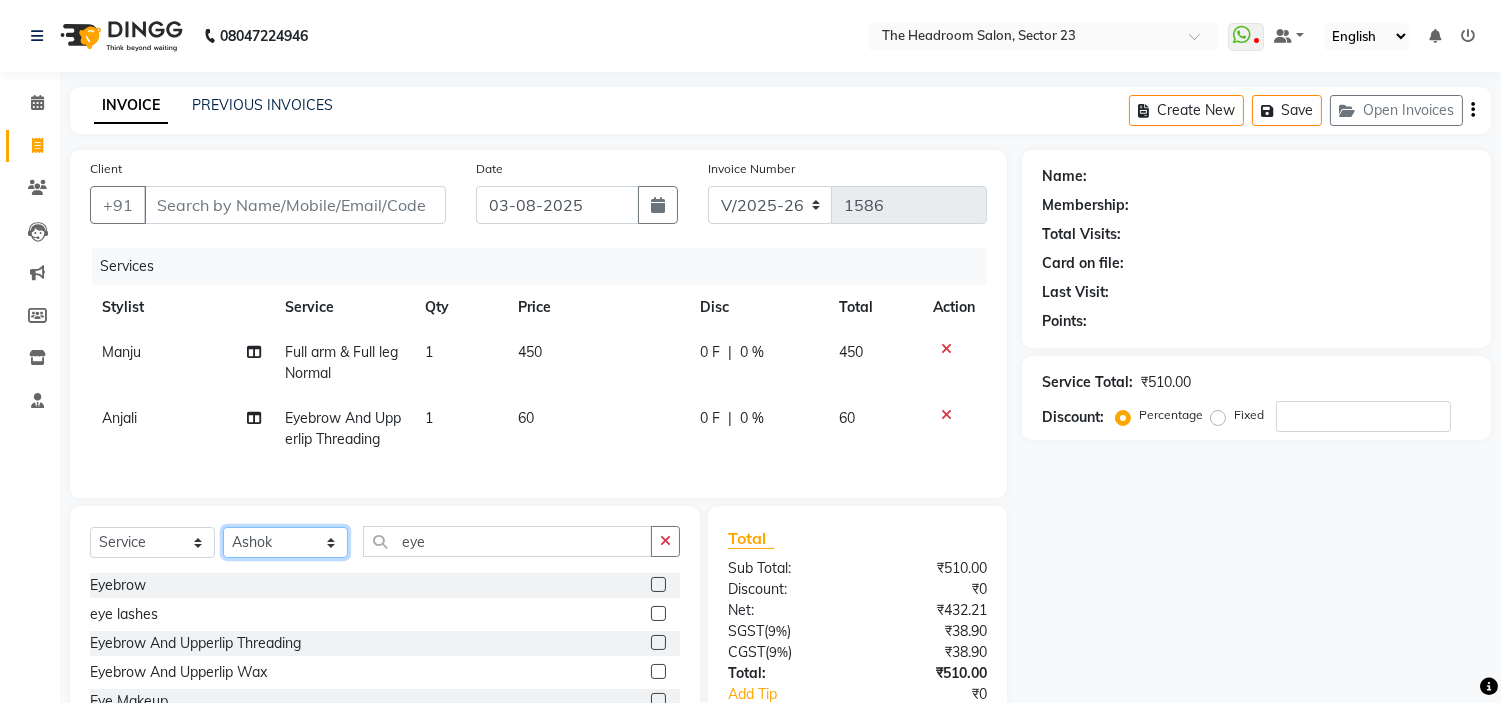 click on "Select Stylist [FIRST] [FIRST] [FIRST] [FIRST] [FIRST] [FIRST] [FIRST]" 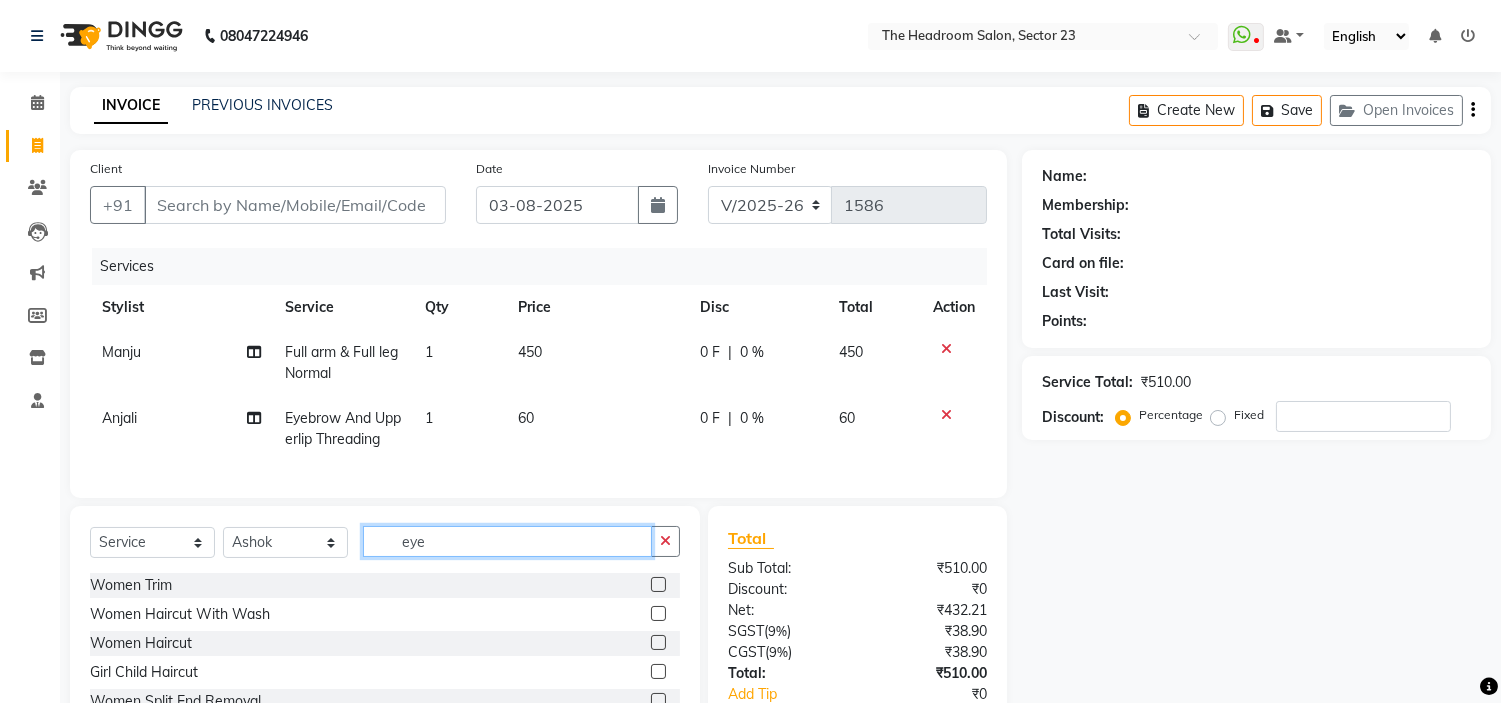 click on "eye" 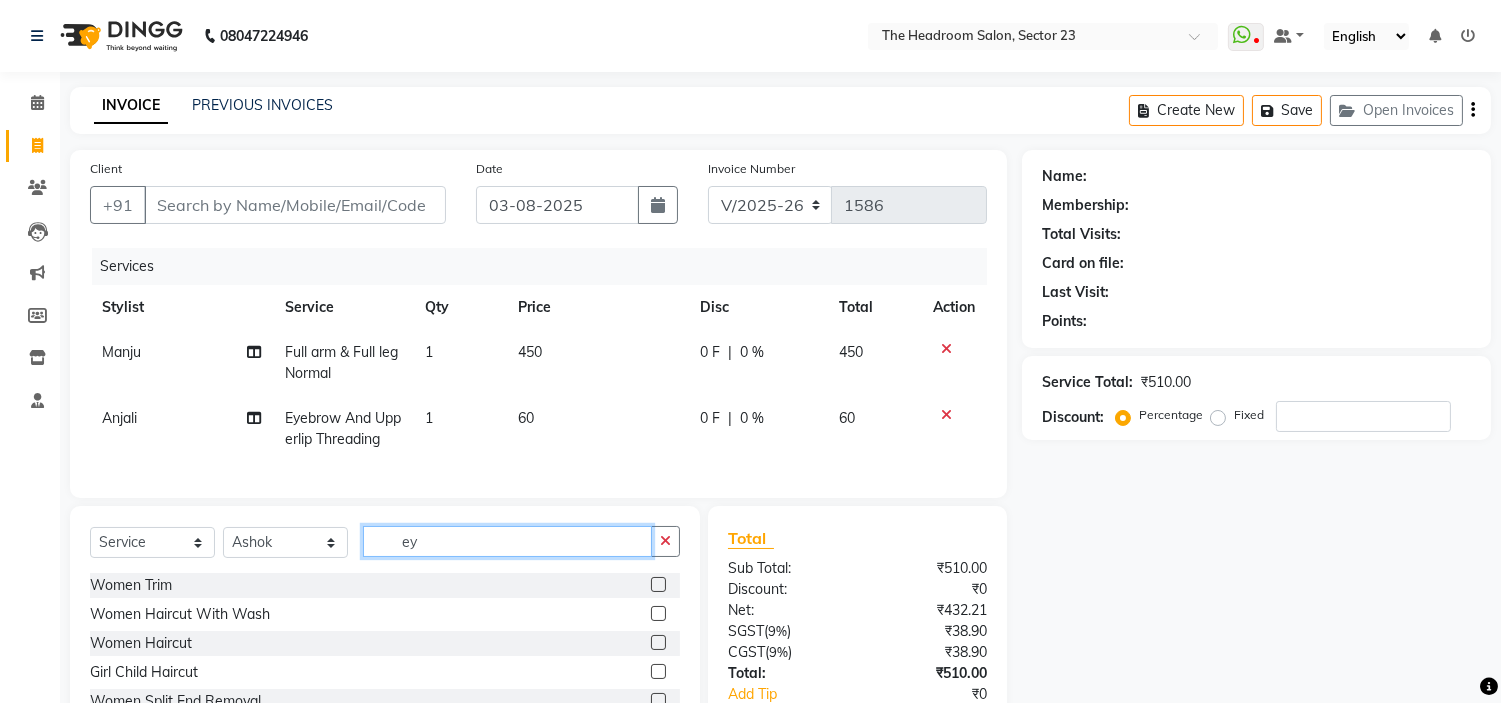 type on "e" 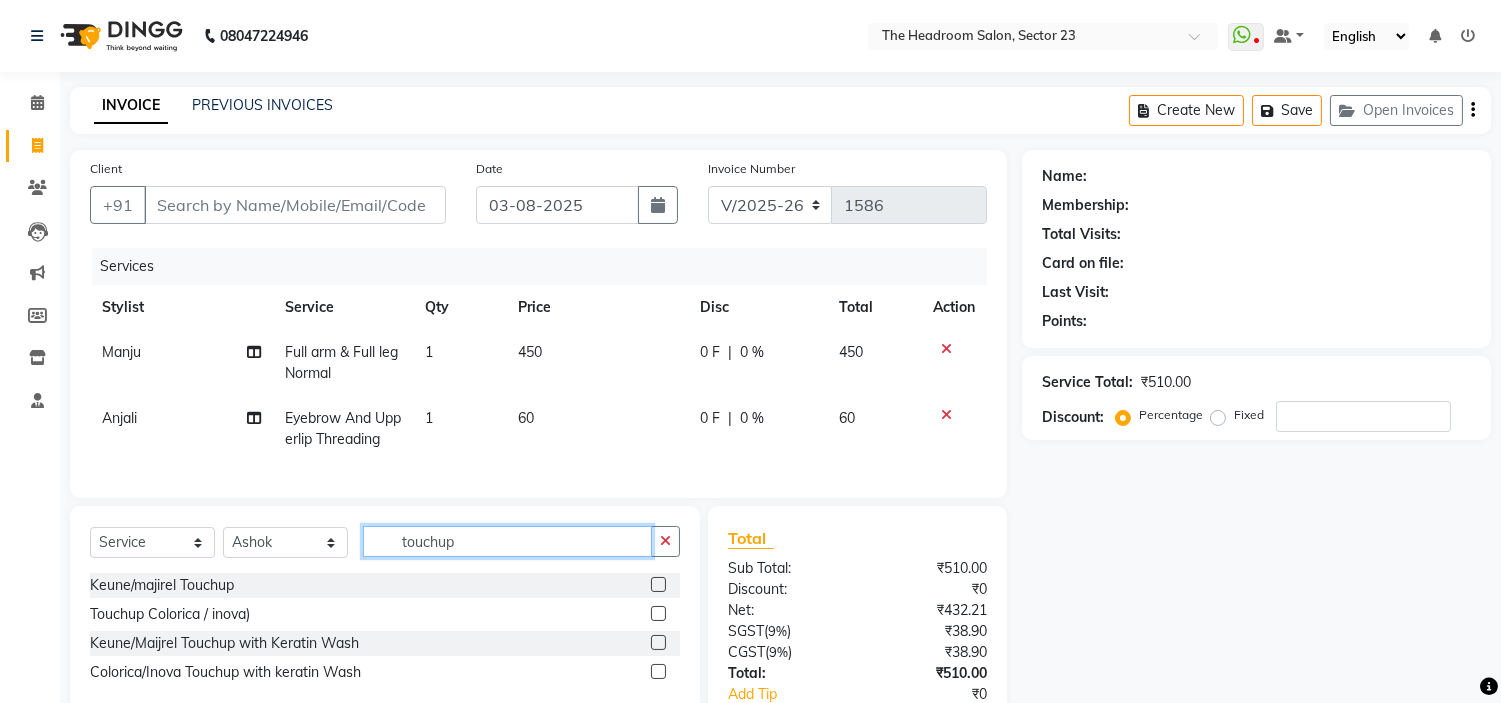 type on "touchup" 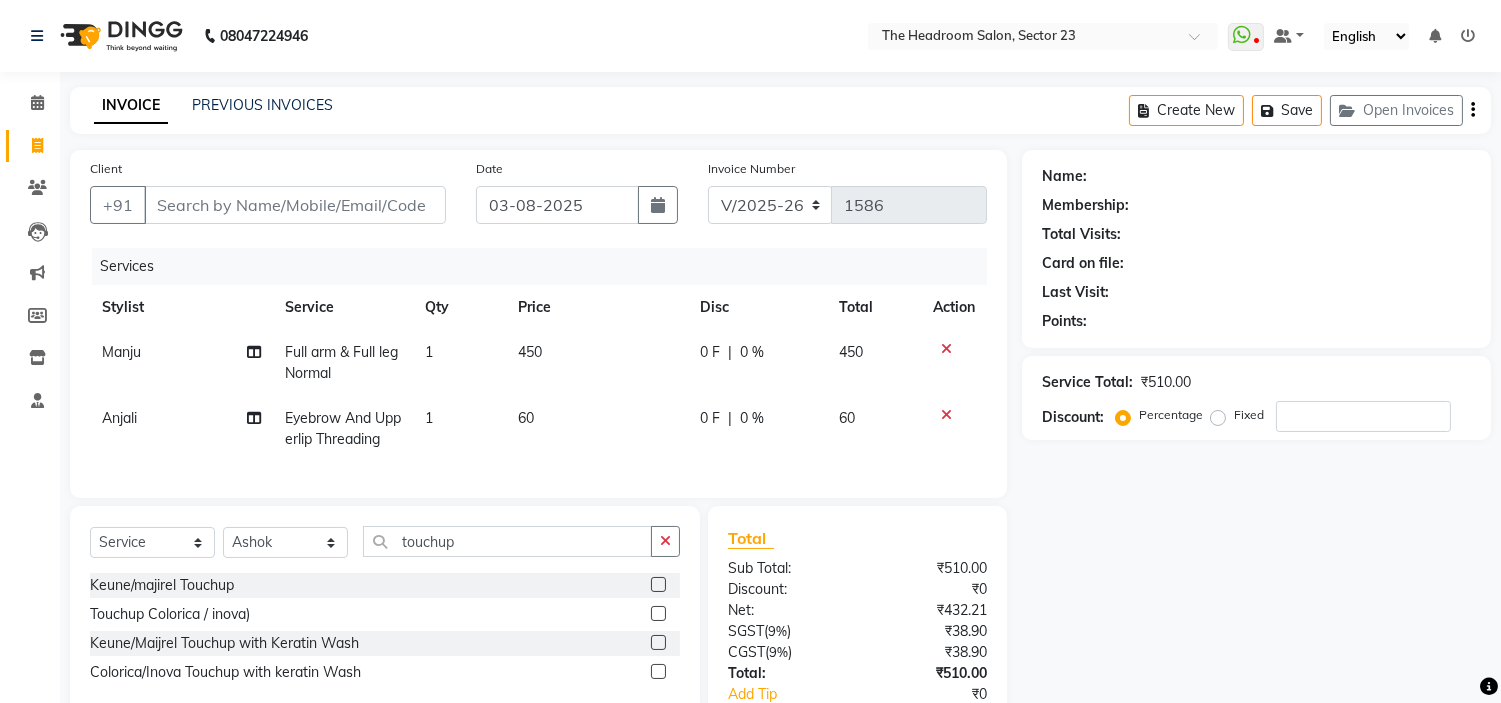 click 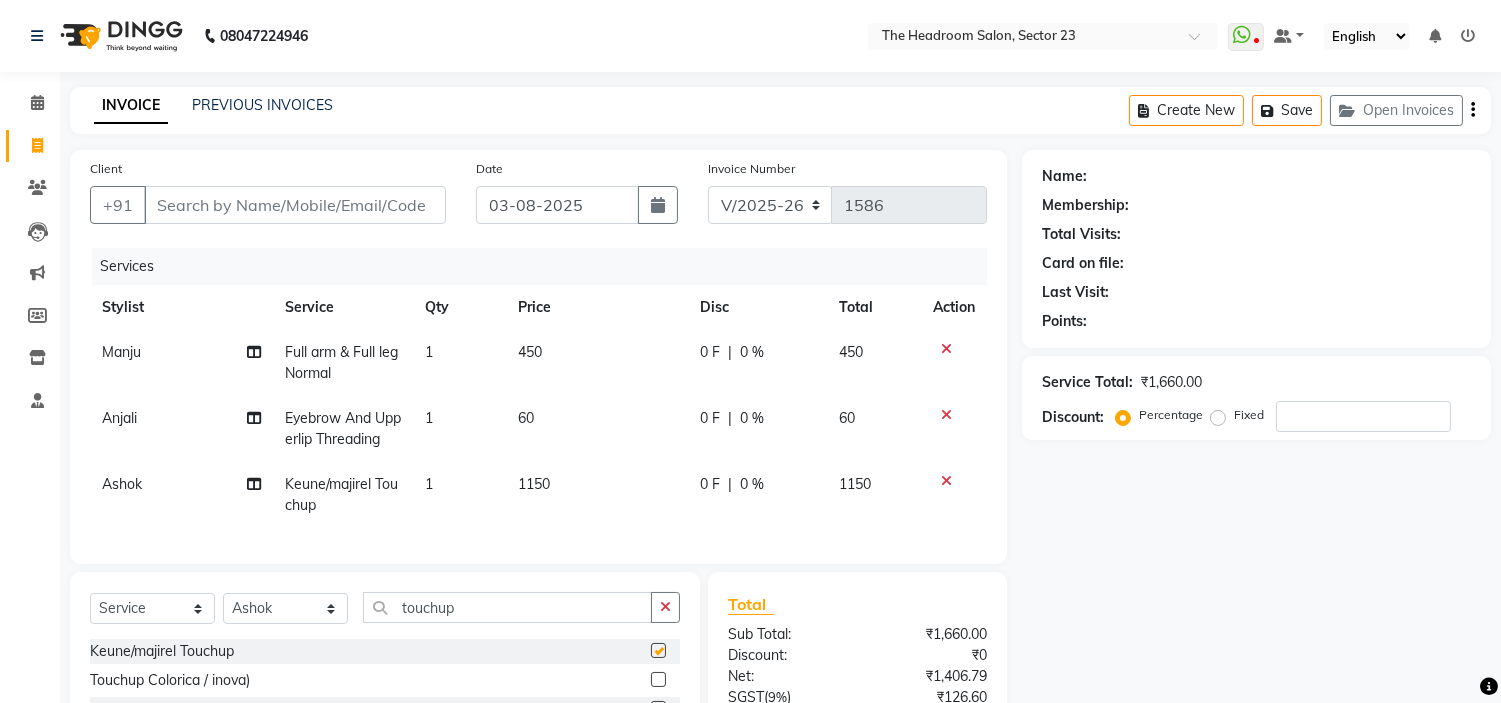 checkbox on "false" 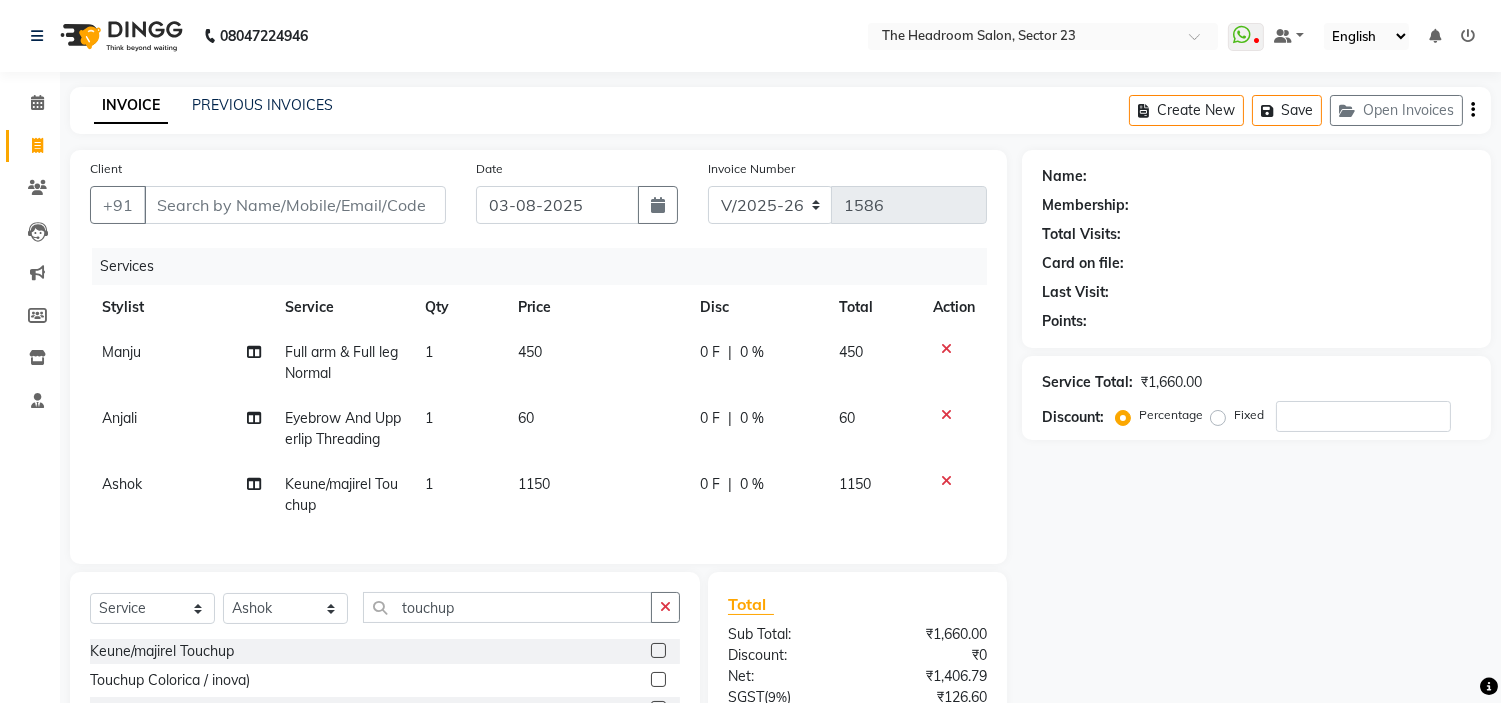 click 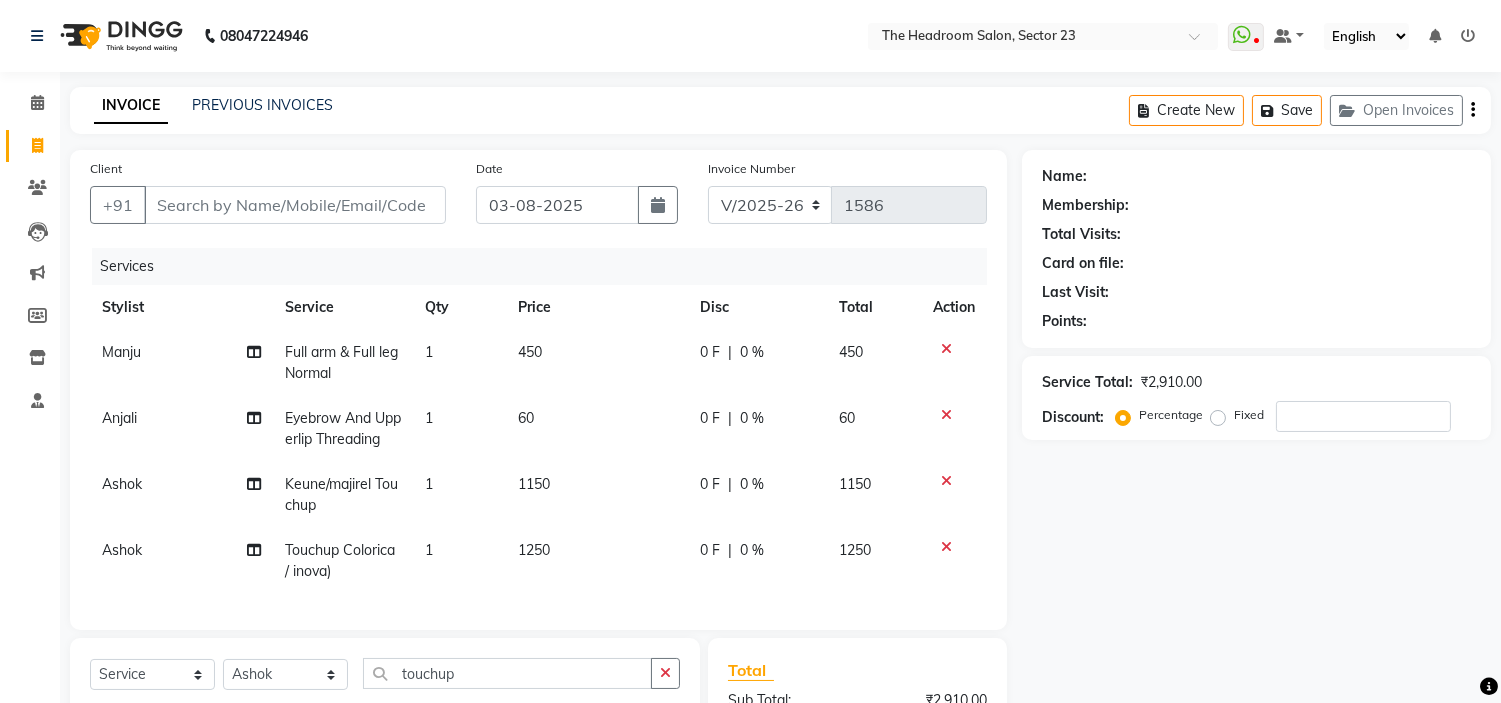checkbox on "false" 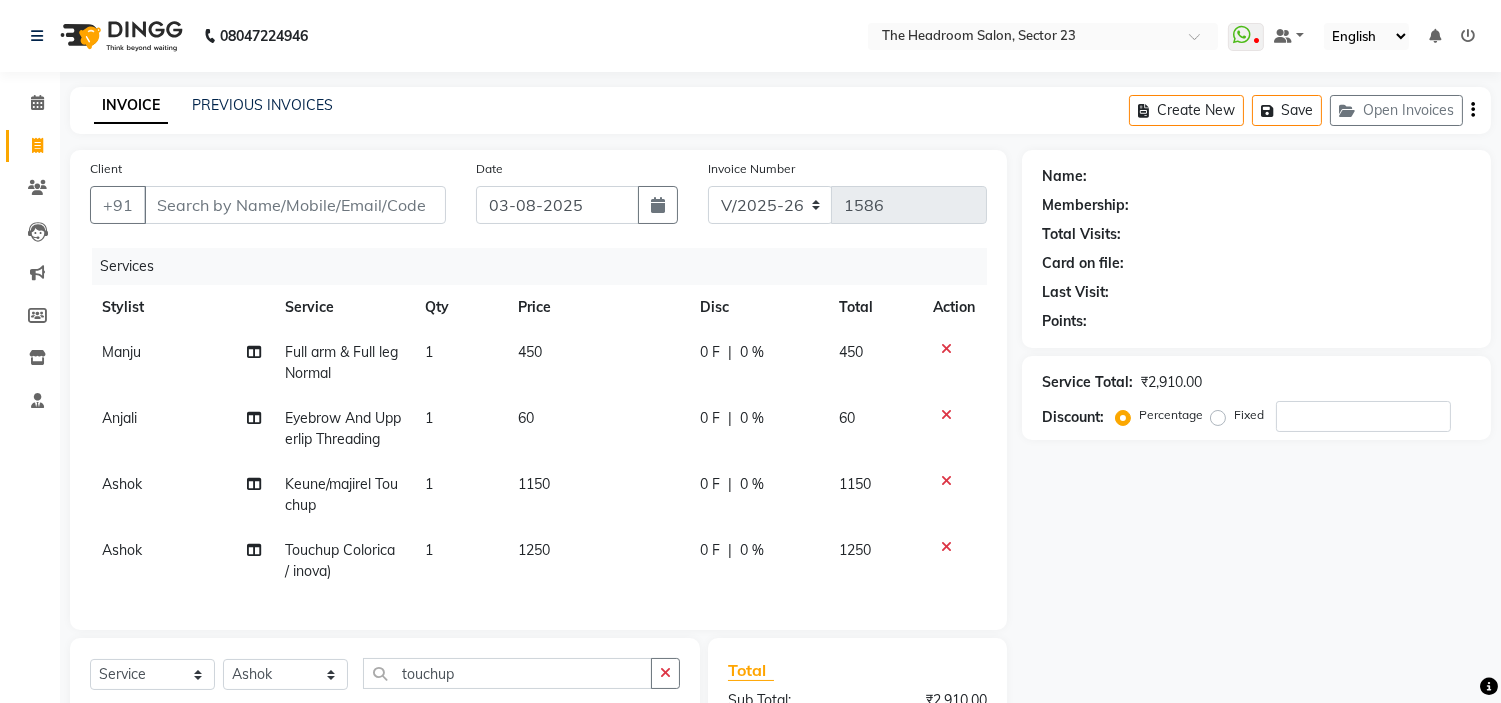 click on "Name: Membership: Total Visits: Card on file: Last Visit: Points: Service Total: ₹2,910.00 Discount: Percentage Fixed" 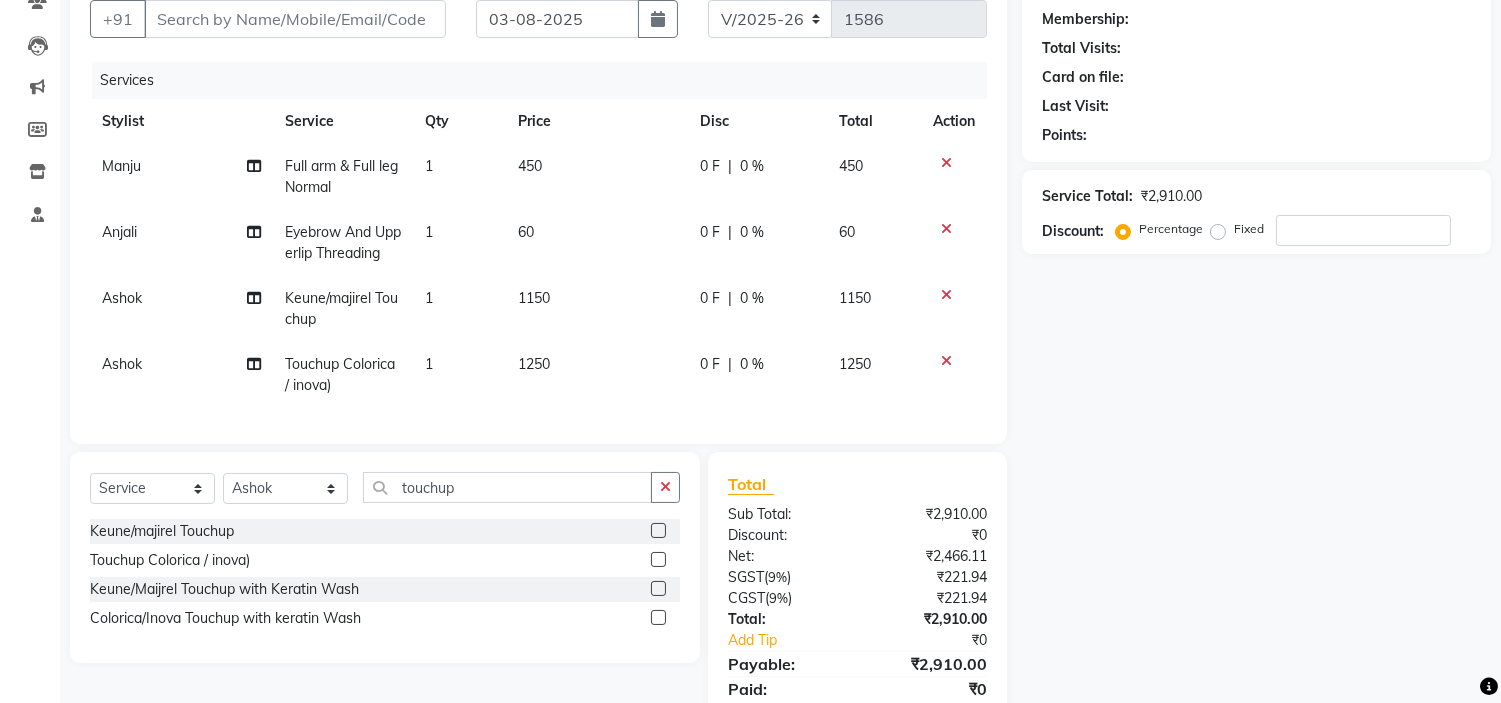 scroll, scrollTop: 0, scrollLeft: 0, axis: both 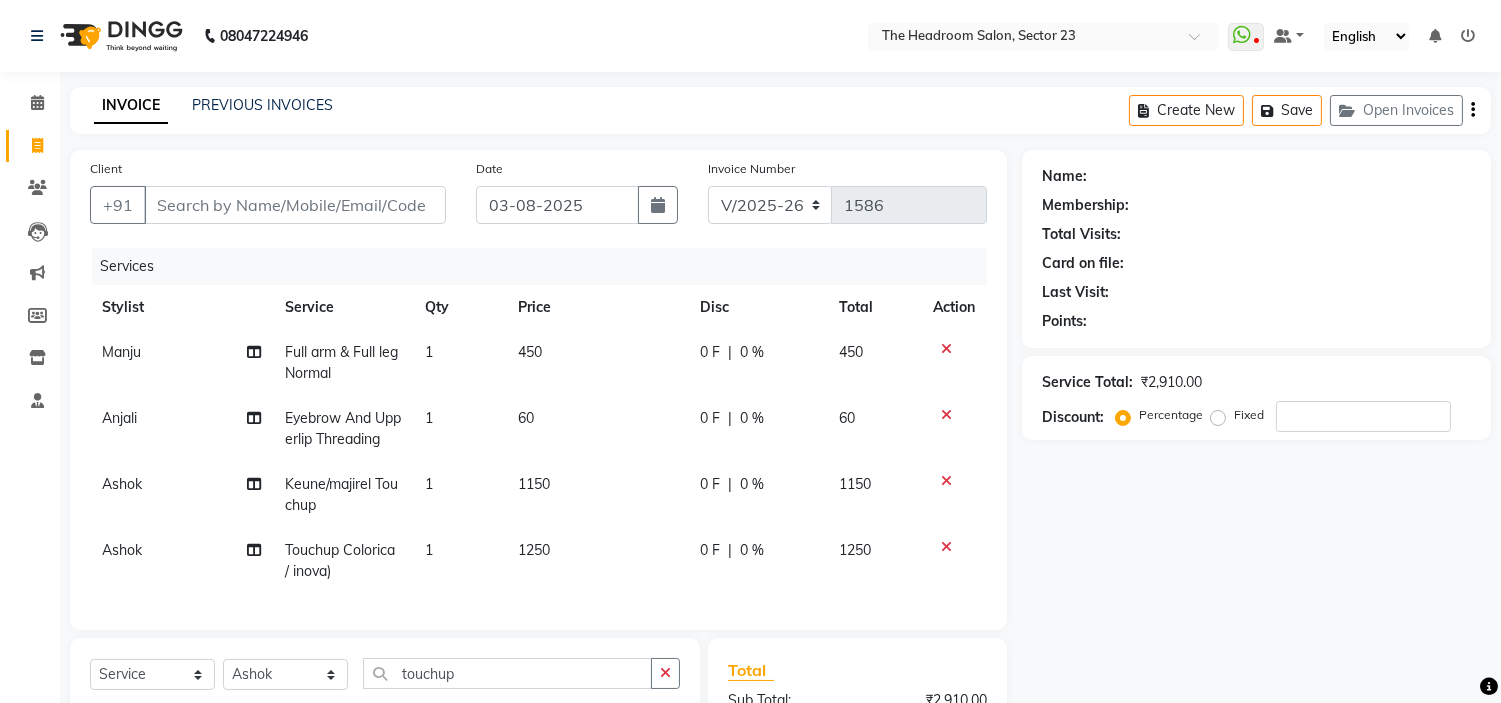 click 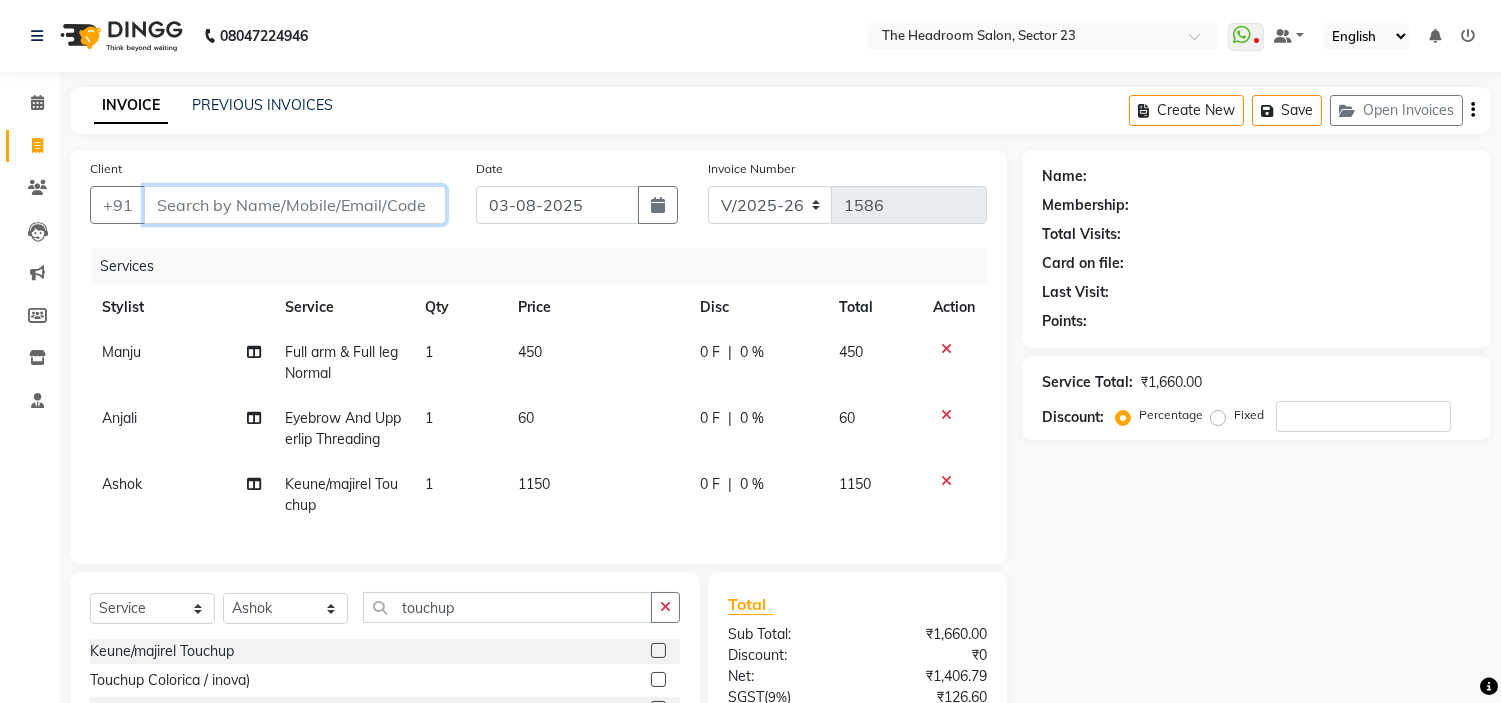 click on "Client" at bounding box center [295, 205] 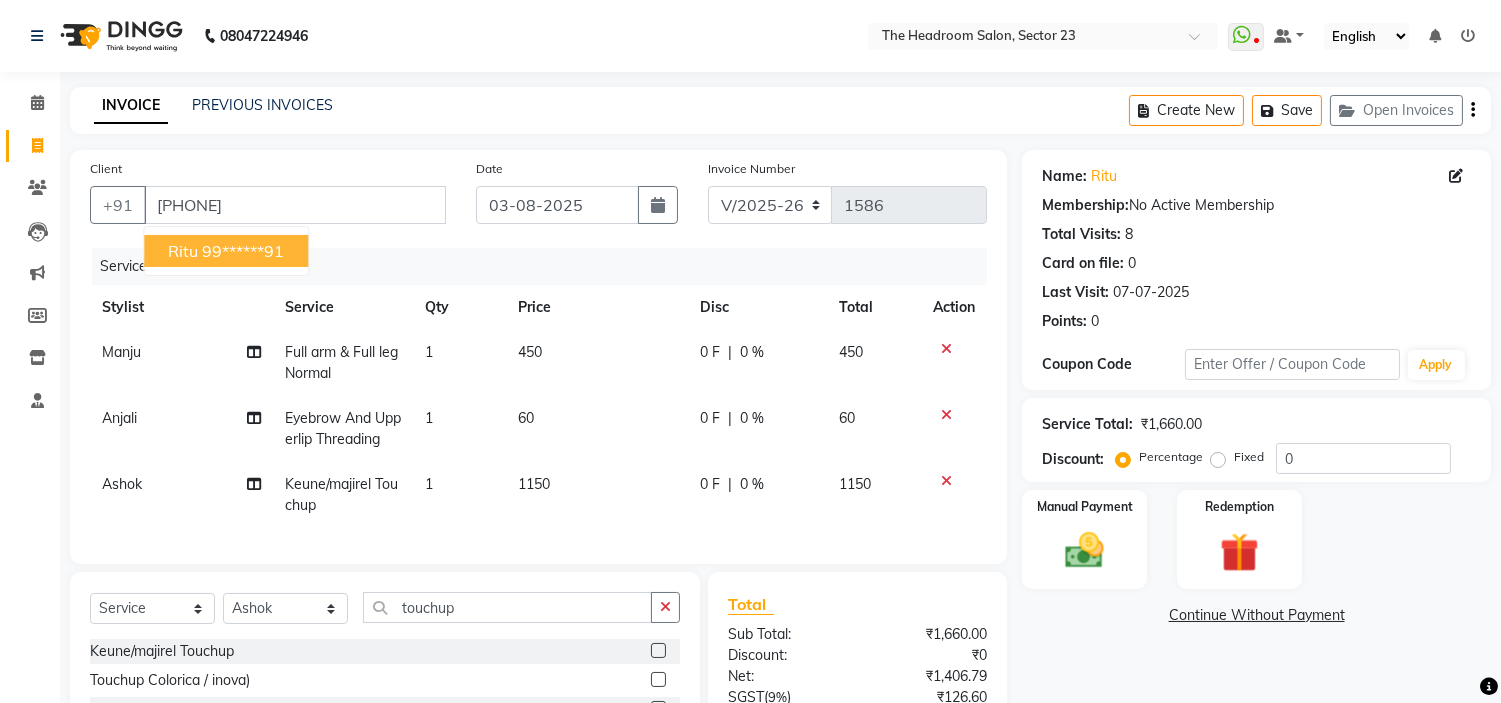 click on "99******91" at bounding box center [243, 251] 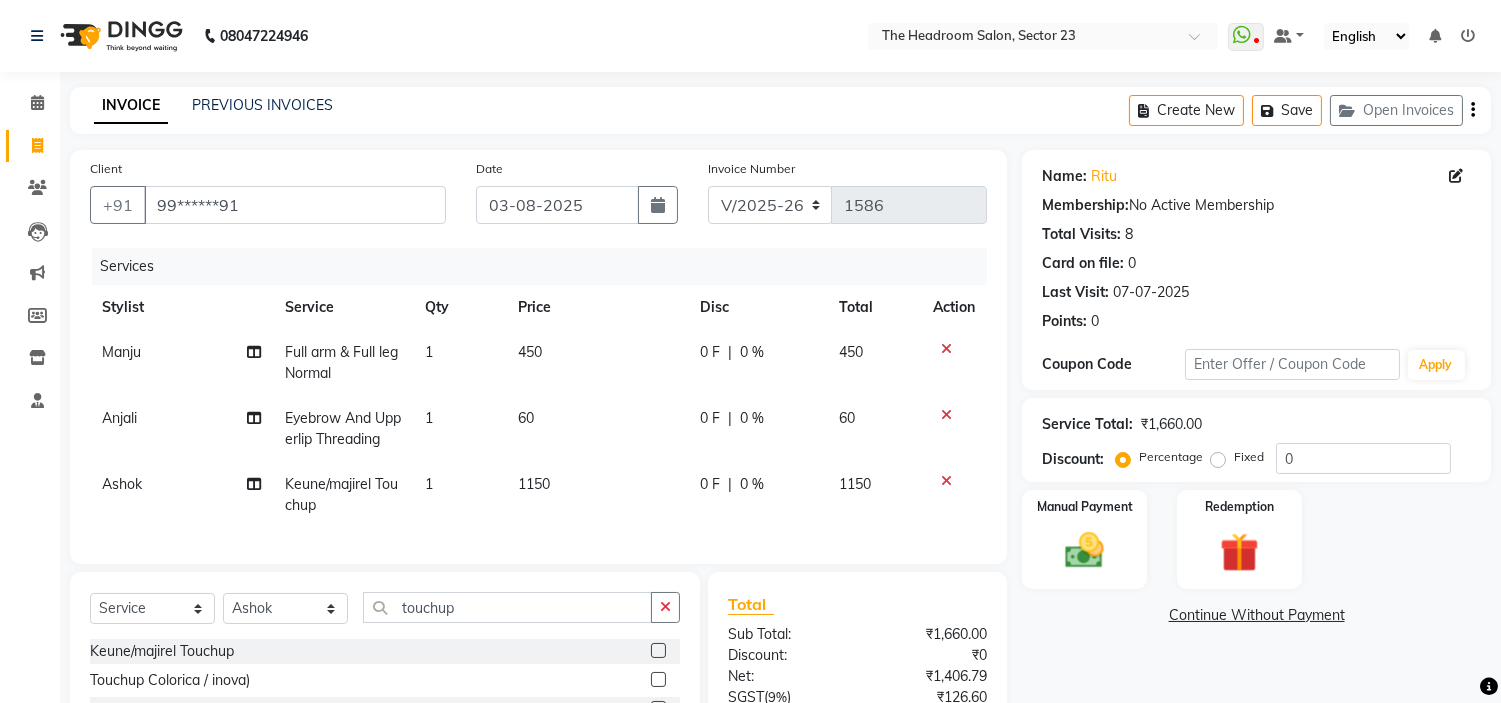 click 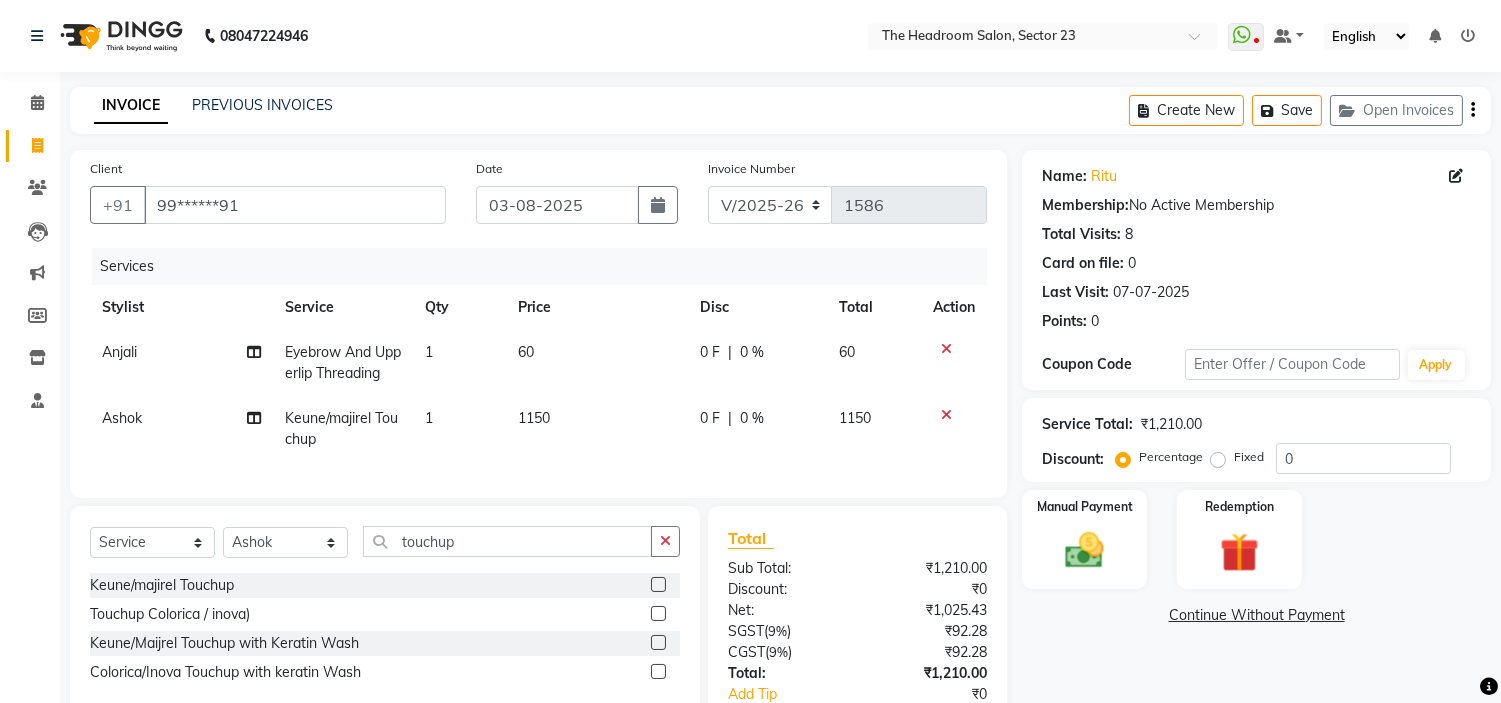 click 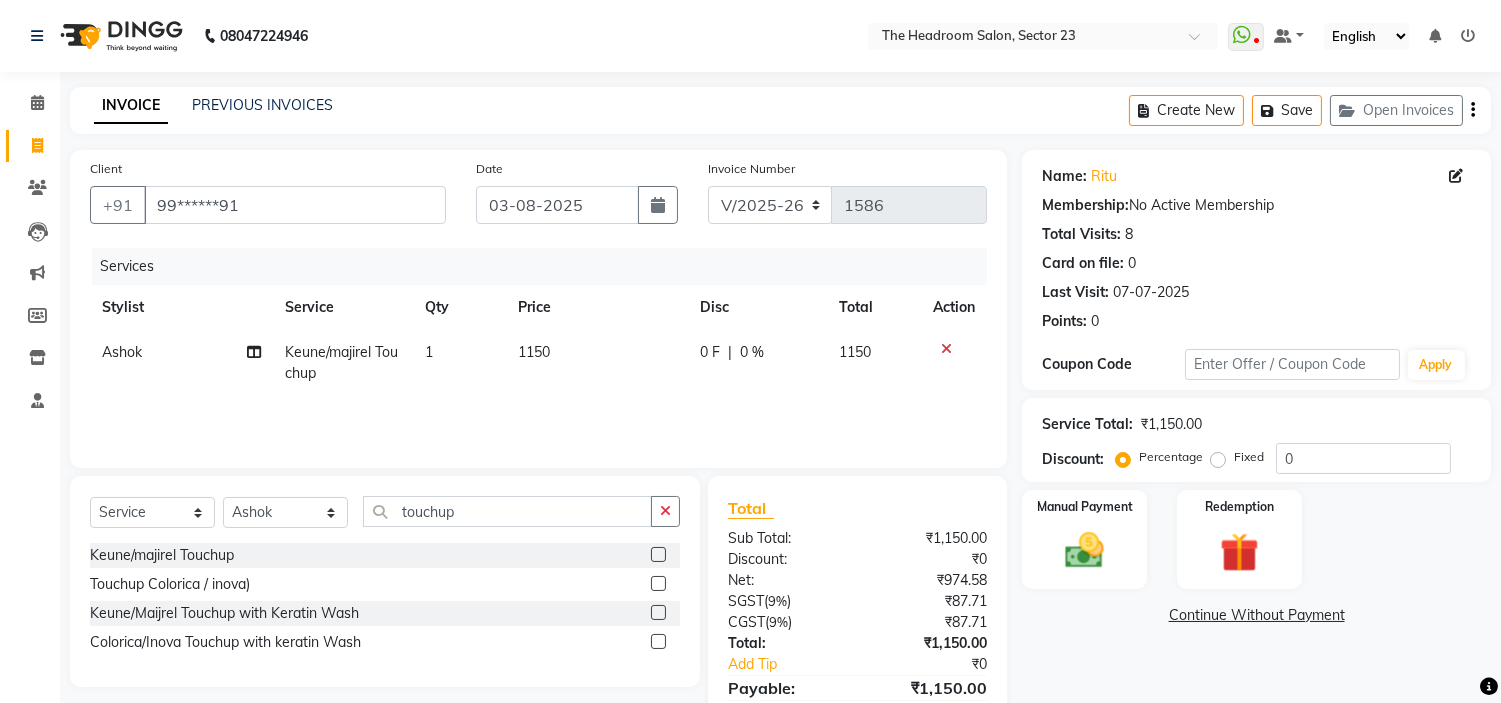 click 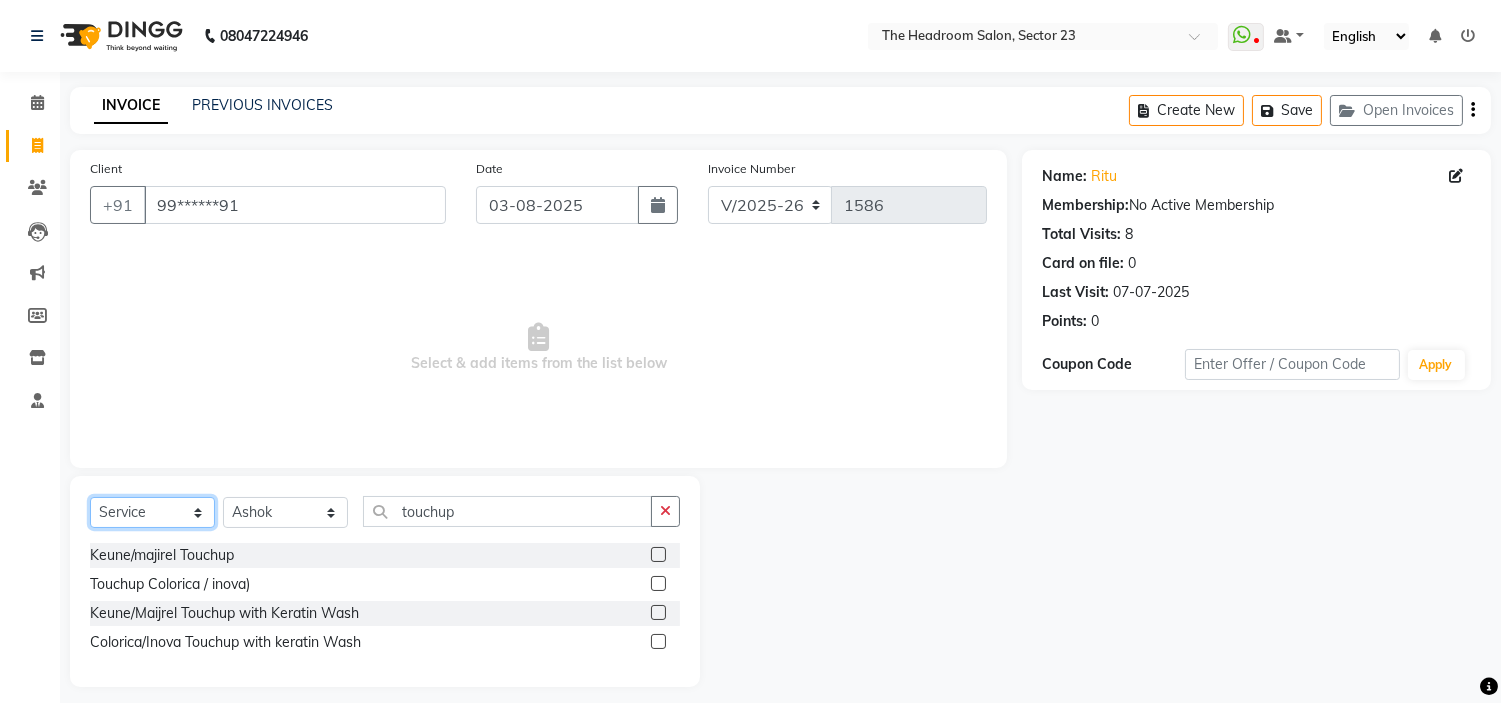 click on "Select  Service  Product  Membership  Package Voucher Prepaid Gift Card" 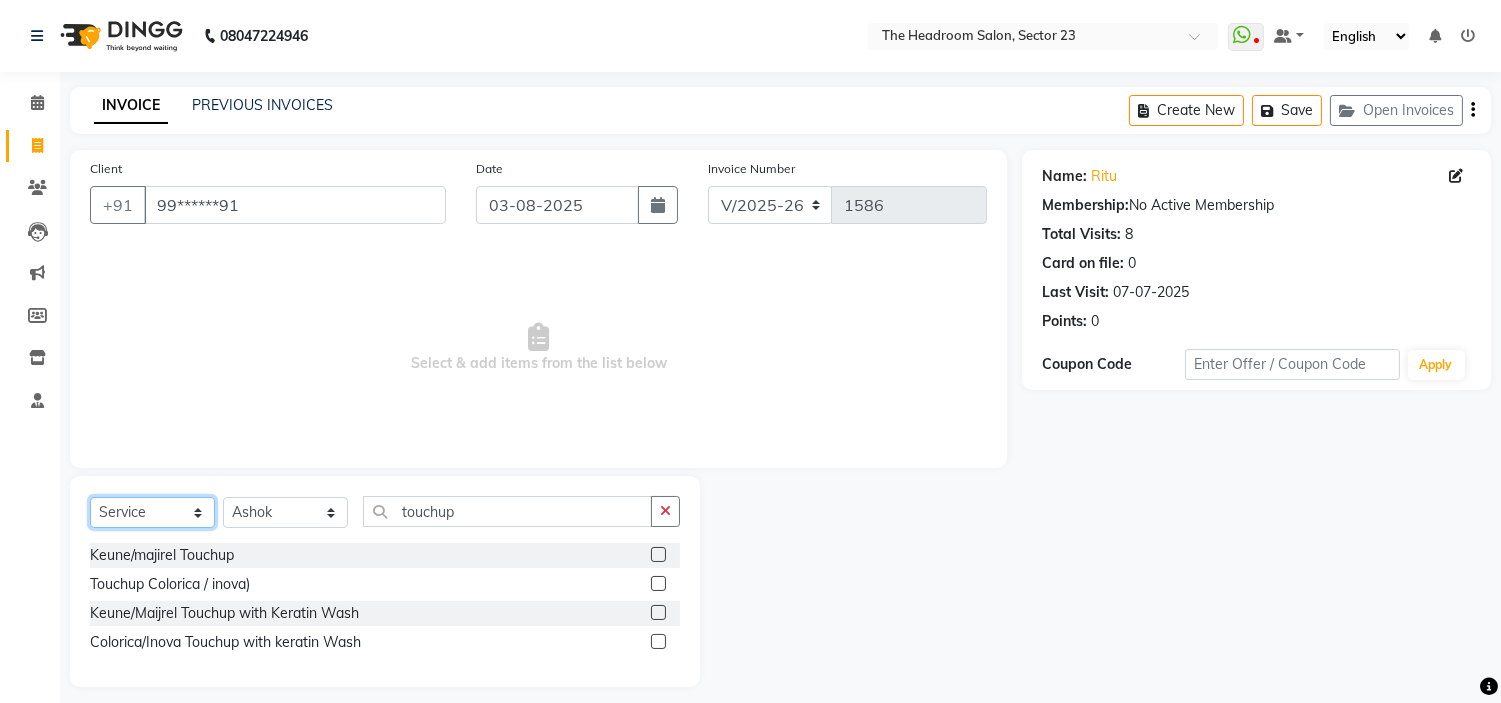 select on "P" 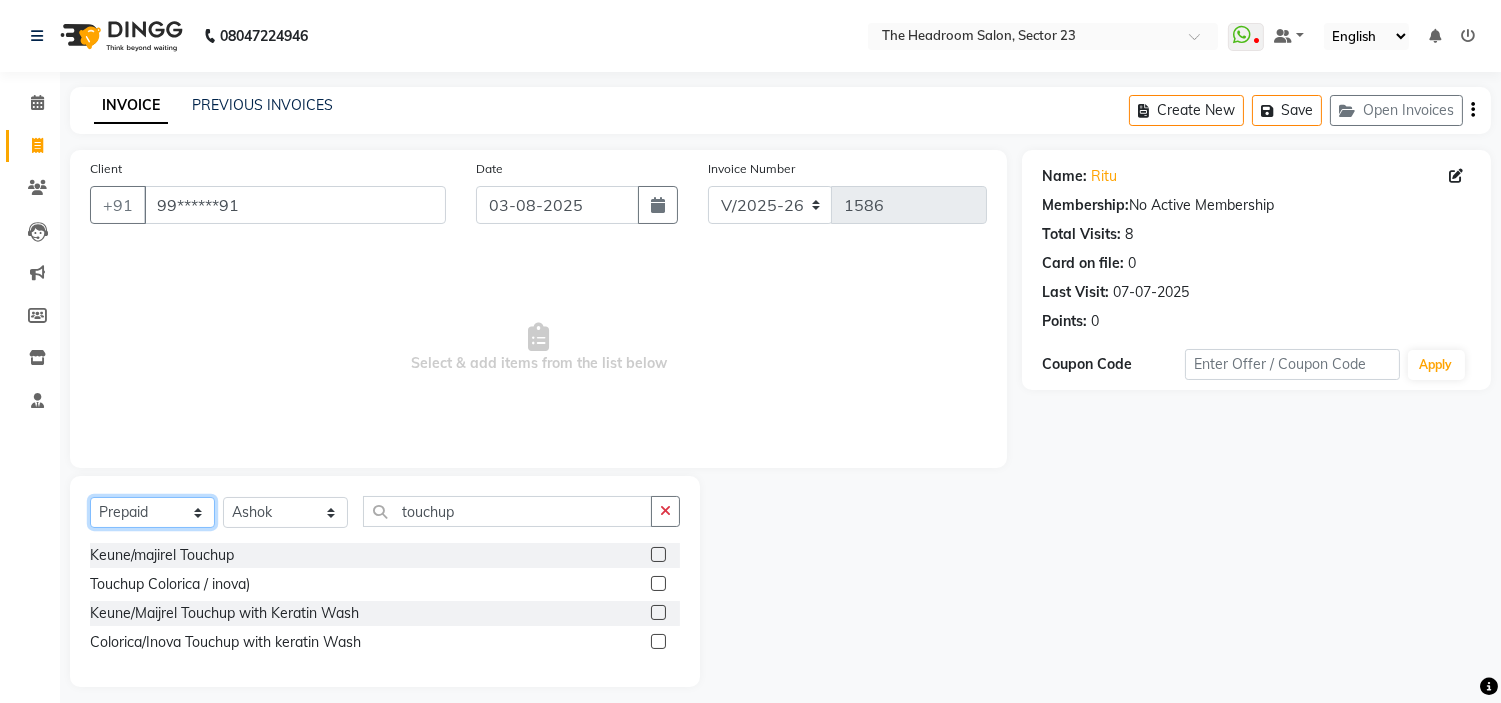 click on "Select  Service  Product  Membership  Package Voucher Prepaid Gift Card" 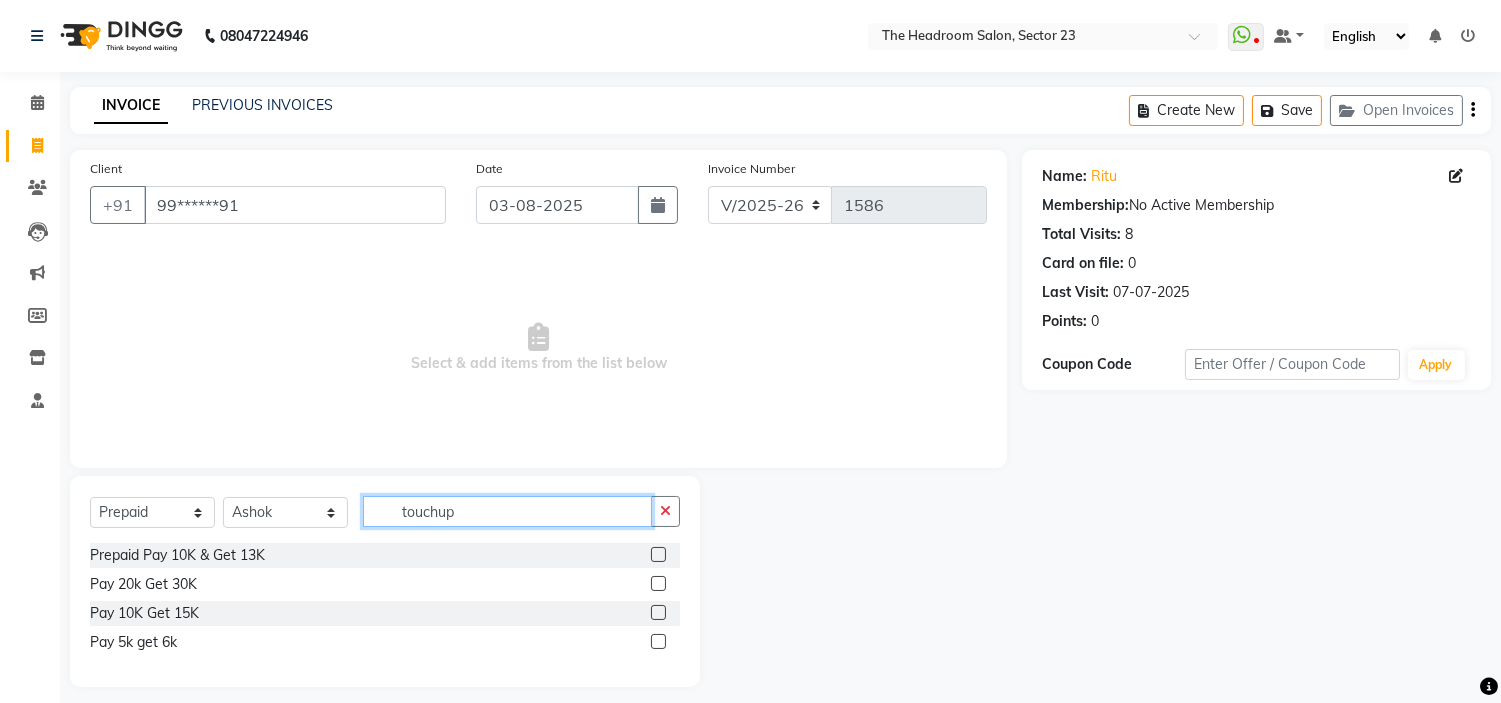 click on "touchup" 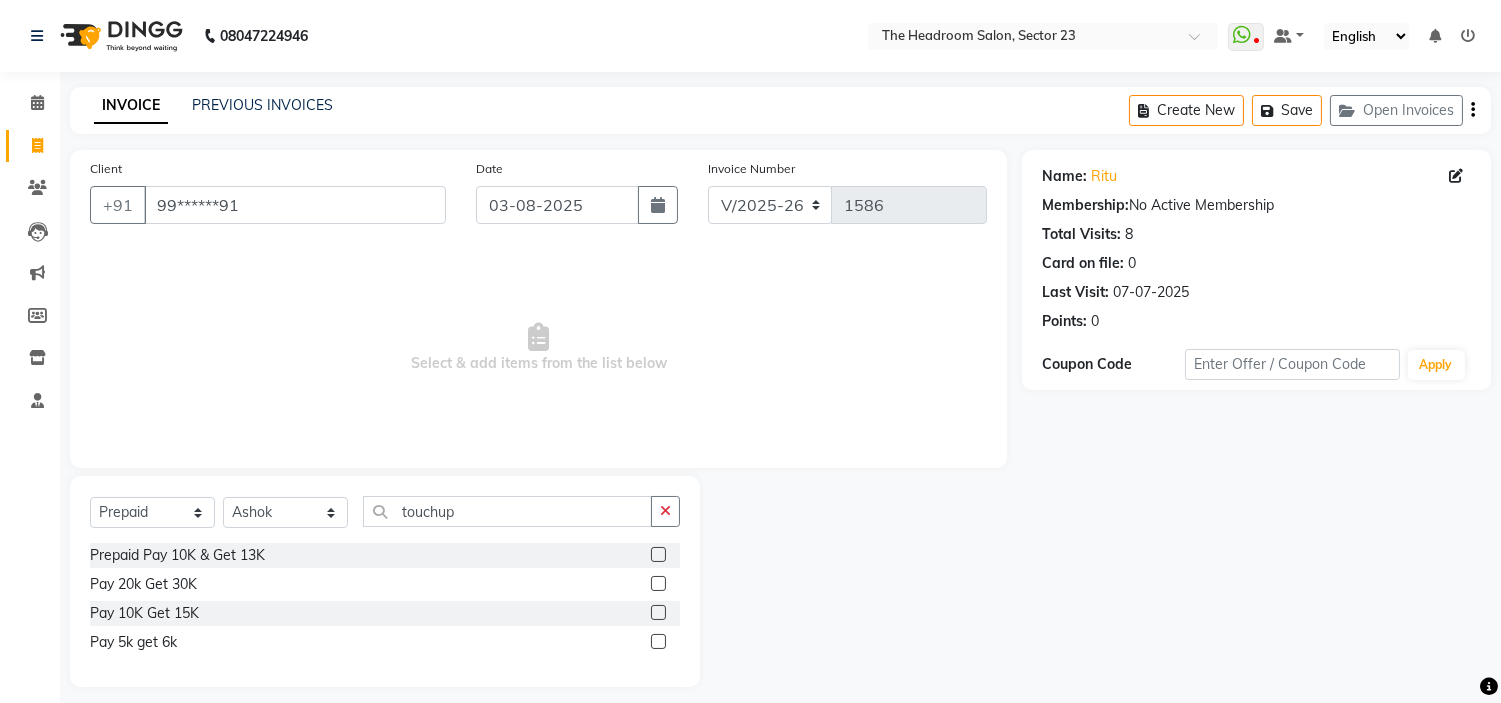 click 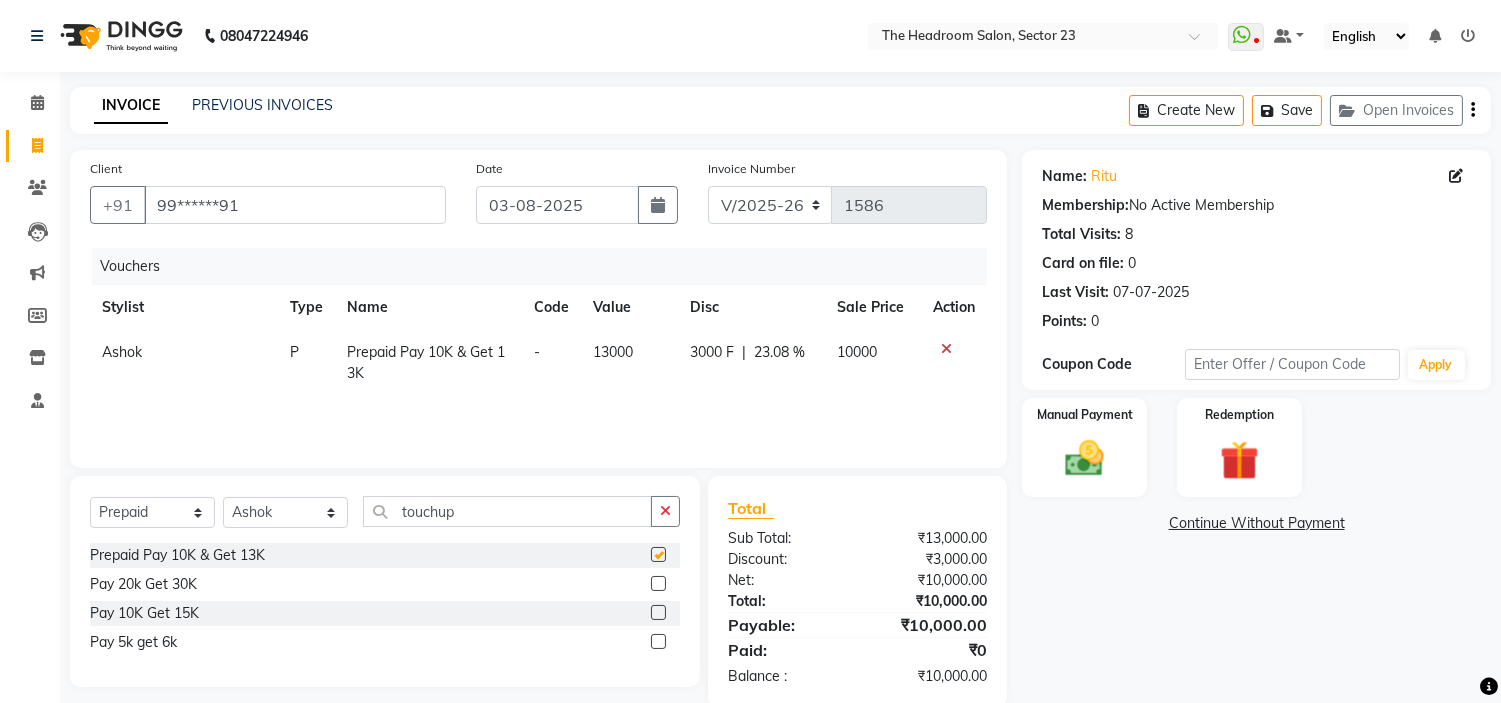 checkbox on "false" 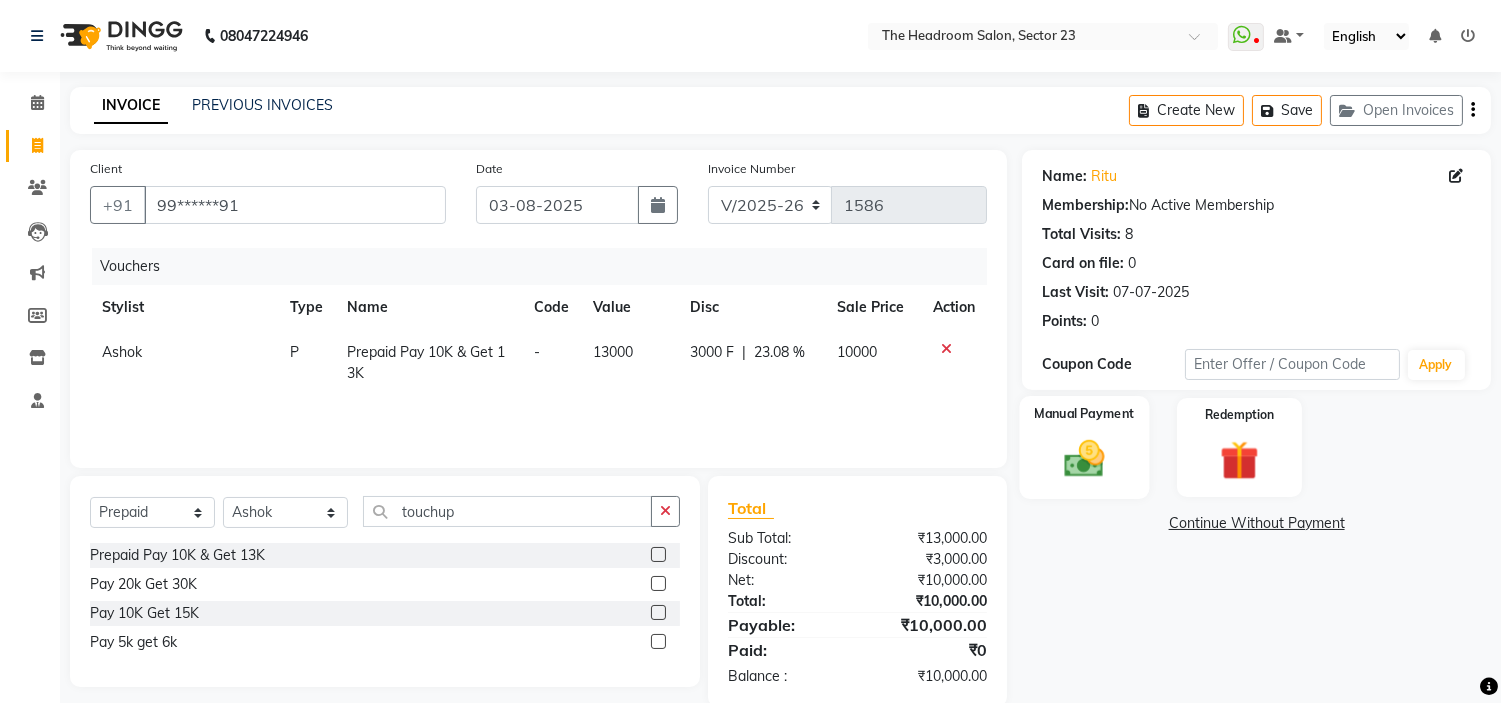 click 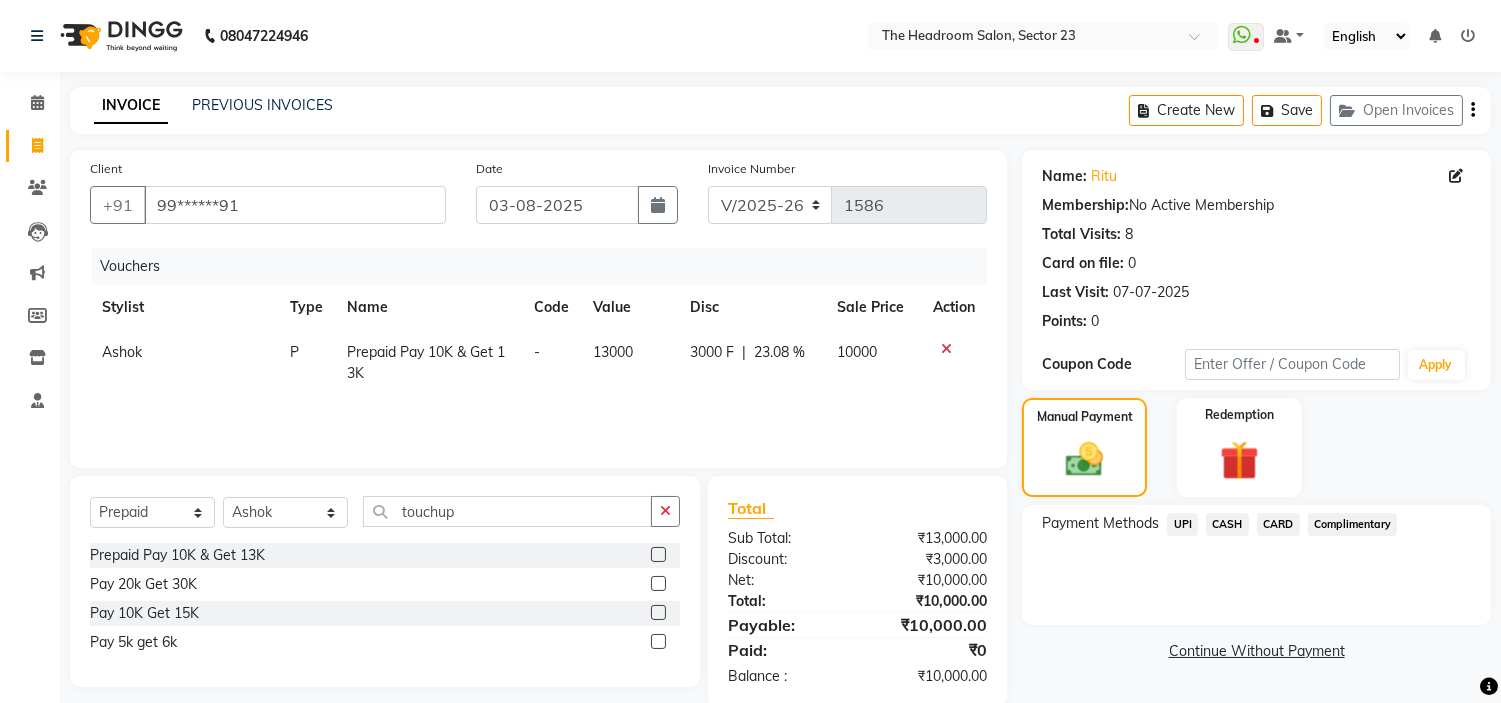 click on "UPI" 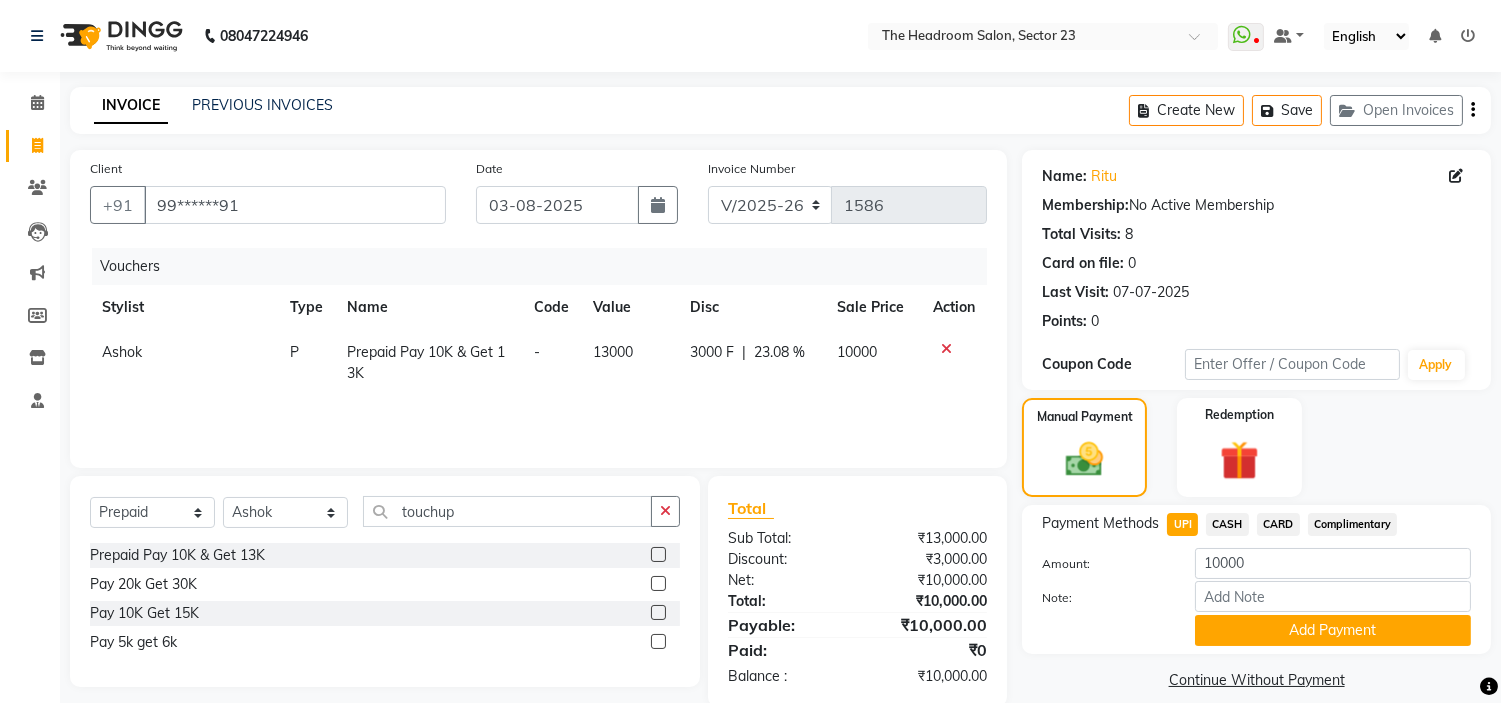scroll, scrollTop: 34, scrollLeft: 0, axis: vertical 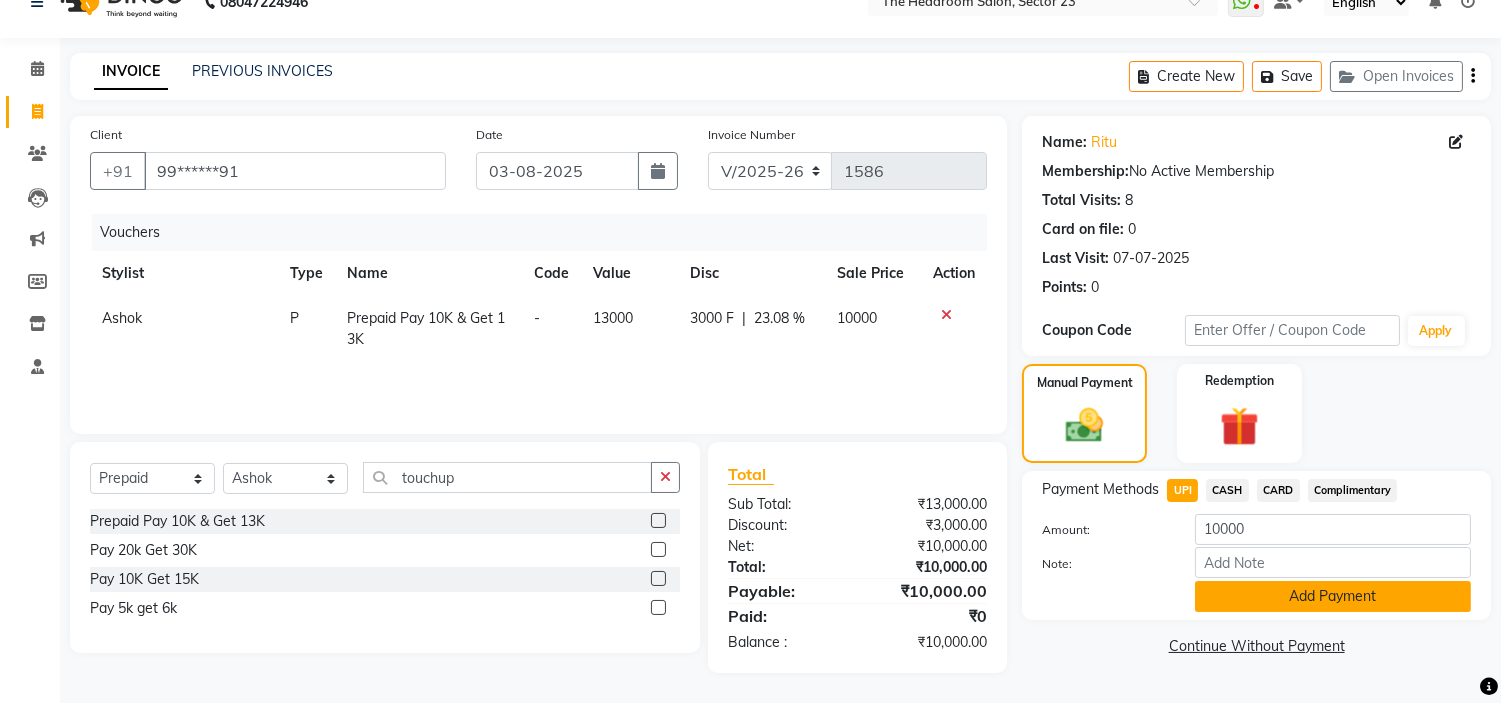 click on "Add Payment" 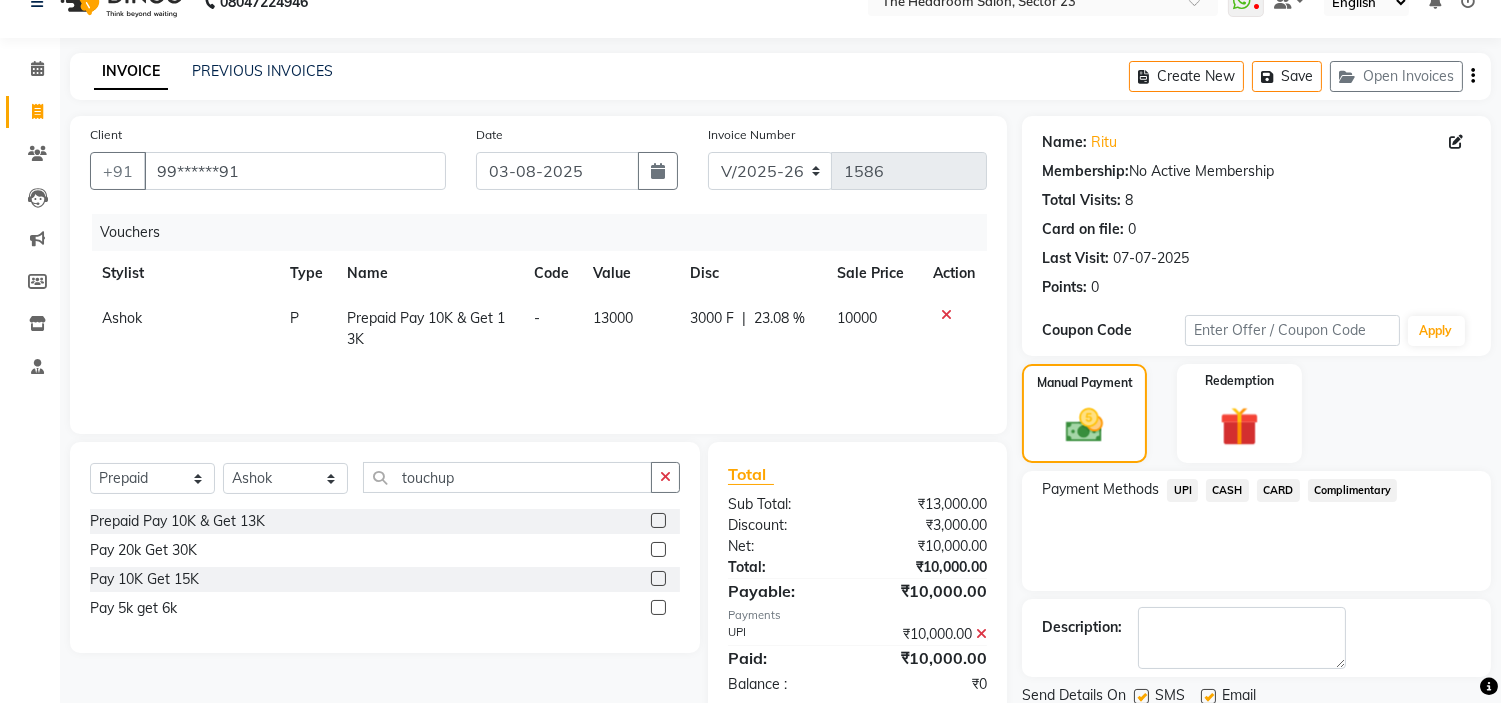 scroll, scrollTop: 105, scrollLeft: 0, axis: vertical 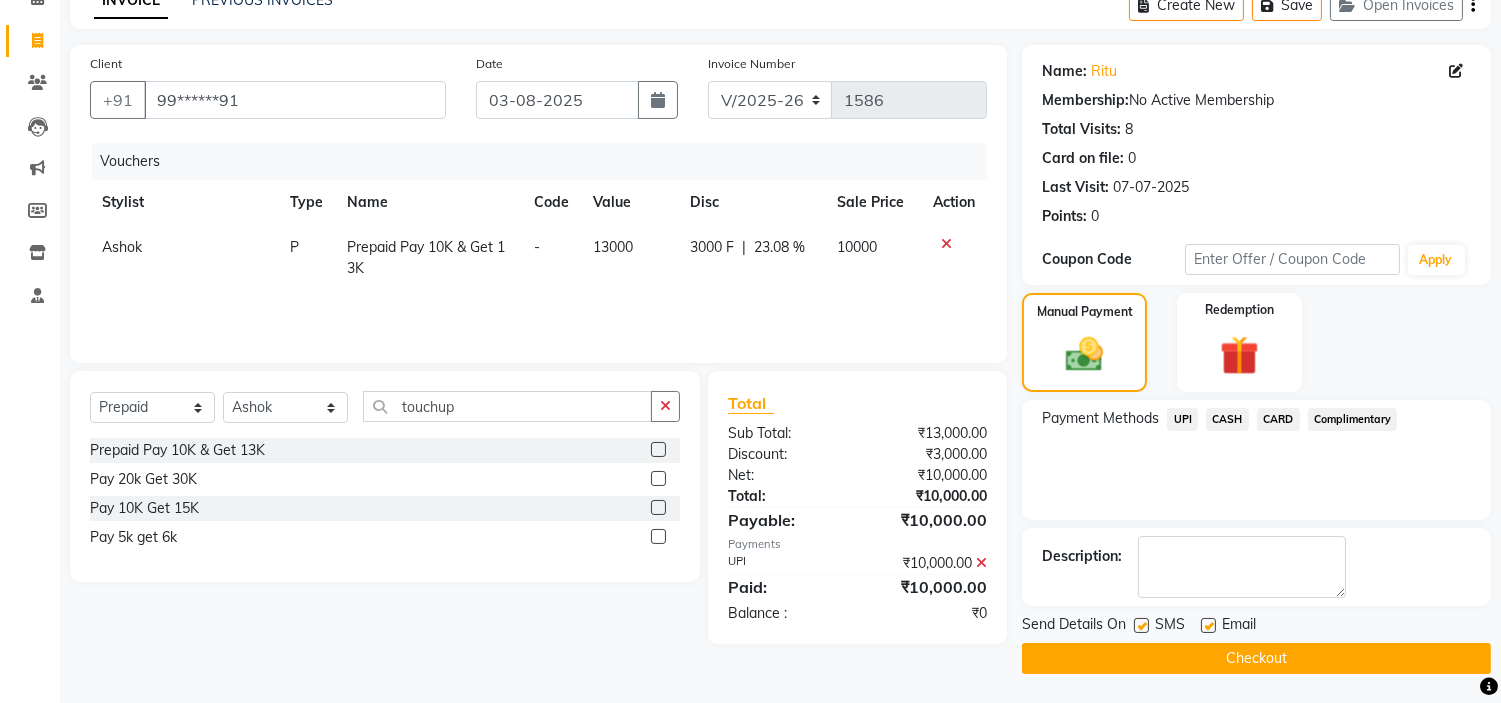 click on "Checkout" 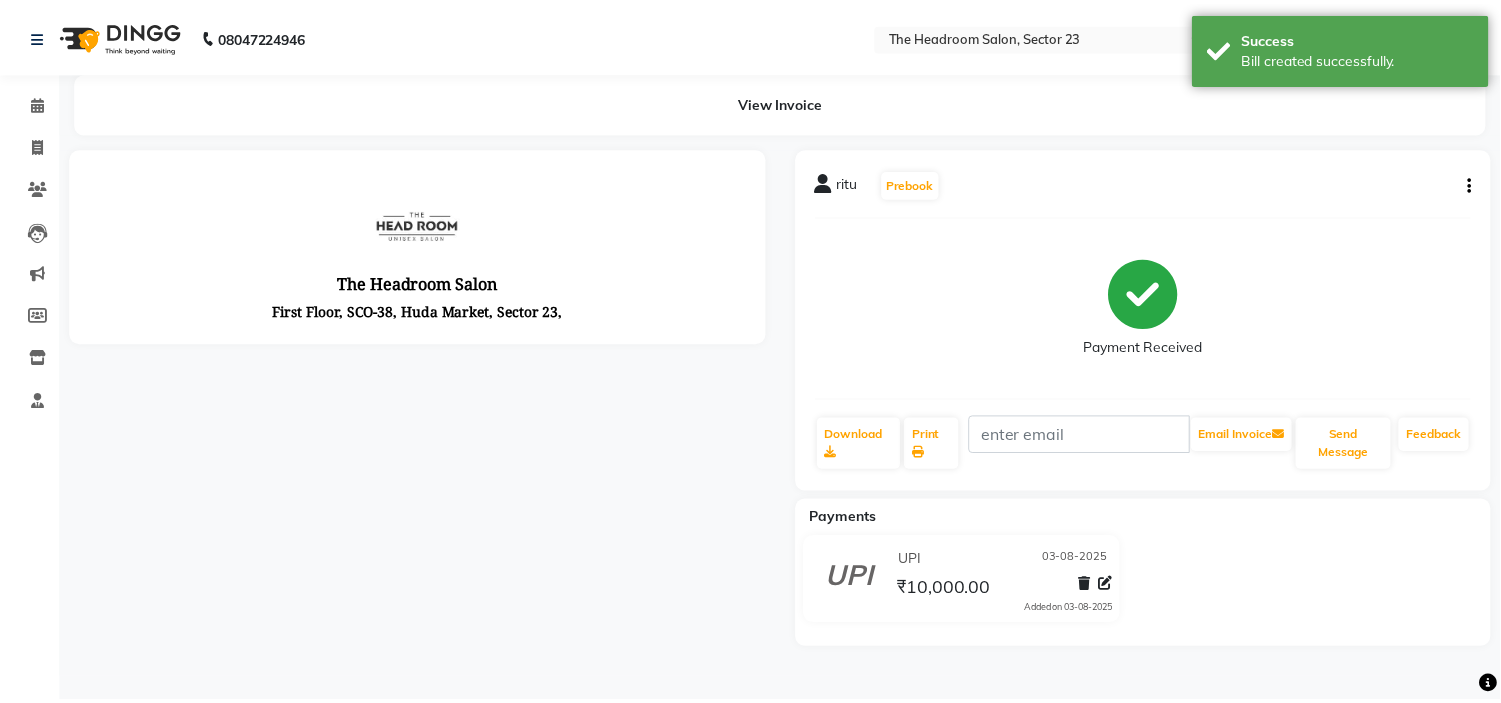 scroll, scrollTop: 0, scrollLeft: 0, axis: both 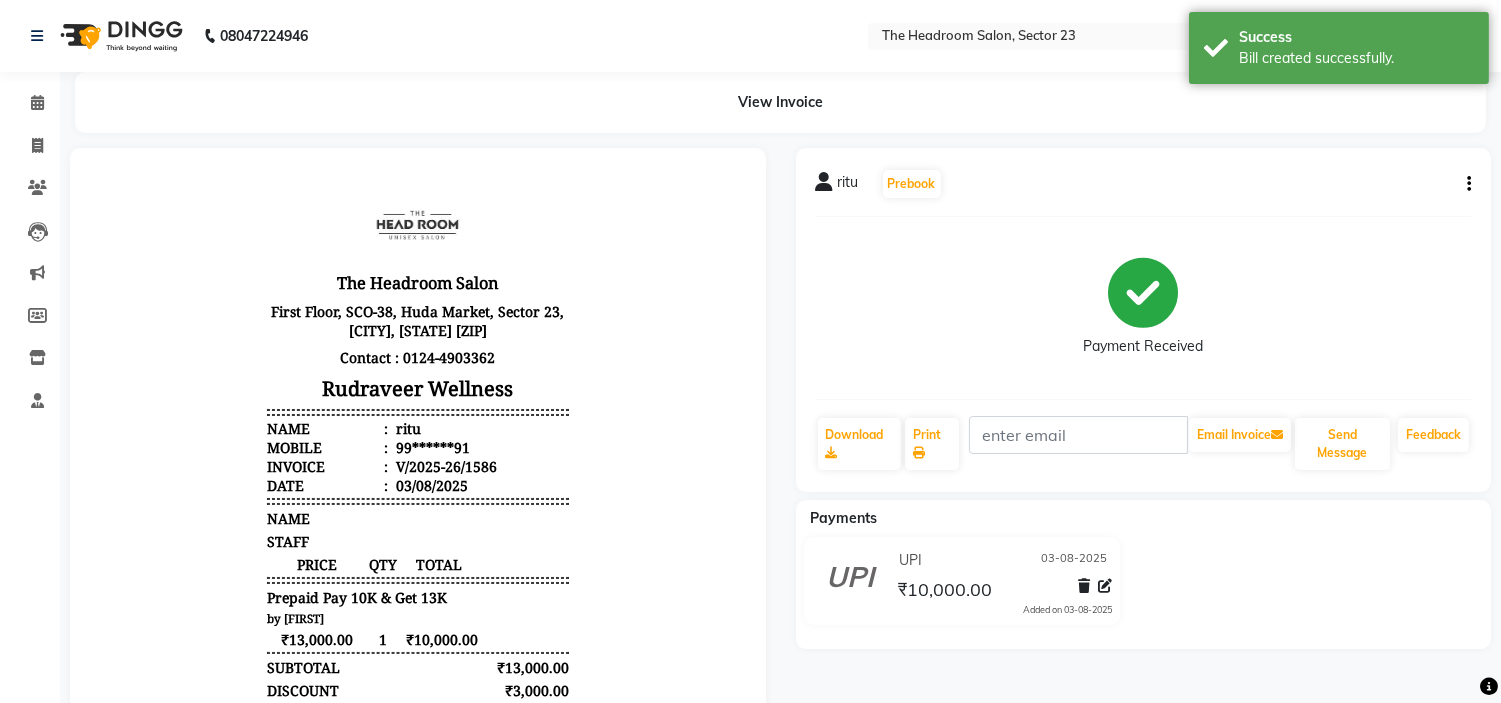 click on "The Headroom Salon First Floor, SCO-38, Huda Market, Sector 23, [CITY], [STATE] [ZIP] Contact : [PHONE] Rudraveer Wellness Name : [FIRST] Mobile : 99******91 Invoice : V/2025-26/1586 Date : [DD]/[MM]/[YYYY]" at bounding box center (418, 541) 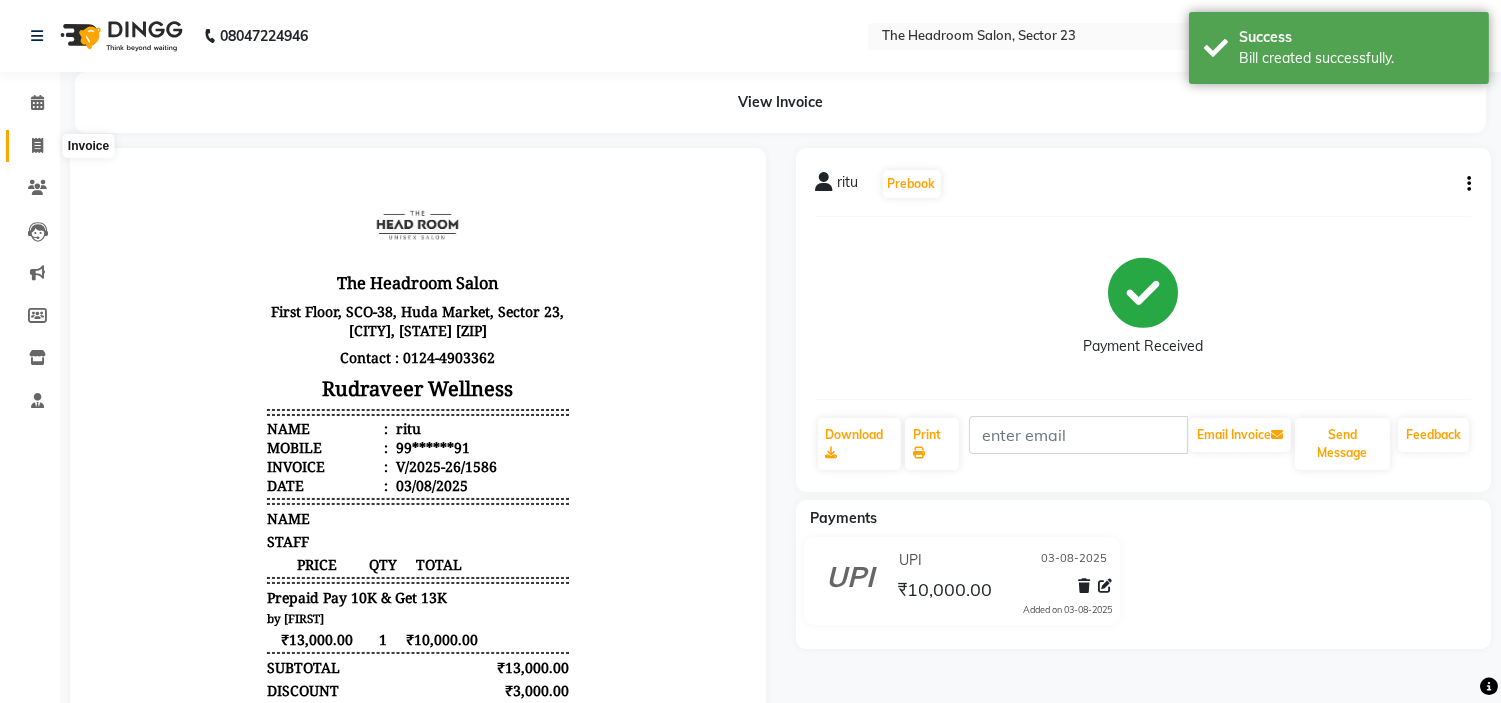 click 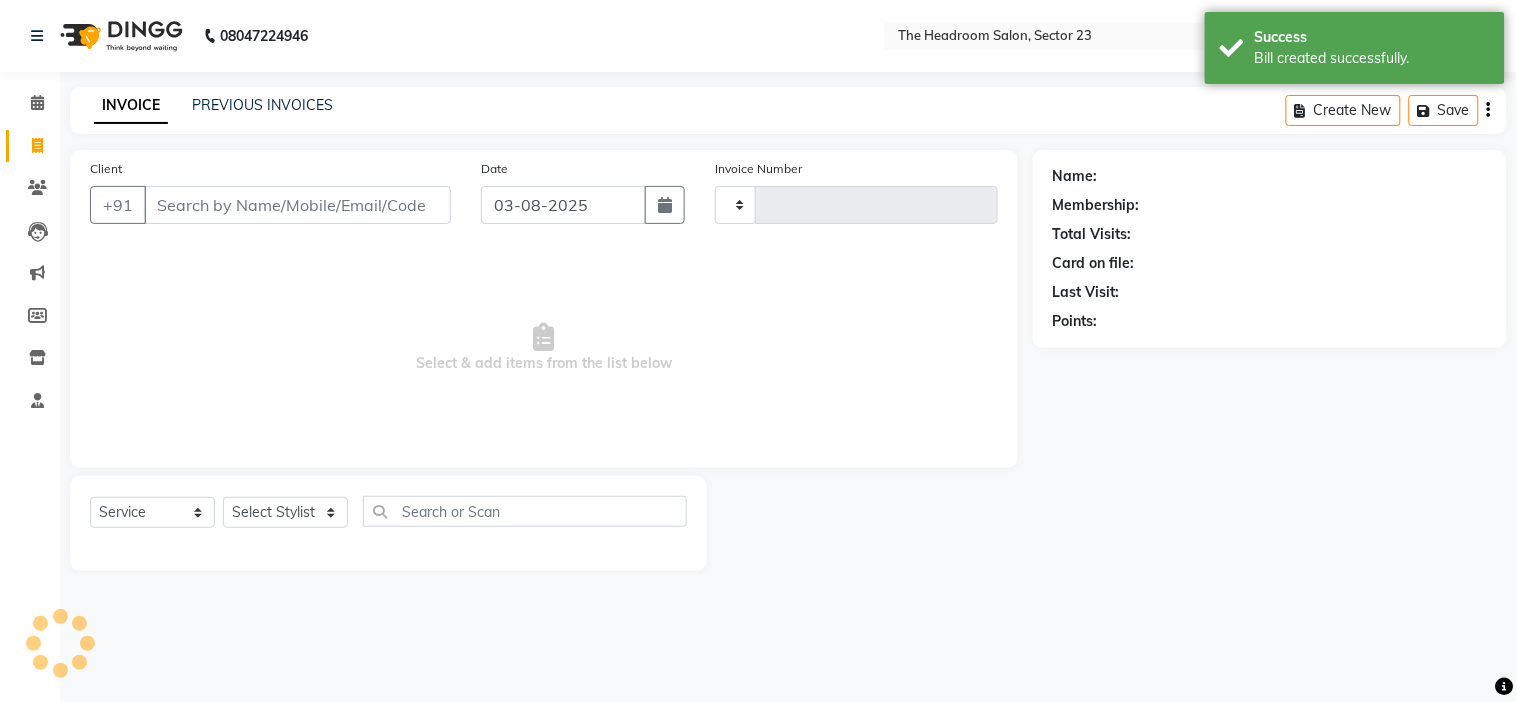 type on "1587" 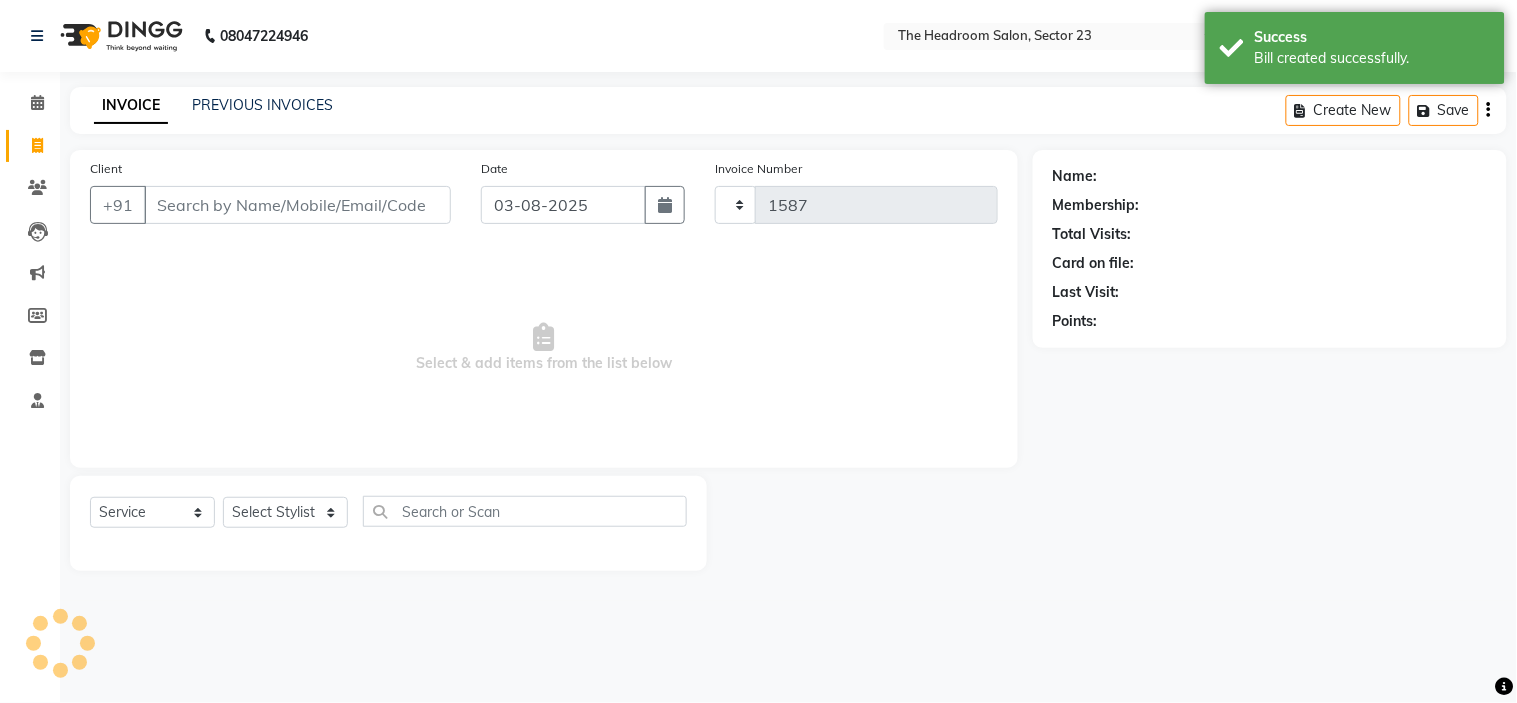 select on "6796" 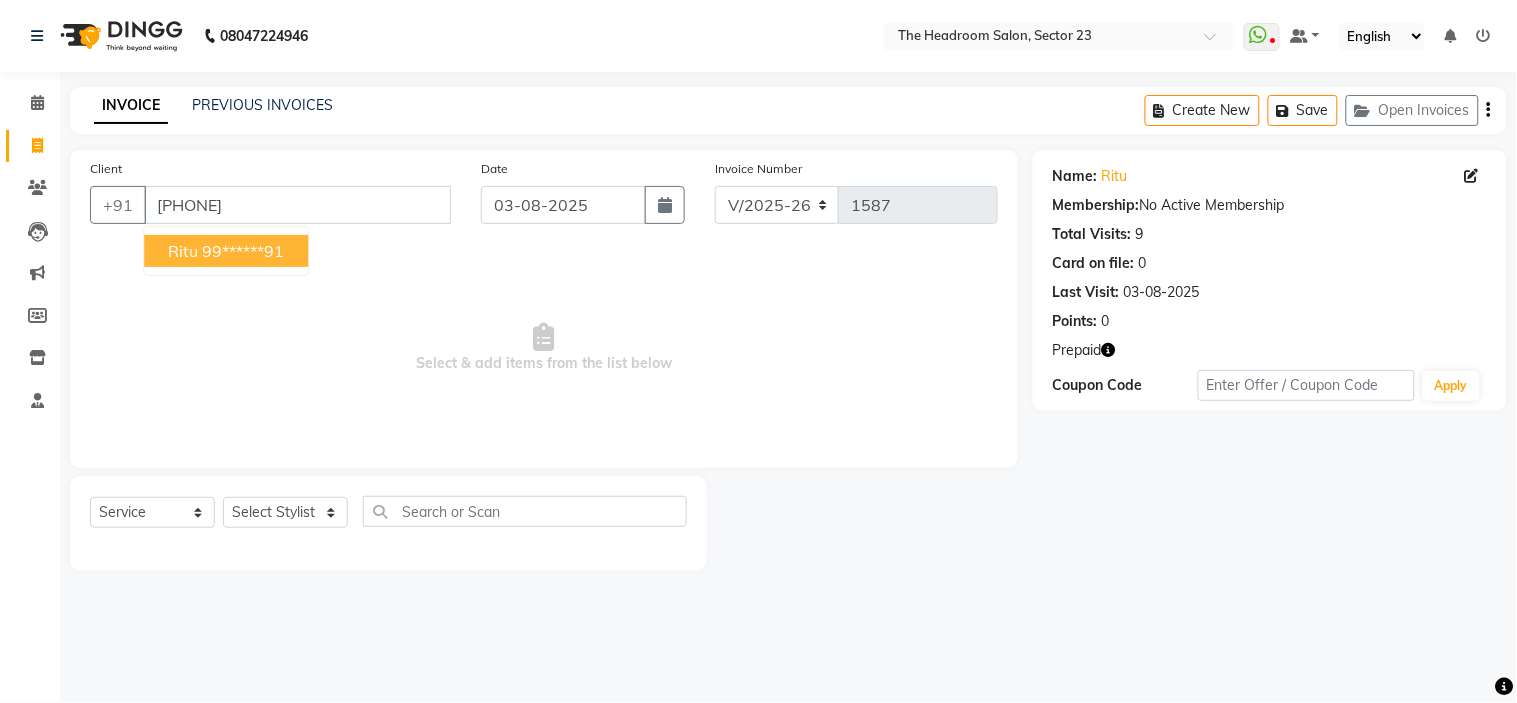 click on "99******91" at bounding box center [243, 251] 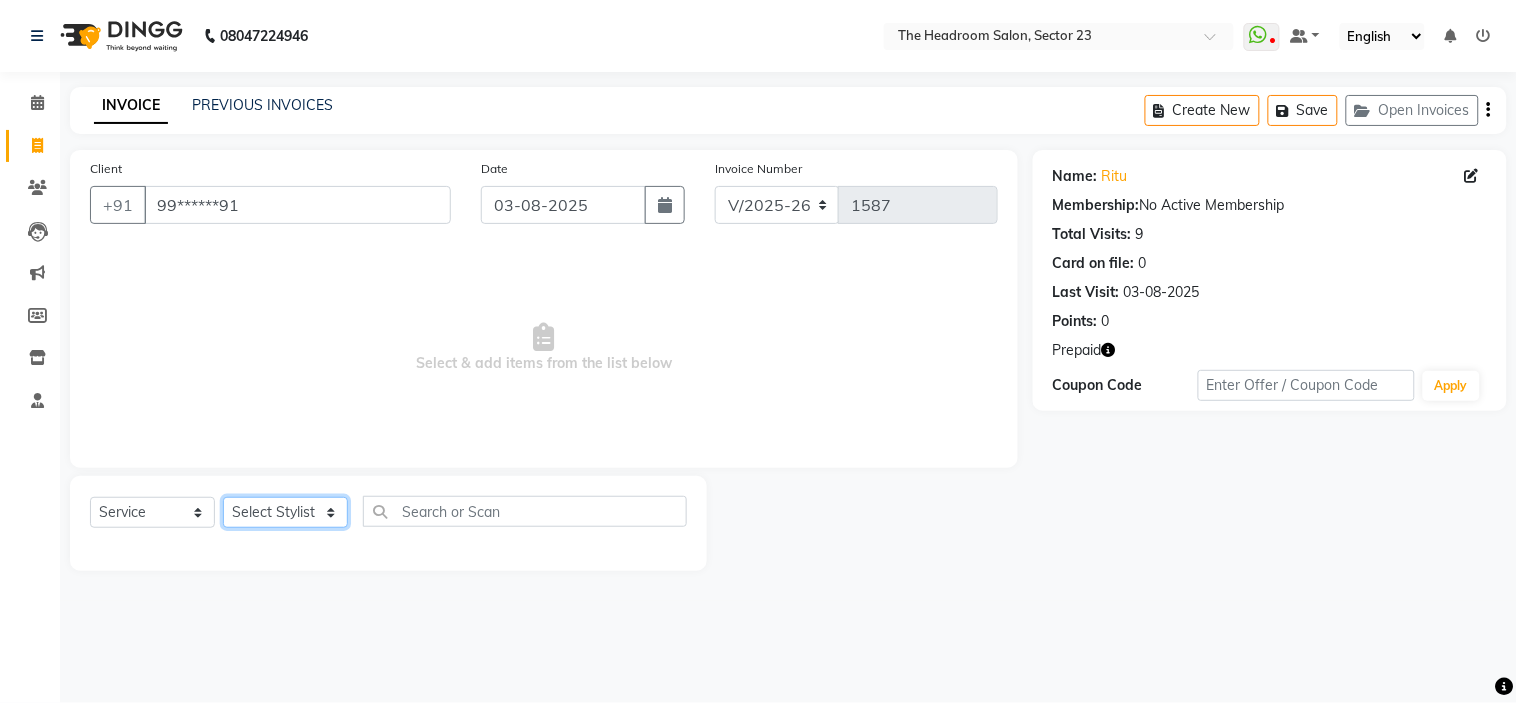 click on "Select Stylist [FIRST] [FIRST] [FIRST] [FIRST] [FIRST] [FIRST] [FIRST]" 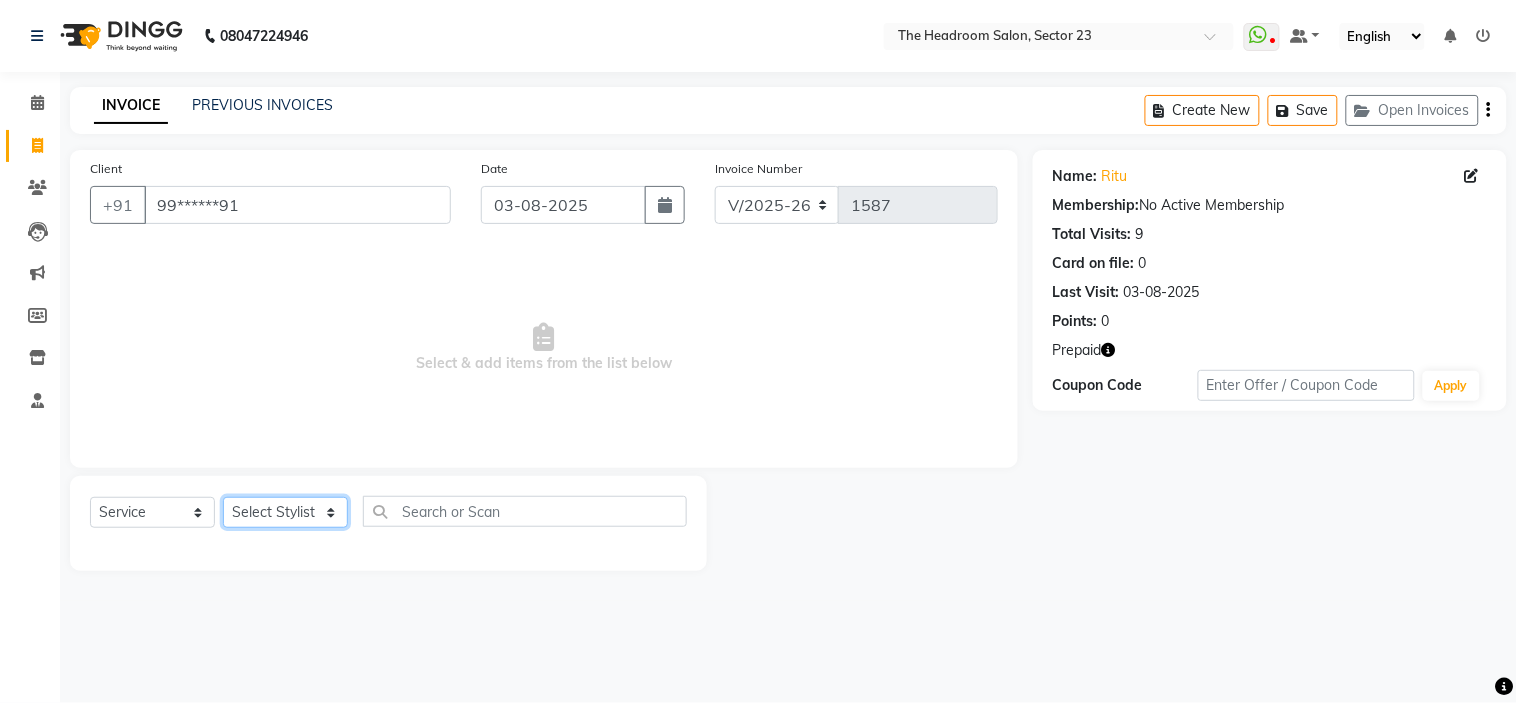 select on "53420" 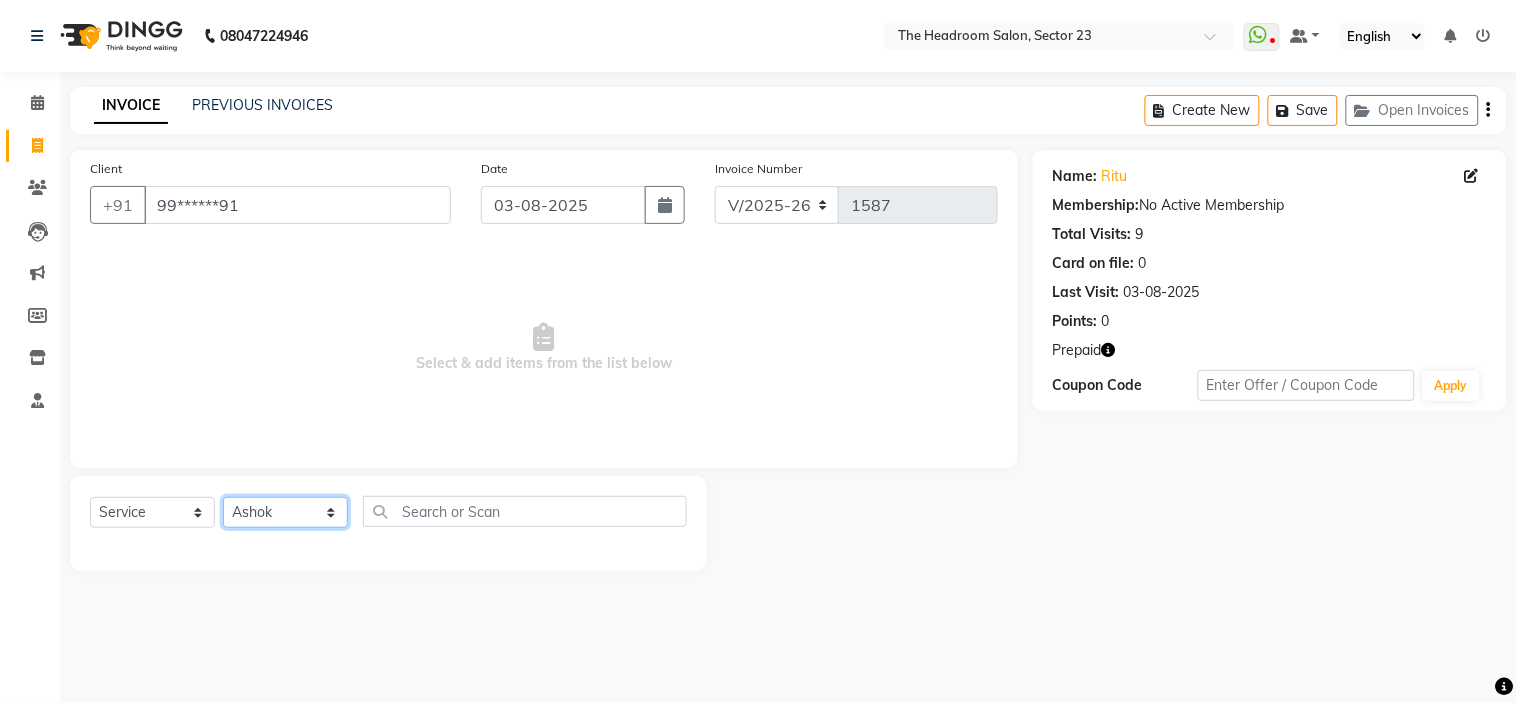 click on "Select Stylist [FIRST] [FIRST] [FIRST] [FIRST] [FIRST] [FIRST] [FIRST]" 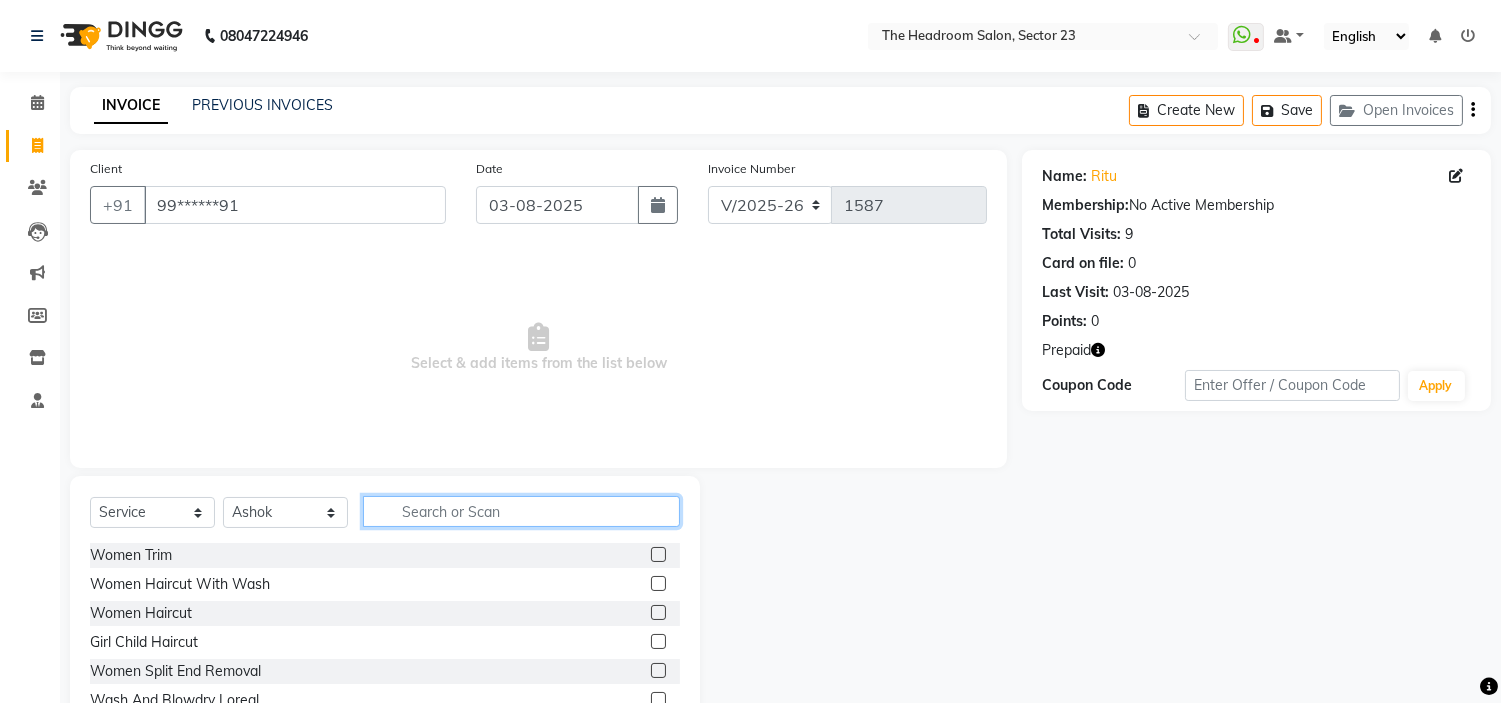 click 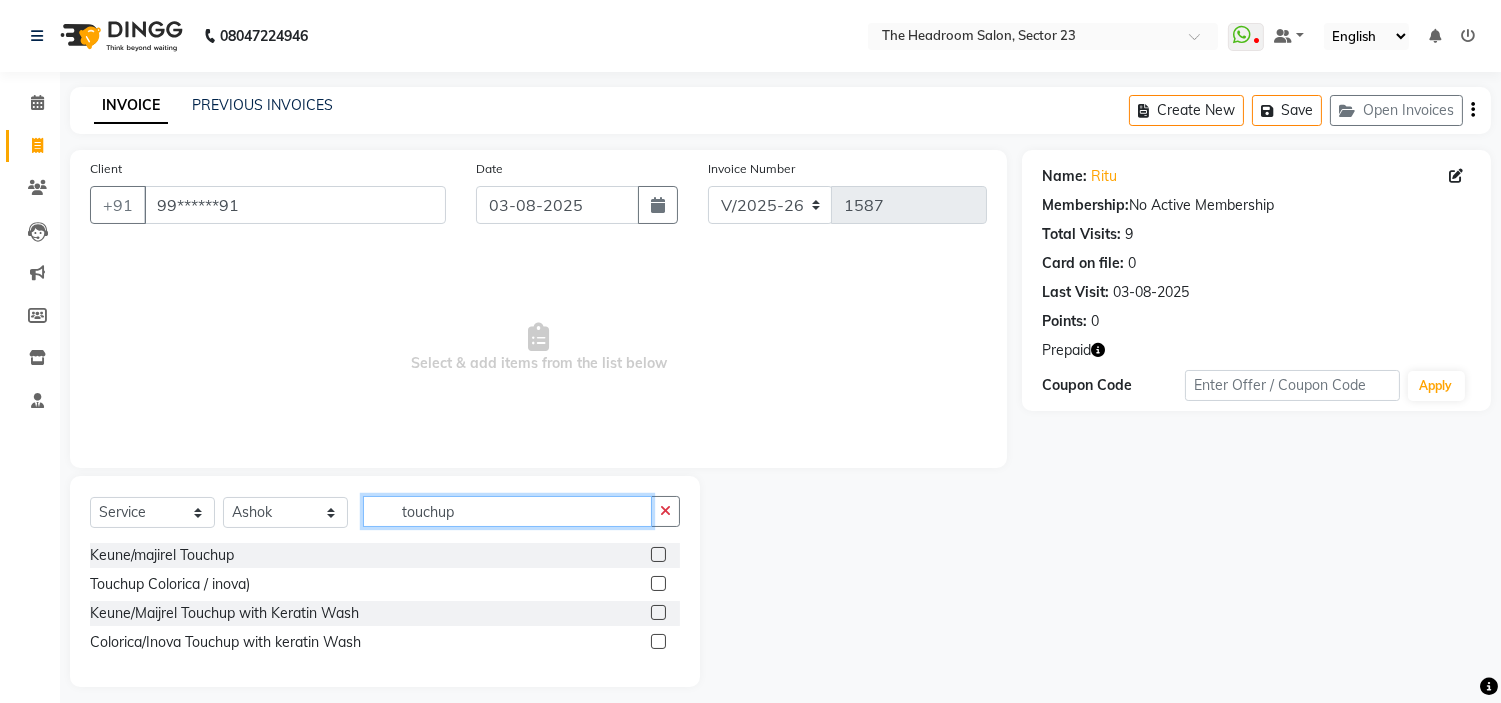 type on "touchup" 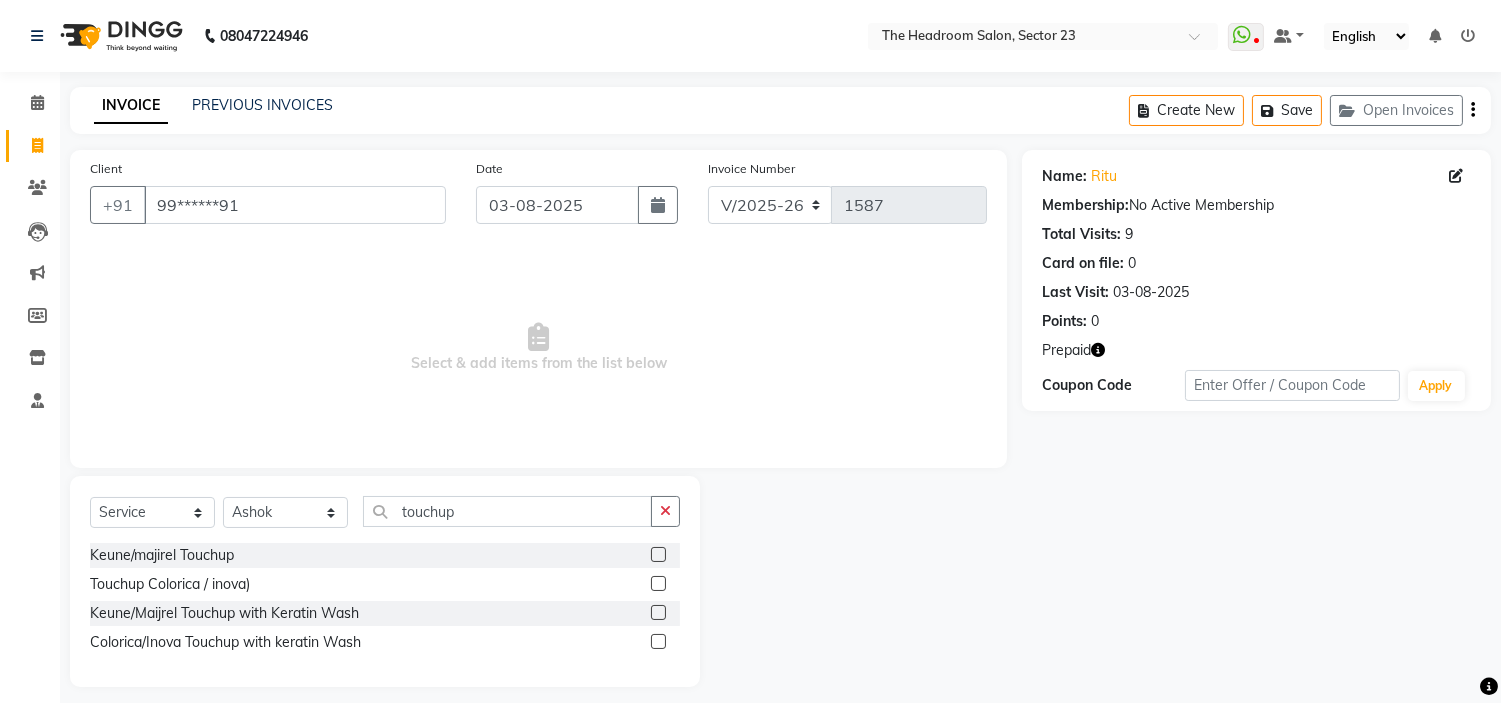 click 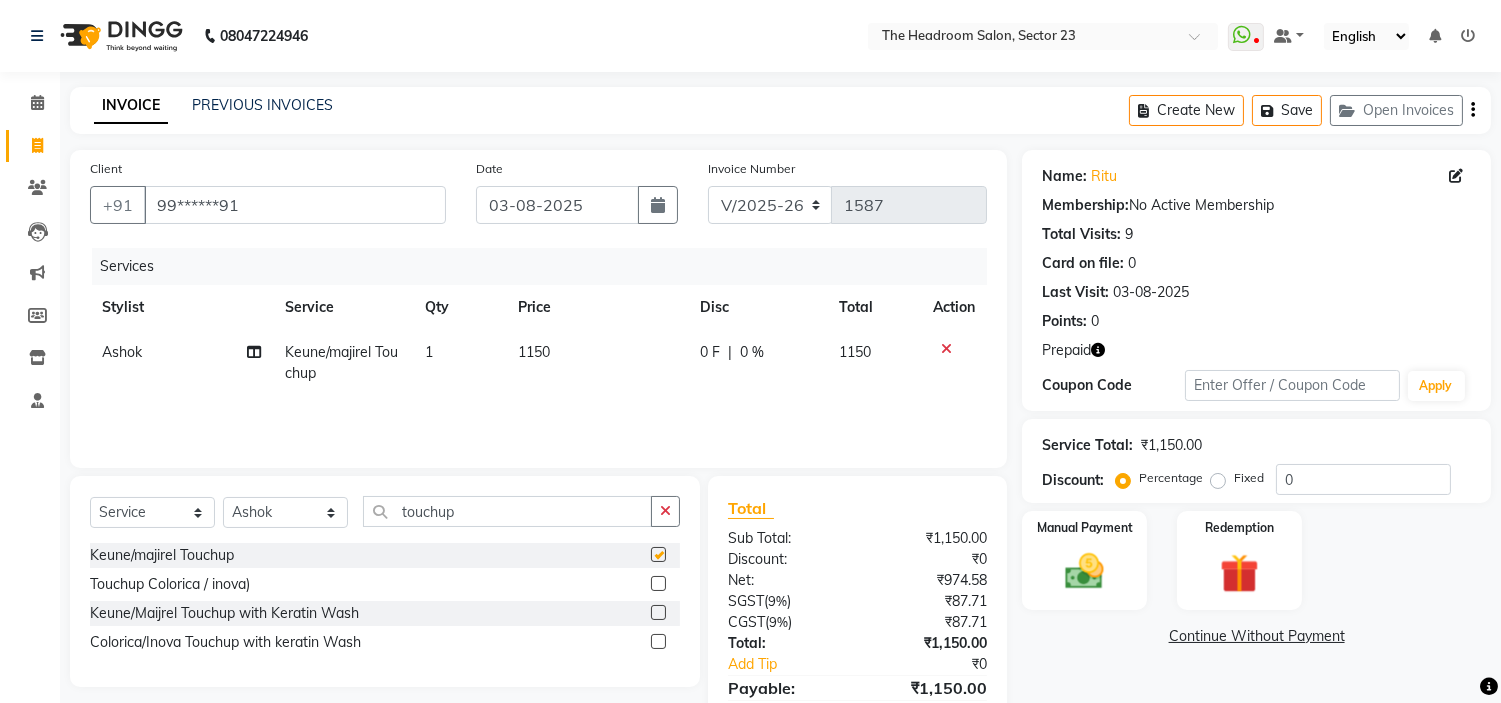 checkbox on "false" 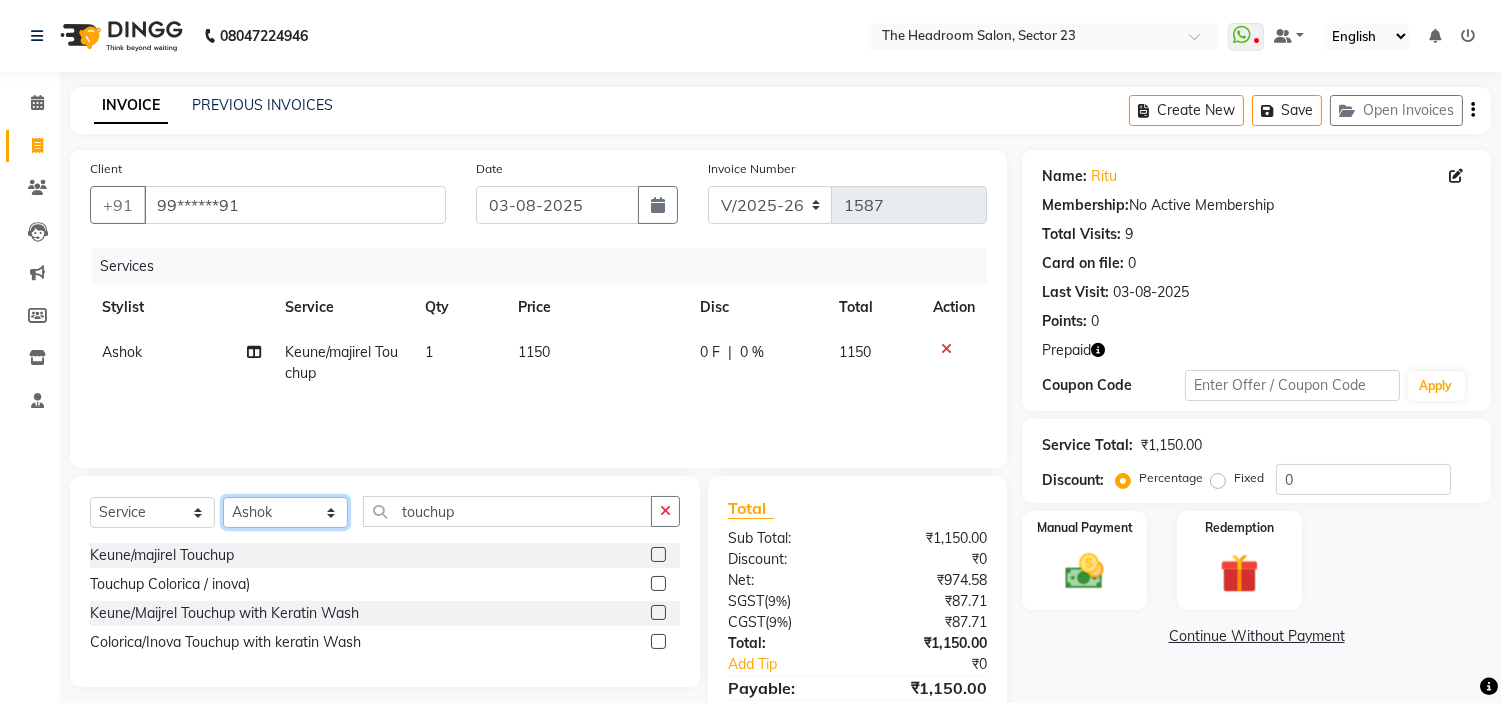click on "Select Stylist [FIRST] [FIRST] [FIRST] [FIRST] [FIRST] [FIRST] [FIRST]" 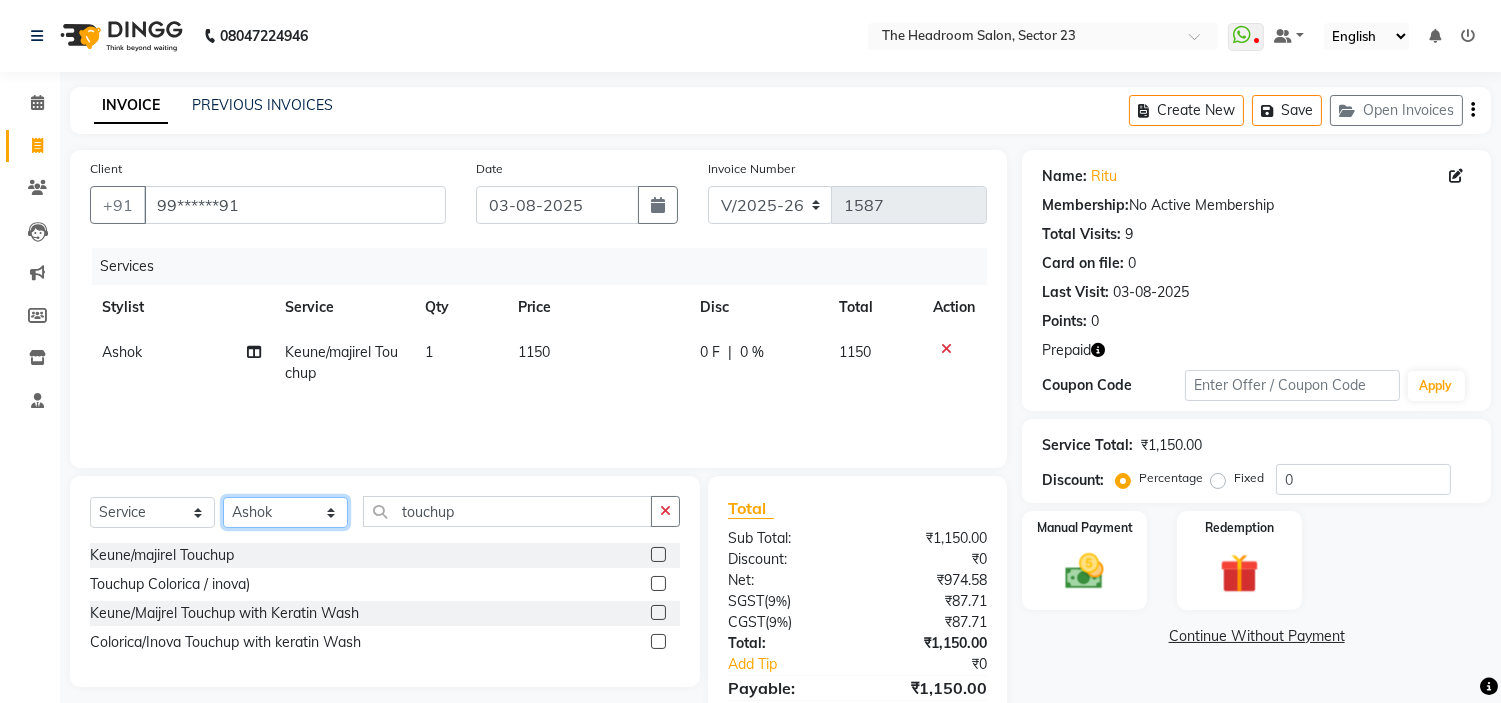 select on "53424" 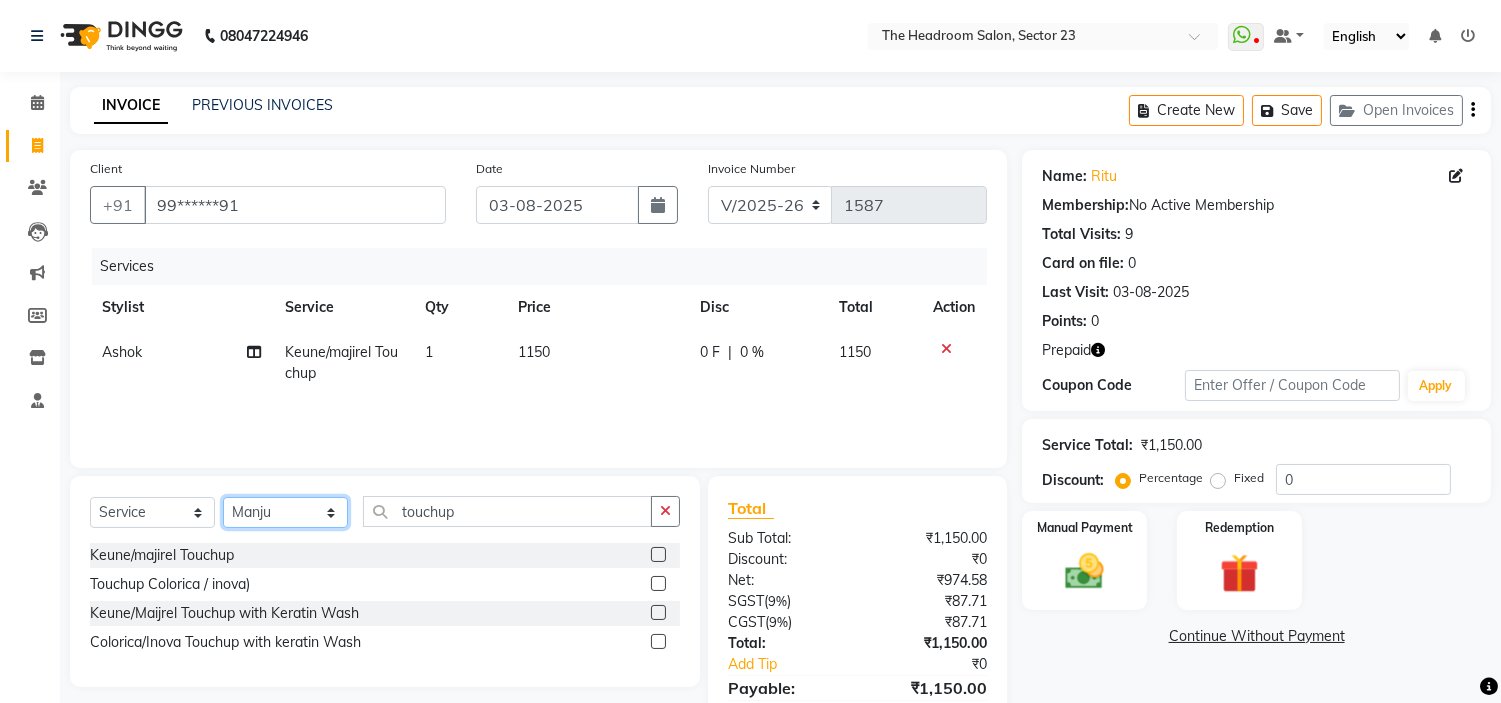 click on "Select Stylist [FIRST] [FIRST] [FIRST] [FIRST] [FIRST] [FIRST] [FIRST]" 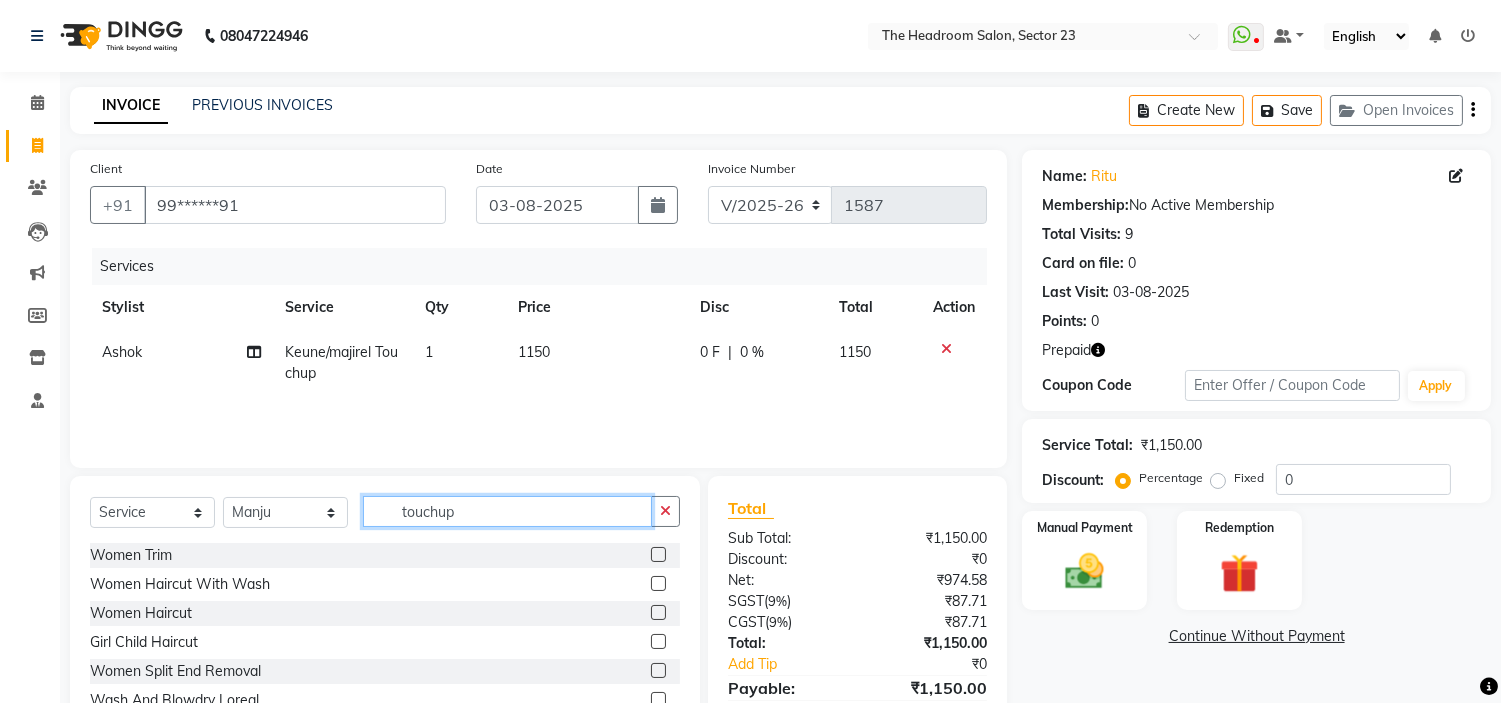 click on "touchup" 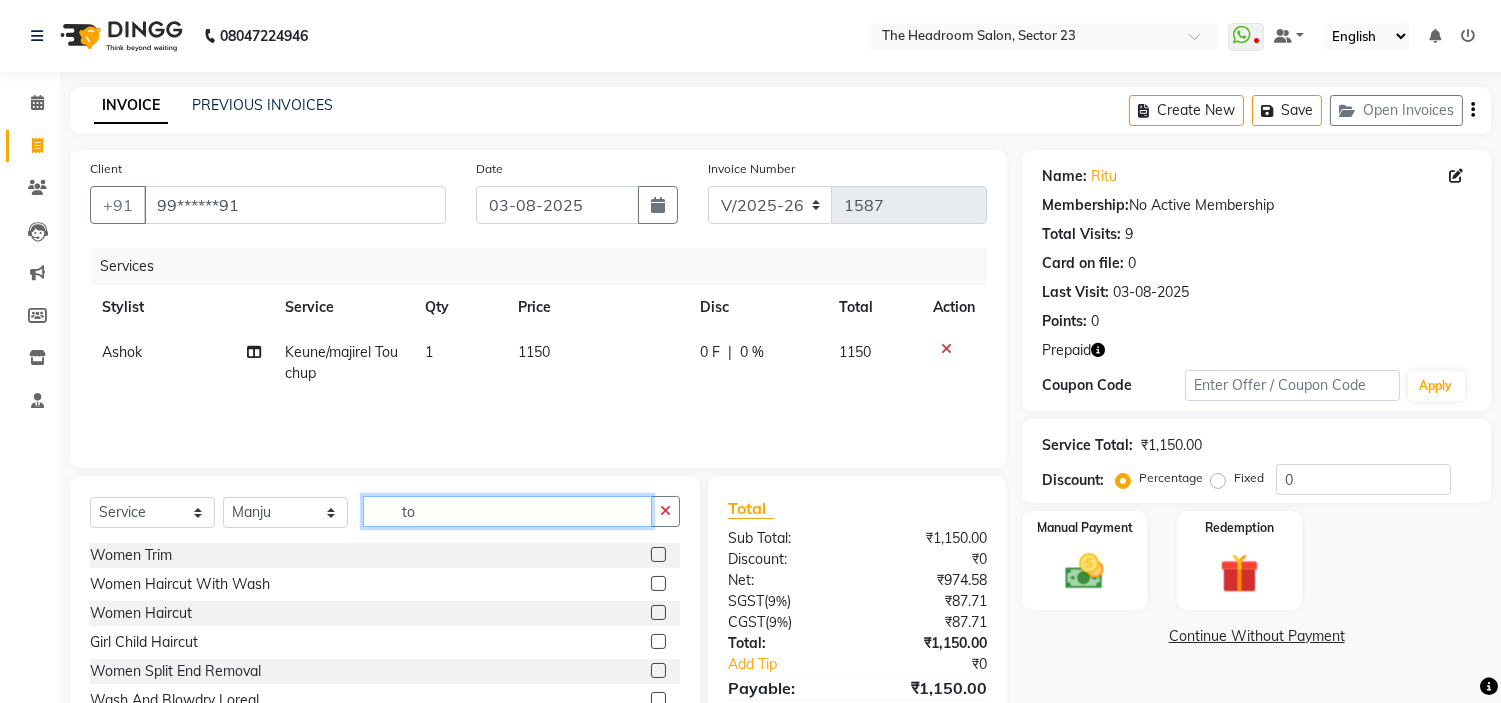 type on "t" 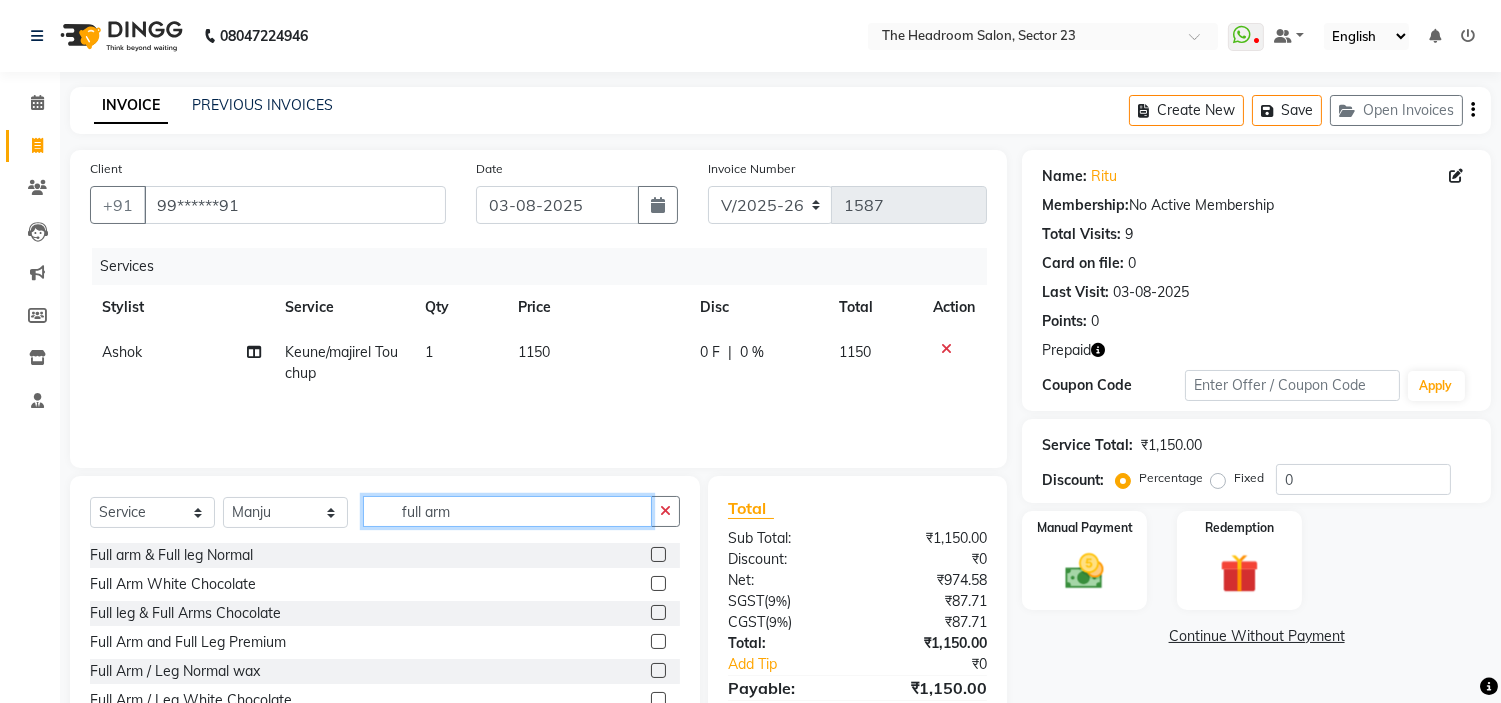 type on "full arm" 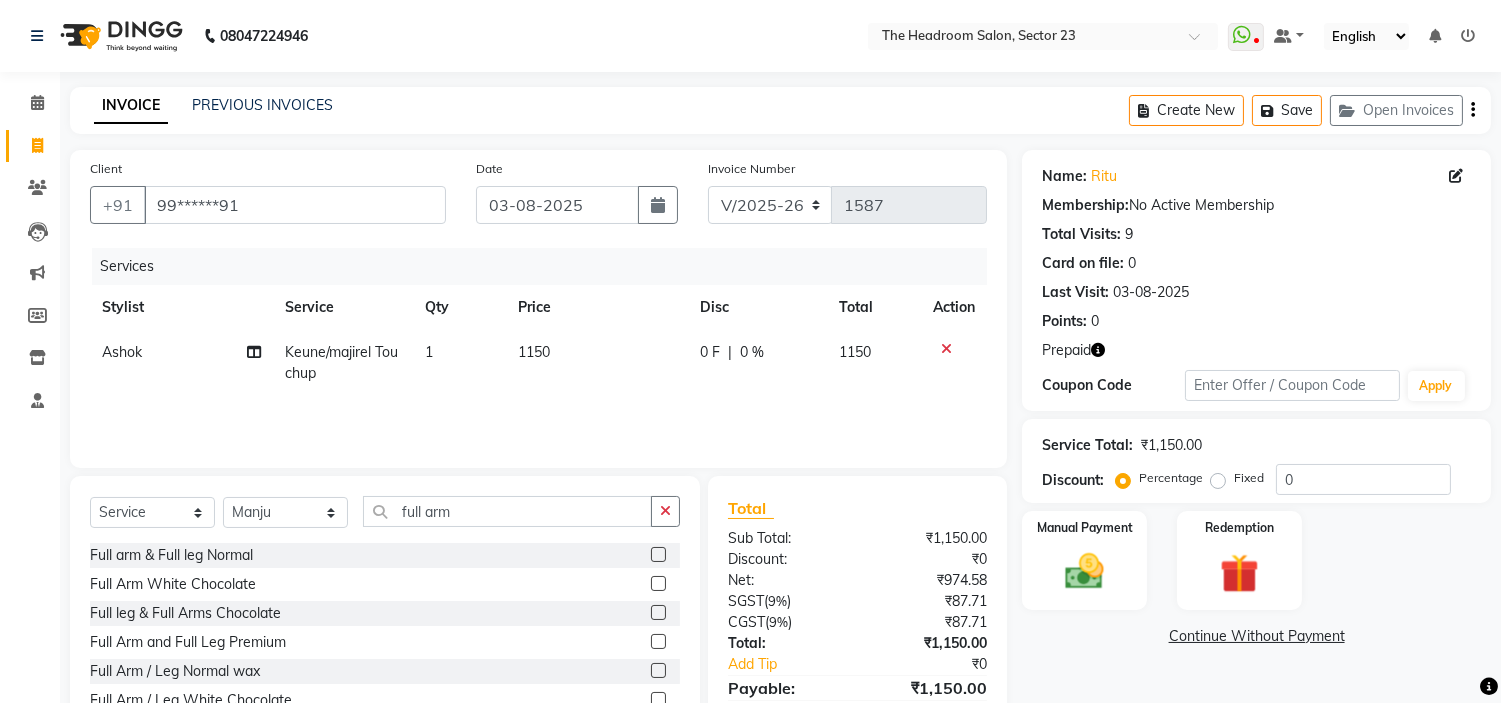 click 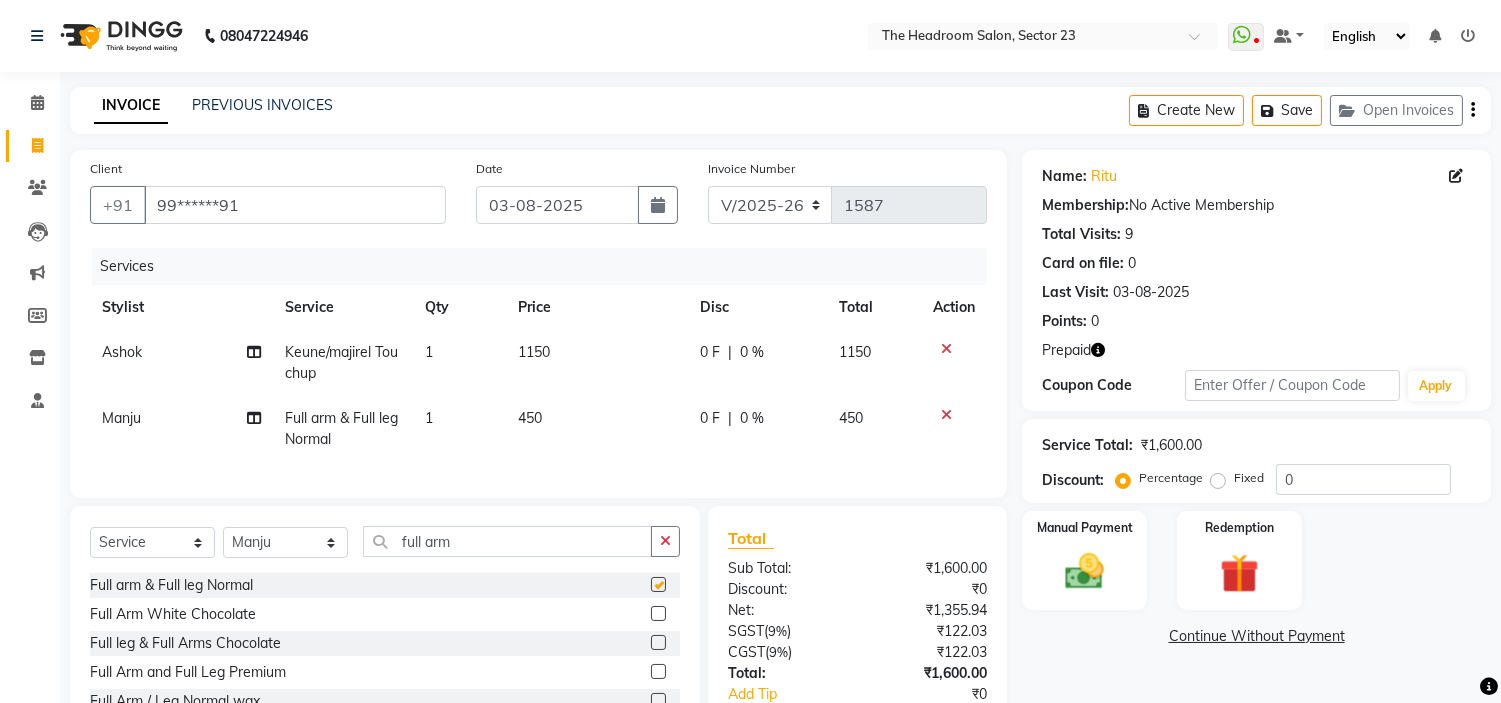 checkbox on "false" 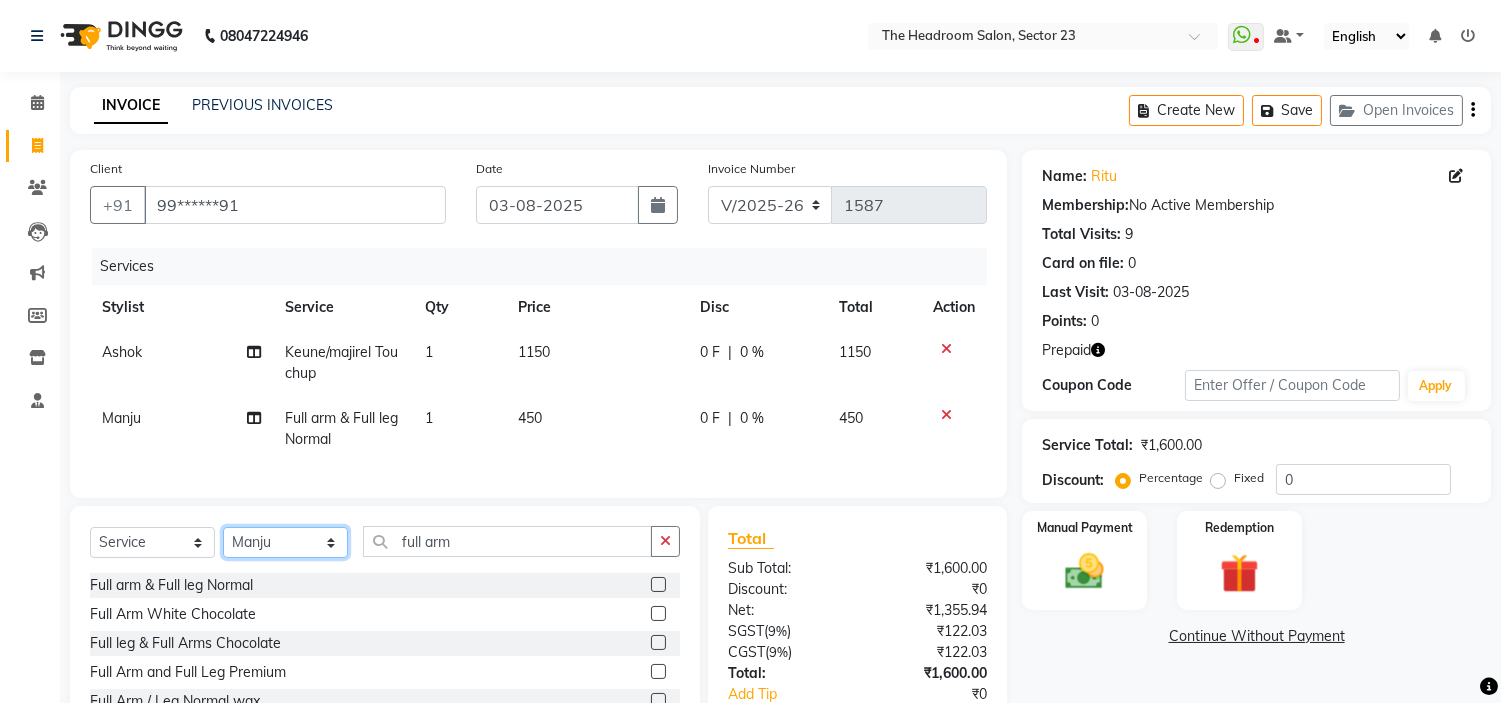 click on "Select Stylist [FIRST] [FIRST] [FIRST] [FIRST] [FIRST] [FIRST] [FIRST]" 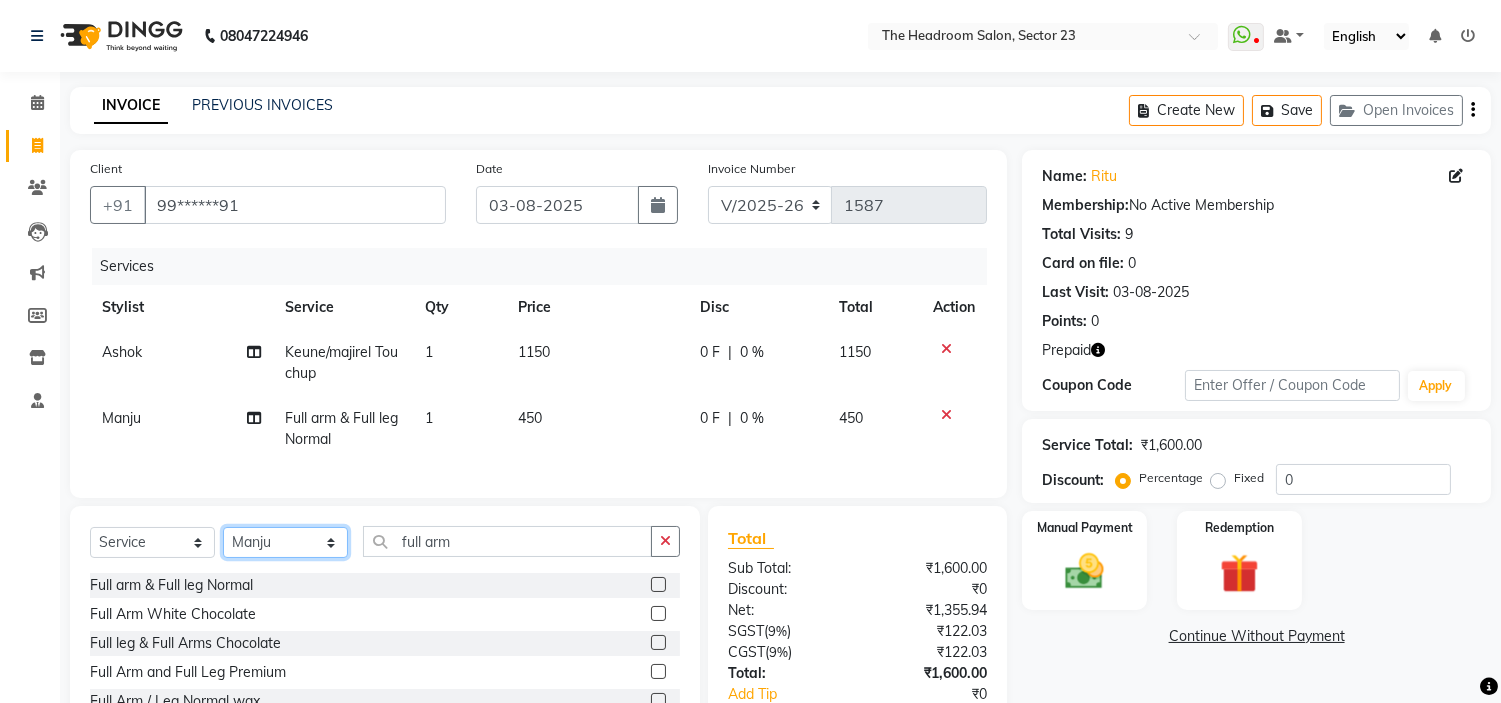 select on "64907" 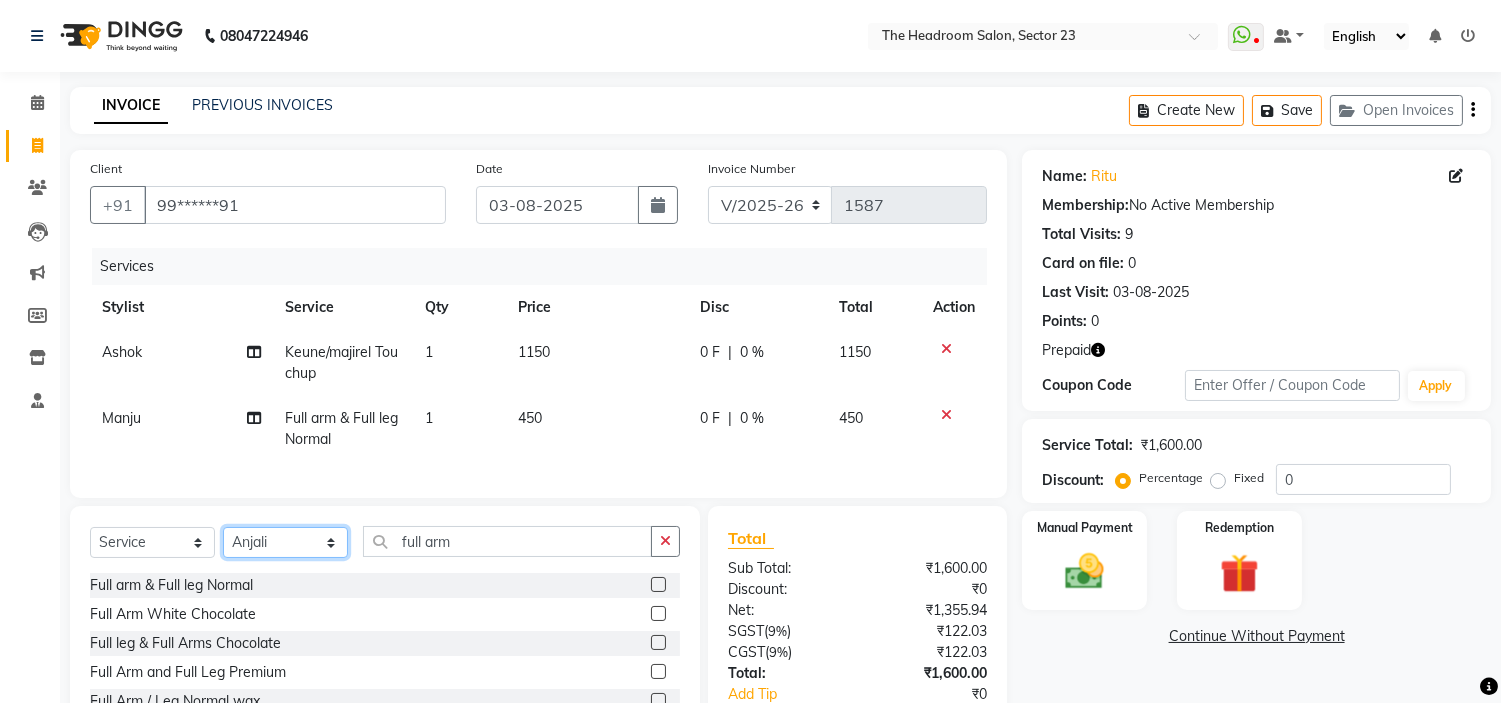 click on "Select Stylist [FIRST] [FIRST] [FIRST] [FIRST] [FIRST] [FIRST] [FIRST]" 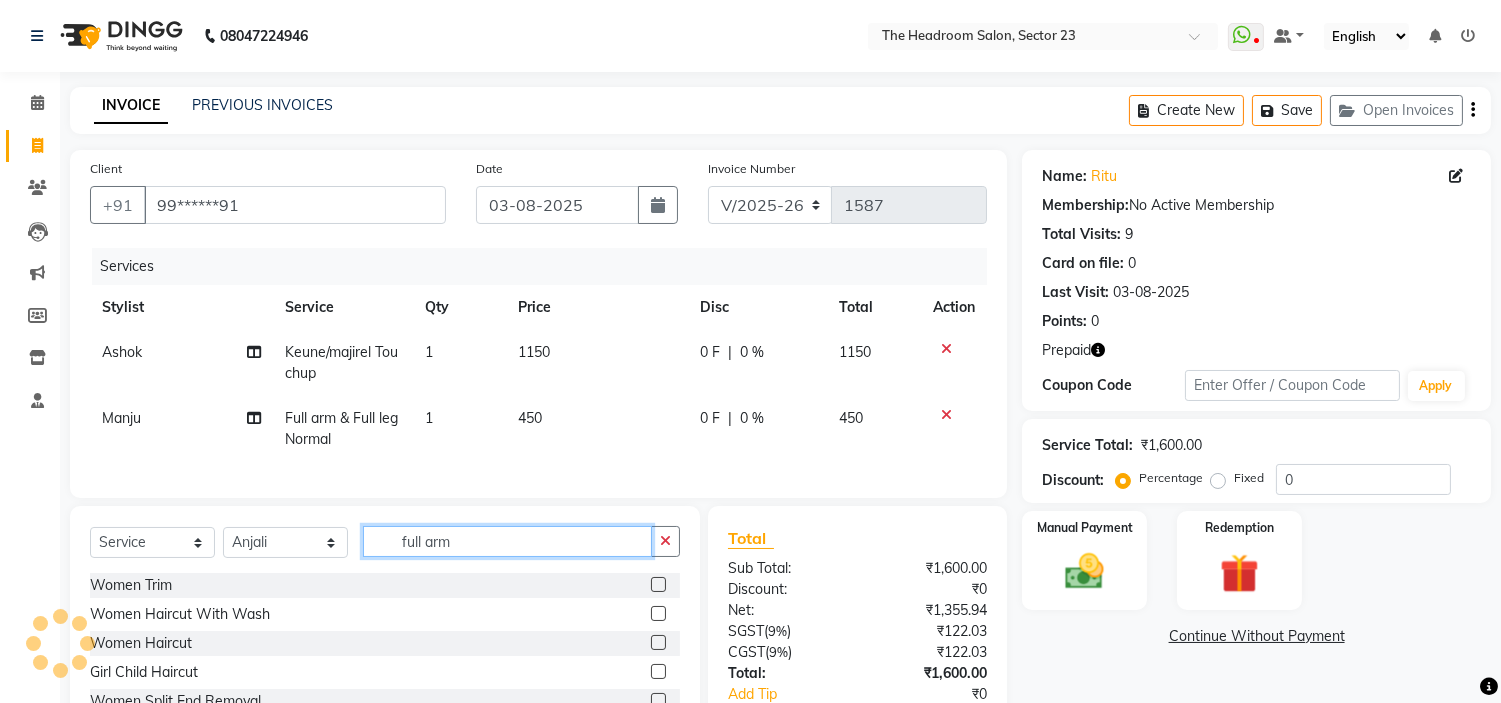 click on "full arm" 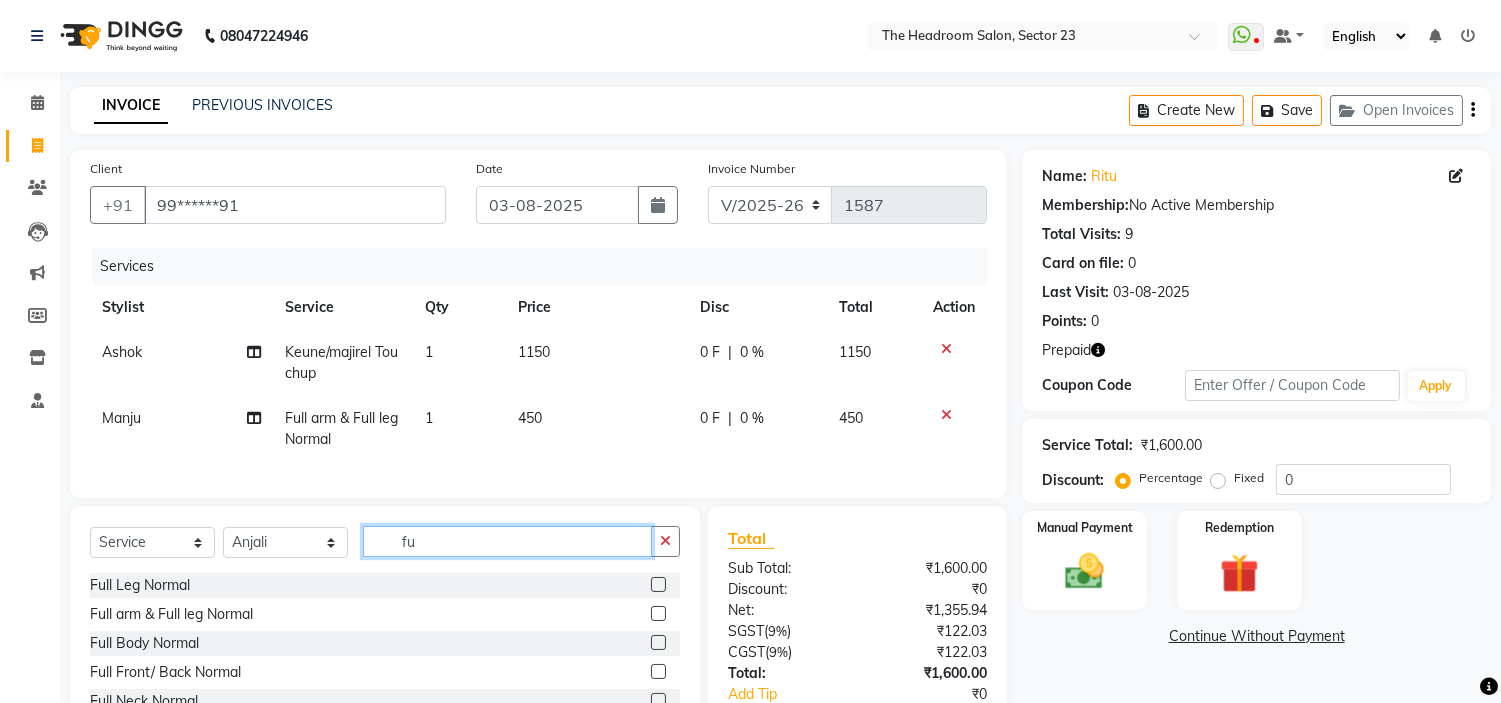 type on "f" 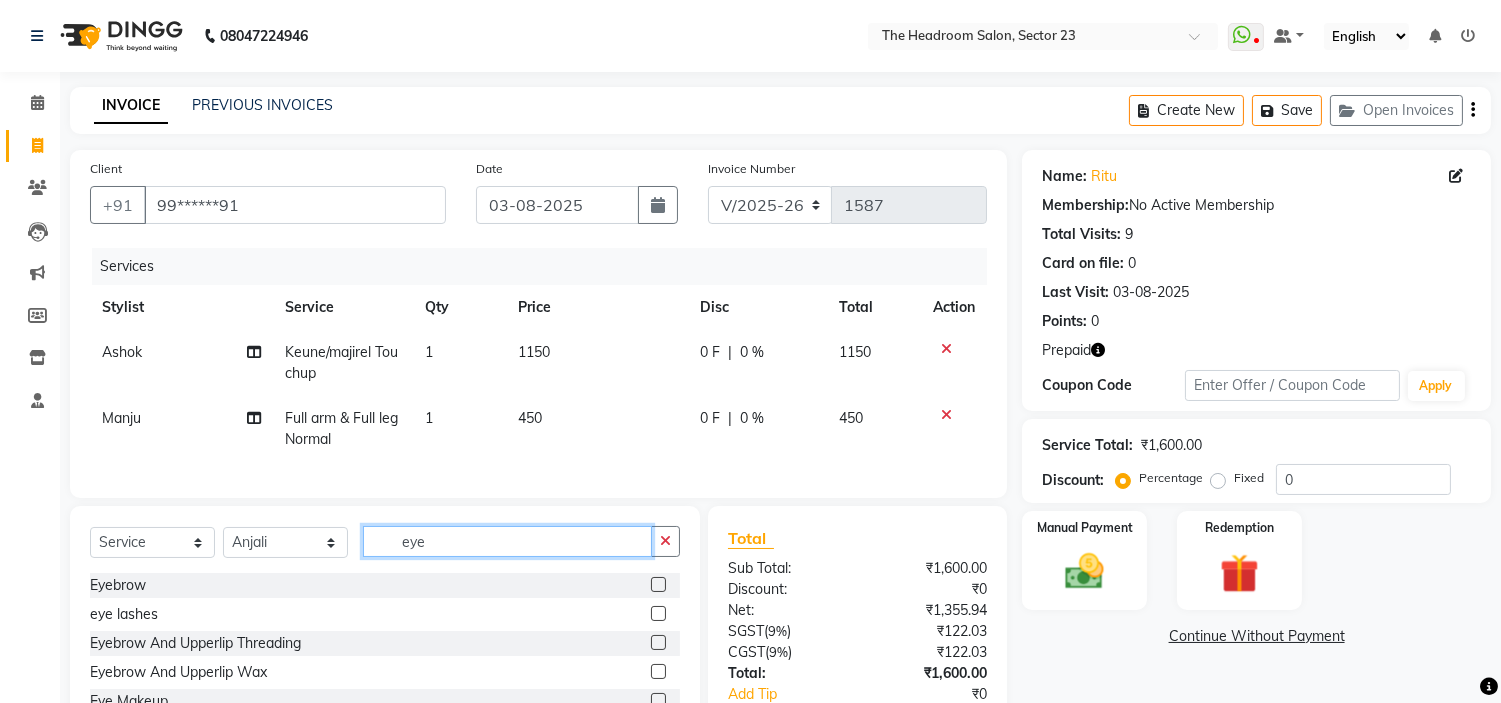 type on "eye" 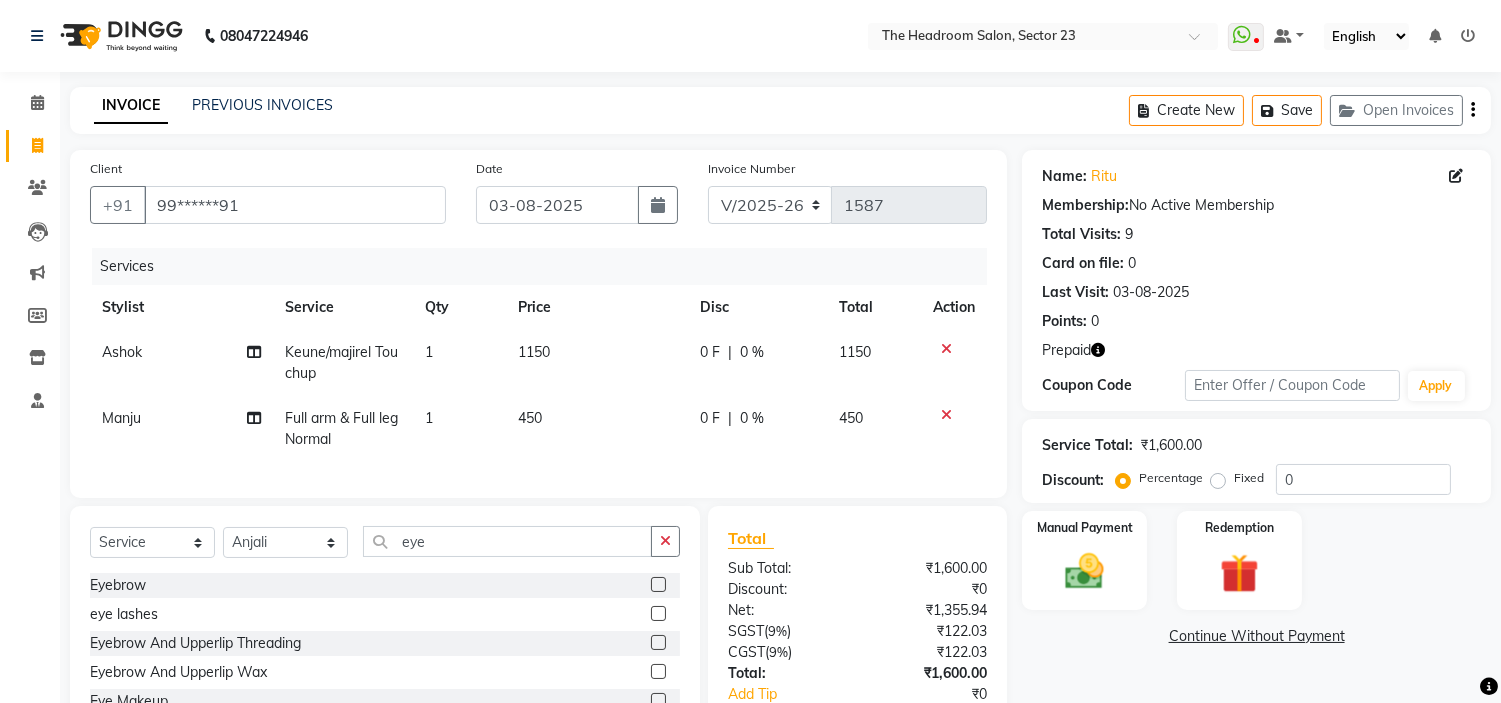 click 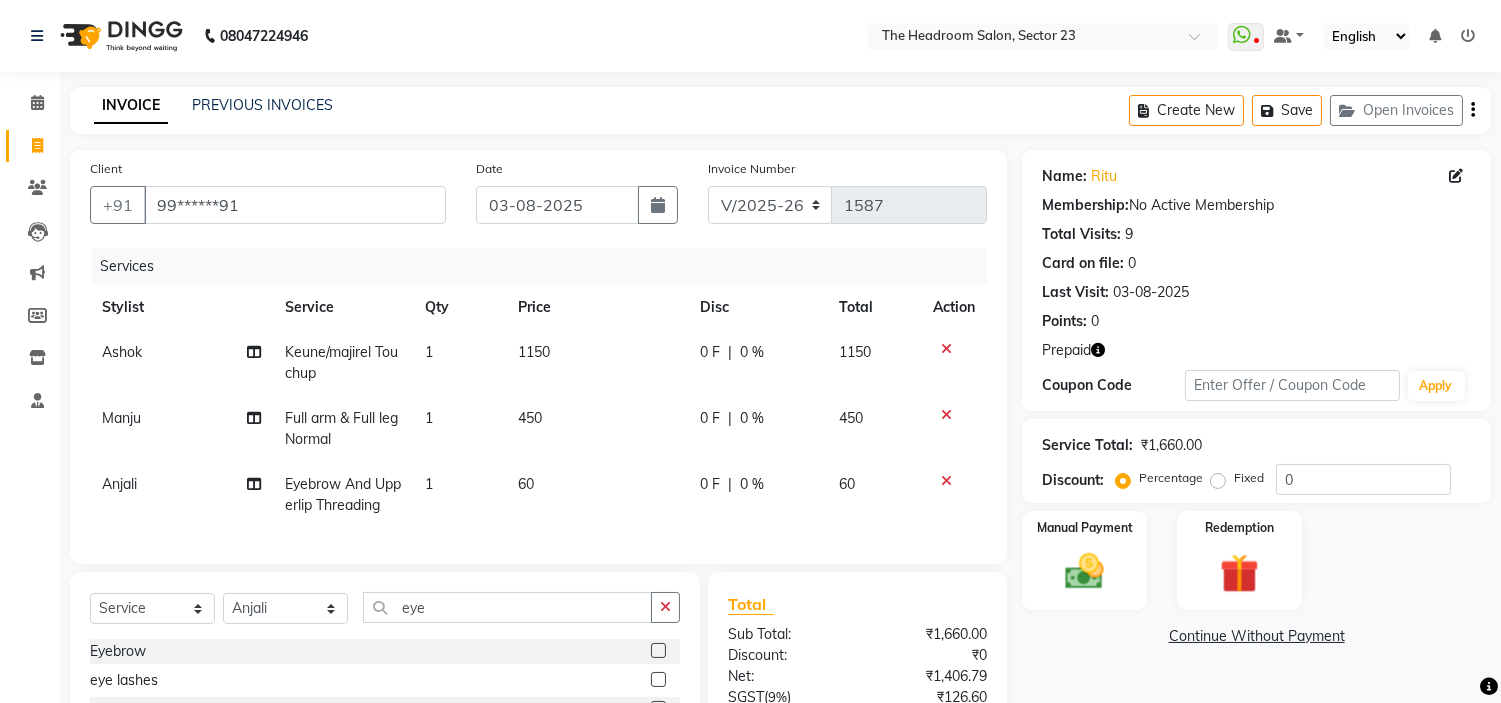 checkbox on "false" 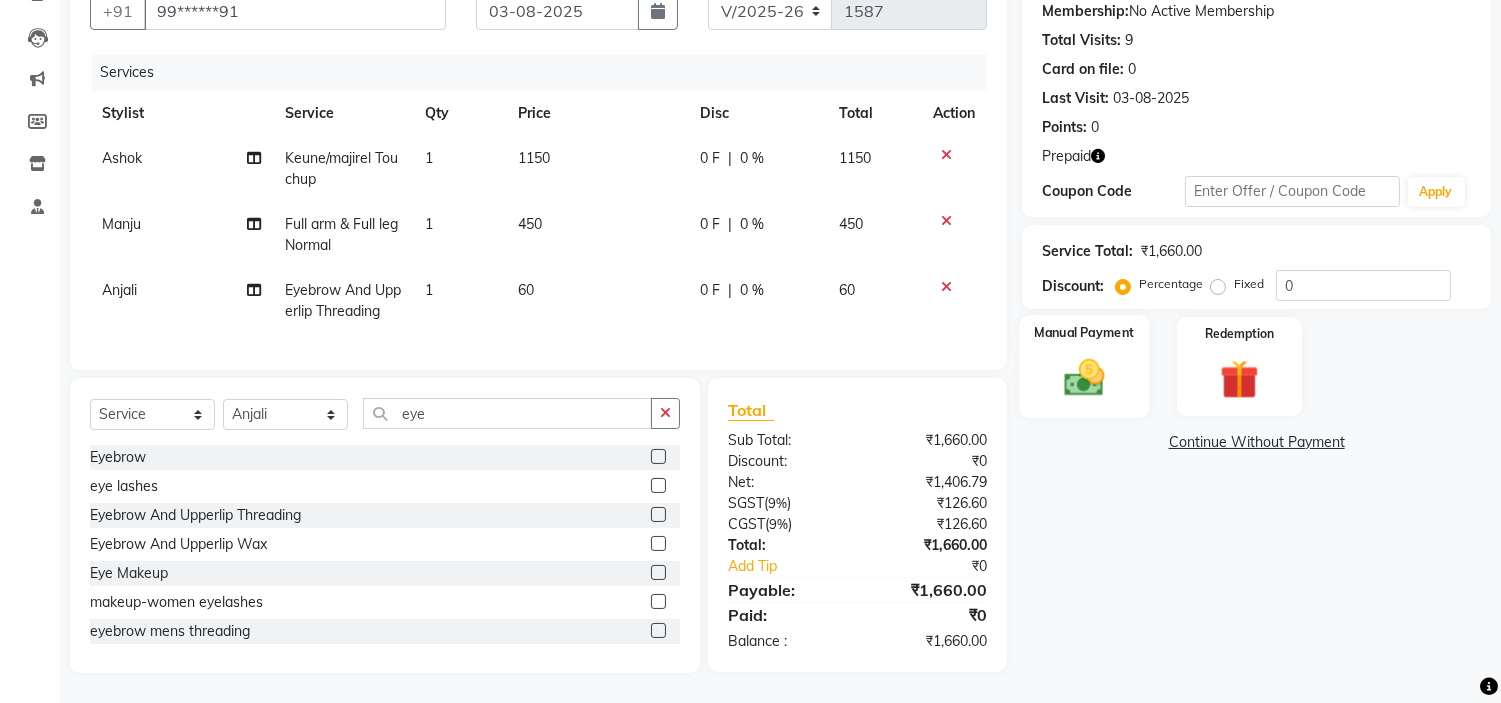 click on "Manual Payment" 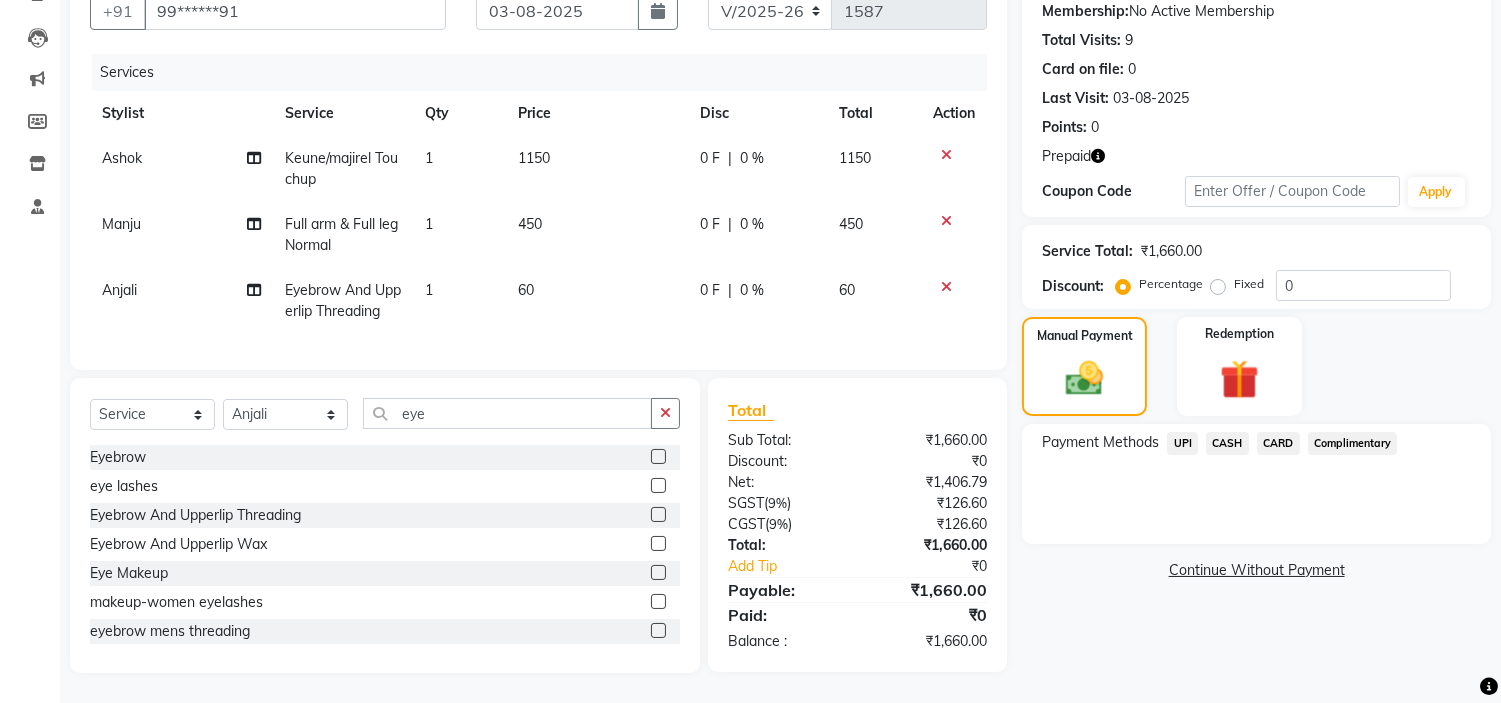 click on "UPI" 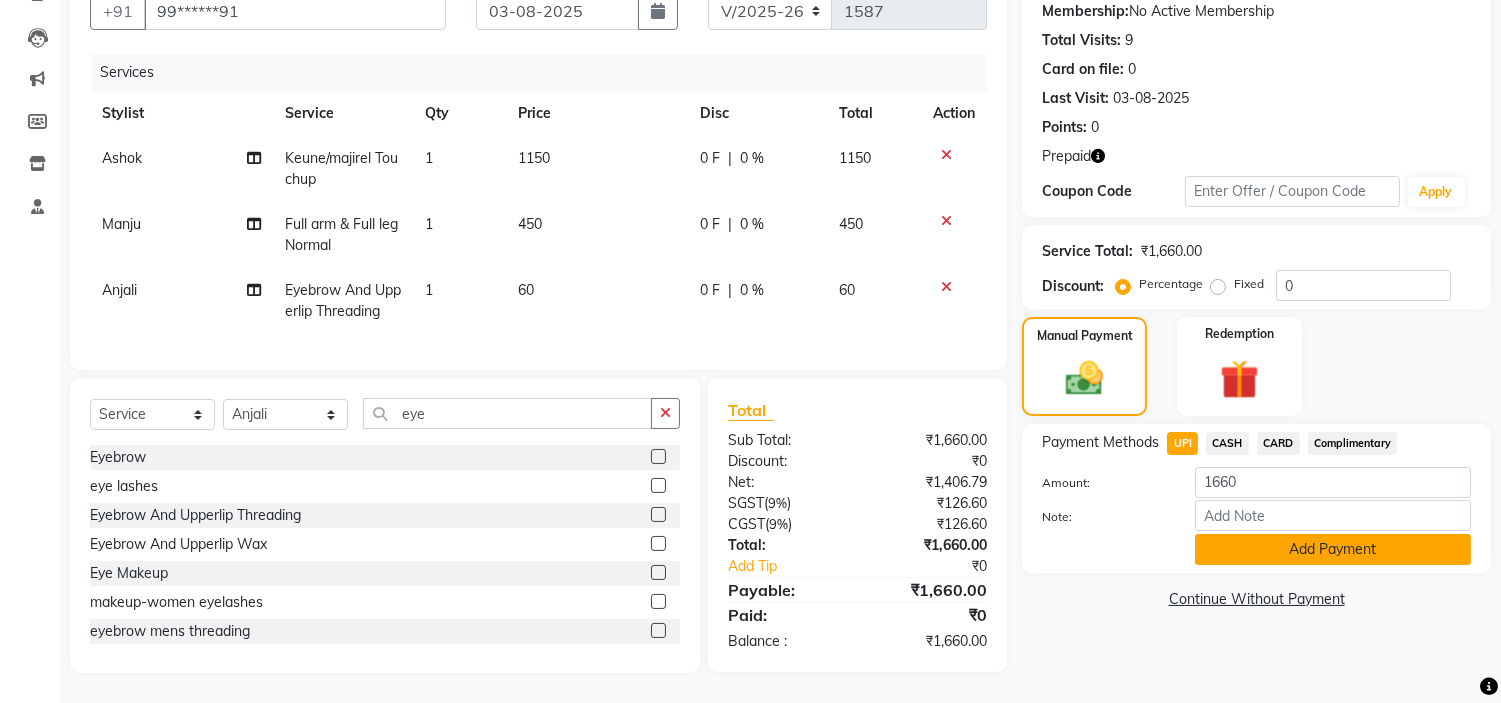 click on "Add Payment" 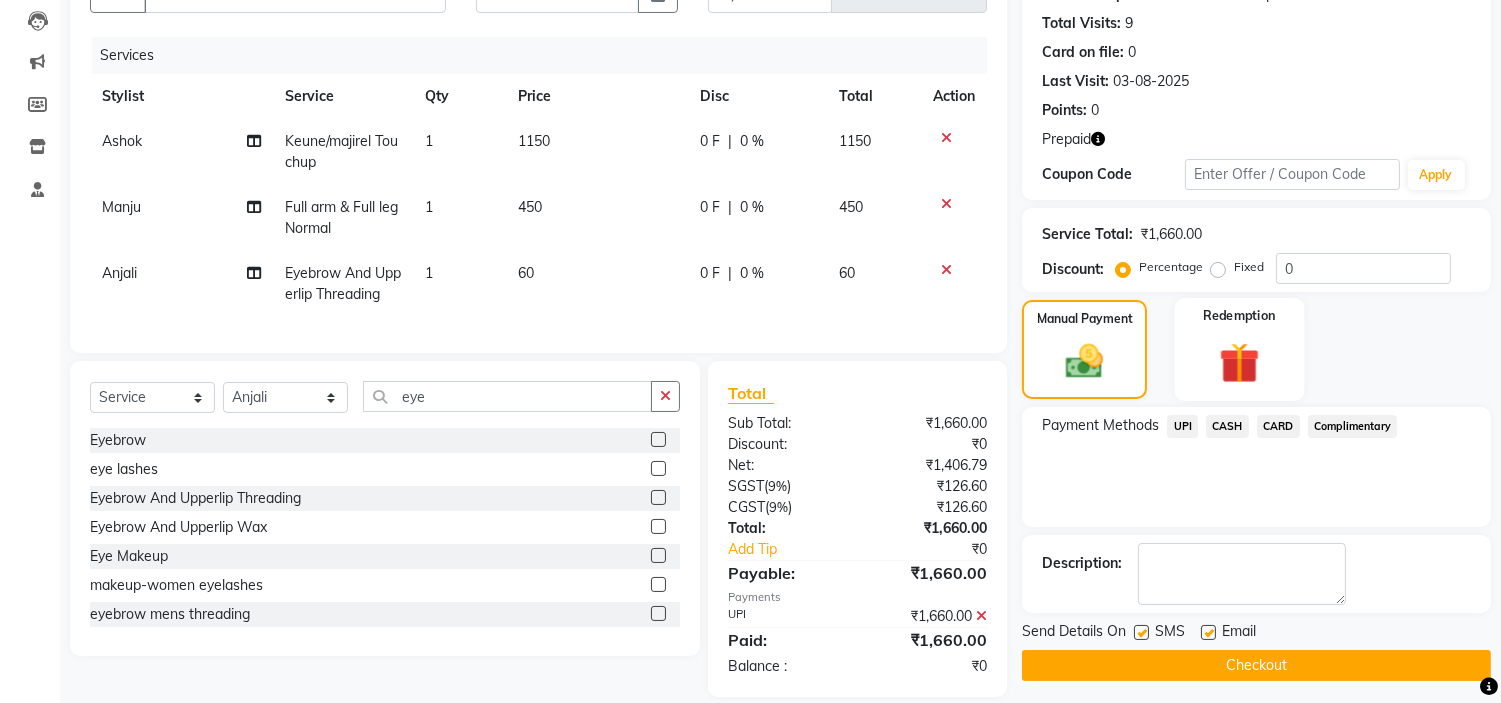 click 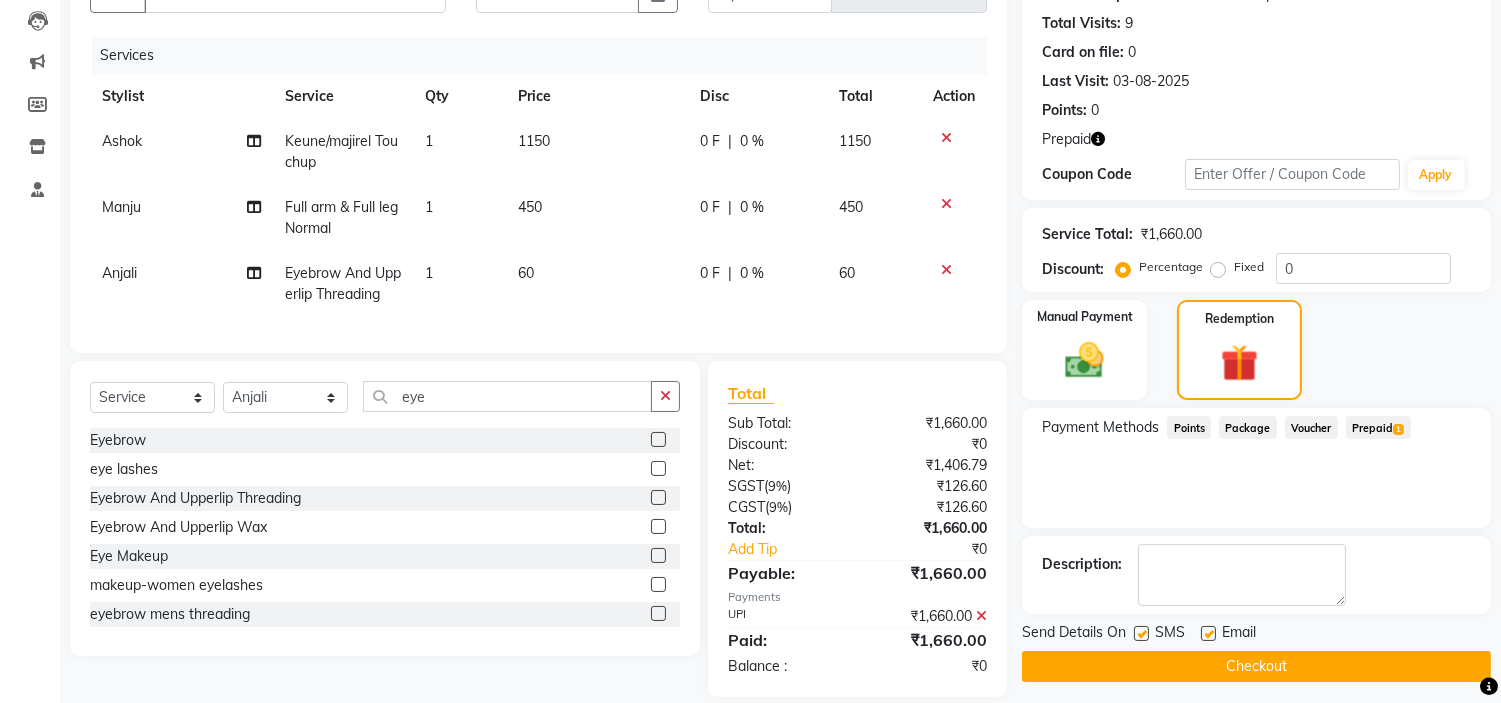click 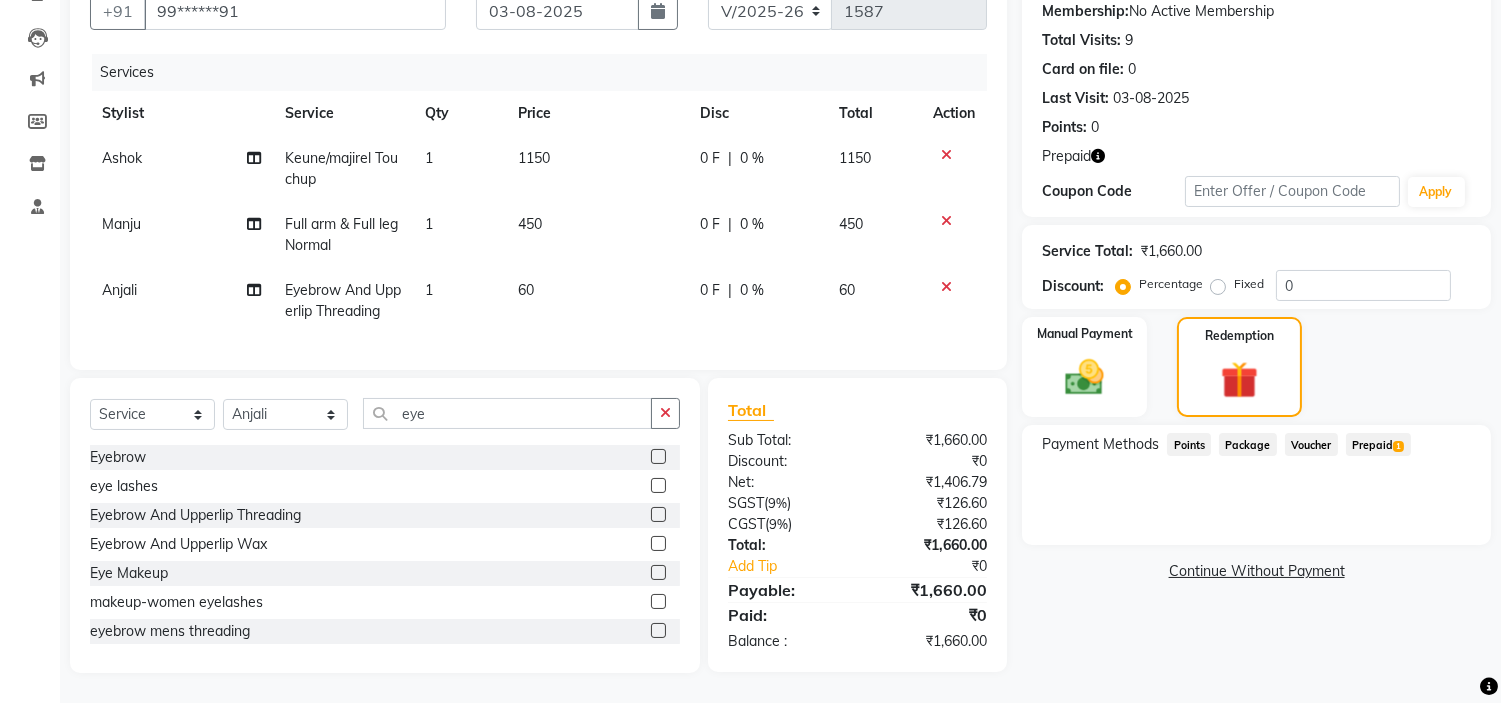 click on "Prepaid  1" 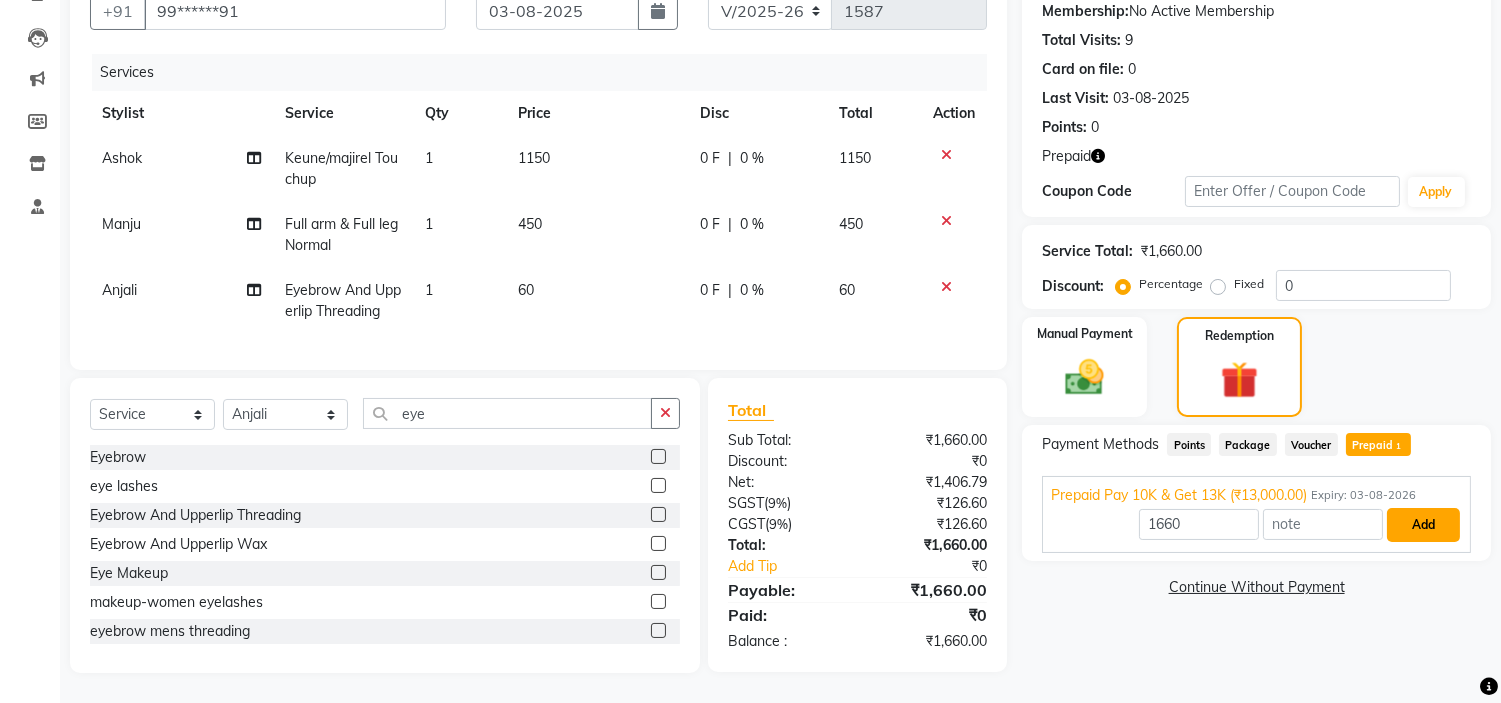 click on "Add" at bounding box center (1423, 525) 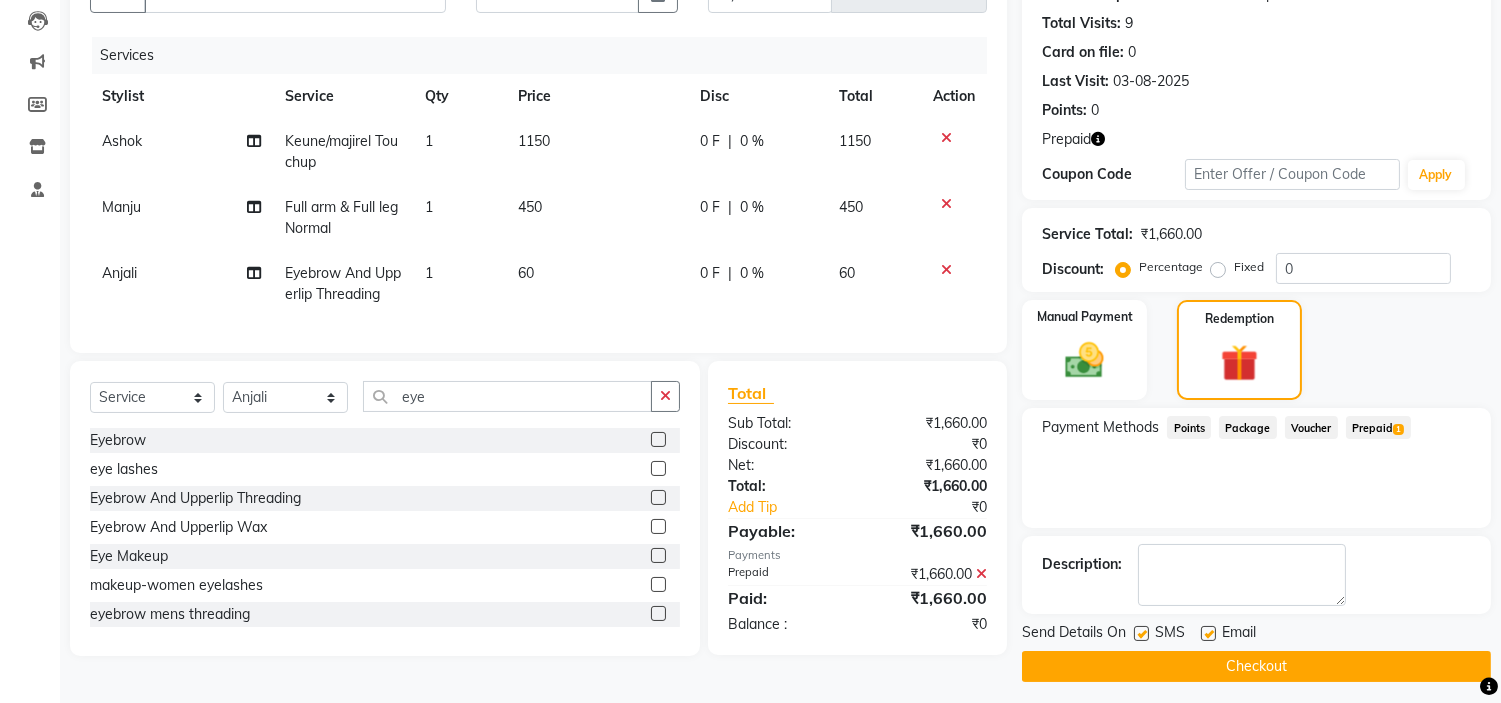scroll, scrollTop: 218, scrollLeft: 0, axis: vertical 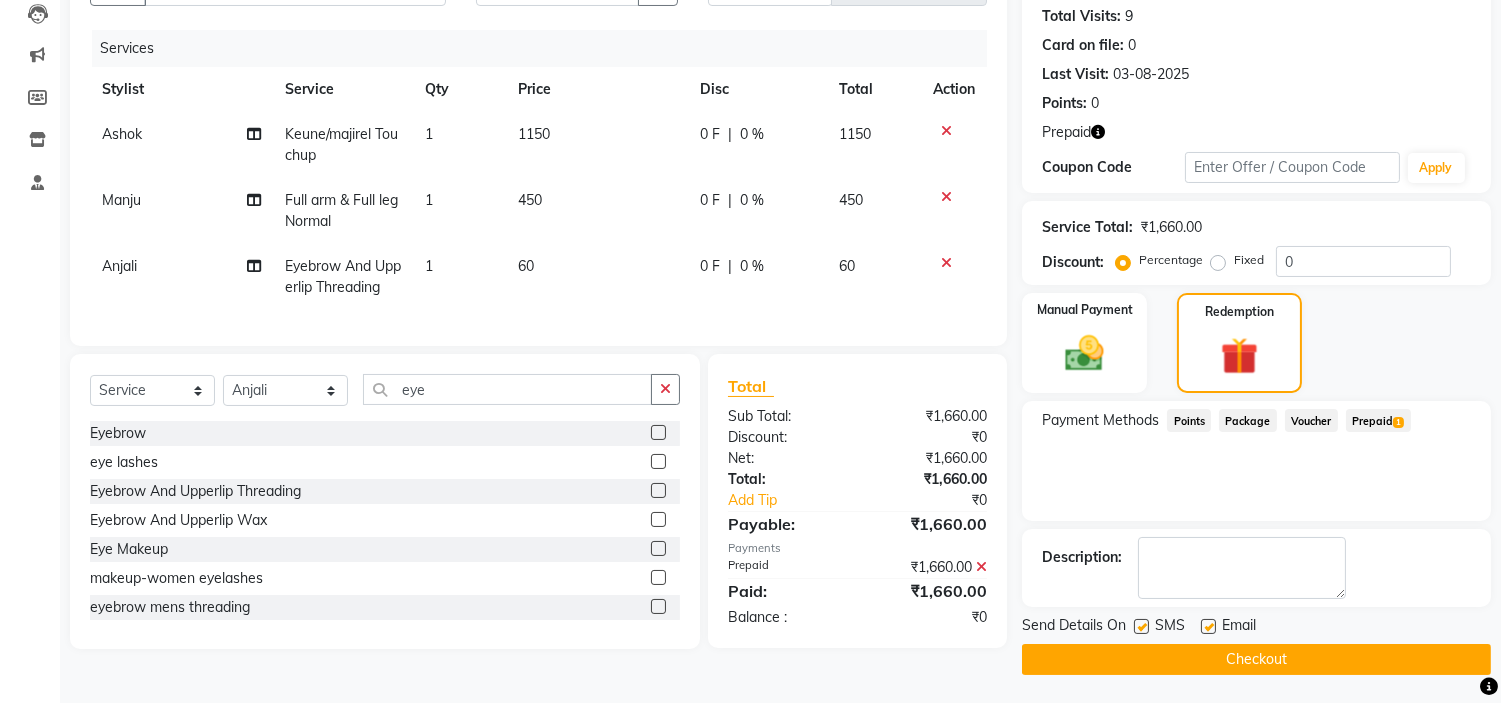 click on "Checkout" 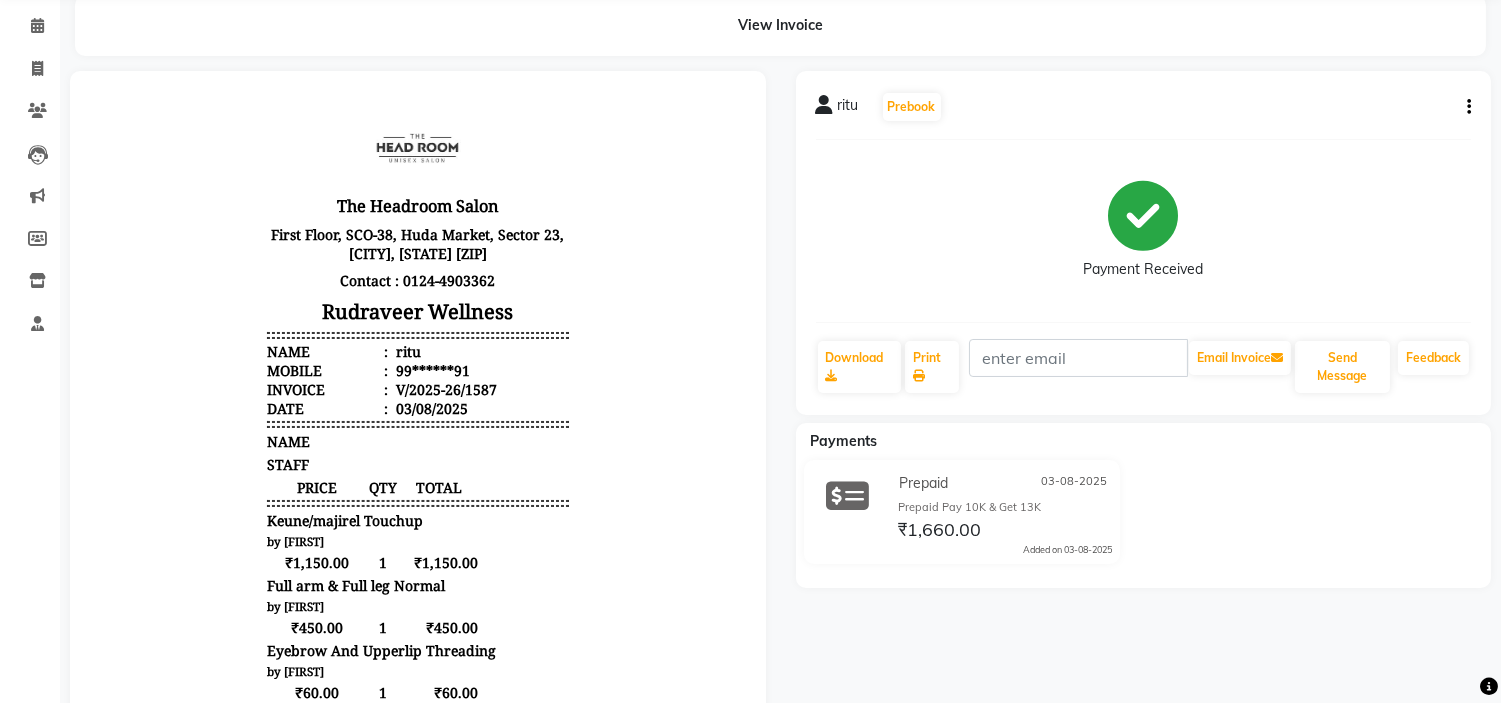 scroll, scrollTop: 0, scrollLeft: 0, axis: both 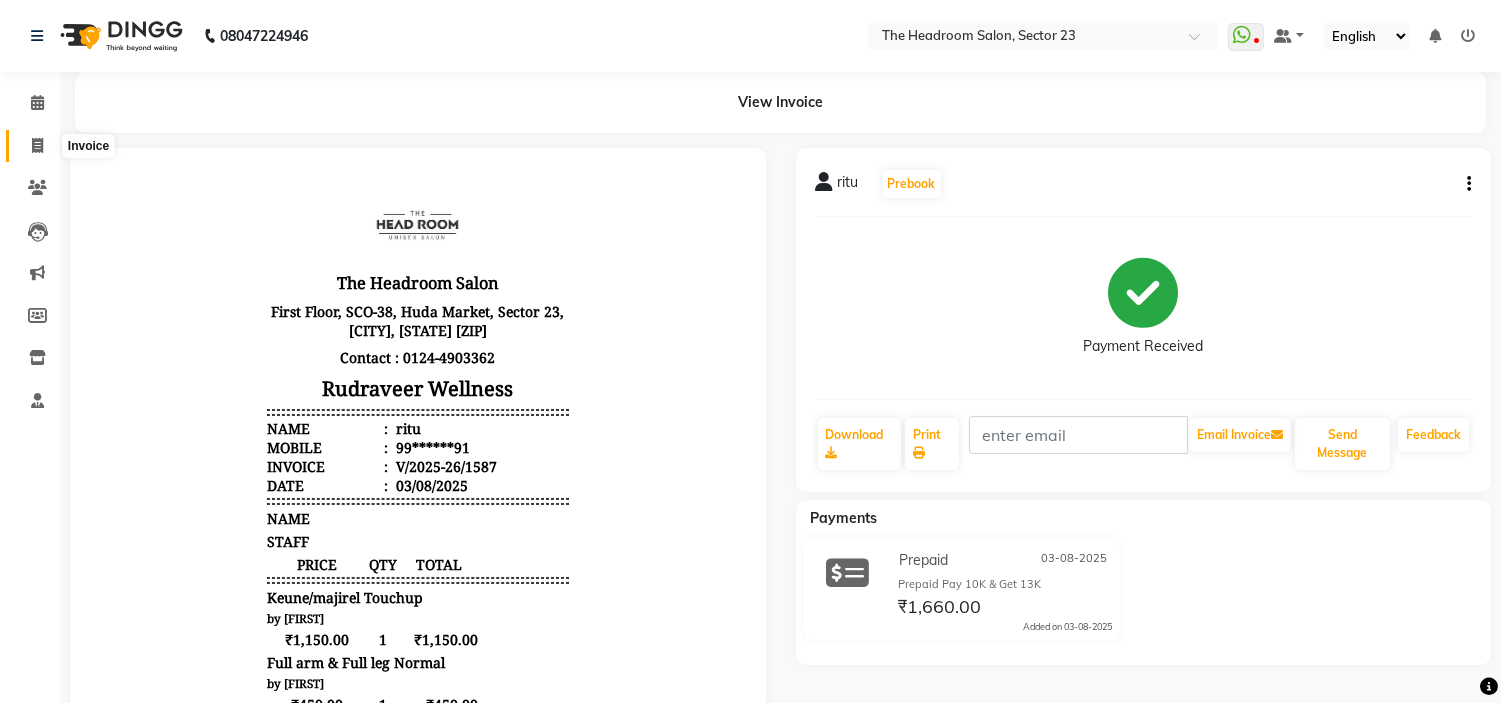 click 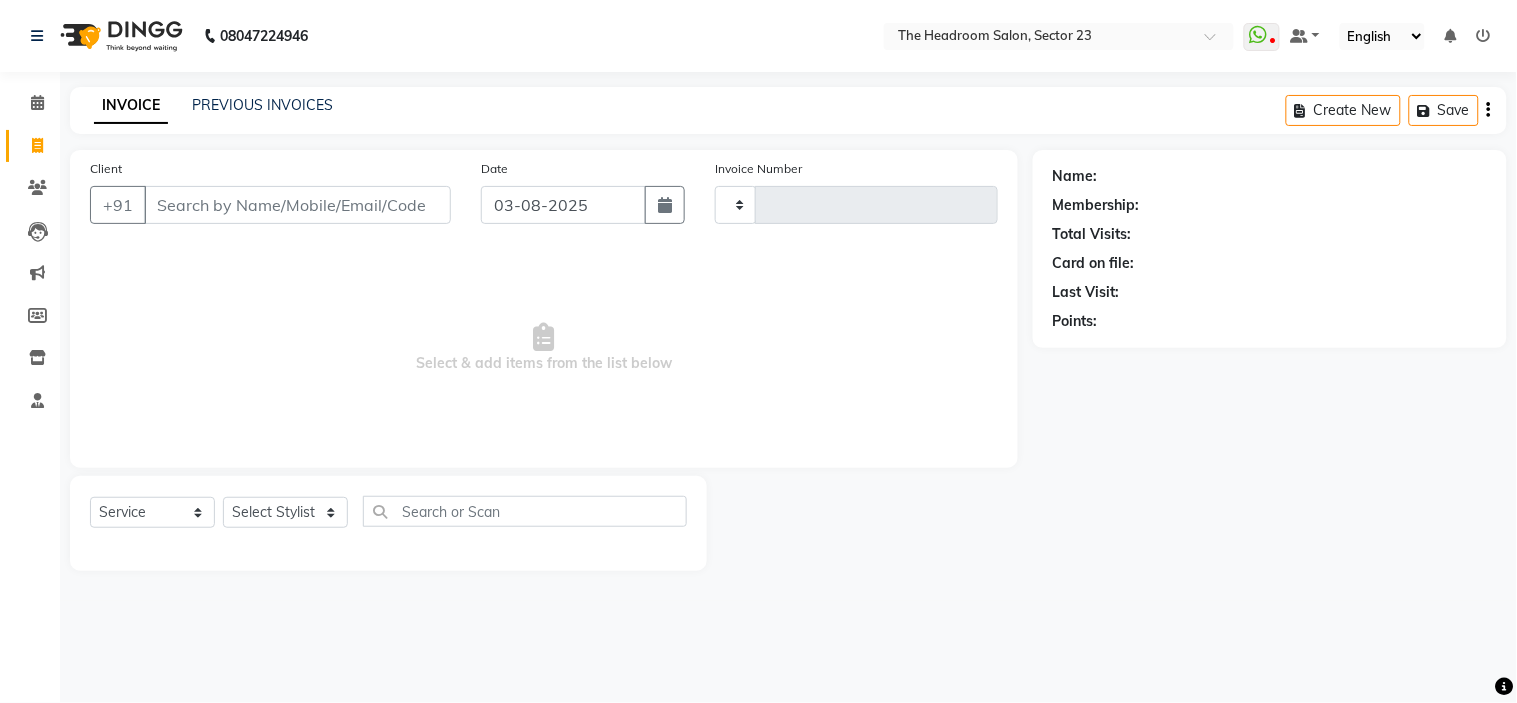 type on "1588" 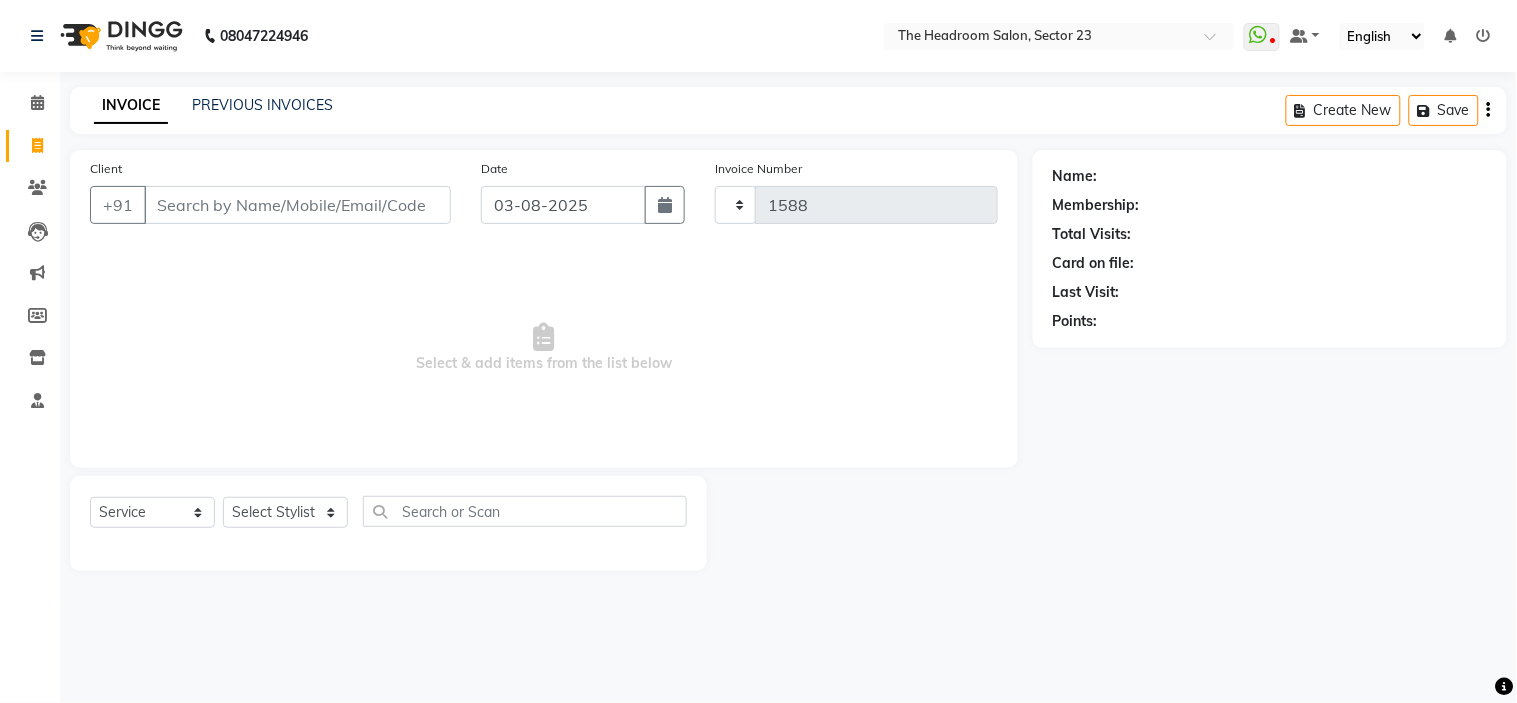 select on "6796" 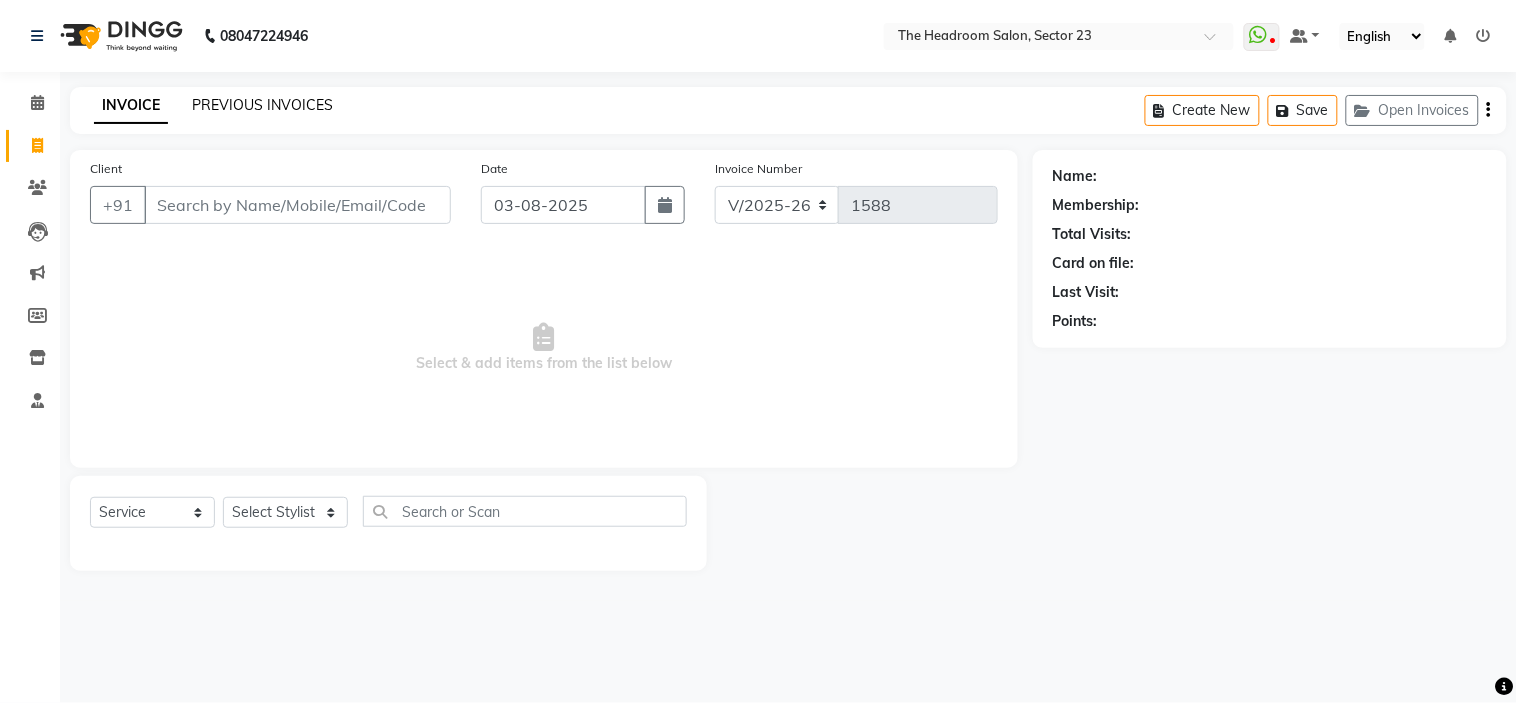 click on "PREVIOUS INVOICES" 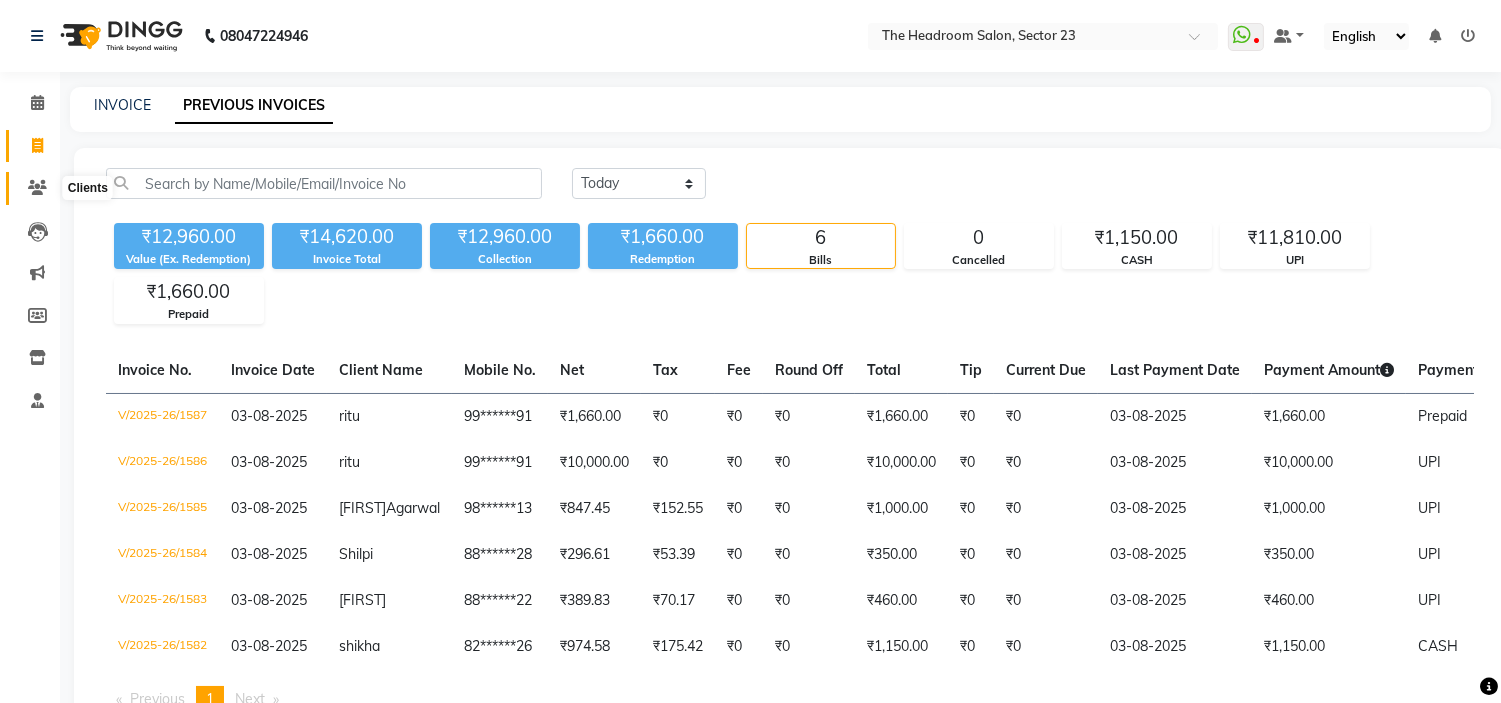 click 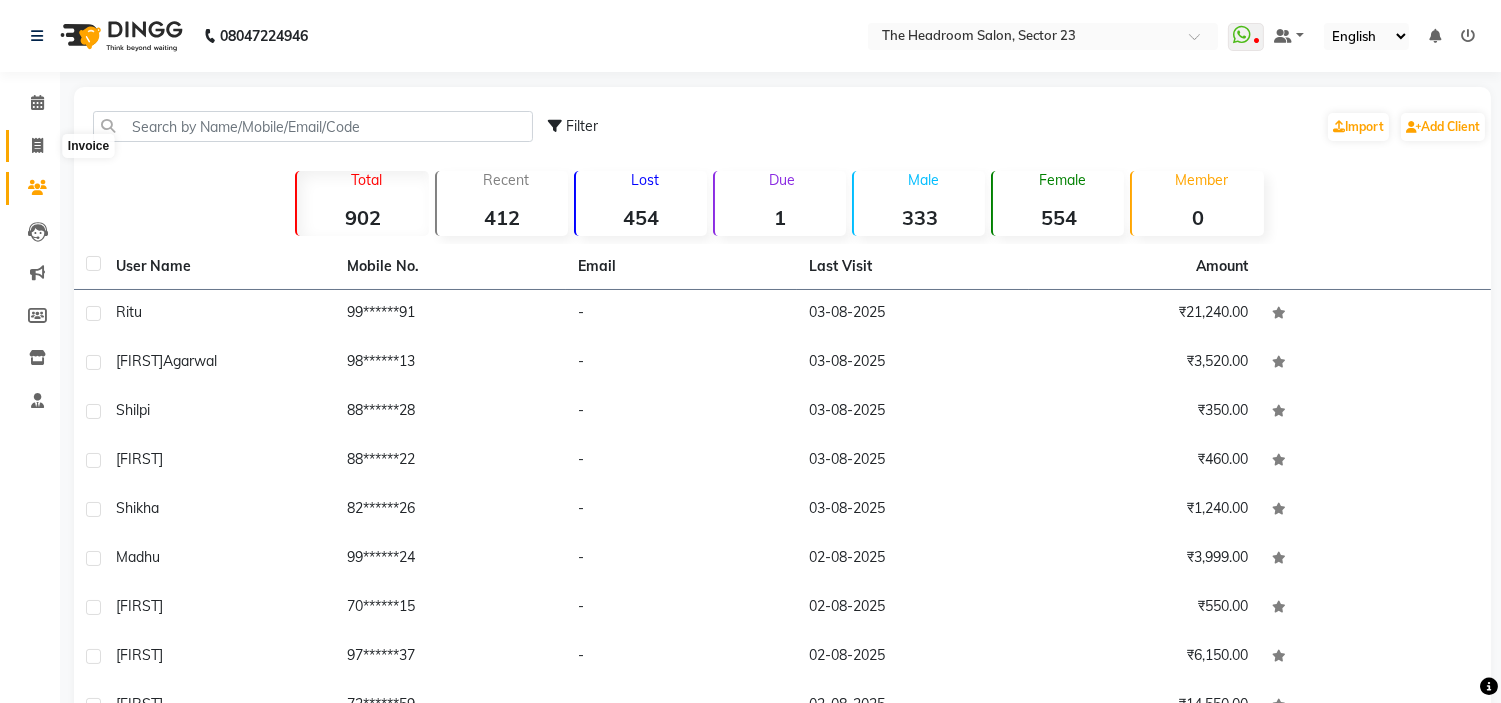 click 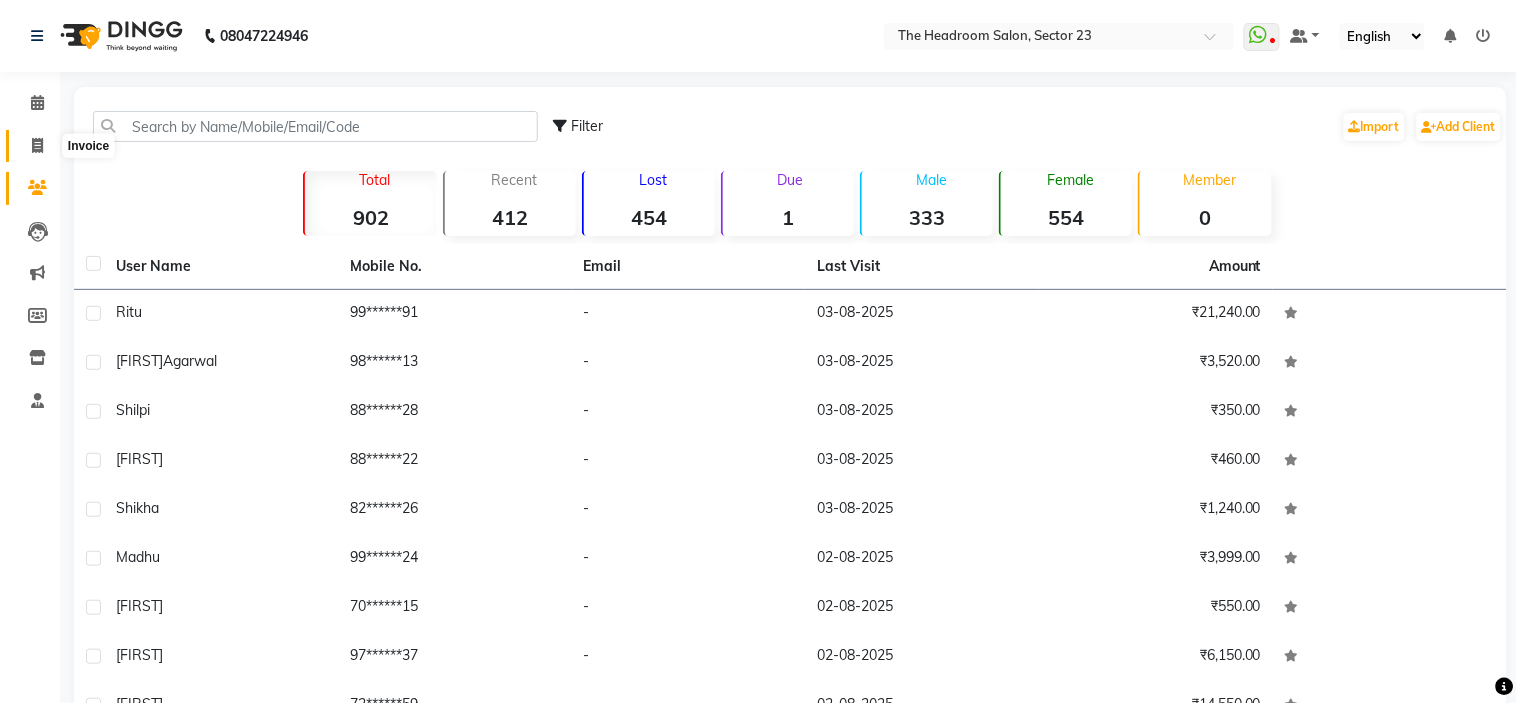 select on "6796" 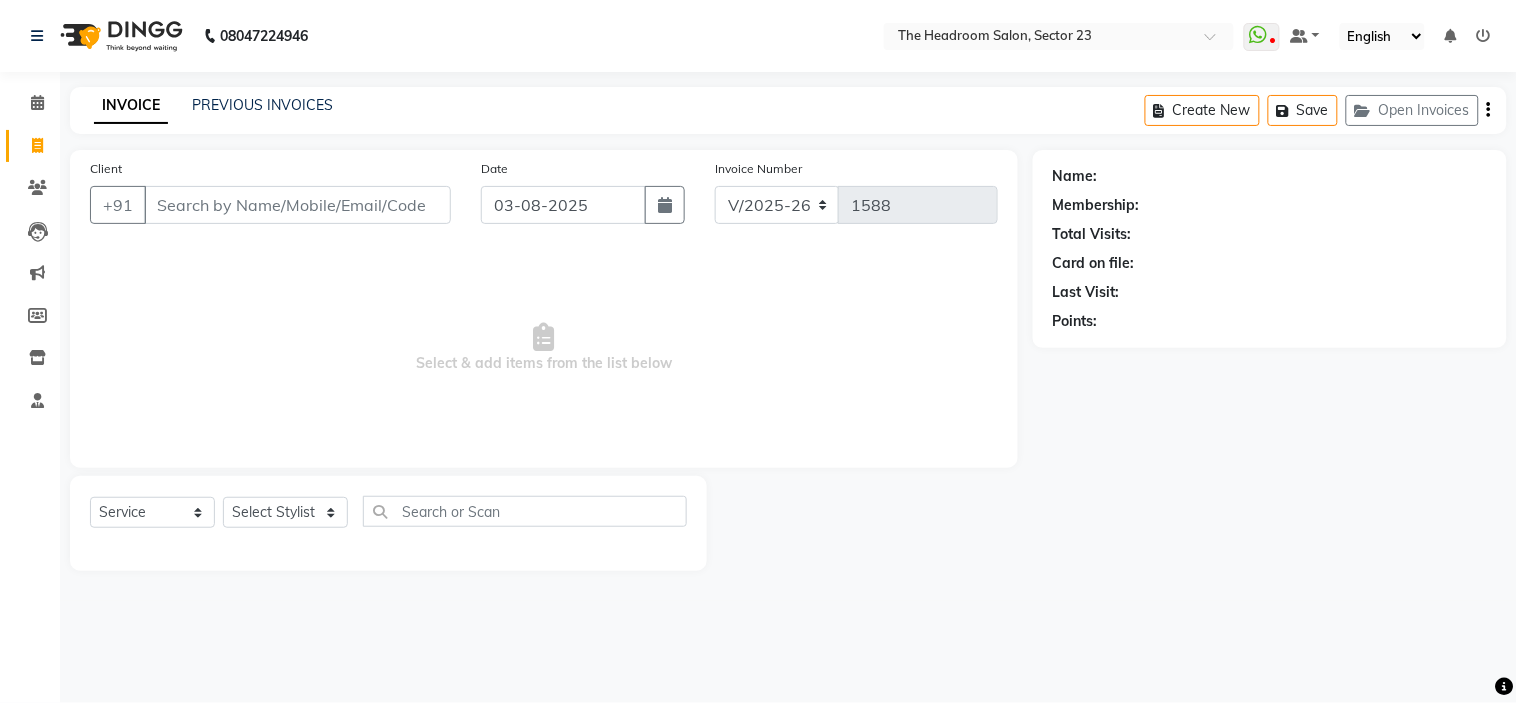 click on "[PHONE] Select Location × The Headroom Salon, [CITY]  WhatsApp Status  ✕ Status:  Disconnected Most Recent Message: [DATE]     [TIME] Recent Service Activity: [DATE]     [TIME]  [PHONE] Whatsapp Settings Default Panel My Panel English ENGLISH Español العربية मराठी हिंदी ગુજરાતી தமிழ் 中文 Notifications nothing to show" 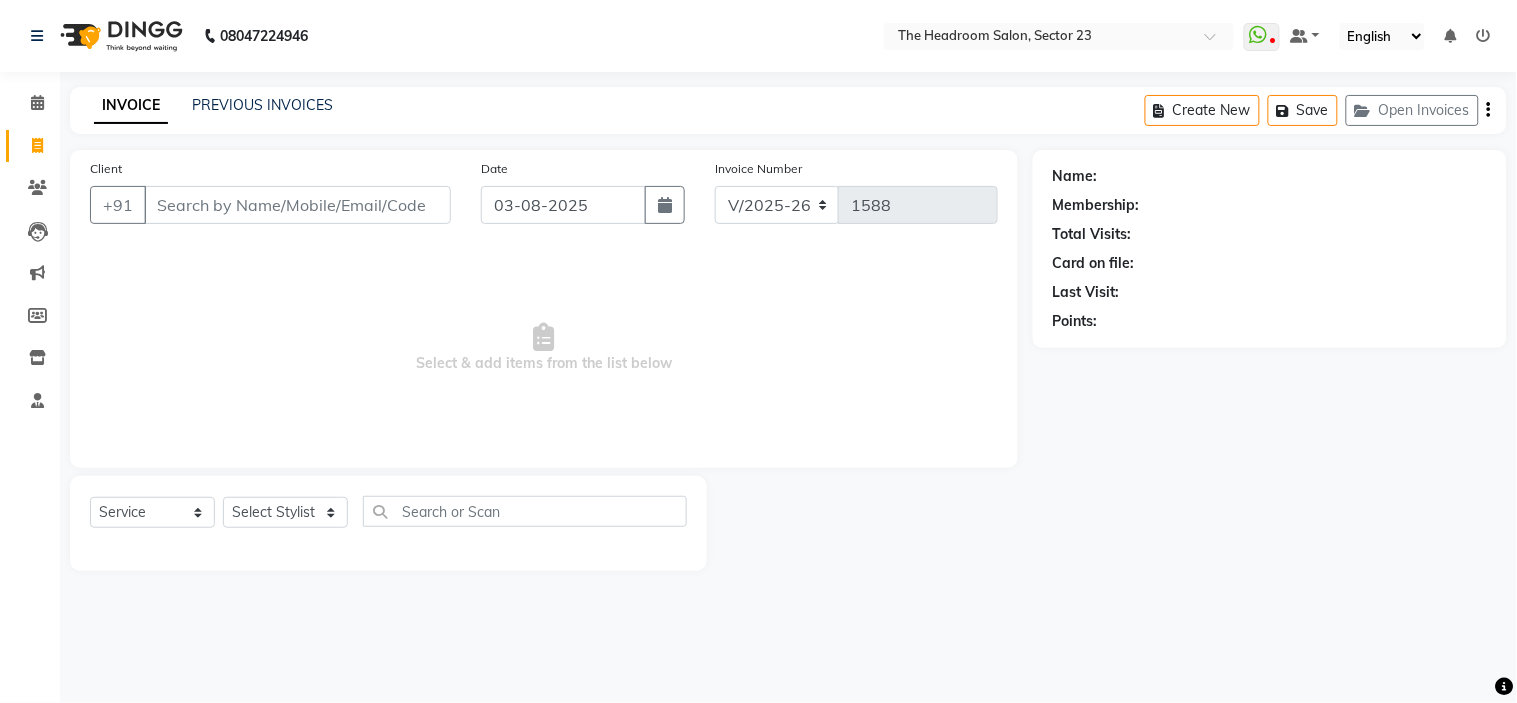 click on "[PHONE] Select Location × The Headroom Salon, [CITY]  WhatsApp Status  ✕ Status:  Disconnected Most Recent Message: [DATE]     [TIME] Recent Service Activity: [DATE]     [TIME]  [PHONE] Whatsapp Settings Default Panel My Panel English ENGLISH Español العربية मराठी हिंदी ગુજરાતી தமிழ் 中文 Notifications nothing to show" 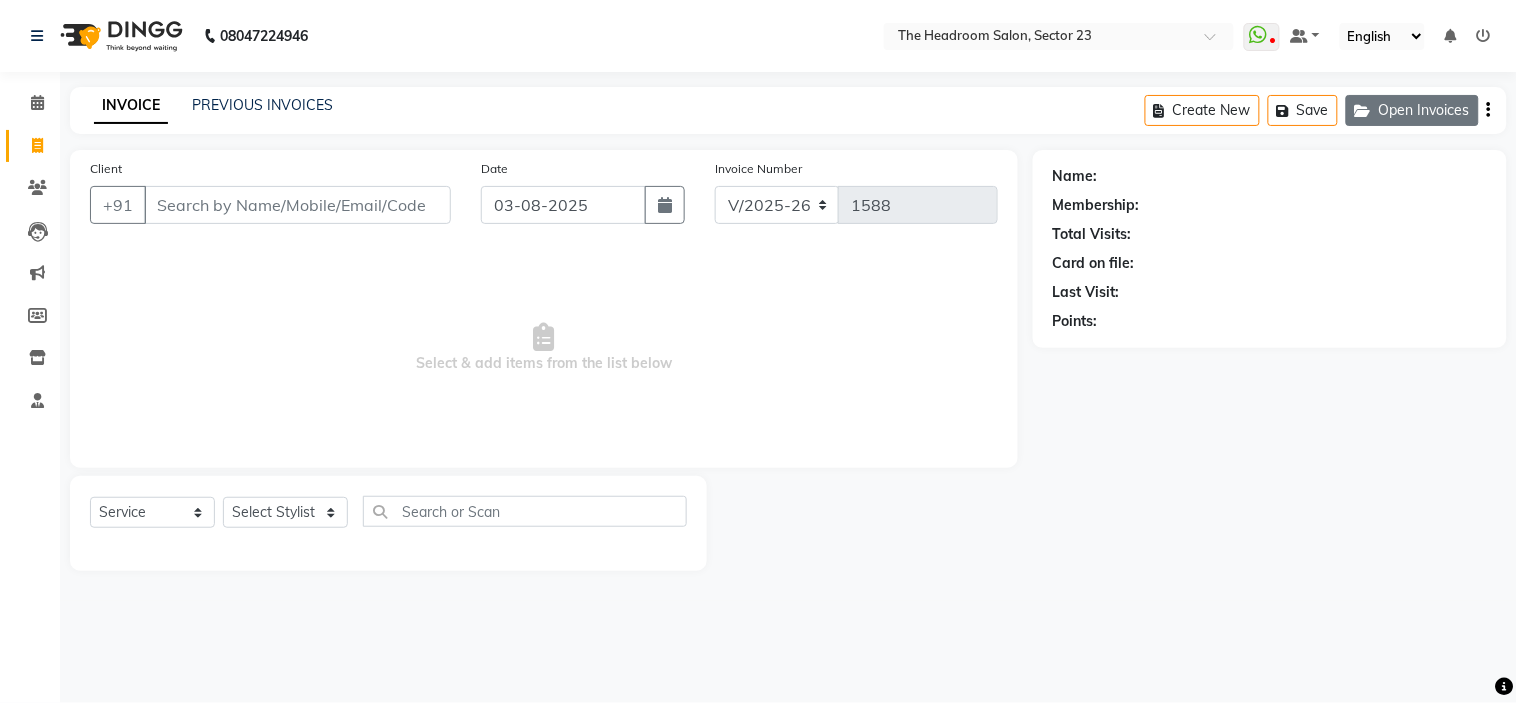 click on "Open Invoices" 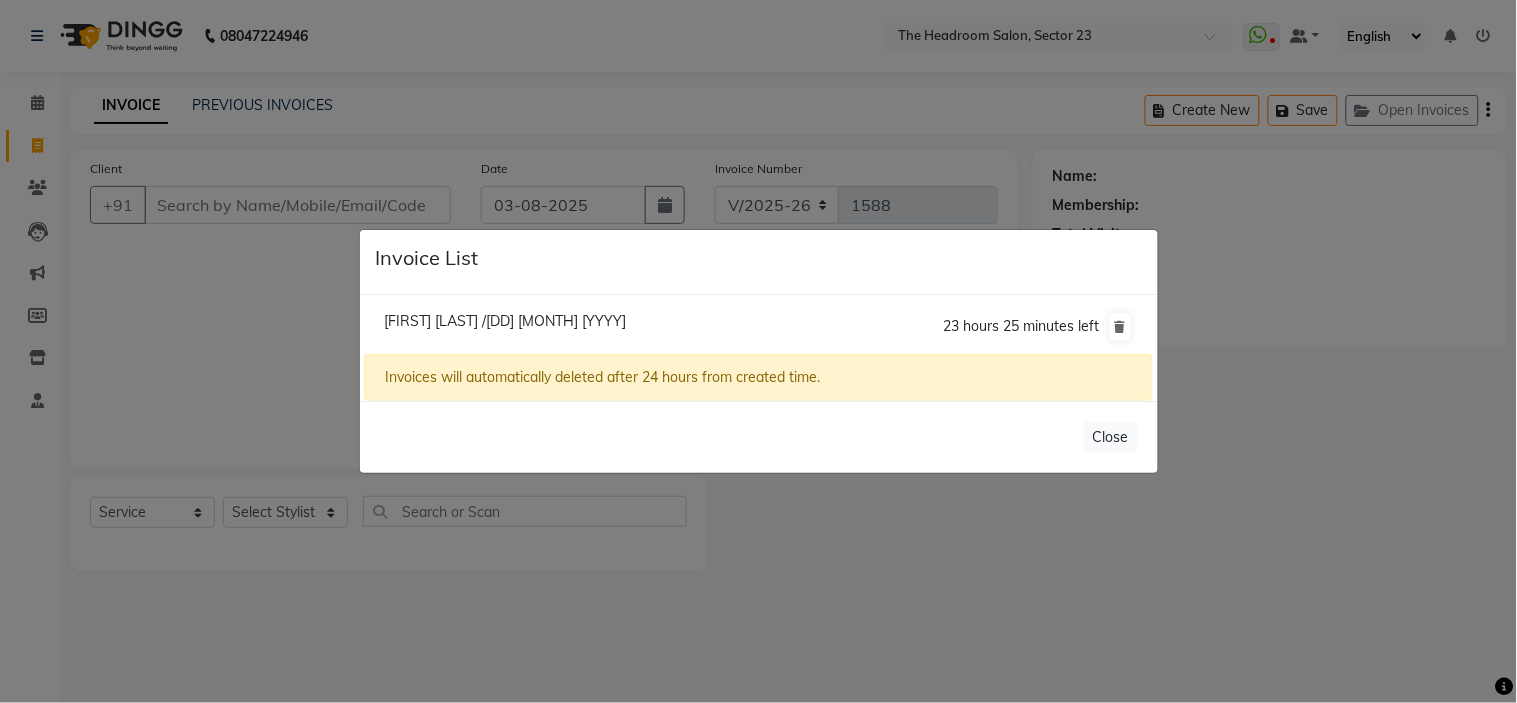 click on "Invoice List [FIRST] [LAST] /[DD] [MONTH] [YYYY] 23 hours 25 minutes left Invoices will automatically deleted after 24 hours from created time. Close" 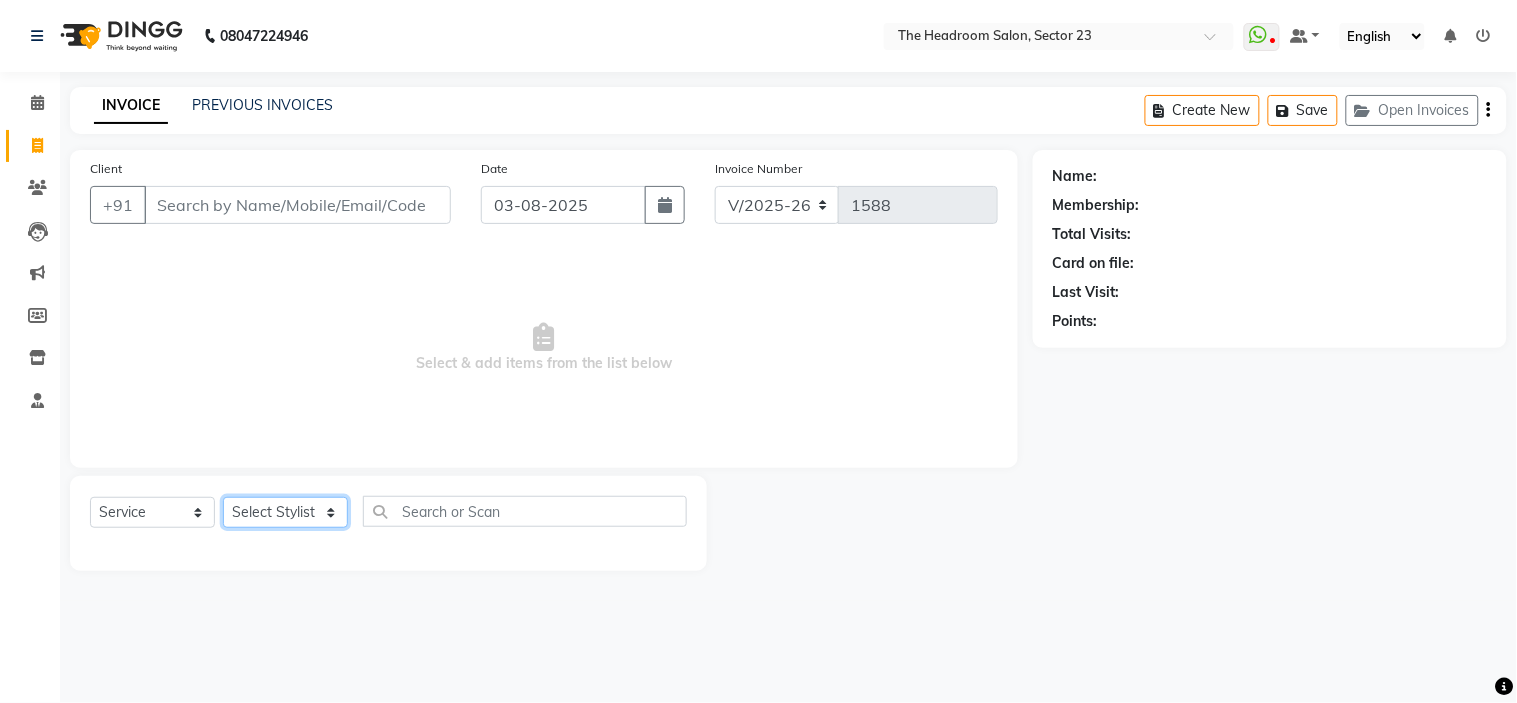 click on "Select Stylist [FIRST] [FIRST] [FIRST] [FIRST] [FIRST] [FIRST] [FIRST]" 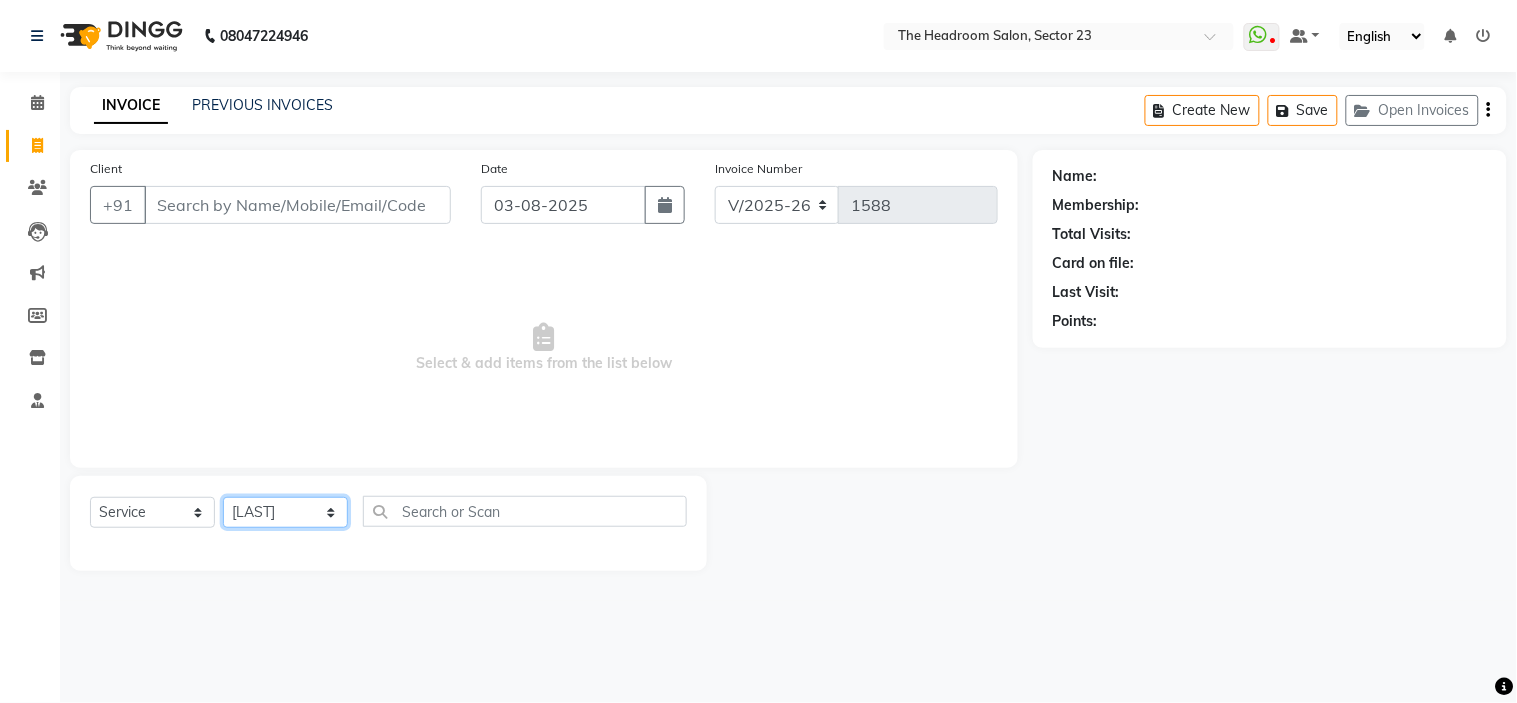 click on "Select Stylist [FIRST] [FIRST] [FIRST] [FIRST] [FIRST] [FIRST] [FIRST]" 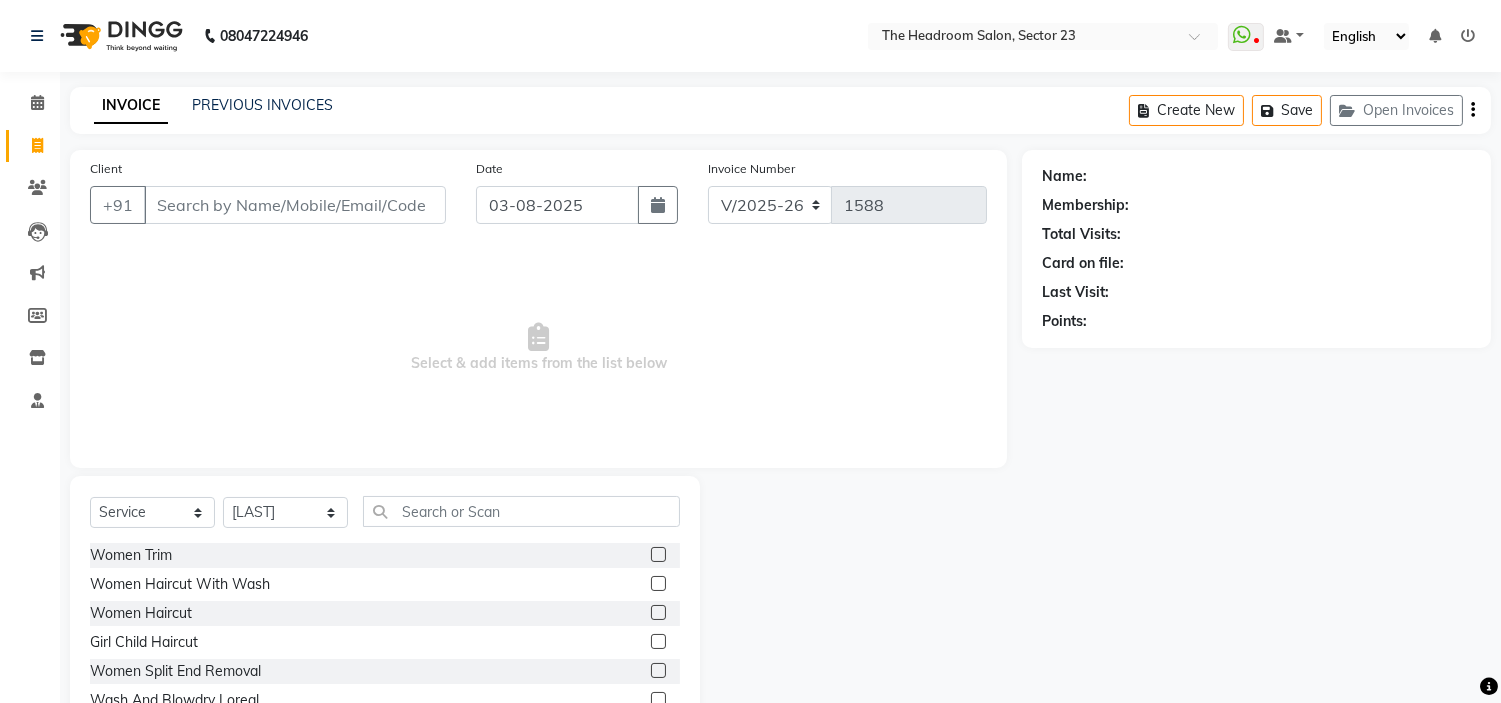 click on "Select  Service  Product  Membership  Package Voucher Prepaid Gift Card  Select Stylist [FIRST] [FIRST] [FIRST] [FIRST] [FIRST] [FIRST] [FIRST] Women Trim  Women Haircut With Wash  Women Haircut   Girl Child Haircut  Women Split End Removal  Wash And Blowdry Loreal  Wash And Blowdry Premium  Ironing  Hair Up do Jura  Open Hairdo  Blowdry without wash  Men Wash  hair flex cut  mehndi apllction wash  kids wash dry  color application  Men Haircut And Beard  beard and facial package  Wash and natural dry  Ironing with Wash  Keune/majirel Touchup   Touchup Colorica / inova)  Women Global Colour *  Women Highlights  Women Crown Highlights  Women Chunks  Women Streaks  colour patch test  Women Global Color Colorica*  Balayage Colour  Keune/Maijrel Touchup with Keratin Wash  Colorica/Inova Touchup with keratin Wash  Women Rebounding & Smoothening  Women zap  Gk Keratin  Women Botox  Nanoplatia  Kerasmooth  Naturica Spa Anti Dandruff  Naturica  Spa Dry & Damage  Naturica  Spa Detoxifying  Women Gk Keratin Spa" 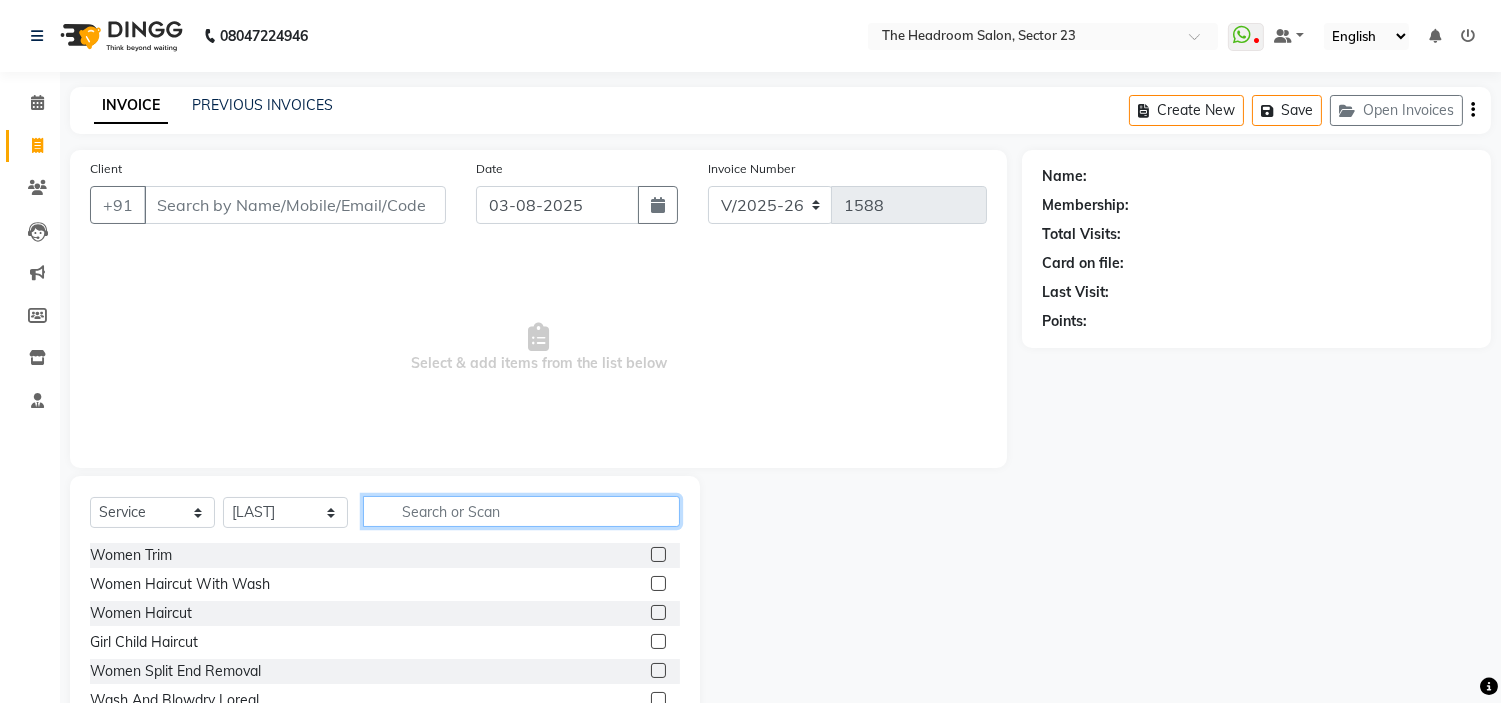 click 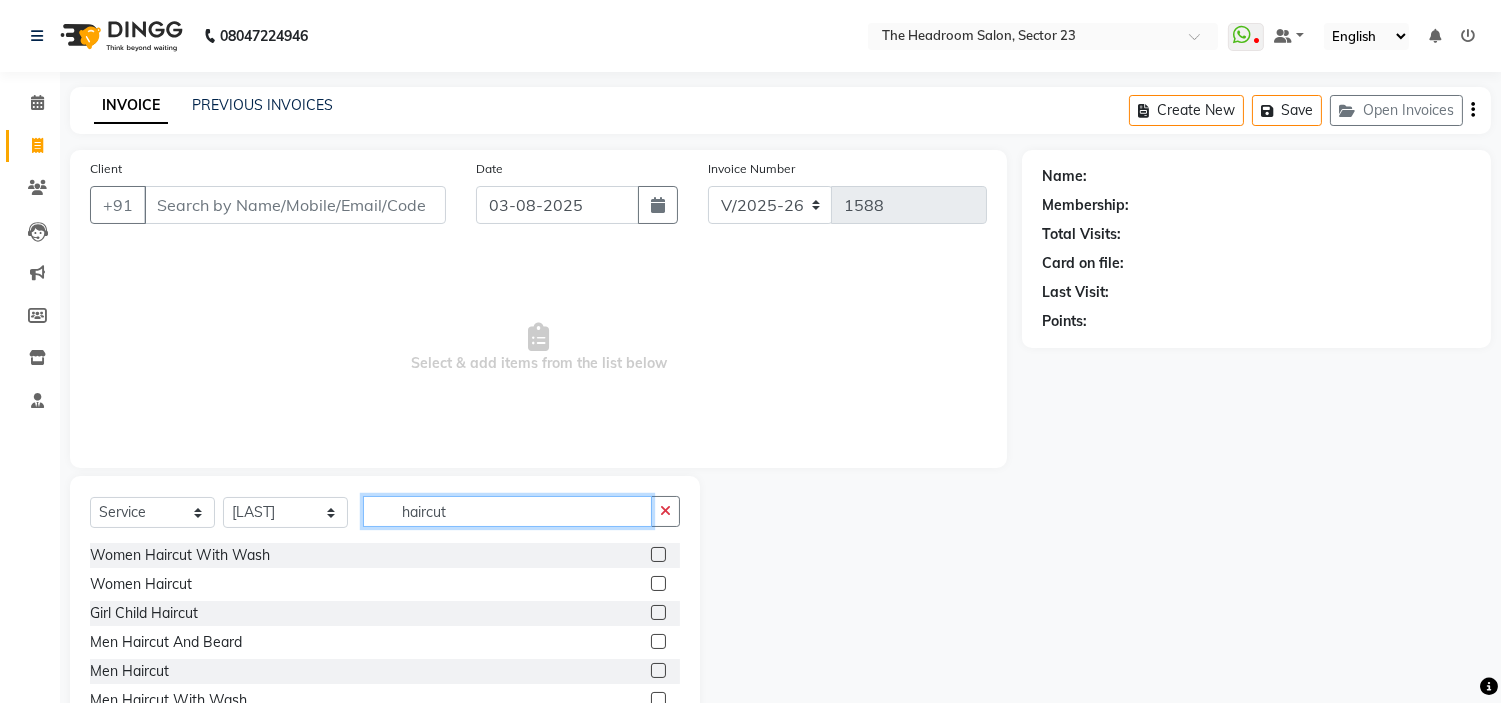 type on "haircut" 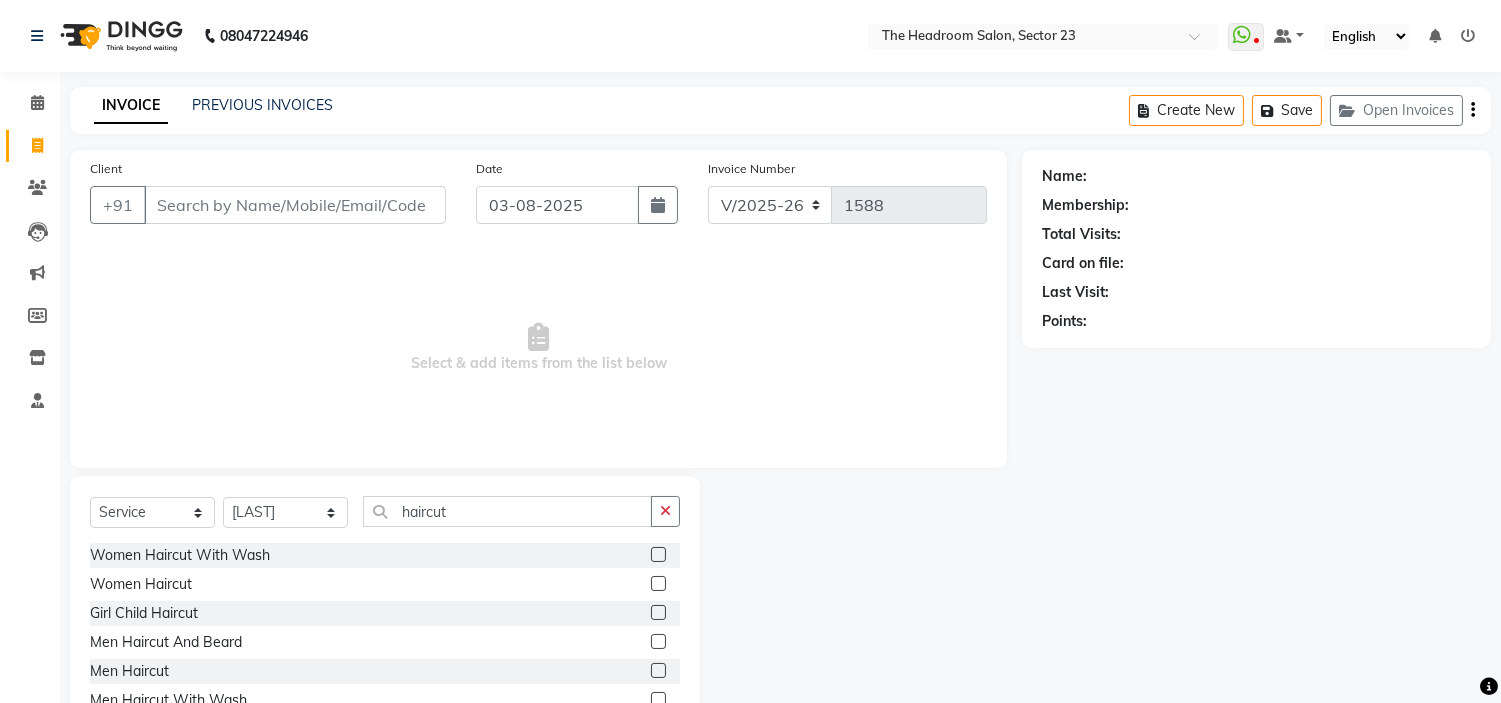 click 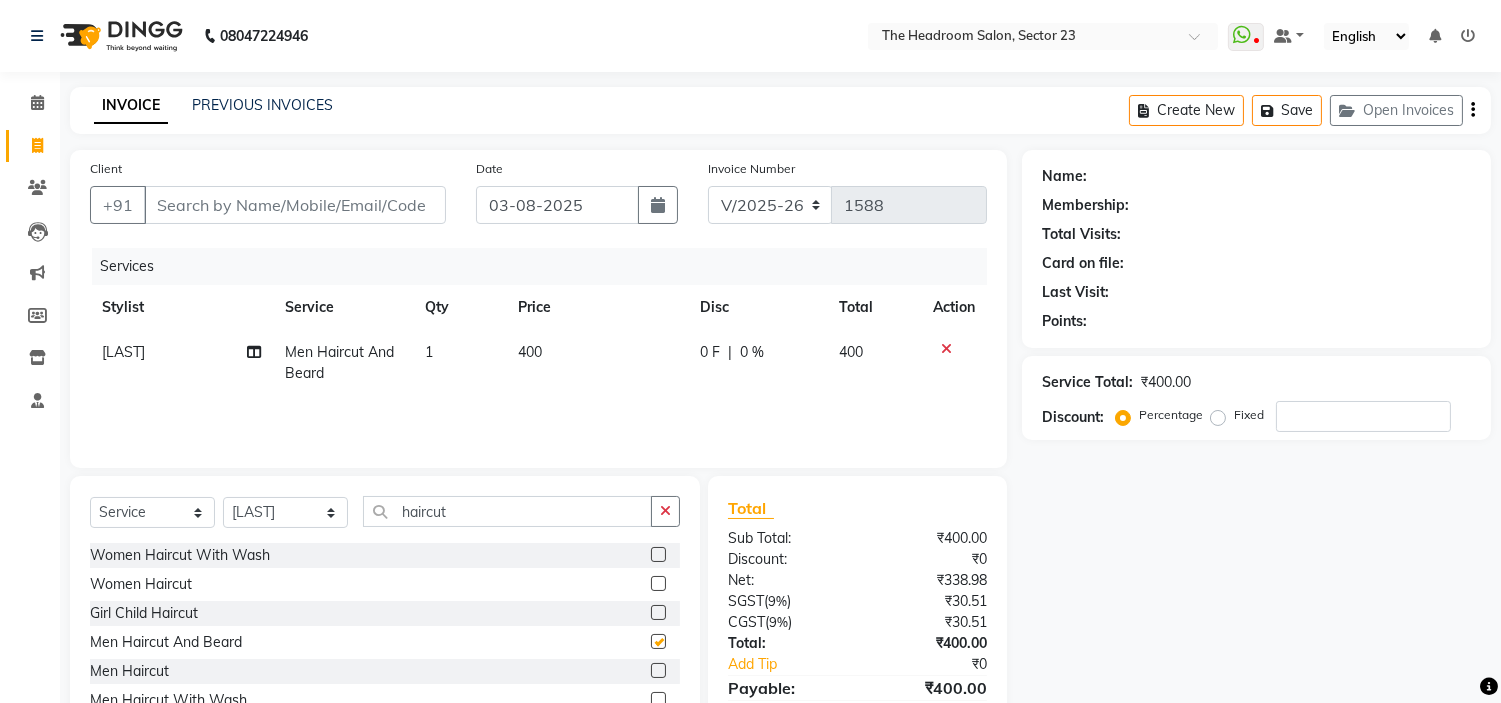 checkbox on "false" 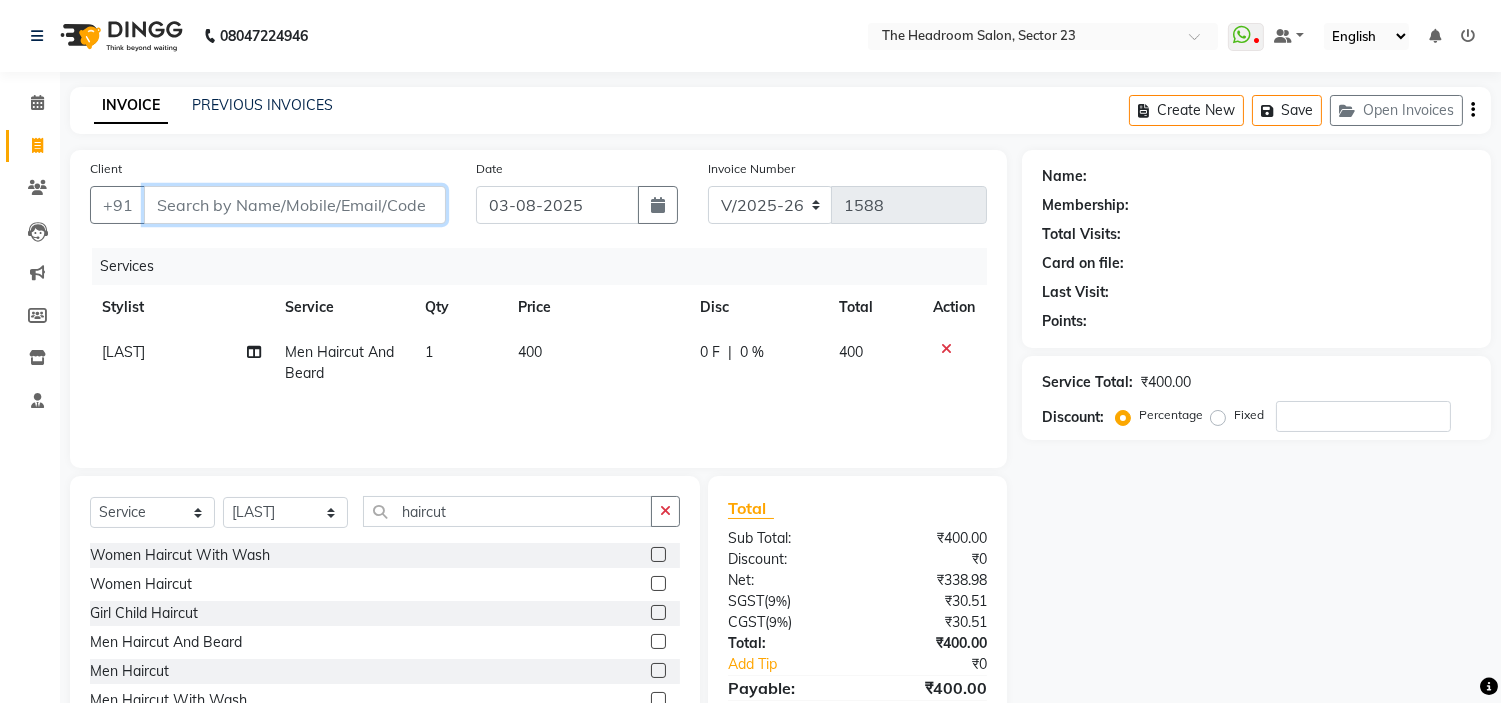 click on "Client" at bounding box center [295, 205] 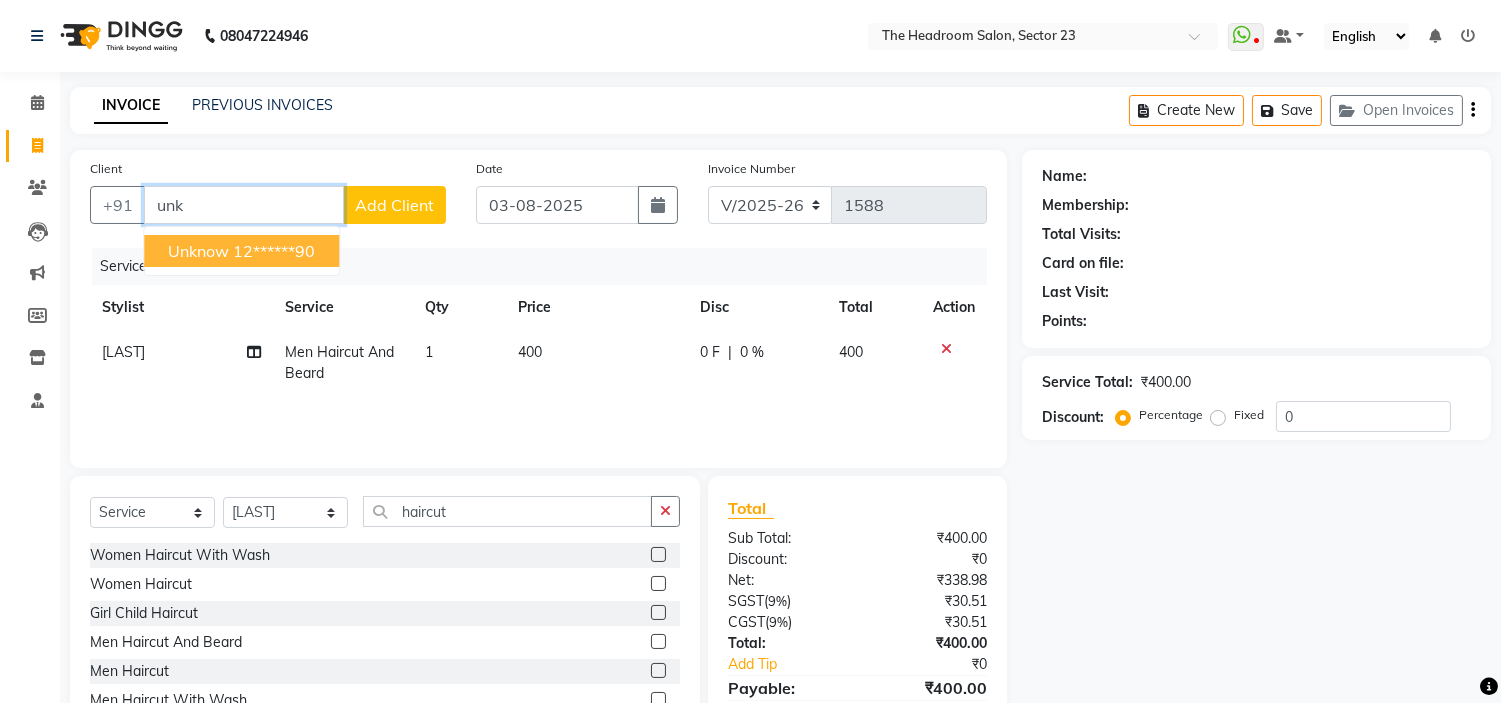 click on "12******90" at bounding box center [274, 251] 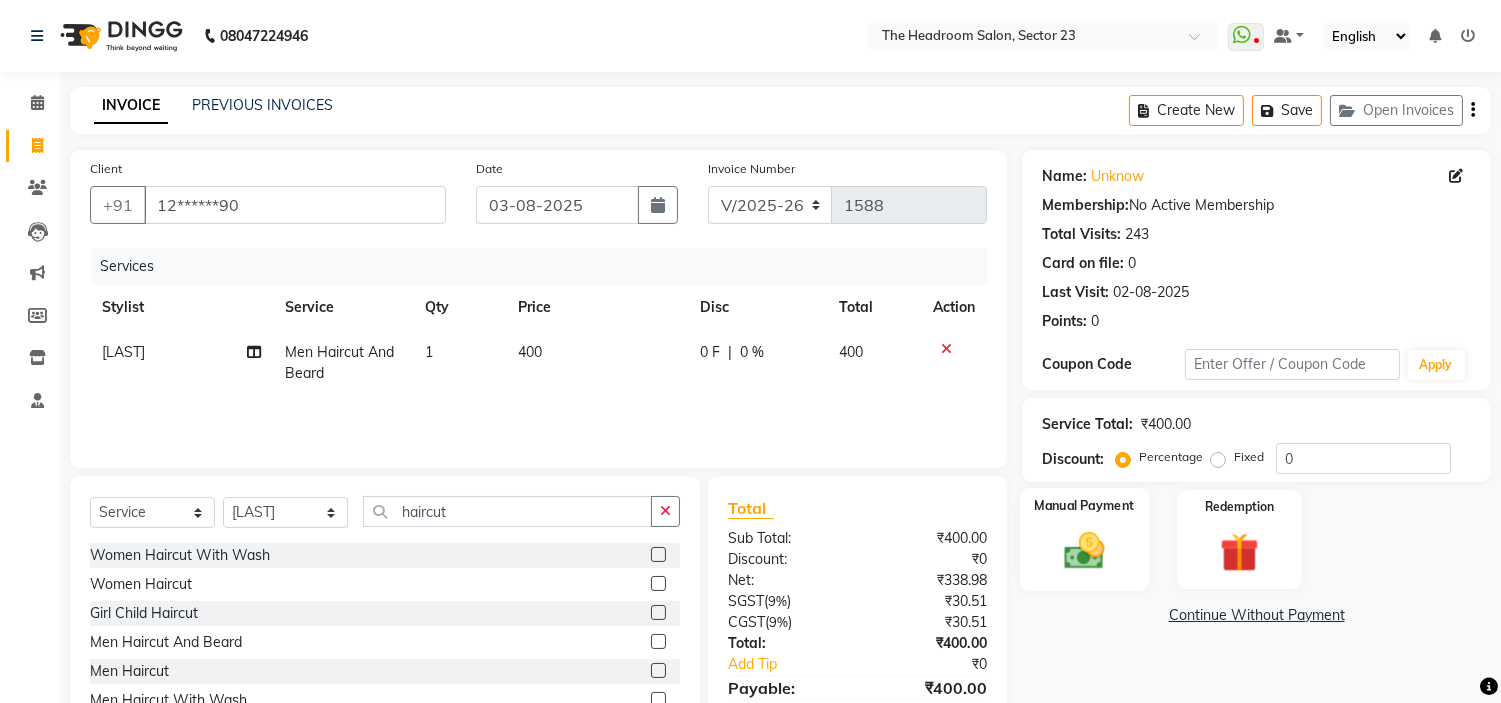 click 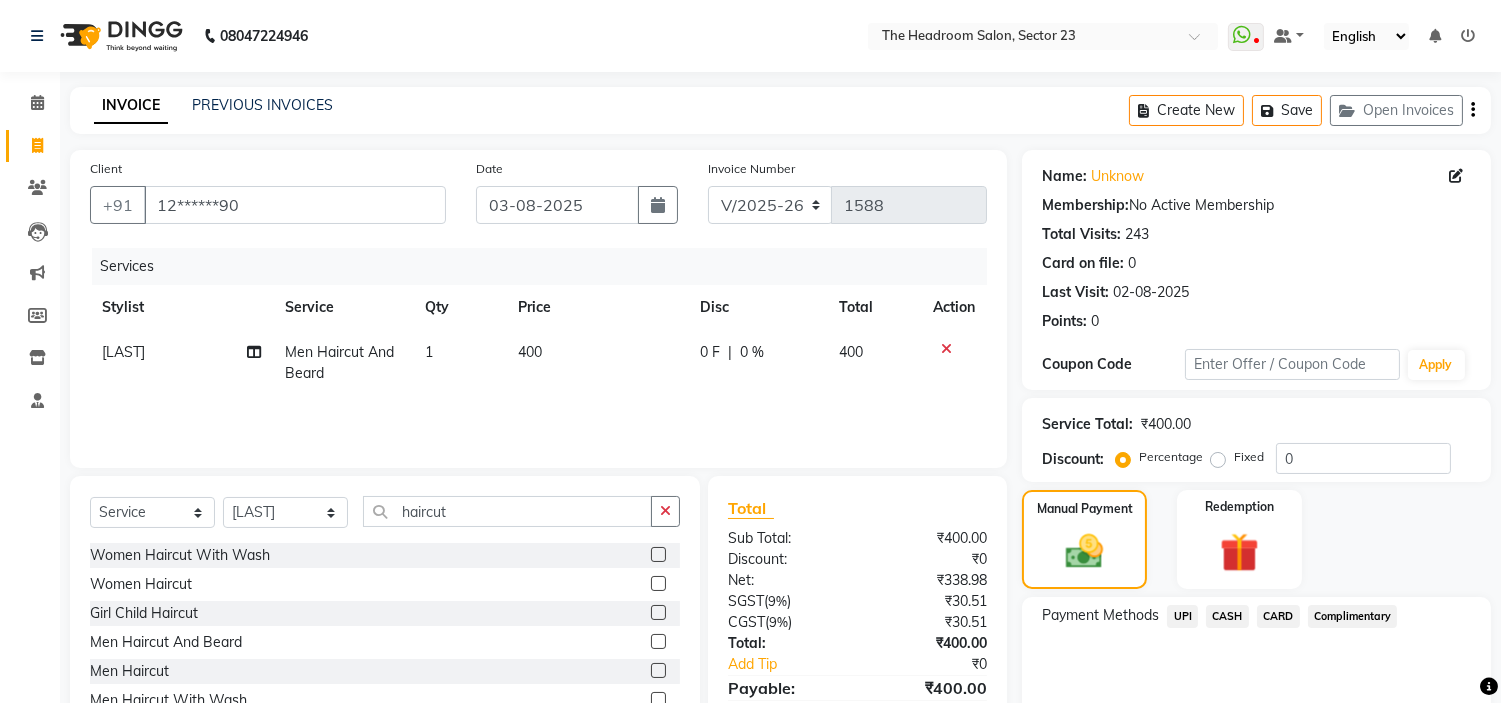 scroll, scrollTop: 97, scrollLeft: 0, axis: vertical 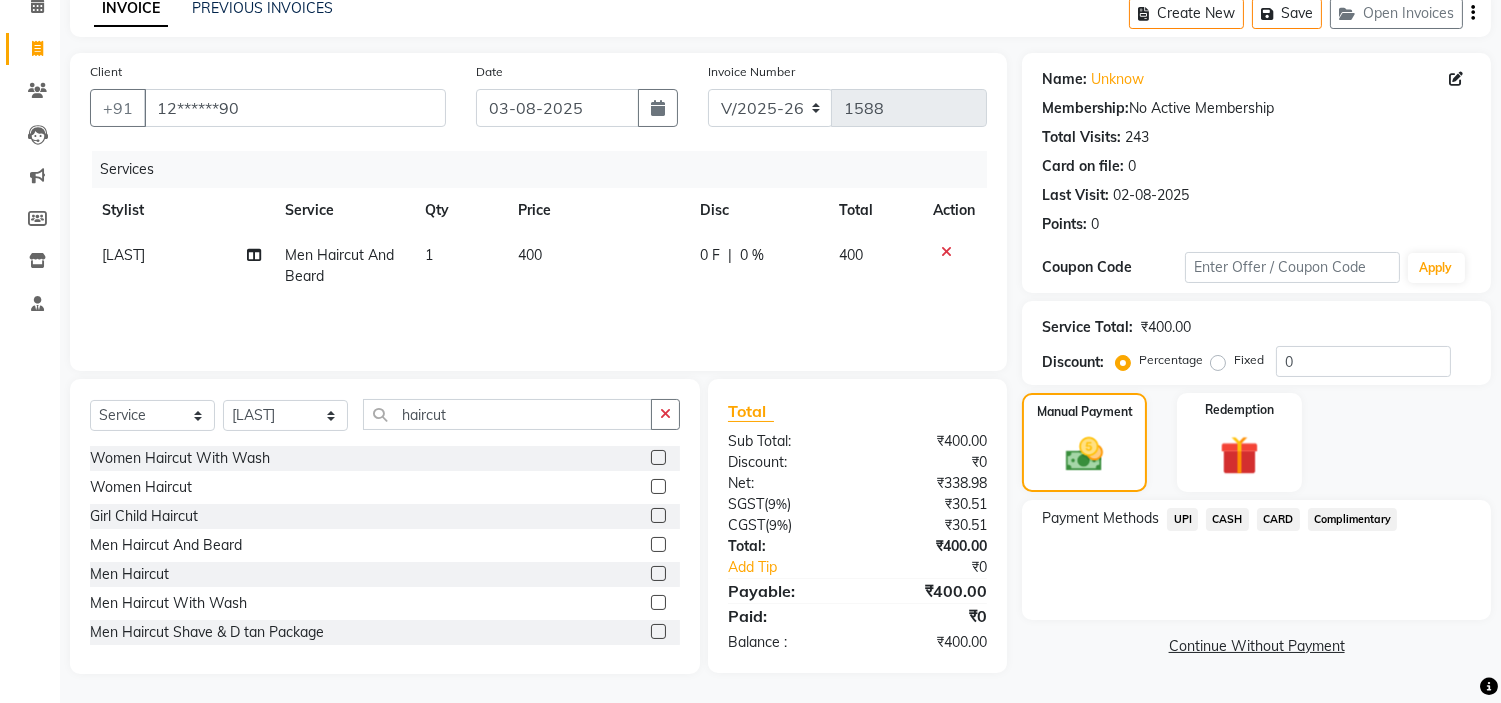 click on "UPI" 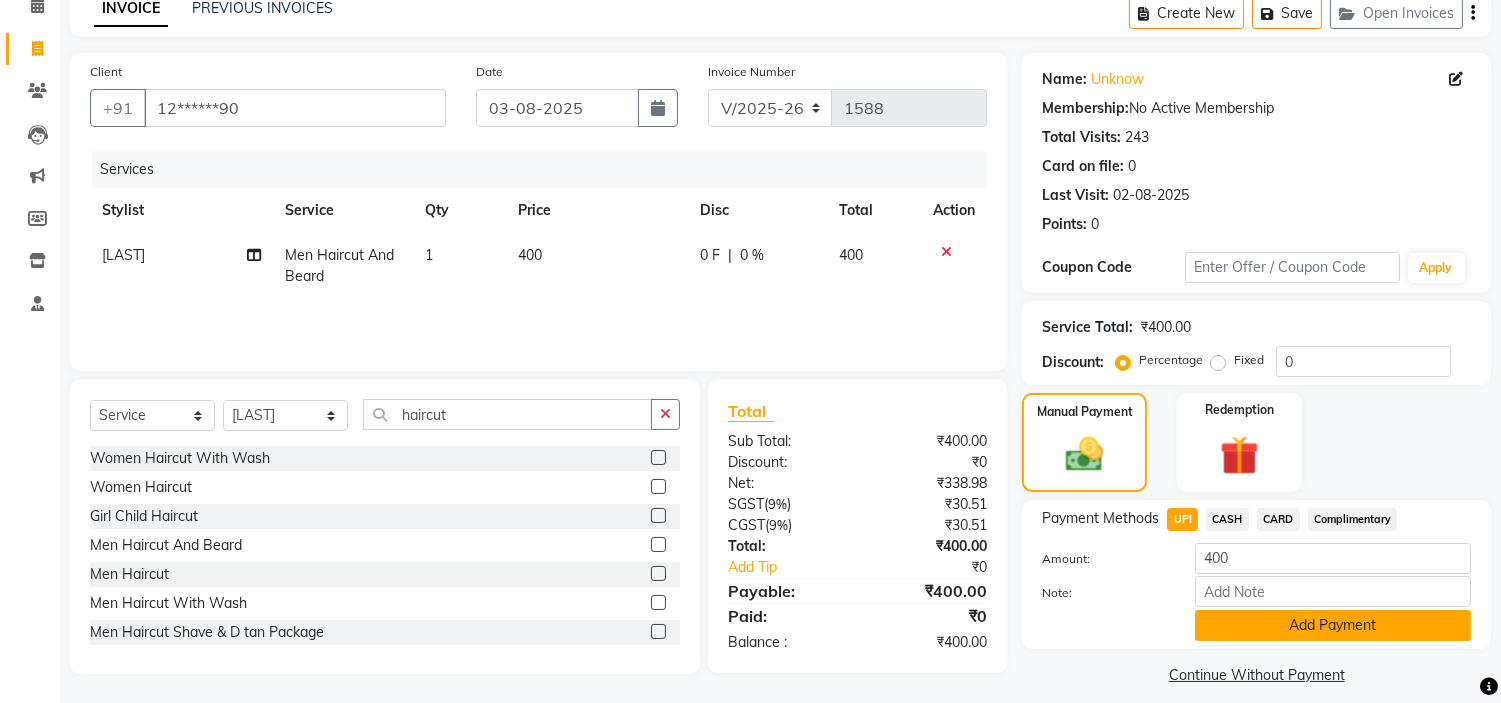 click on "Add Payment" 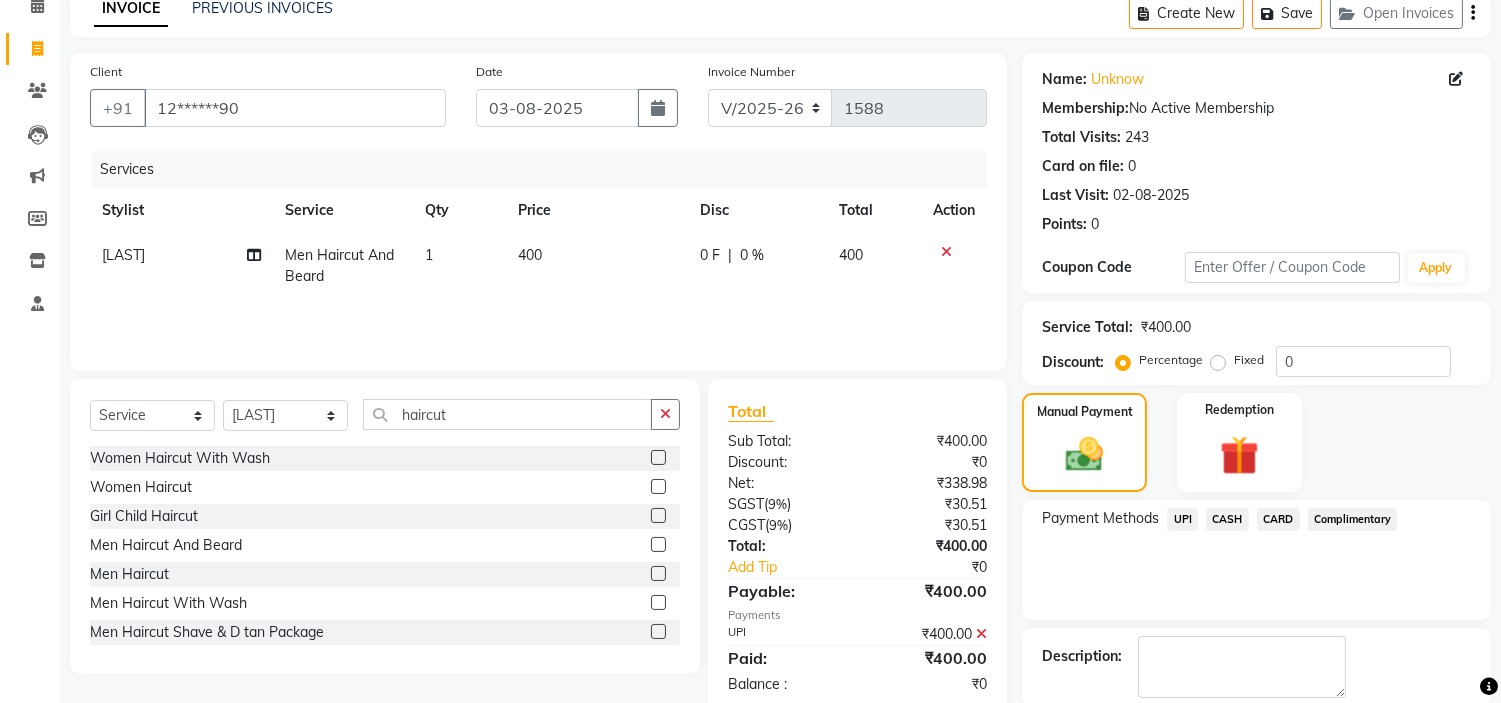 scroll, scrollTop: 196, scrollLeft: 0, axis: vertical 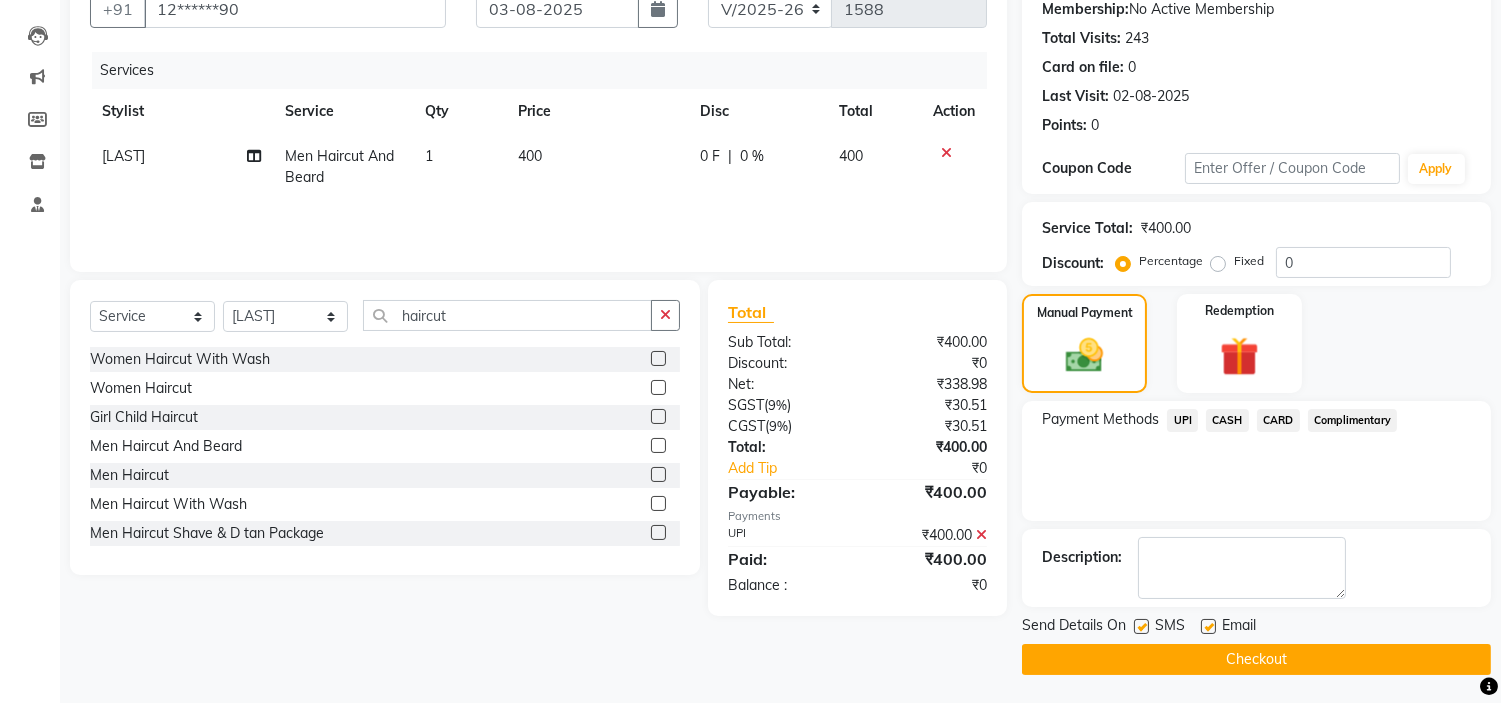 click on "Checkout" 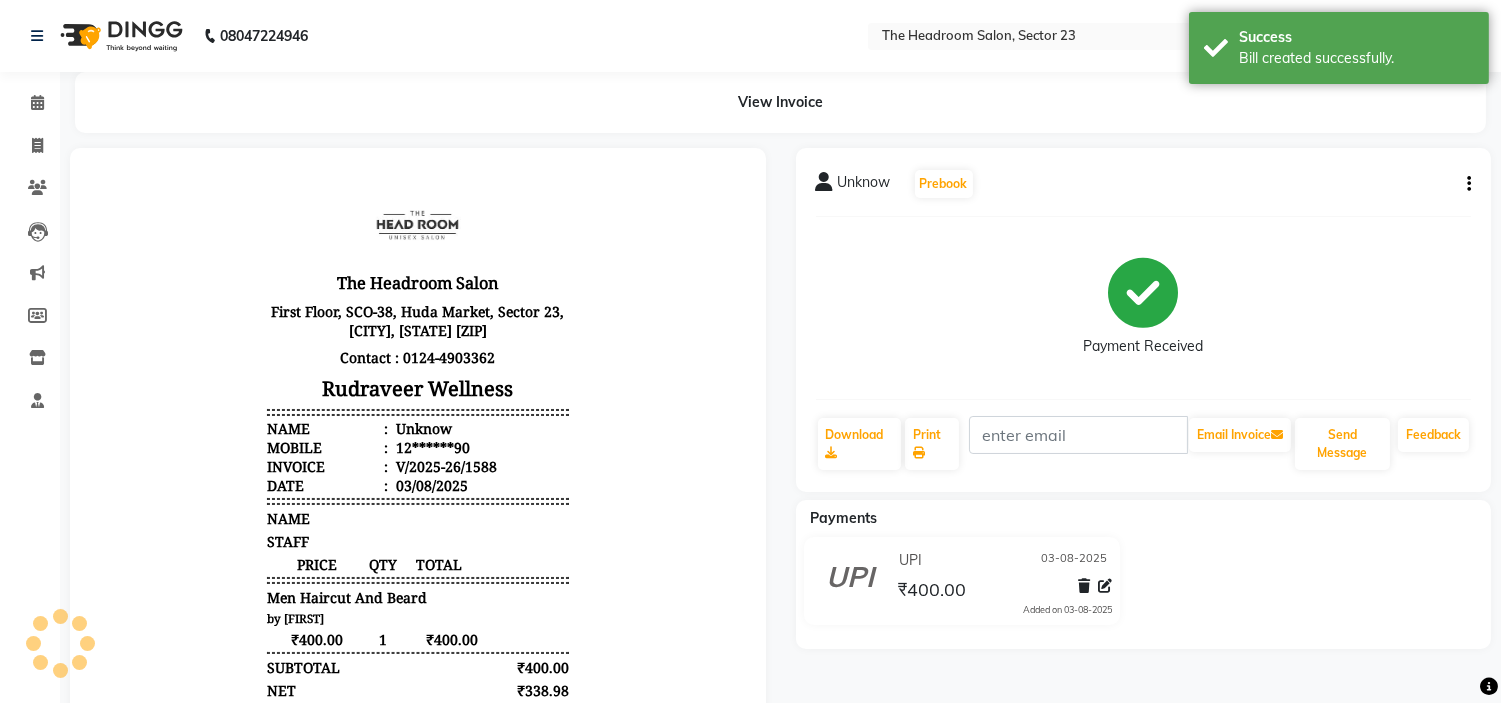 scroll, scrollTop: 0, scrollLeft: 0, axis: both 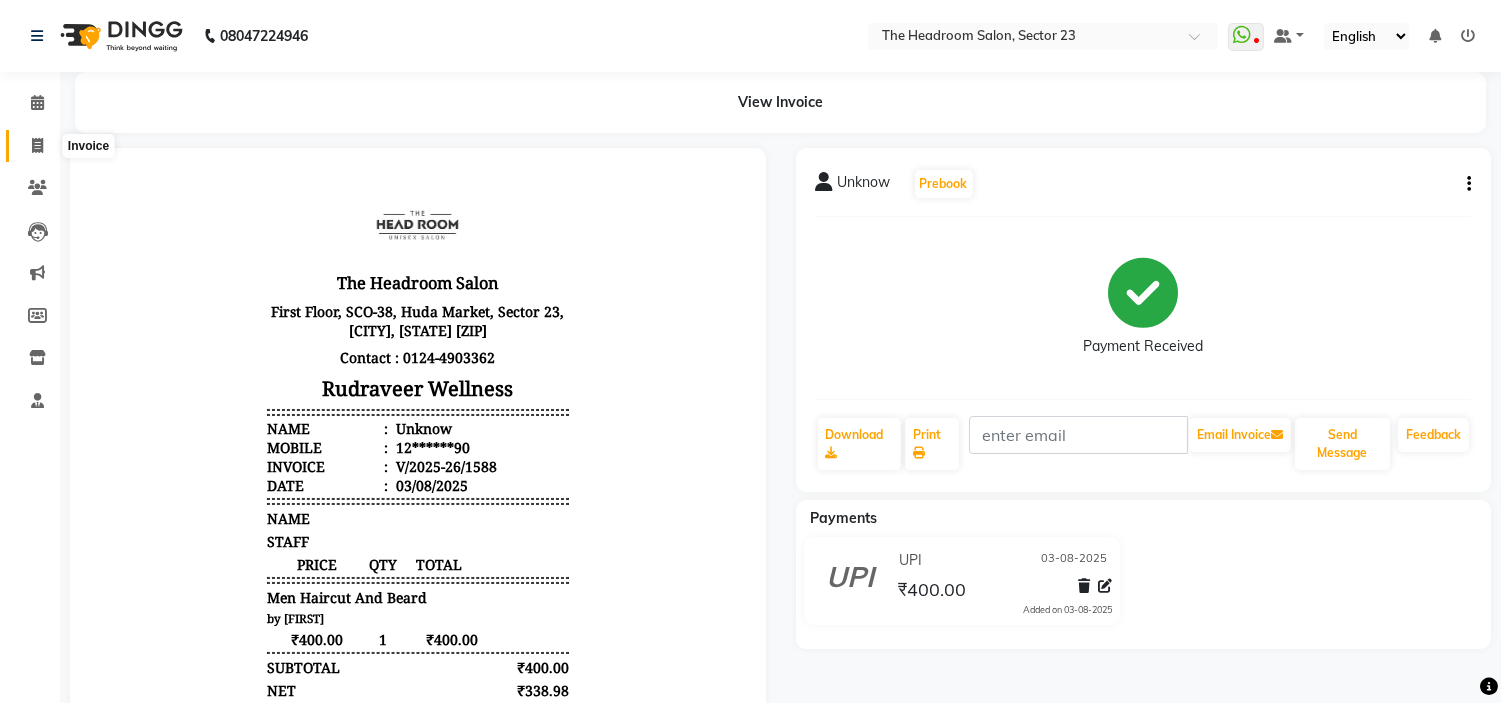 click 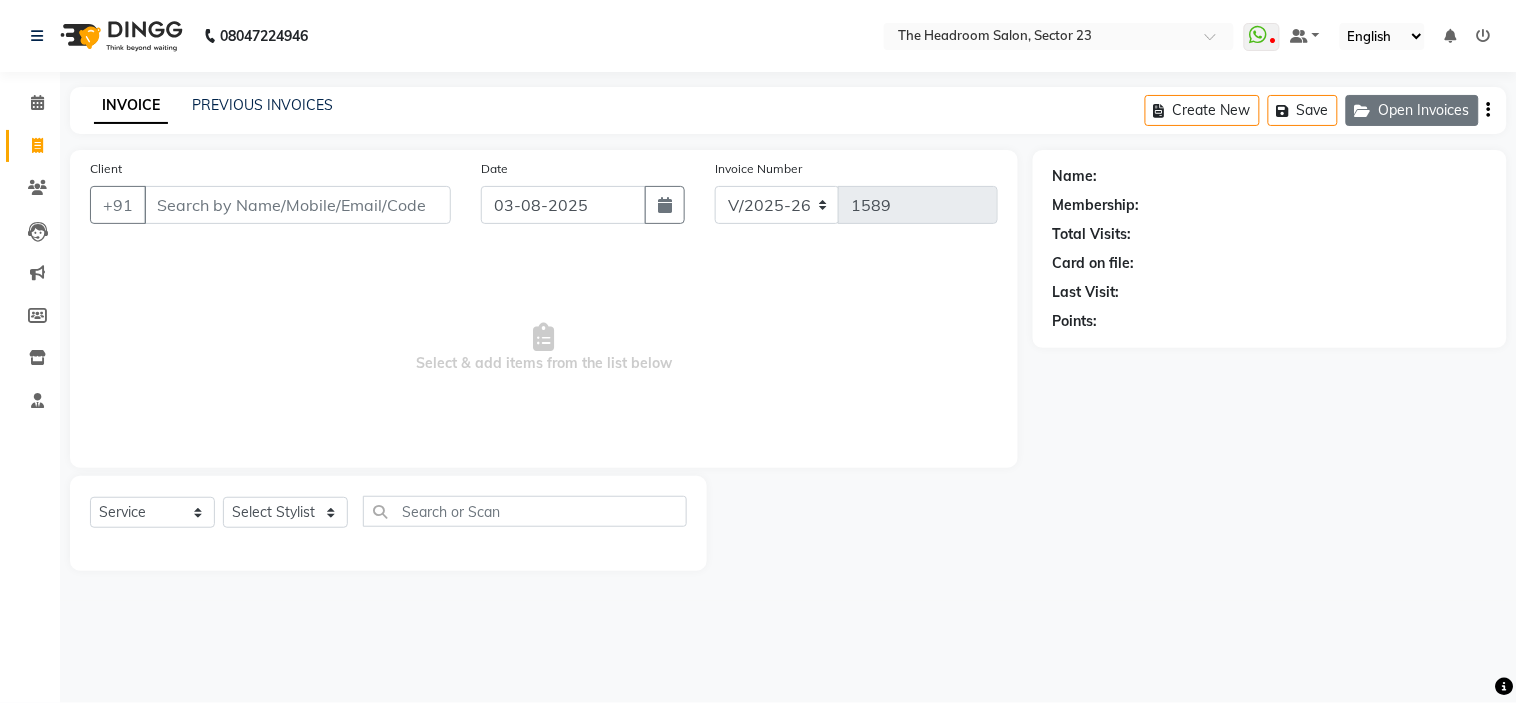 click on "Open Invoices" 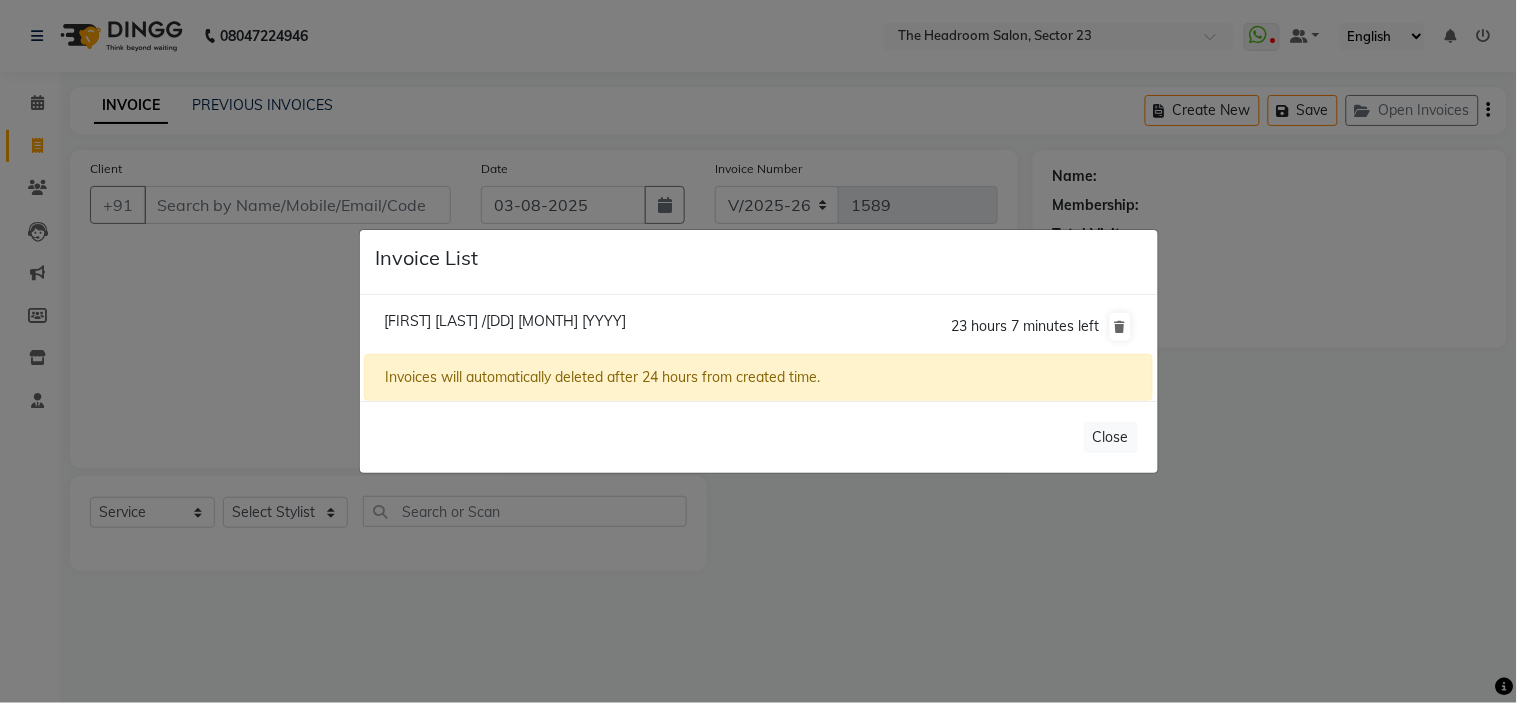 click on "[FIRST] [LAST] /[DD] [MONTH] [YYYY]" 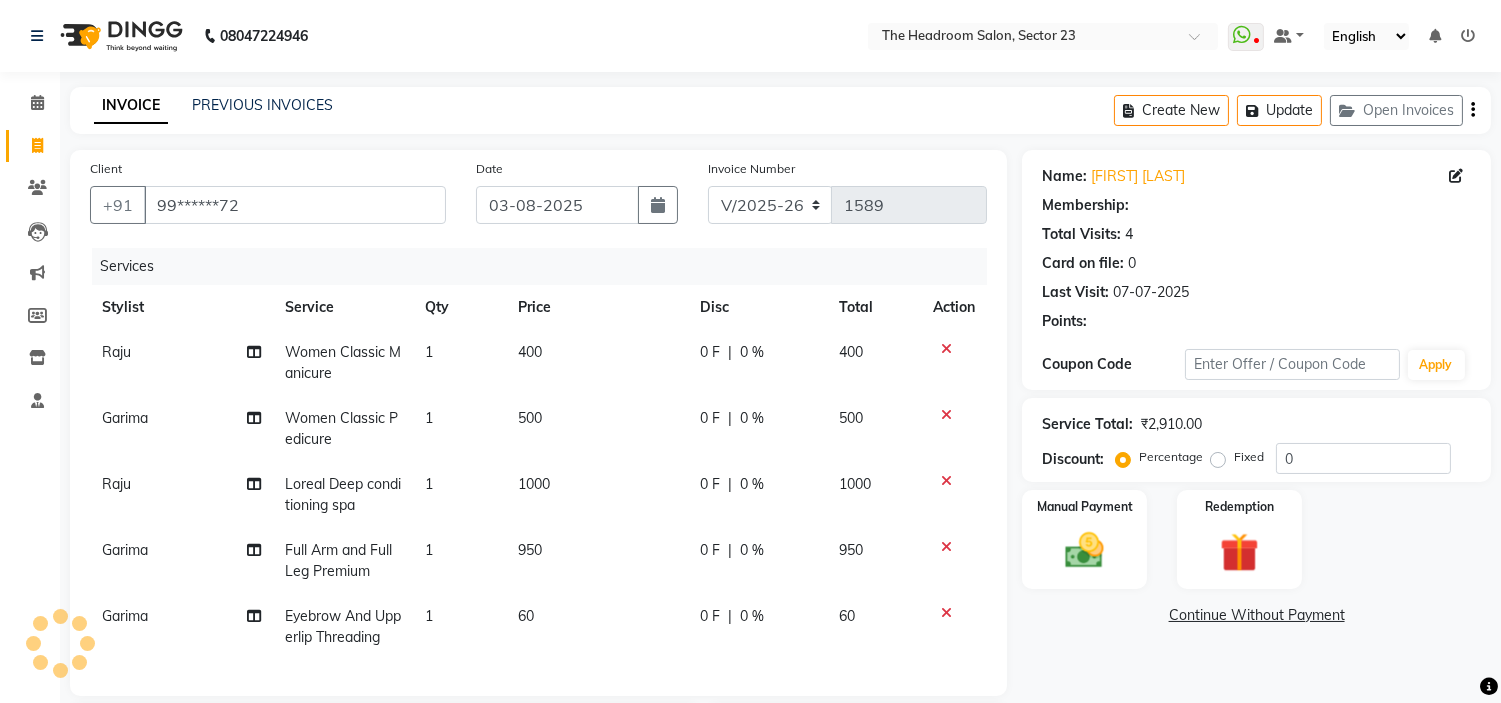 click on "[PHONE] Select Location × The Headroom Salon, [CITY]  WhatsApp Status  ✕ Status:  Disconnected Most Recent Message: [DATE]     [TIME] Recent Service Activity: [DATE]     [TIME]  [PHONE] Whatsapp Settings Default Panel My Panel English ENGLISH Español العربية मराठी हिंदी ગુજરાતી தமிழ் 中文 Notifications nothing to show" 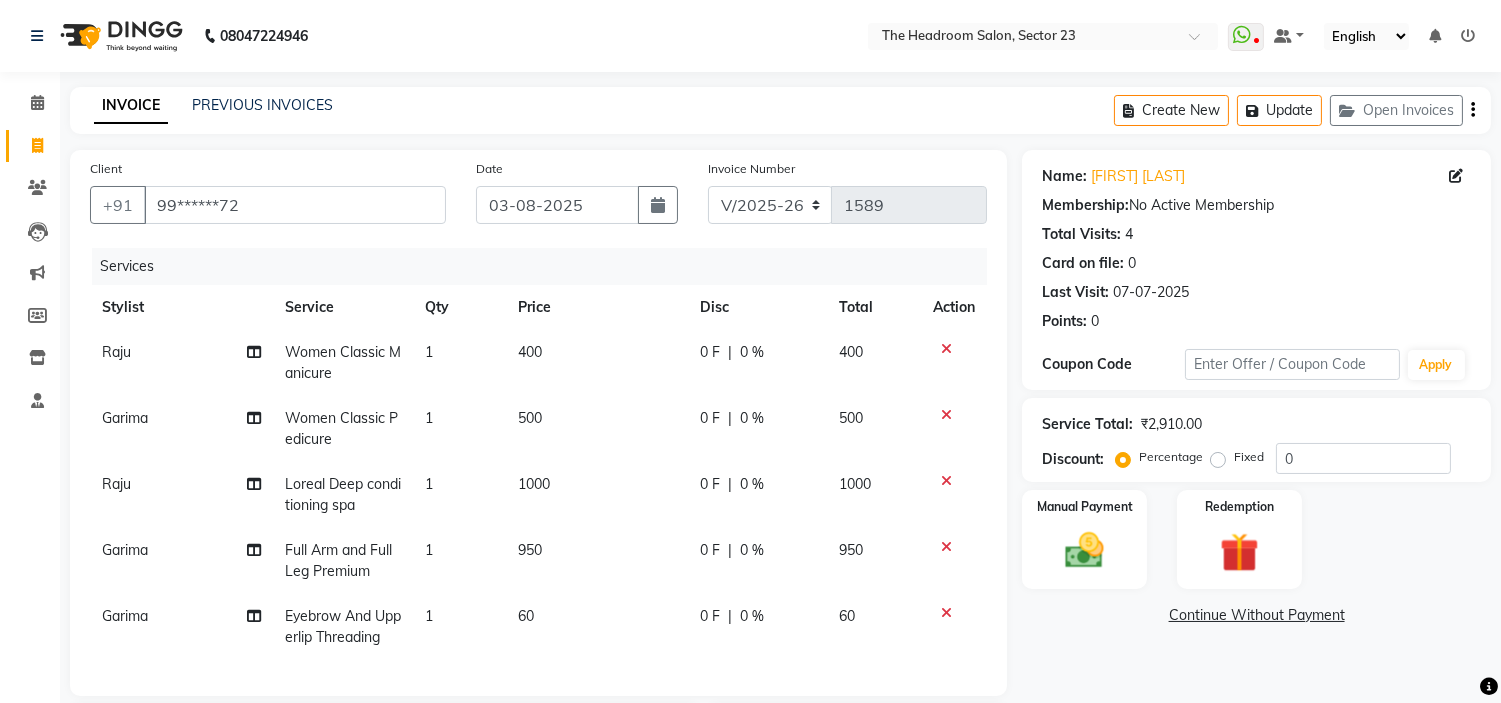 click on "Fixed" 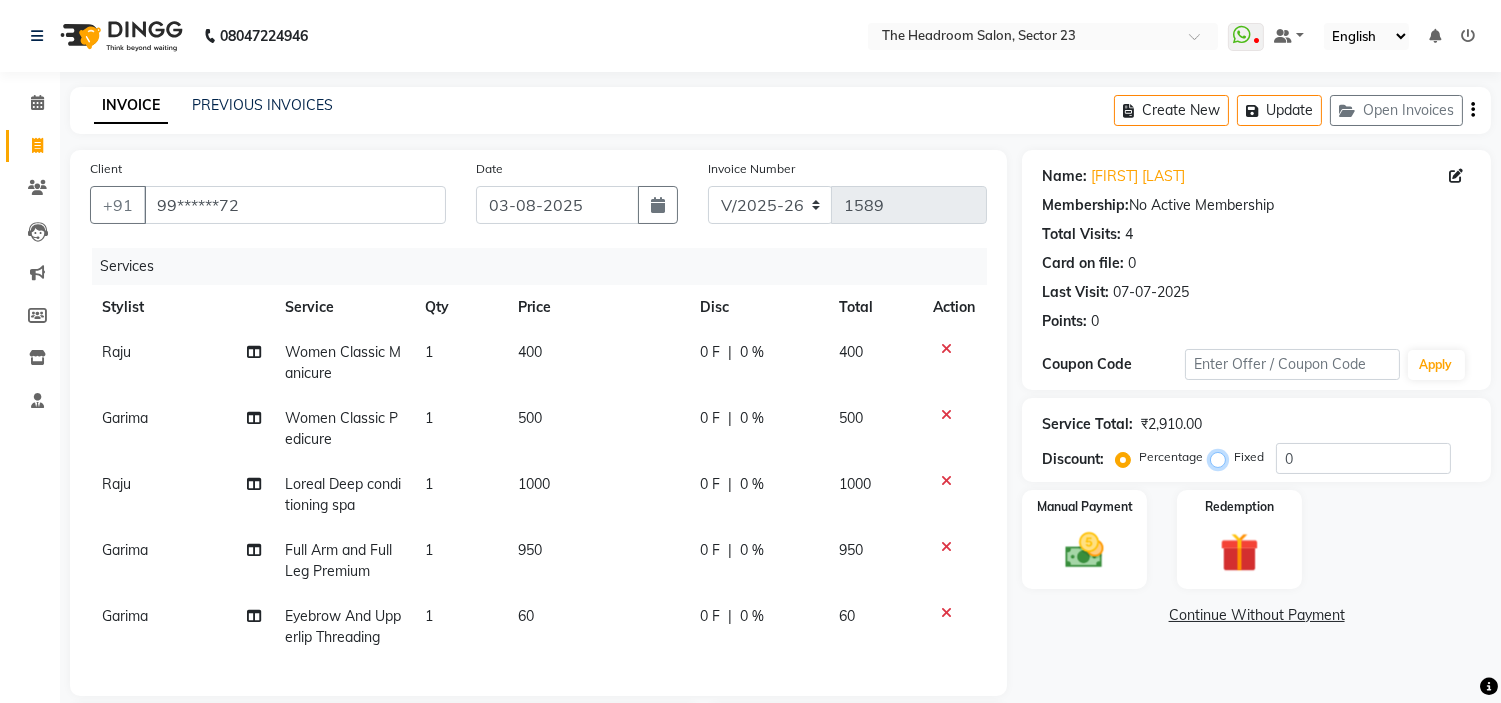 click on "Fixed" at bounding box center (1222, 457) 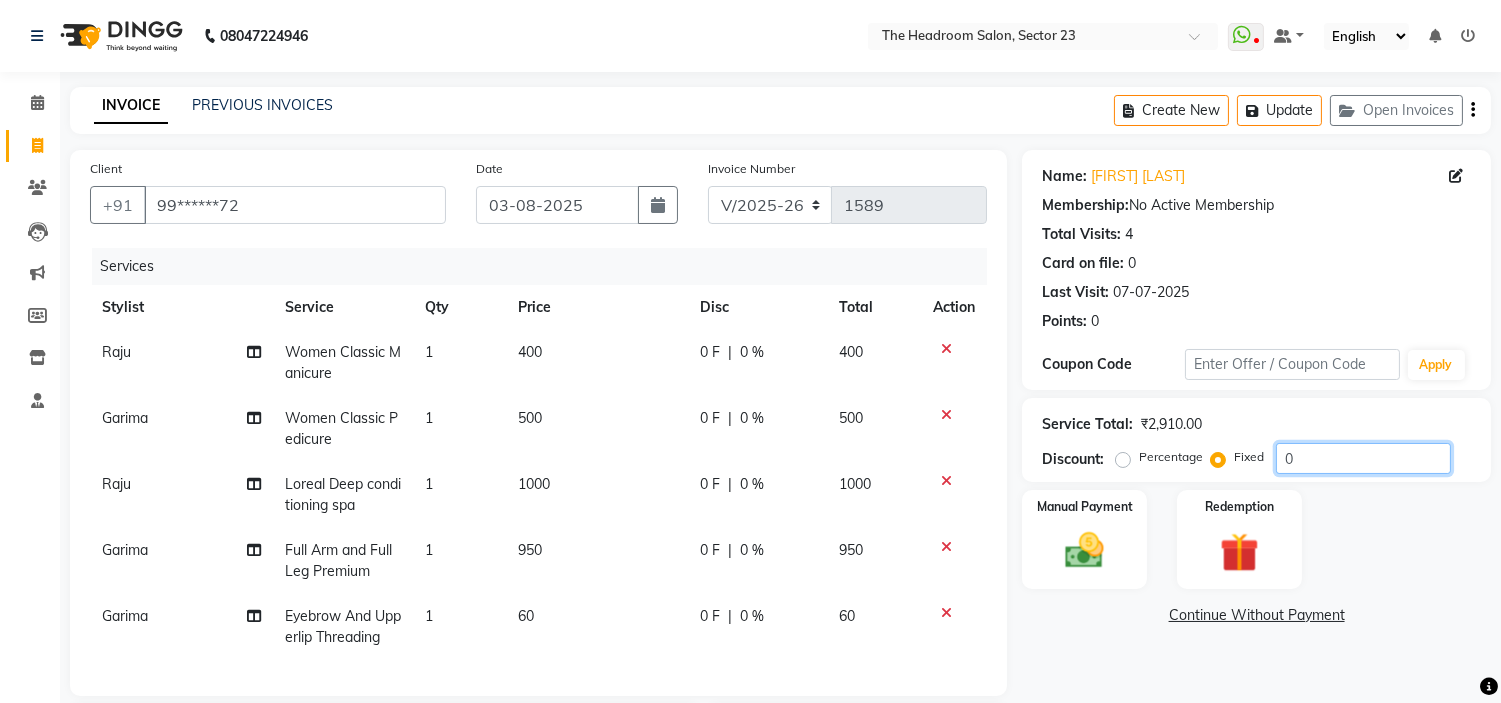click on "0" 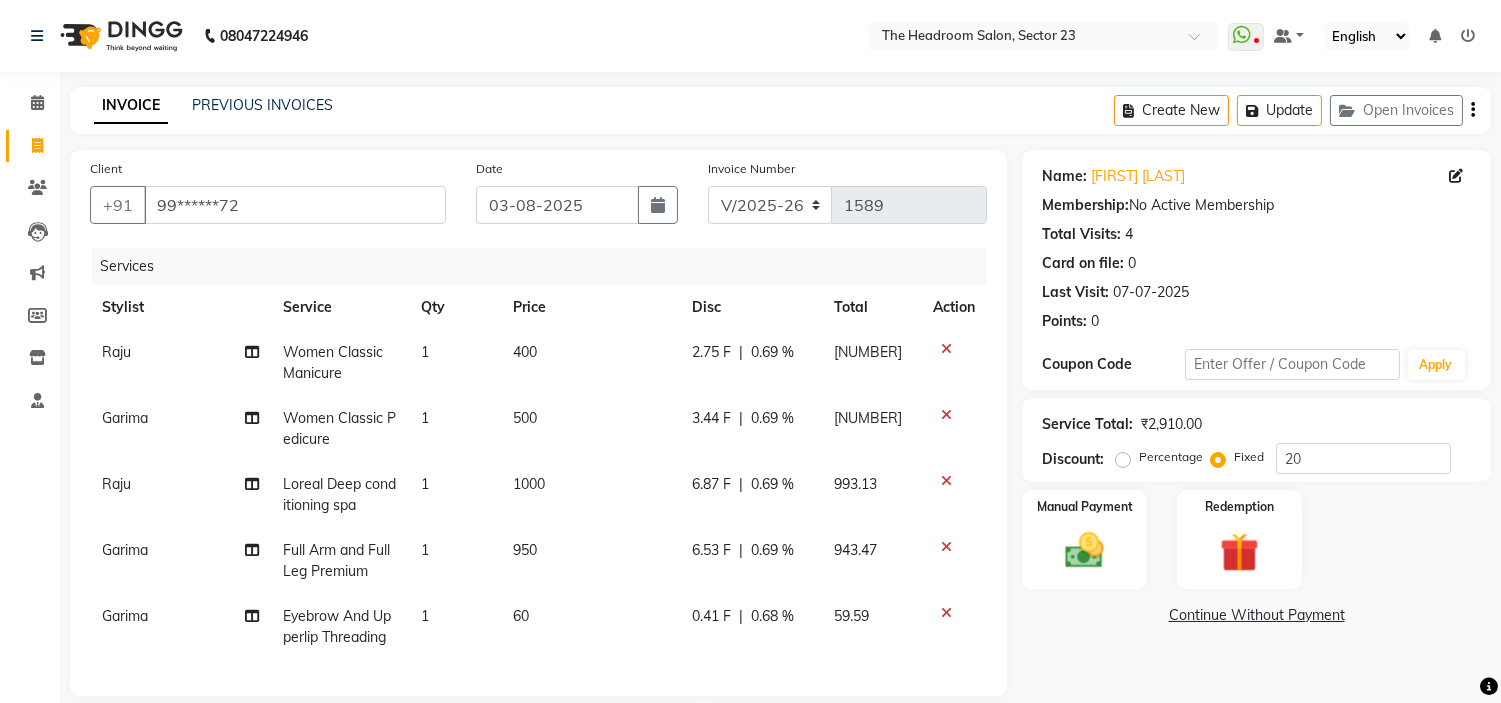 click on "The Headroom Salon, Sector 23 WhatsApp Status ✕ Status: Disconnected Most Recent Message: [DD]-[MM]-[YYYY] 09:24 PM Recent Service Activity: [DD]-[MM]-[YYYY] 09:21 PM [PHONE] Whatsapp Settings Default Panel My Panel English ENGLISH Español العربية मराठी हिंदी ગુજરાતી தமிழ் 中文 Notifications nothing to show ☀ The Headroom Salon, Sector 23 Calendar Invoice Clients Leads Marketing Members Inventory Staff Completed InProgress Upcoming Dropped Tentative Check-In Confirm Bookings Segments Page Builder INVOICE PREVIOUS INVOICES Create New Update Open Invoices Client +91 [PHONE] Date [DD]-[MM]-[YYYY] Invoice Number V/2025 V/2025-26 1589 Services Stylist Service Qty Price Disc Total Action [FIRST] Women Classic Manicure 1 400 2.75 F | 0.69 % 397.25 [FIRST] Women Classic Pedicure 1 500 3.44 F | 0.69 % 496.56 [FIRST] Loreal Deep conditioning spa 1 1000 6.87 F | 0.69 % 993.13 [FIRST] Full Arm and Full Leg Premium 1 |" at bounding box center [750, 514] 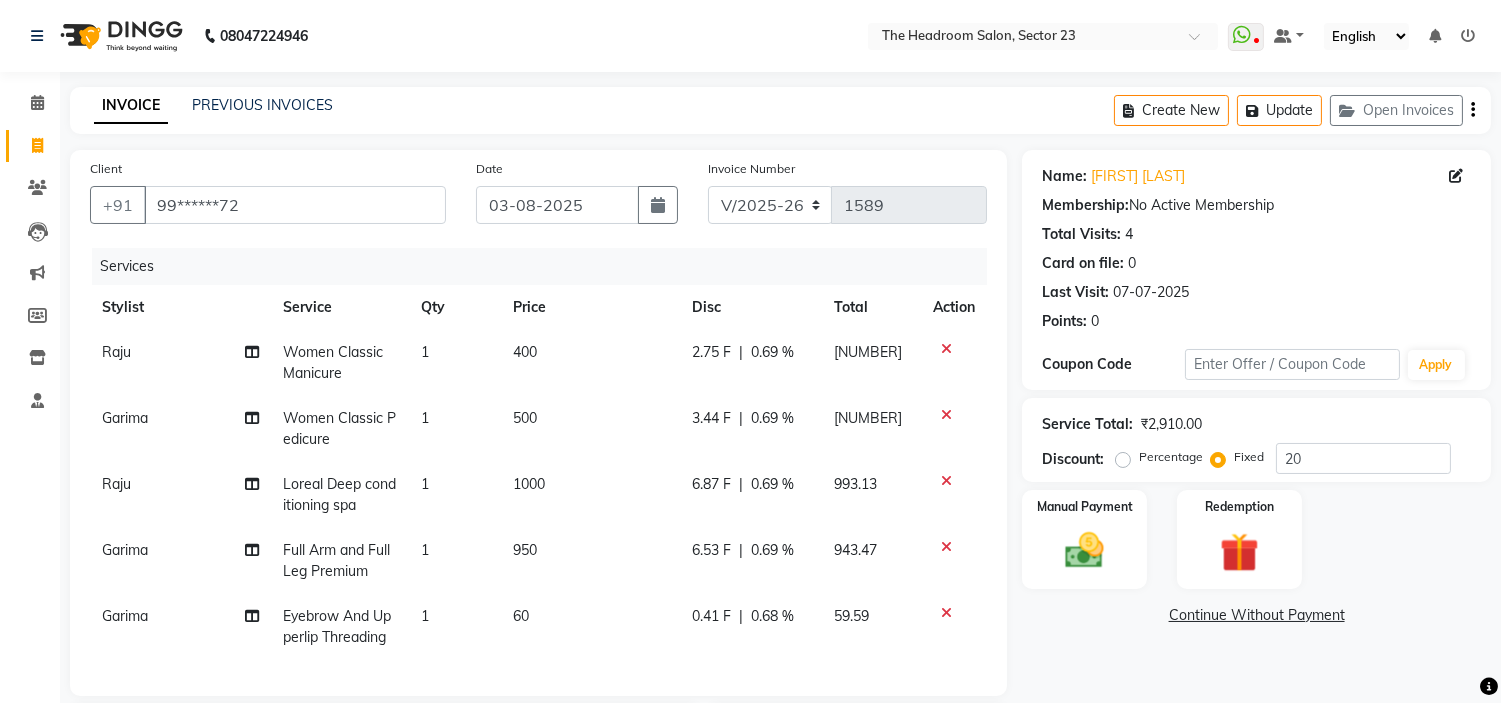 click on "Percentage" 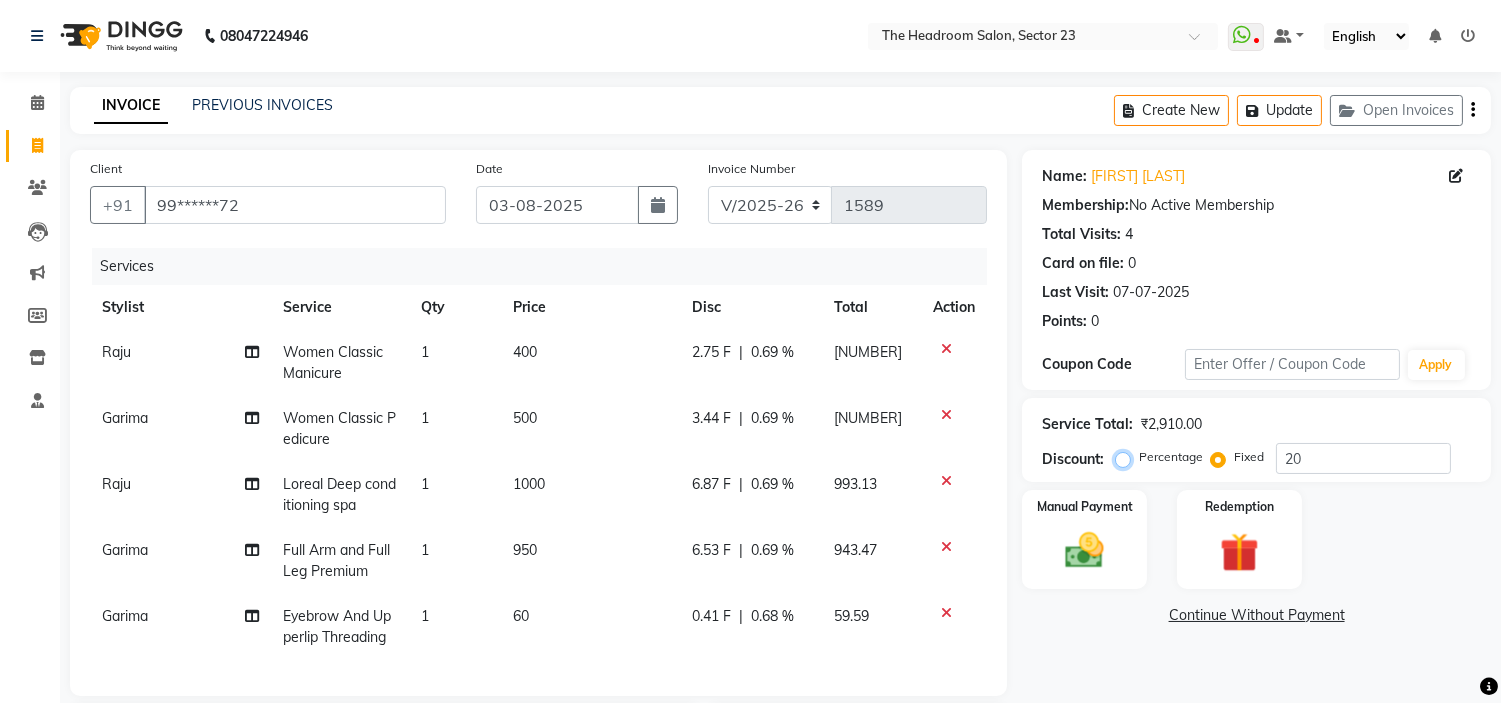 click on "Percentage" at bounding box center [1127, 457] 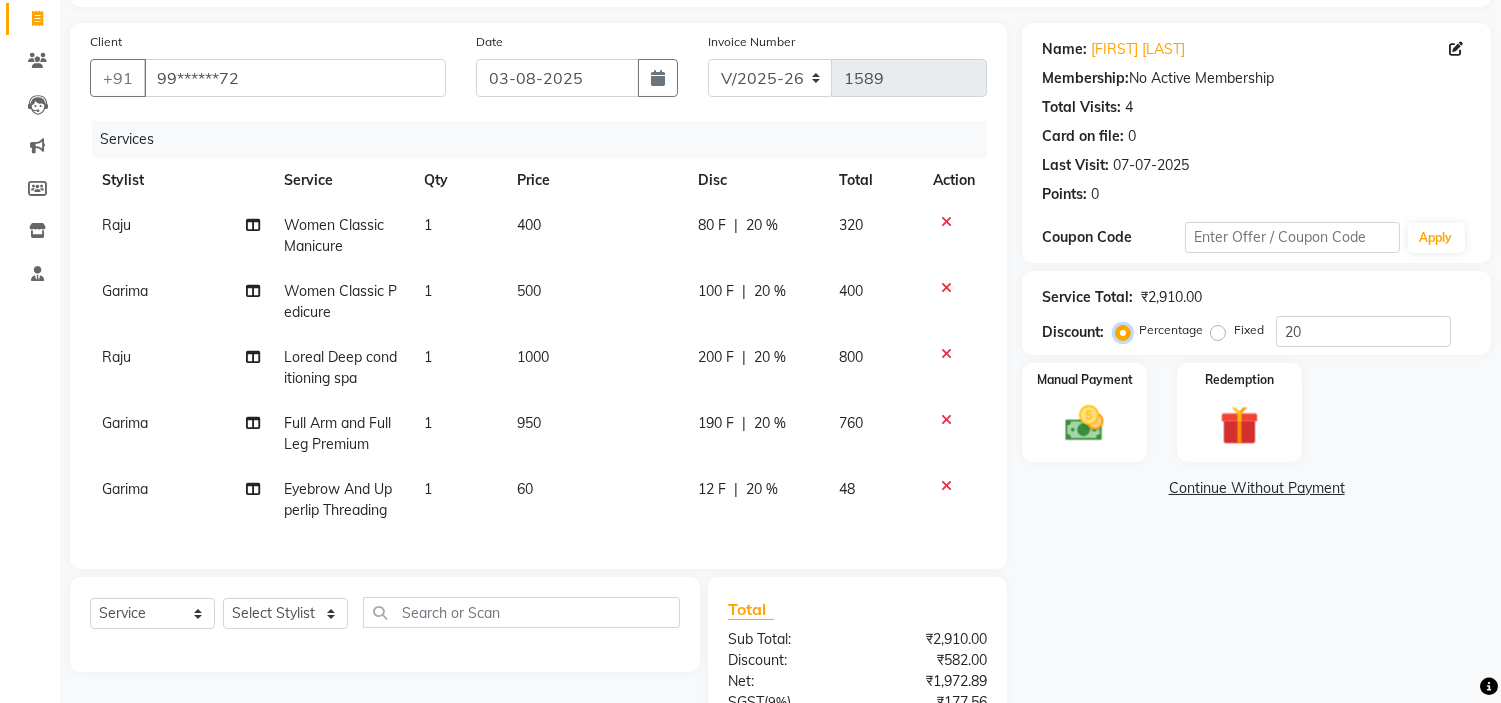 scroll, scrollTop: 130, scrollLeft: 0, axis: vertical 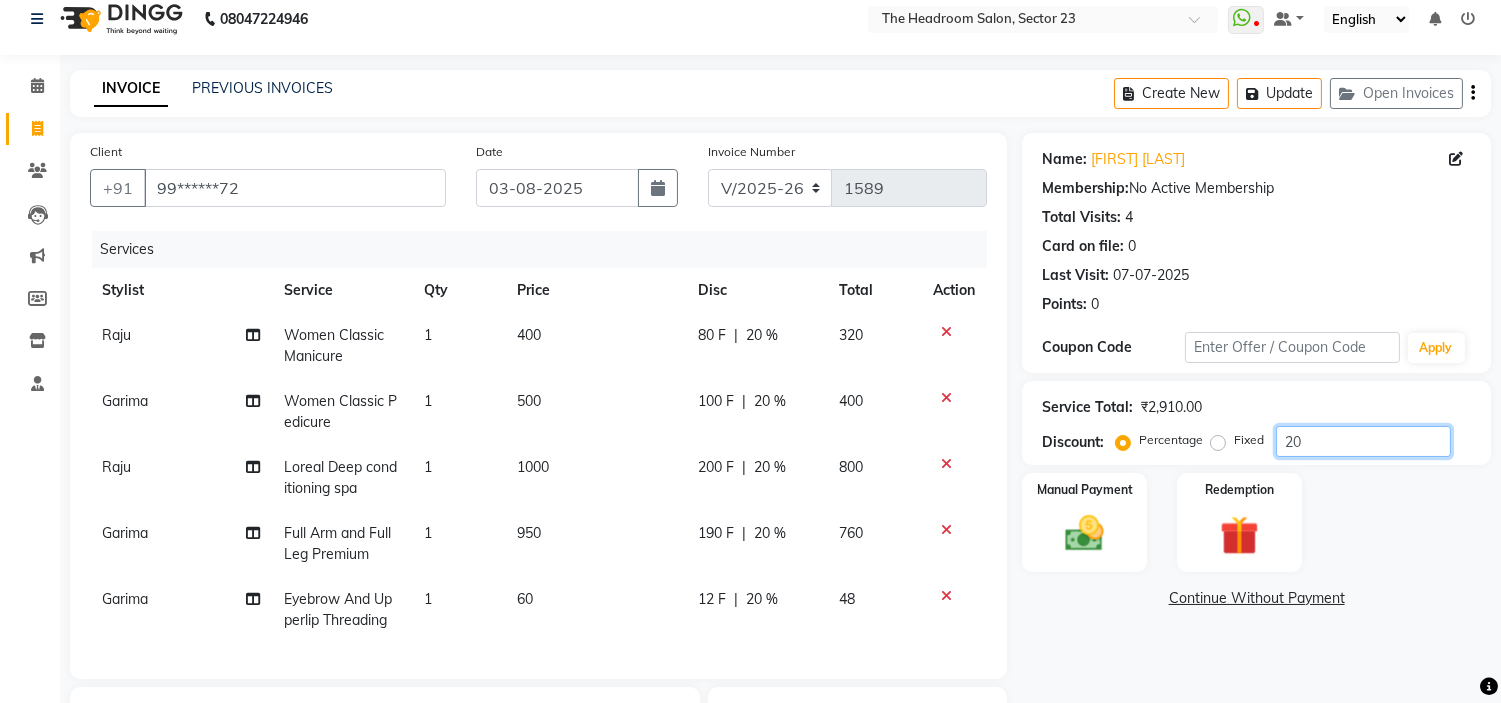 click on "20" 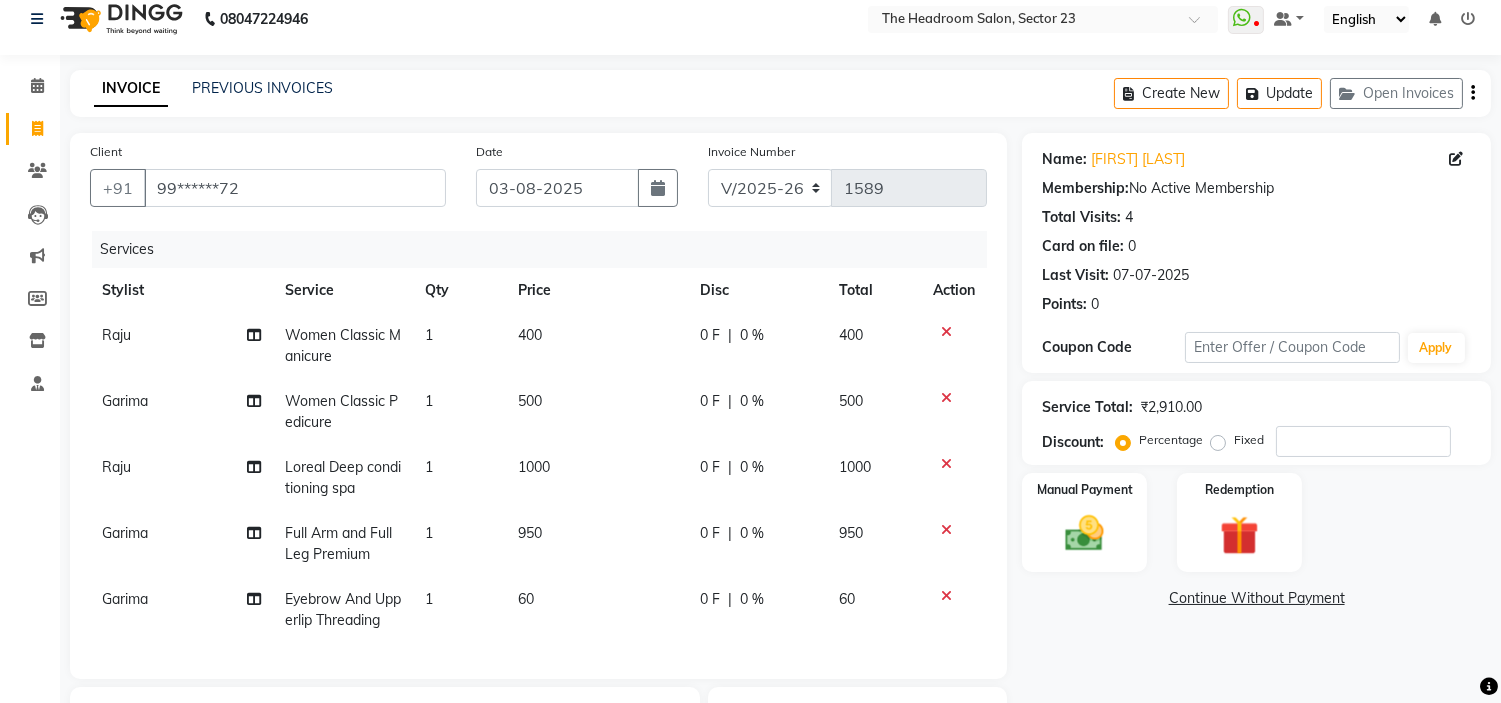 click on "Name: [FIRST] [LAST]  Membership:  No Active Membership  Total Visits:  [NUMBER] Card on file:  [NUMBER] Last Visit:   [DATE] Points:   [NUMBER]  Coupon Code Apply Service Total:  [CURRENCY][NUMBER]  Discount:  Percentage   Fixed  Manual Payment Redemption  Continue Without Payment" 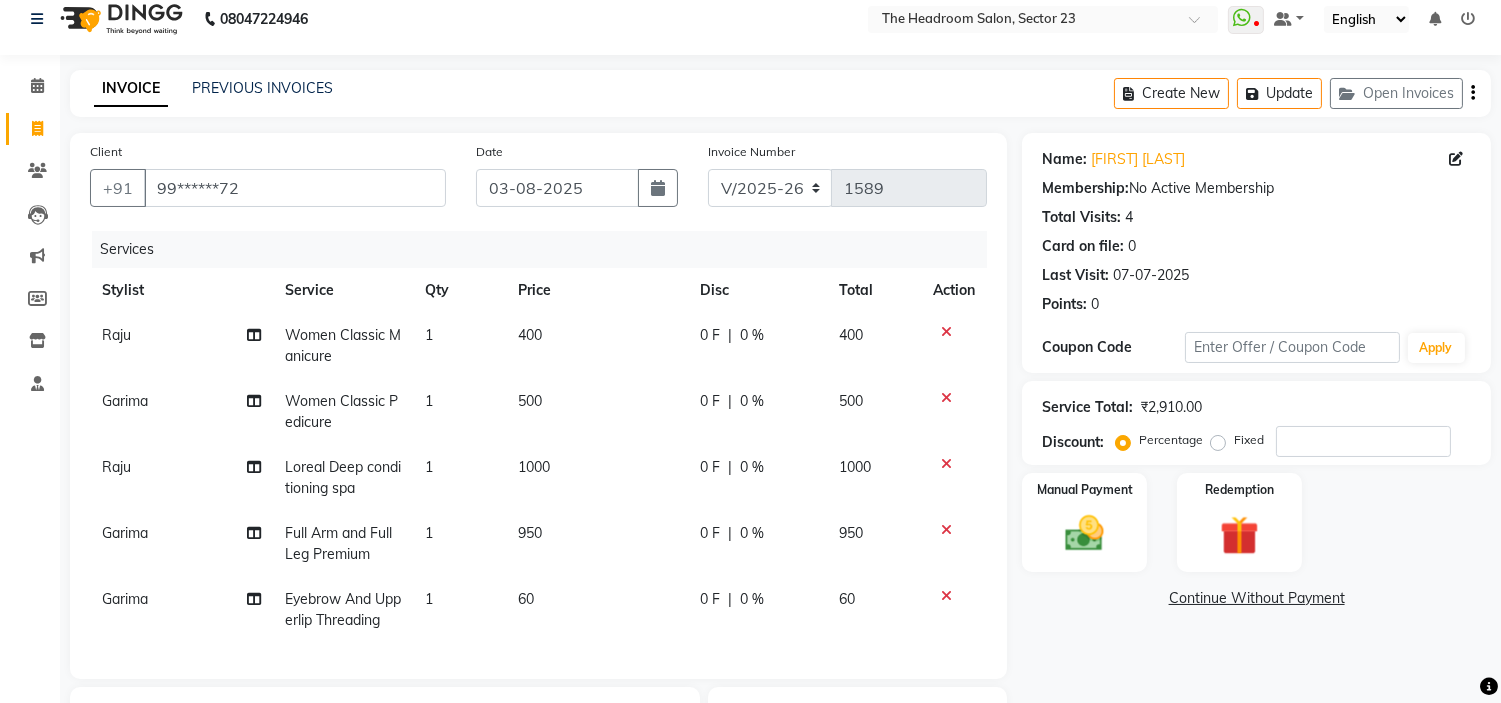 click on "0 %" 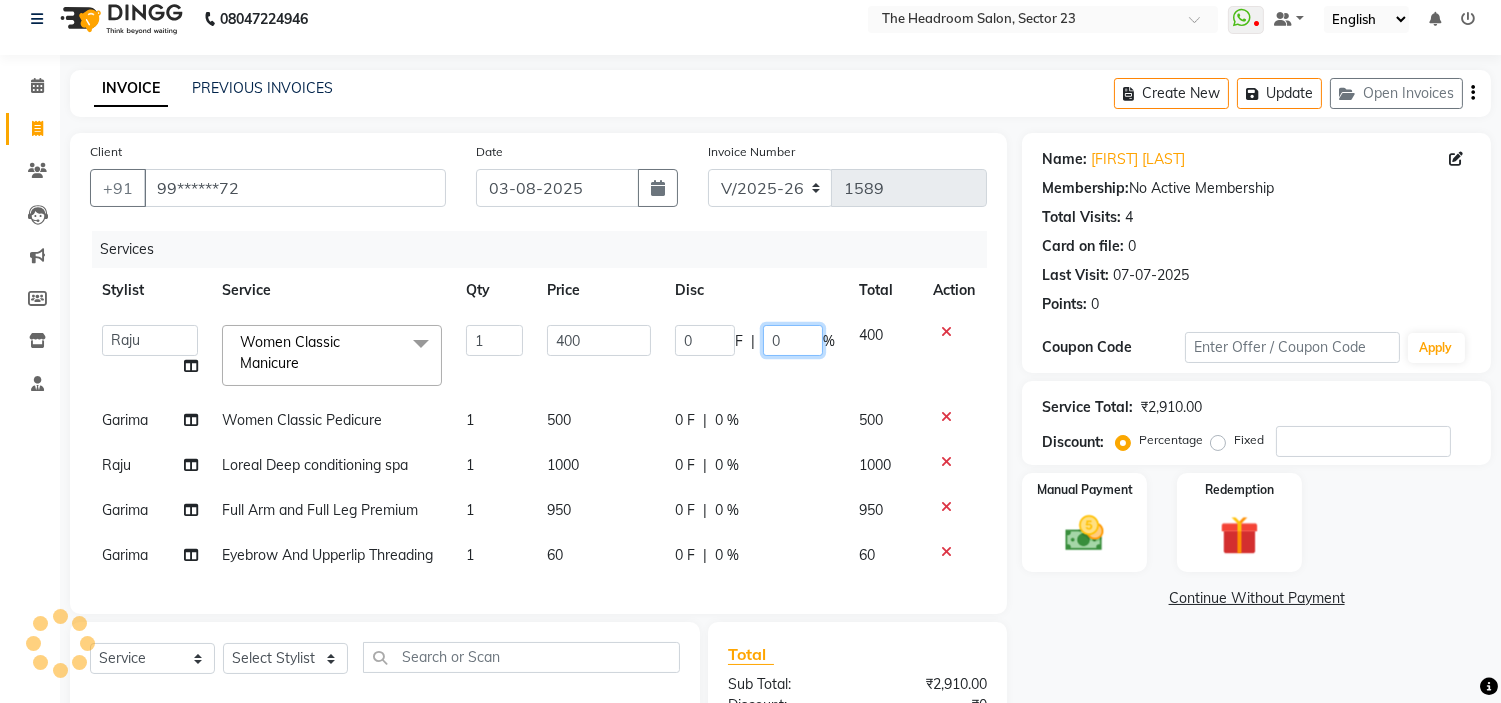 click on "0" 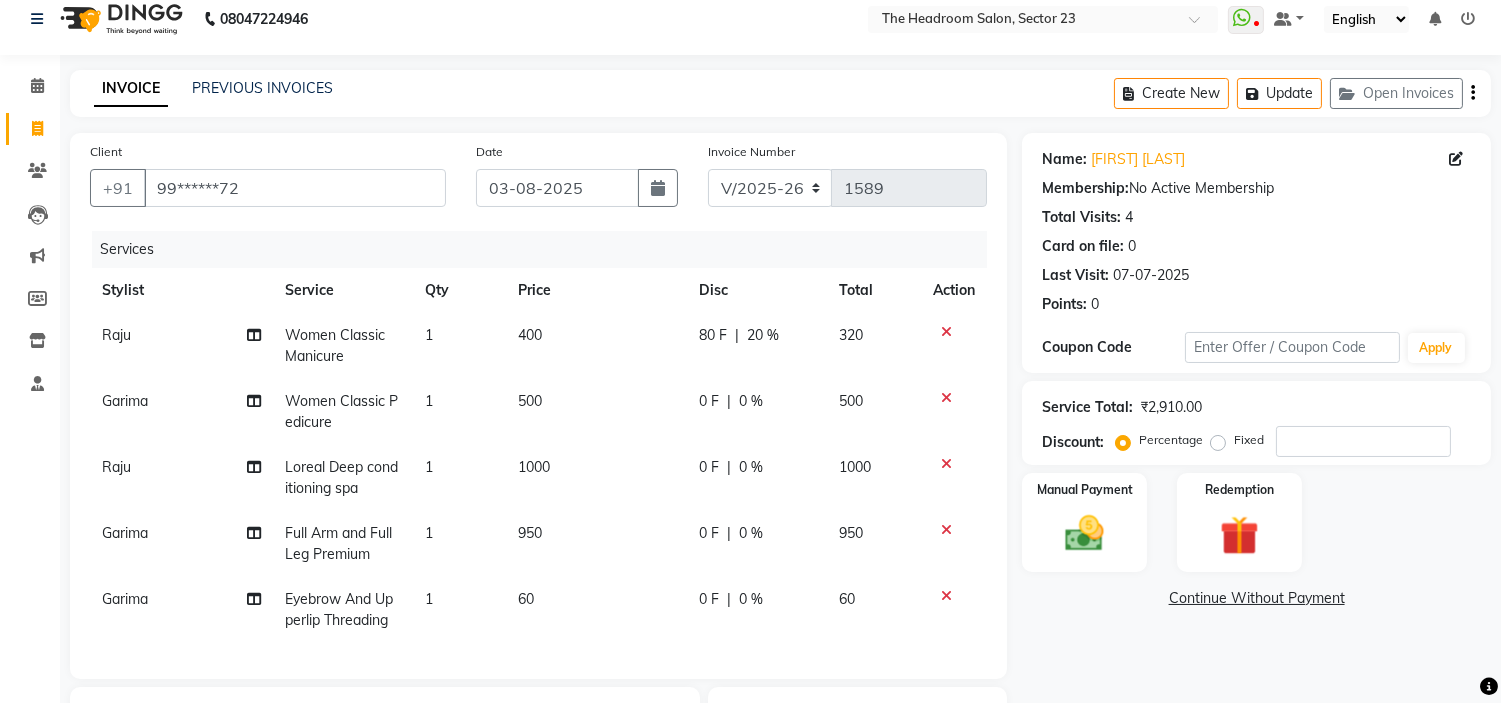 click on "Name: [FIRST] [LAST]  Membership:  No Active Membership  Total Visits:  [NUMBER] Card on file:  [NUMBER] Last Visit:   [DATE] Points:   [NUMBER]  Coupon Code Apply Service Total:  [CURRENCY][NUMBER]  Discount:  Percentage   Fixed  Manual Payment Redemption  Continue Without Payment" 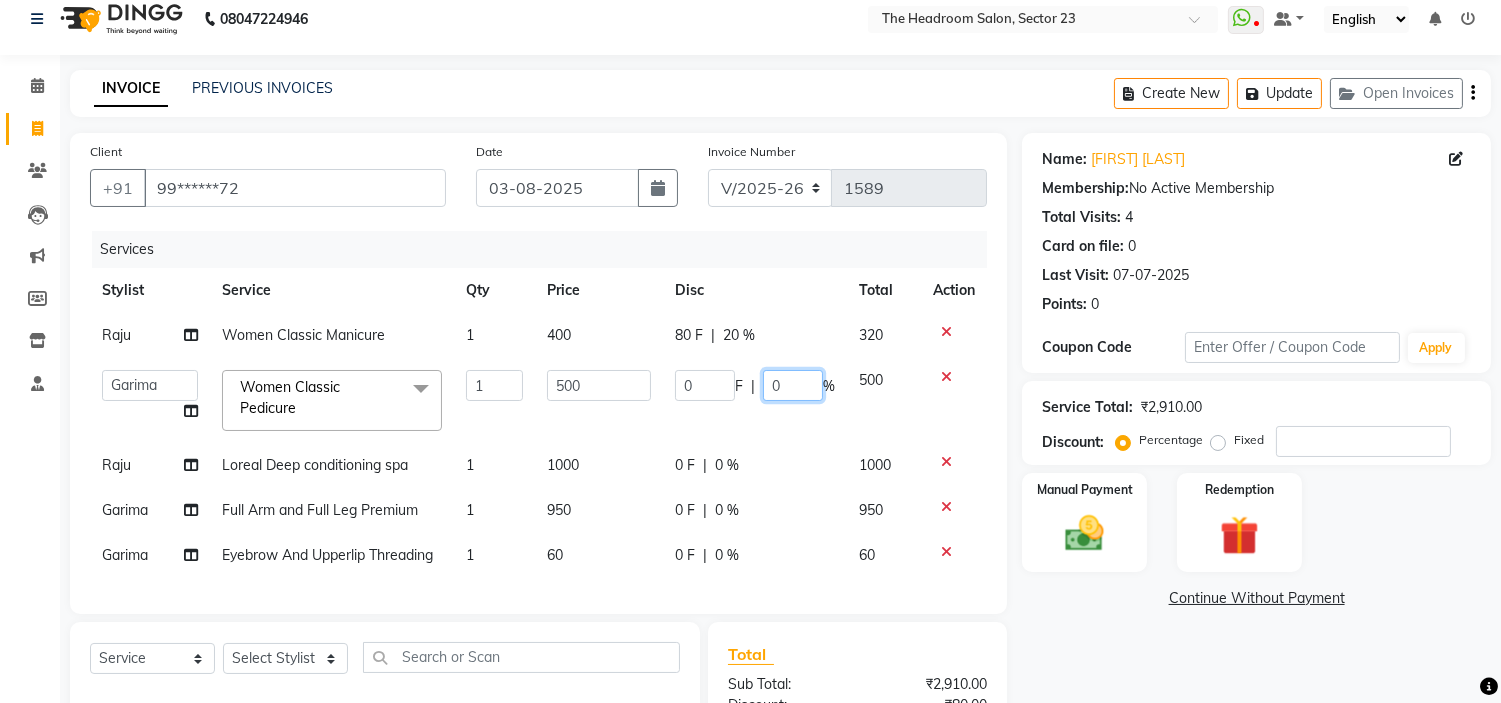 click on "0" 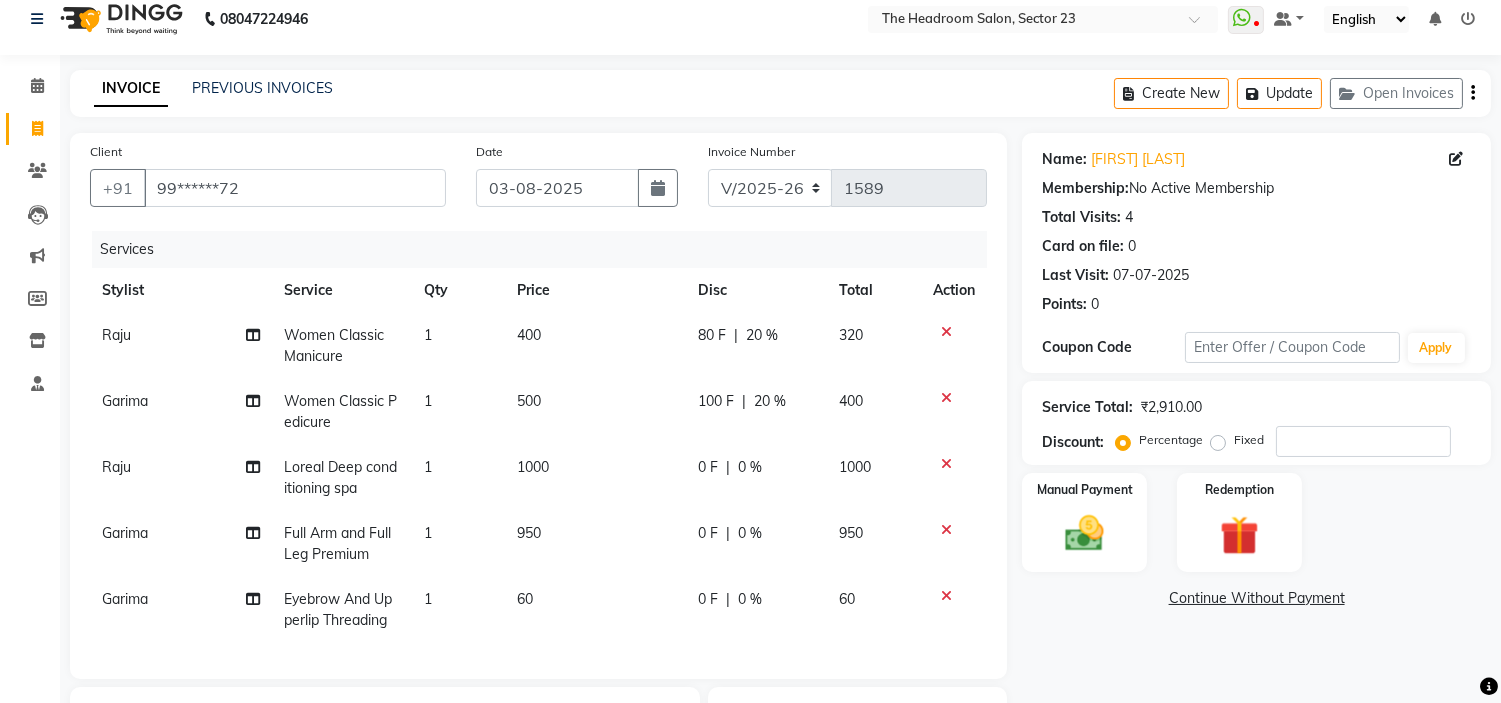 click on "Name: [FIRST] [LAST]  Membership:  No Active Membership  Total Visits:  [NUMBER] Card on file:  [NUMBER] Last Visit:   [DATE] Points:   [NUMBER]  Coupon Code Apply Service Total:  [CURRENCY][NUMBER]  Discount:  Percentage   Fixed  Manual Payment Redemption  Continue Without Payment" 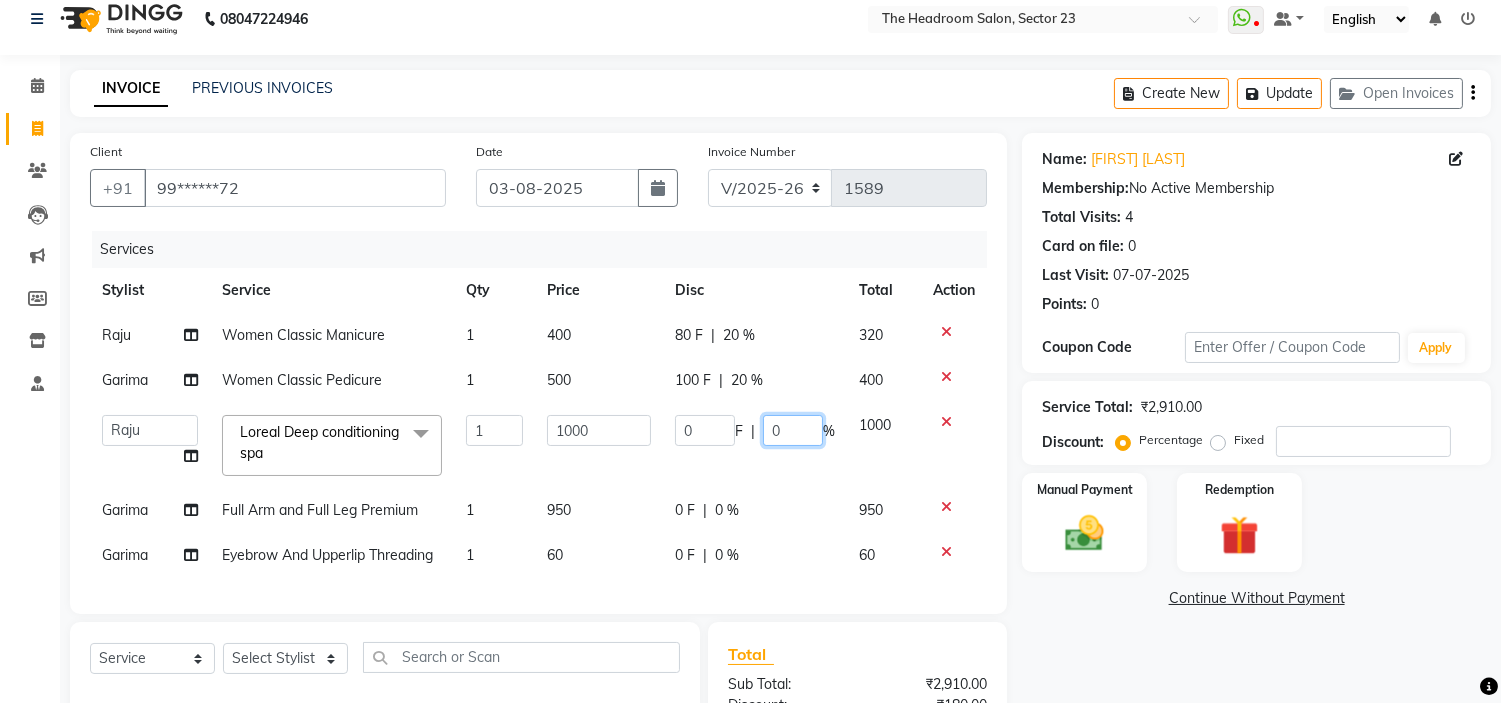 click on "0" 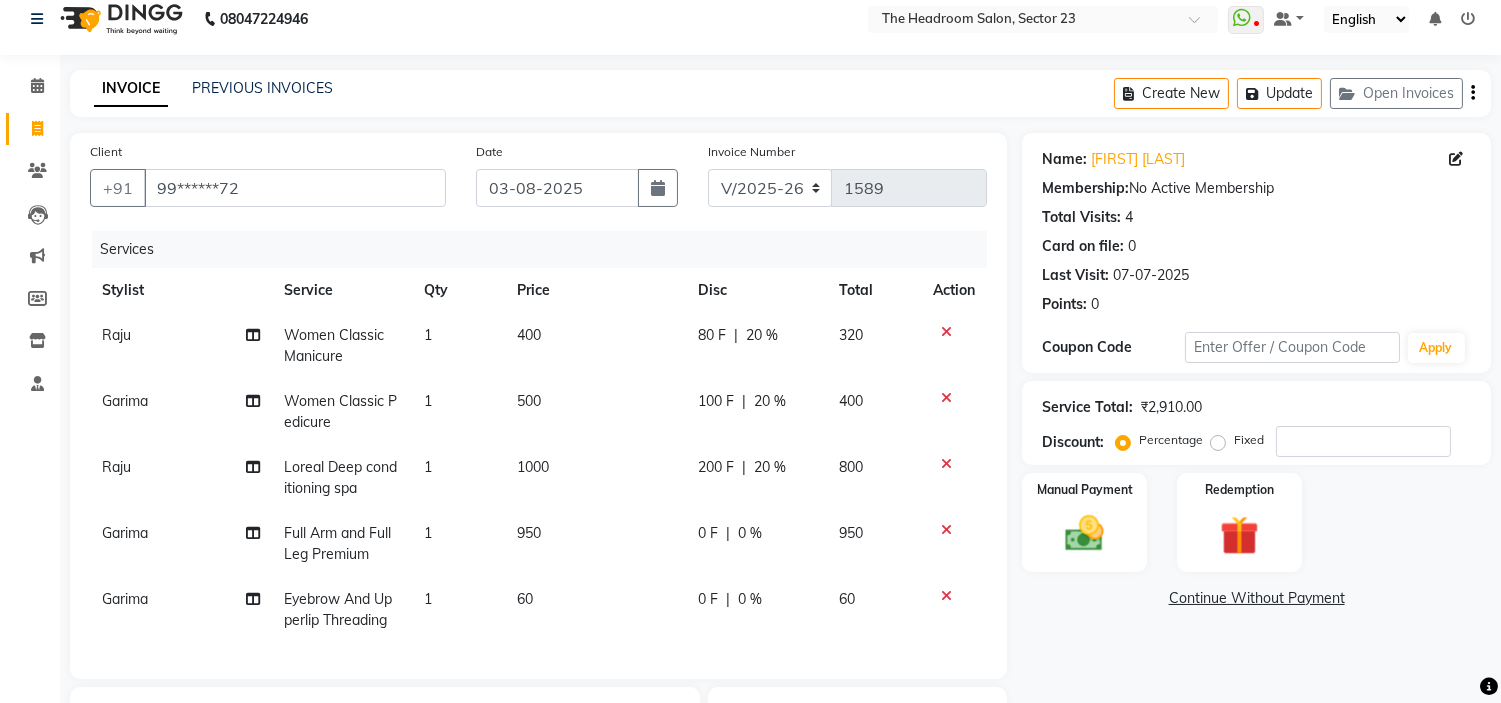 click on "Name: [FIRST] [LAST]  Membership:  No Active Membership  Total Visits:  [NUMBER] Card on file:  [NUMBER] Last Visit:   [DATE] Points:   [NUMBER]  Coupon Code Apply Service Total:  [CURRENCY][NUMBER]  Discount:  Percentage   Fixed  Manual Payment Redemption  Continue Without Payment" 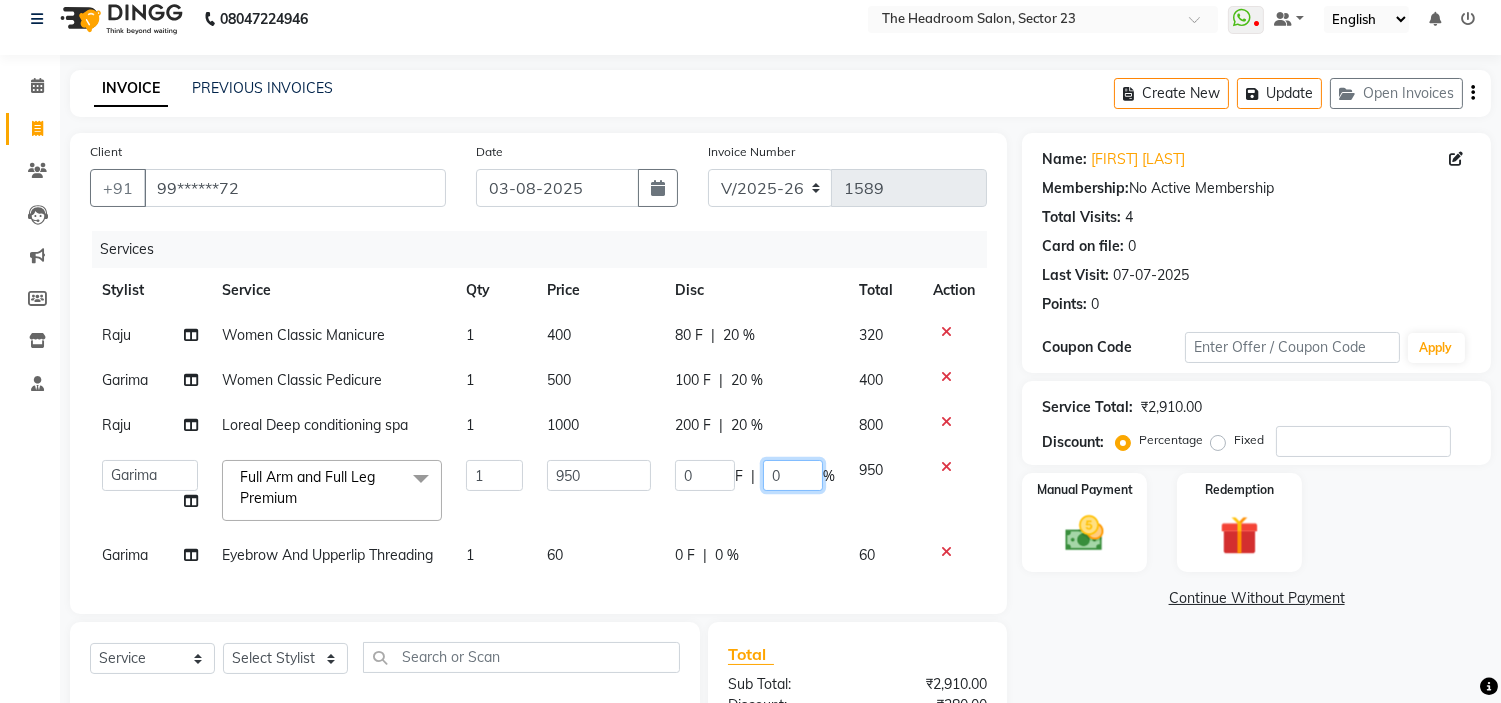 click on "0" 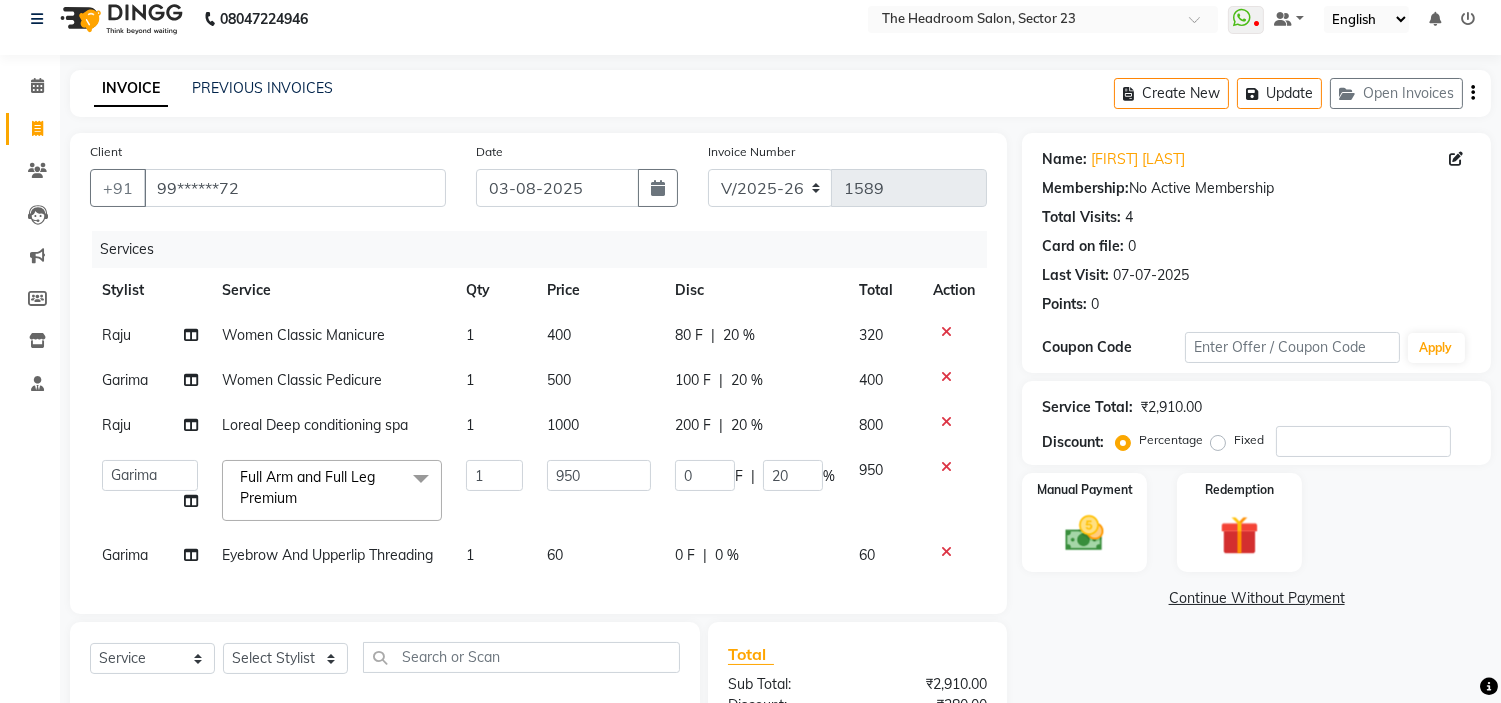 click on "Name: [FIRST] [LAST]  Membership:  No Active Membership  Total Visits:  [NUMBER] Card on file:  [NUMBER] Last Visit:   [DATE] Points:   [NUMBER]  Coupon Code Apply Service Total:  [CURRENCY][NUMBER]  Discount:  Percentage   Fixed  Manual Payment Redemption  Continue Without Payment" 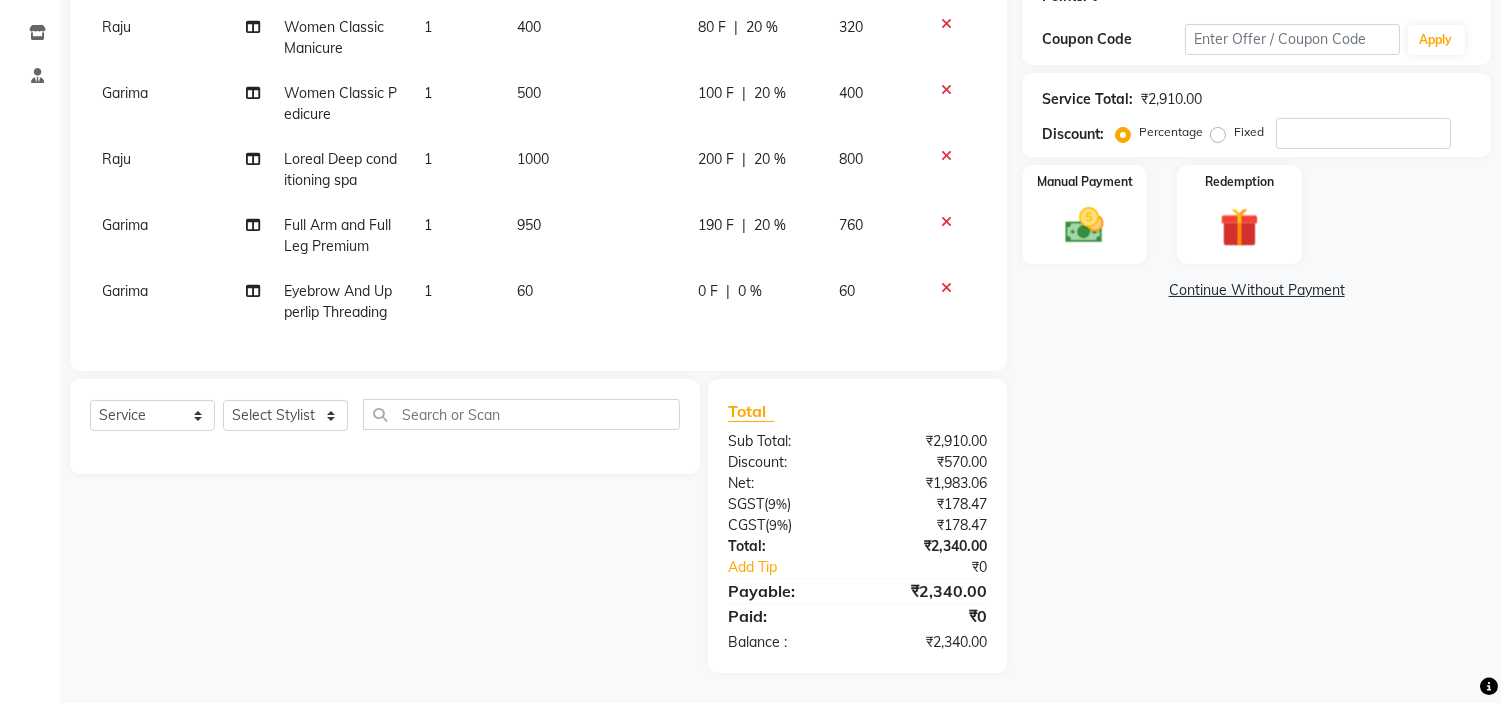 scroll, scrollTop: 341, scrollLeft: 0, axis: vertical 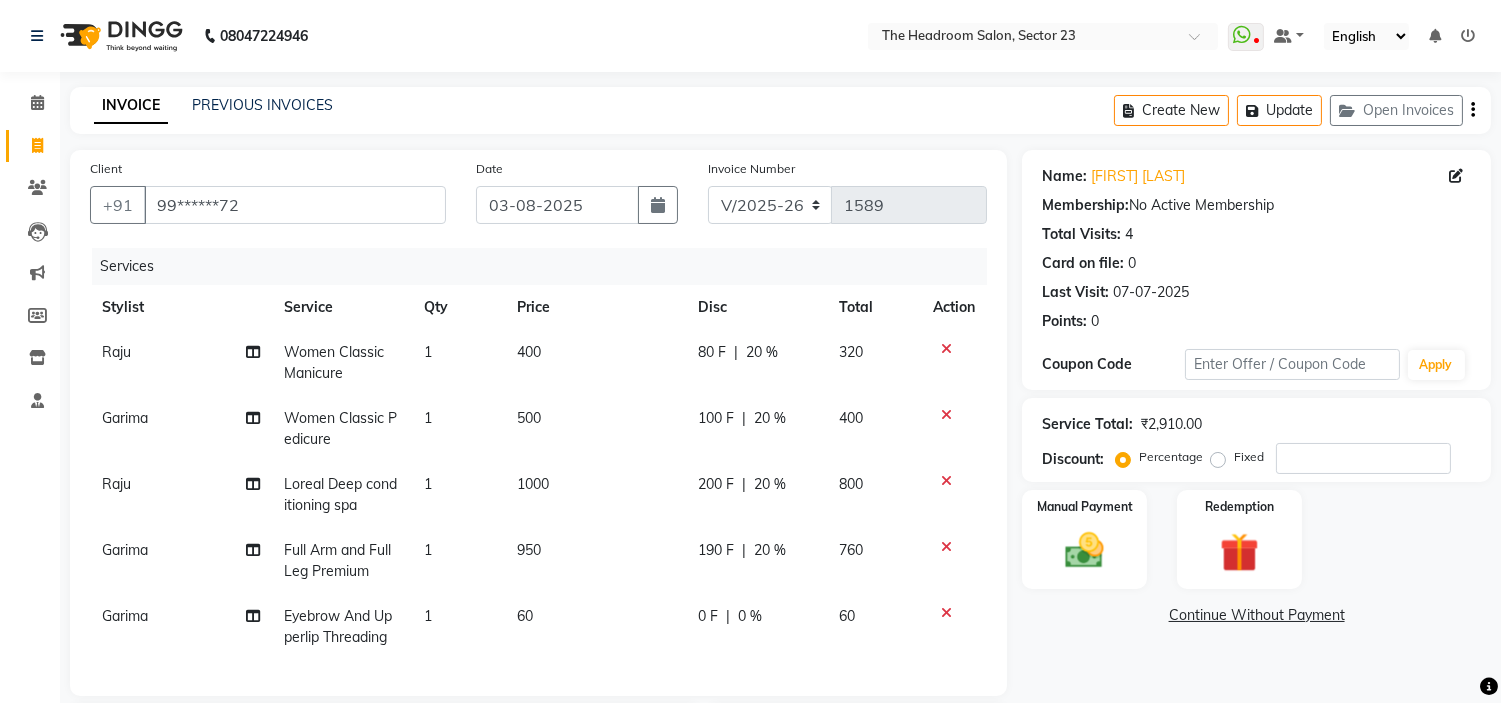 click on "20 %" 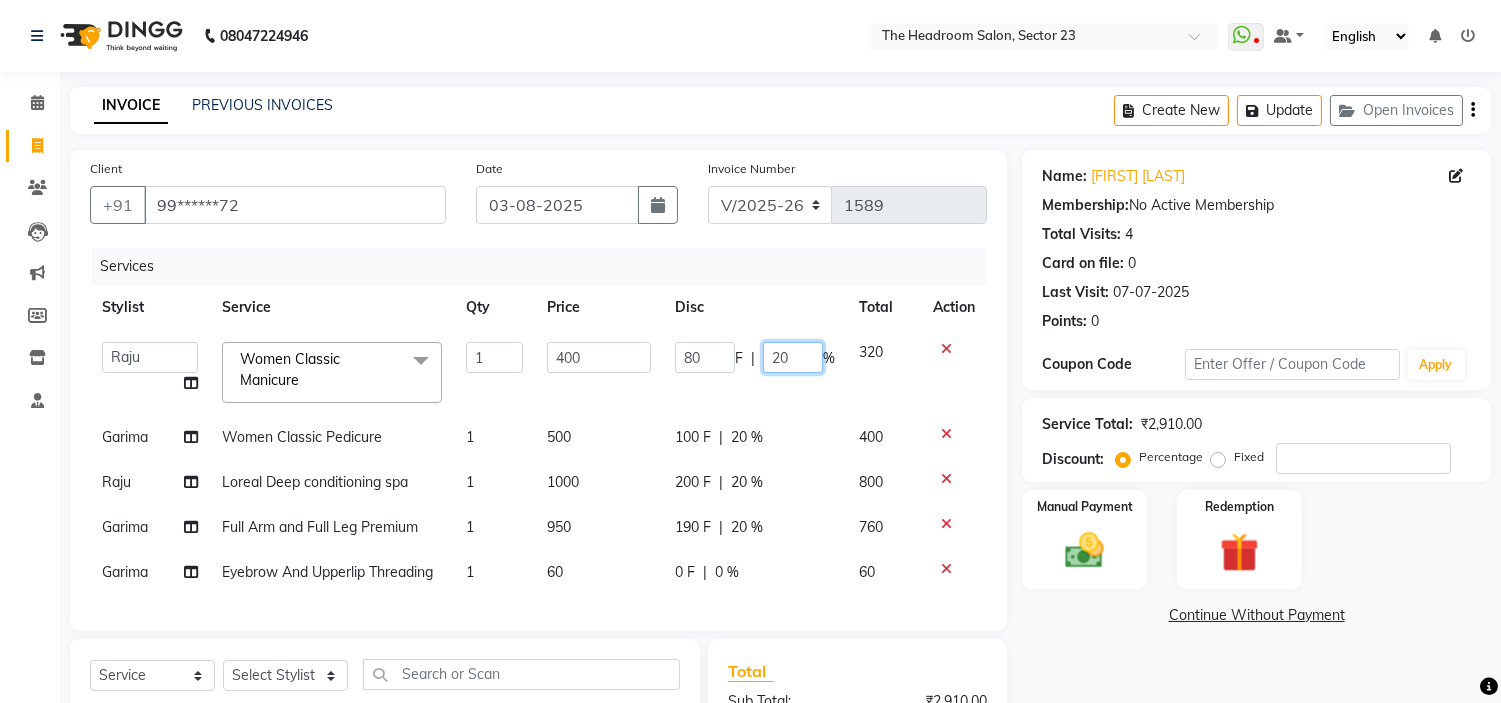 click on "20" 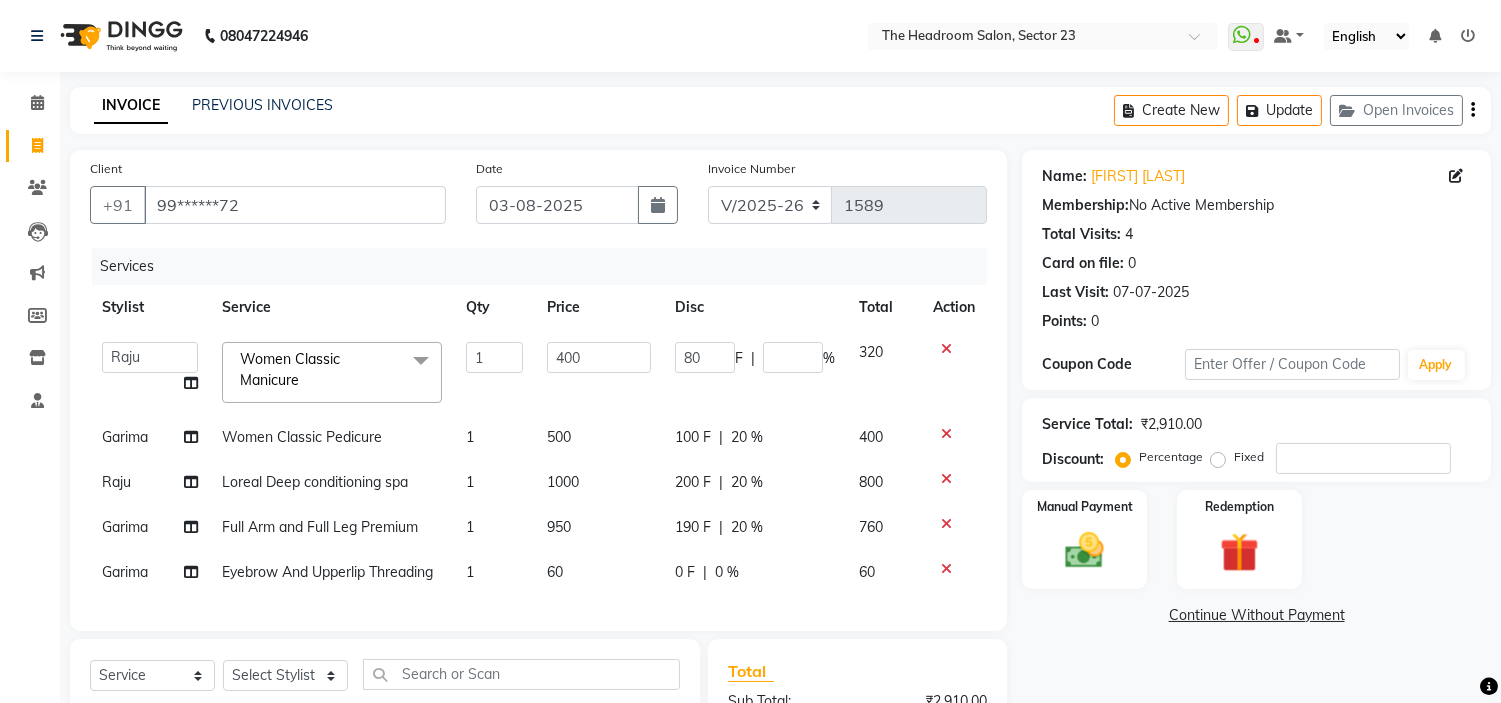 click on "100 F | 20 %" 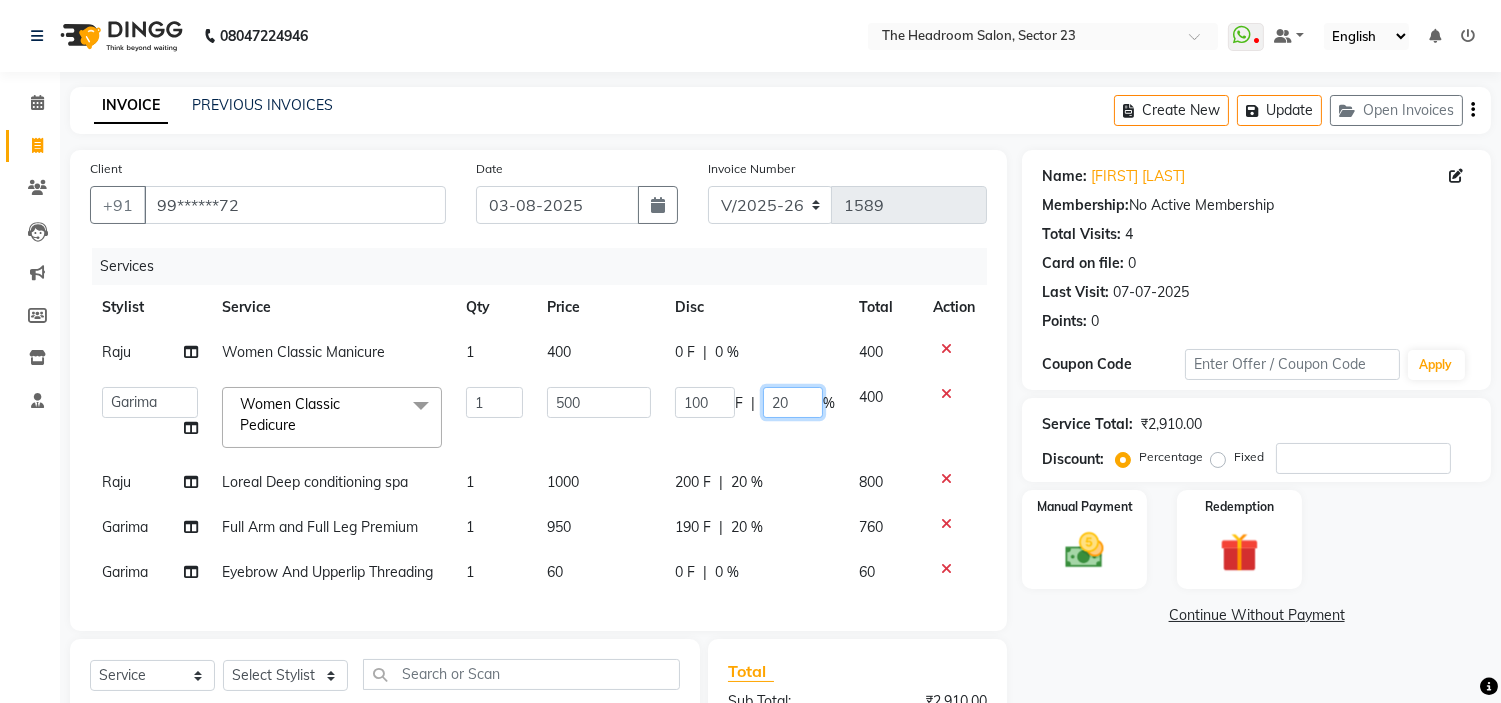 click on "20" 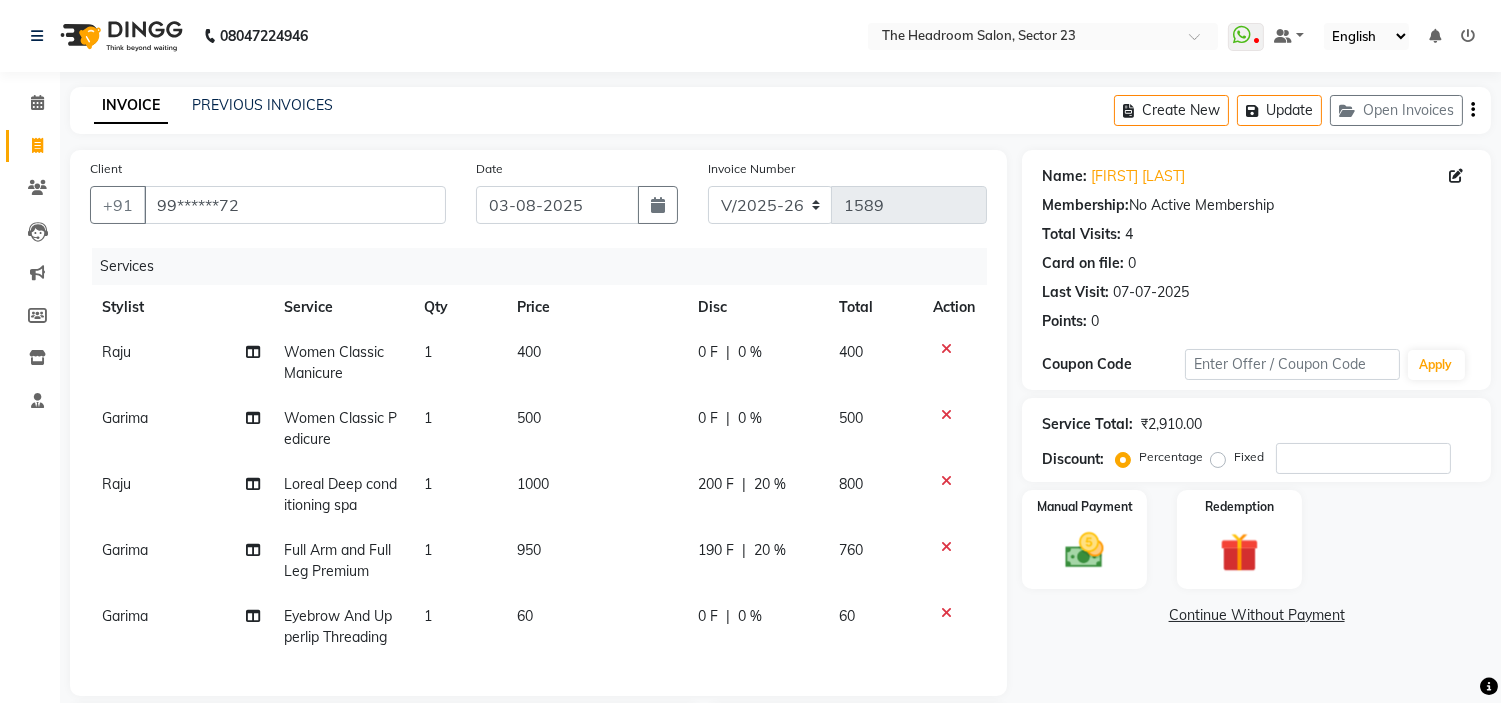 click on "200 F | 20 %" 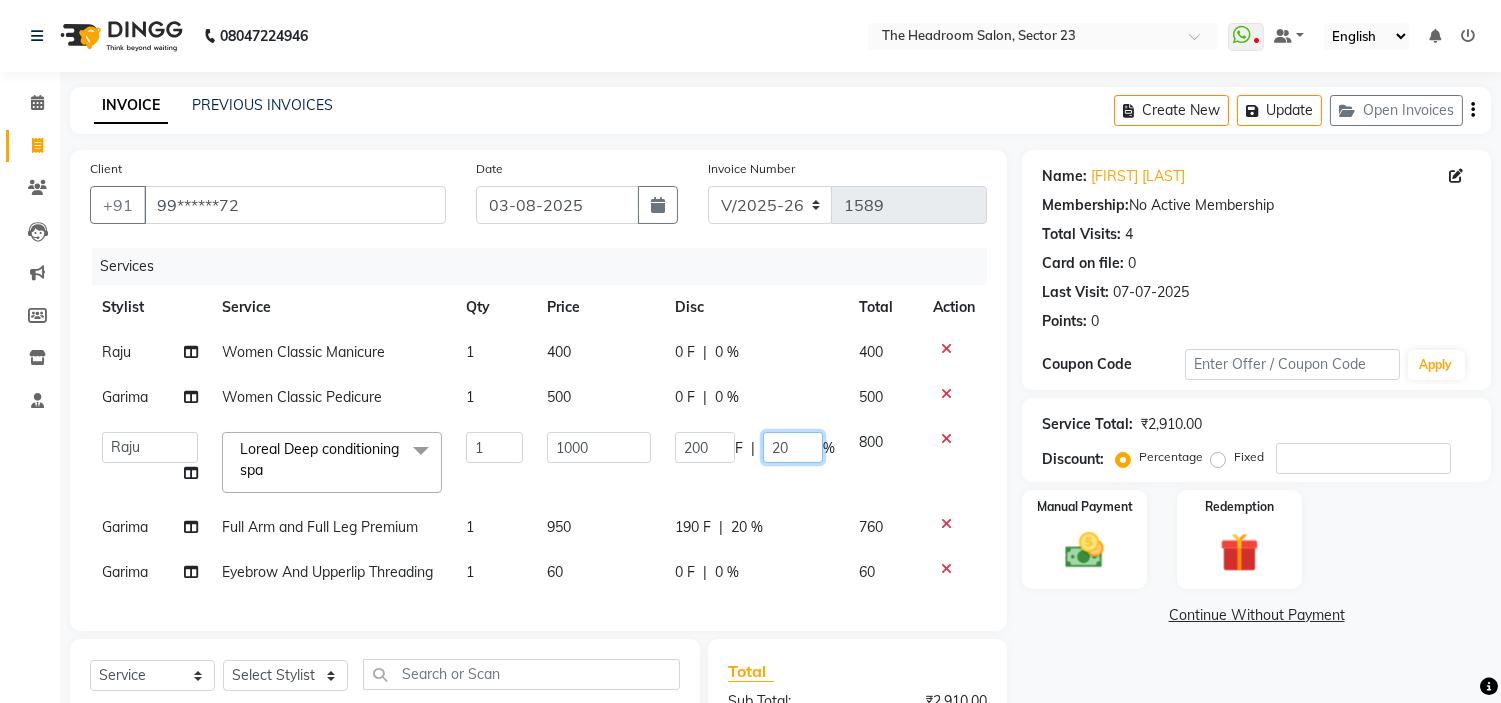 click on "20" 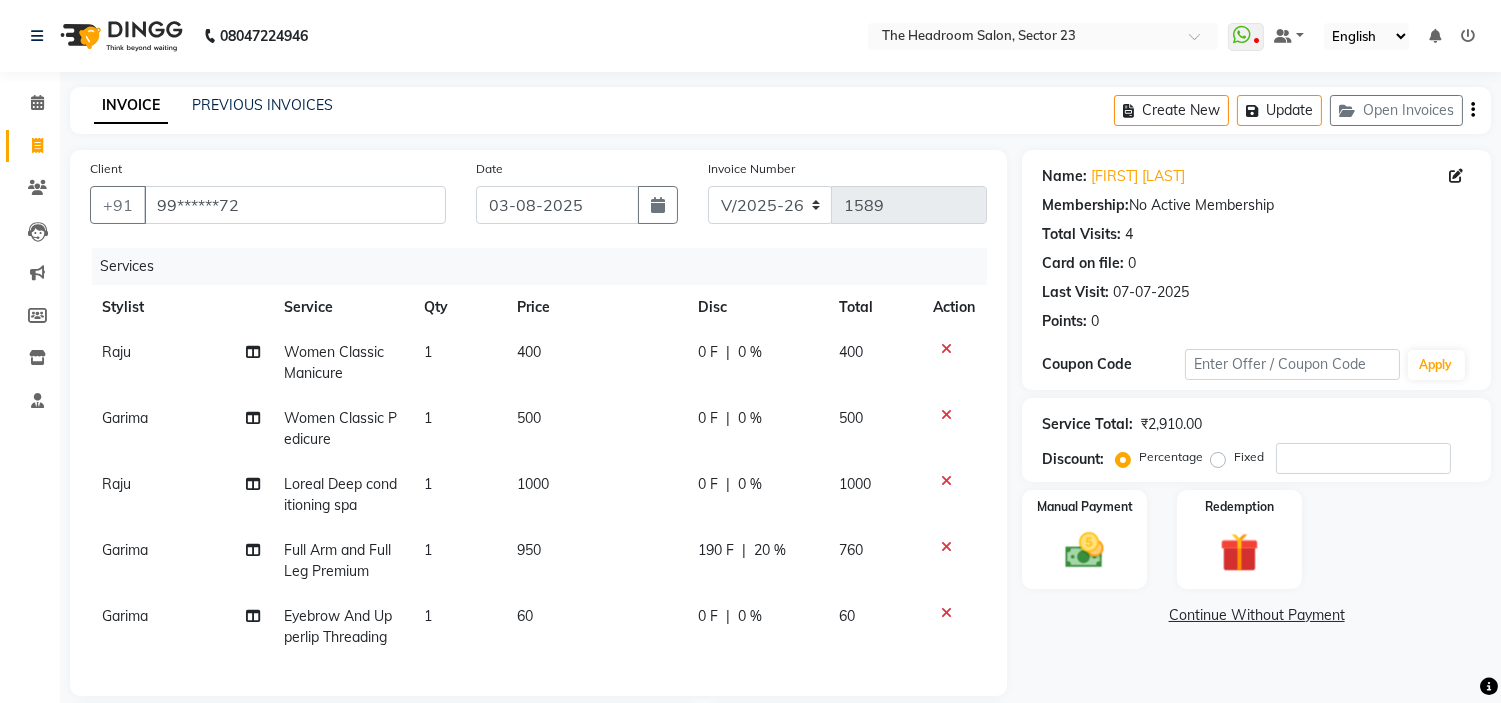 click on "[FIRST] Women Classic Manicure 1 400 0 F | 0 % 400 [FIRST] Women Classic Pedicure 1 500 0 F | 0 % 500 [FIRST] Loreal Deep conditioning spa 1 1000 0 F | 0 % 1000 [FIRST] Full Arm and Full Leg Premium 1 950 190 F | 20 % 760 [FIRST] Eyebrow And Upperlip Threading 1 60 0 F | 0 % 60" 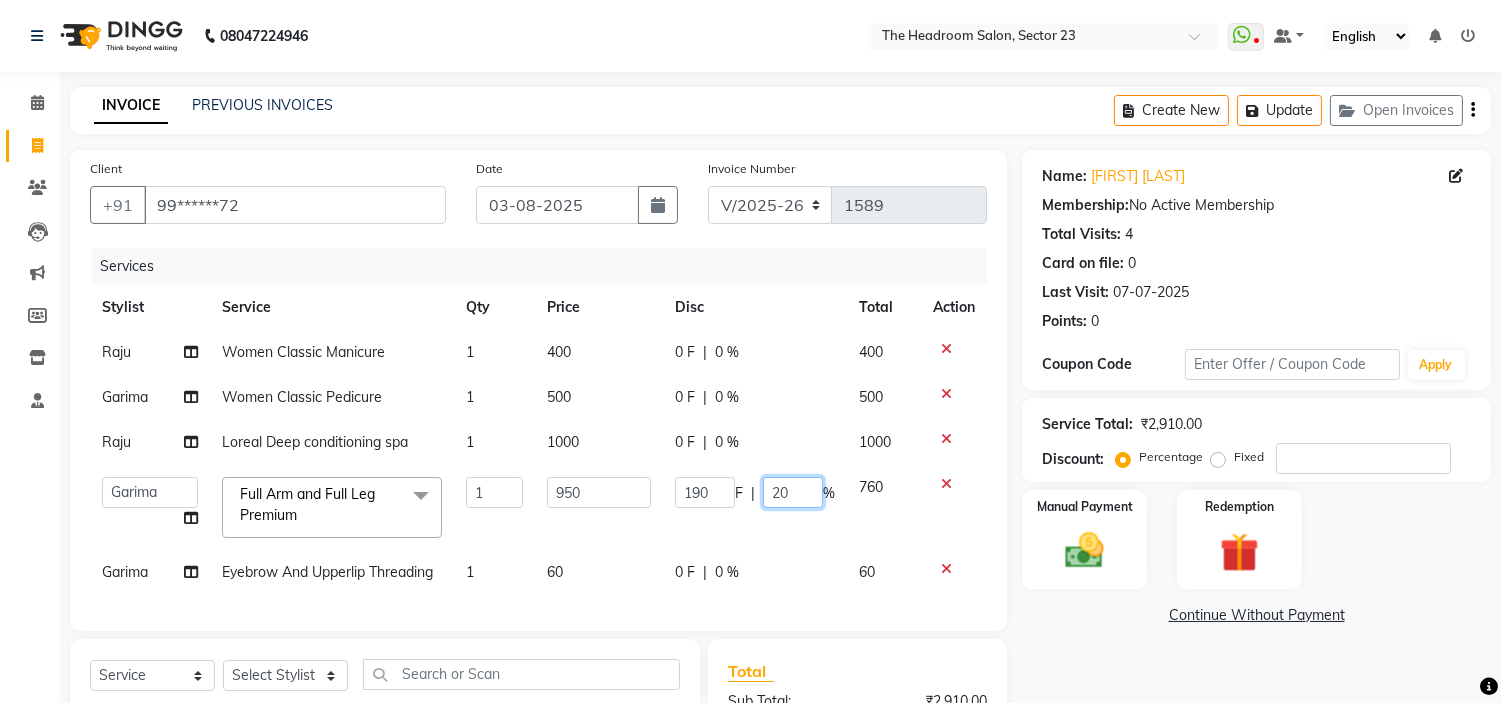 click on "20" 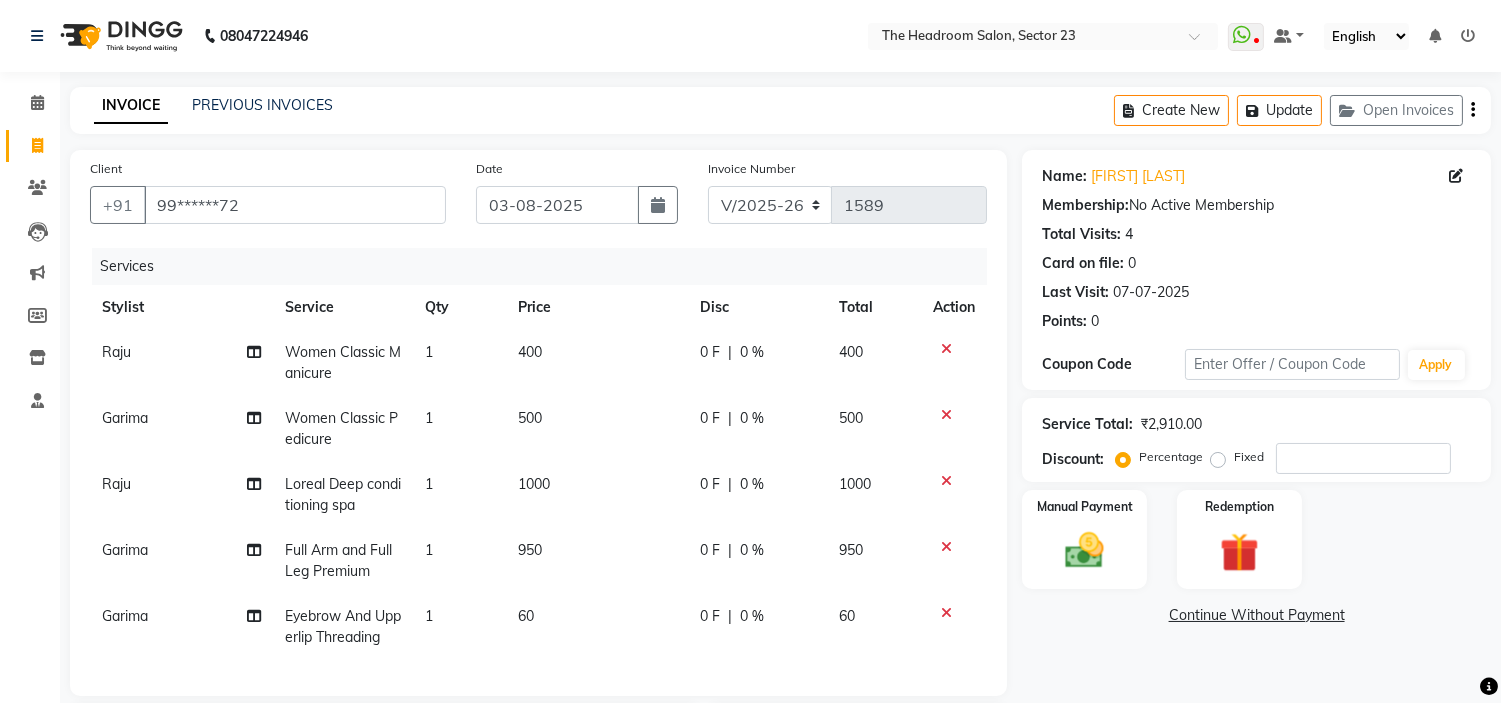 click on "Manual Payment Redemption" 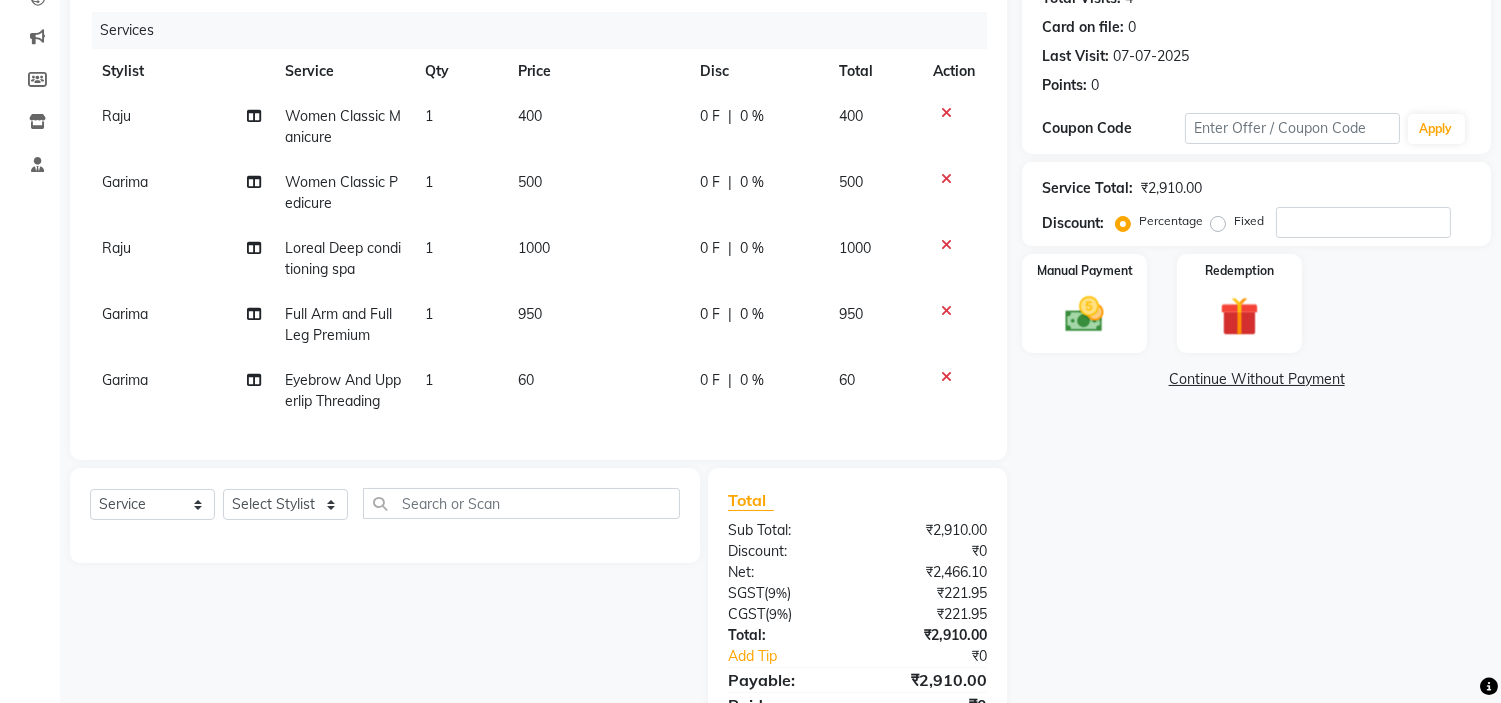 scroll, scrollTop: 248, scrollLeft: 0, axis: vertical 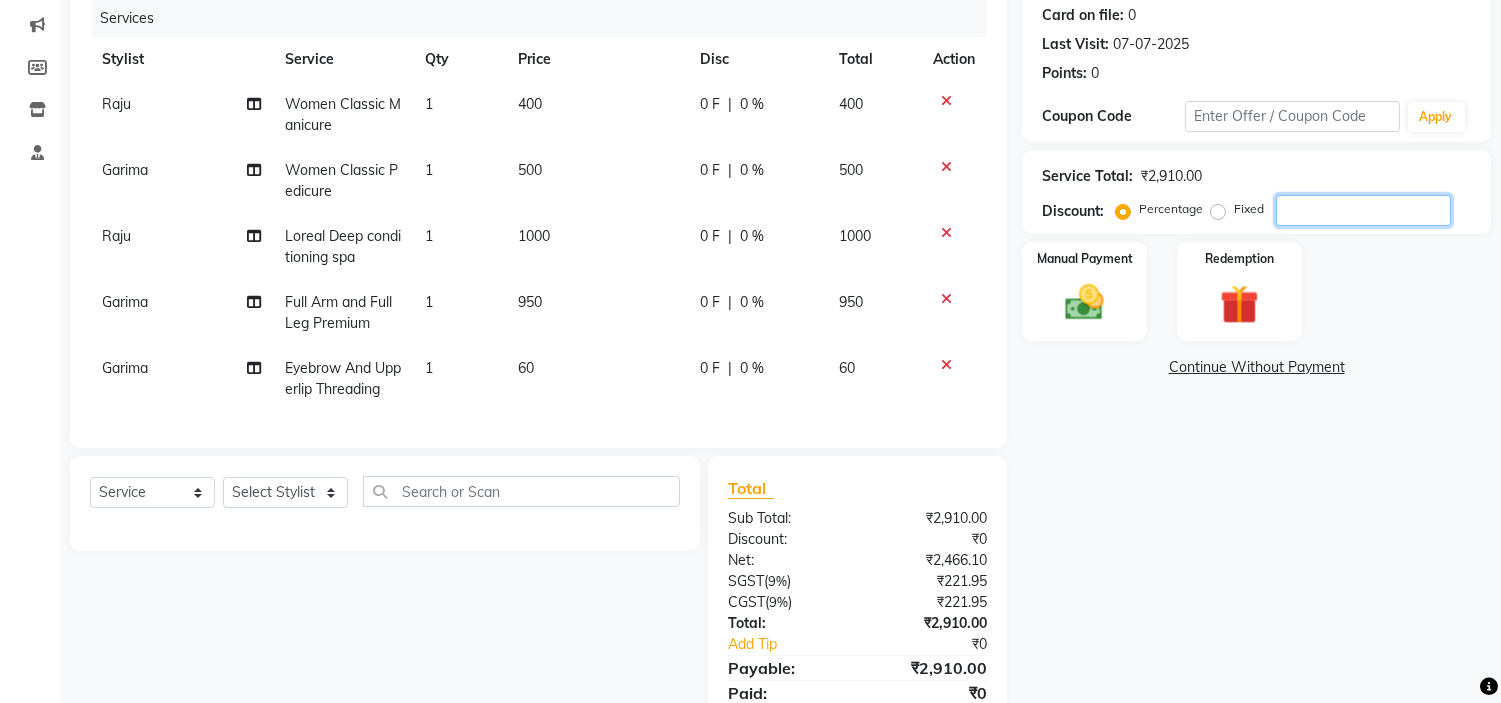 click 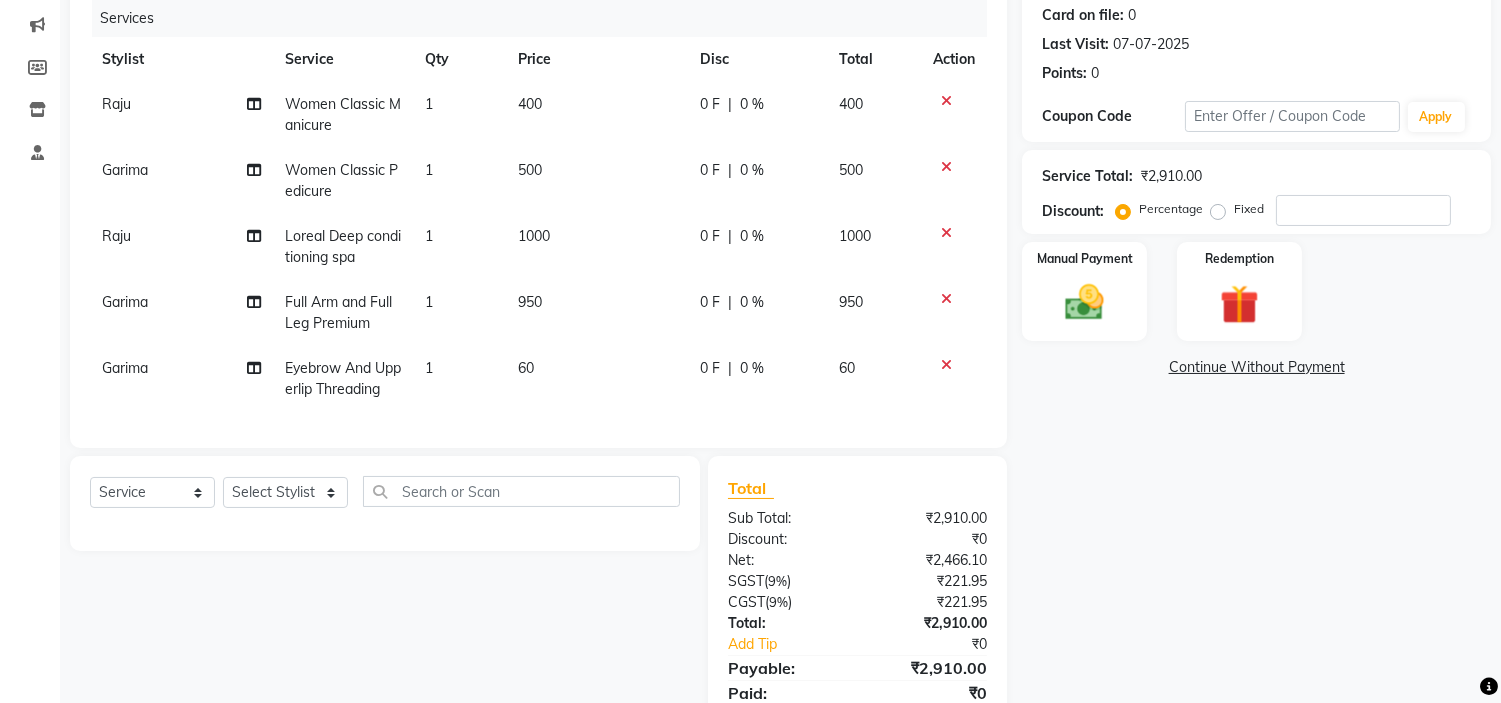 click on "Fixed" 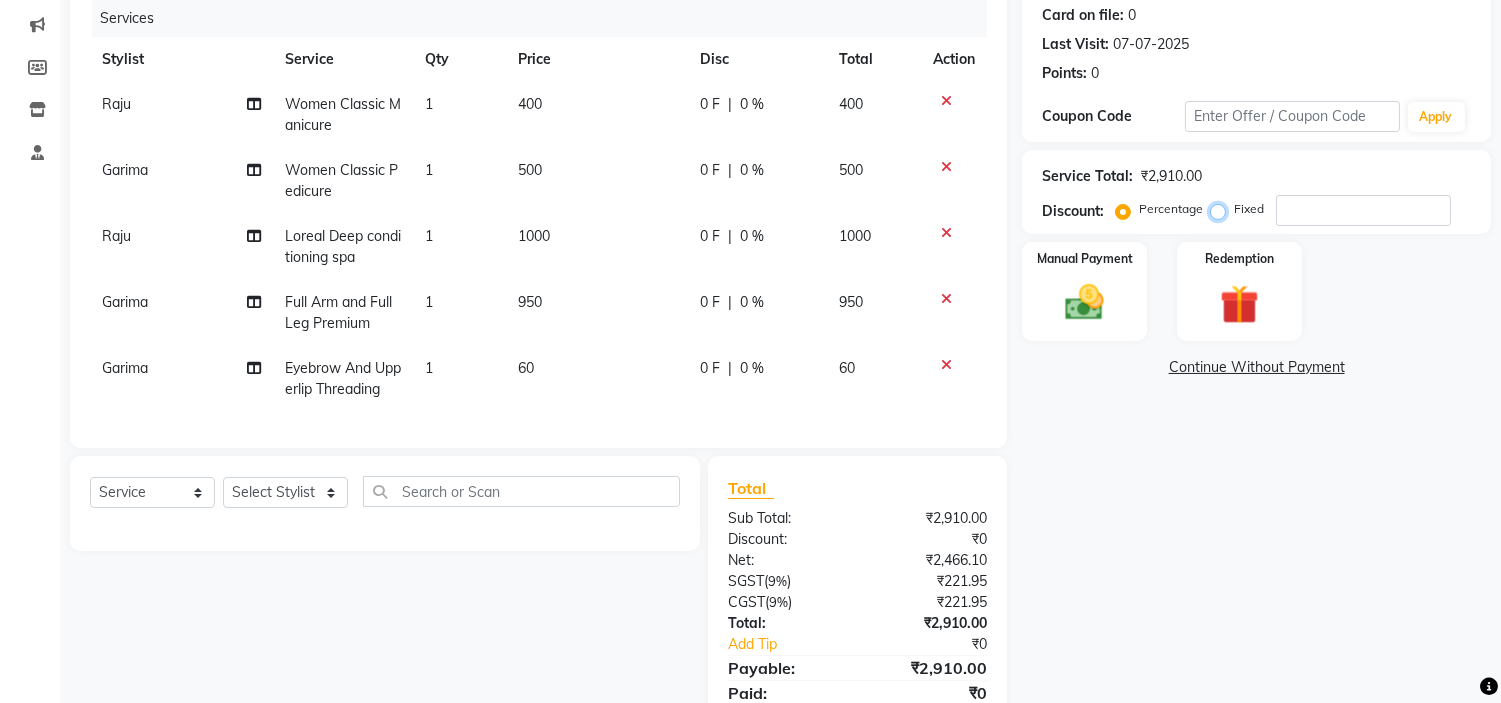 click on "Fixed" at bounding box center (1222, 209) 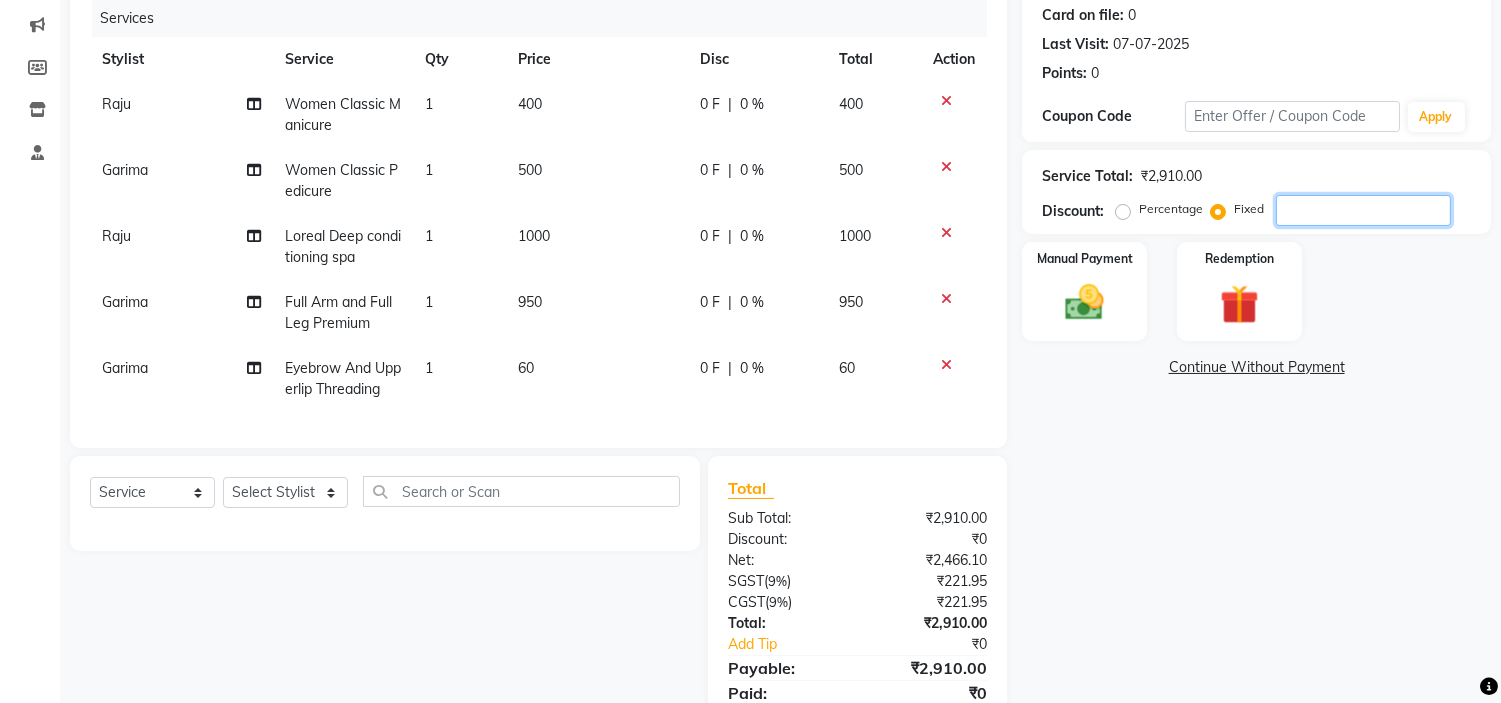click 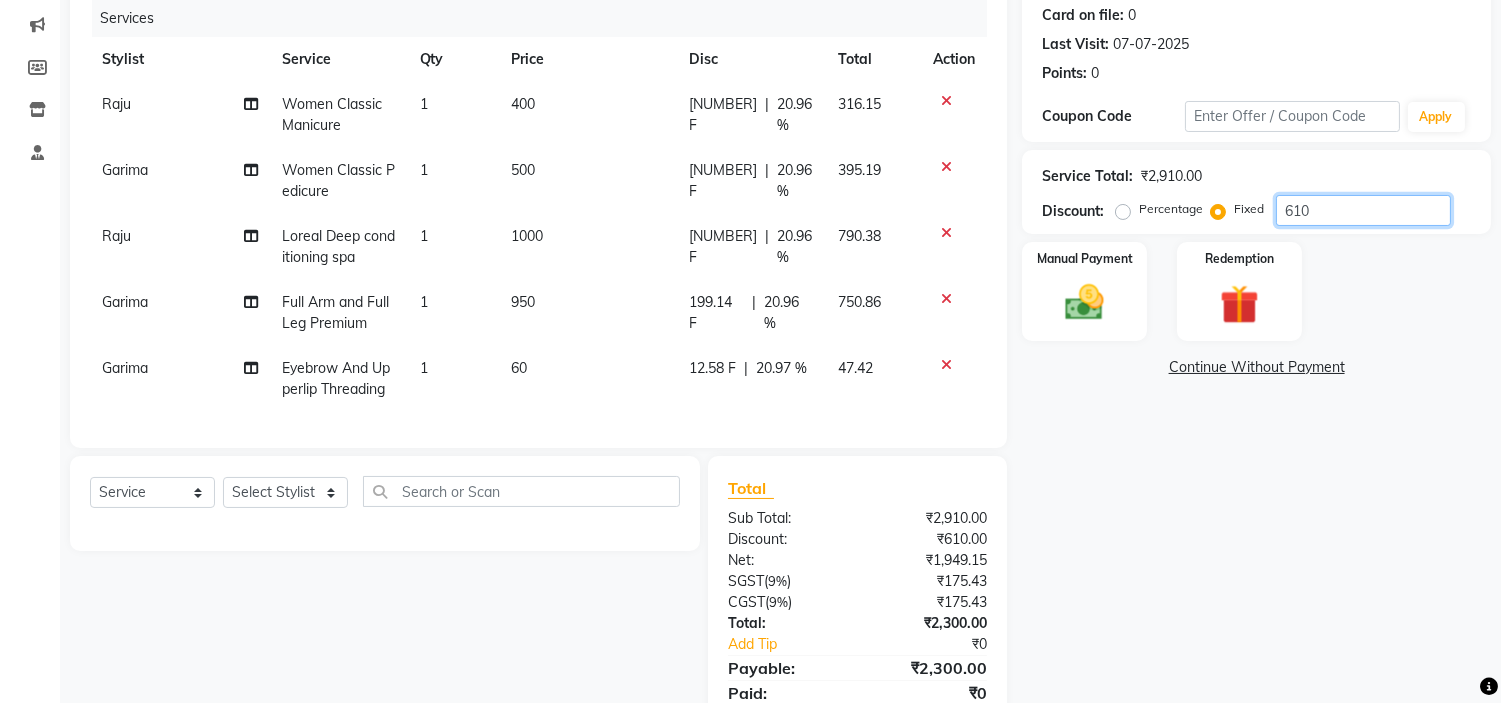 scroll, scrollTop: 341, scrollLeft: 0, axis: vertical 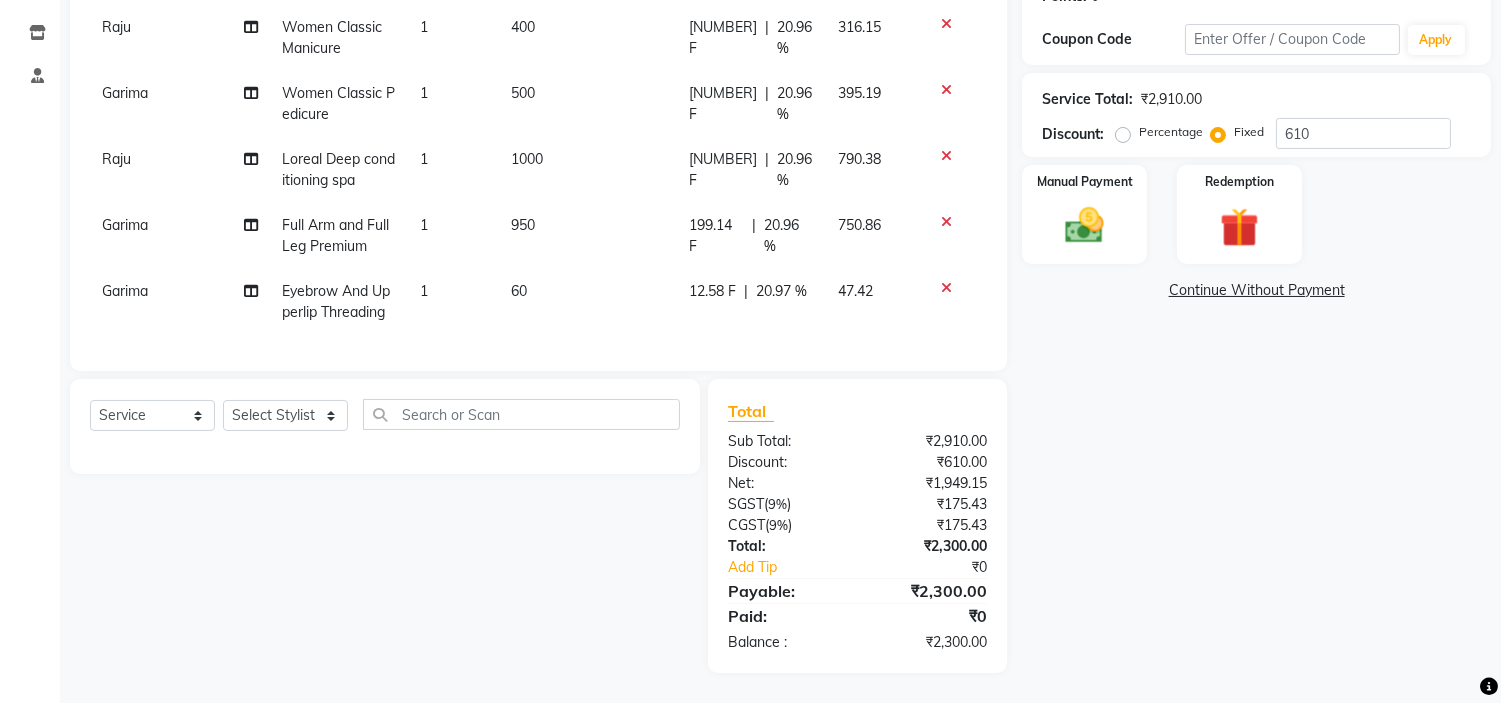 click on "Name: [FIRST] [LAST] Membership: No Active Membership Total Visits: 4 Card on file: 0 Last Visit: 07-07-2025 Points: 0 Coupon Code Apply Service Total: ₹2,910.00 Discount: Percentage Fixed Manual Payment Redemption Continue Without Payment" 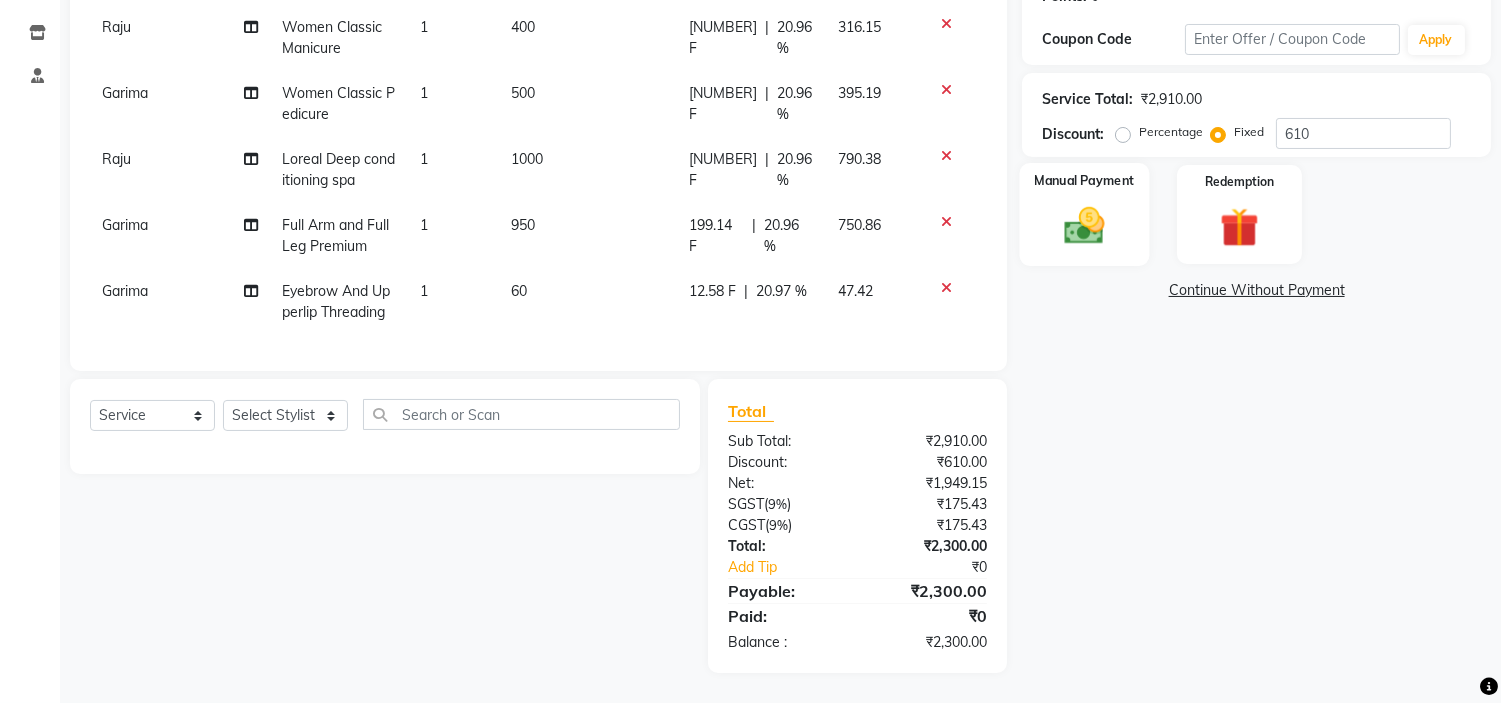click 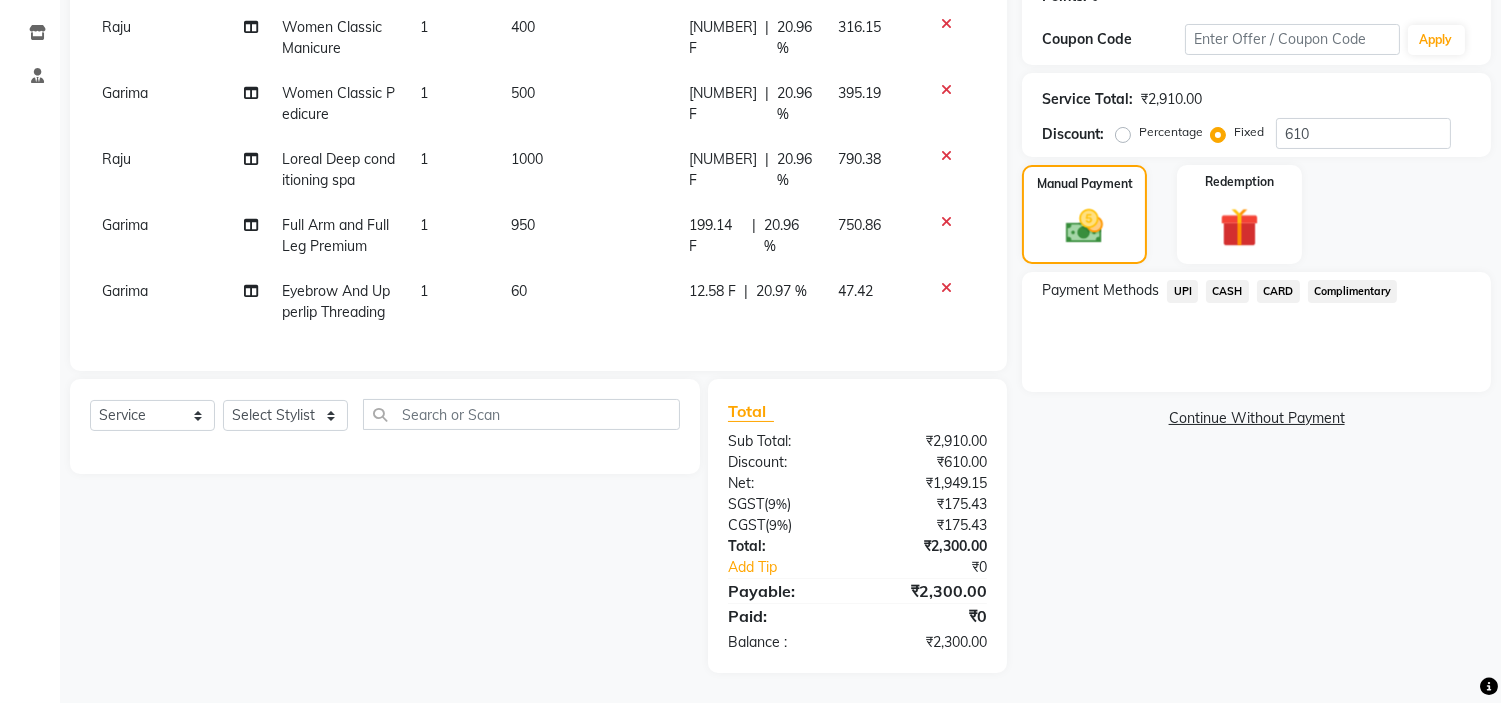 click on "CASH" 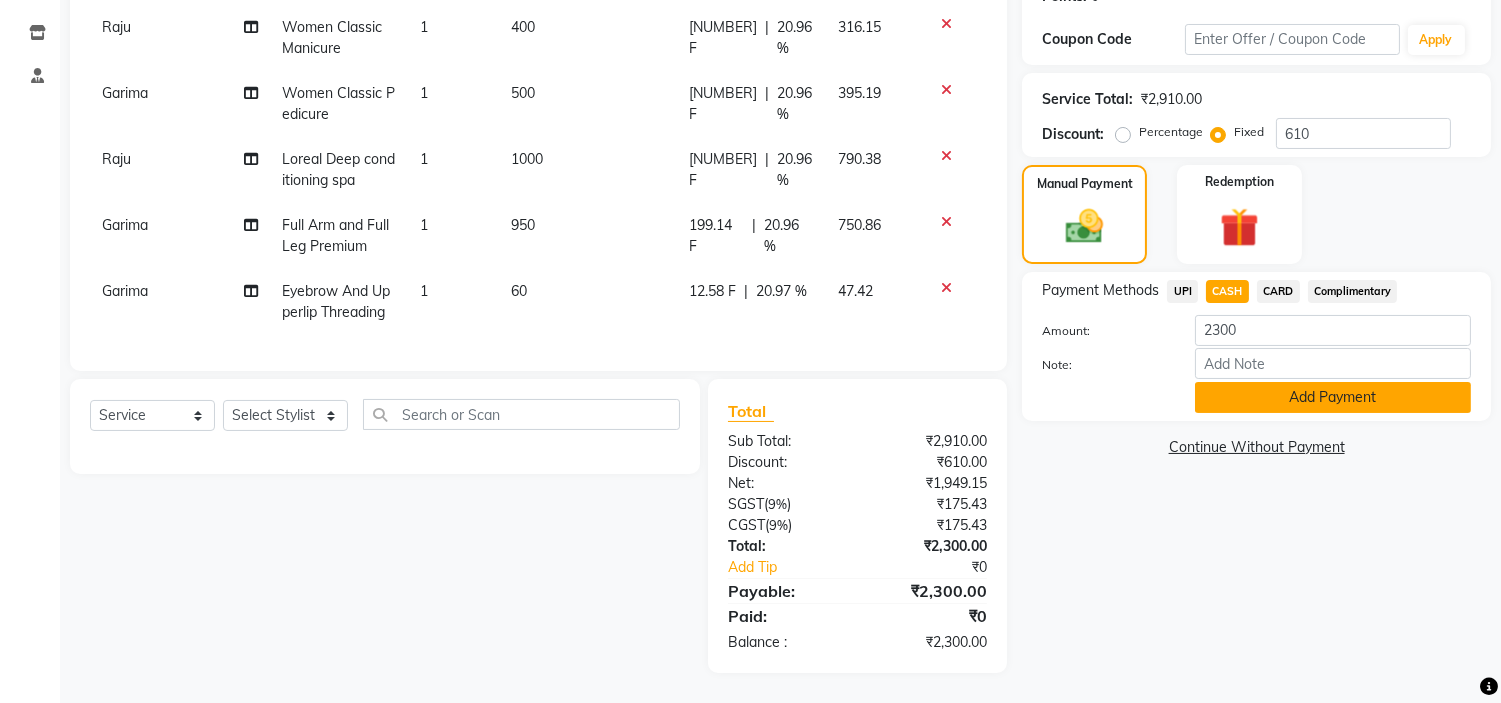 click on "Add Payment" 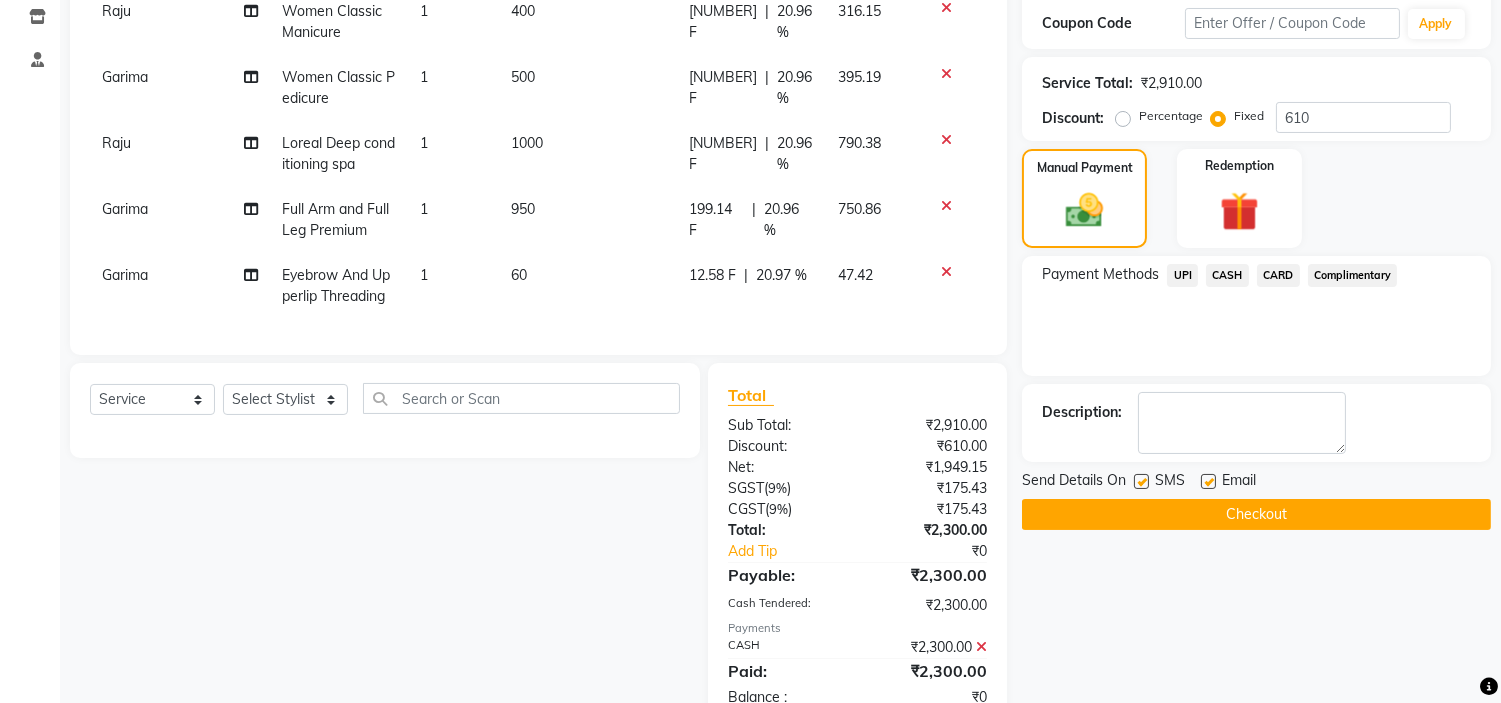click on "Checkout" 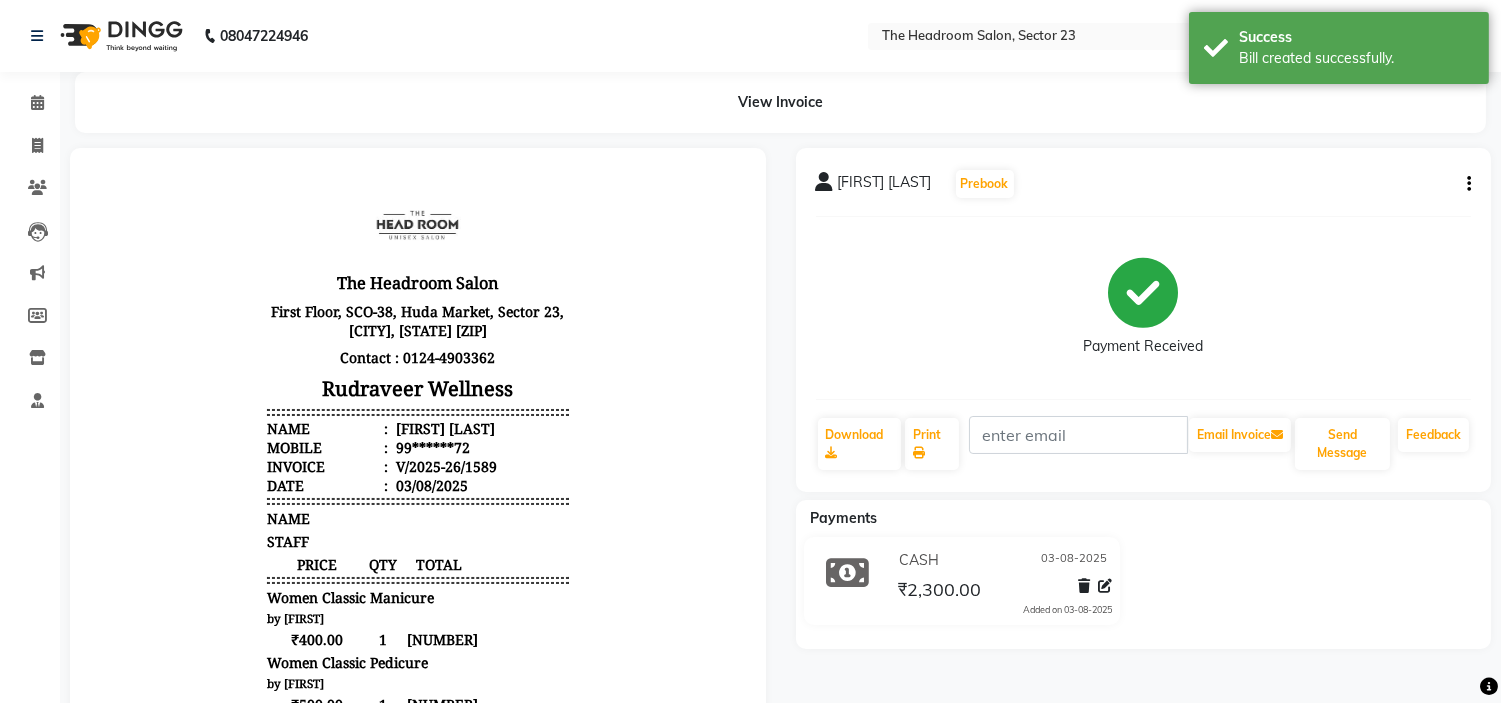 scroll, scrollTop: 0, scrollLeft: 0, axis: both 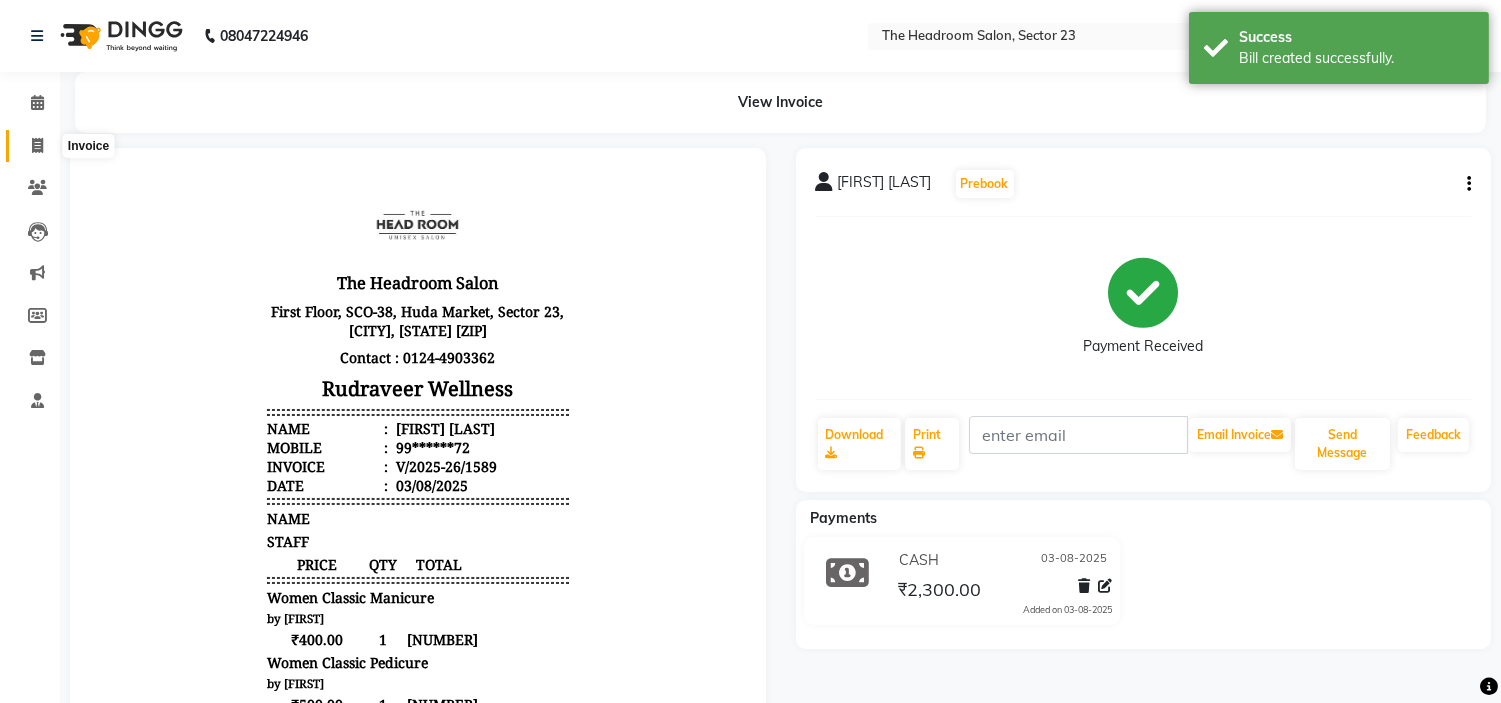 click 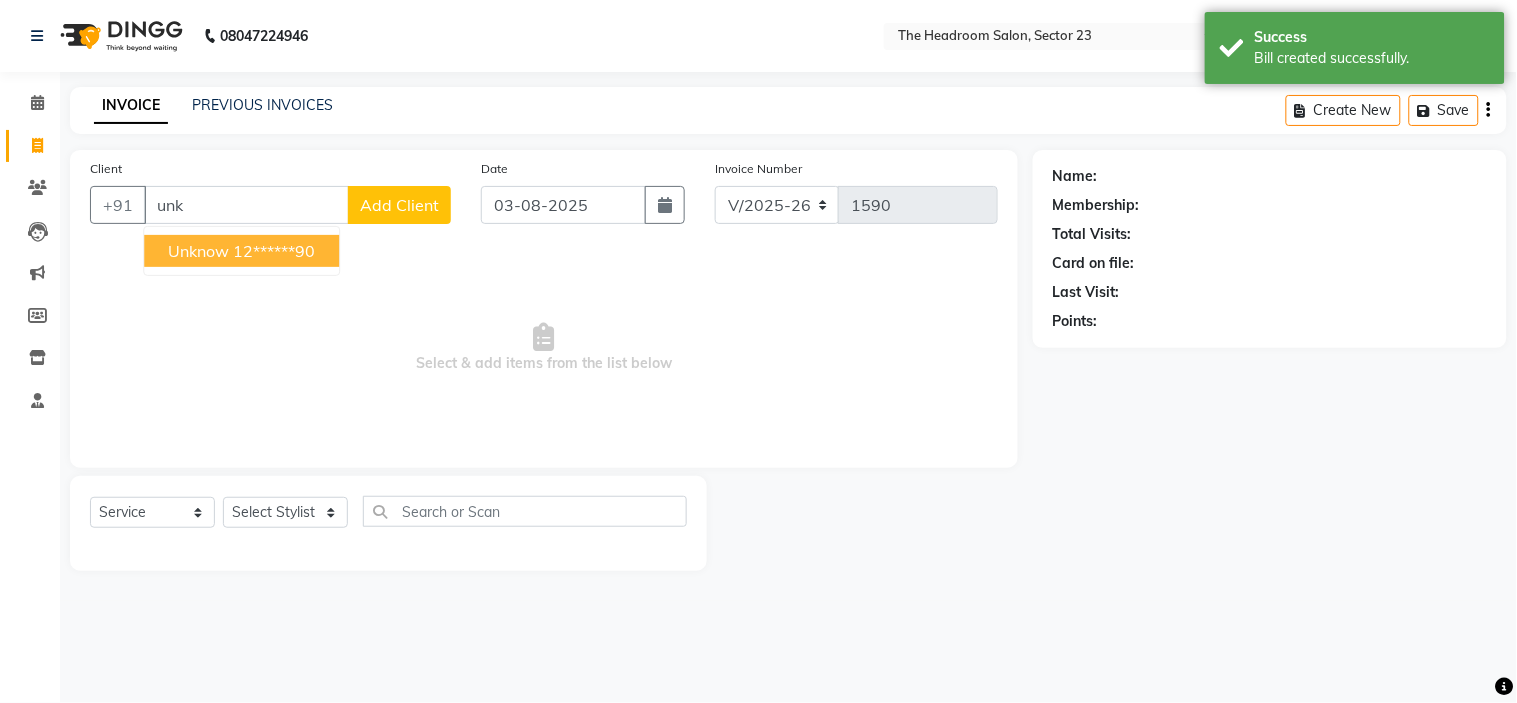 click on "Unknow [PHONE]" at bounding box center (241, 251) 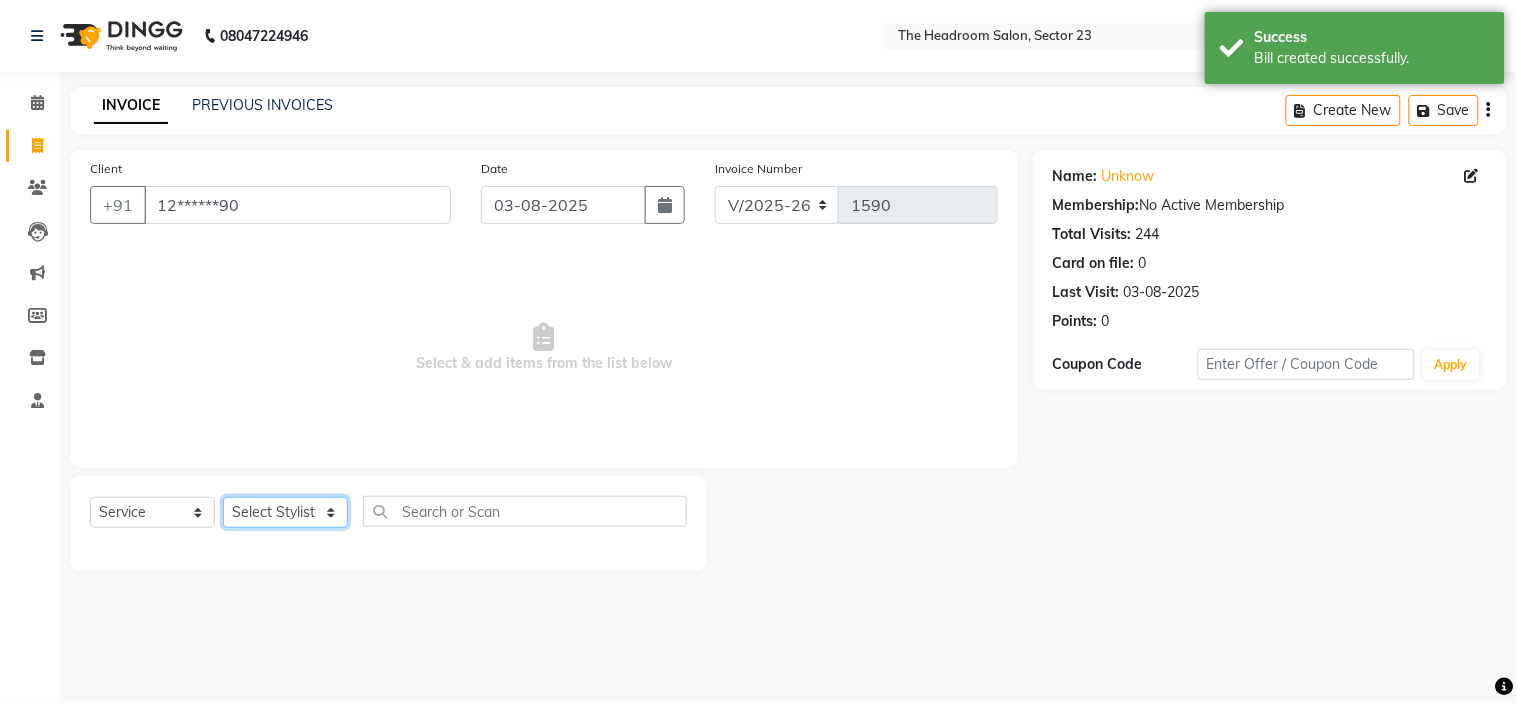 click on "Select Stylist [FIRST] [FIRST] [FIRST] [FIRST] [FIRST] [FIRST] [FIRST]" 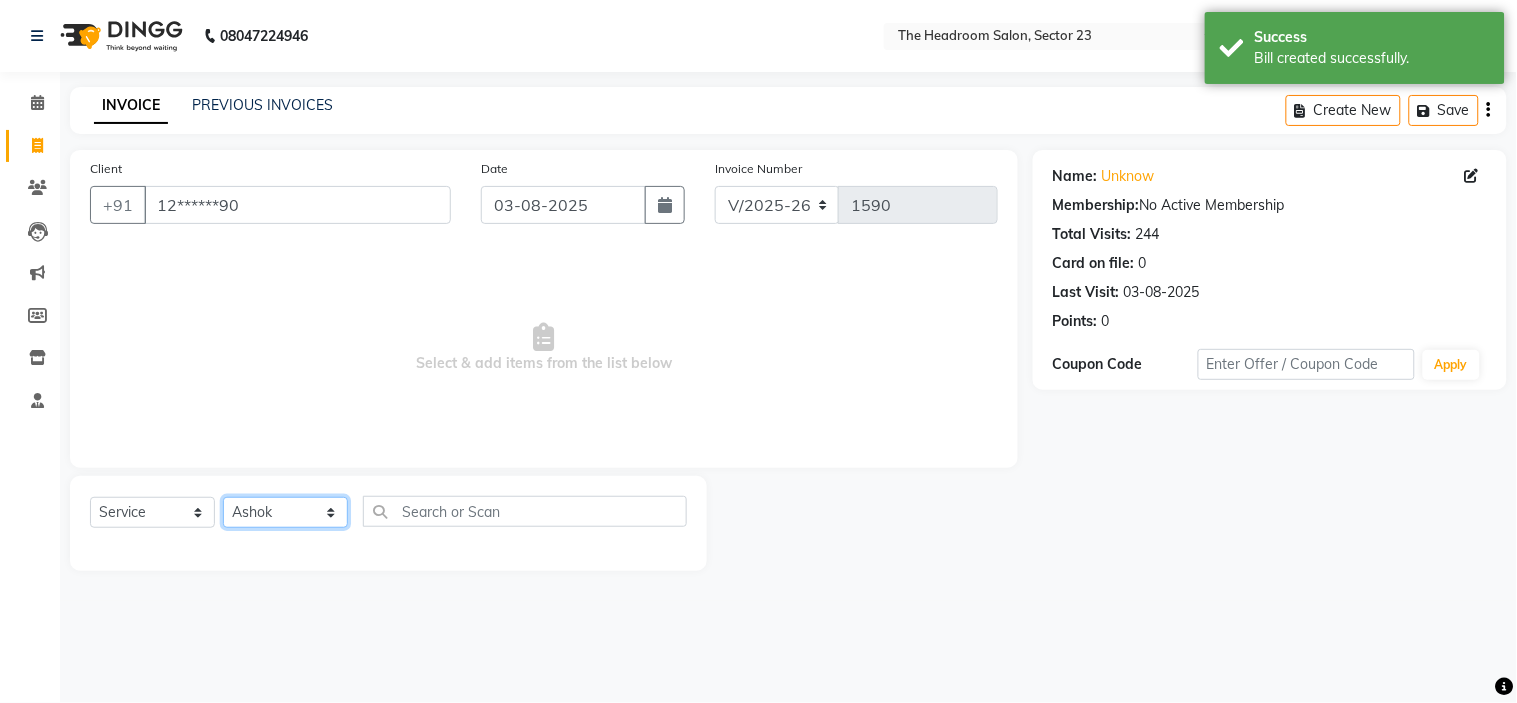 click on "Select Stylist [FIRST] [FIRST] [FIRST] [FIRST] [FIRST] [FIRST] [FIRST]" 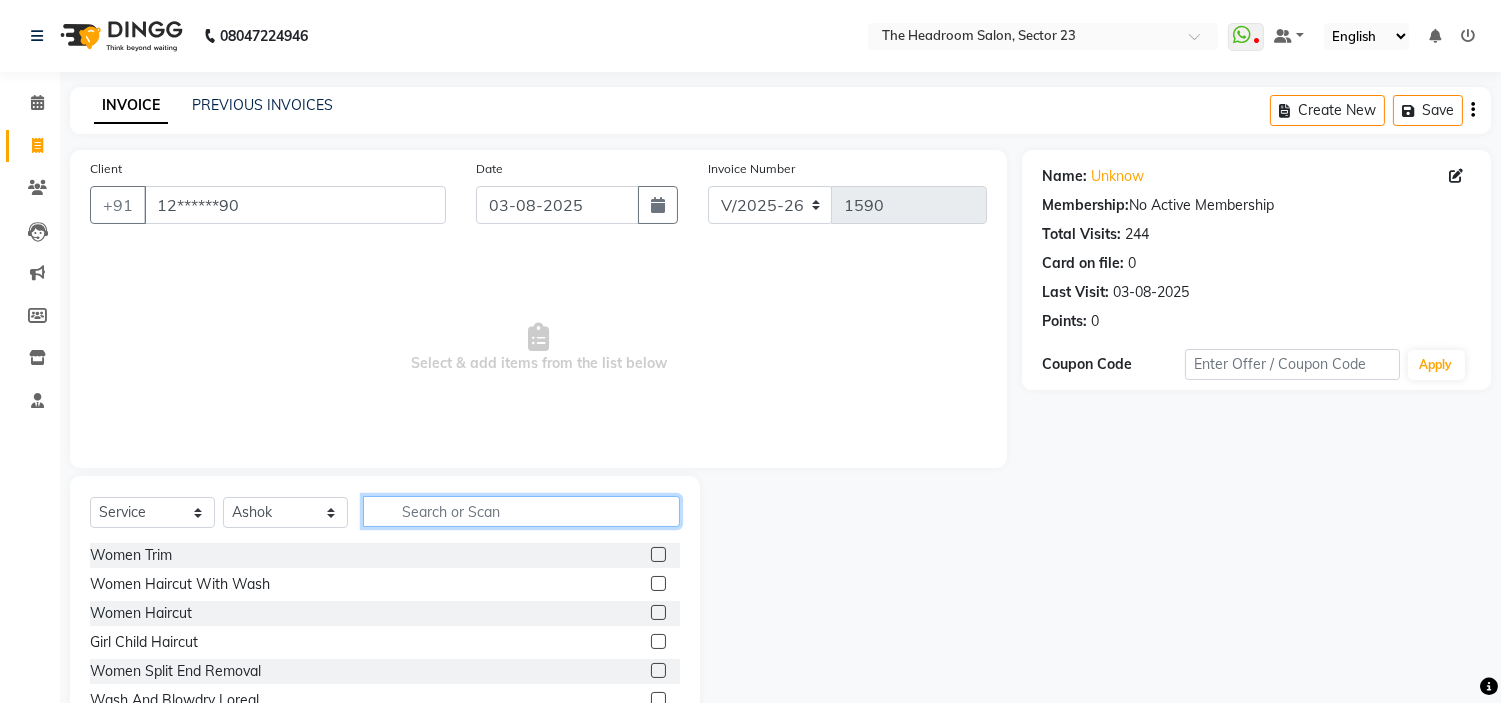 click 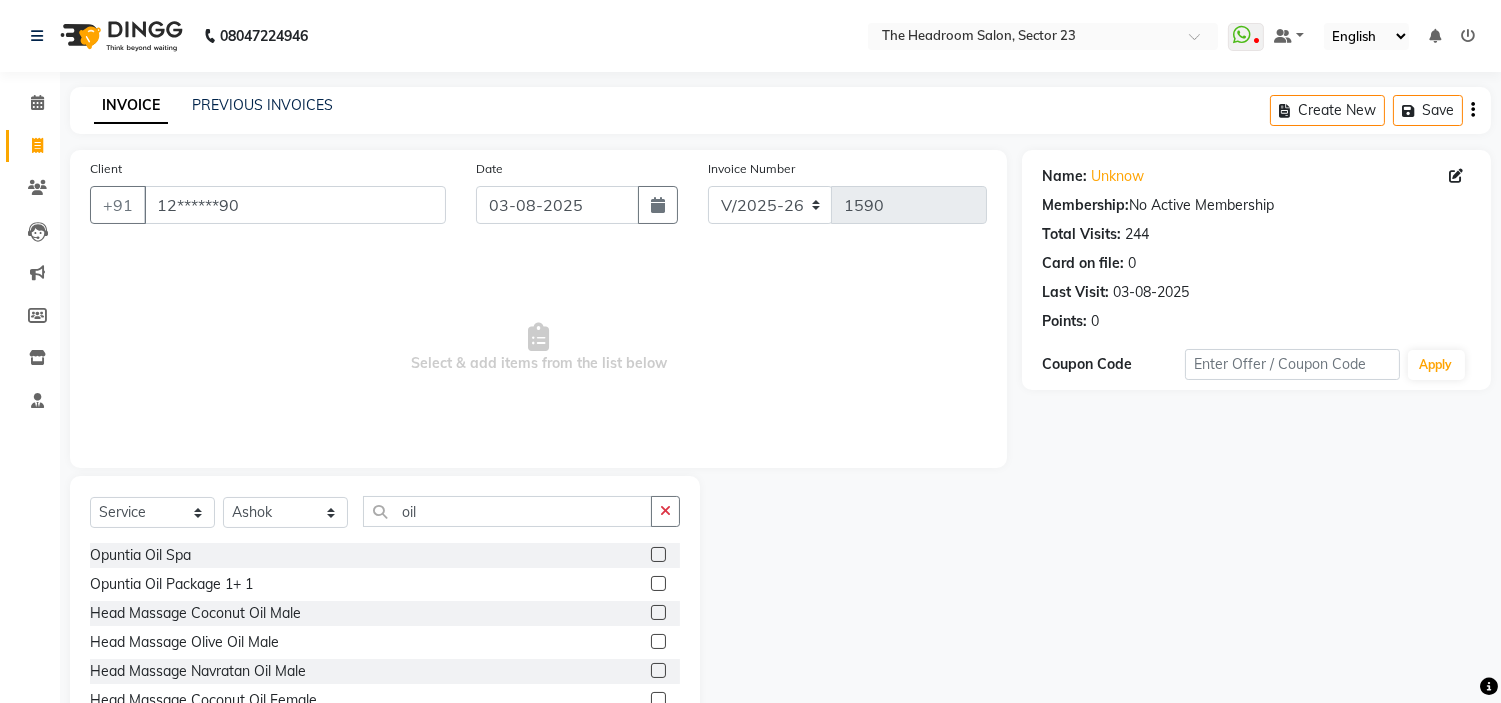 click 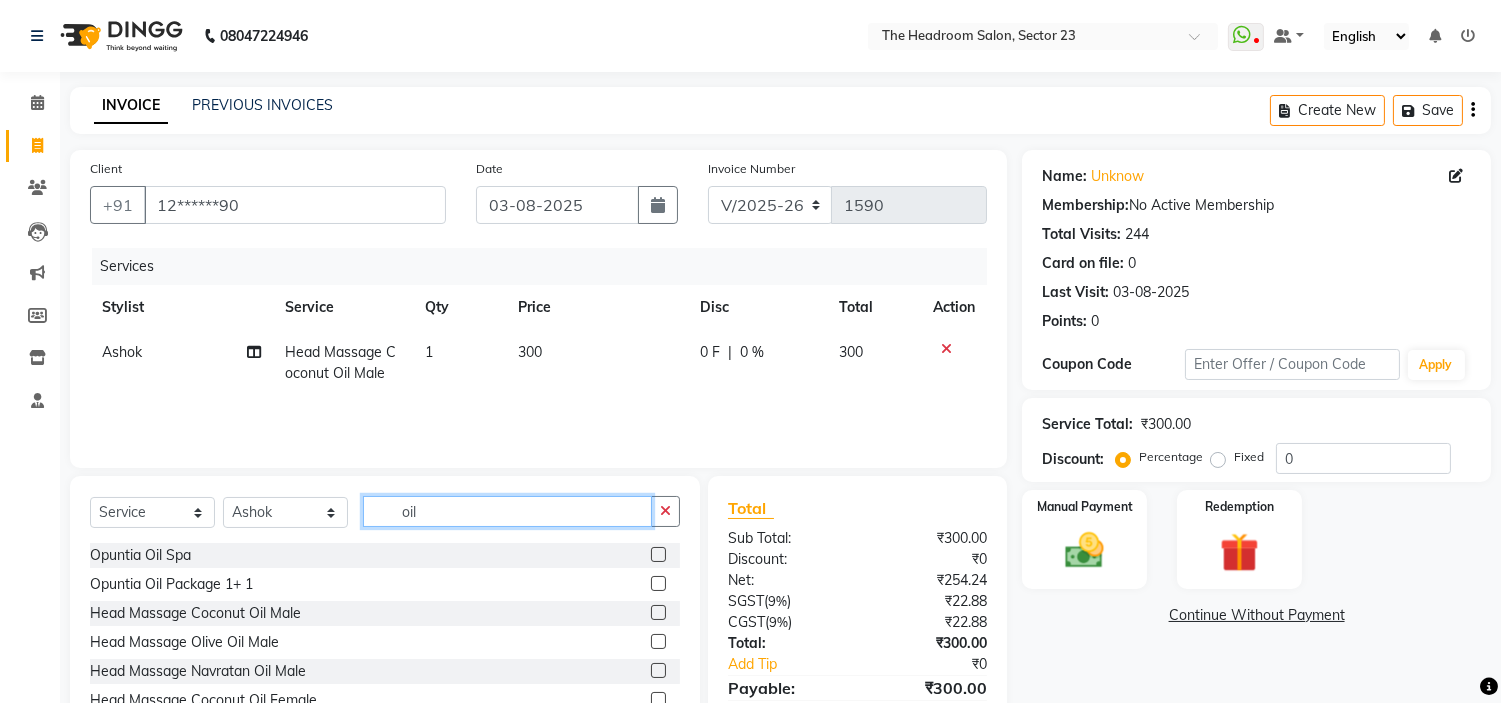 click on "oil" 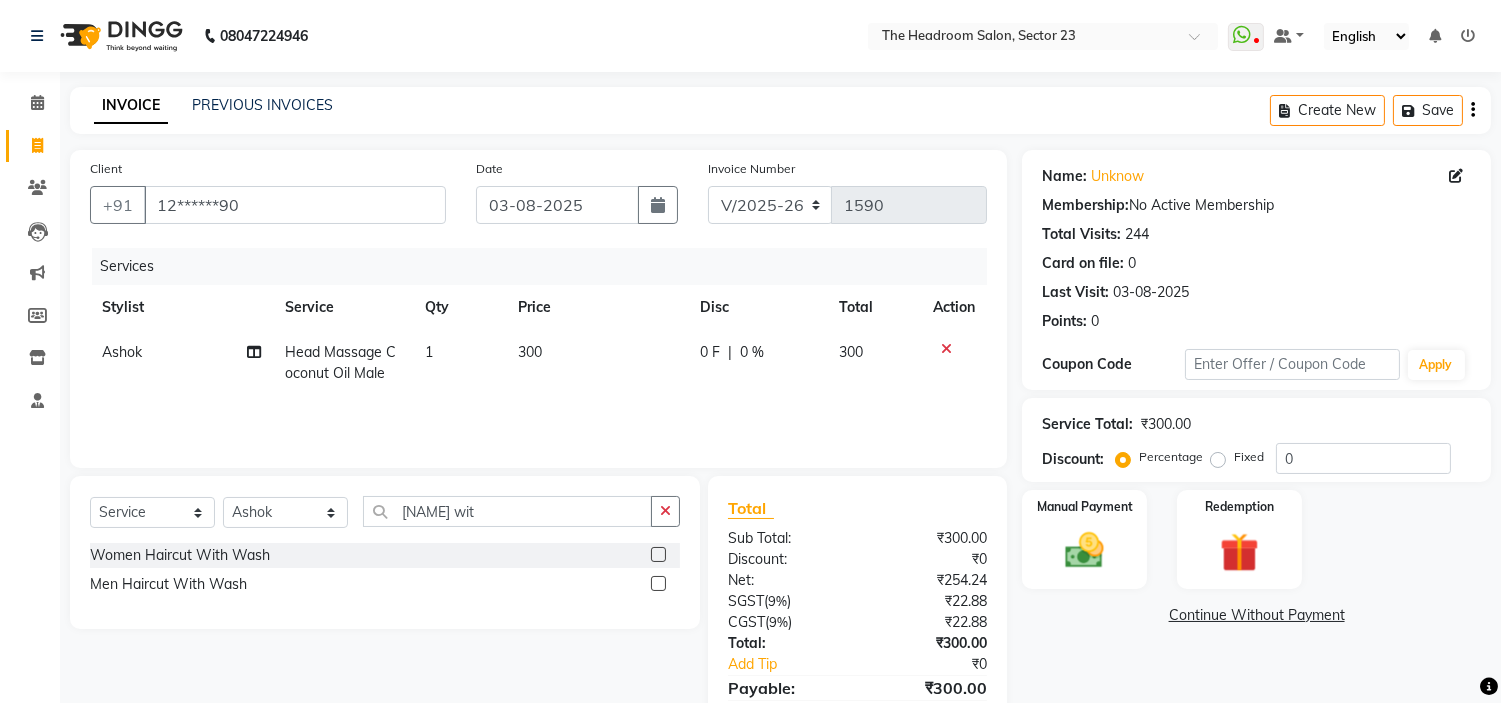 click 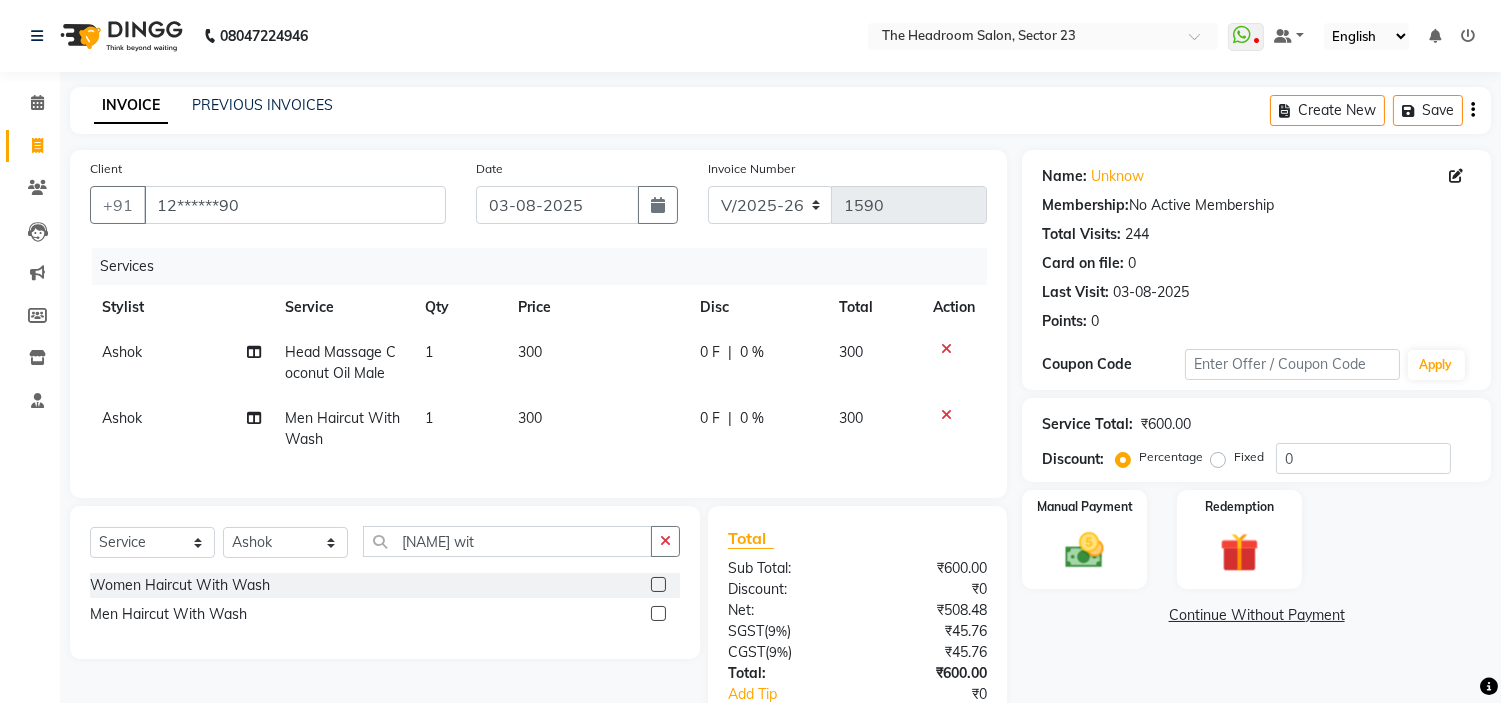 scroll, scrollTop: 143, scrollLeft: 0, axis: vertical 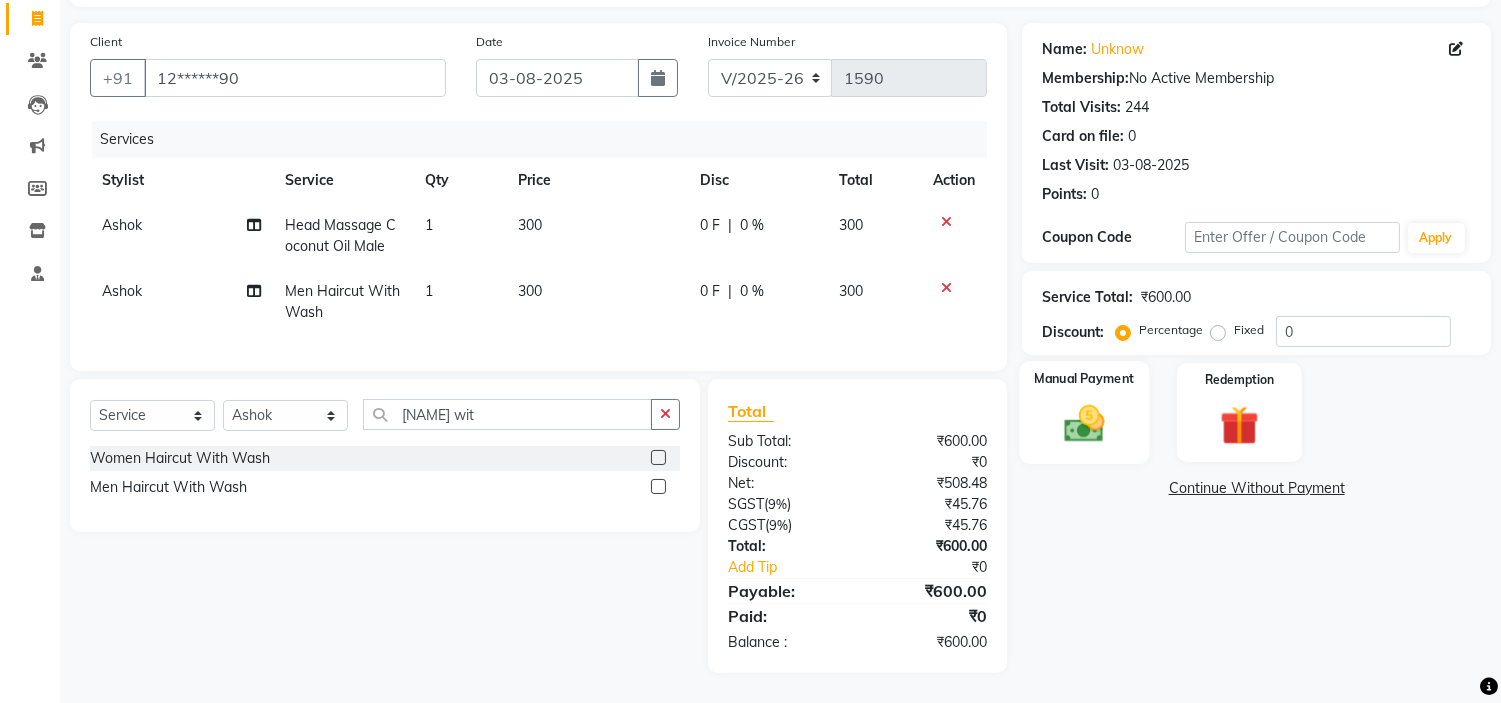 click 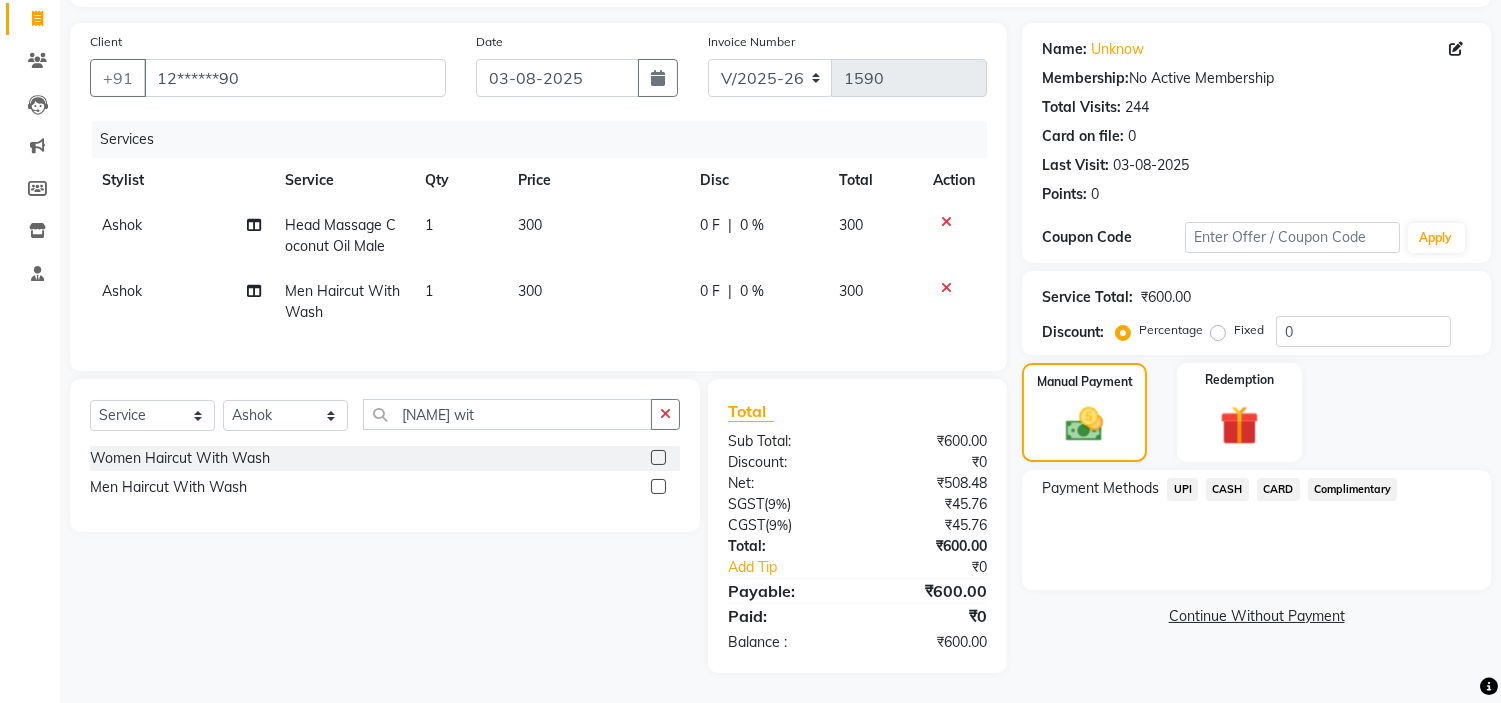 click on "CASH" 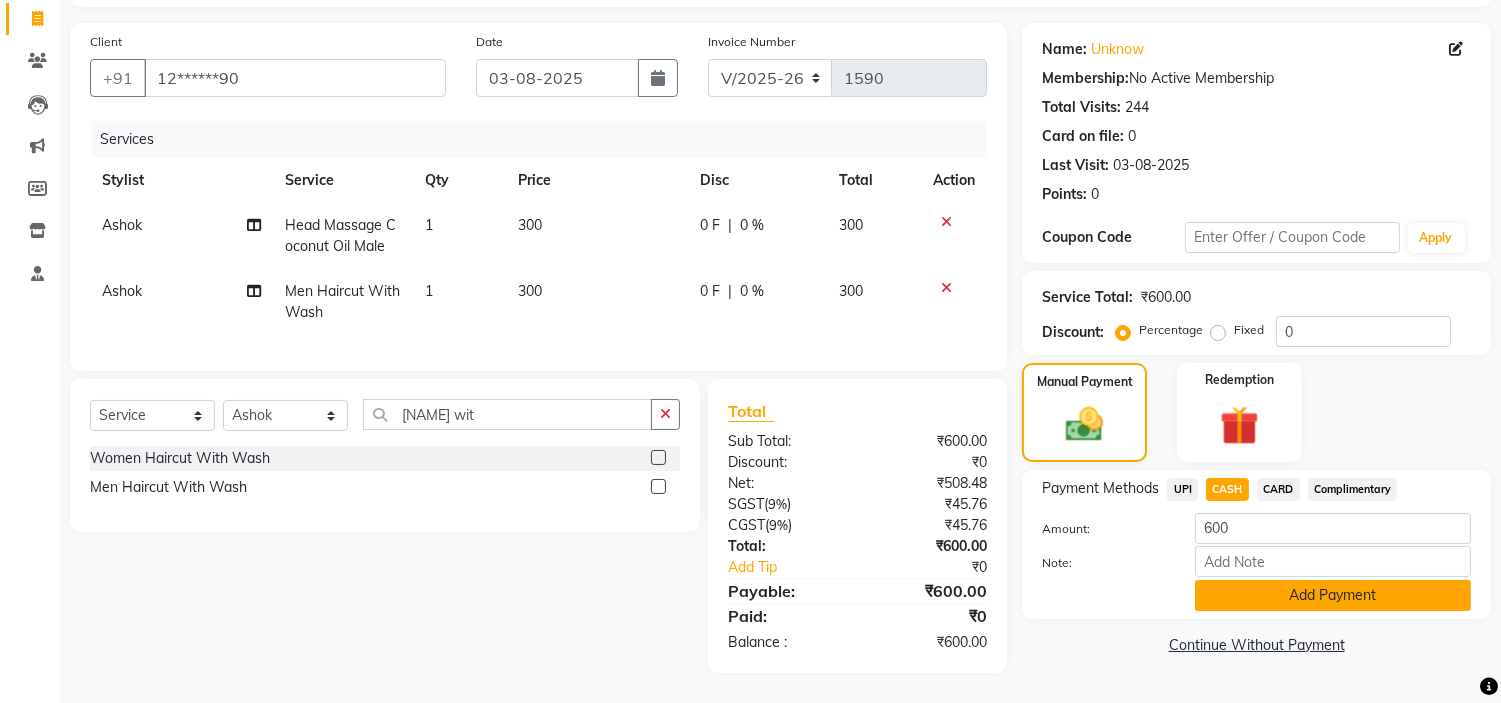 click on "Add Payment" 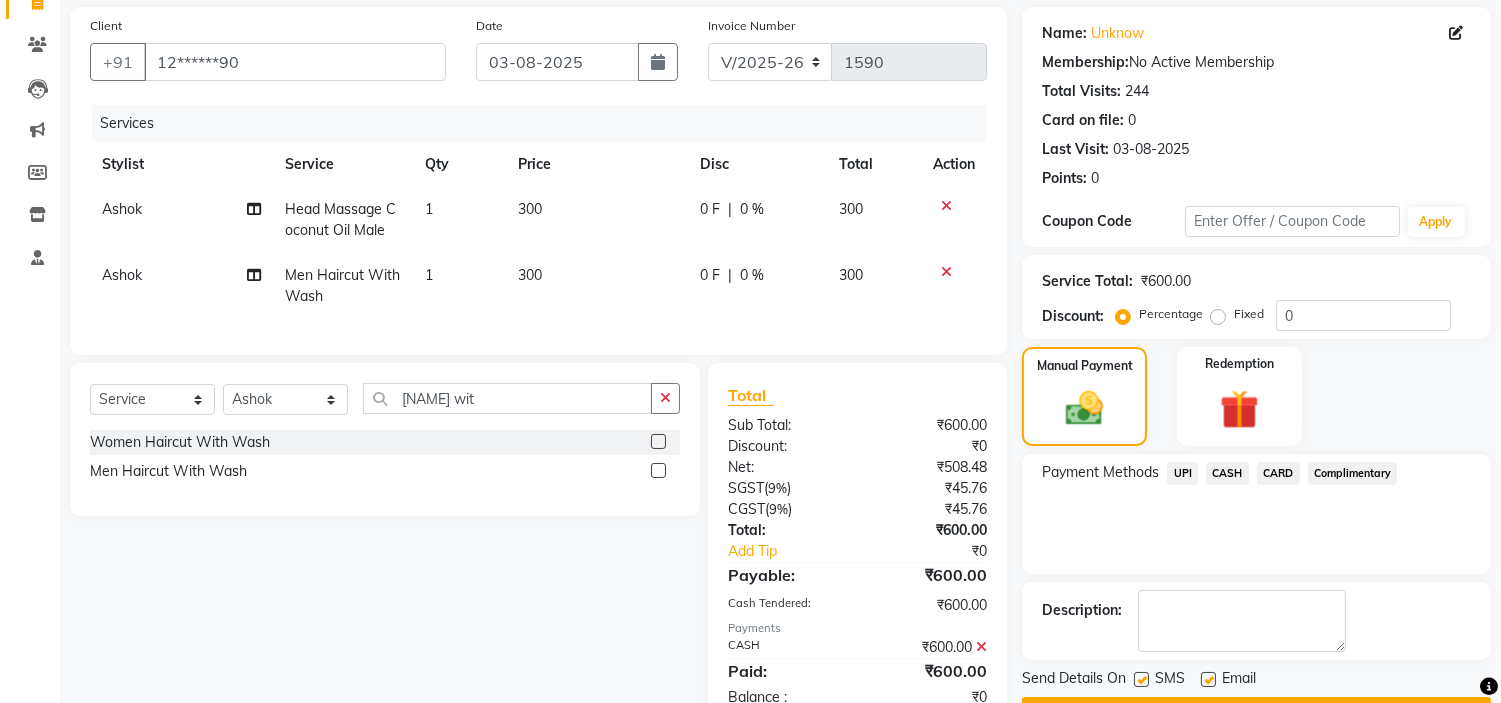 scroll, scrollTop: 214, scrollLeft: 0, axis: vertical 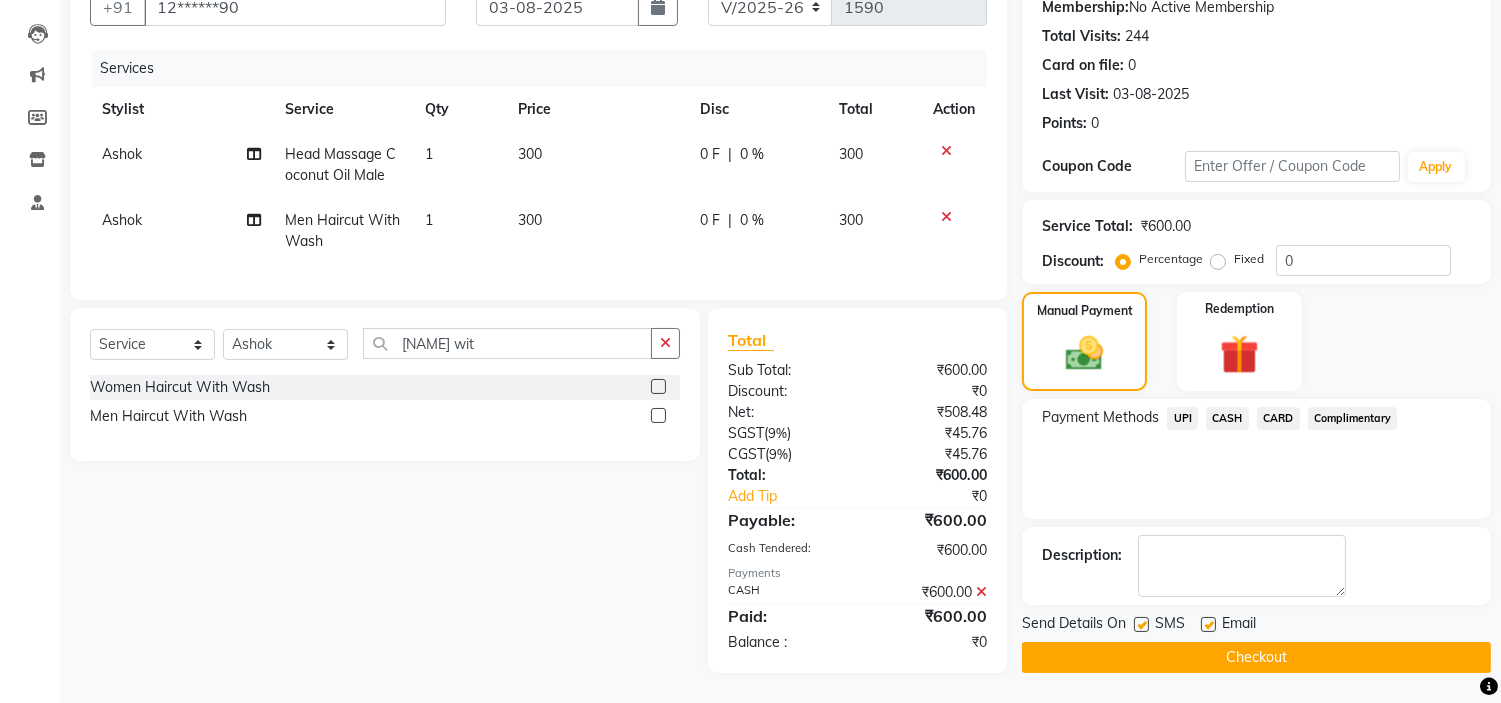 click on "Checkout" 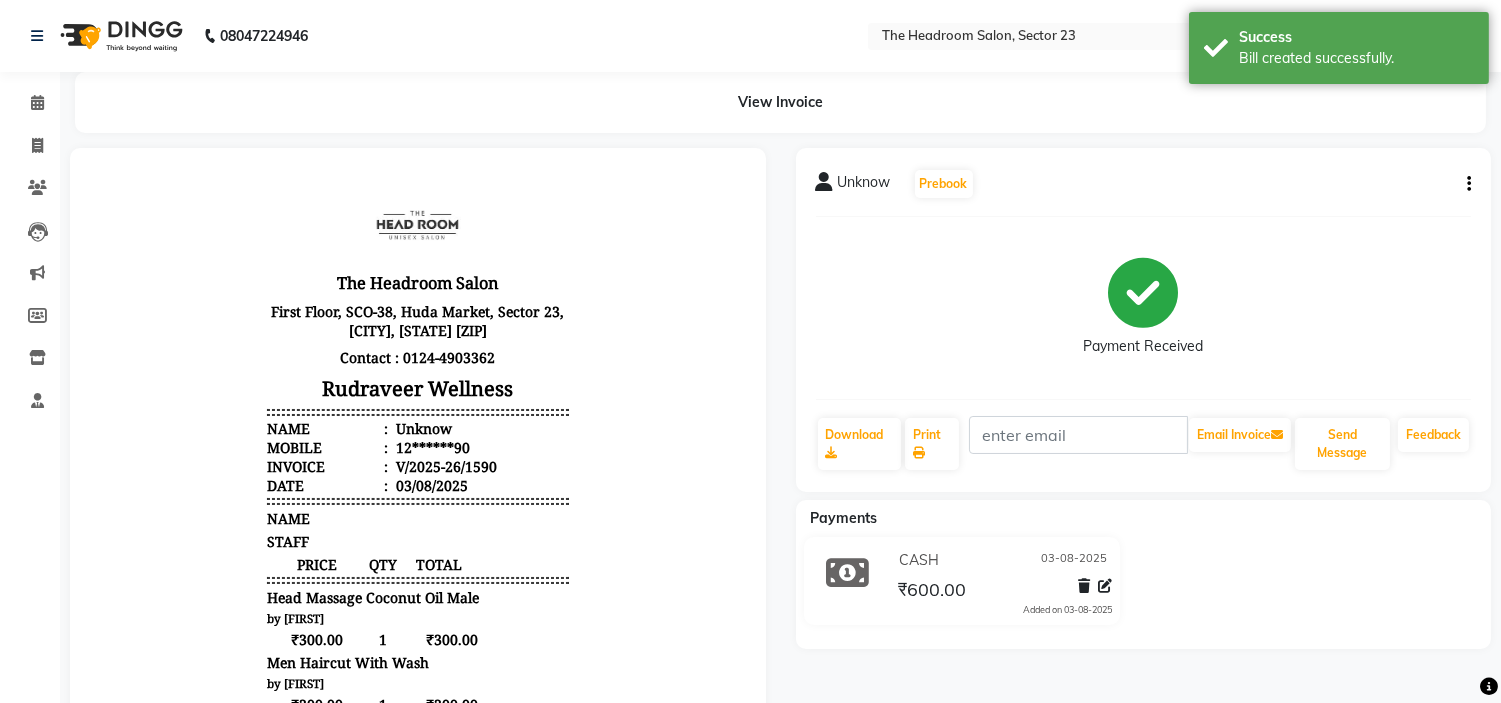 scroll, scrollTop: 0, scrollLeft: 0, axis: both 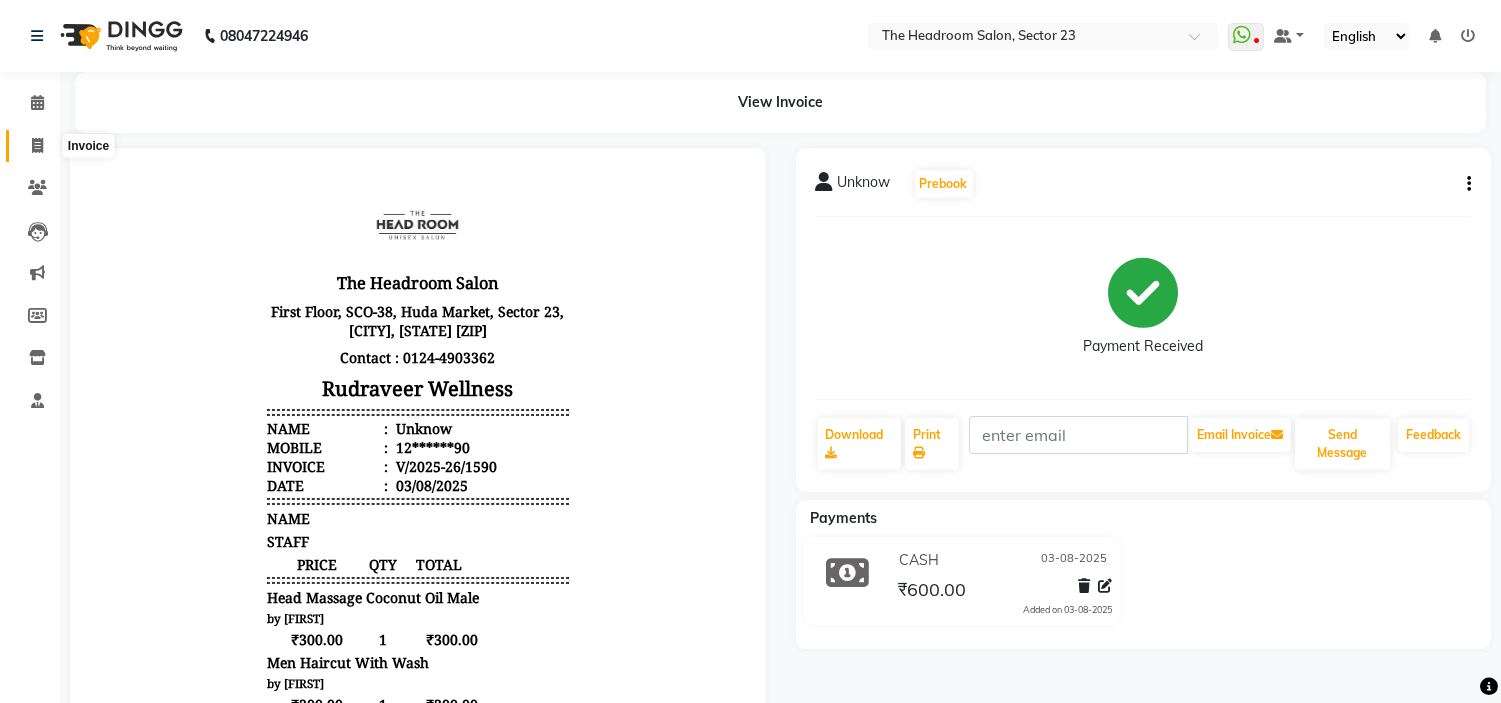 click 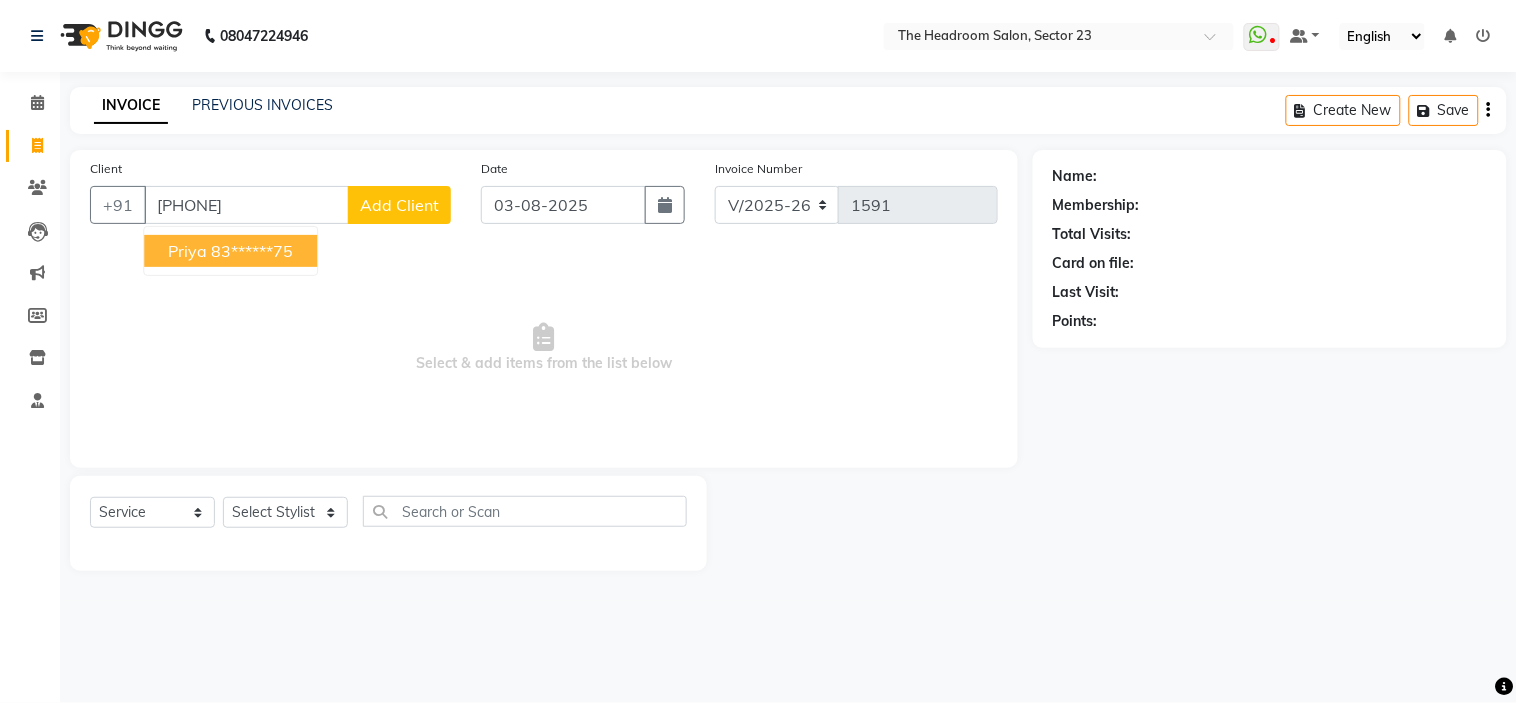 click on "83******75" at bounding box center (252, 251) 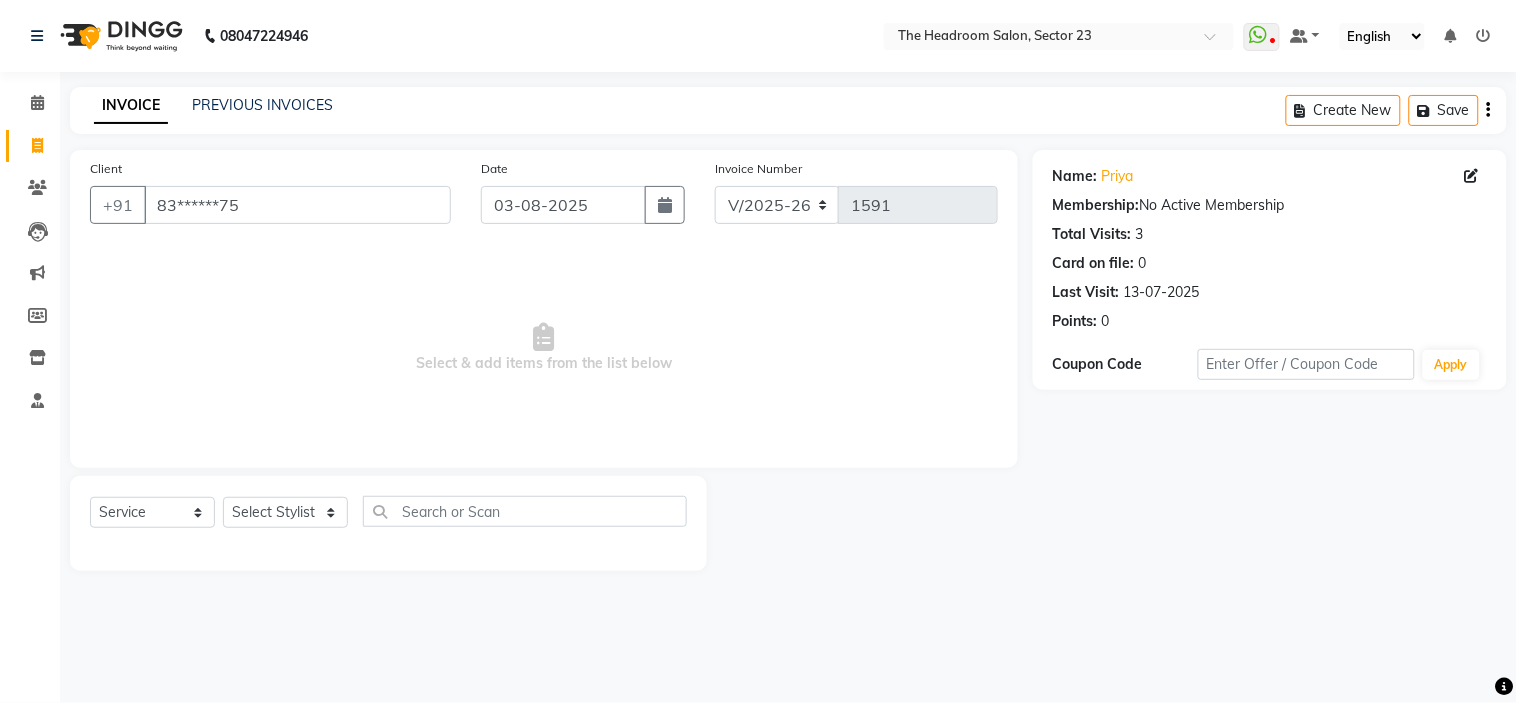click on "Select & add items from the list below" at bounding box center [544, 348] 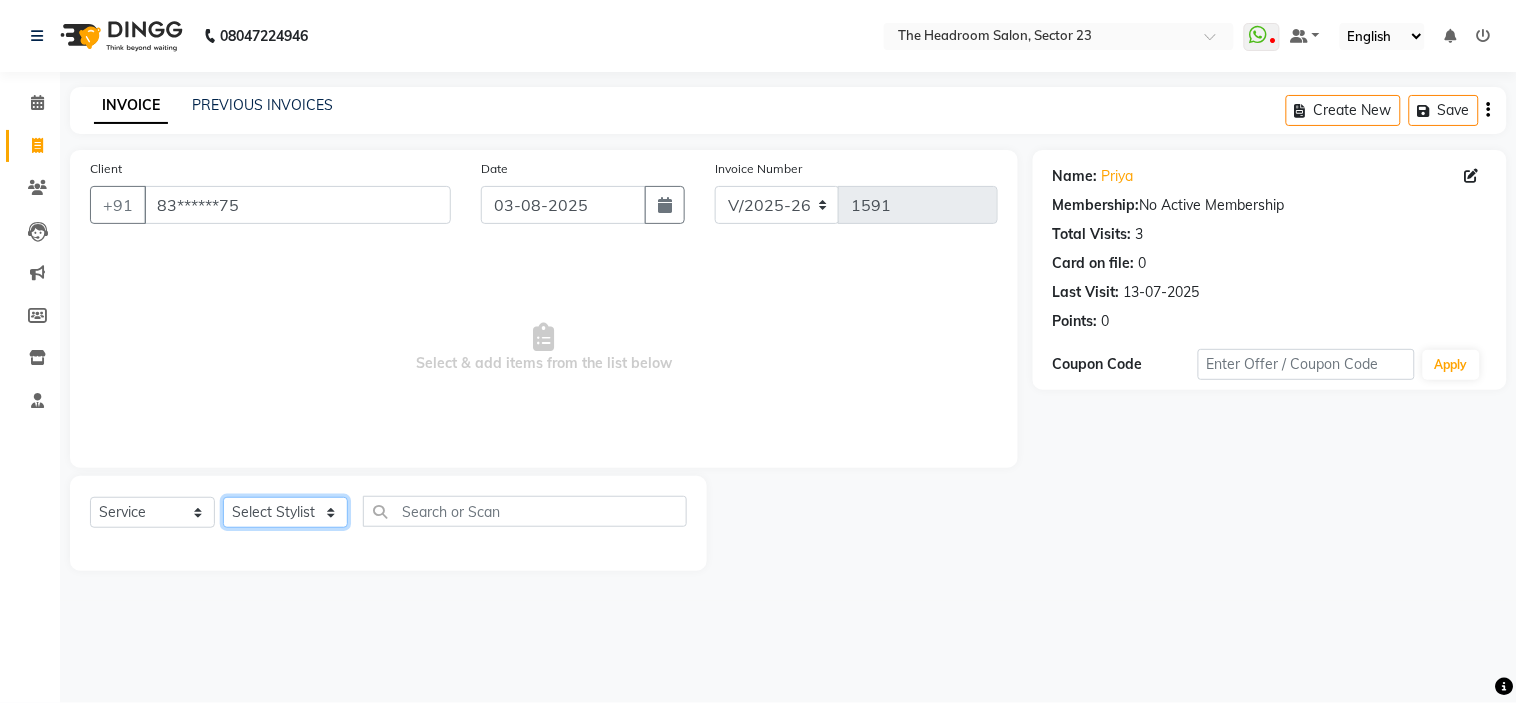 click on "Select Stylist [FIRST] [FIRST] [FIRST] [FIRST] [FIRST] [FIRST] [FIRST]" 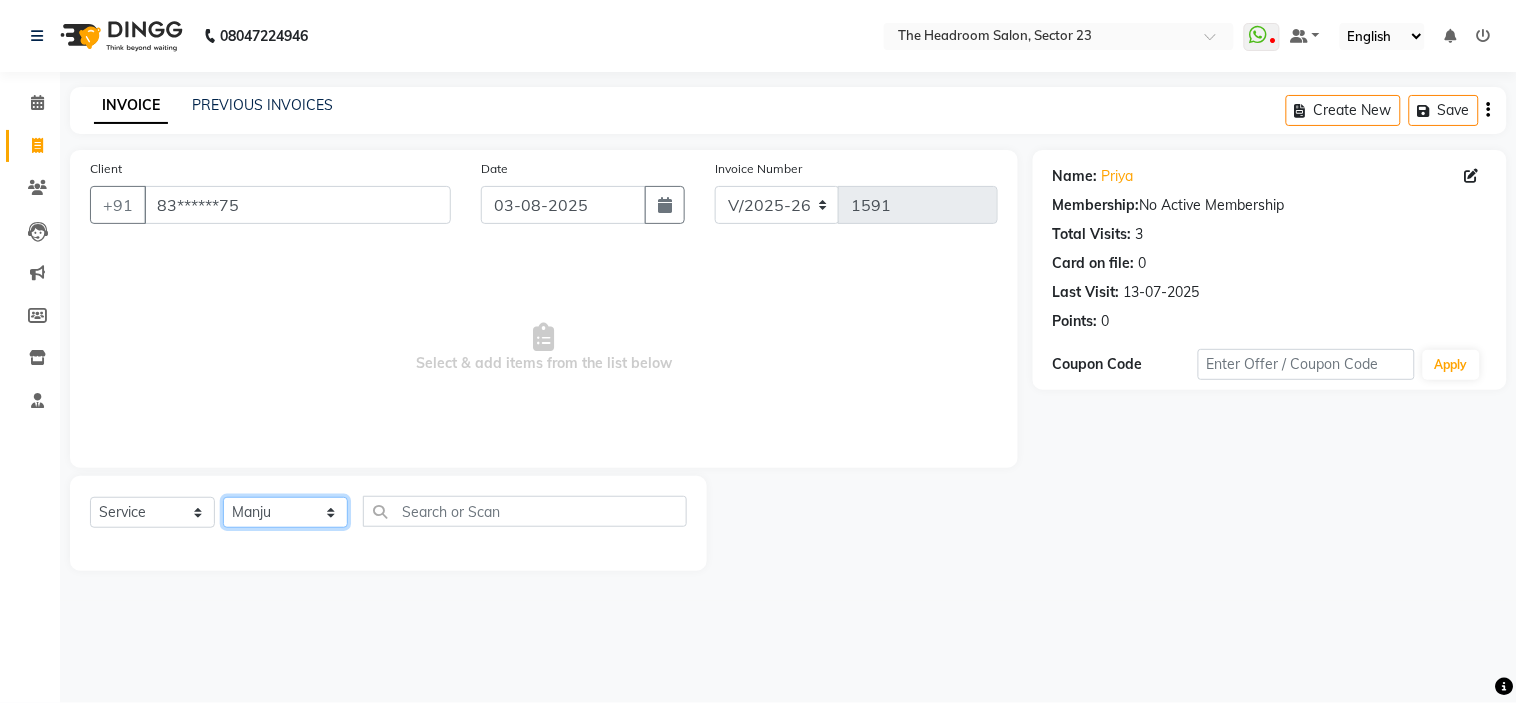 click on "Select Stylist [FIRST] [FIRST] [FIRST] [FIRST] [FIRST] [FIRST] [FIRST]" 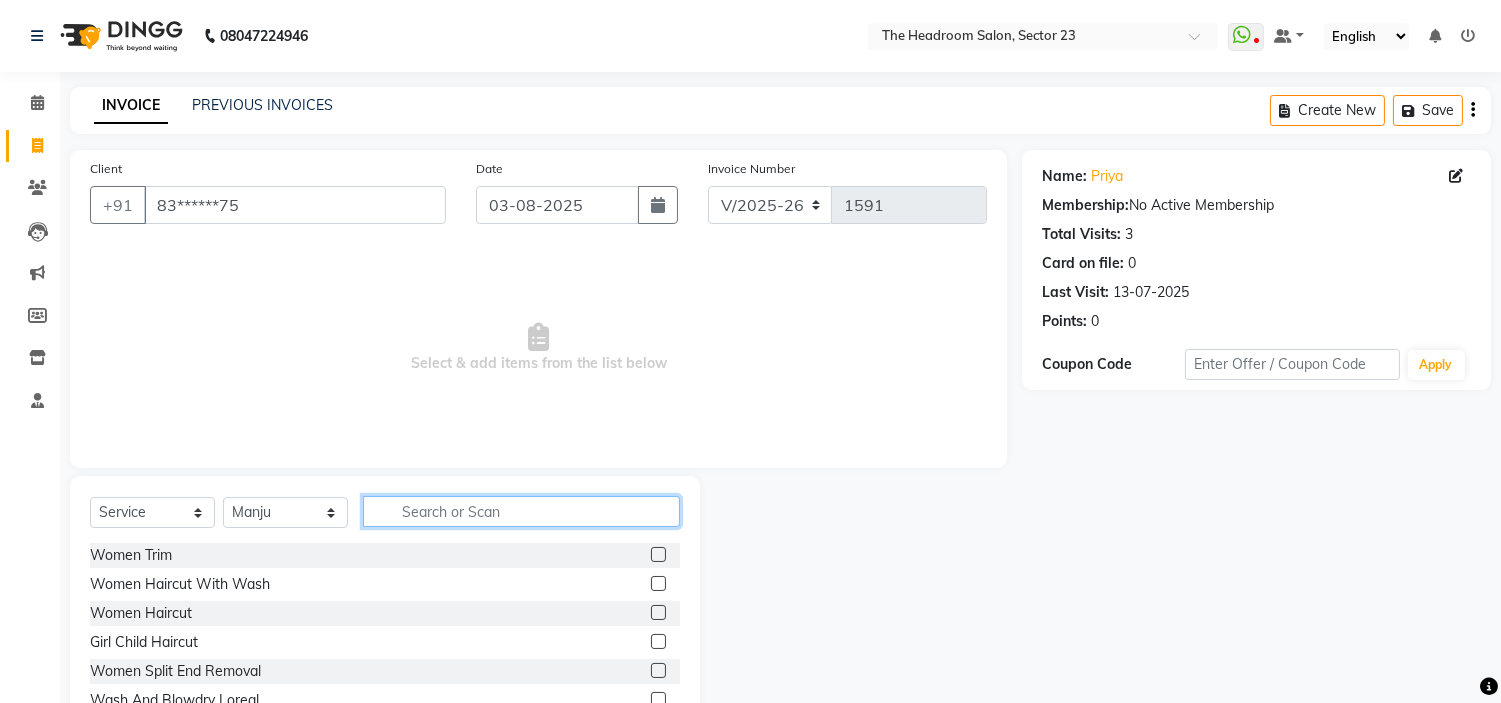 click 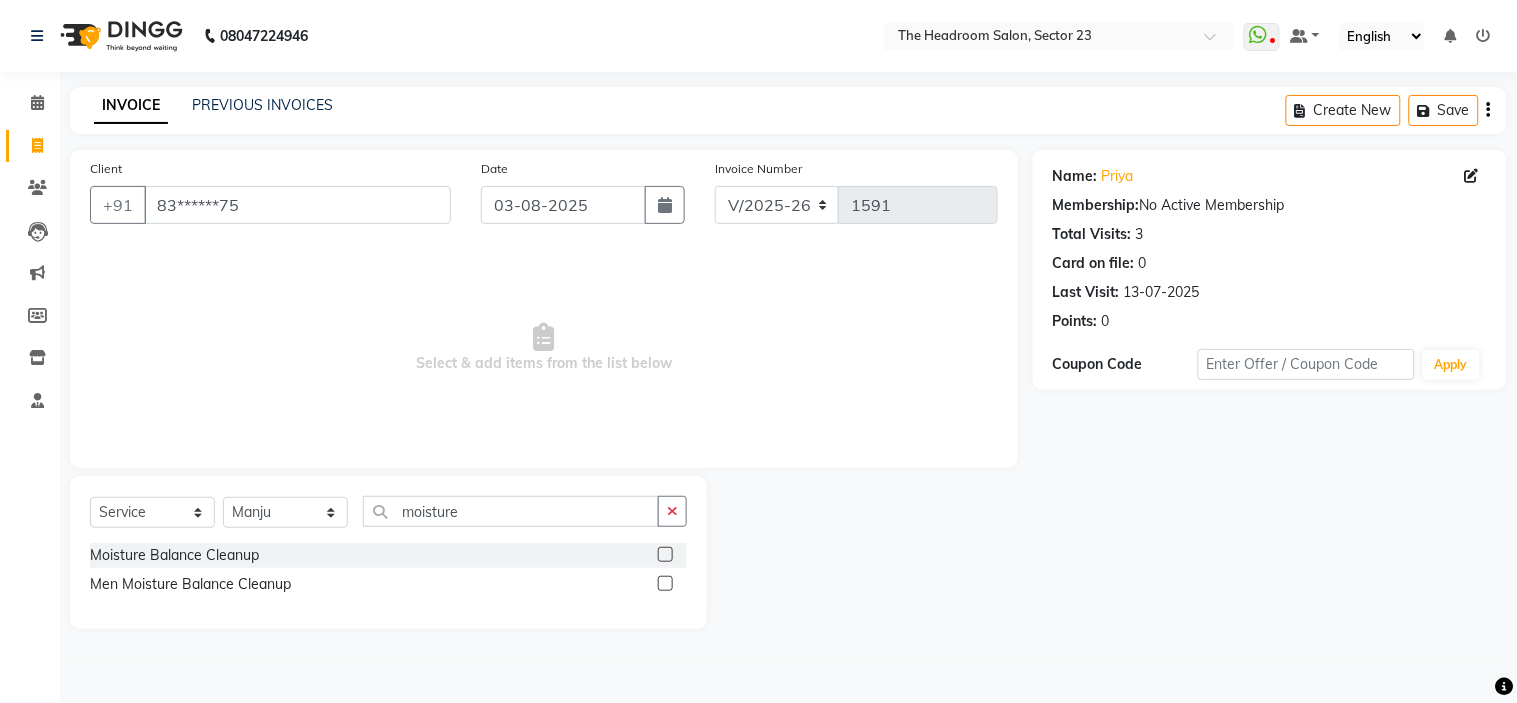 click 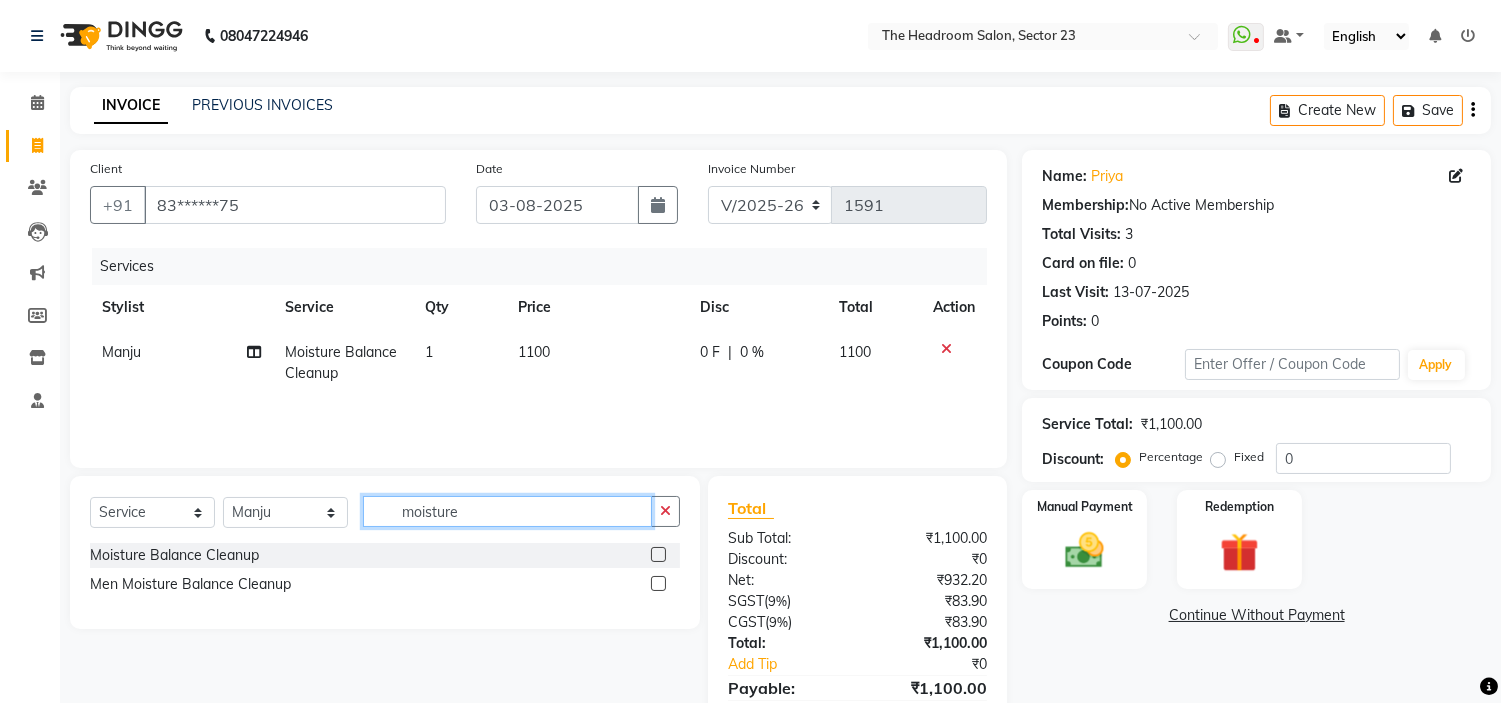 click on "moisture" 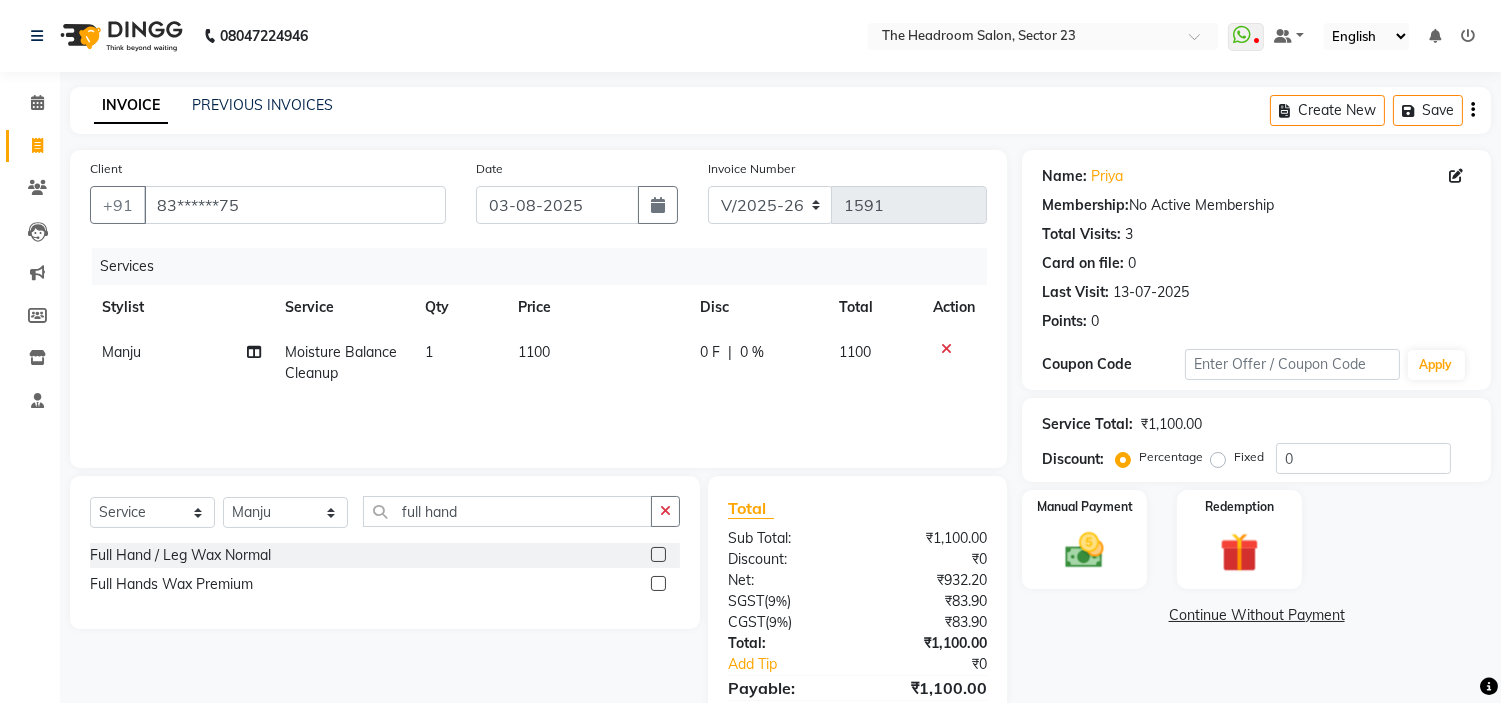 click 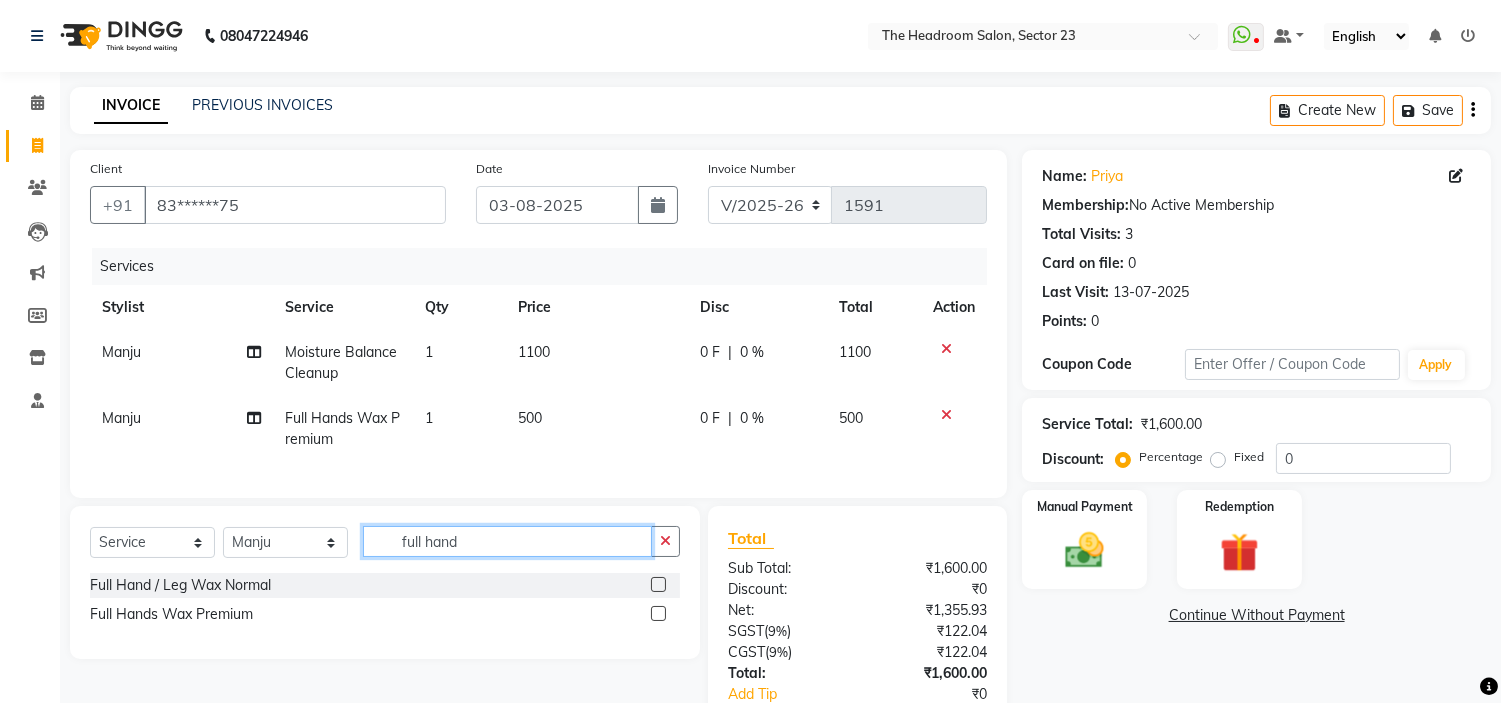 click on "full hand" 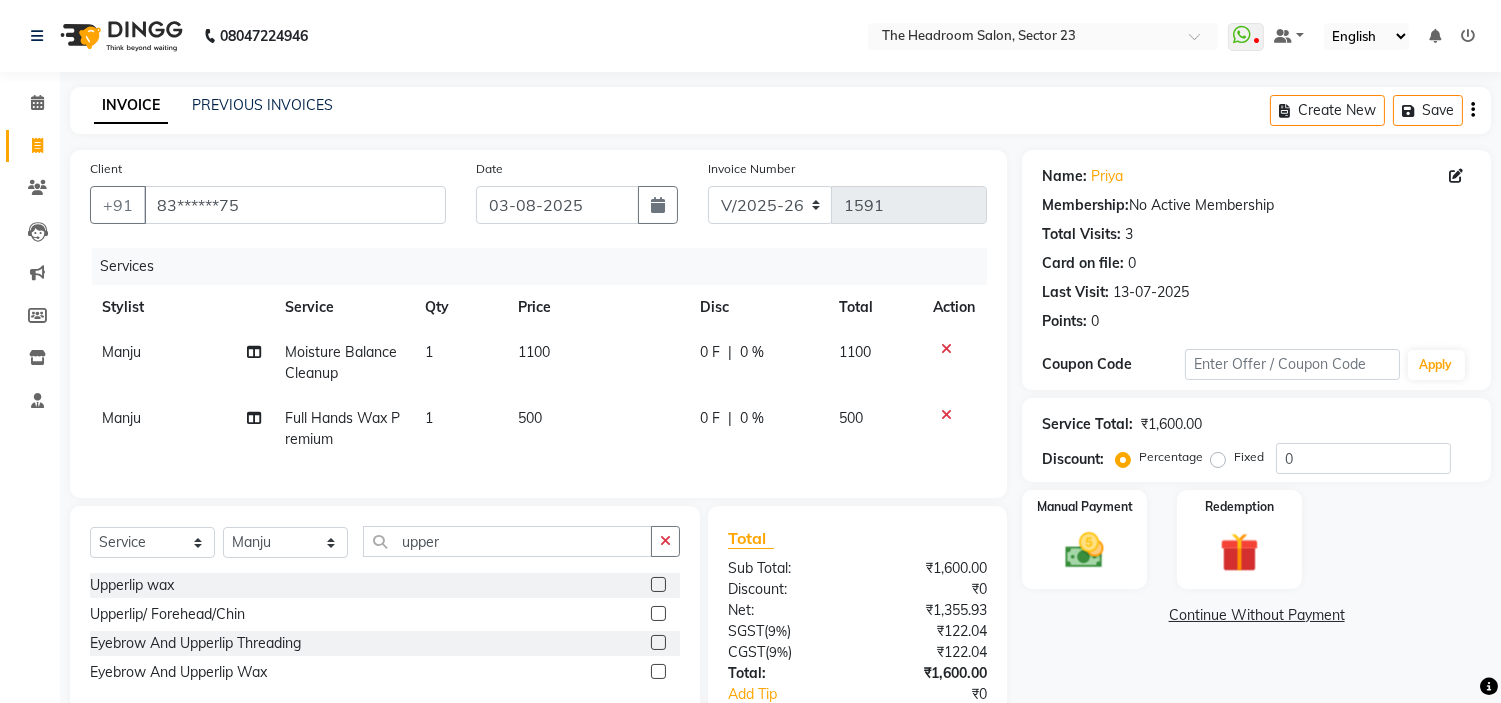 click 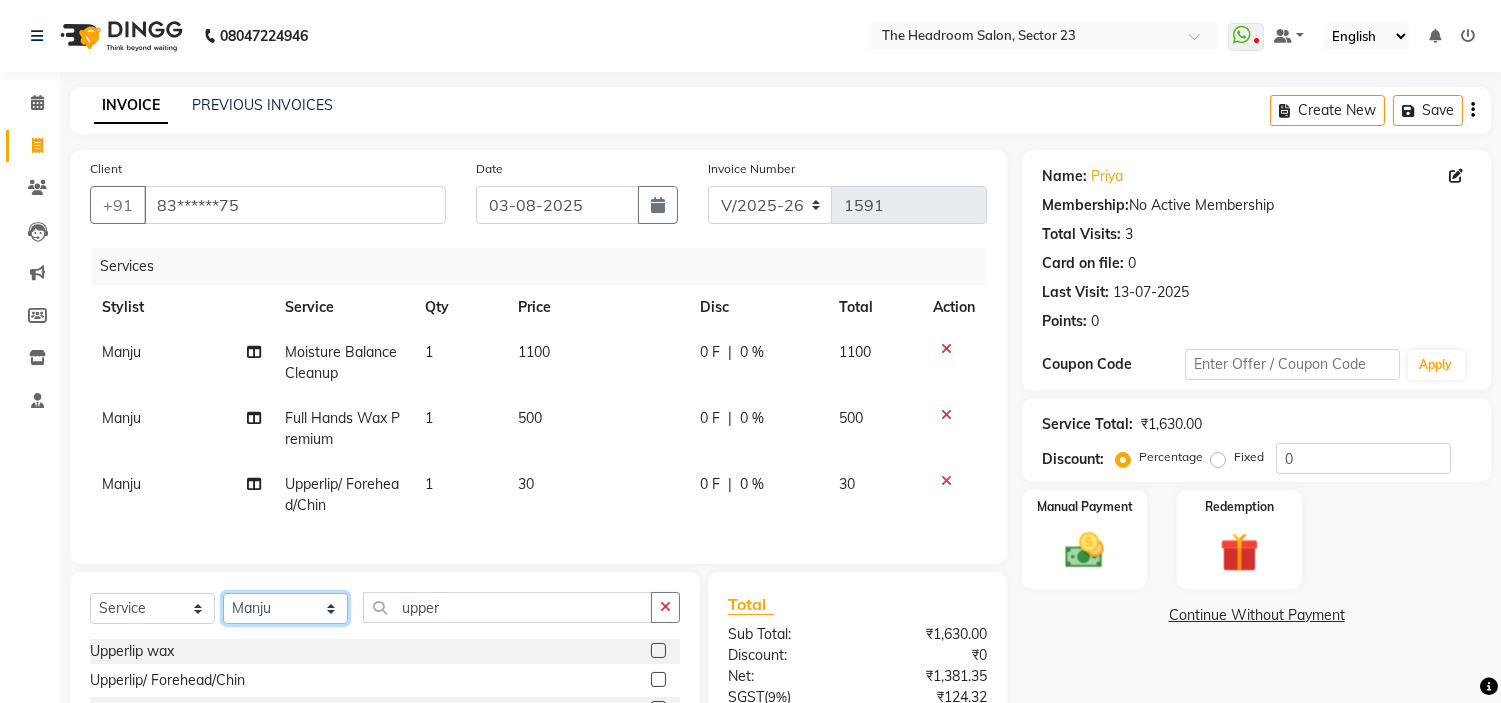 click on "Select Stylist [FIRST] [FIRST] [FIRST] [FIRST] [FIRST] [FIRST] [FIRST]" 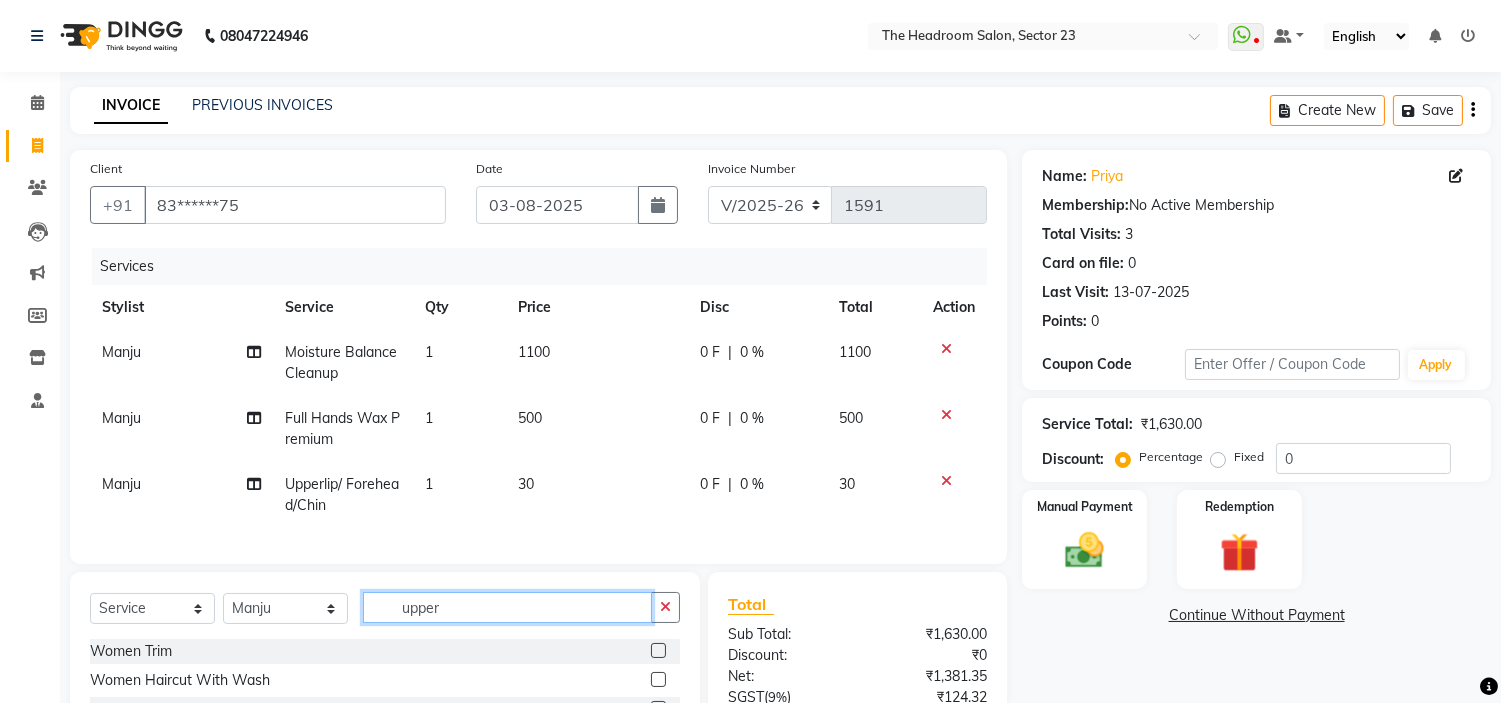 click on "upper" 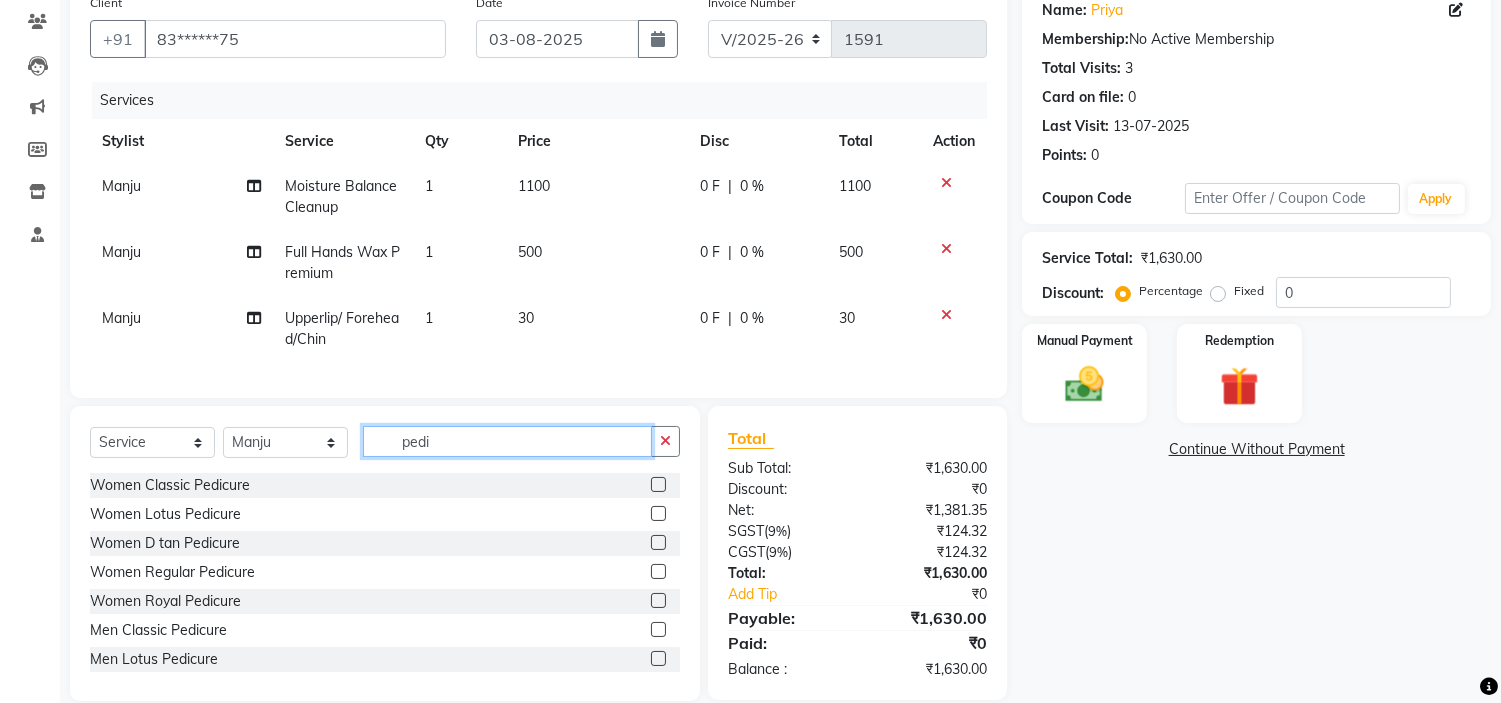 scroll, scrollTop: 211, scrollLeft: 0, axis: vertical 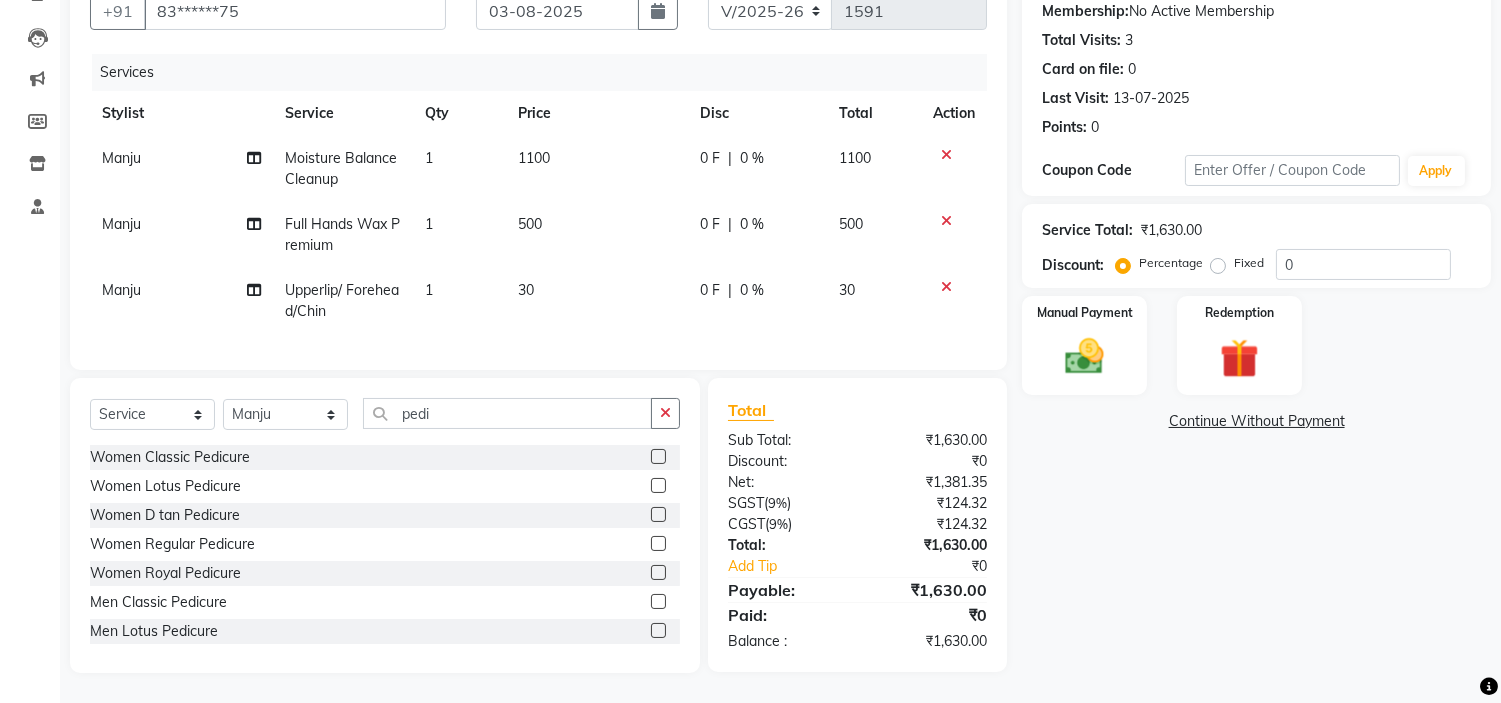 click 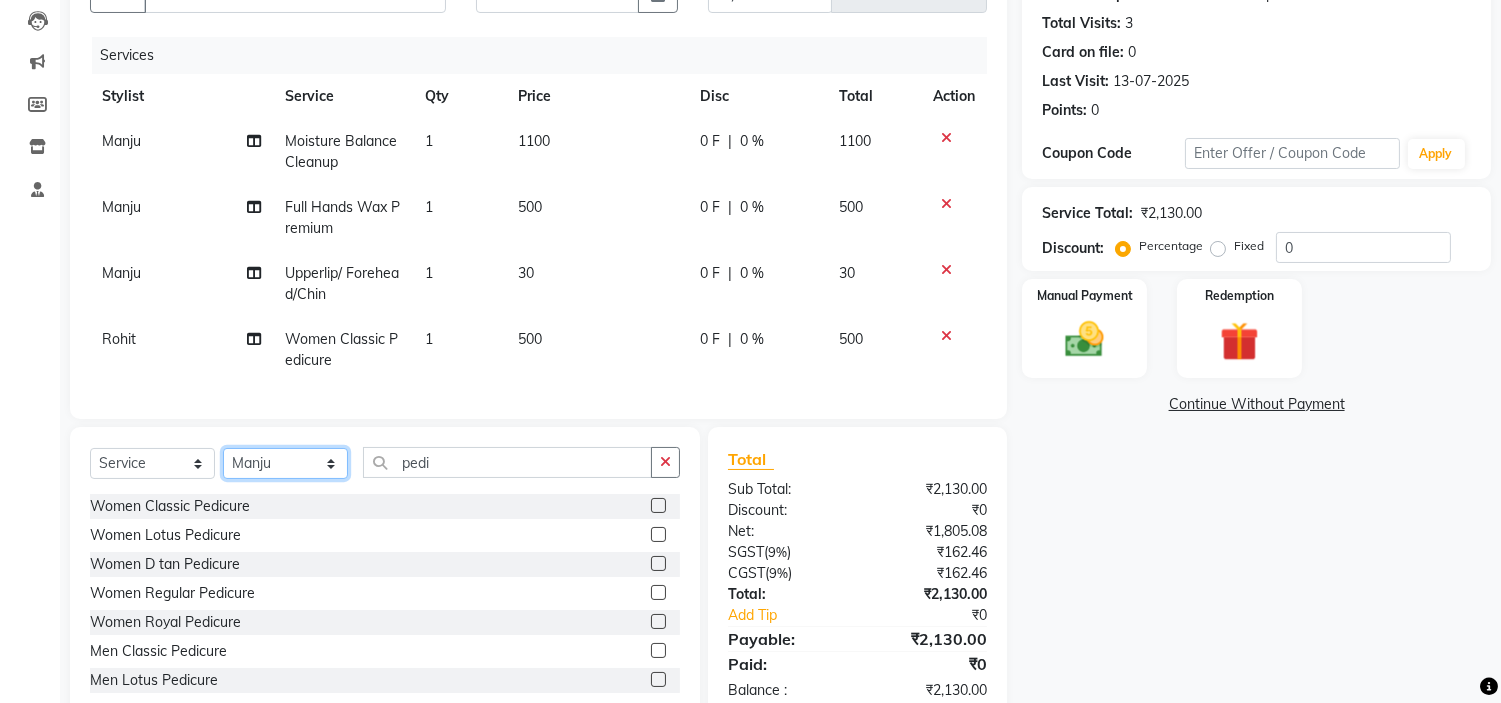 click on "Select Stylist [FIRST] [FIRST] [FIRST] [FIRST] [FIRST] [FIRST] [FIRST]" 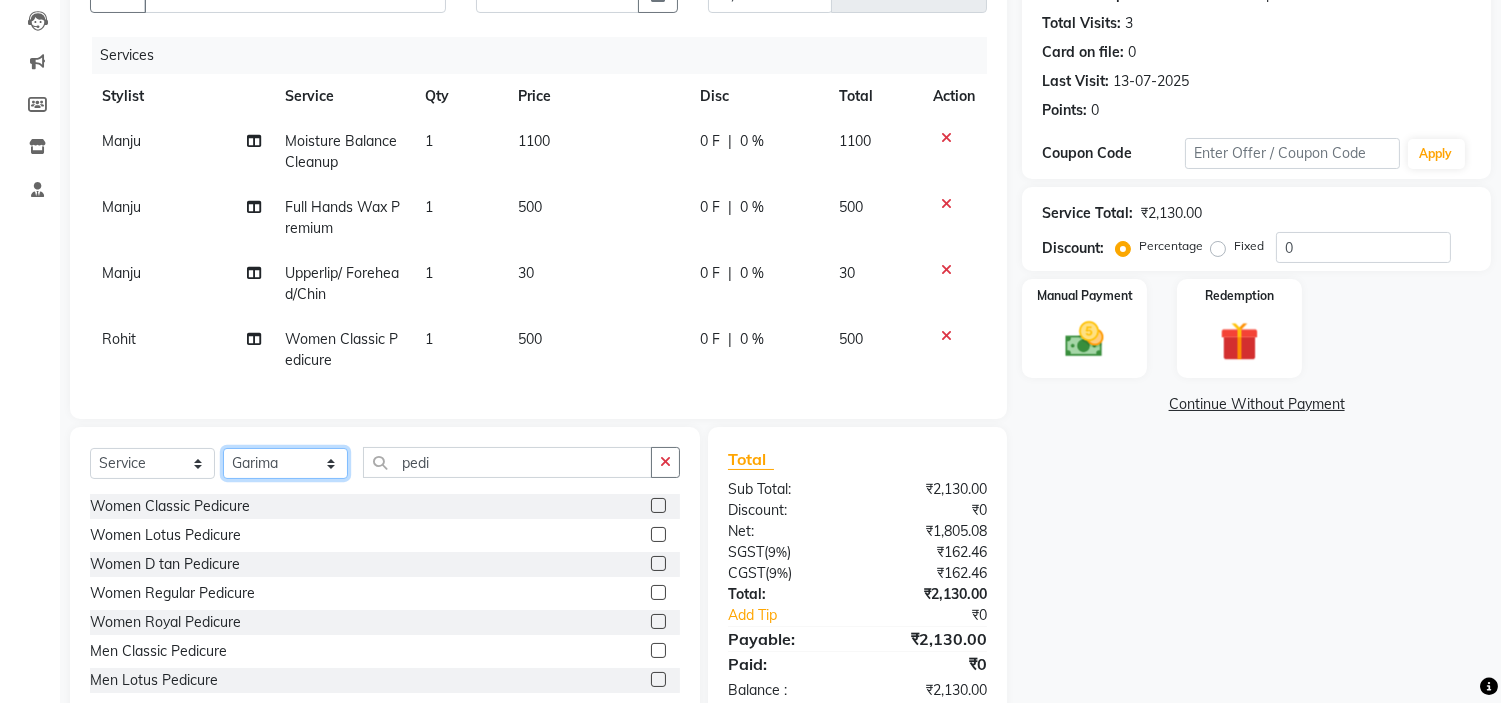 click on "Select Stylist [FIRST] [FIRST] [FIRST] [FIRST] [FIRST] [FIRST] [FIRST]" 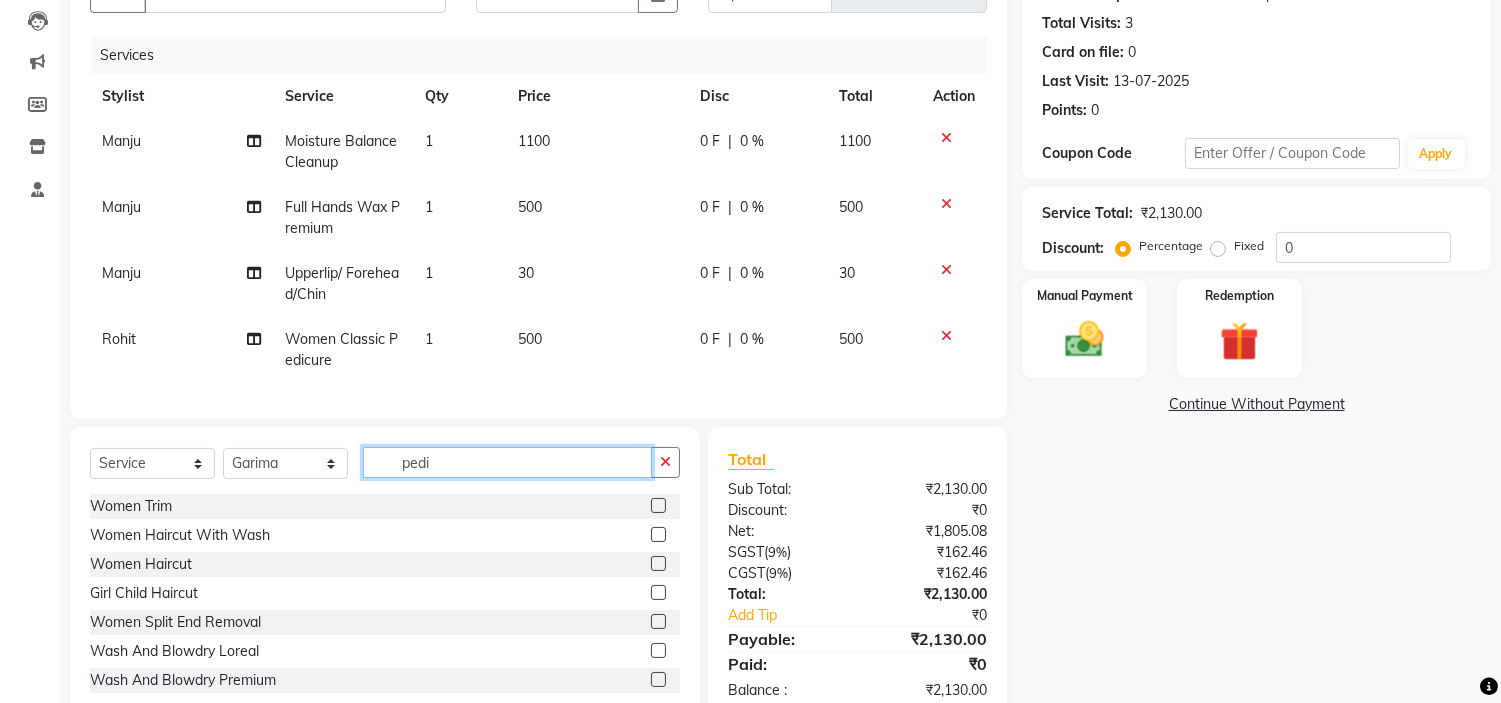 click on "pedi" 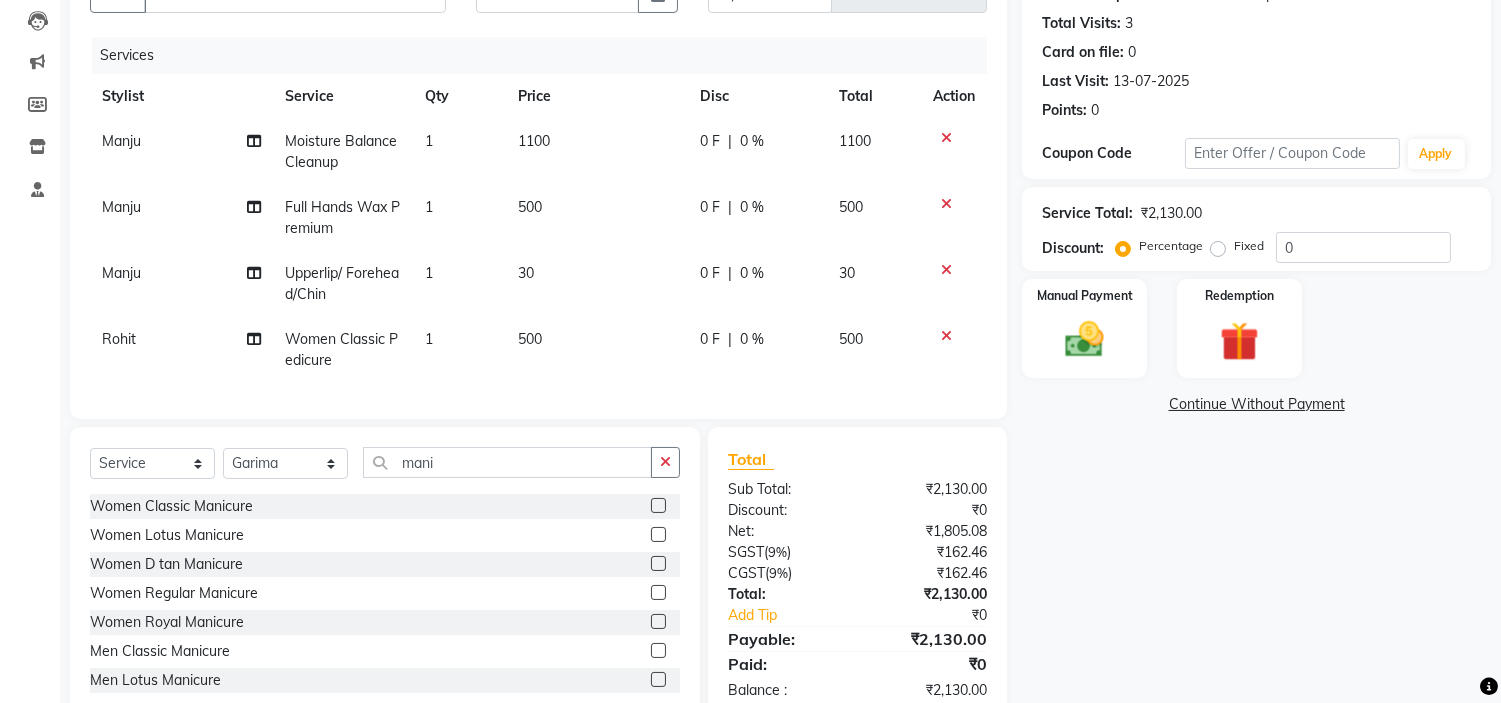 click 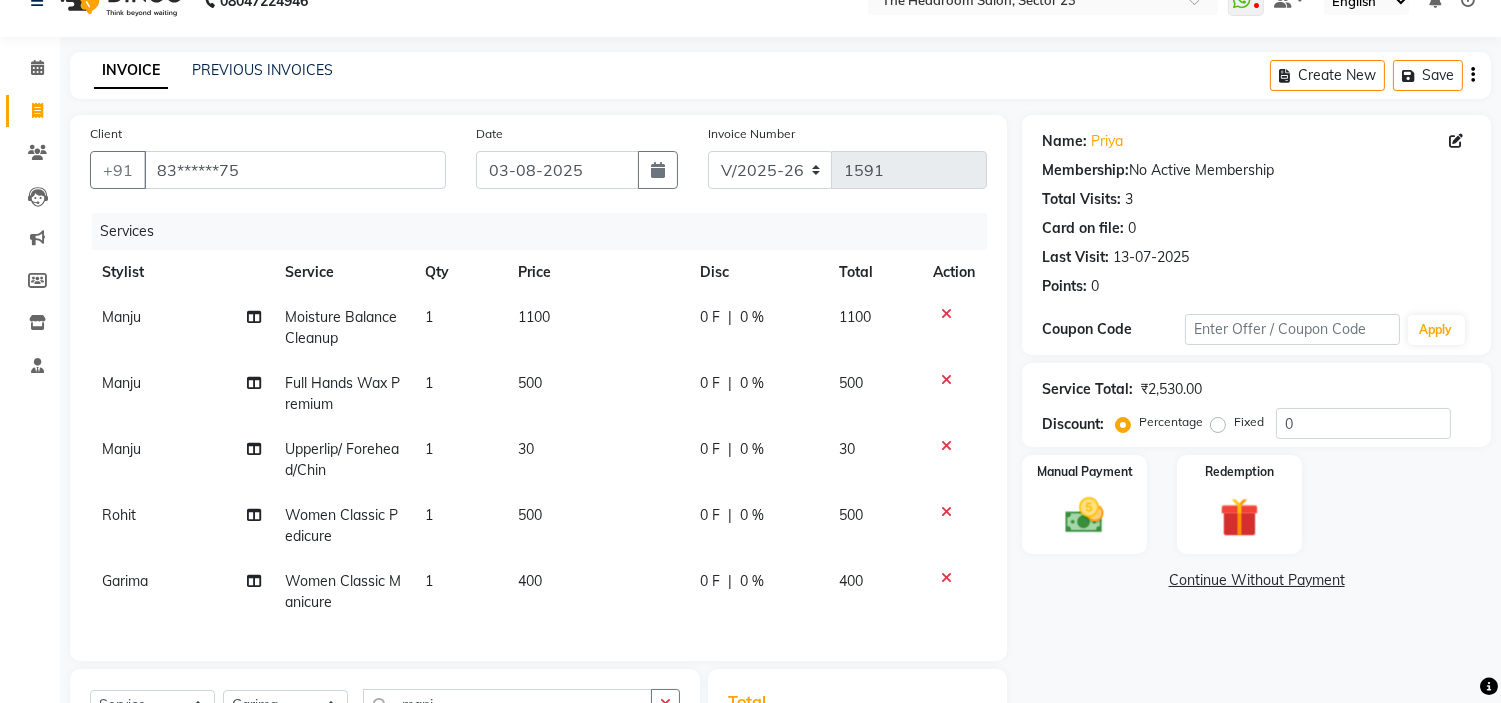 scroll, scrollTop: 32, scrollLeft: 0, axis: vertical 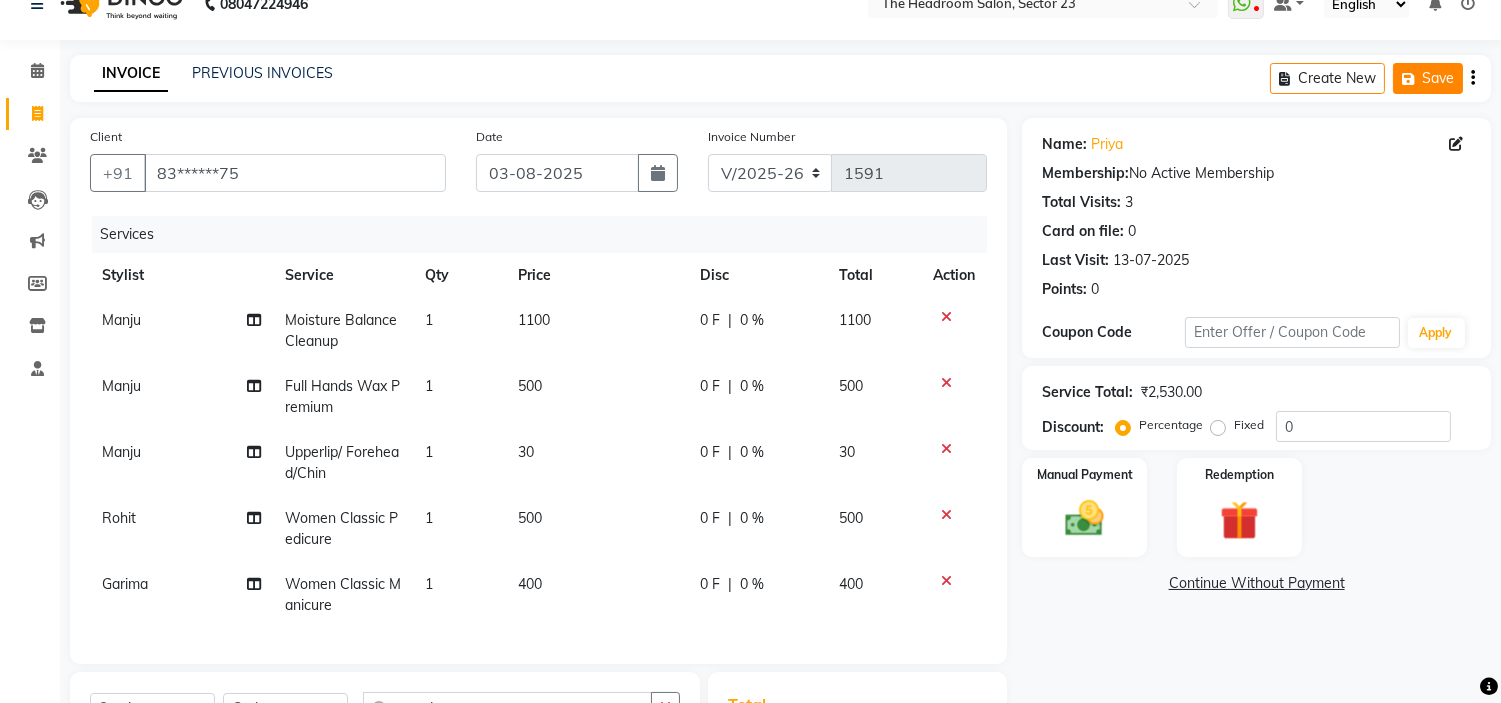 click on "Save" 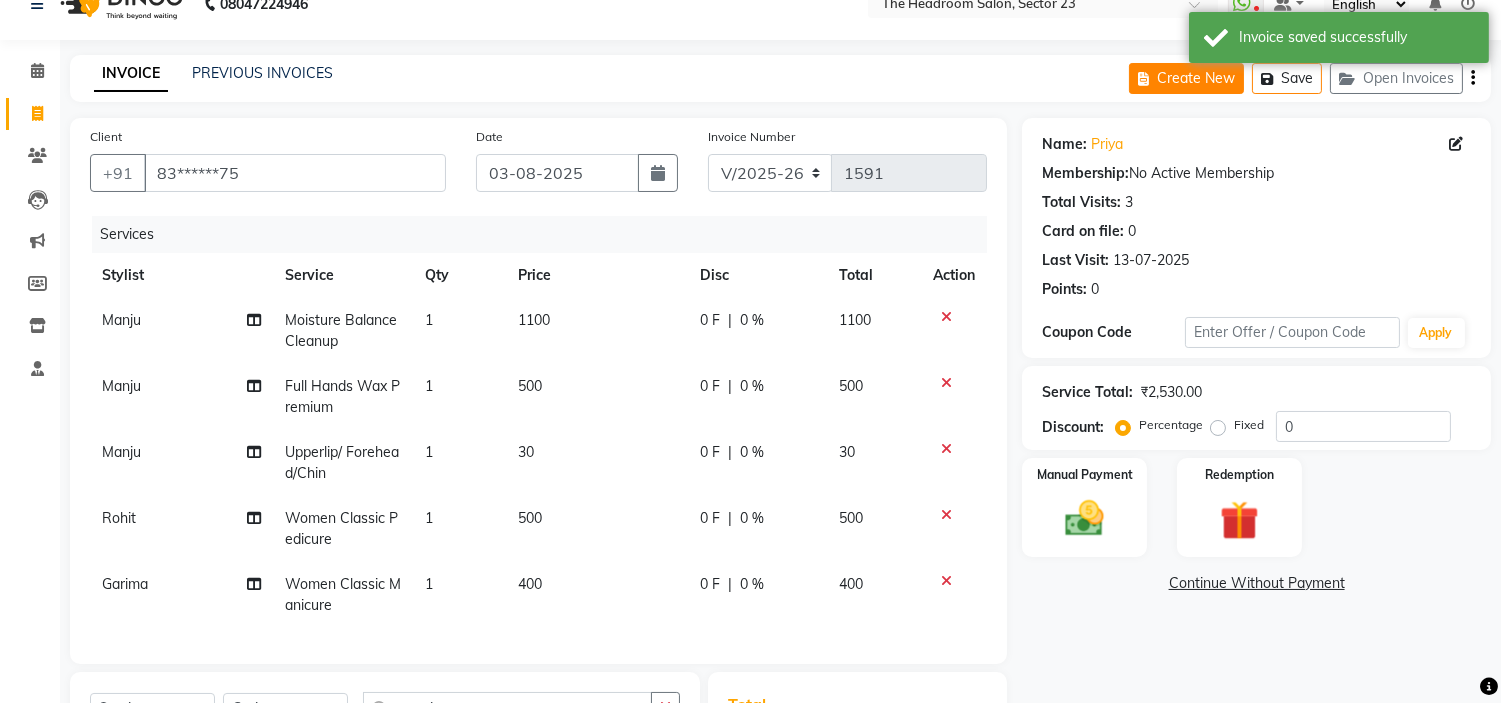click on "Create New" 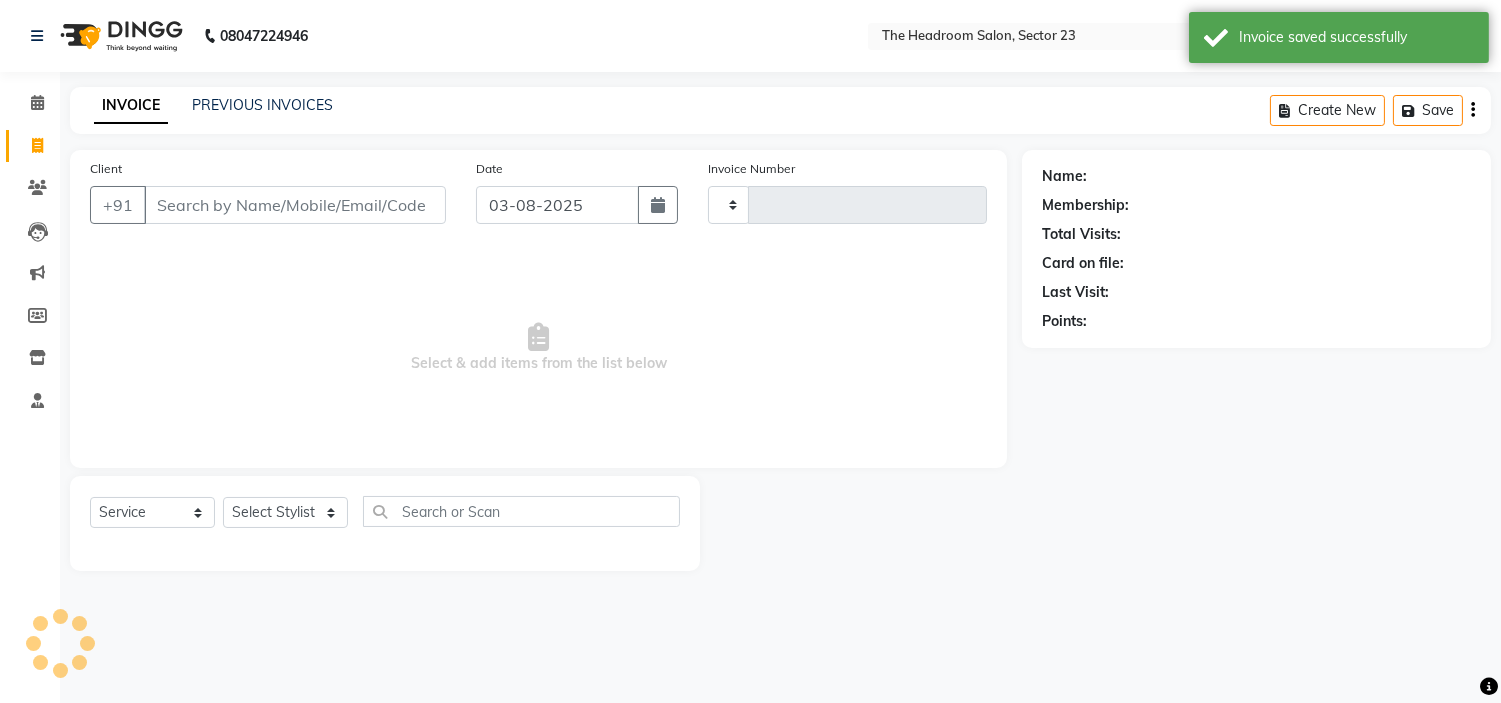 scroll, scrollTop: 0, scrollLeft: 0, axis: both 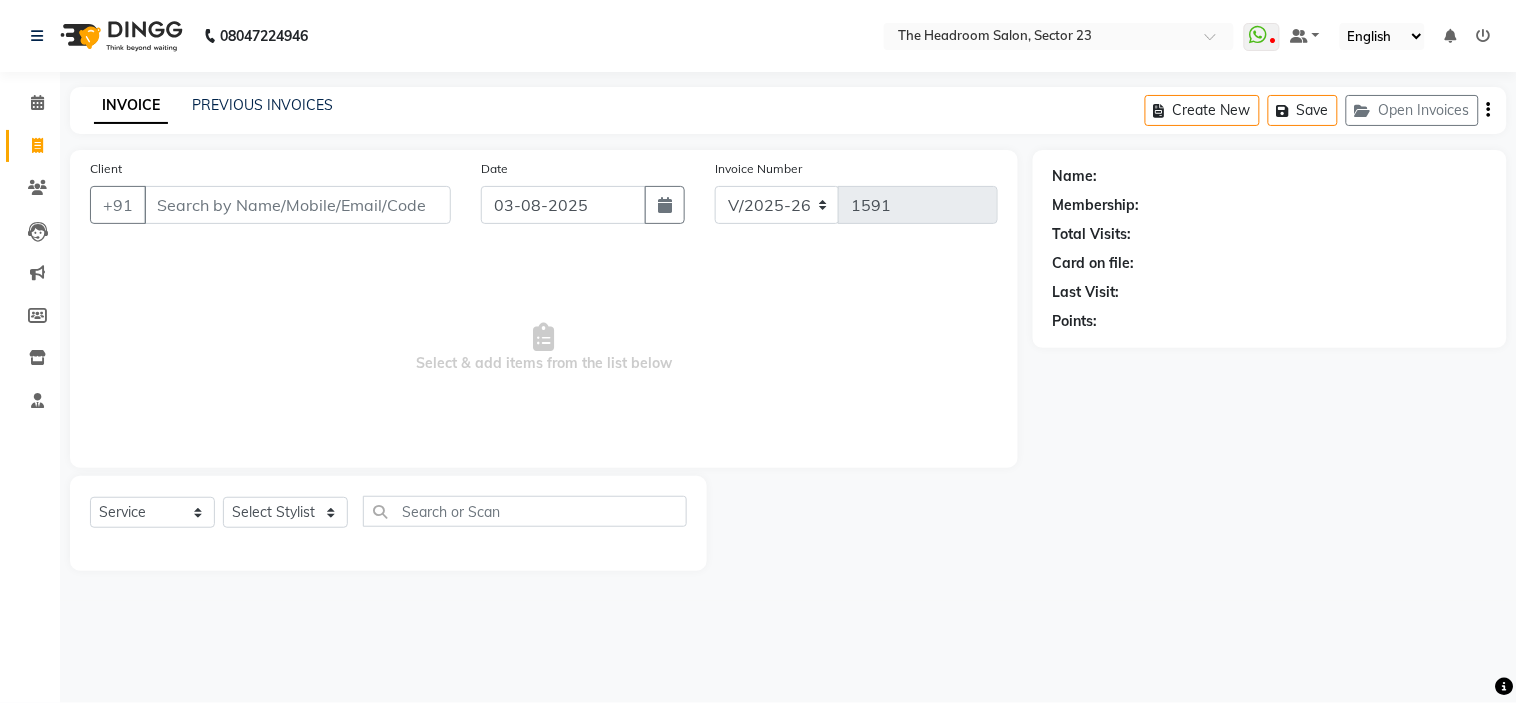 click on "[PHONE] Select Location × The Headroom Salon, [CITY]  WhatsApp Status  ✕ Status:  Disconnected Most Recent Message: [DATE]     [TIME] Recent Service Activity: [DATE]     [TIME]  [PHONE] Whatsapp Settings Default Panel My Panel English ENGLISH Español العربية मराठी हिंदी ગુજરાતી தமிழ் 中文 Notifications nothing to show" 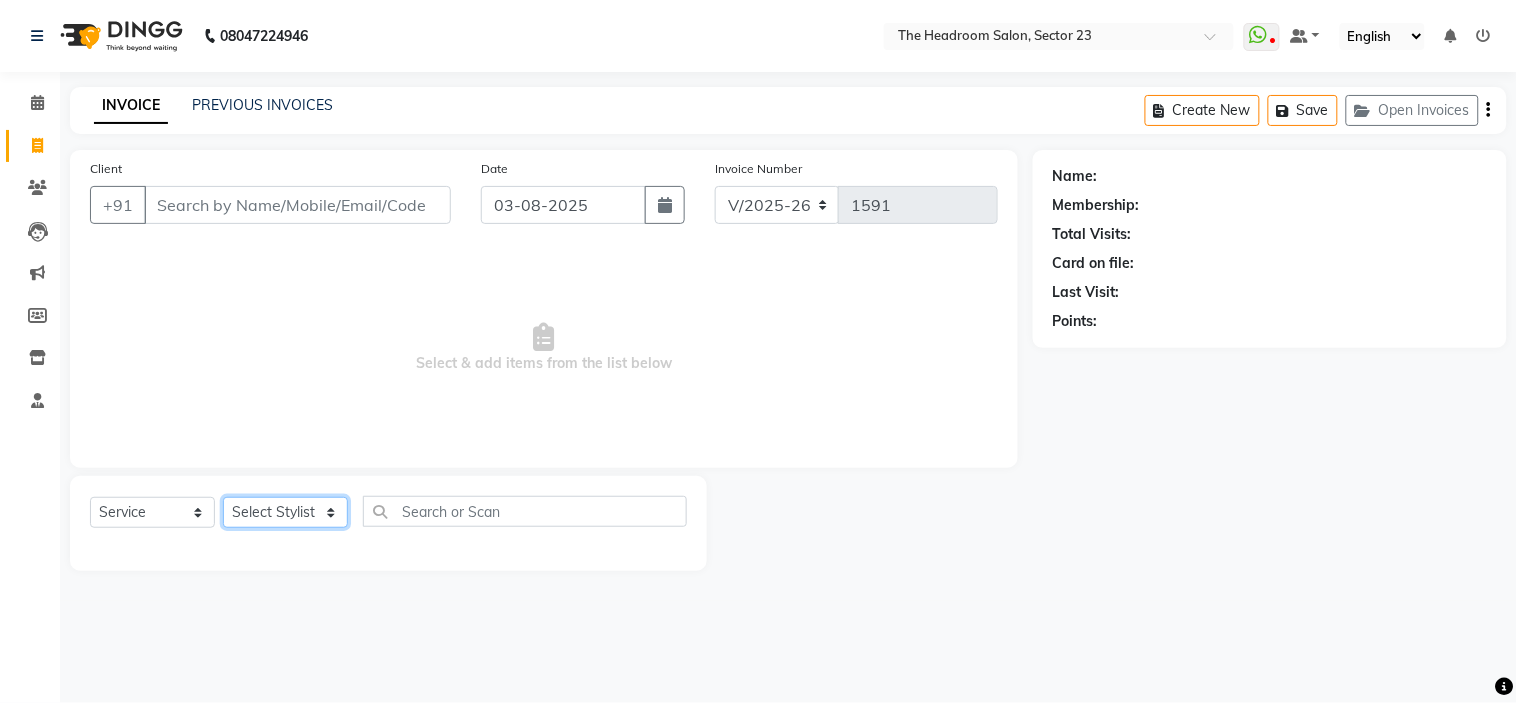 click on "Select Stylist [FIRST] [FIRST] [FIRST] [FIRST] [FIRST] [FIRST] [FIRST]" 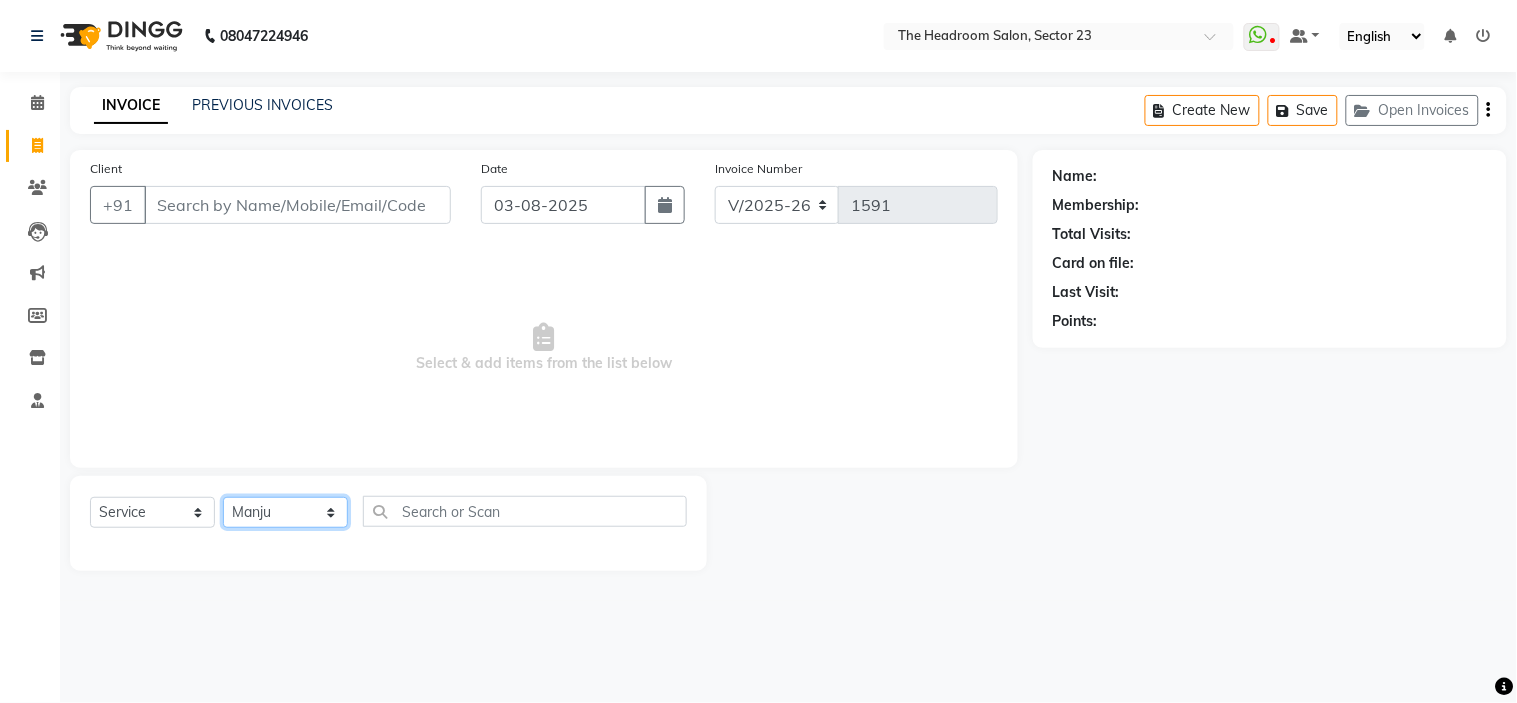 click on "Select Stylist [FIRST] [FIRST] [FIRST] [FIRST] [FIRST] [FIRST] [FIRST]" 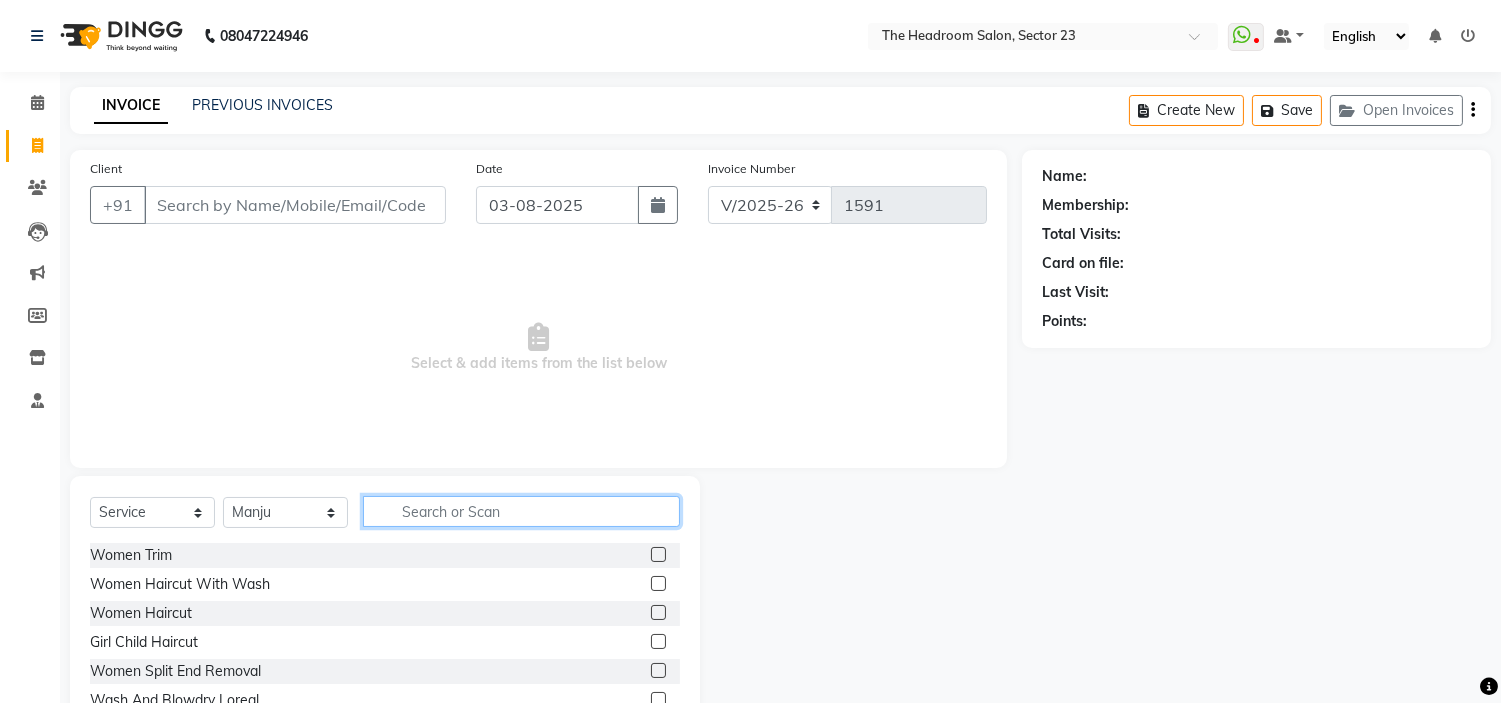 click 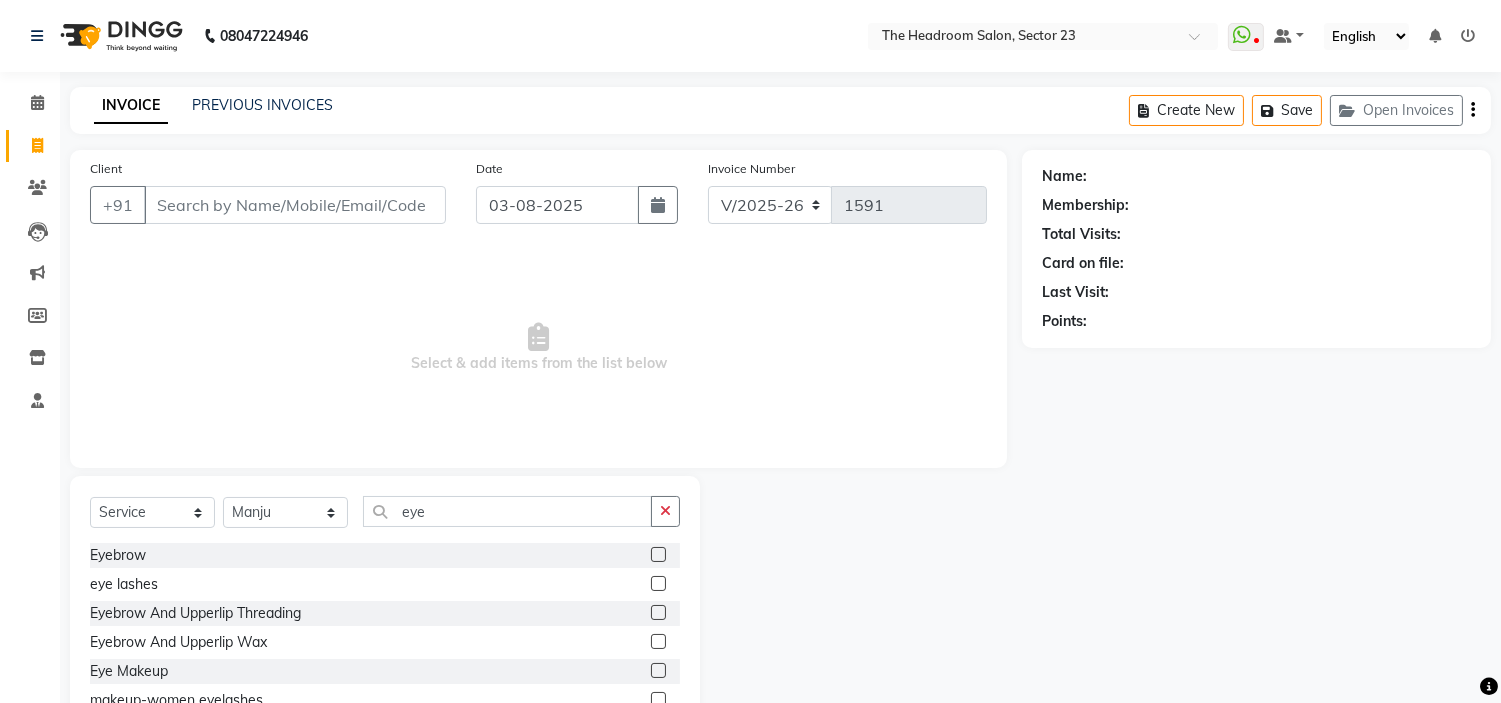 click 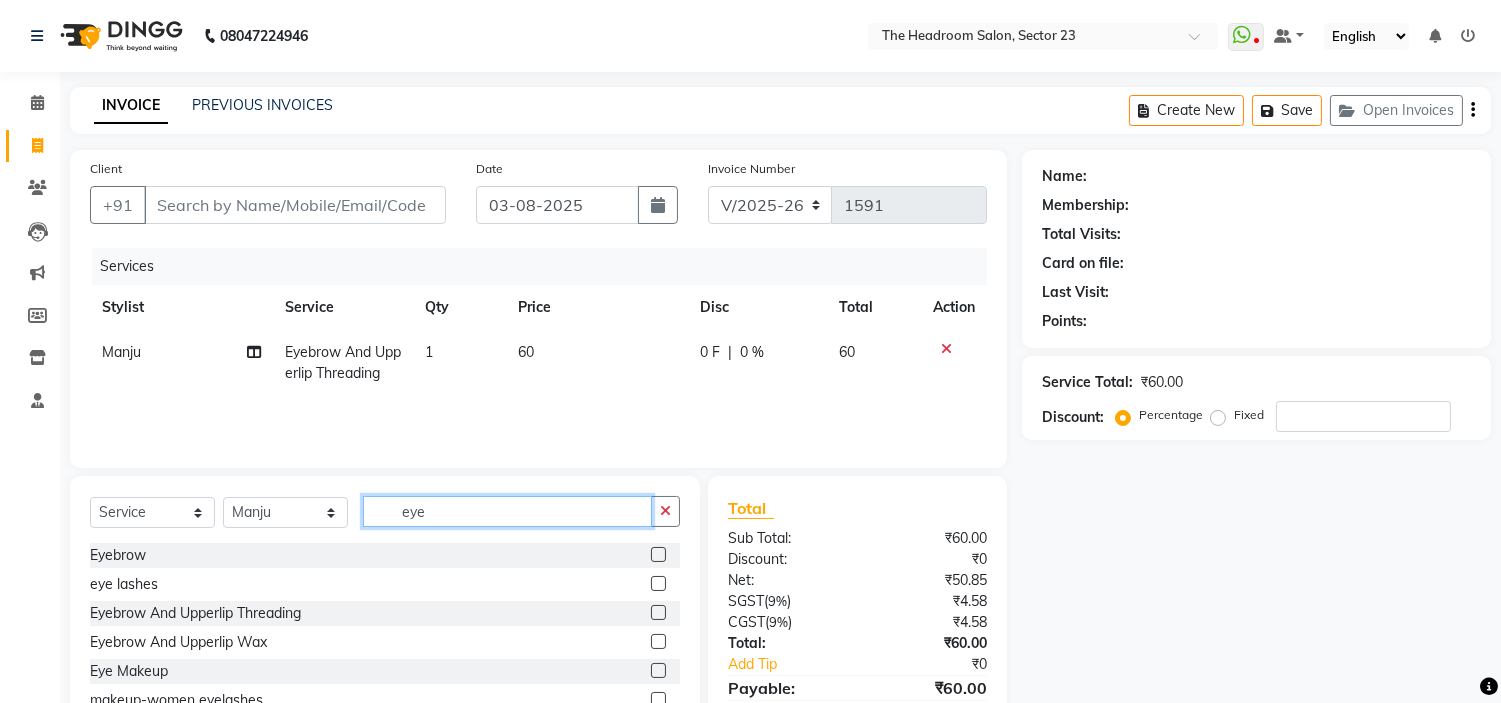 click on "eye" 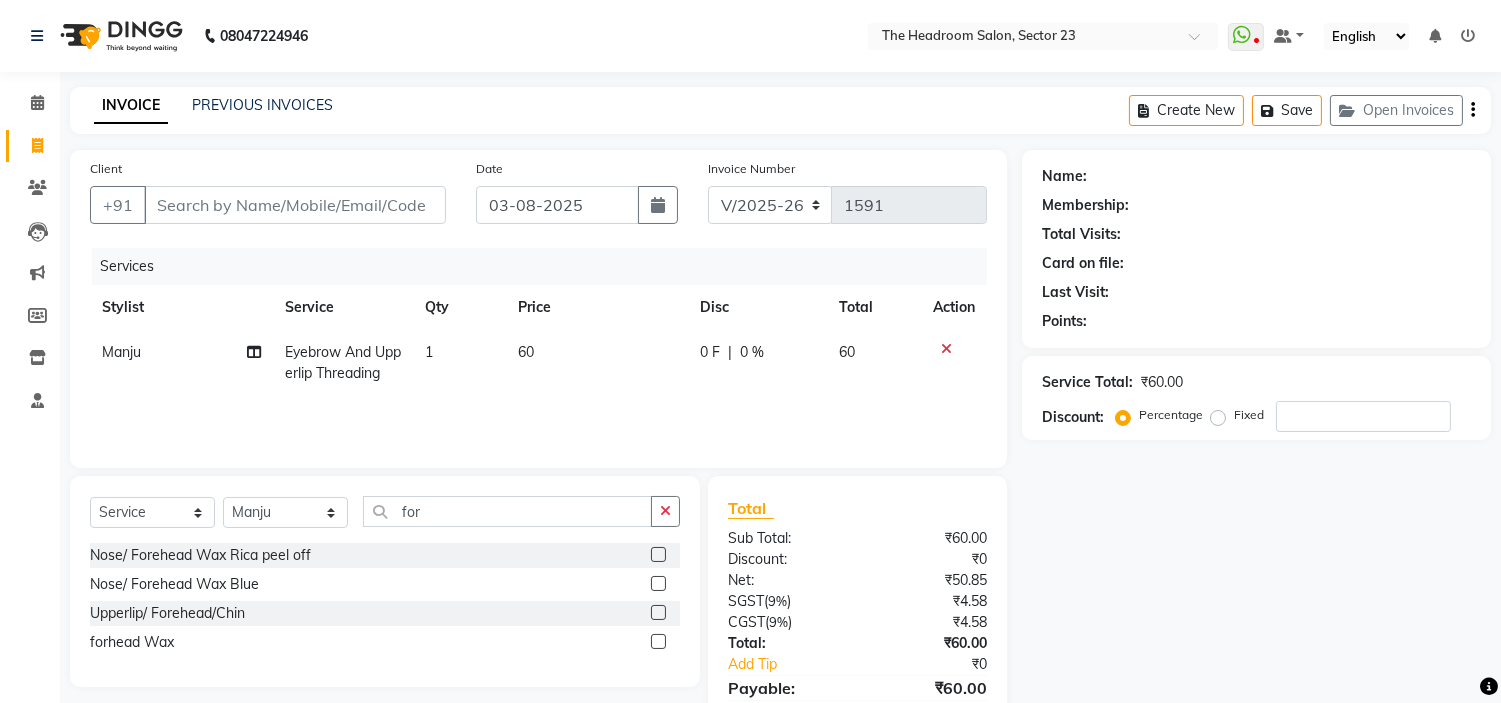 click 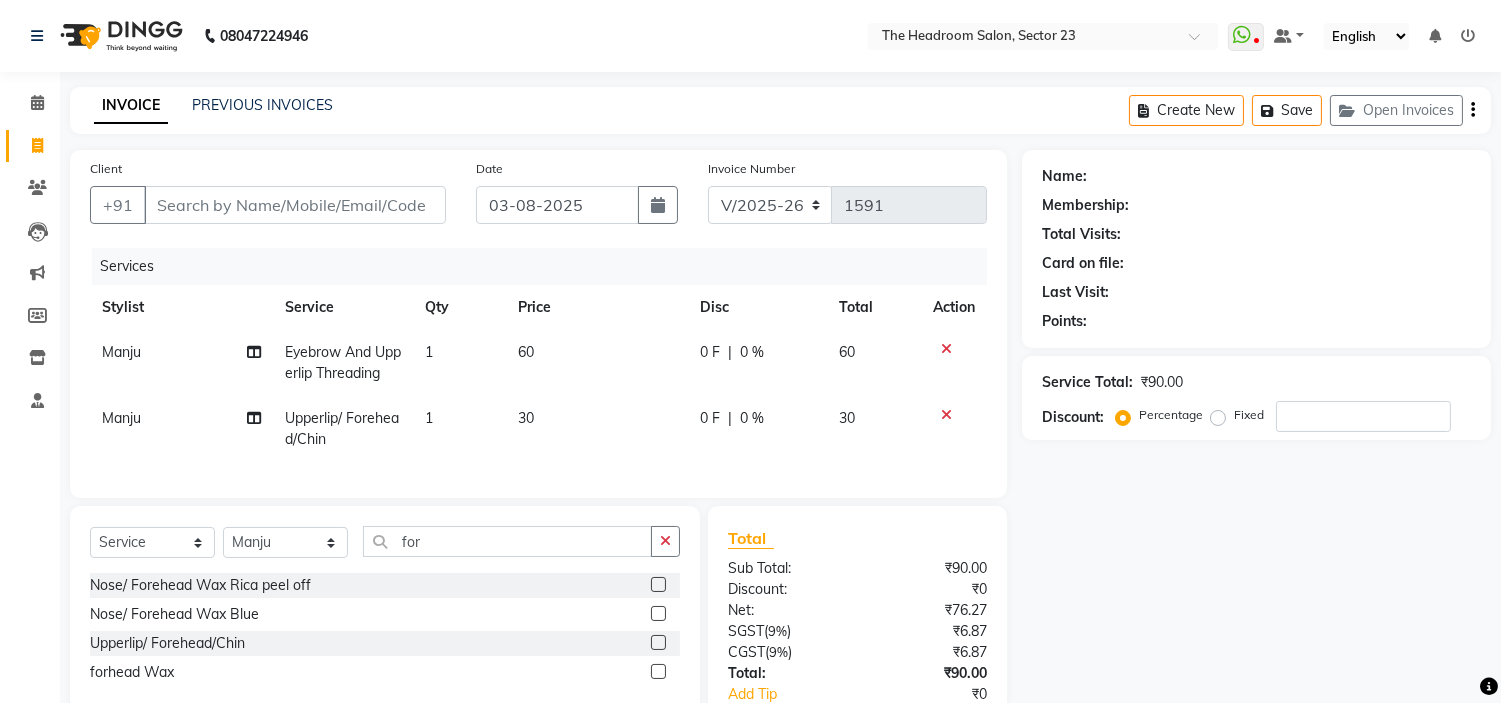 click on "1" 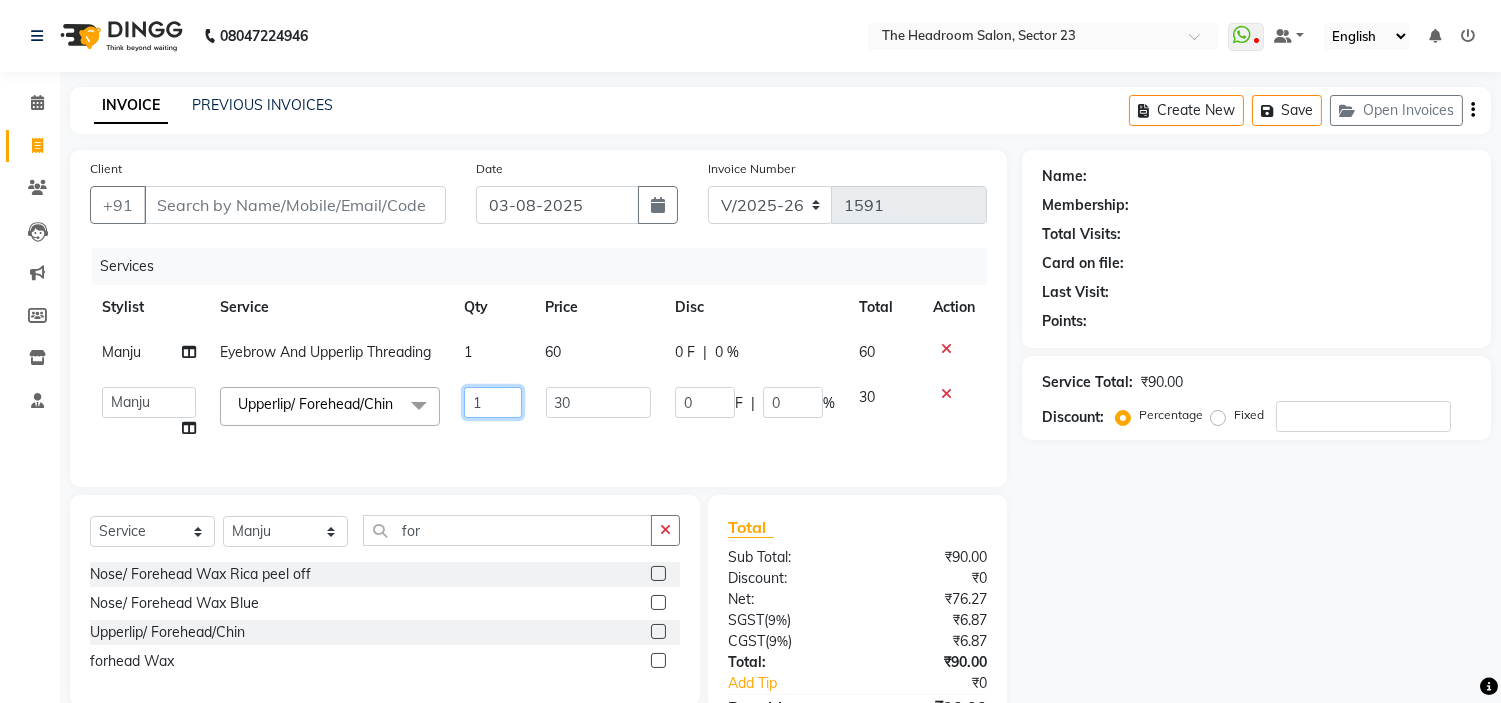 click on "1" 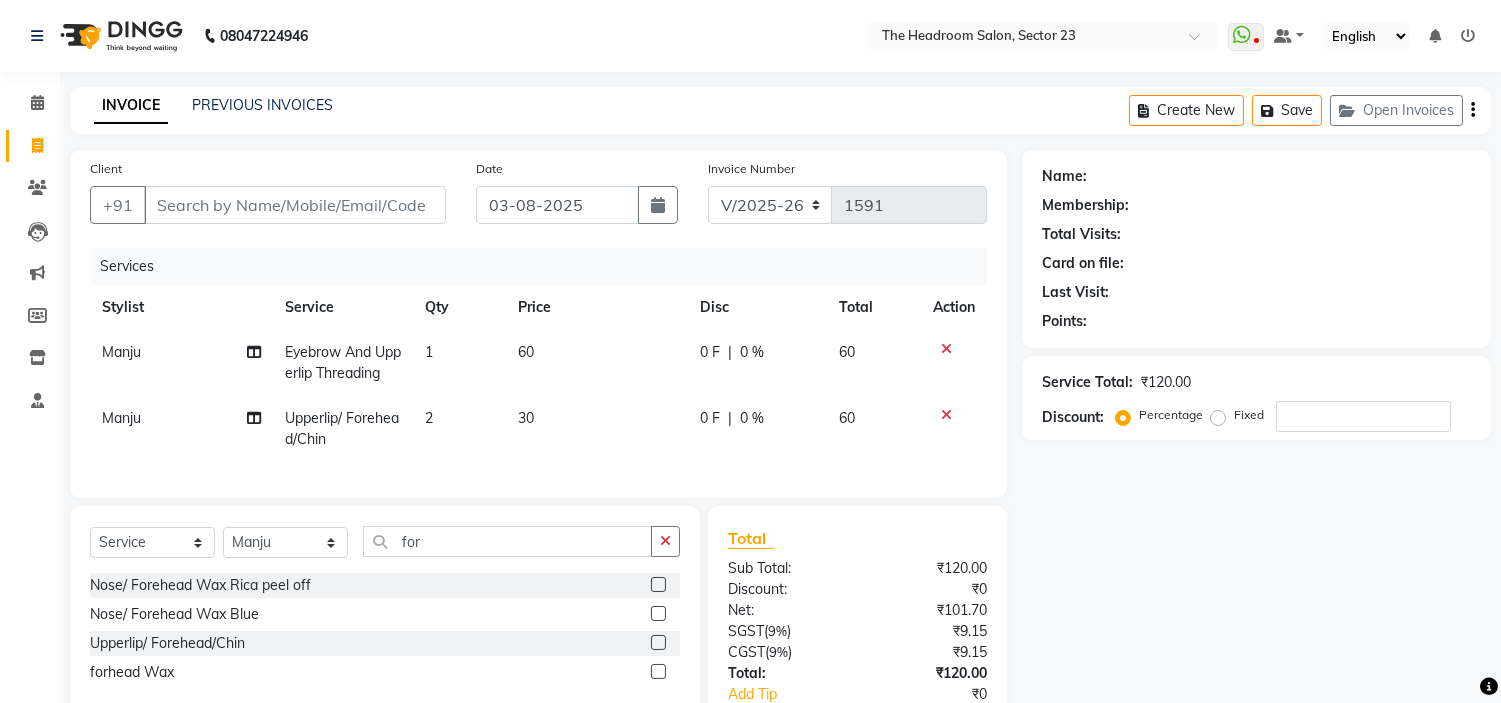 click on "Name: Membership: Total Visits: Card on file: Last Visit:  Points:  Service Total:  [CURRENCY][NUMBER]  Discount:  Percentage   Fixed" 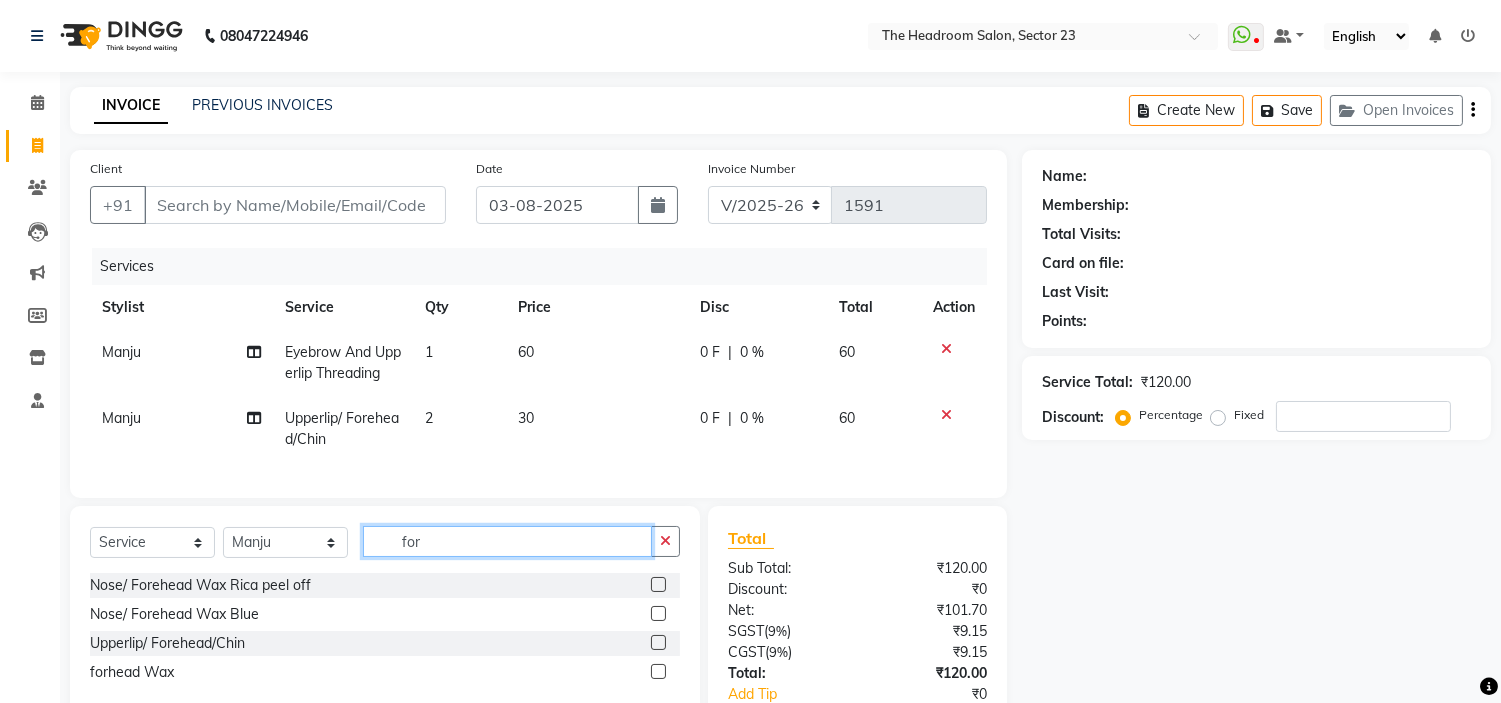 click on "for" 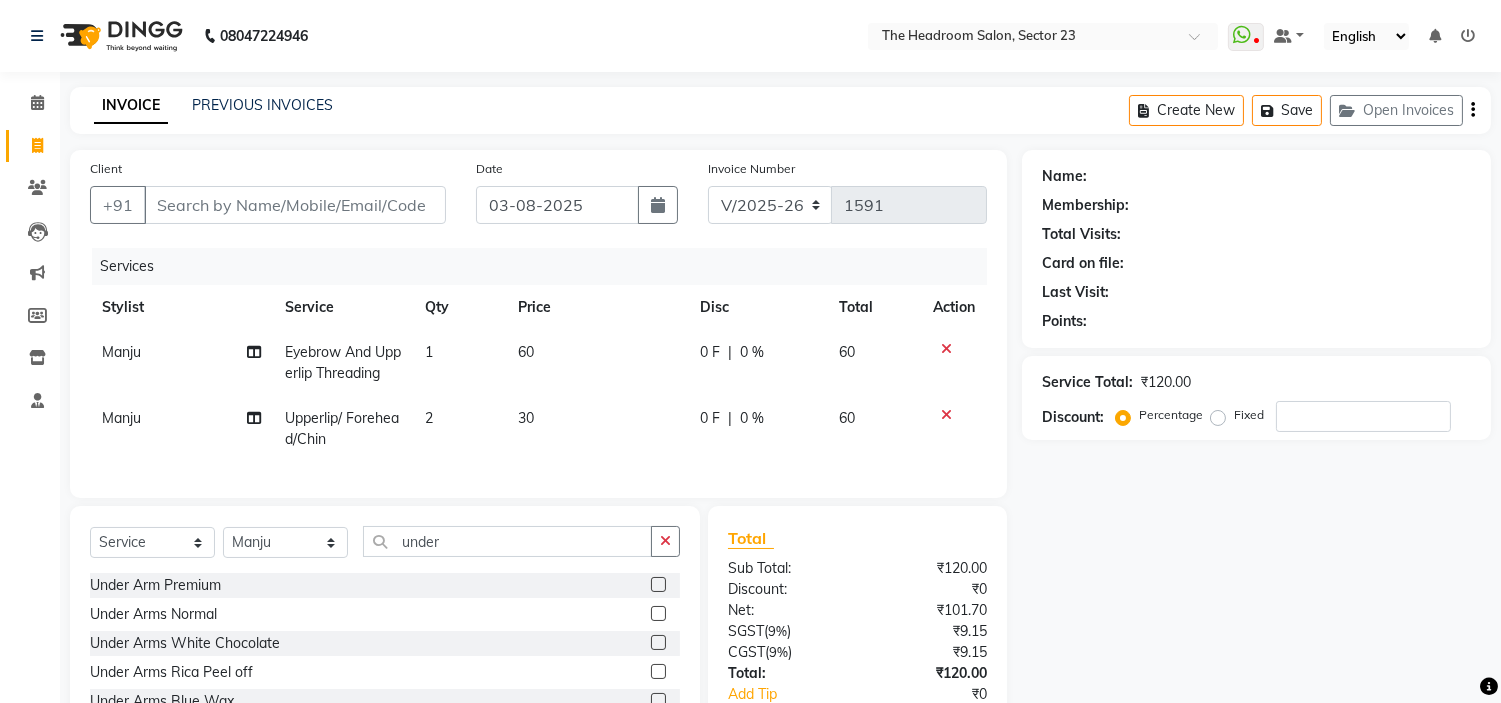 click 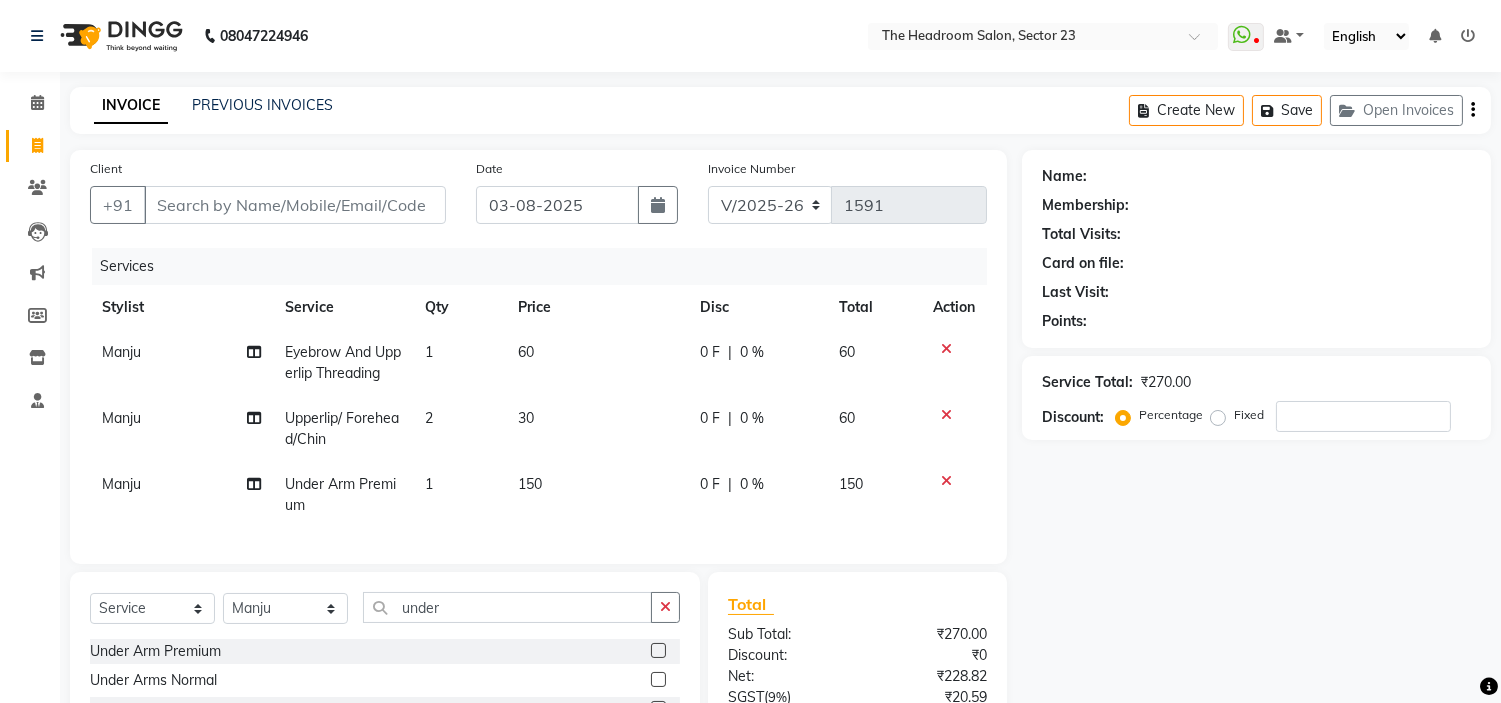 click on "Name: Membership: Total Visits: Card on file: Last Visit:  Points:  Service Total:  ₹270.00  Discount:  Percentage   Fixed" 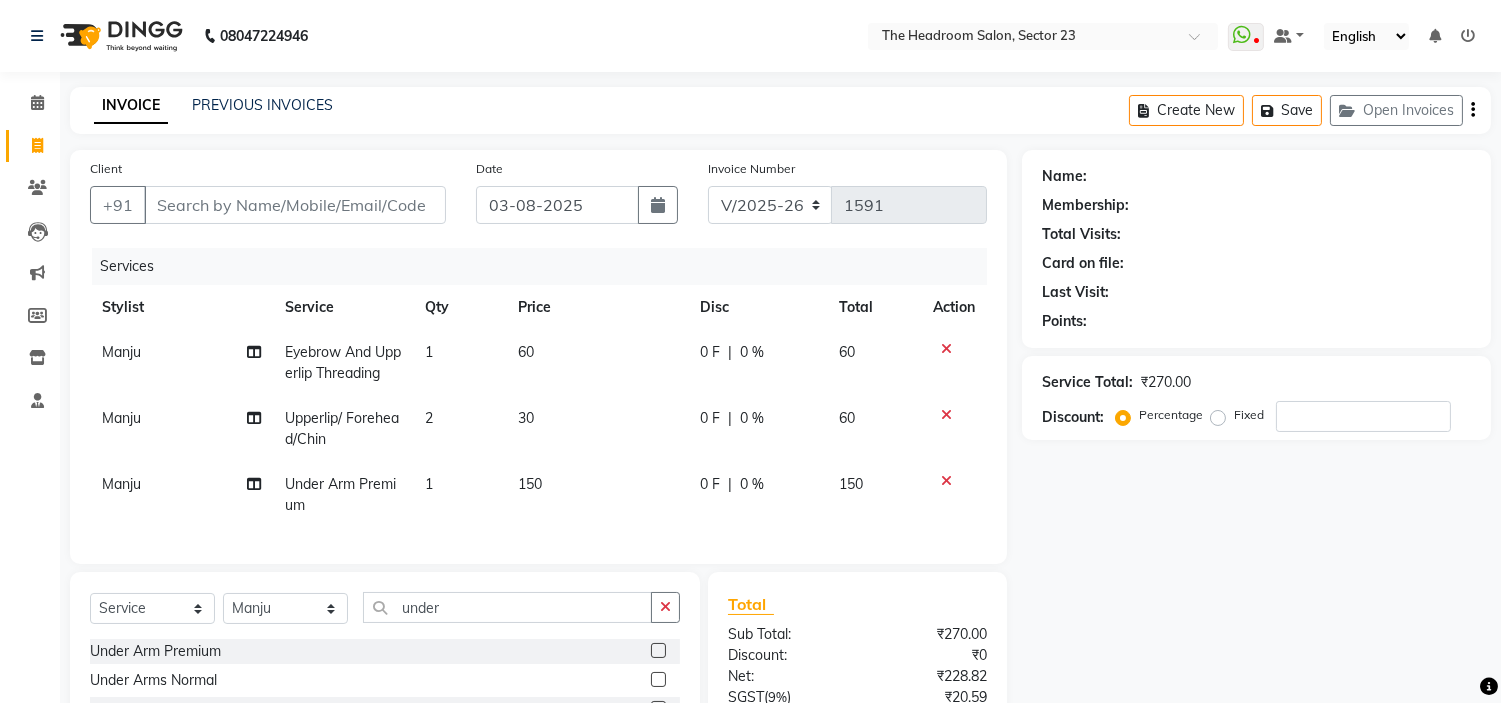 click on "Name: Membership: Total Visits: Card on file: Last Visit:  Points:  Service Total:  ₹270.00  Discount:  Percentage   Fixed" 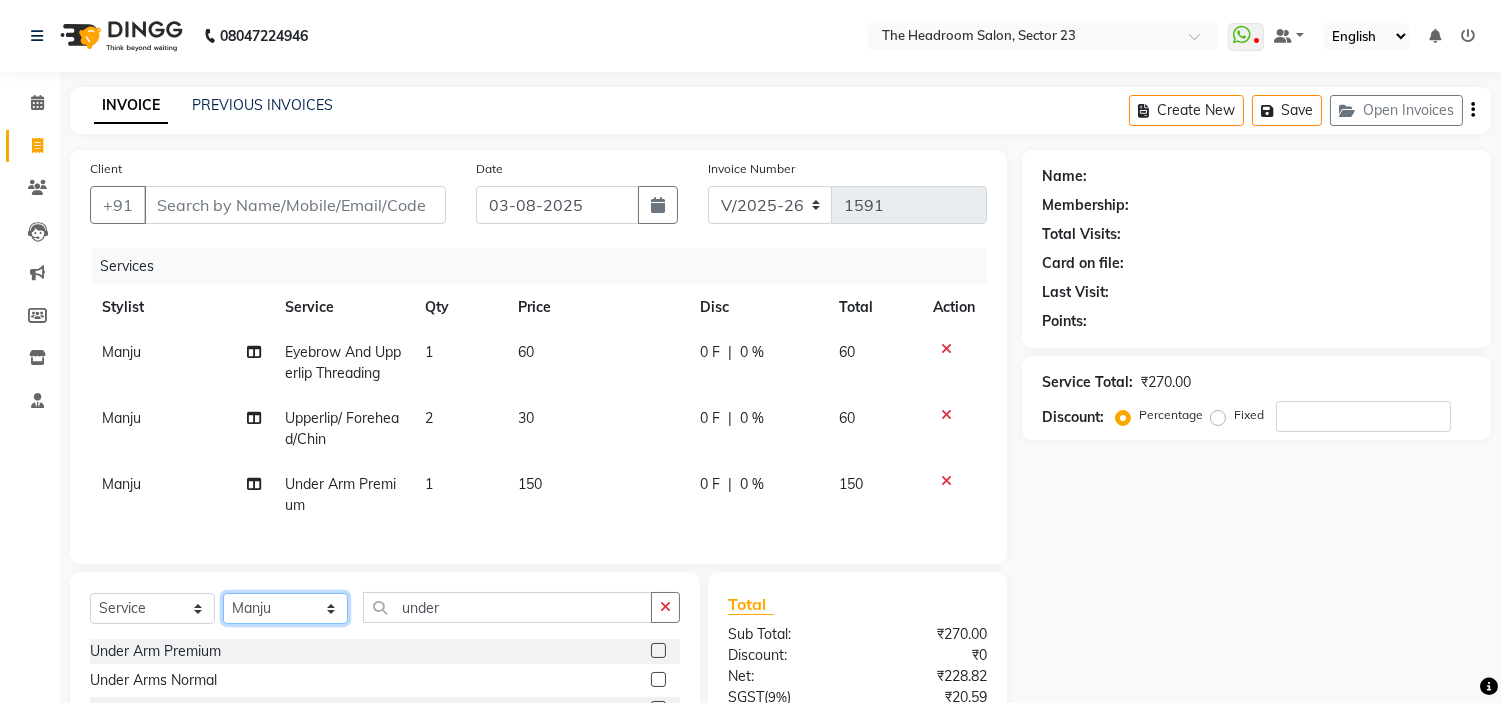 click on "Select Stylist [FIRST] [FIRST] [FIRST] [FIRST] [FIRST] [FIRST] [FIRST]" 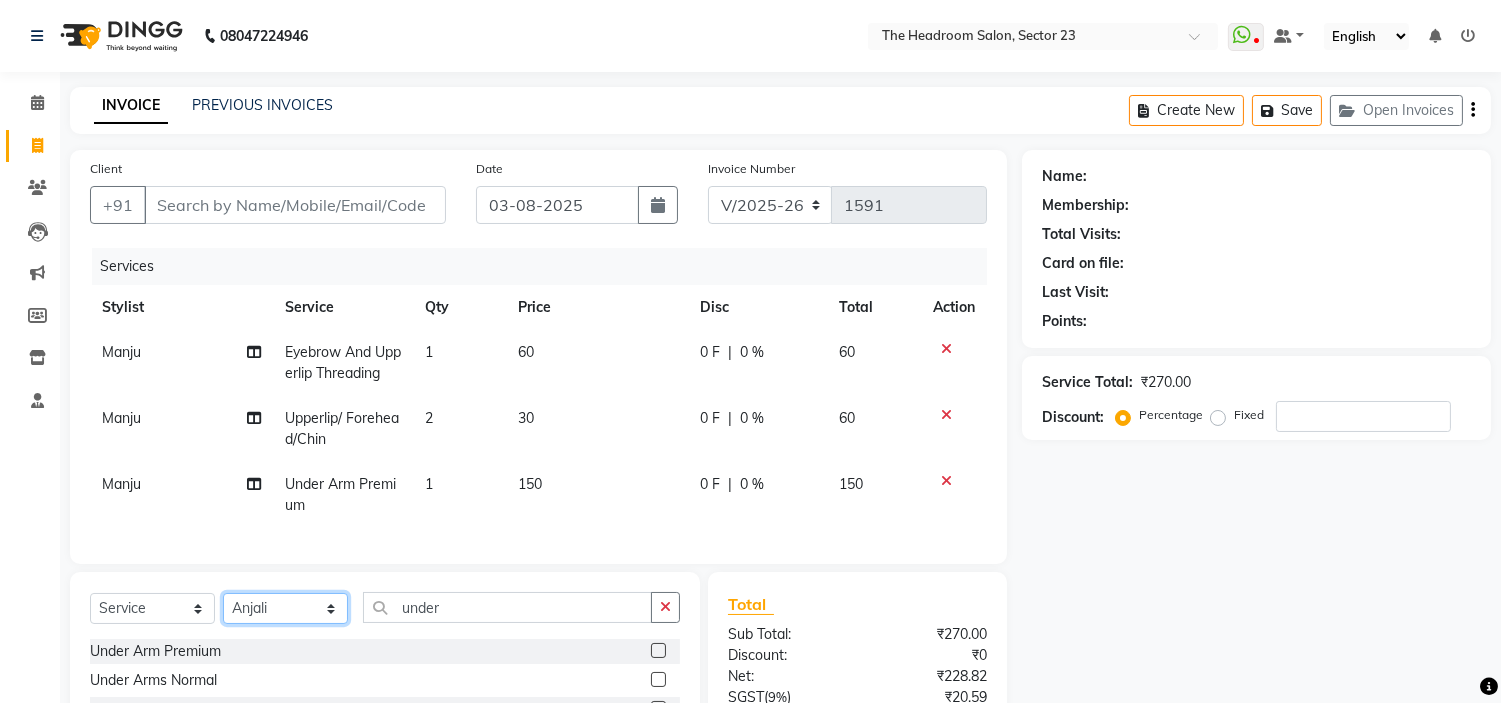click on "Select Stylist [FIRST] [FIRST] [FIRST] [FIRST] [FIRST] [FIRST] [FIRST]" 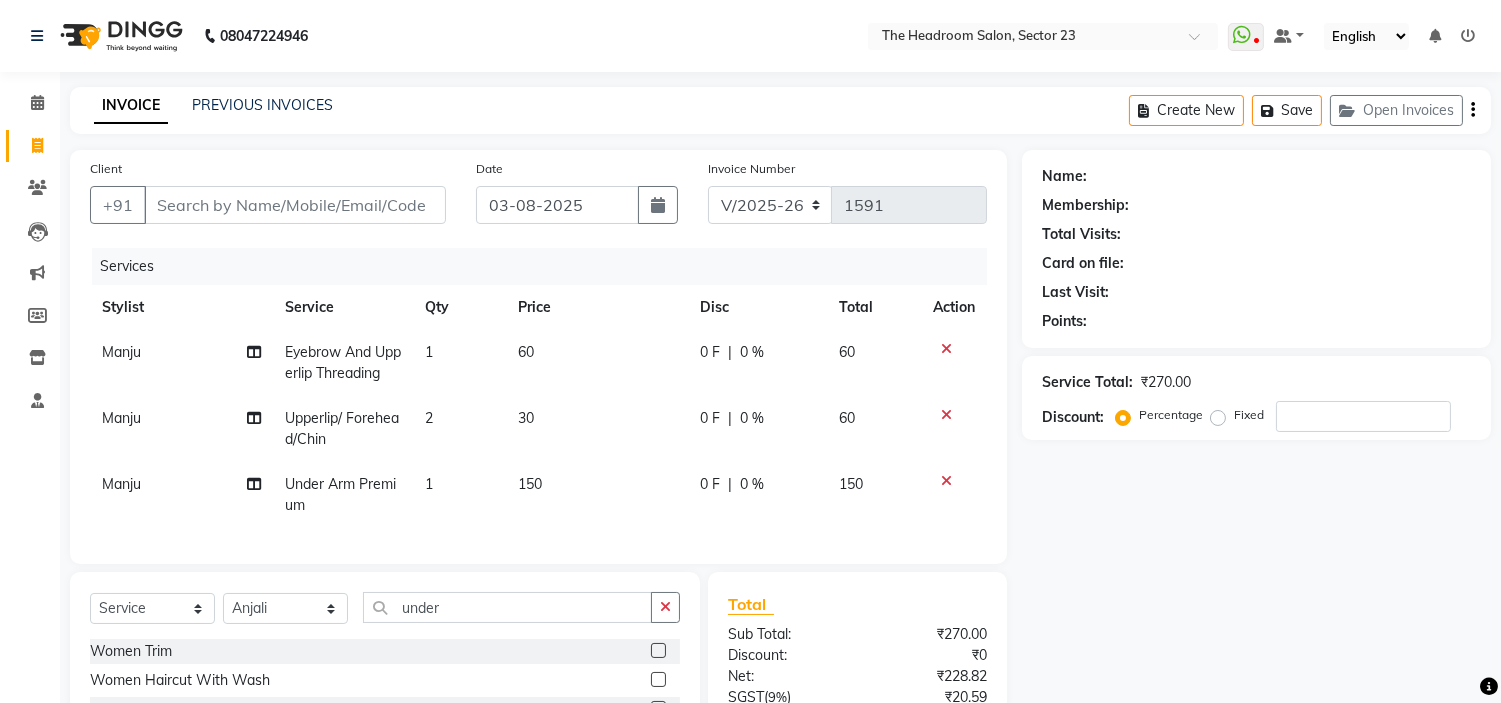 click on "Name: Membership: Total Visits: Card on file: Last Visit:  Points:  Service Total:  ₹270.00  Discount:  Percentage   Fixed" 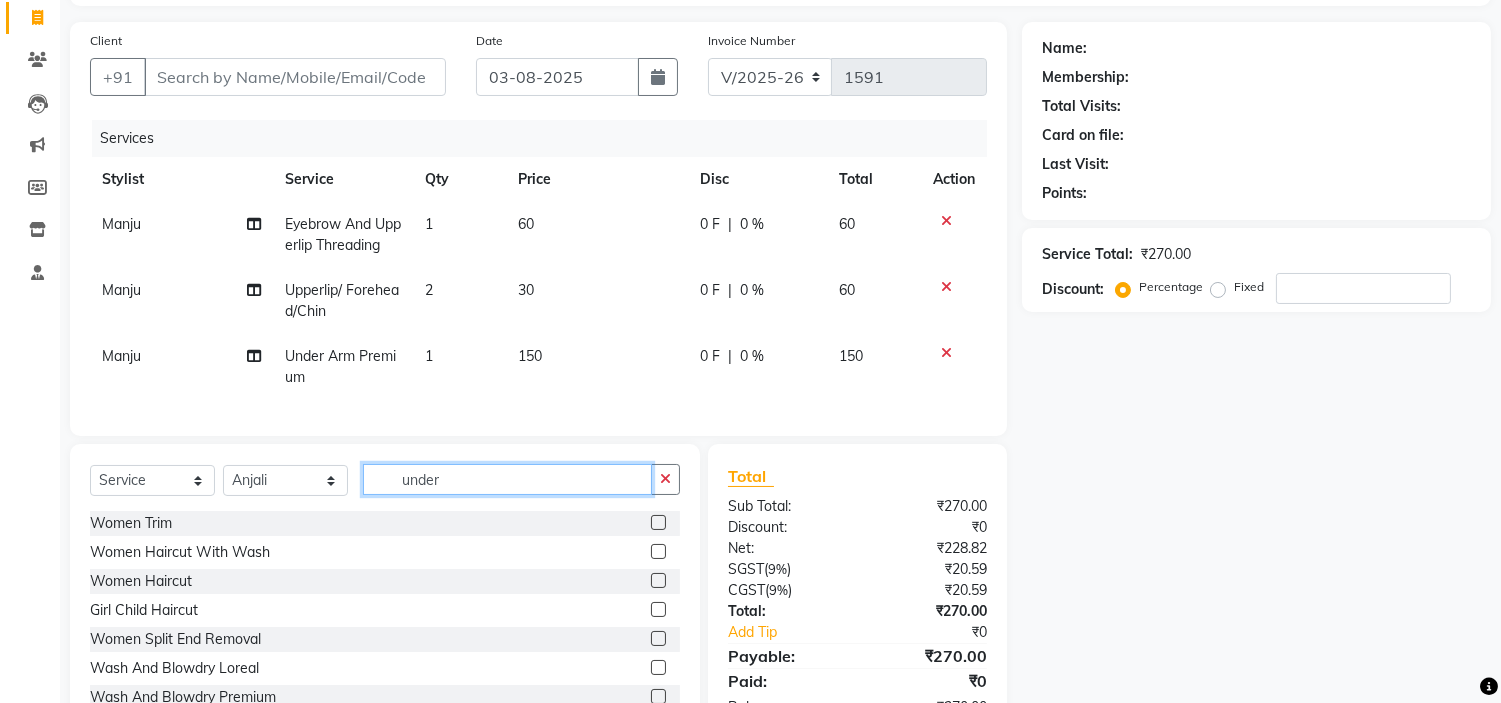 click on "under" 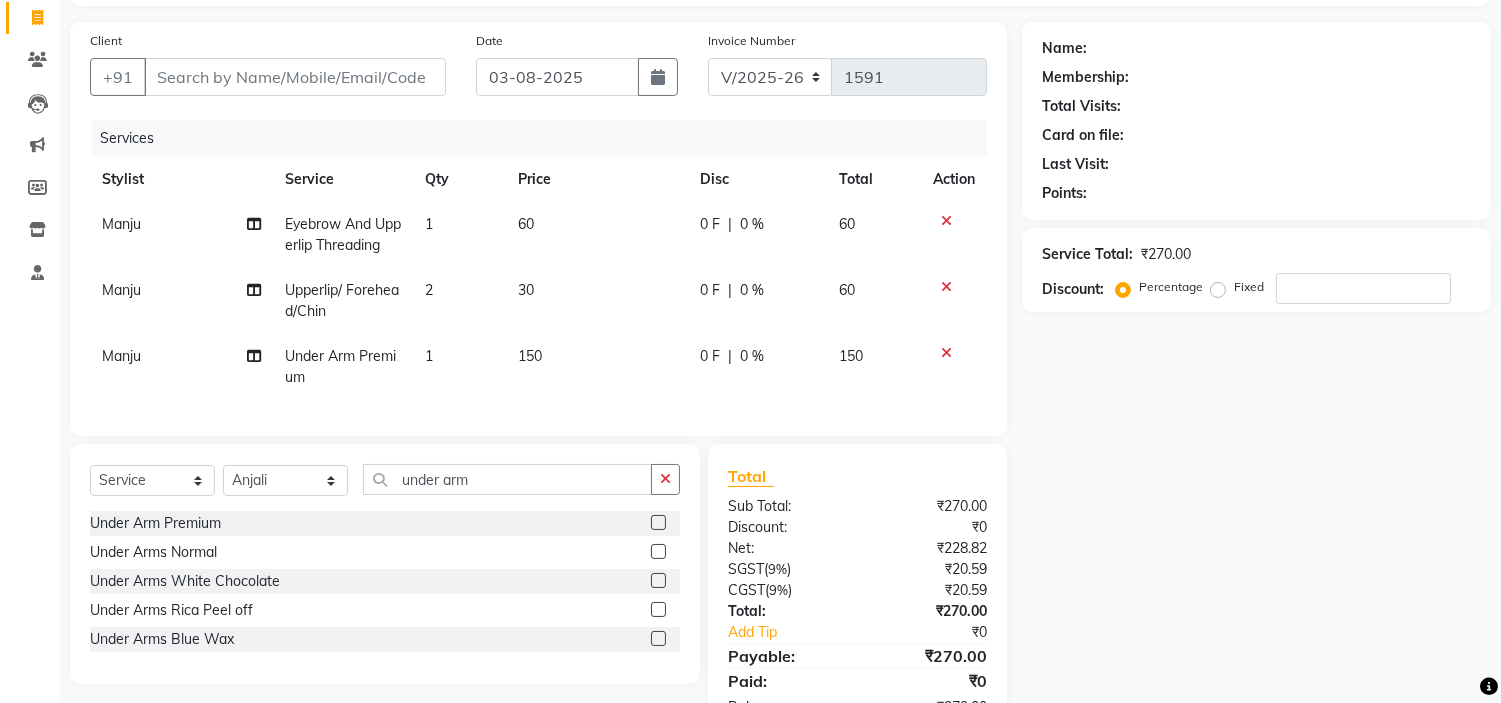 click 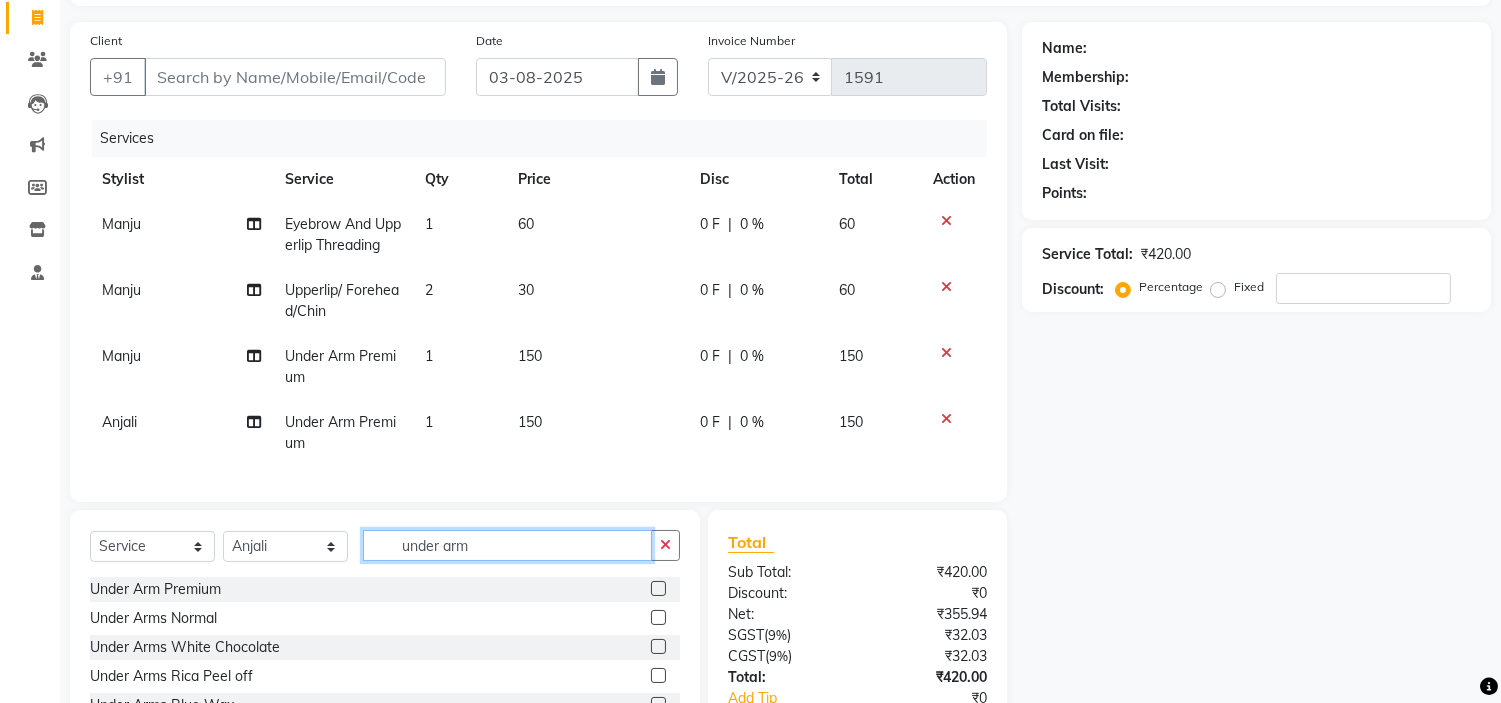 click on "under arm" 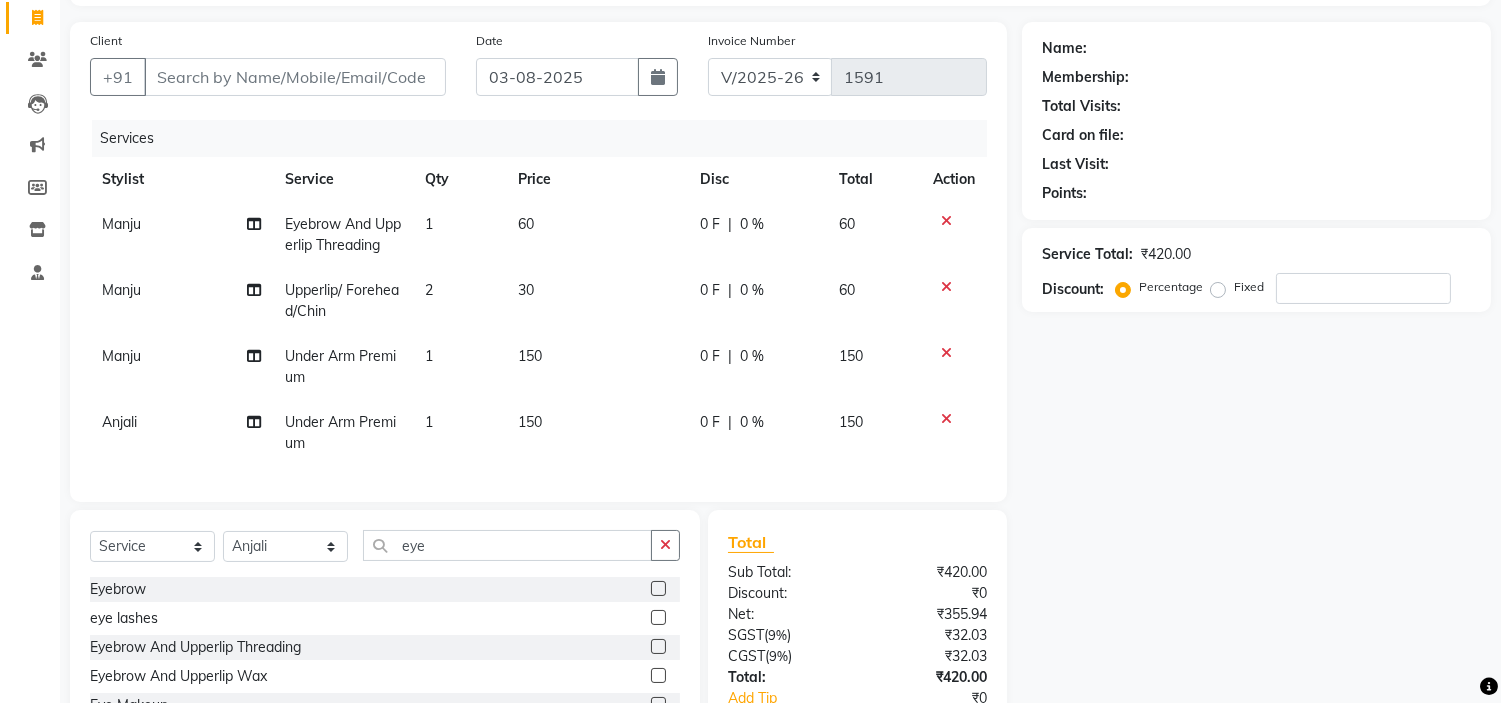 click 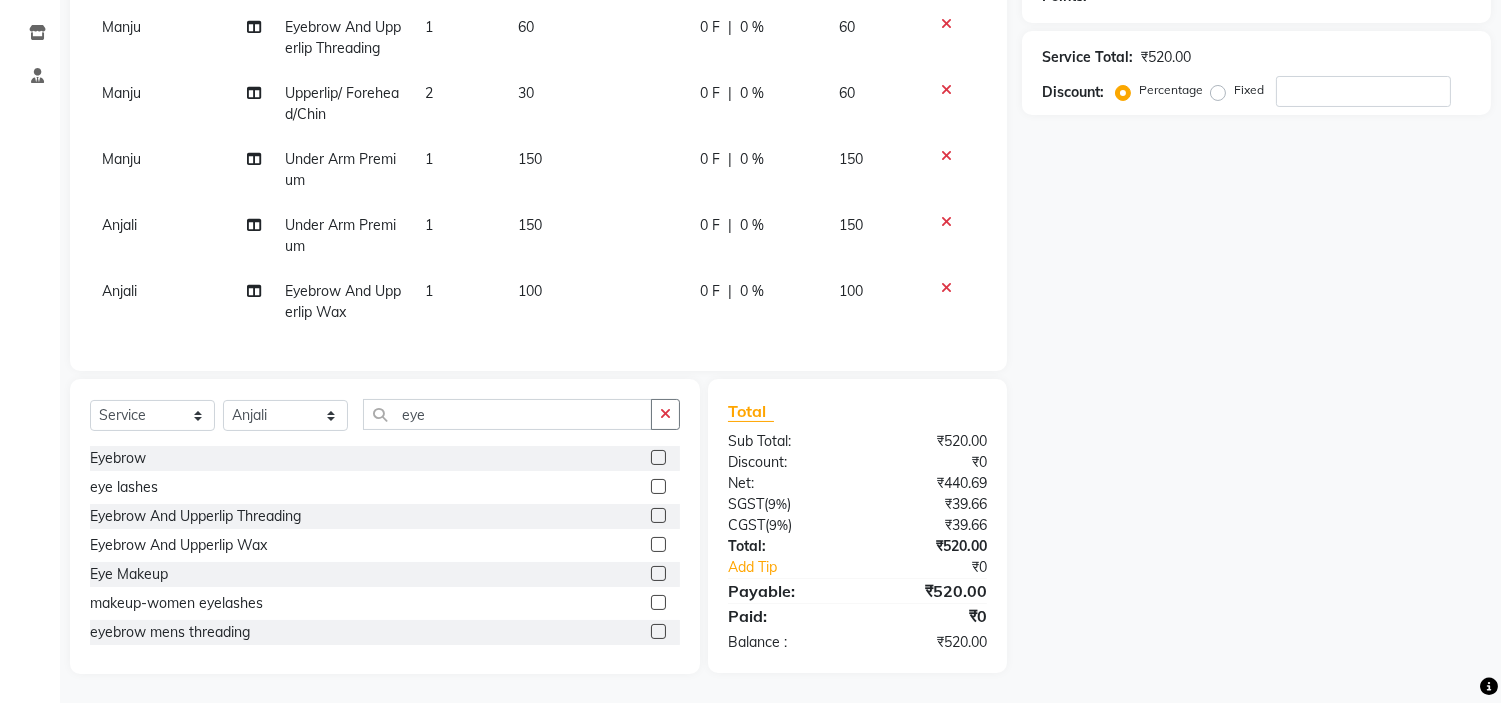 scroll, scrollTop: 328, scrollLeft: 0, axis: vertical 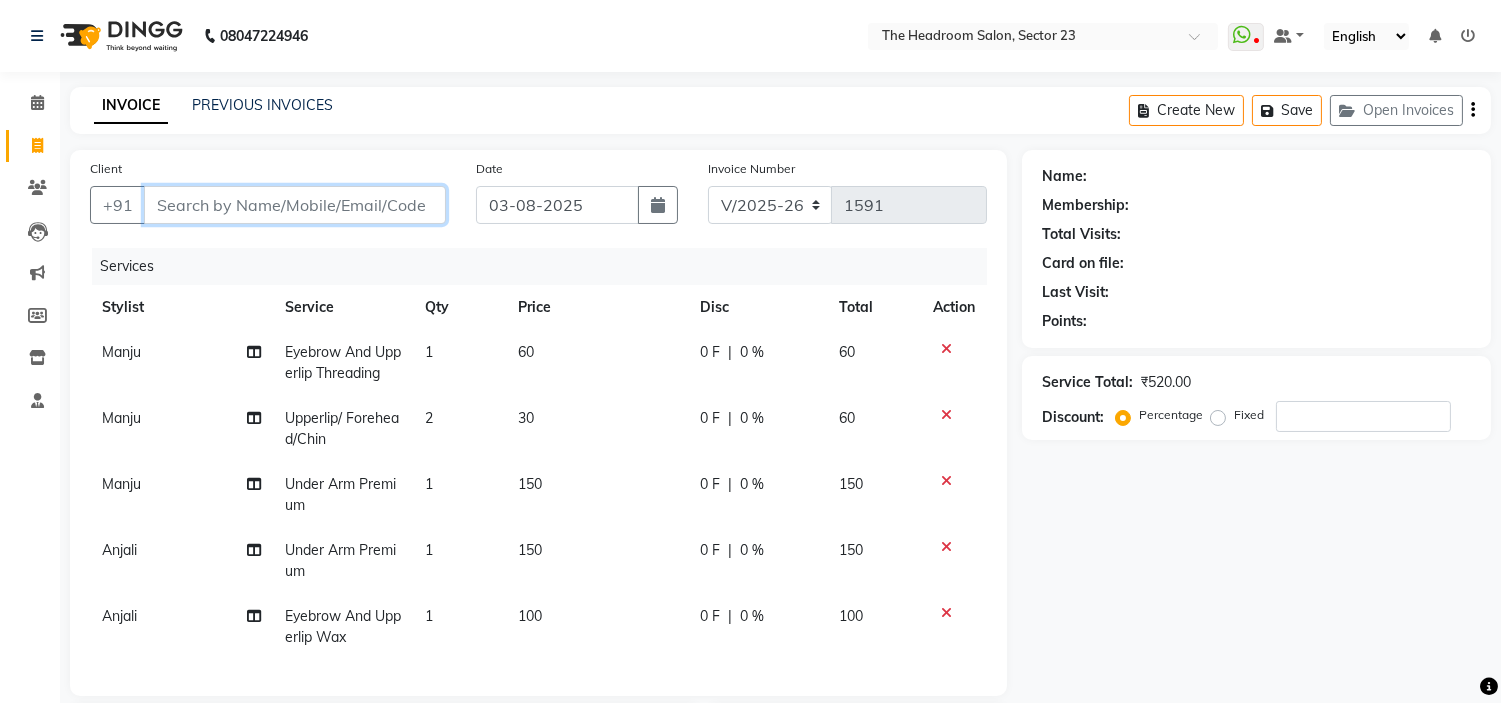 click on "Client" at bounding box center [295, 205] 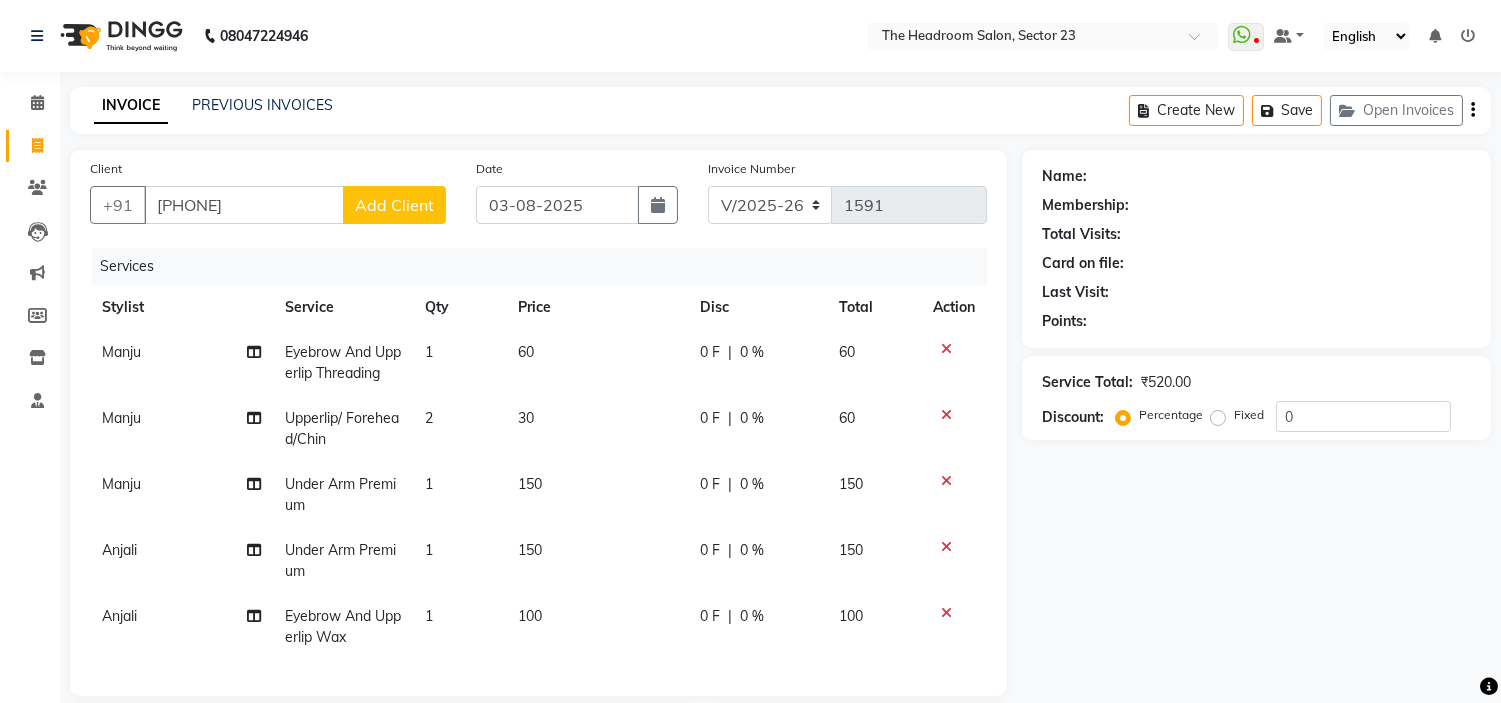 click on "Add Client" 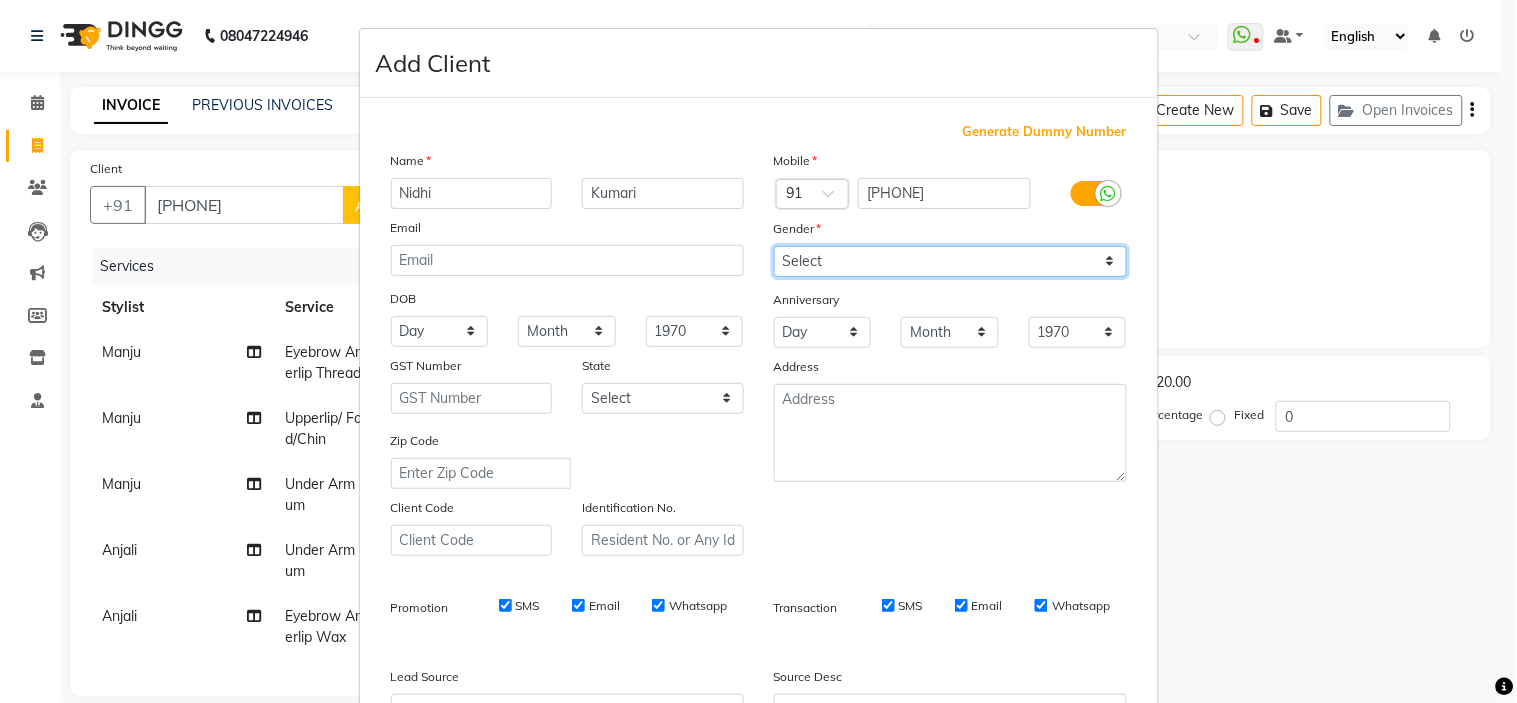 click on "Select Male Female Other Prefer Not To Say" at bounding box center (950, 261) 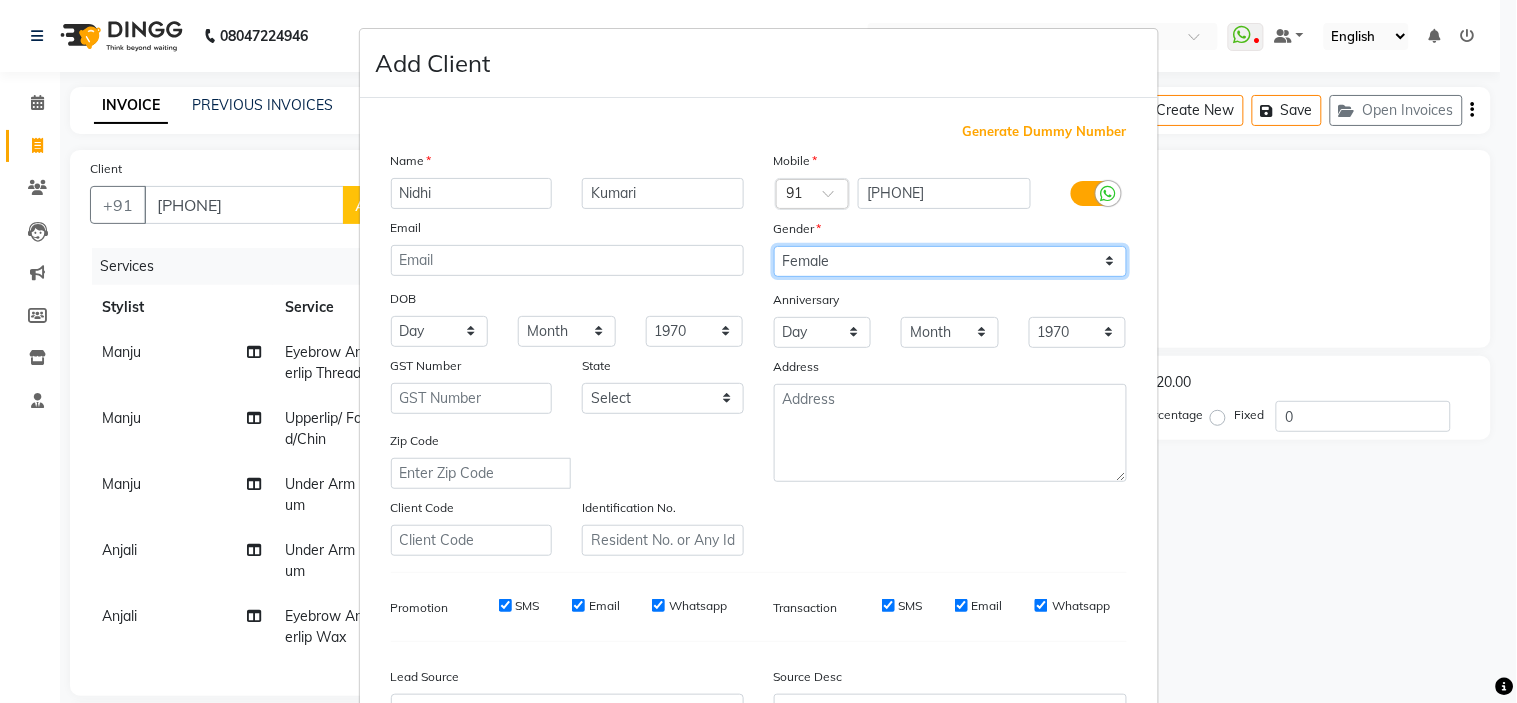 click on "Select Male Female Other Prefer Not To Say" at bounding box center (950, 261) 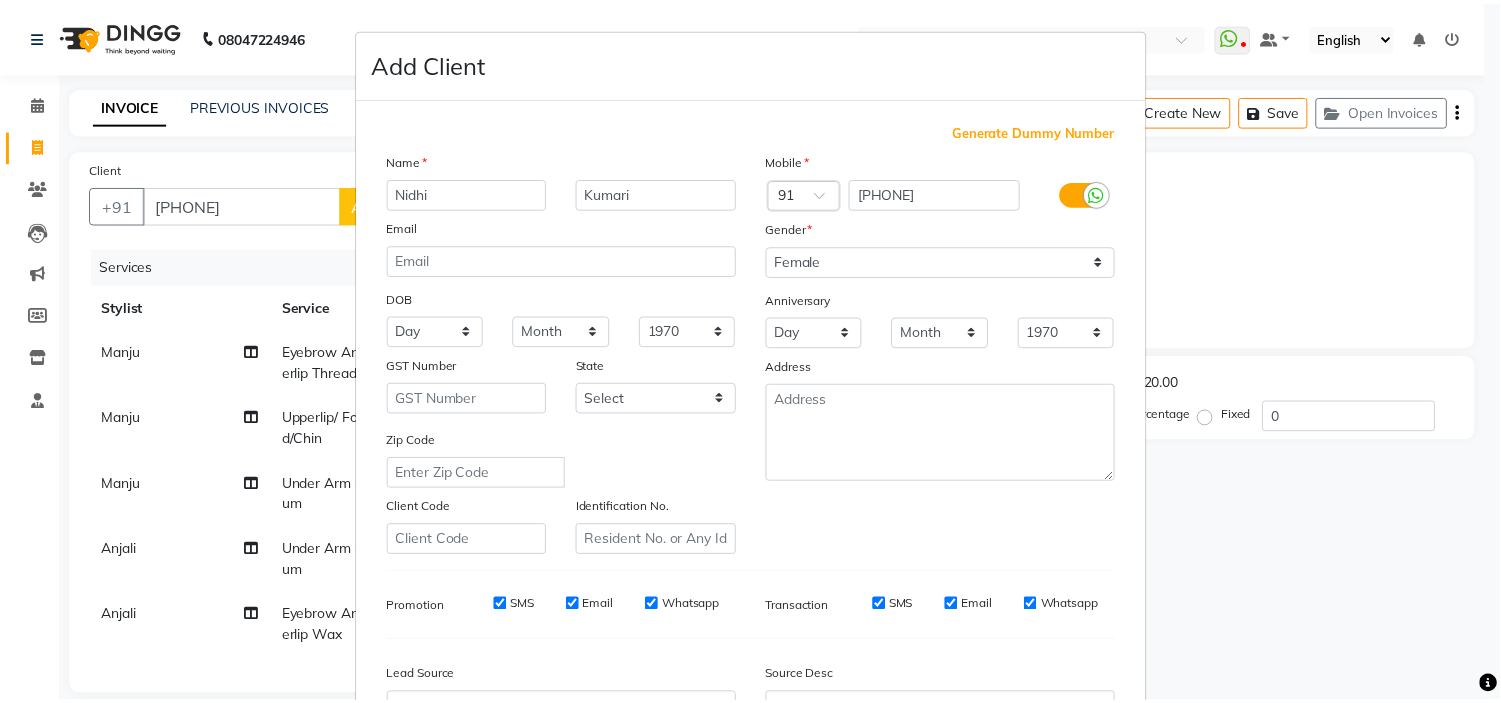 scroll, scrollTop: 221, scrollLeft: 0, axis: vertical 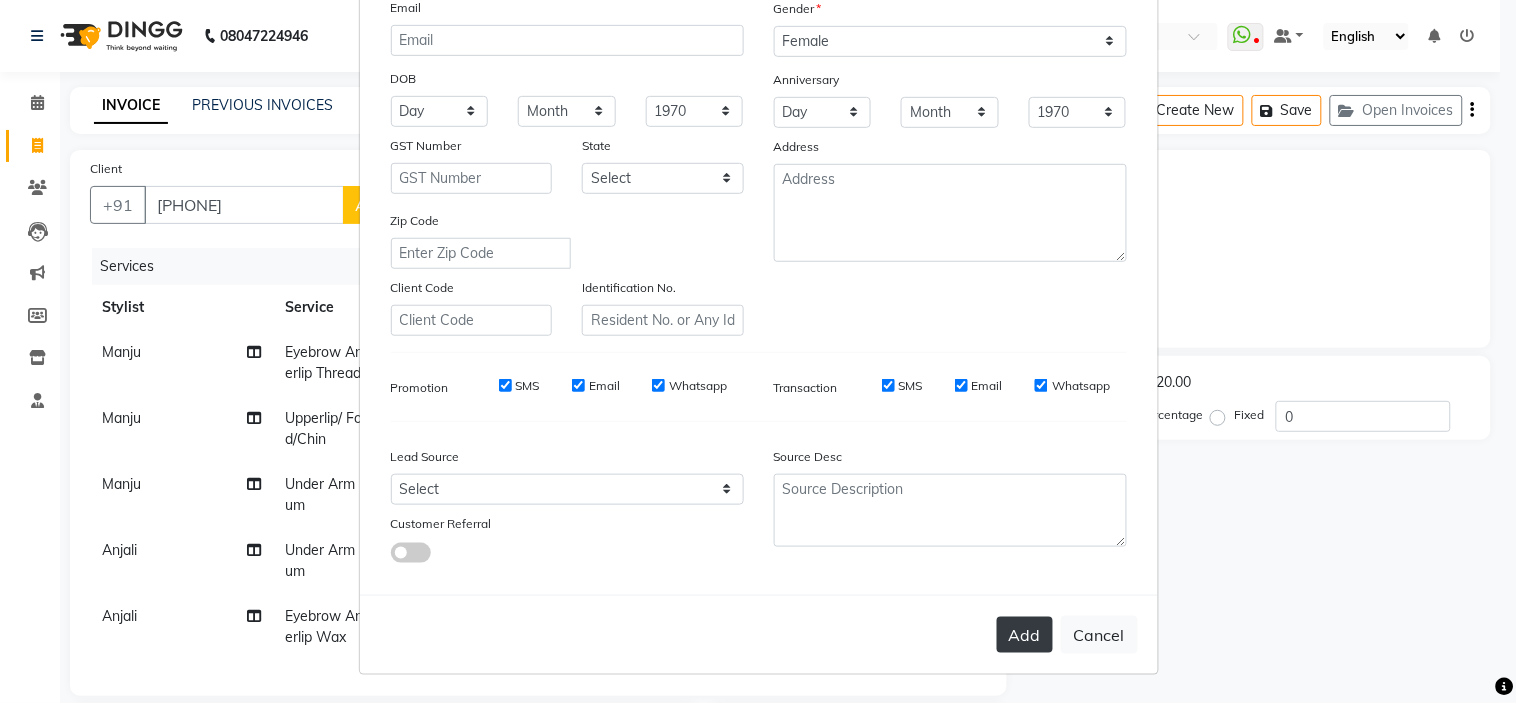 click on "Add" at bounding box center [1025, 635] 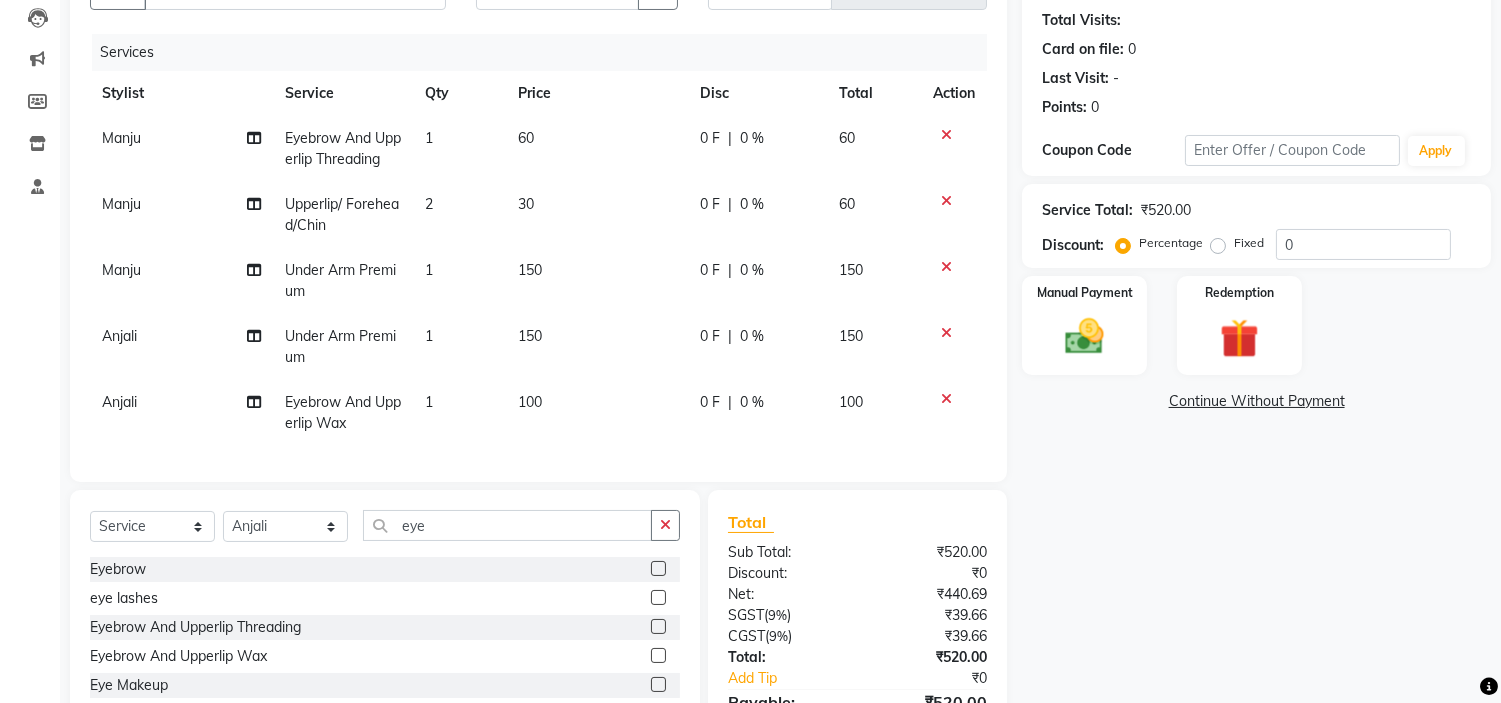 scroll, scrollTop: 230, scrollLeft: 0, axis: vertical 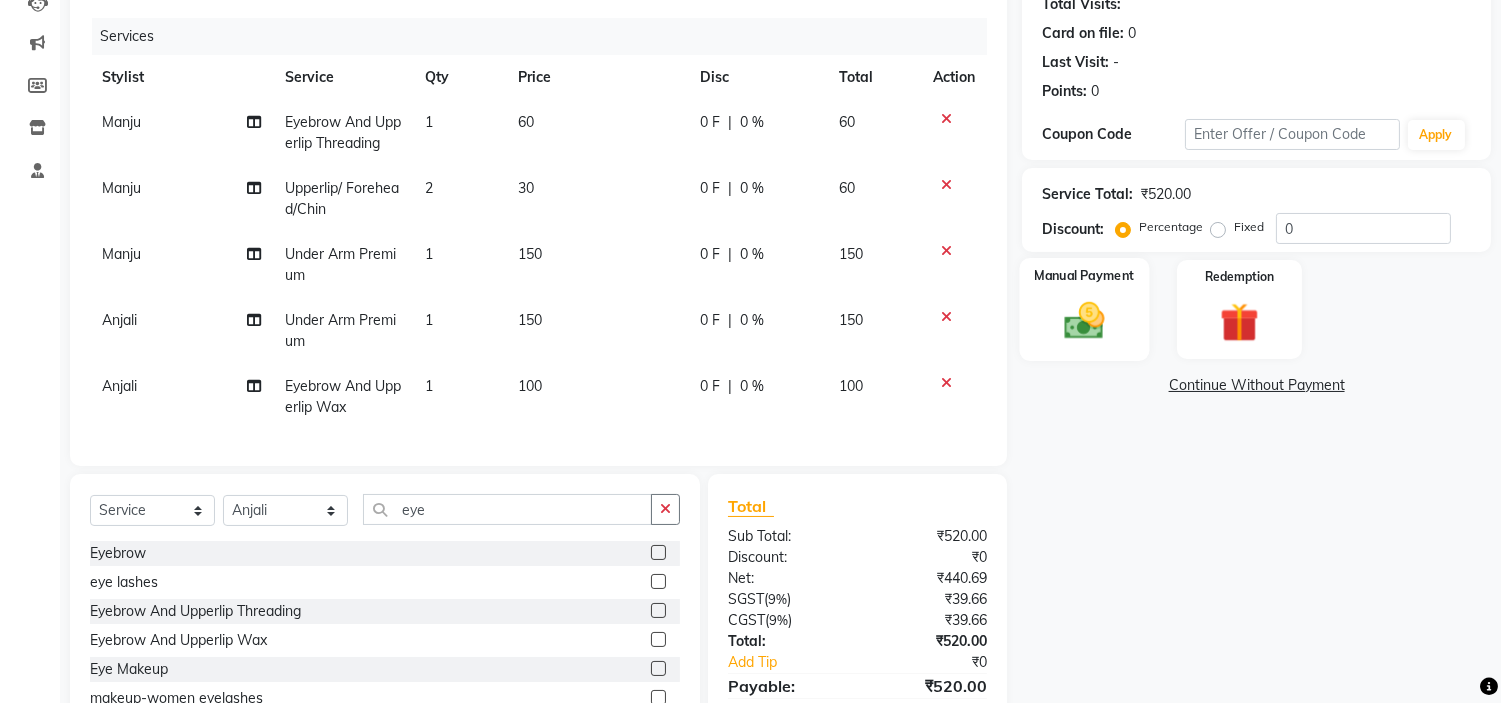 click 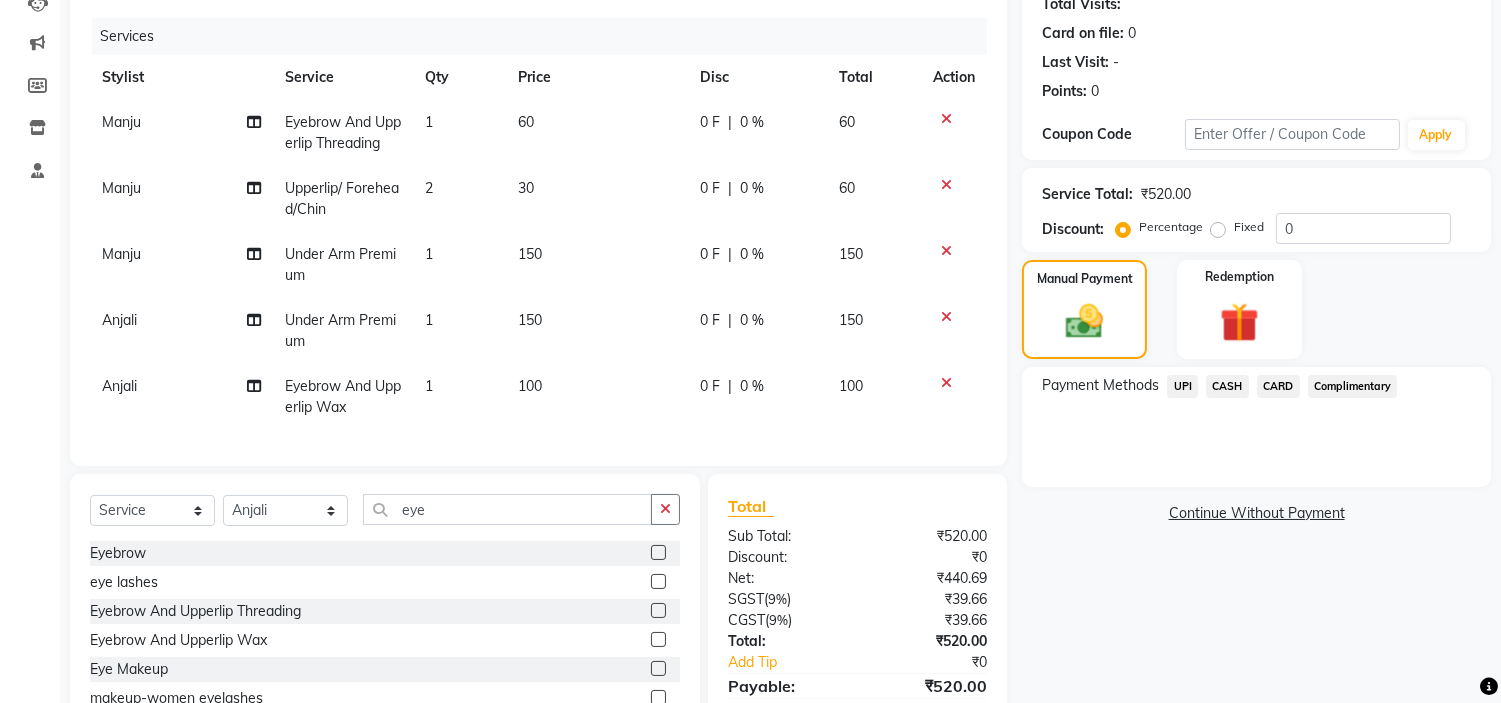 click on "UPI" 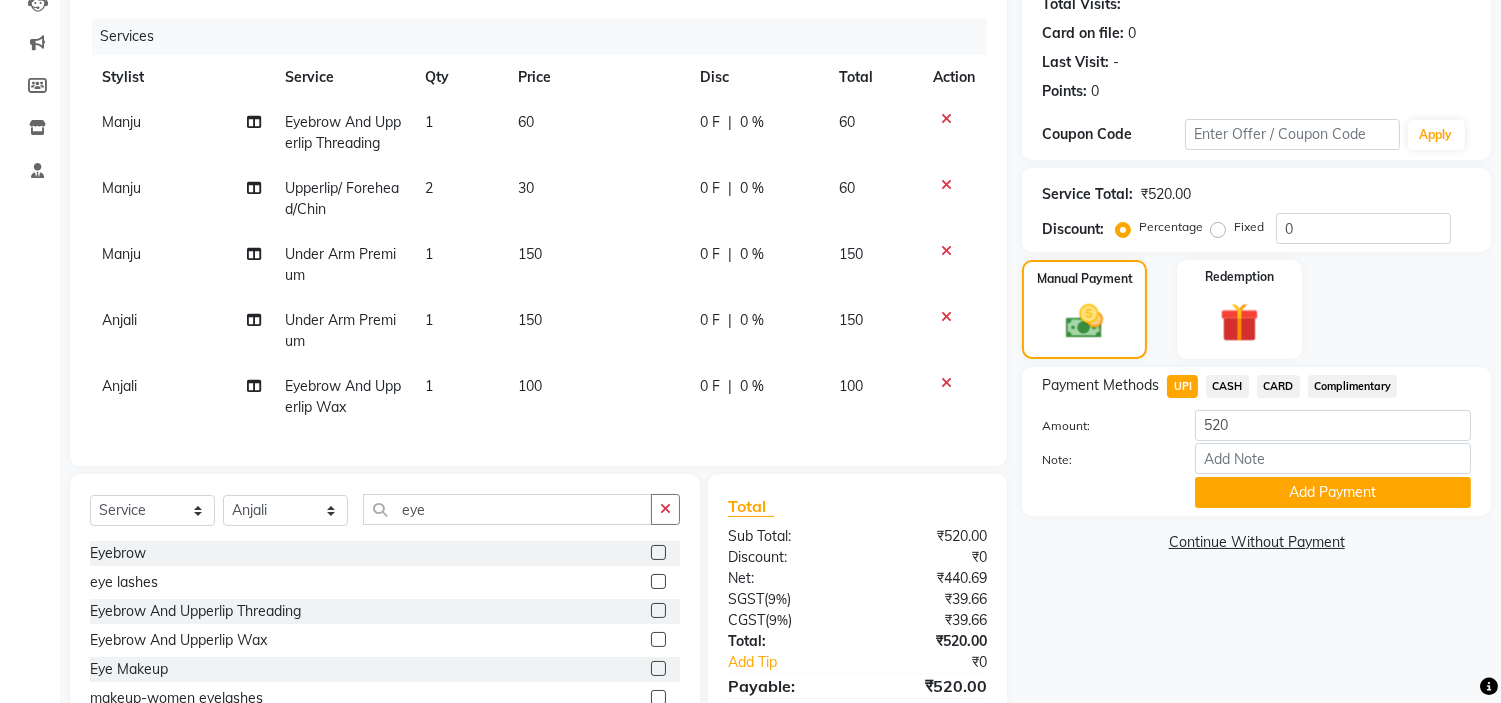 scroll, scrollTop: 342, scrollLeft: 0, axis: vertical 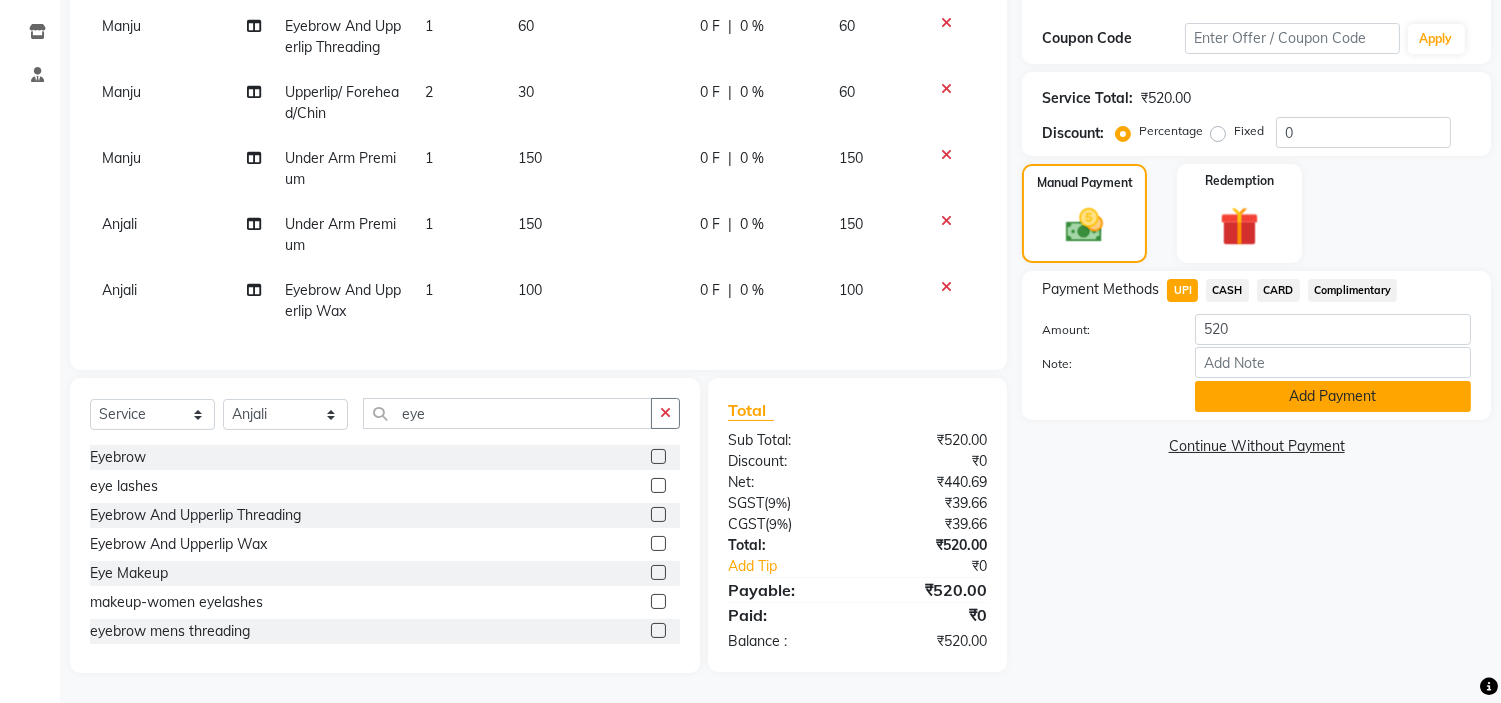 click on "Add Payment" 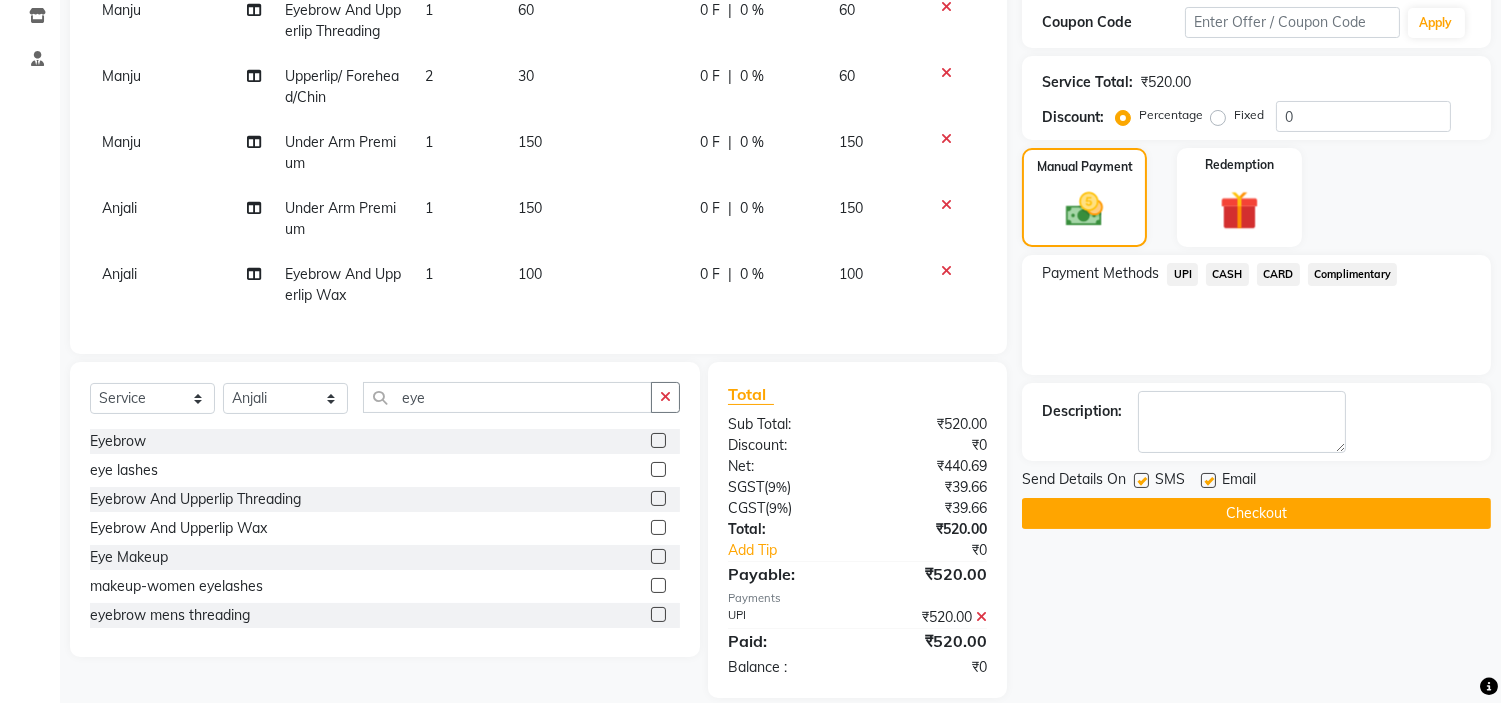 click on "Checkout" 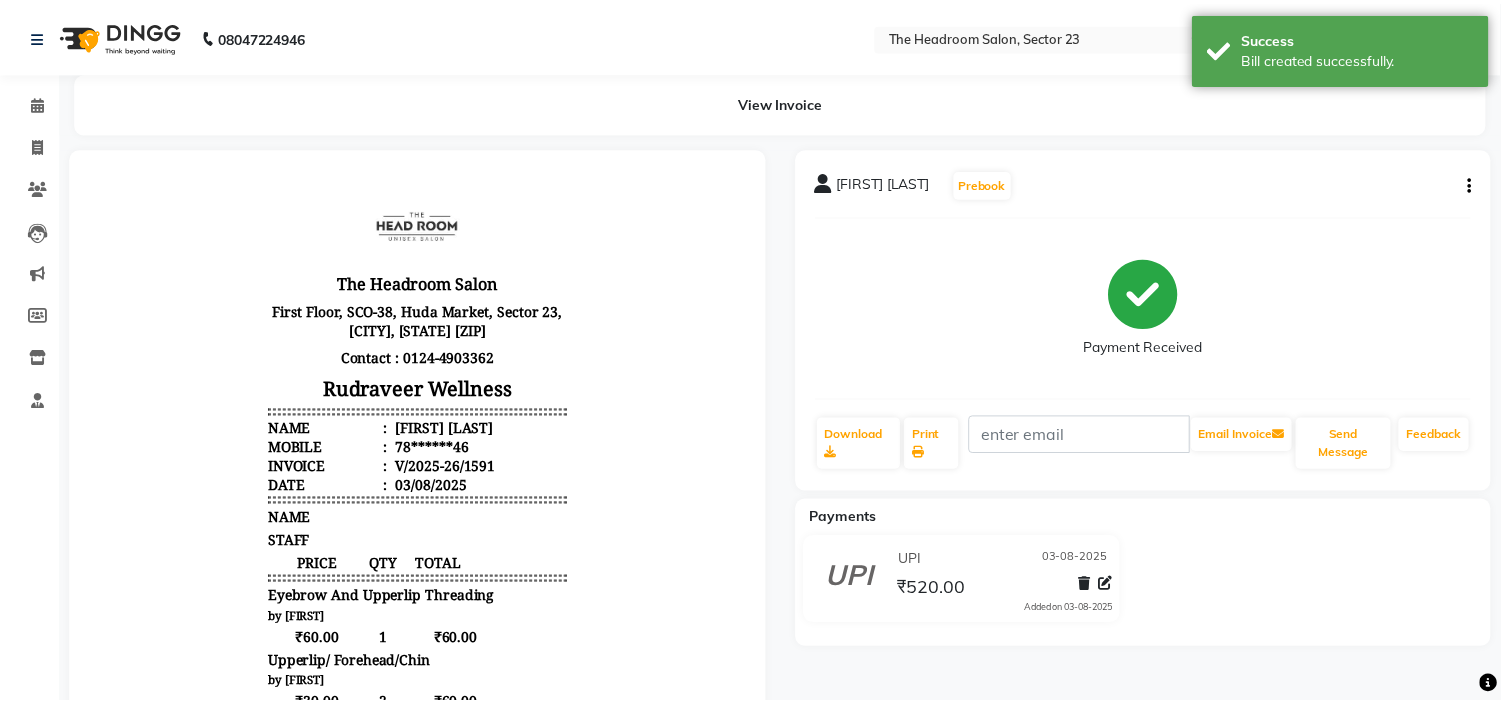 scroll, scrollTop: 0, scrollLeft: 0, axis: both 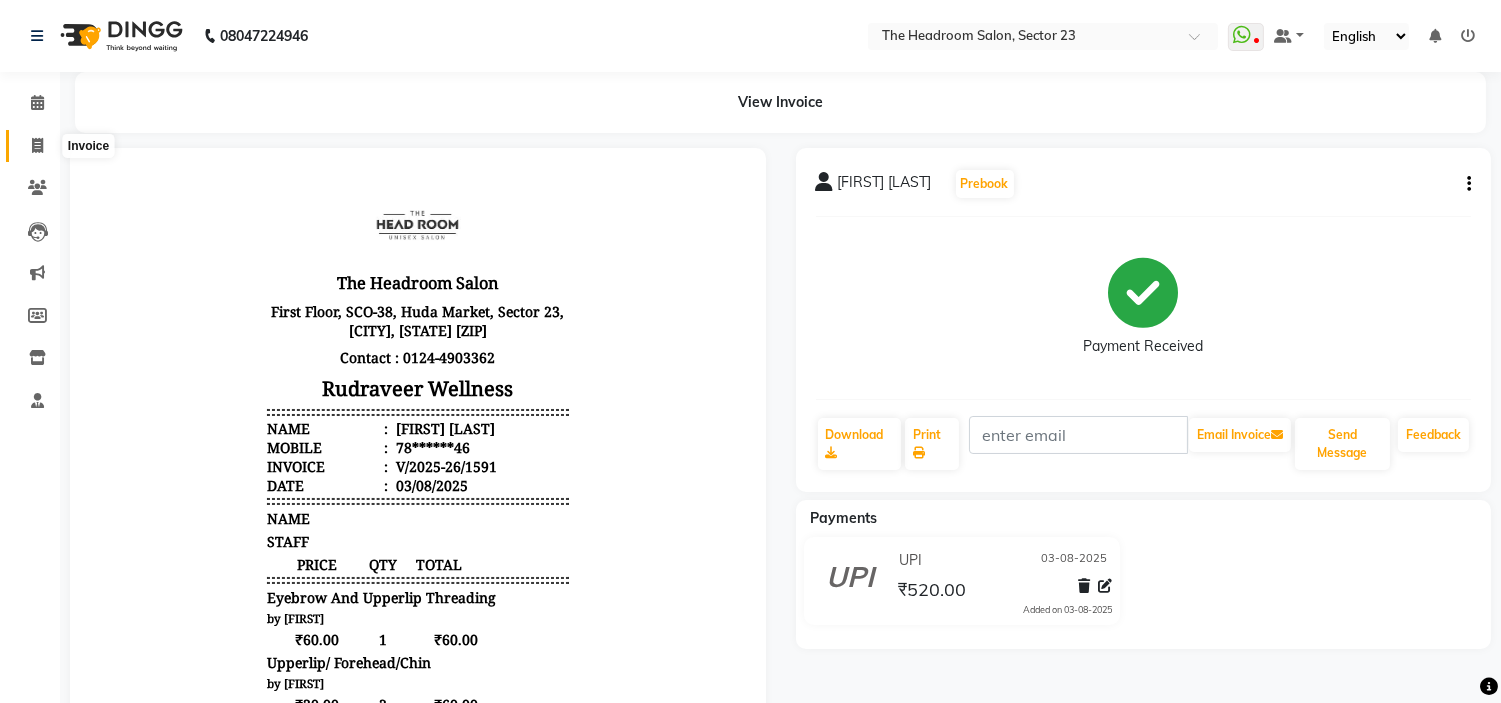 click 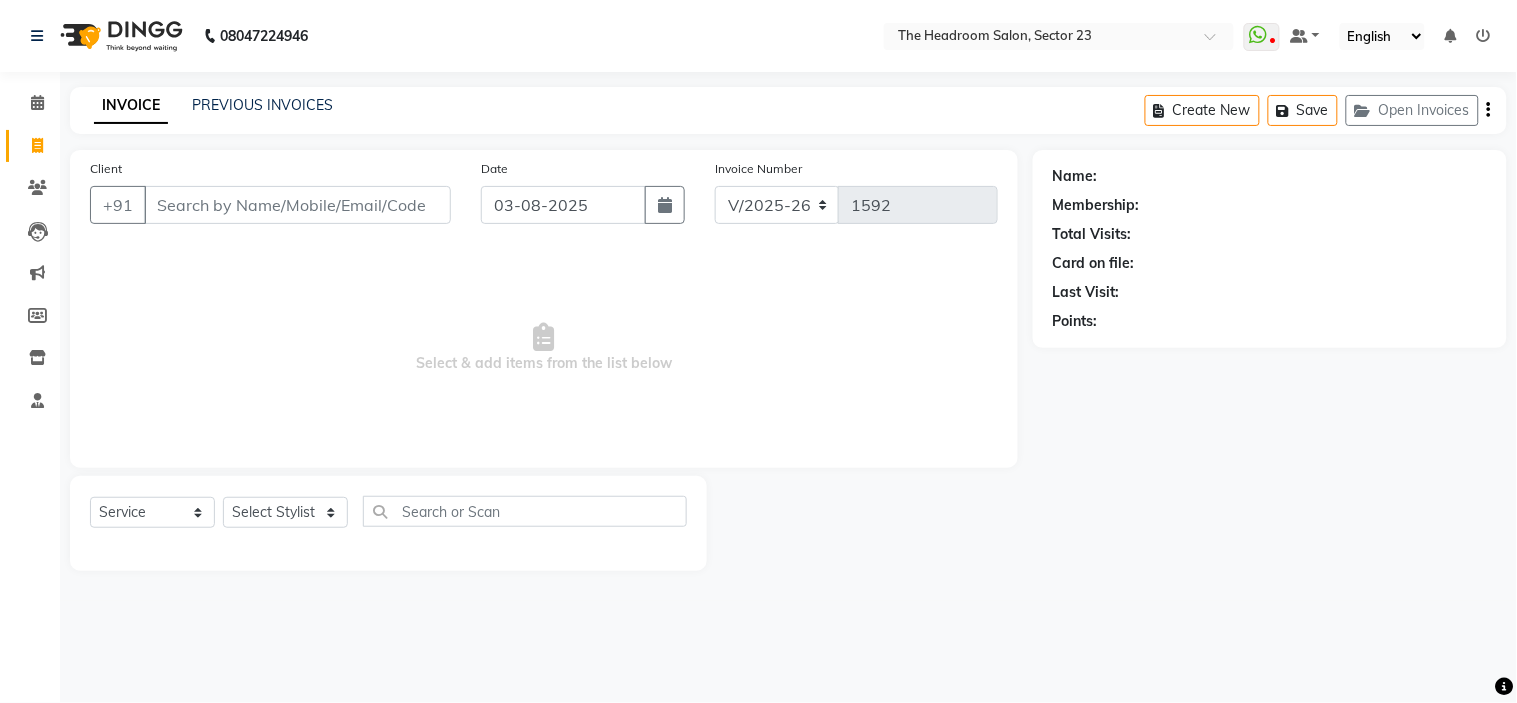 click on "INVOICE PREVIOUS INVOICES Create New   Save   Open Invoices" 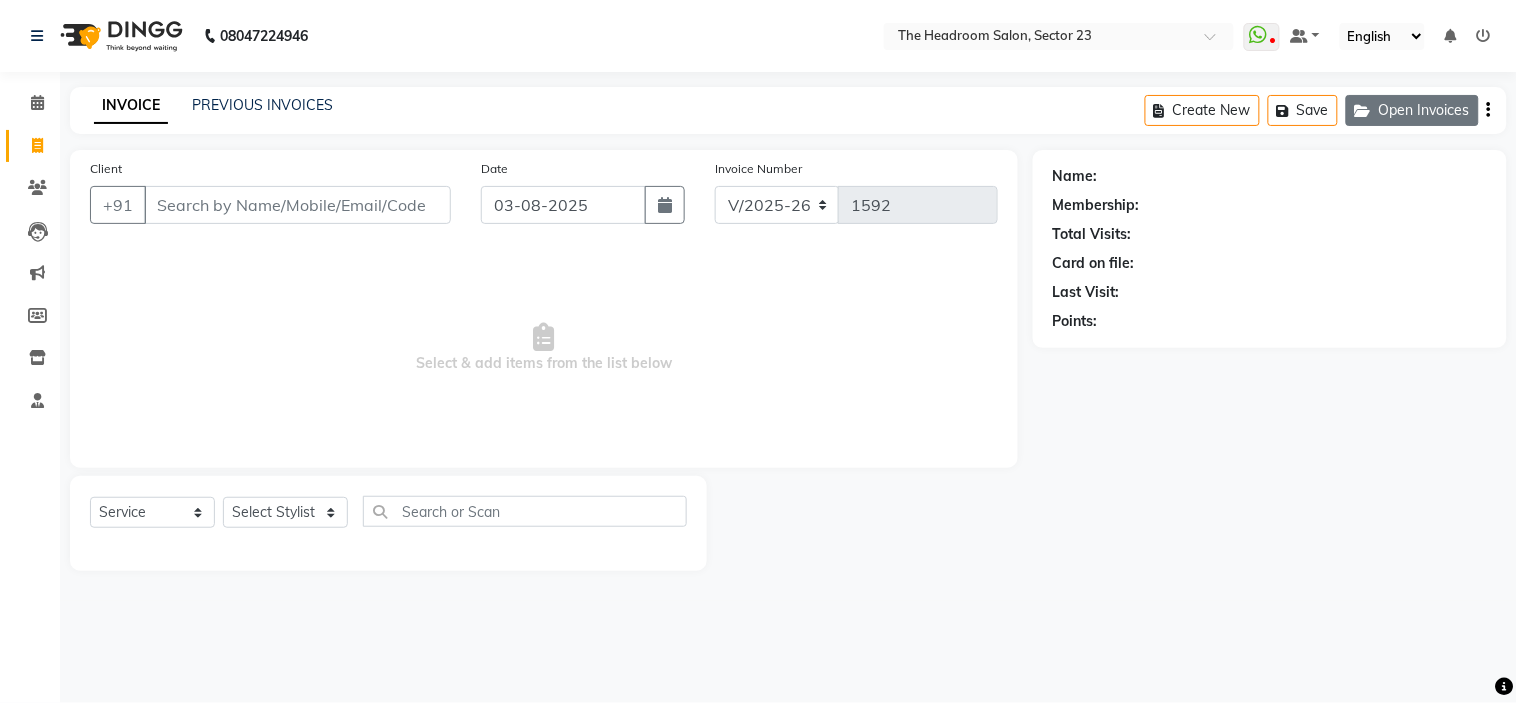 click on "Open Invoices" 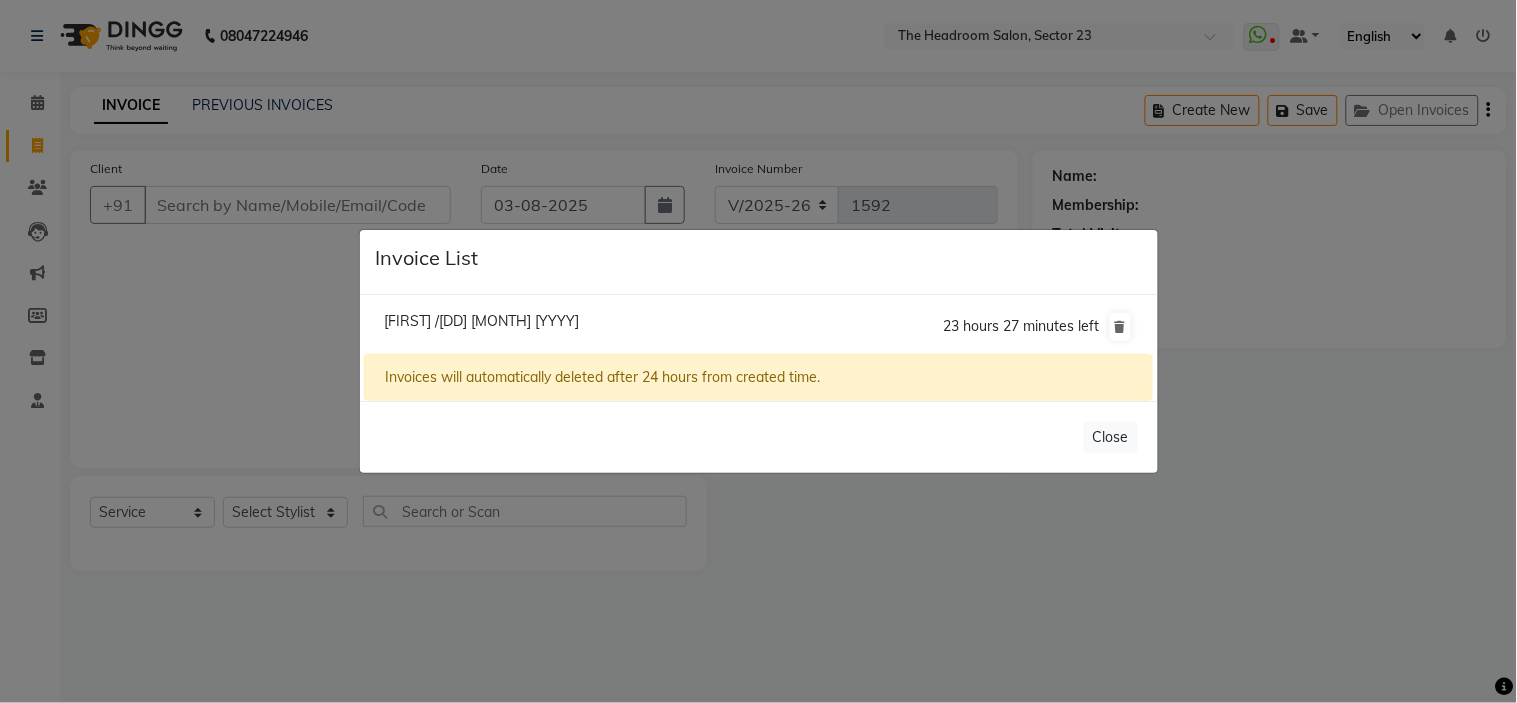 click on "[FIRST] /[DD] [MONTH] [YYYY]" 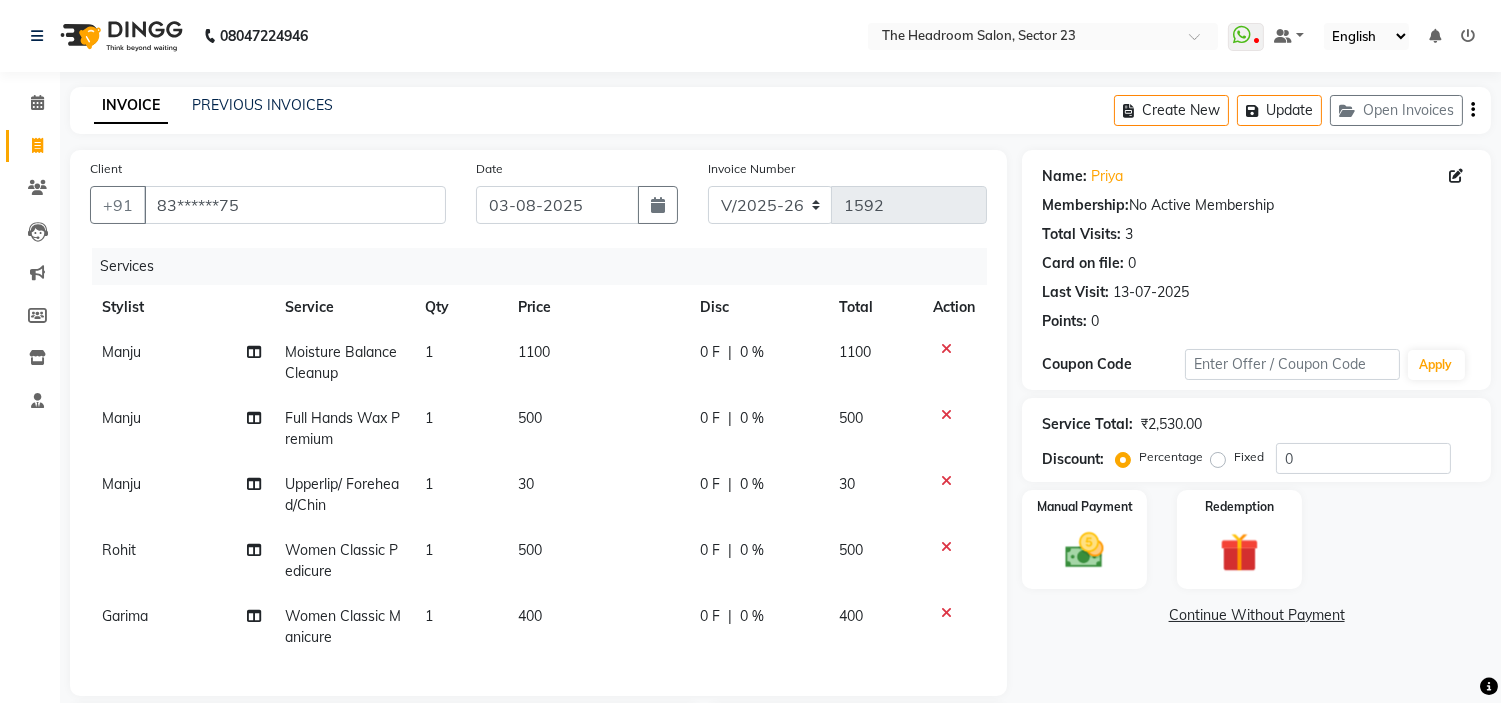 click on "[PHONE] Select Location × The Headroom Salon, [CITY]  WhatsApp Status  ✕ Status:  Disconnected Most Recent Message: [DATE]     [TIME] Recent Service Activity: [DATE]     [TIME]  [PHONE] Whatsapp Settings Default Panel My Panel English ENGLISH Español العربية मराठी हिंदी ગુજરાતી தமிழ் 中文 Notifications nothing to show" 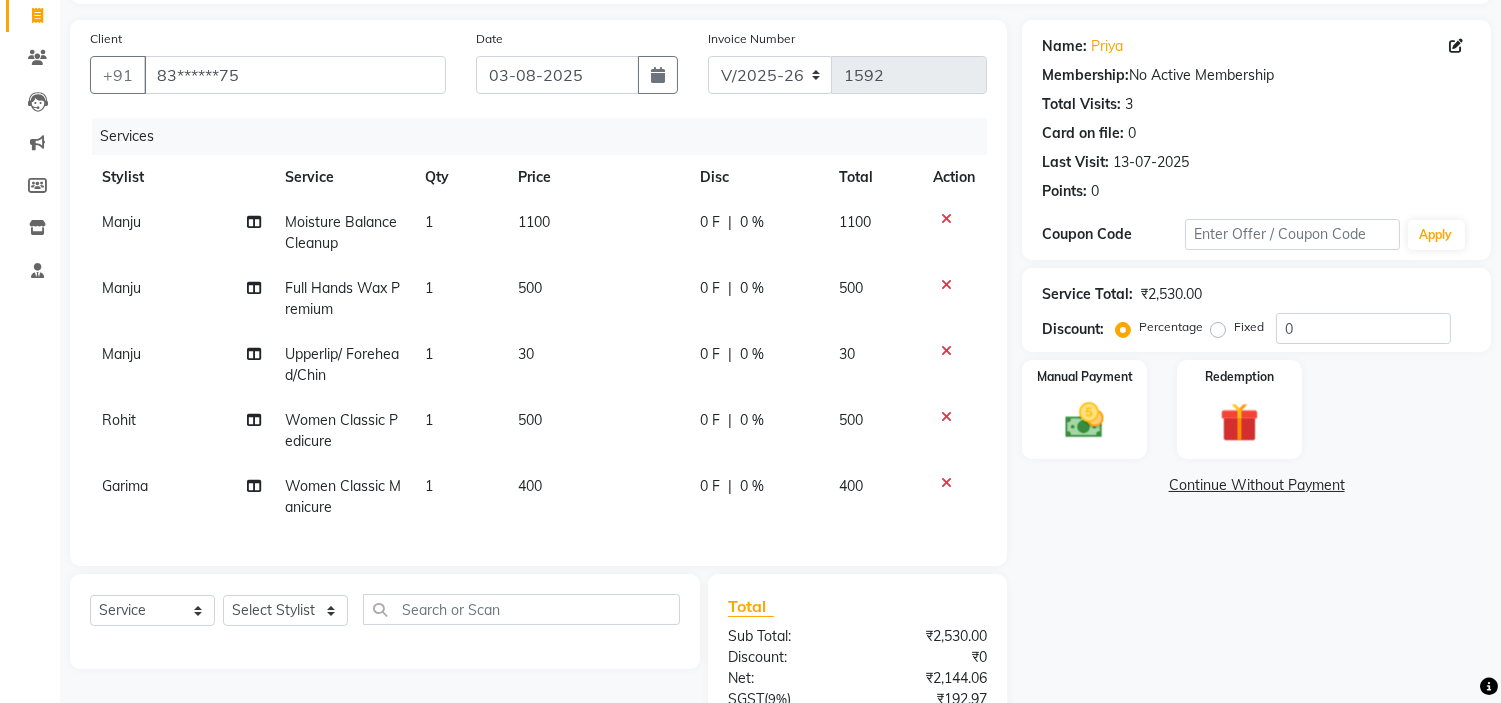 scroll, scrollTop: 133, scrollLeft: 0, axis: vertical 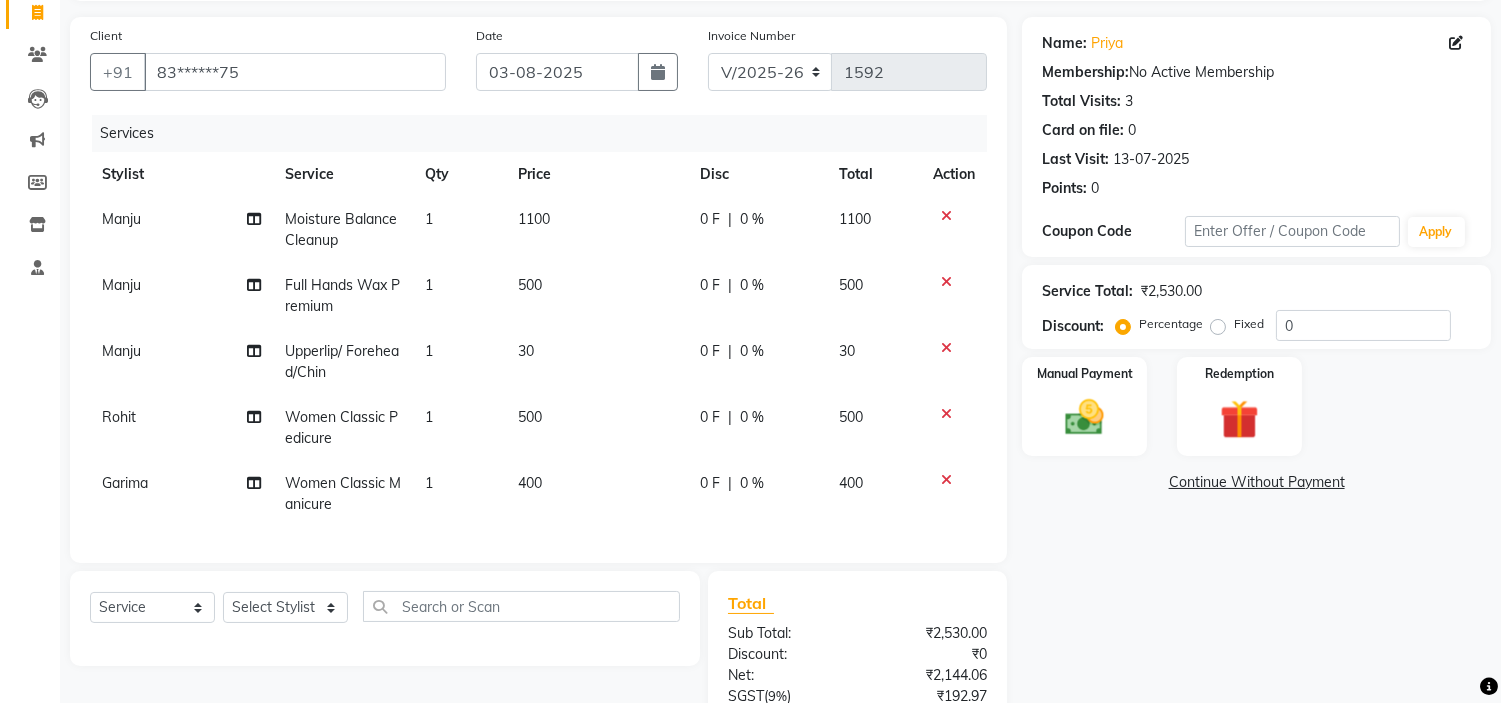 click on "0 %" 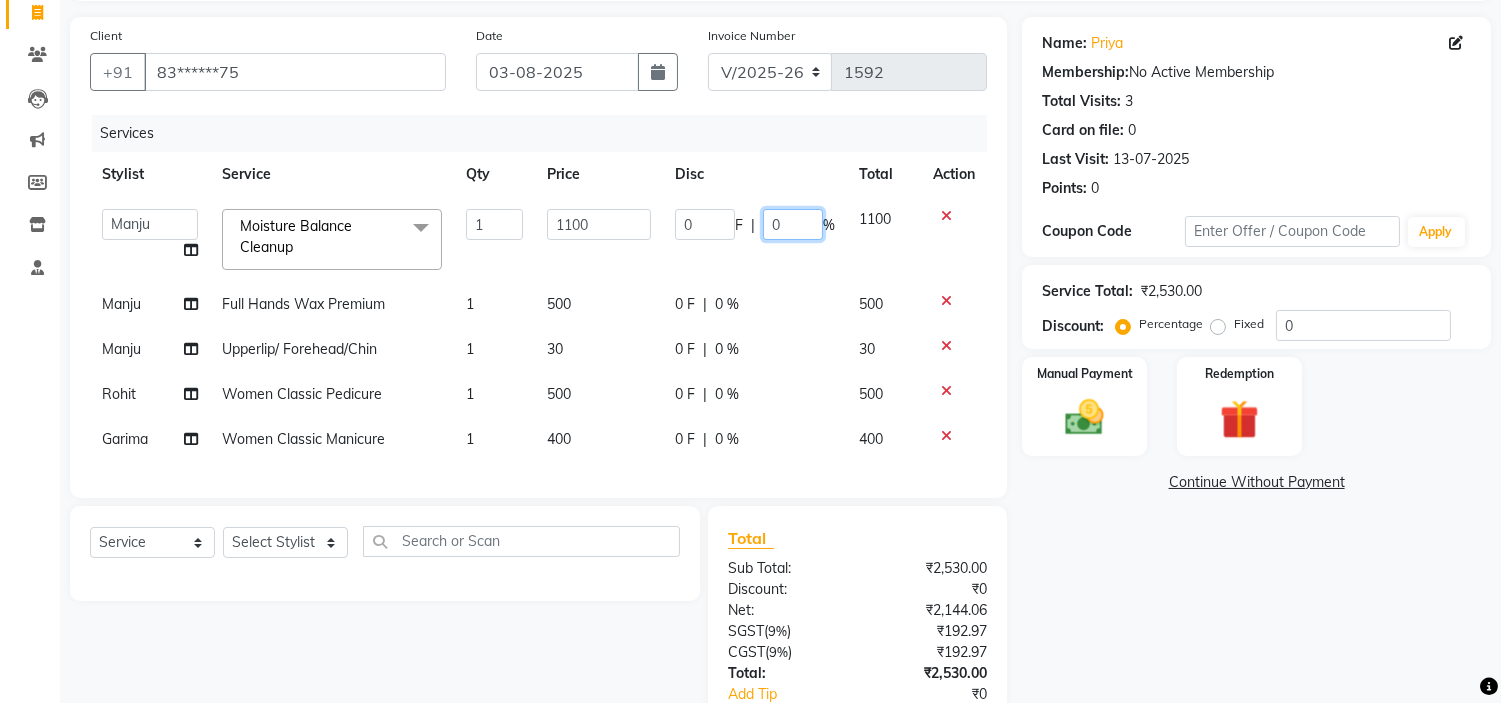 click on "0" 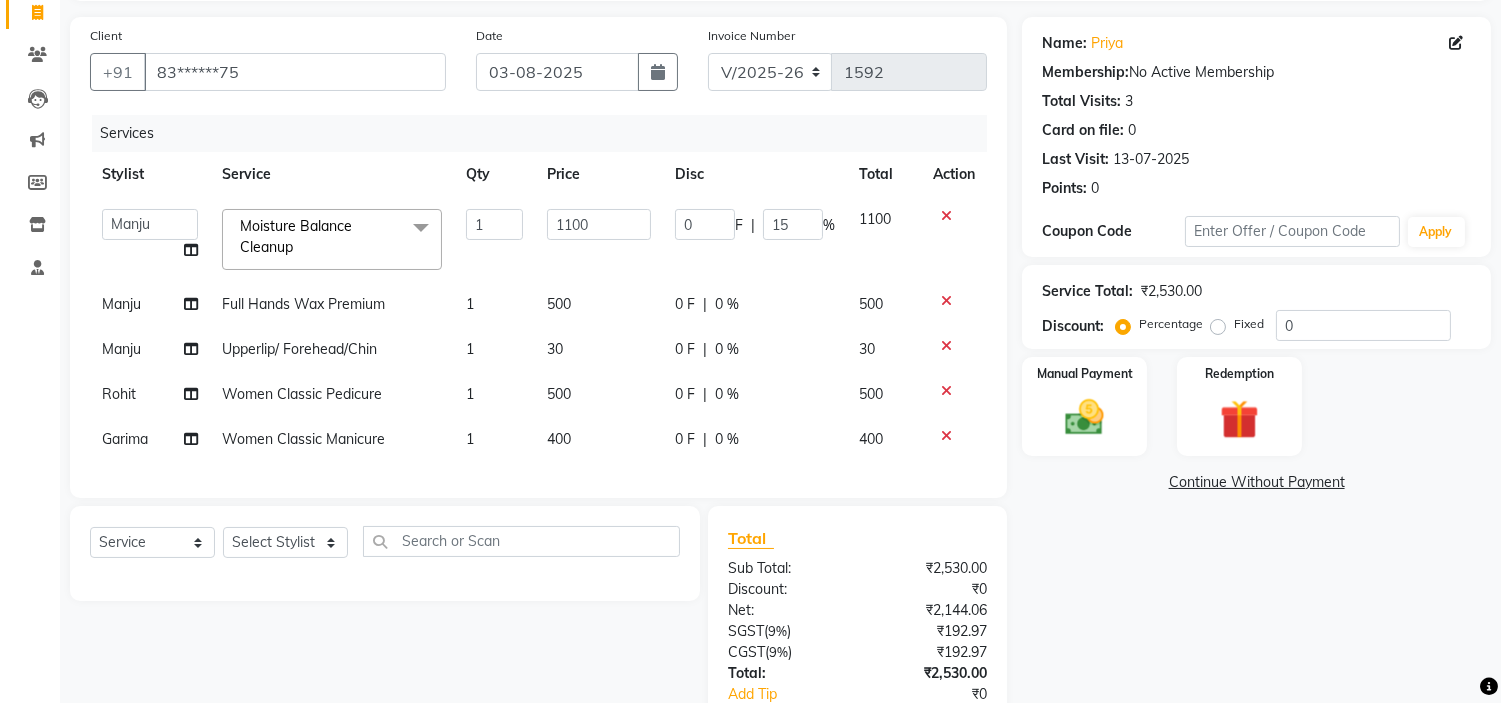 click on "Name: [FIRST]  Membership:  No Active Membership  Total Visits:  [NUMBER] Card on file:  [NUMBER] Last Visit:   [DATE] Points:   [NUMBER]  Coupon Code Apply Service Total:  [CURRENCY][NUMBER]  Discount:  Percentage   Fixed  Manual Payment Redemption  Continue Without Payment" 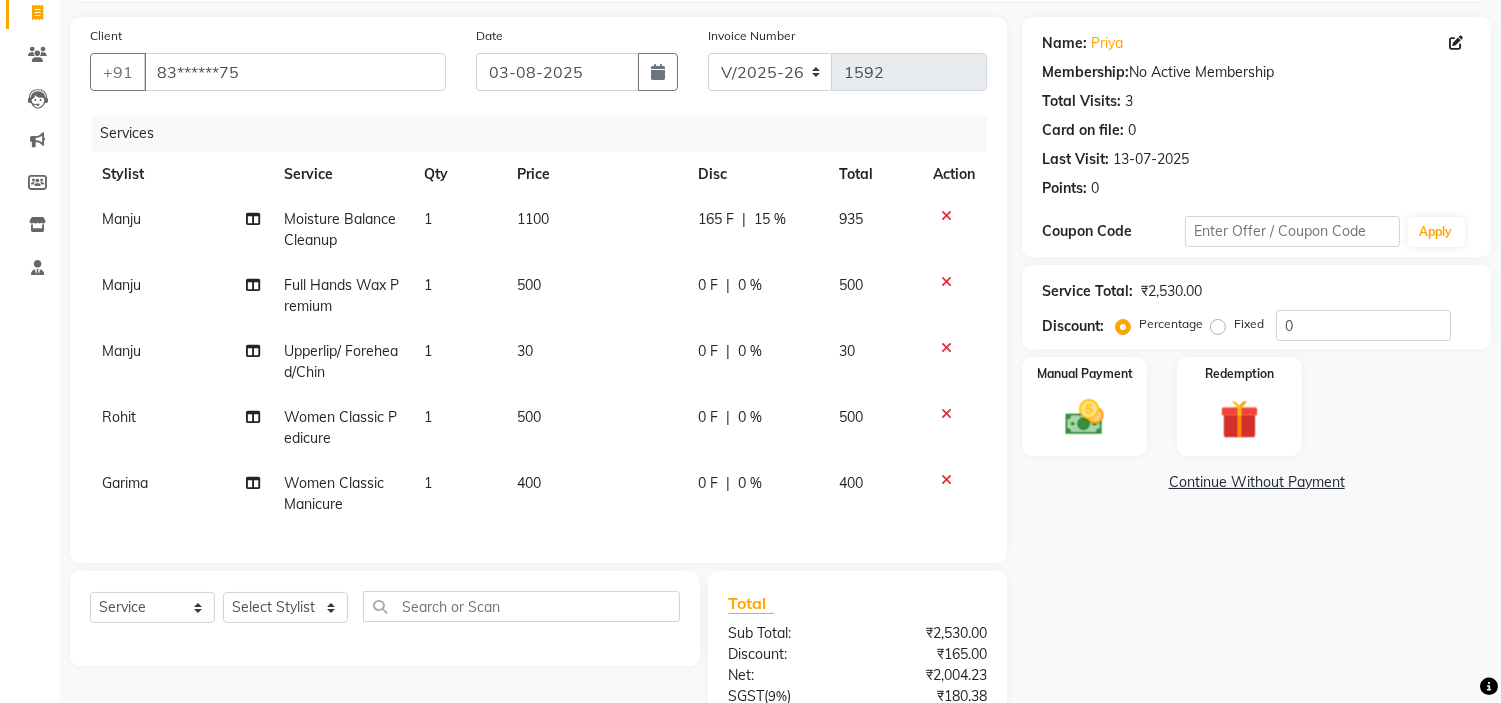 click on "0 %" 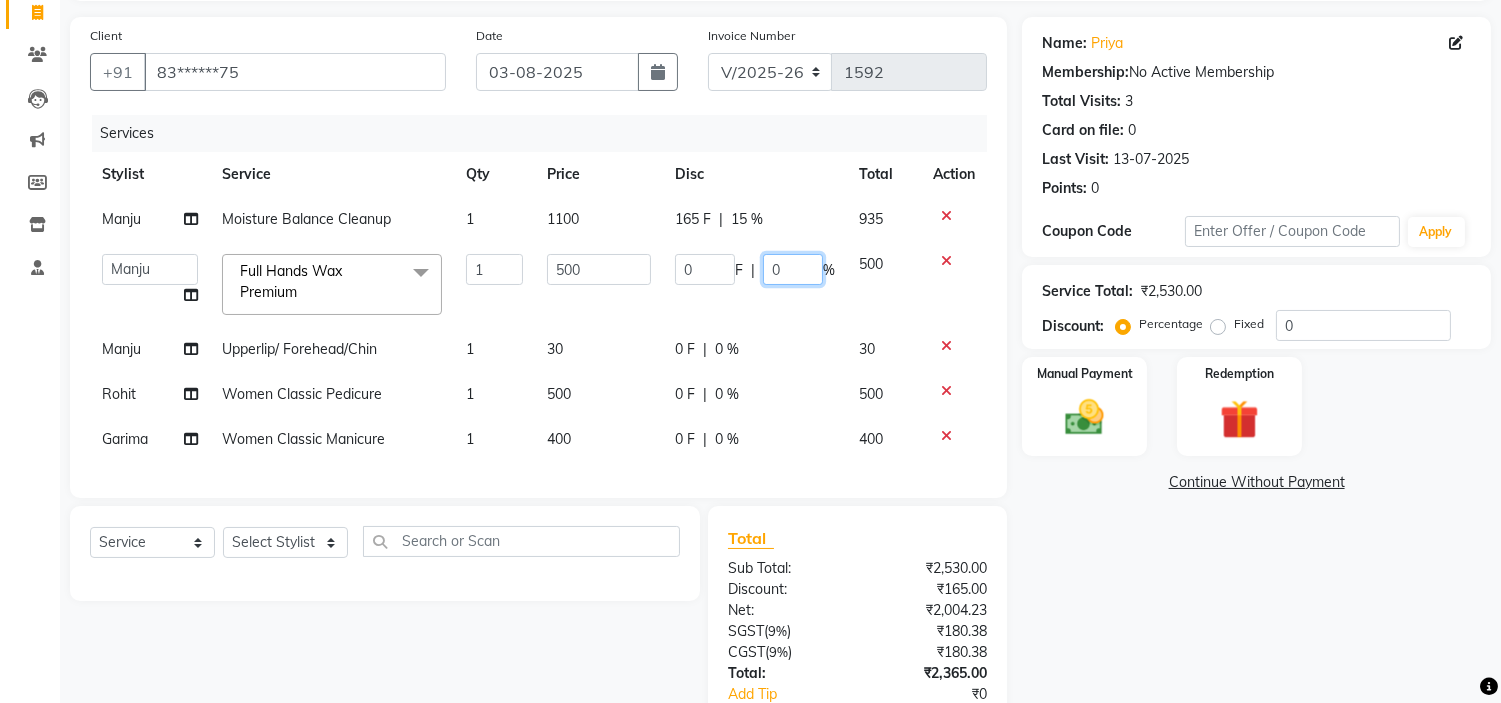 click on "0" 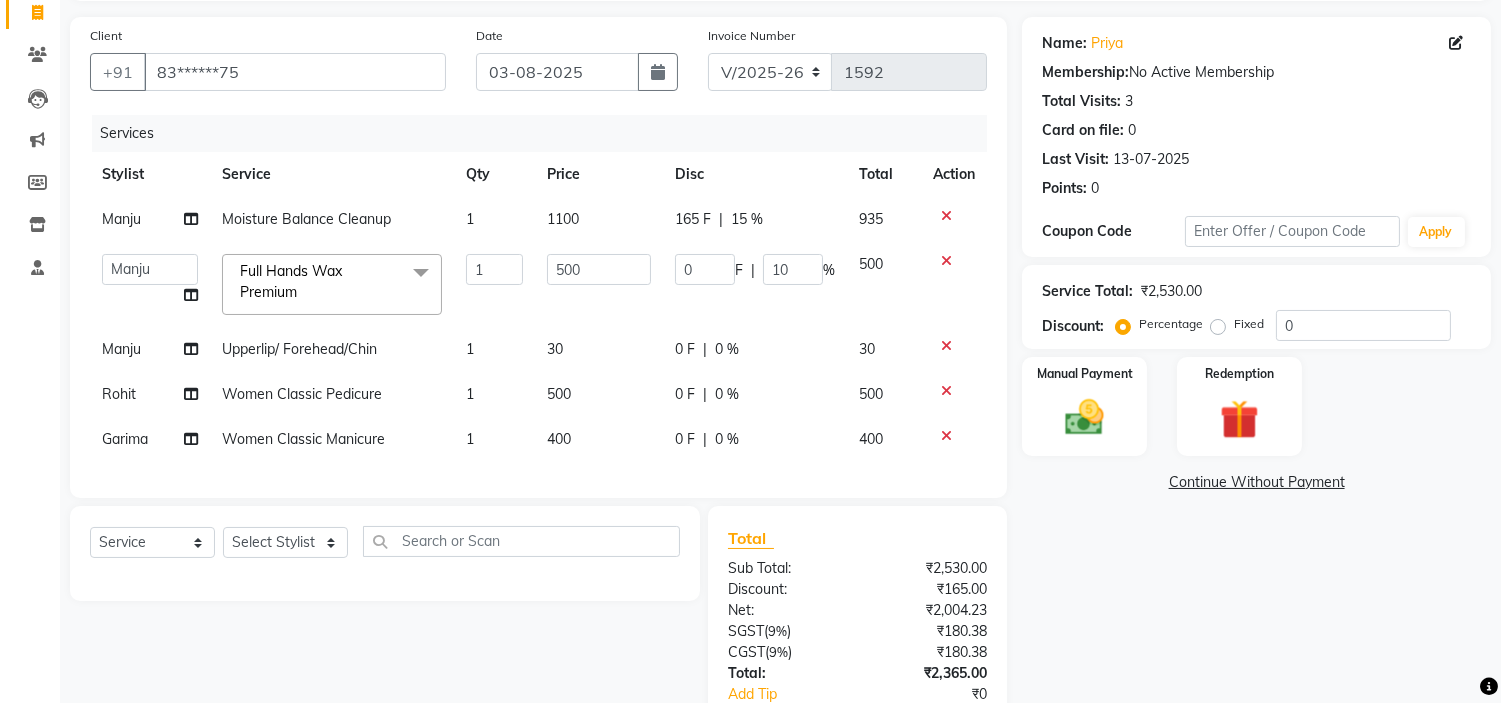 click on "Name: [FIRST]  Membership:  No Active Membership  Total Visits:  [NUMBER] Card on file:  [NUMBER] Last Visit:   [DATE] Points:   [NUMBER]  Coupon Code Apply Service Total:  [CURRENCY][NUMBER]  Discount:  Percentage   Fixed  Manual Payment Redemption  Continue Without Payment" 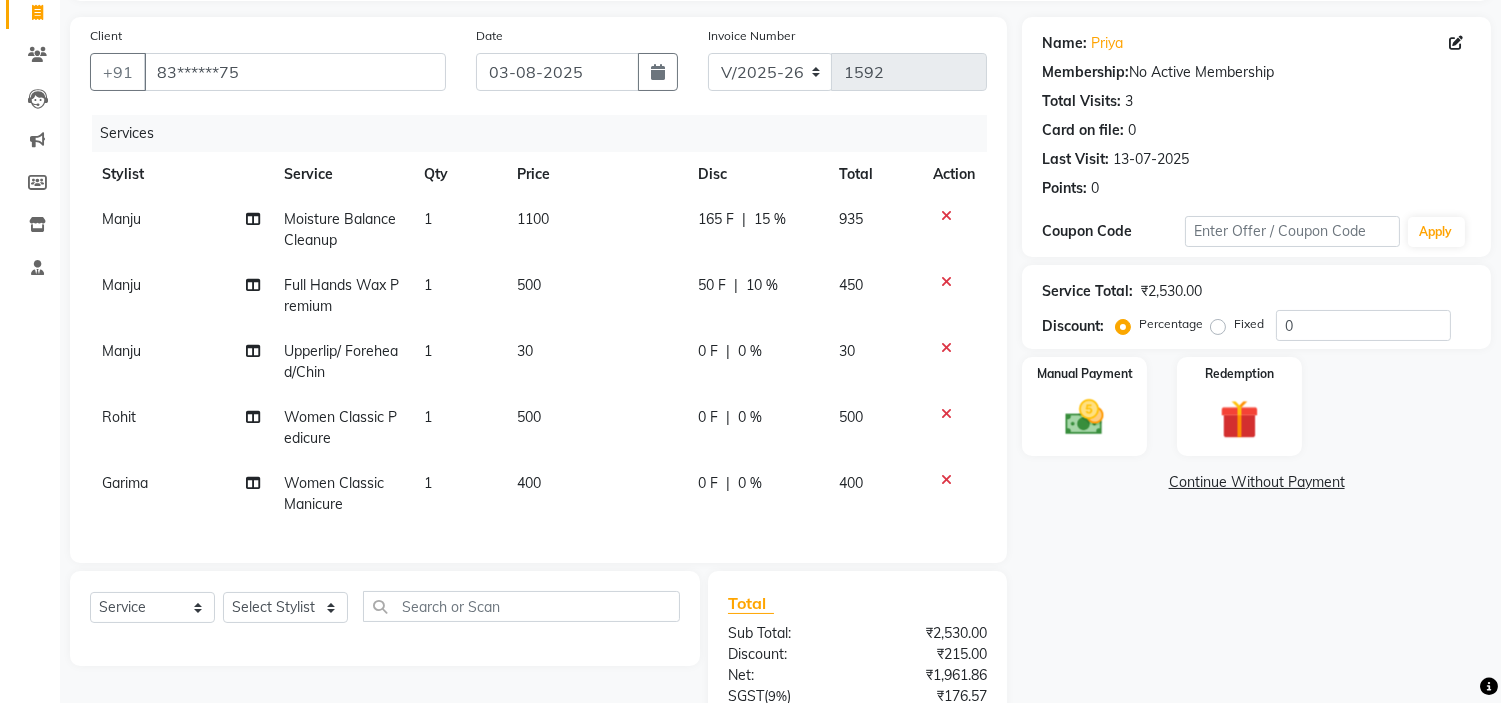 click on "0 %" 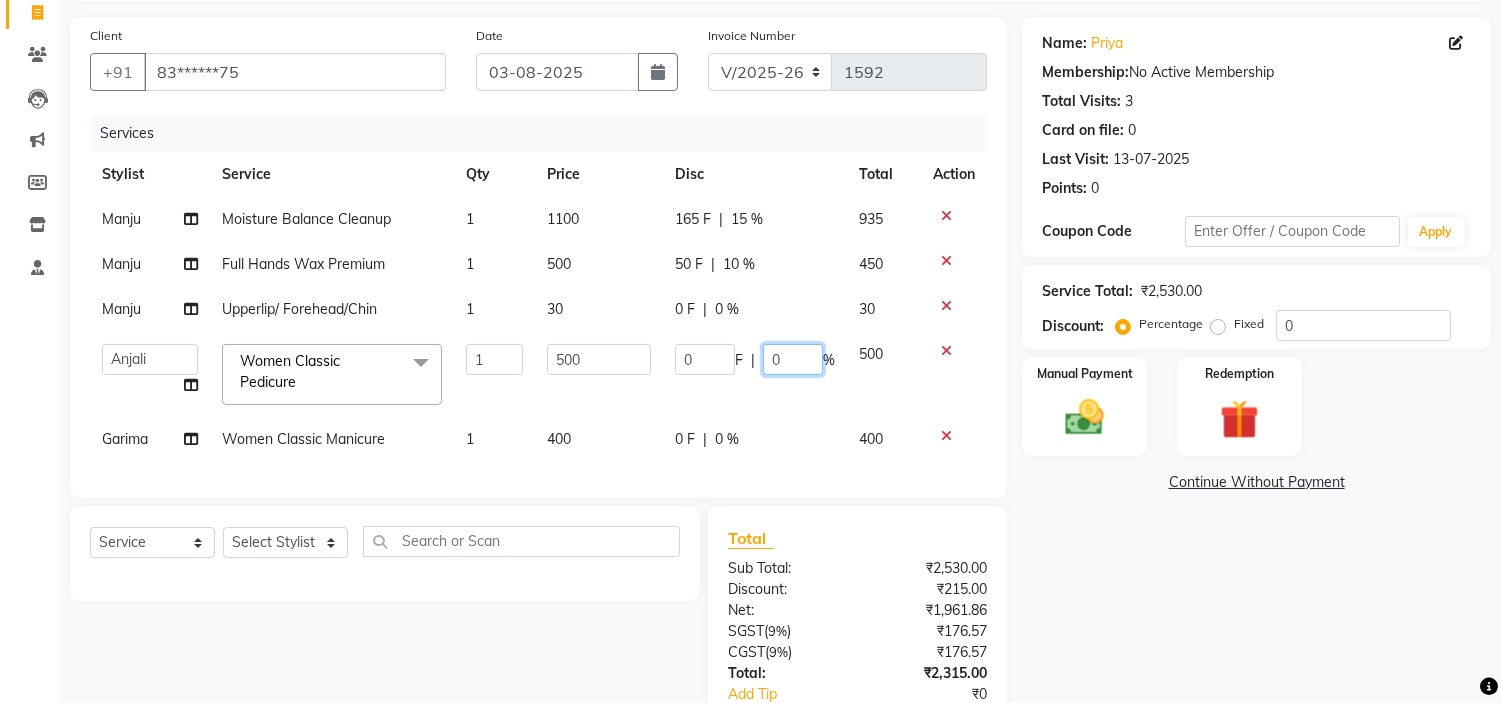 click on "0" 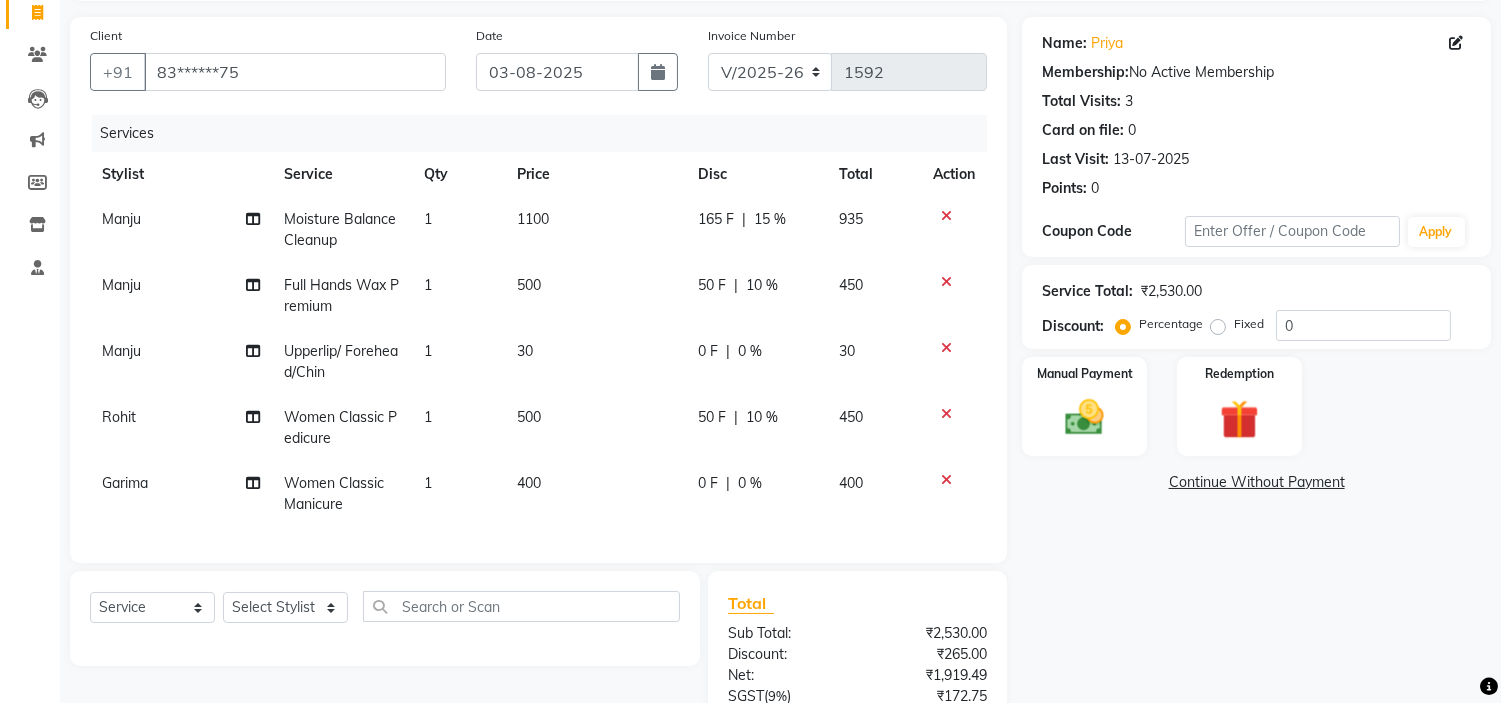 click on "Name: [FIRST]  Membership:  No Active Membership  Total Visits:  [NUMBER] Card on file:  [NUMBER] Last Visit:   [DATE] Points:   [NUMBER]  Coupon Code Apply Service Total:  [CURRENCY][NUMBER]  Discount:  Percentage   Fixed  Manual Payment Redemption  Continue Without Payment" 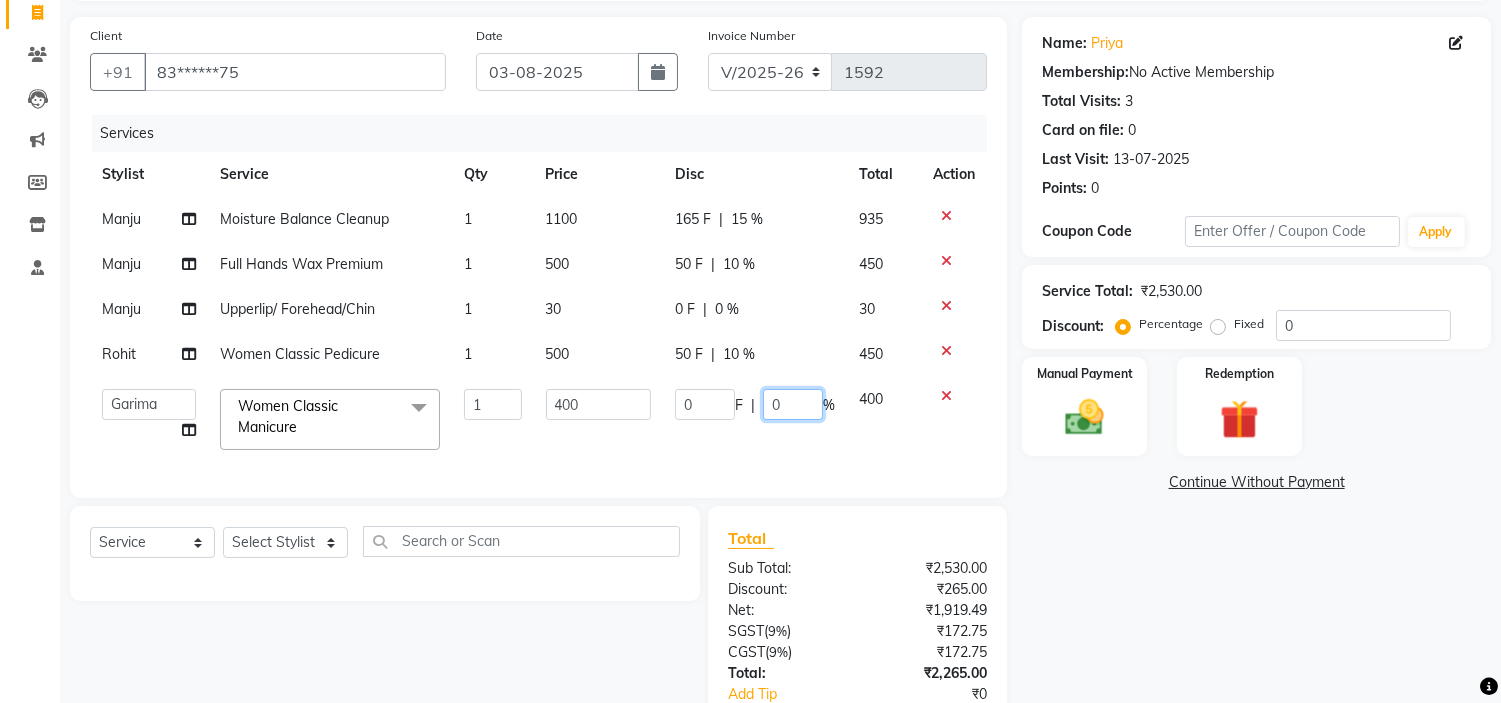 click on "0" 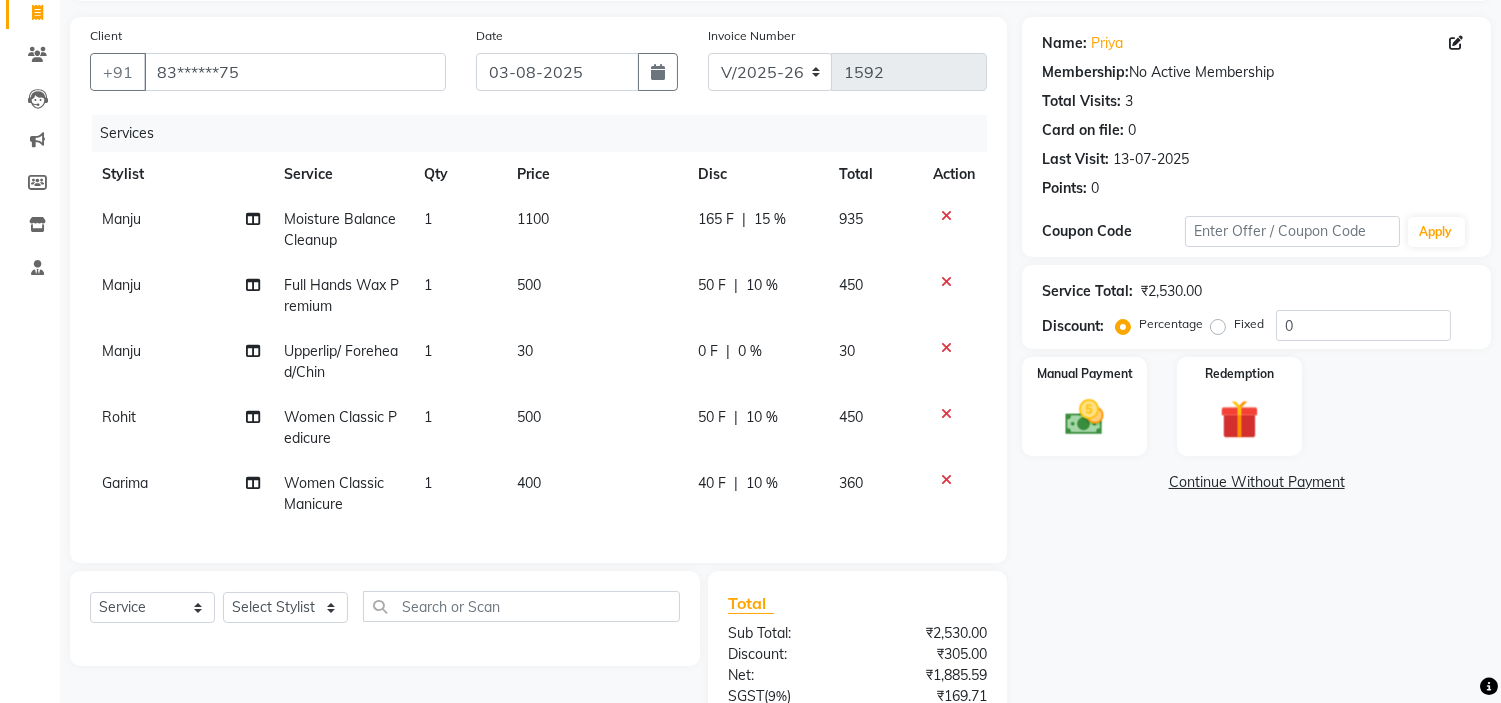 click on "Name: [FIRST]  Membership:  No Active Membership  Total Visits:  [NUMBER] Card on file:  [NUMBER] Last Visit:   [DATE] Points:   [NUMBER]  Coupon Code Apply Service Total:  [CURRENCY][NUMBER]  Discount:  Percentage   Fixed  Manual Payment Redemption  Continue Without Payment" 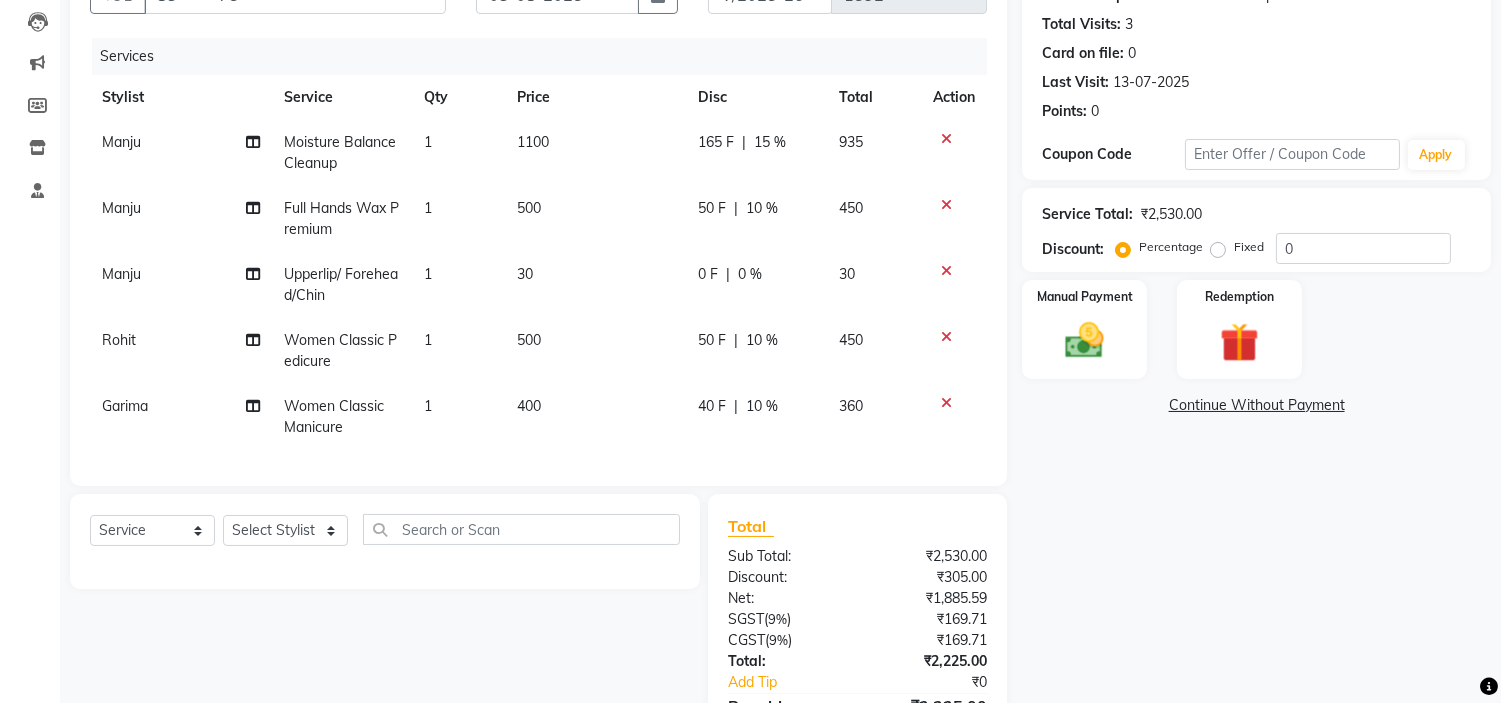 scroll, scrollTop: 127, scrollLeft: 0, axis: vertical 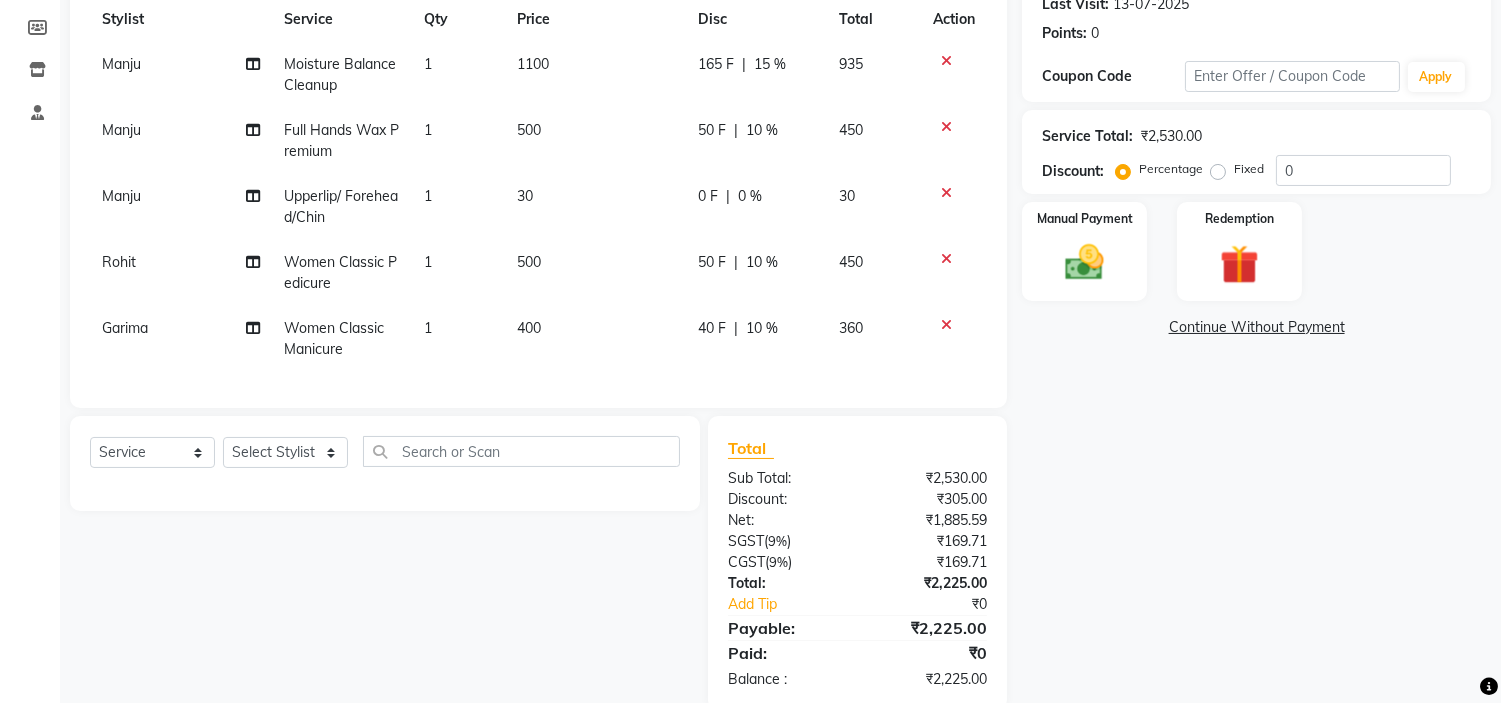 click on "15 %" 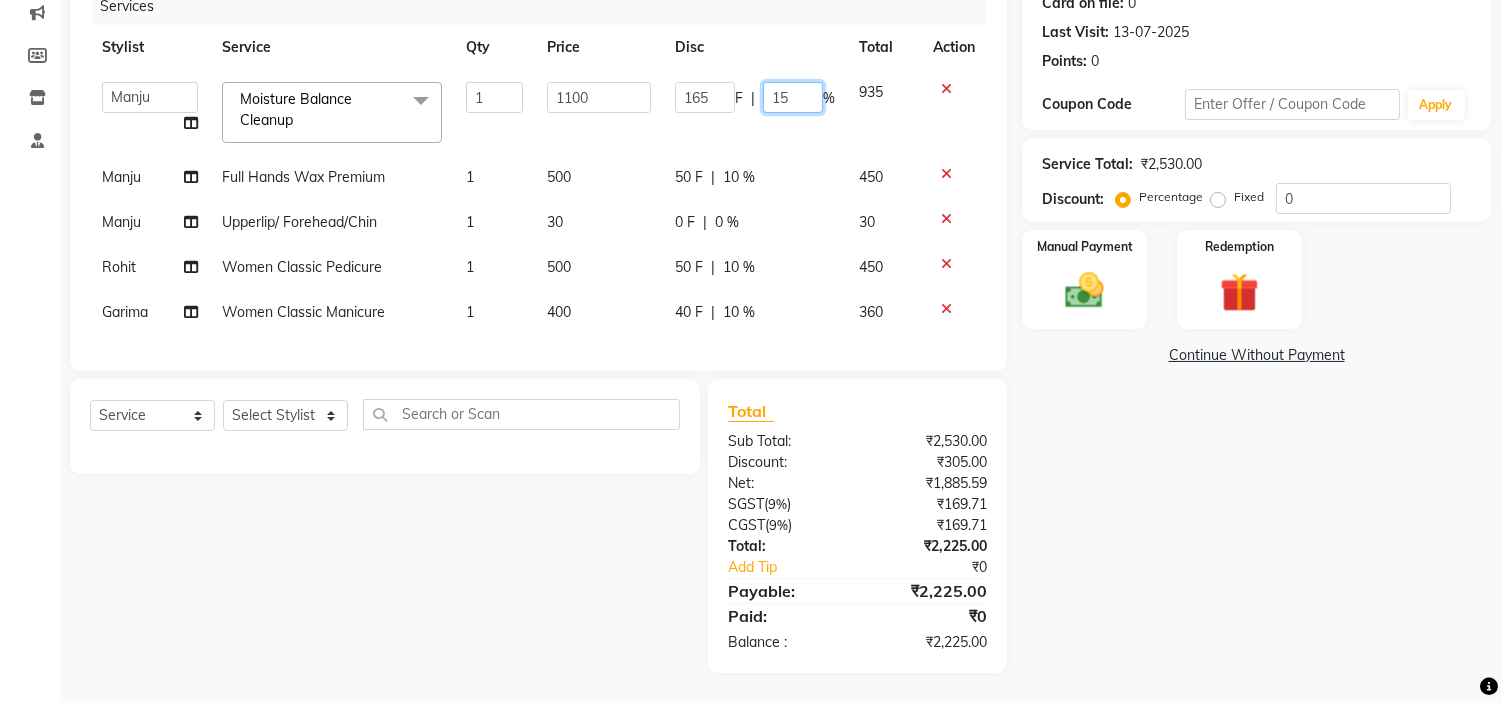 click on "15" 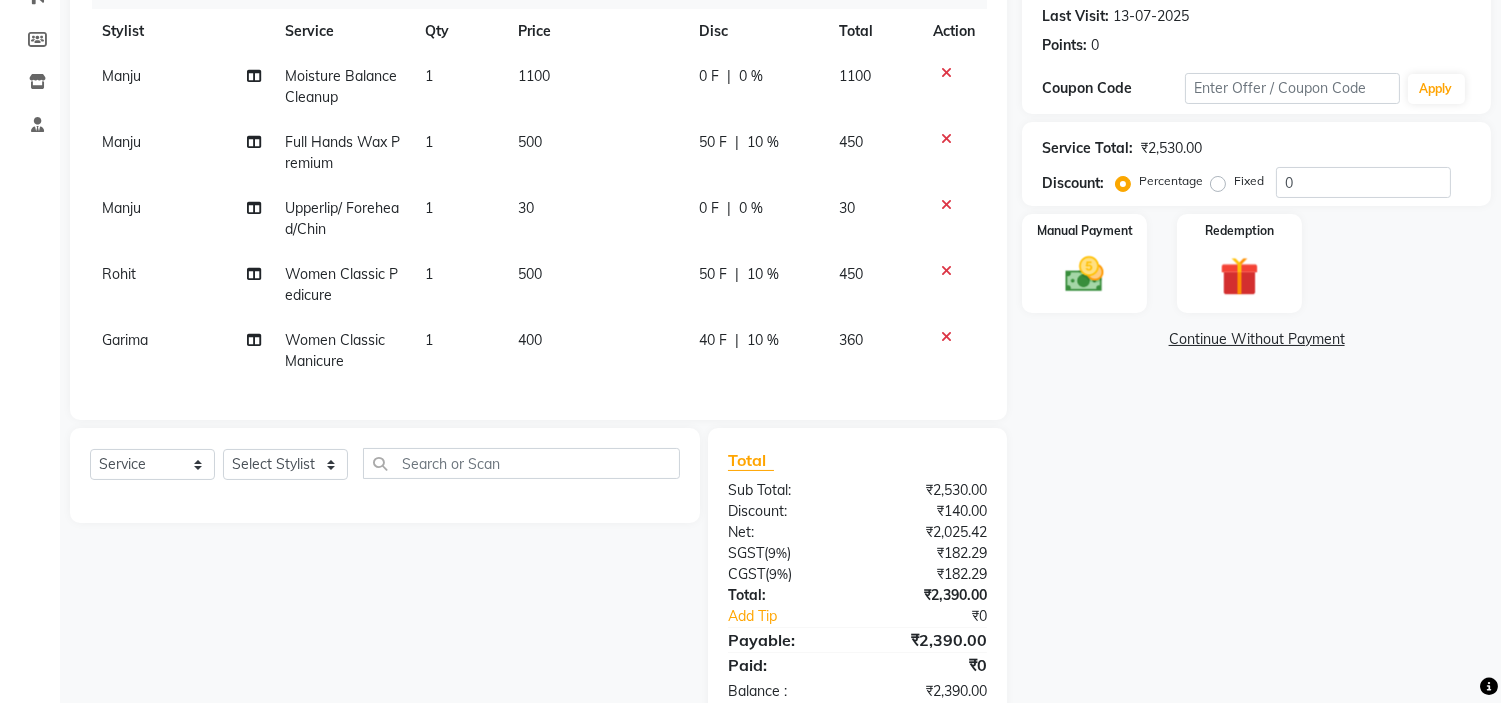 click on "50 F | 10 %" 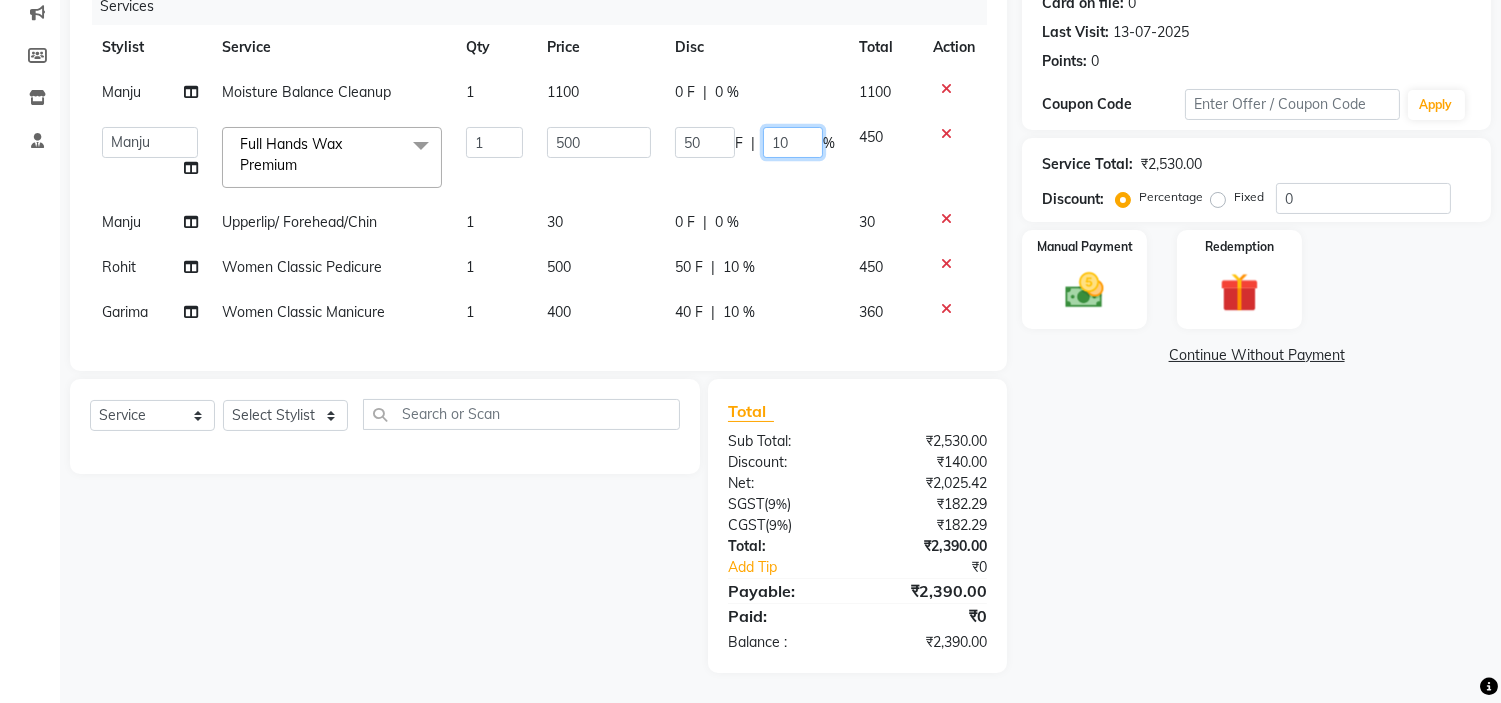 click on "10" 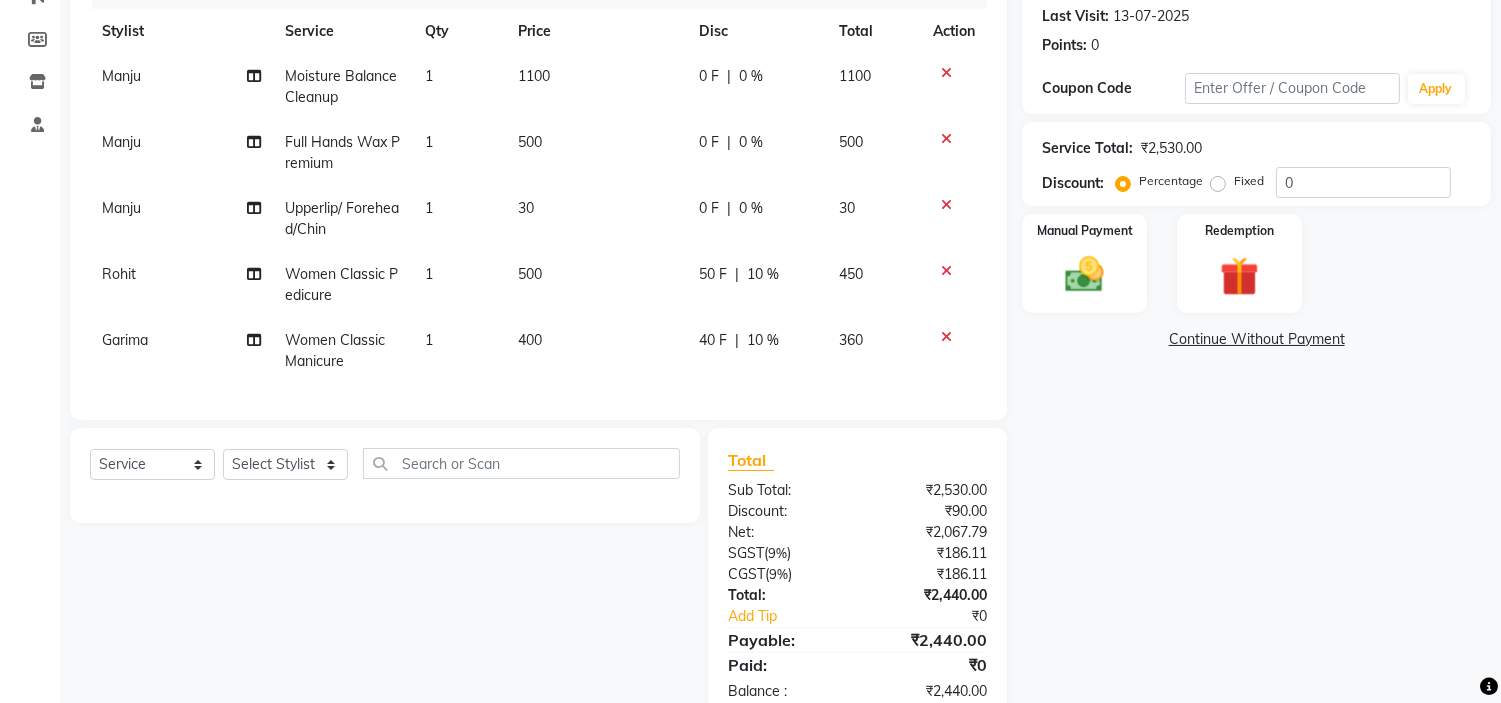 click on "[NAME] [NAME] [NAME] [NAME] [NAME] [NAME] [NAME]" 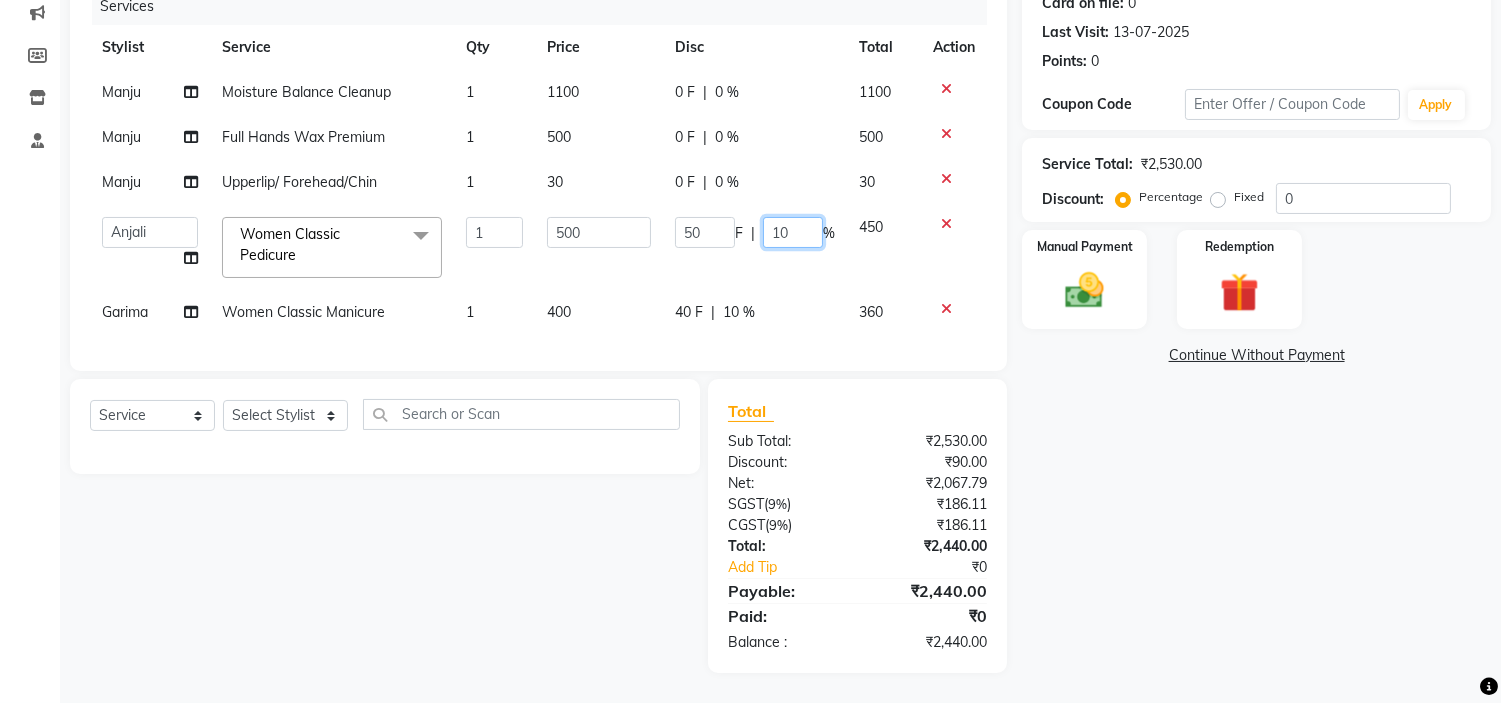 click on "10" 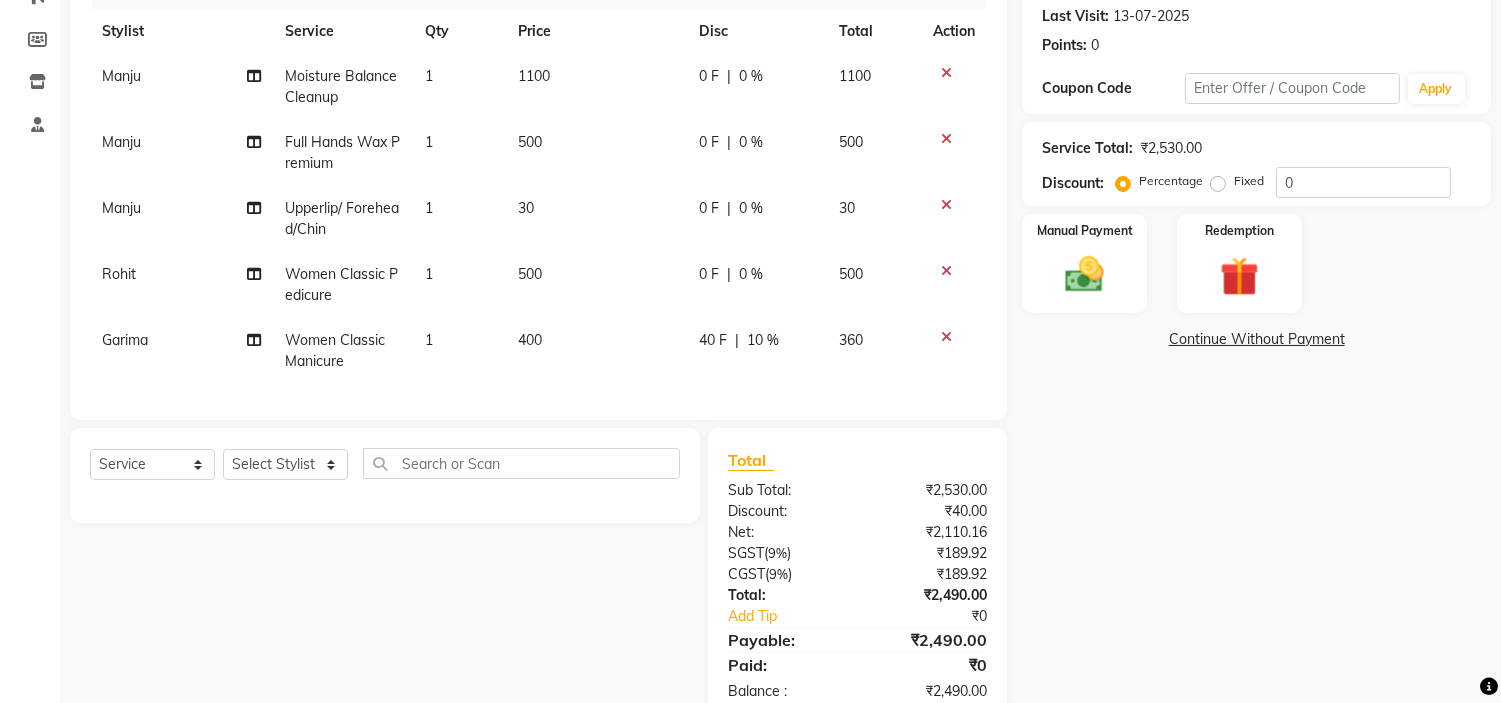 click on "[NAME] [NAME] [NAME] [NAME] [NAME] [NAME] [NAME]" 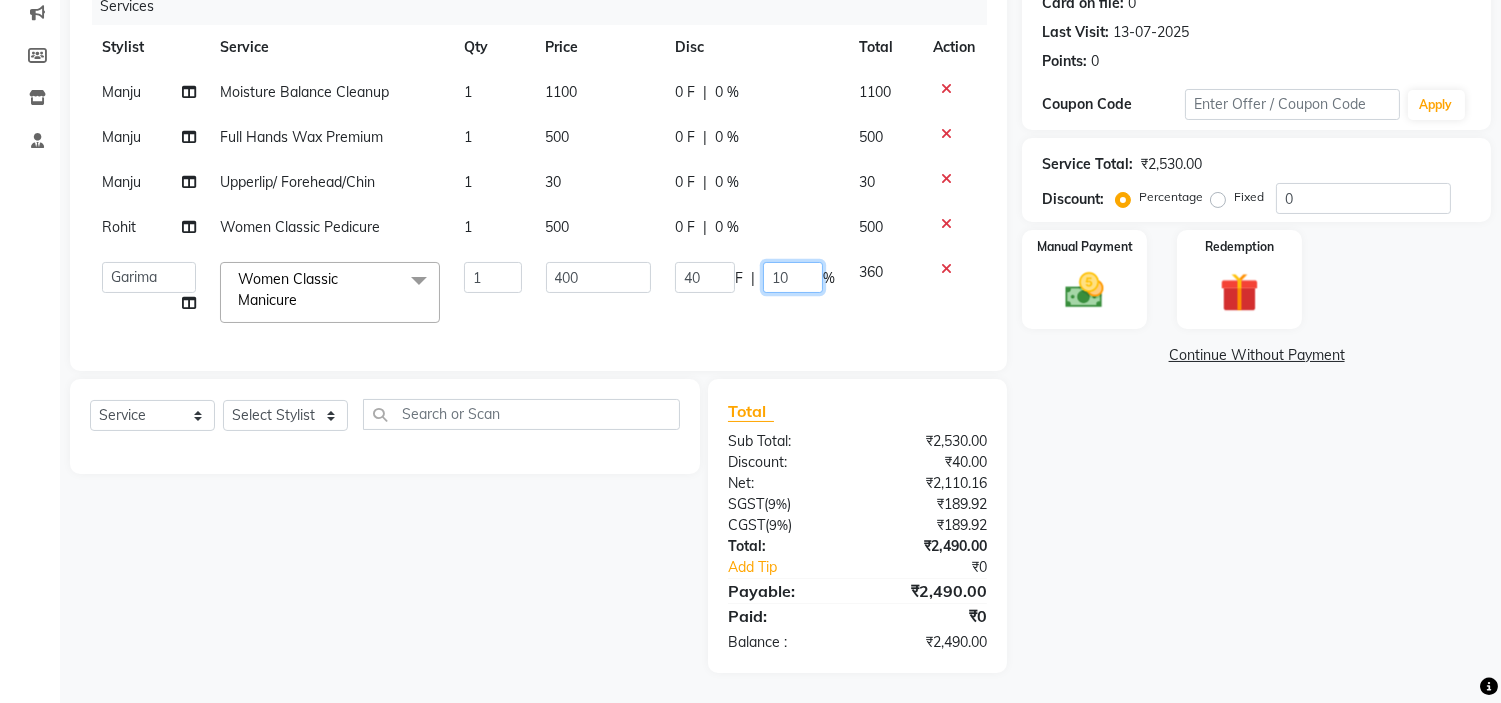 click on "10" 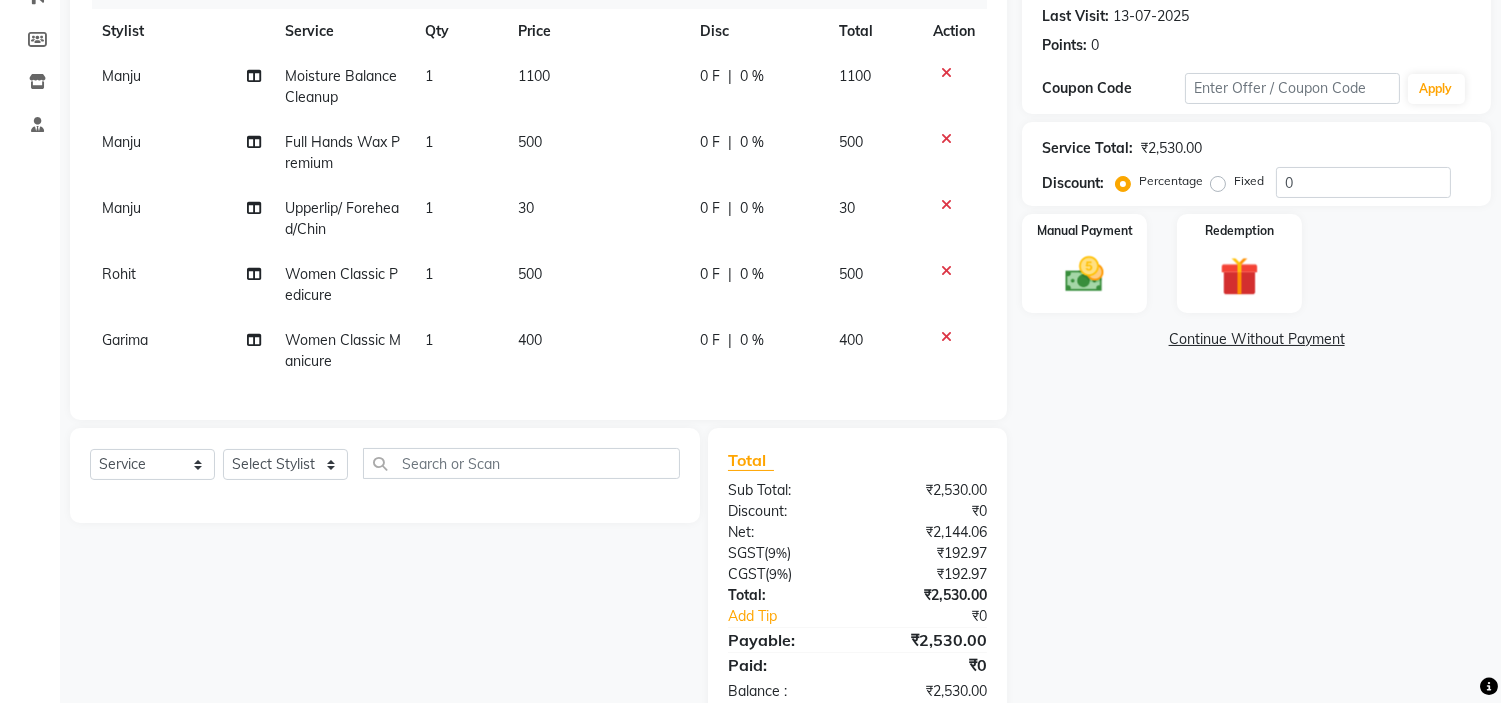 click on "Name: [FIRST]  Membership:  No Active Membership  Total Visits:  [NUMBER] Card on file:  [NUMBER] Last Visit:   [DATE] Points:   [NUMBER]  Coupon Code Apply Service Total:  [CURRENCY][NUMBER]  Discount:  Percentage   Fixed  Manual Payment Redemption  Continue Without Payment" 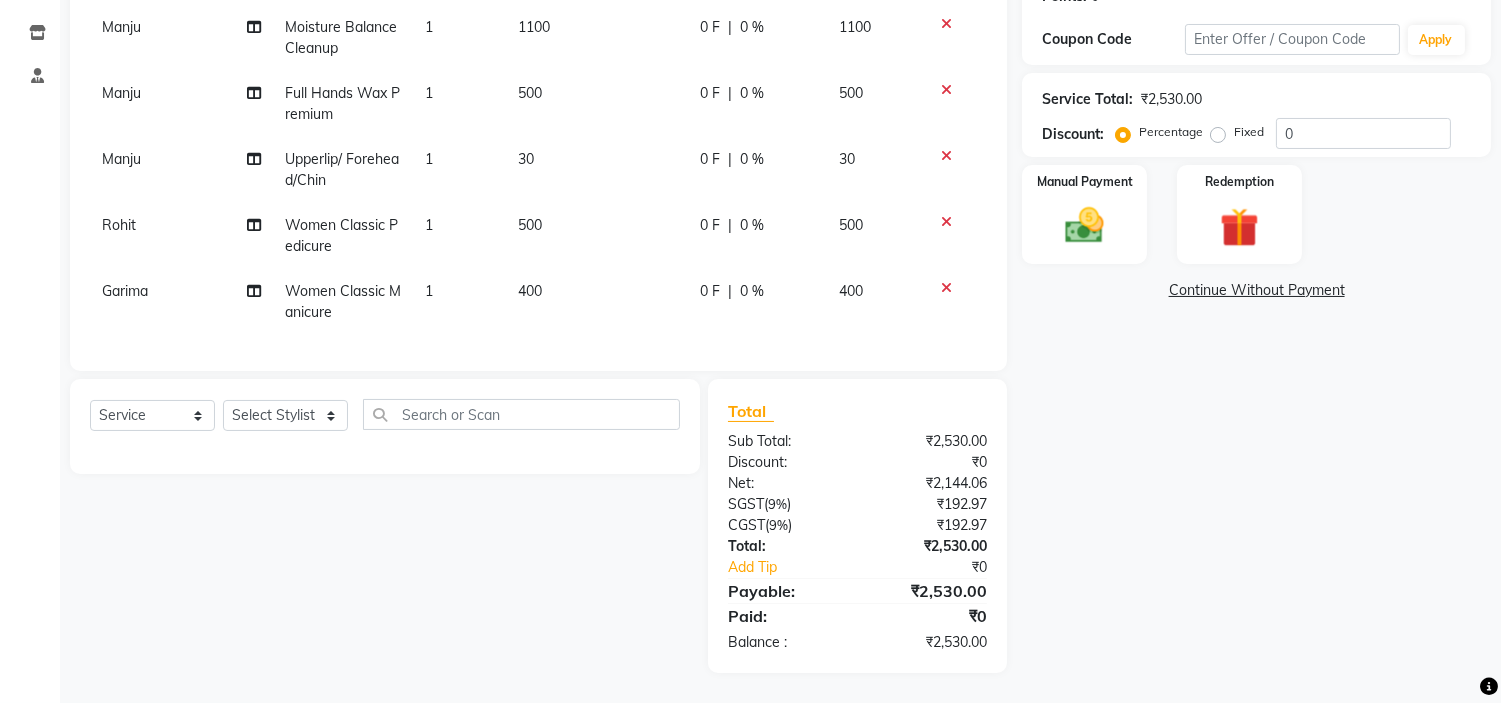 scroll, scrollTop: 341, scrollLeft: 0, axis: vertical 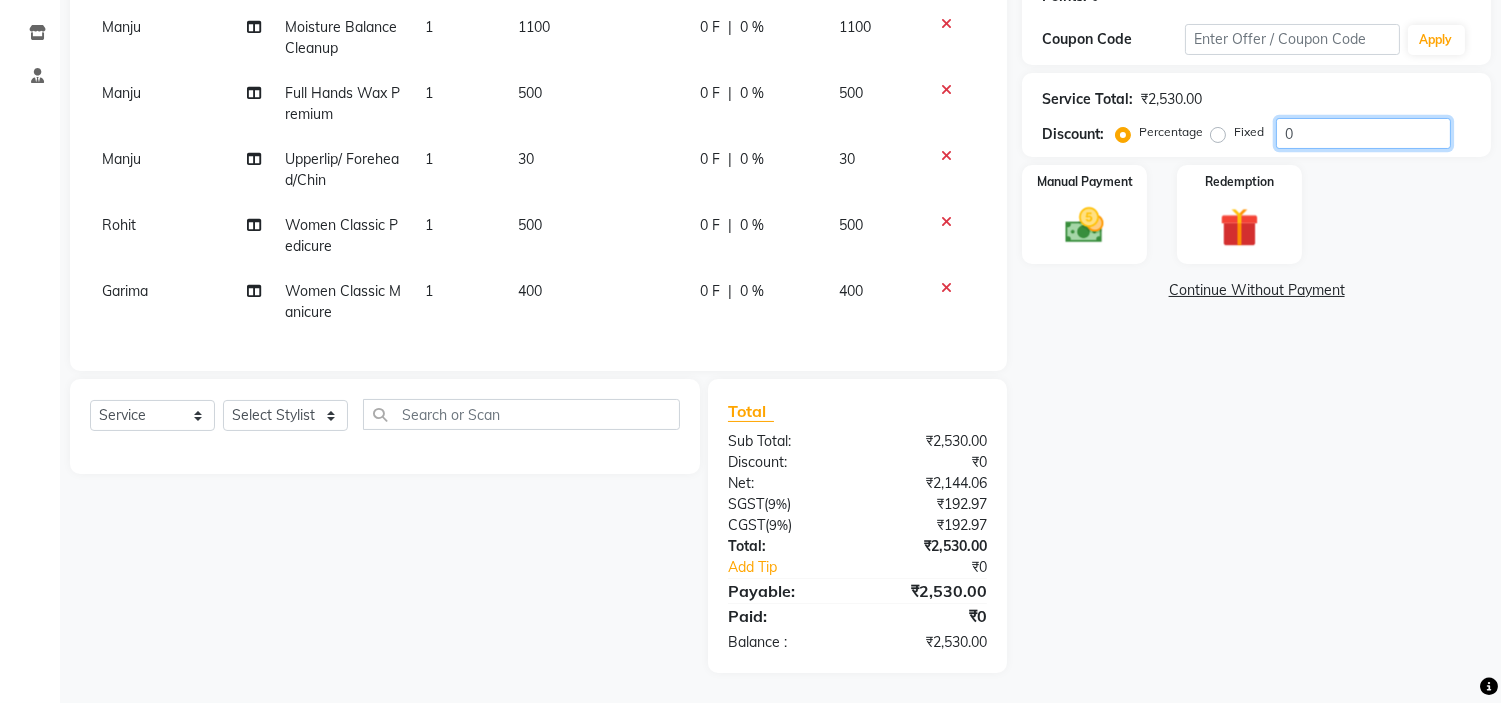 click on "0" 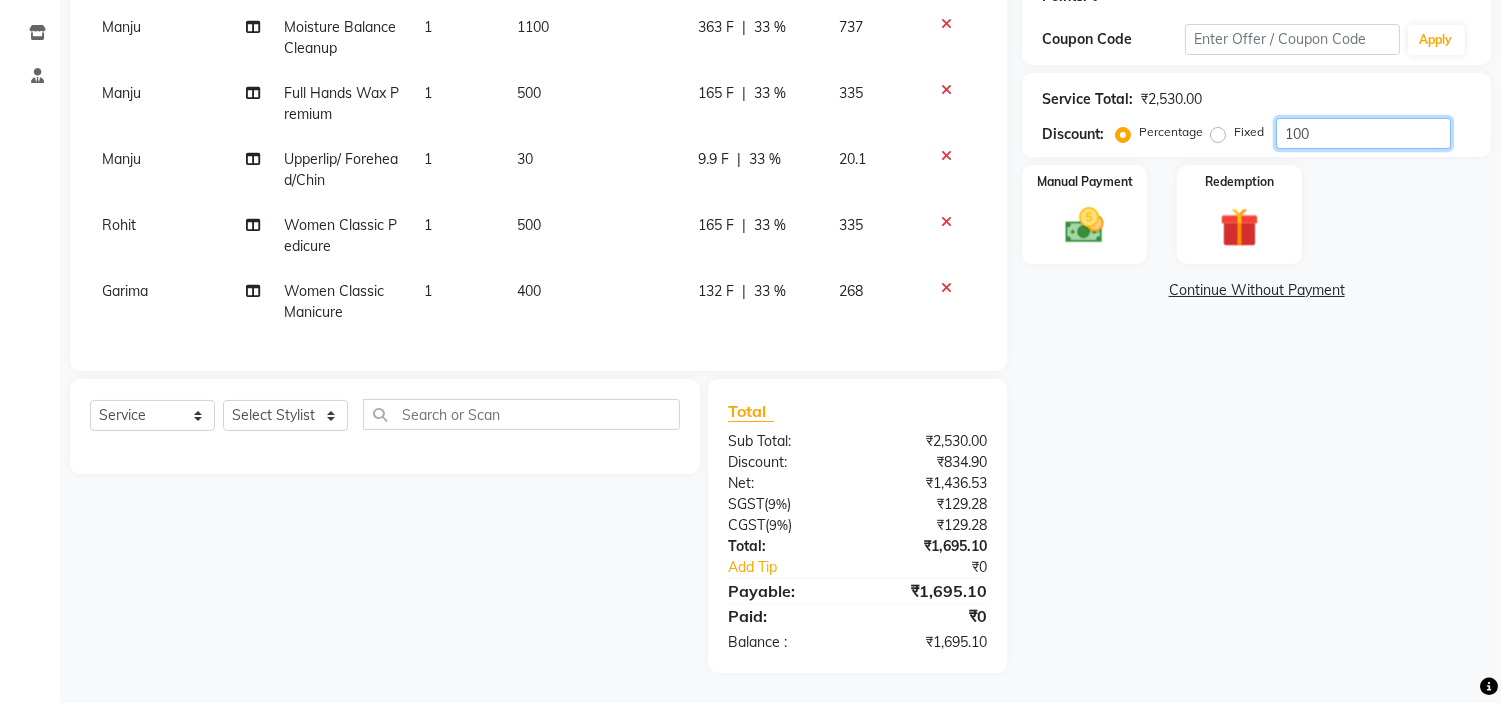 scroll, scrollTop: 300, scrollLeft: 0, axis: vertical 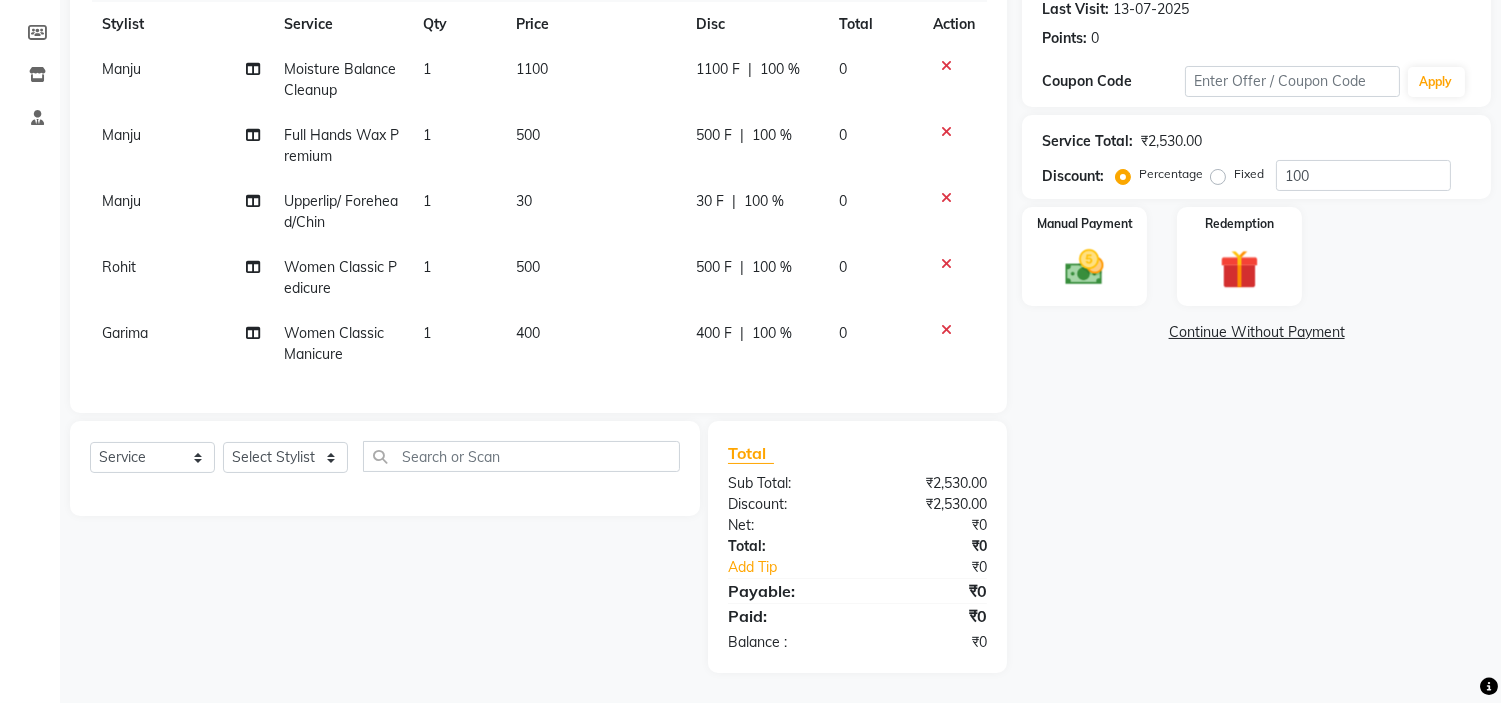 click on "Fixed" 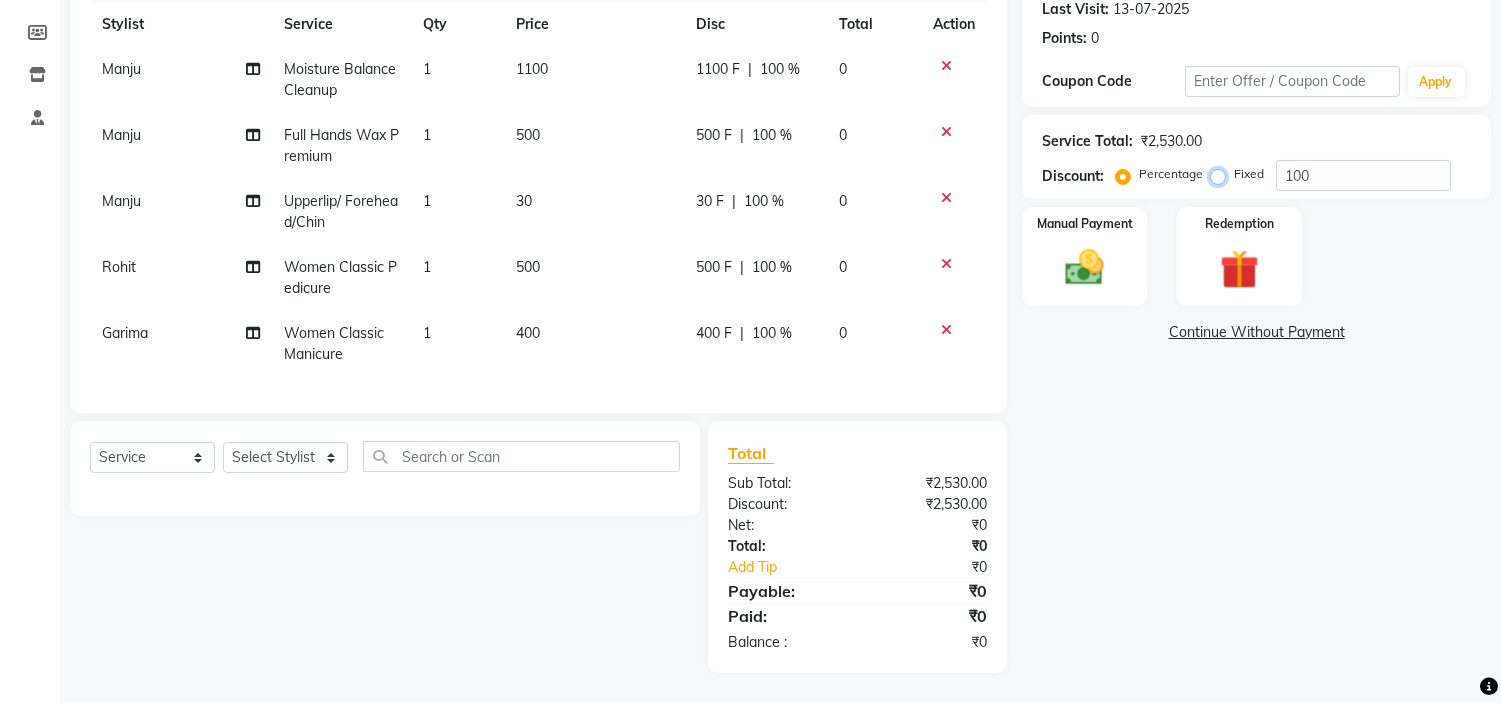 click on "Fixed" at bounding box center [1222, 174] 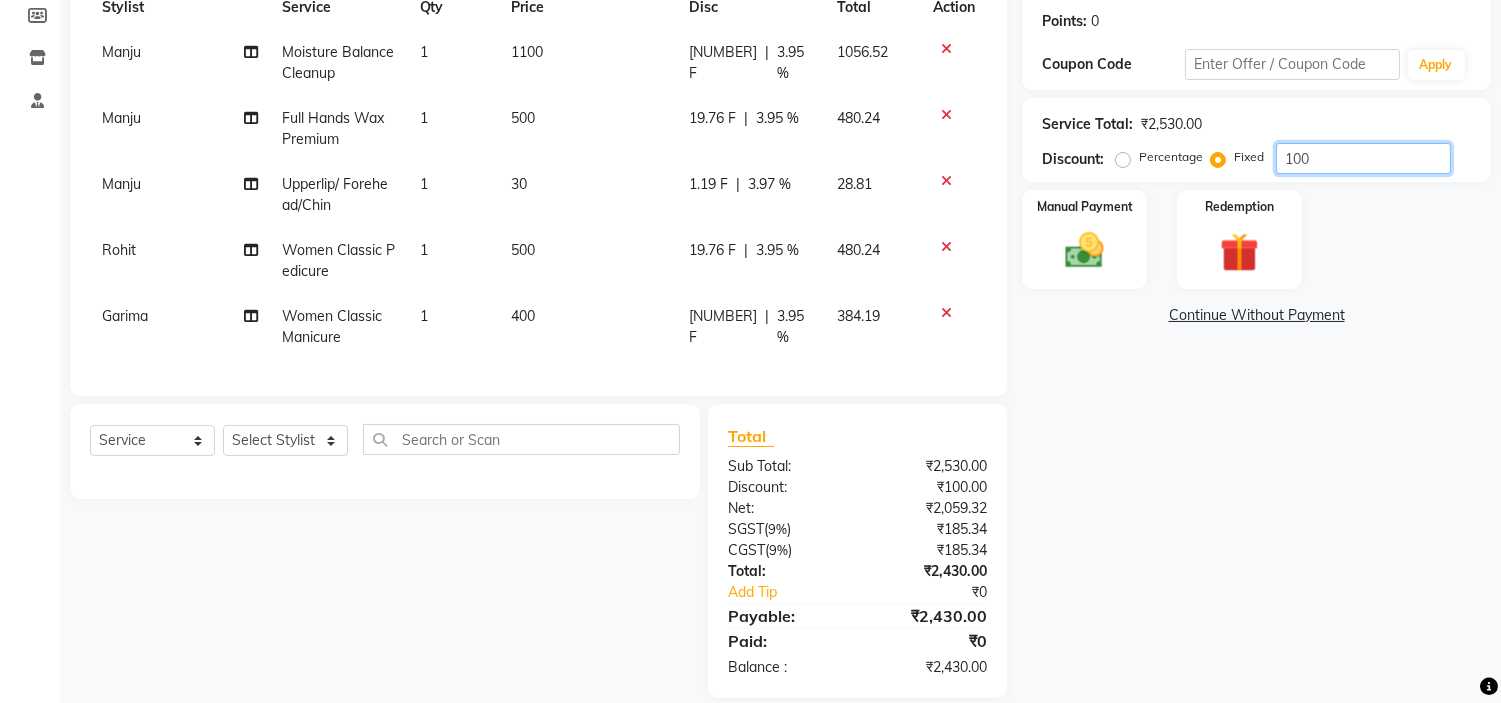 click on "100" 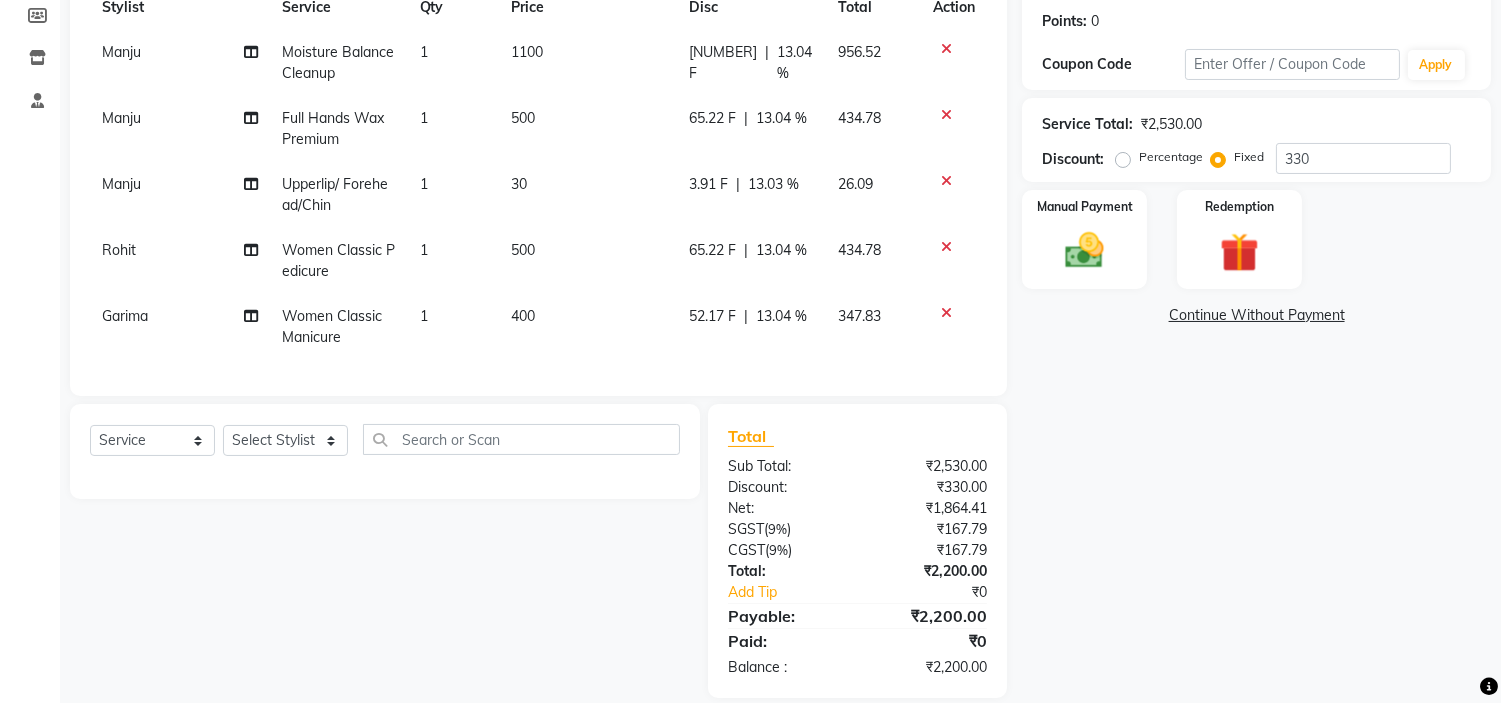 click on "Name: [FIRST]  Membership:  No Active Membership  Total Visits:  [NUMBER] Card on file:  [NUMBER] Last Visit:   [DATE] Points:   [NUMBER]  Coupon Code Apply Service Total:  [CURRENCY][NUMBER]  Discount:  Percentage   Fixed  [NUMBER] Manual Payment Redemption  Continue Without Payment" 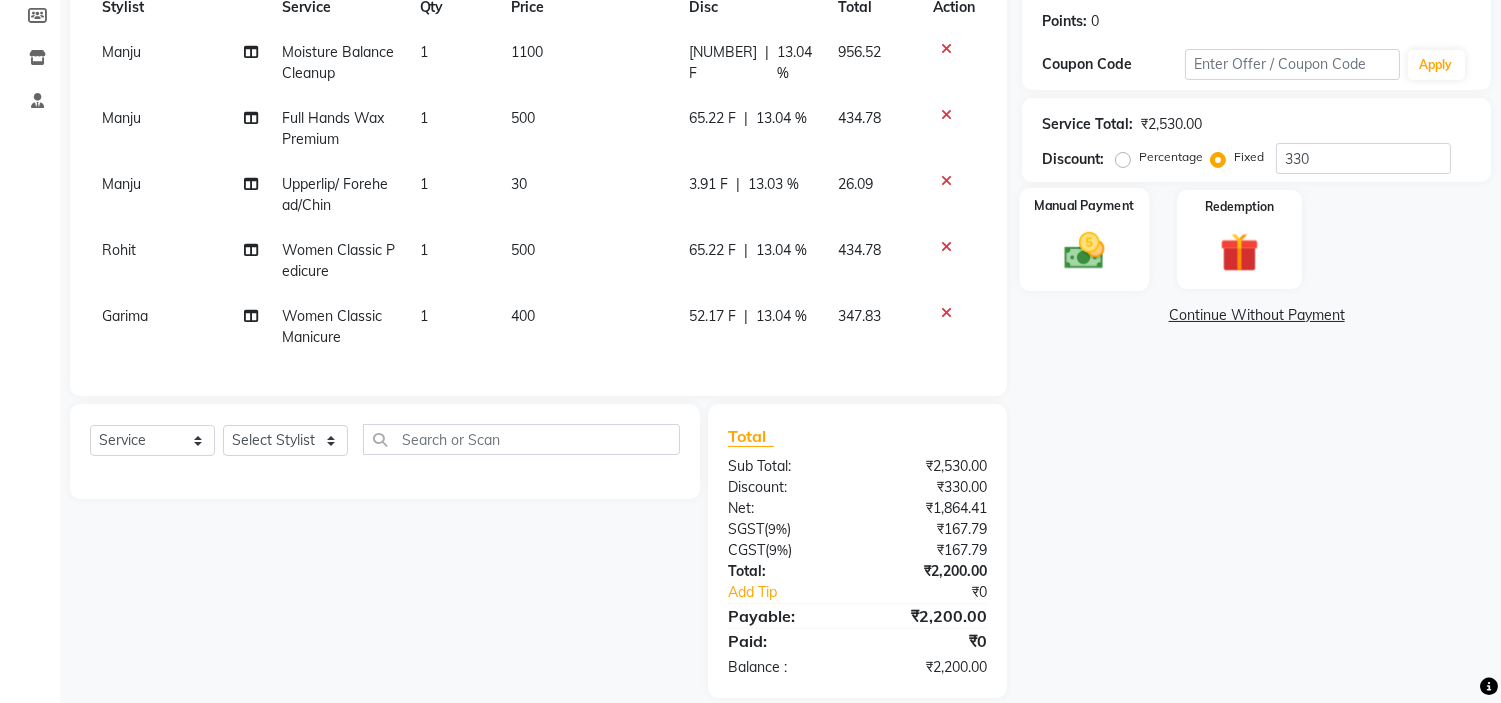 click on "Manual Payment" 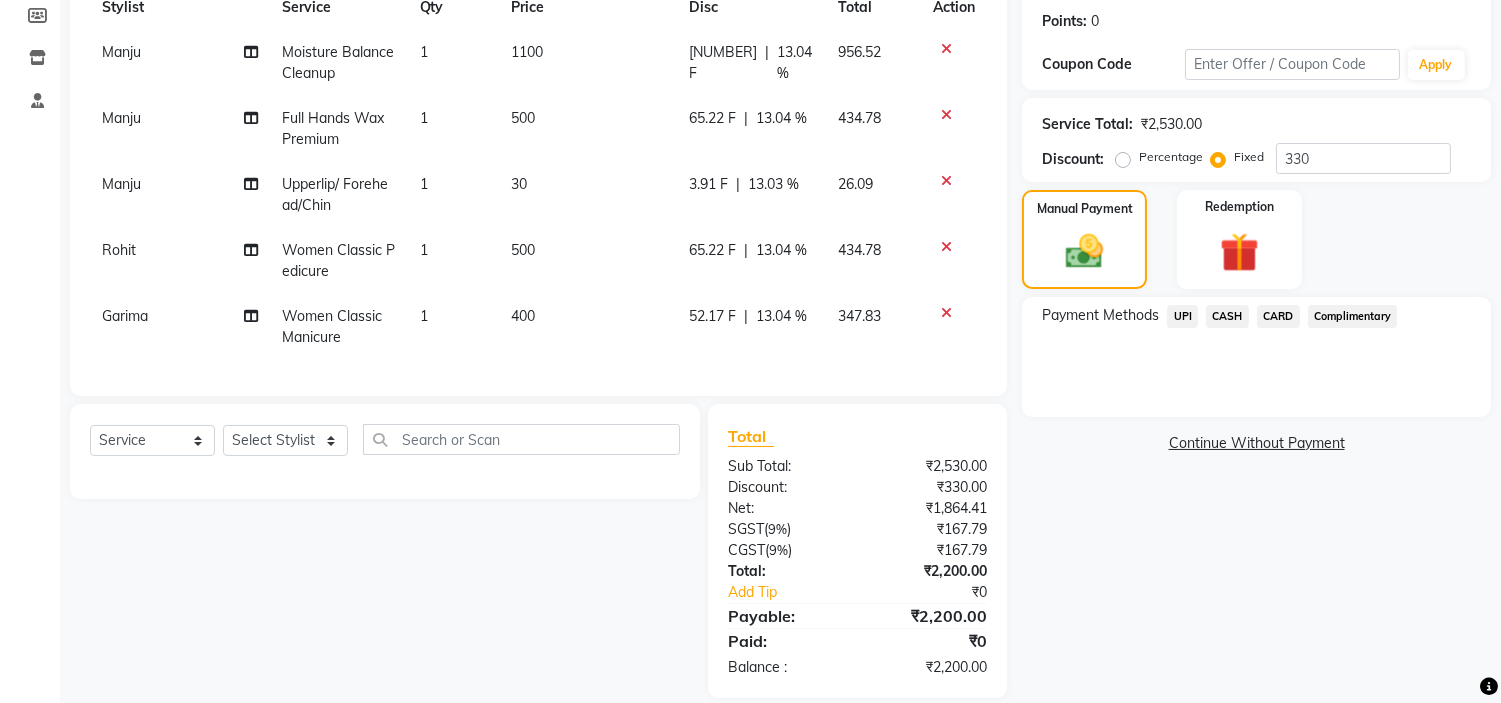 click on "Manual Payment Redemption" 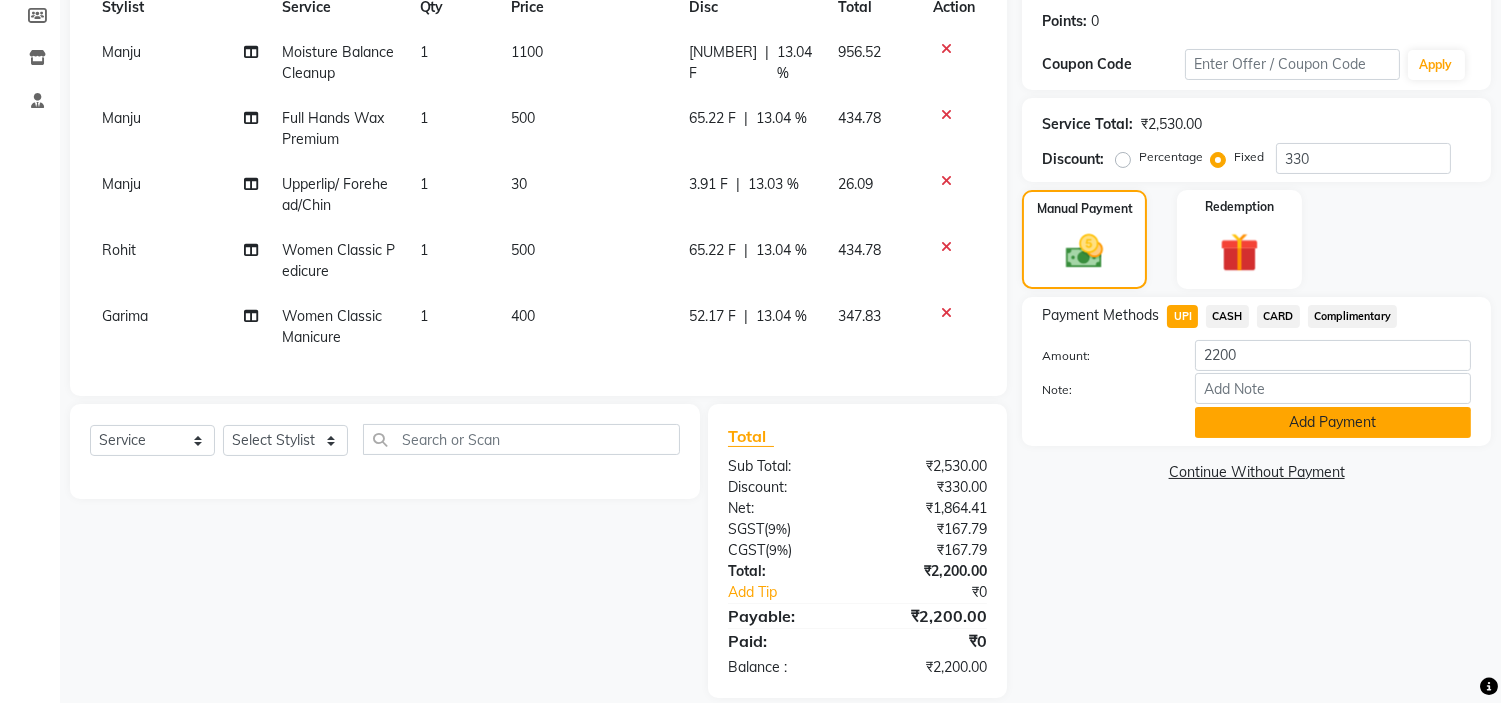 click on "Add Payment" 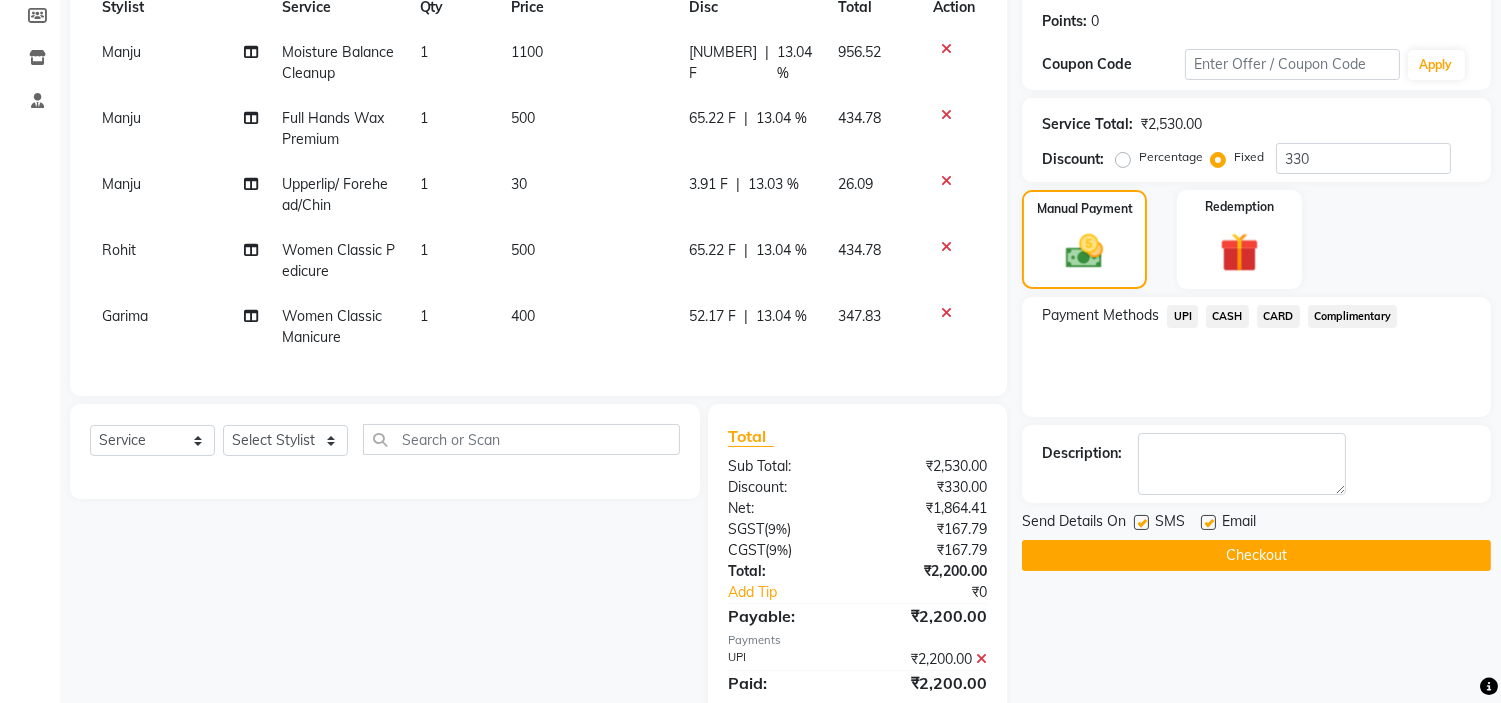 scroll, scrollTop: 383, scrollLeft: 0, axis: vertical 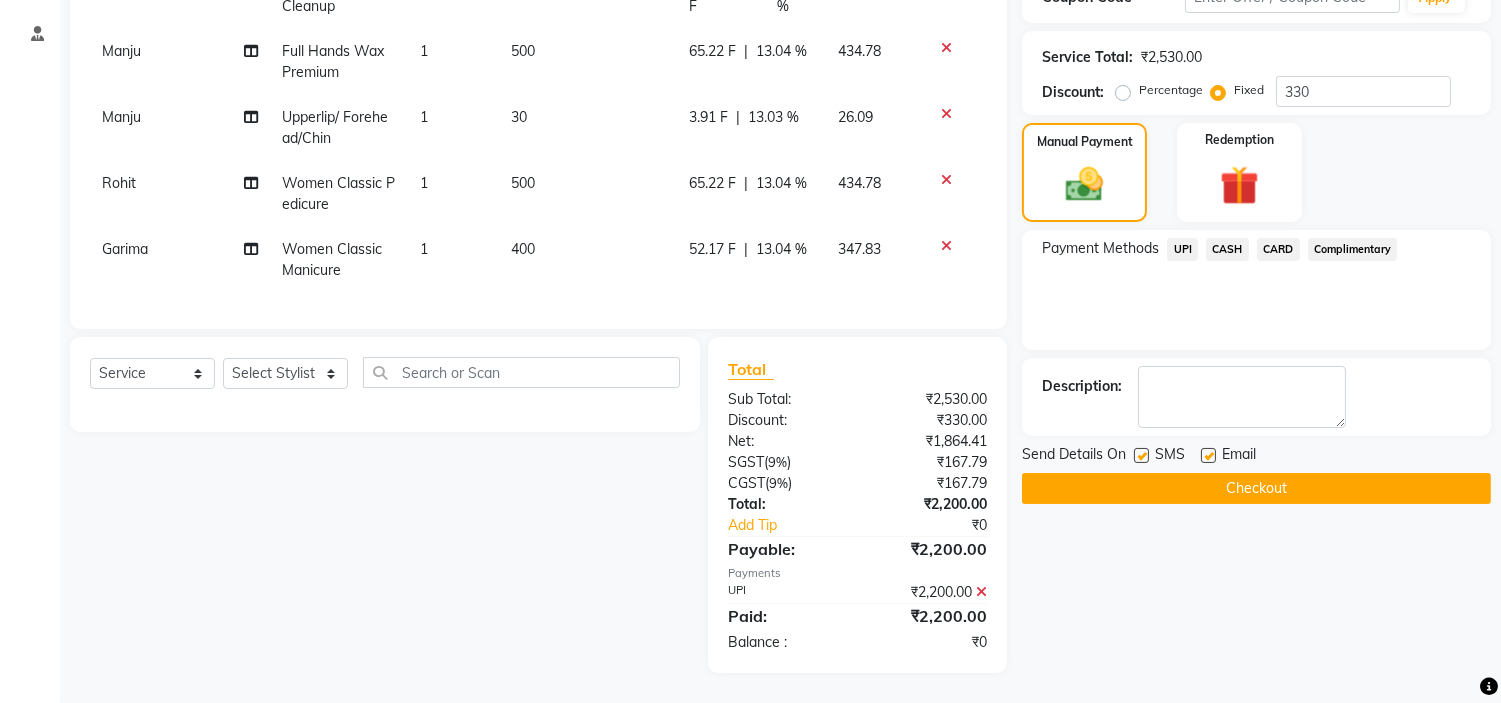 click on "Checkout" 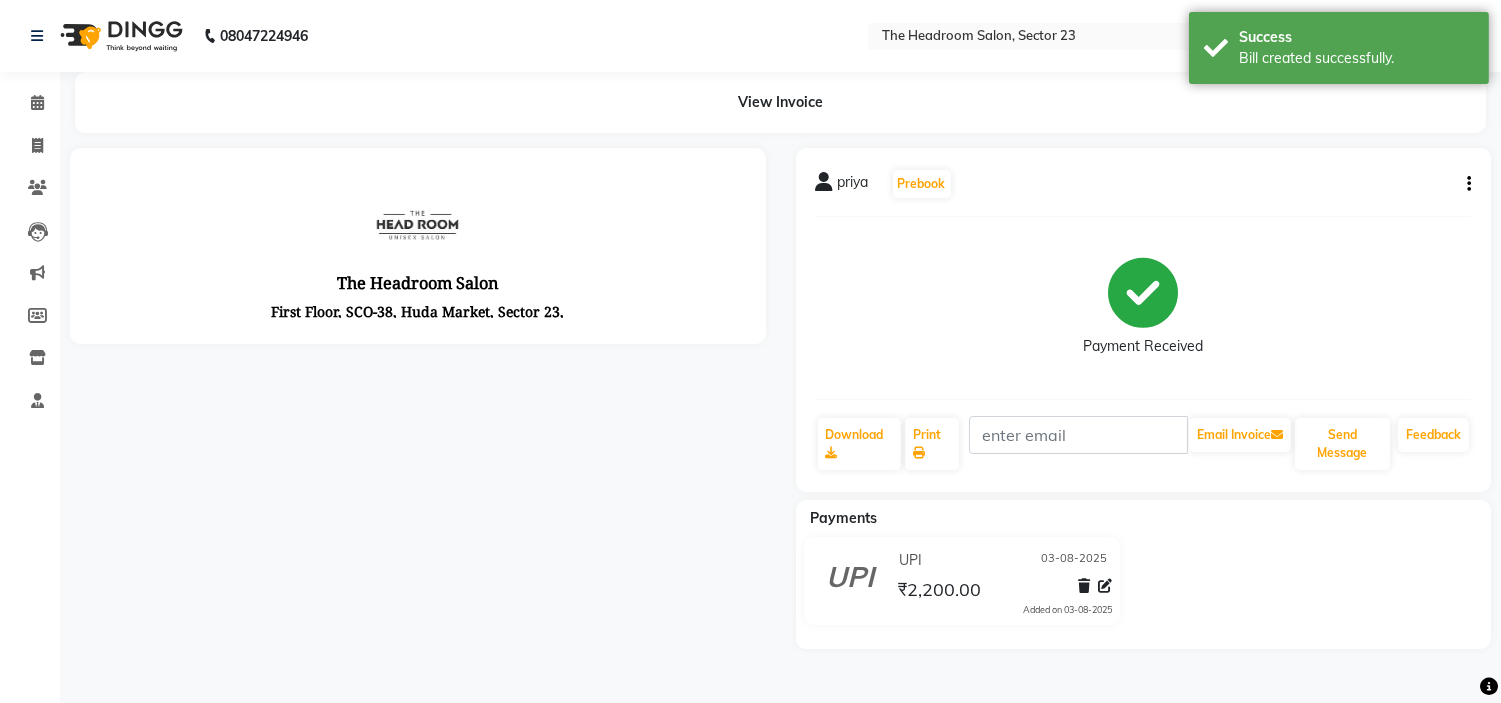 scroll, scrollTop: 0, scrollLeft: 0, axis: both 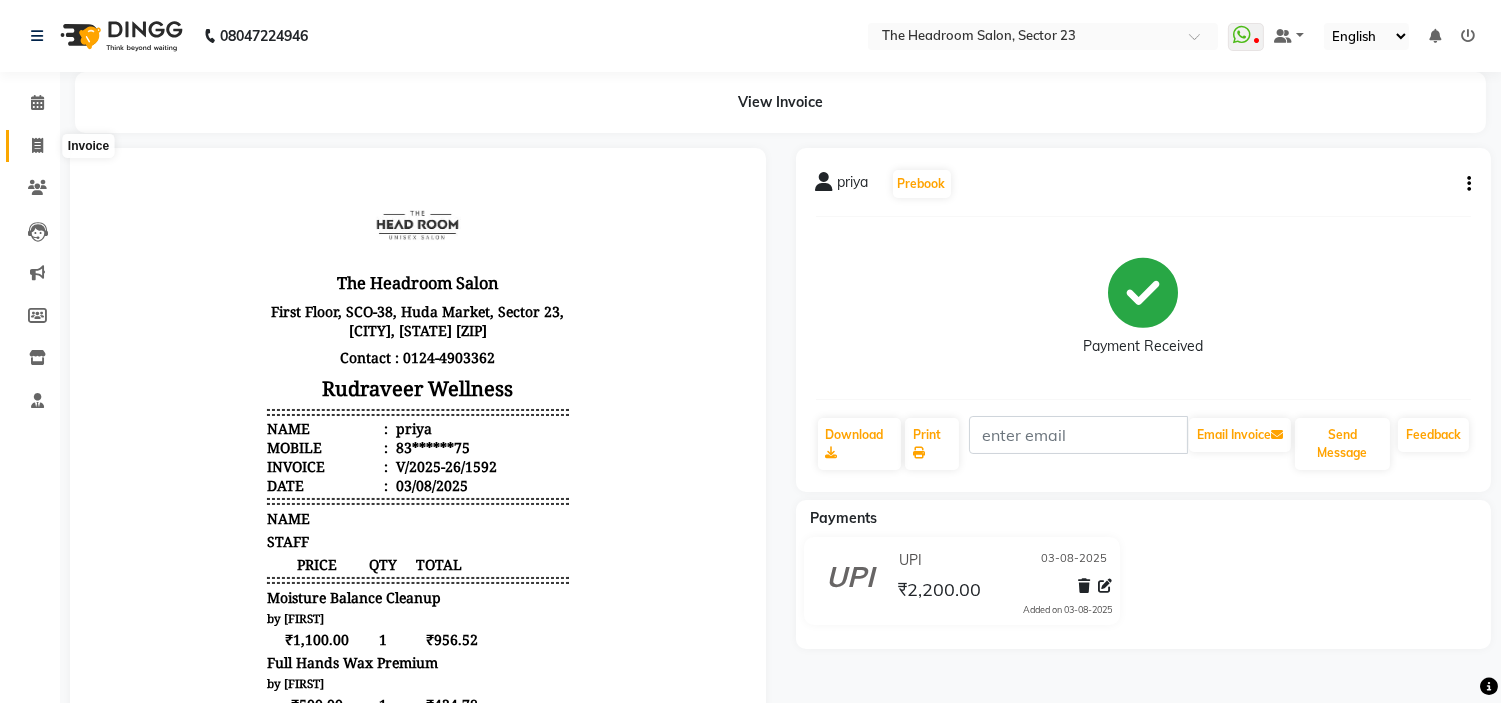 click 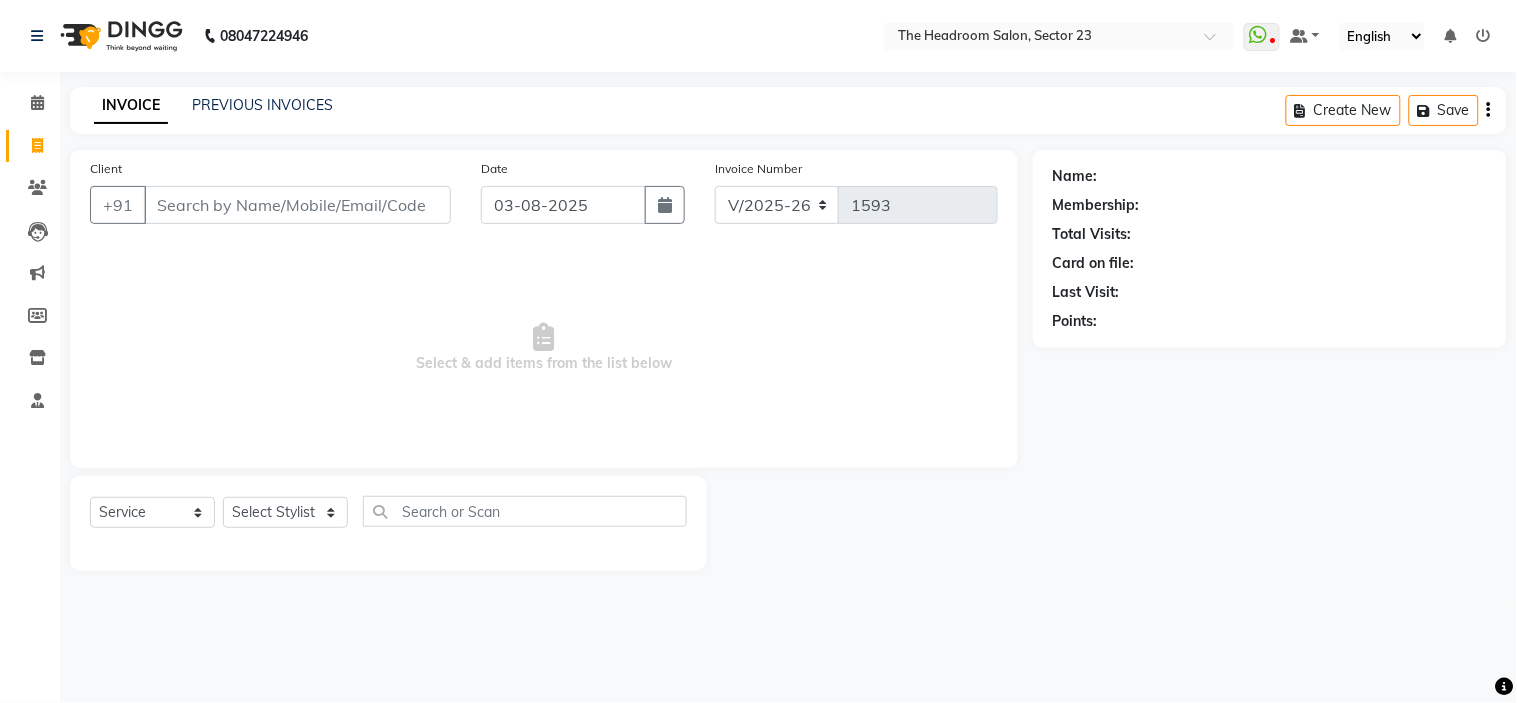 click on "[PHONE] Select Location × The Headroom Salon, [CITY]  WhatsApp Status  ✕ Status:  Disconnected Most Recent Message: [DATE]     [TIME] Recent Service Activity: [DATE]     [TIME]  [PHONE] Whatsapp Settings Default Panel My Panel English ENGLISH Español العربية मराठी हिंदी ગુજરાતી தமிழ் 中文 Notifications nothing to show" 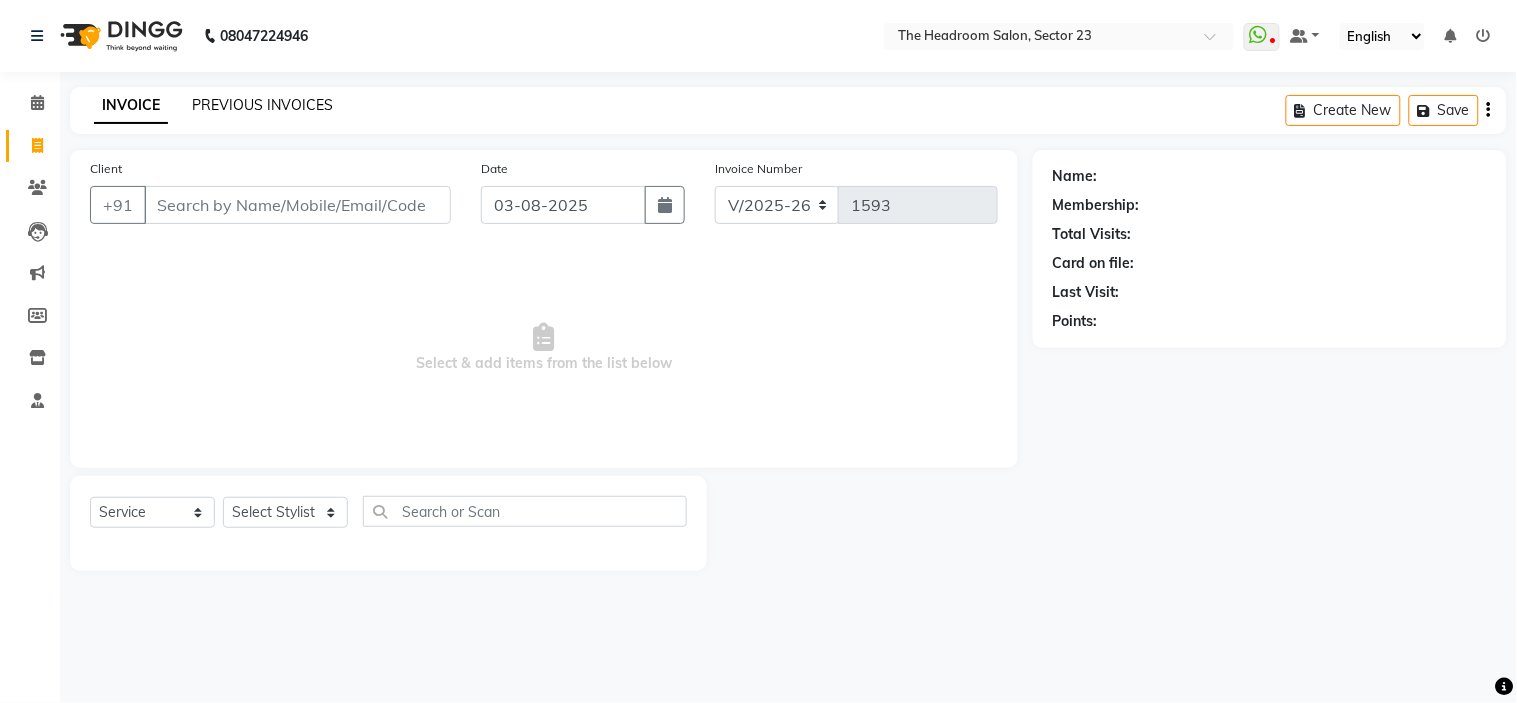 click on "PREVIOUS INVOICES" 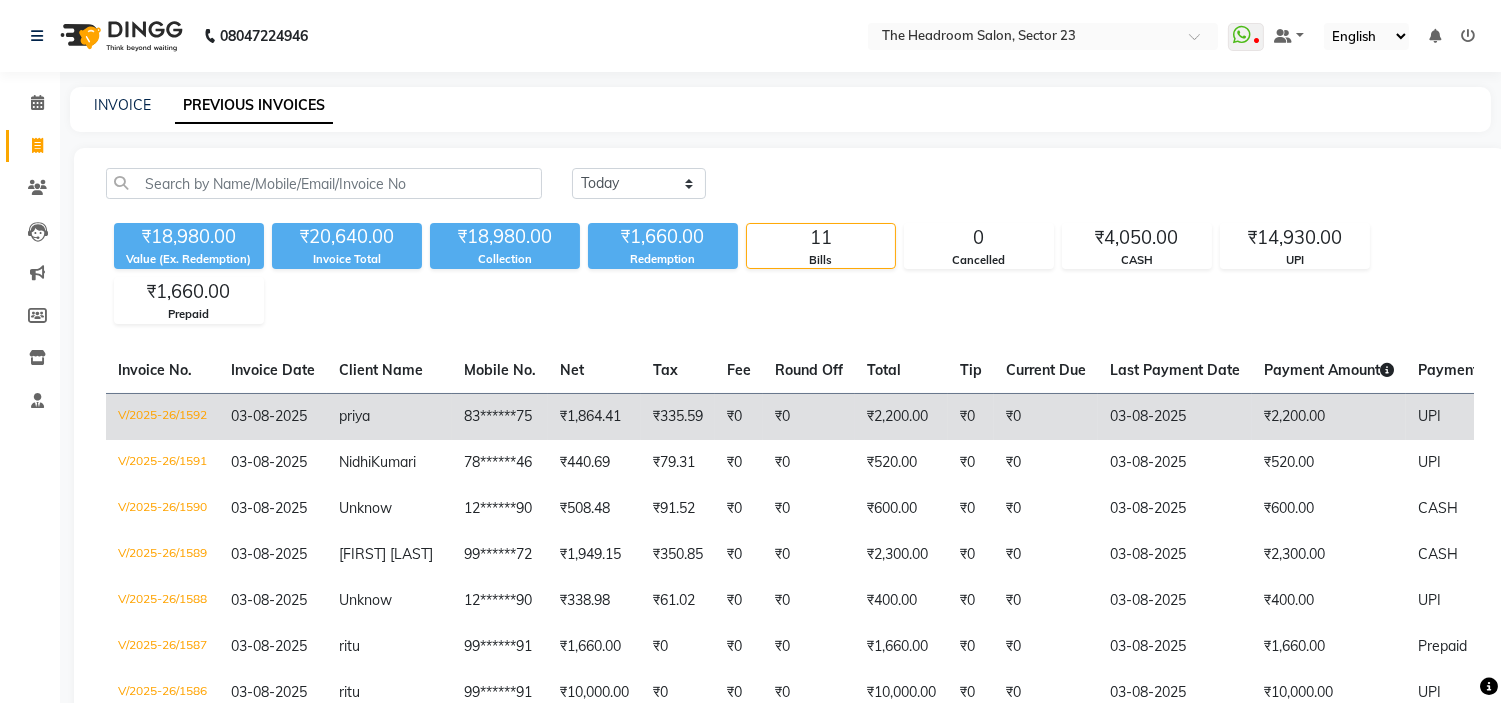 click on "₹1,864.41" 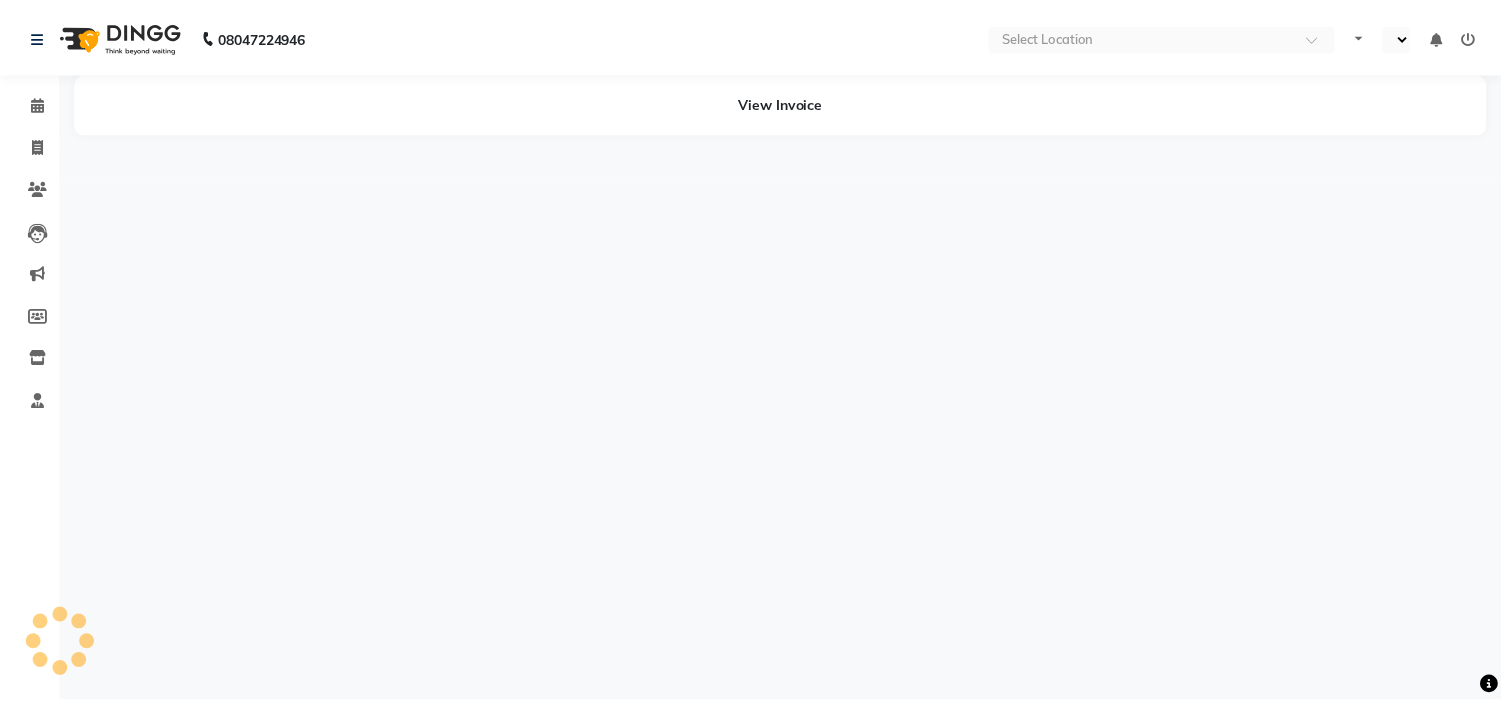 scroll, scrollTop: 0, scrollLeft: 0, axis: both 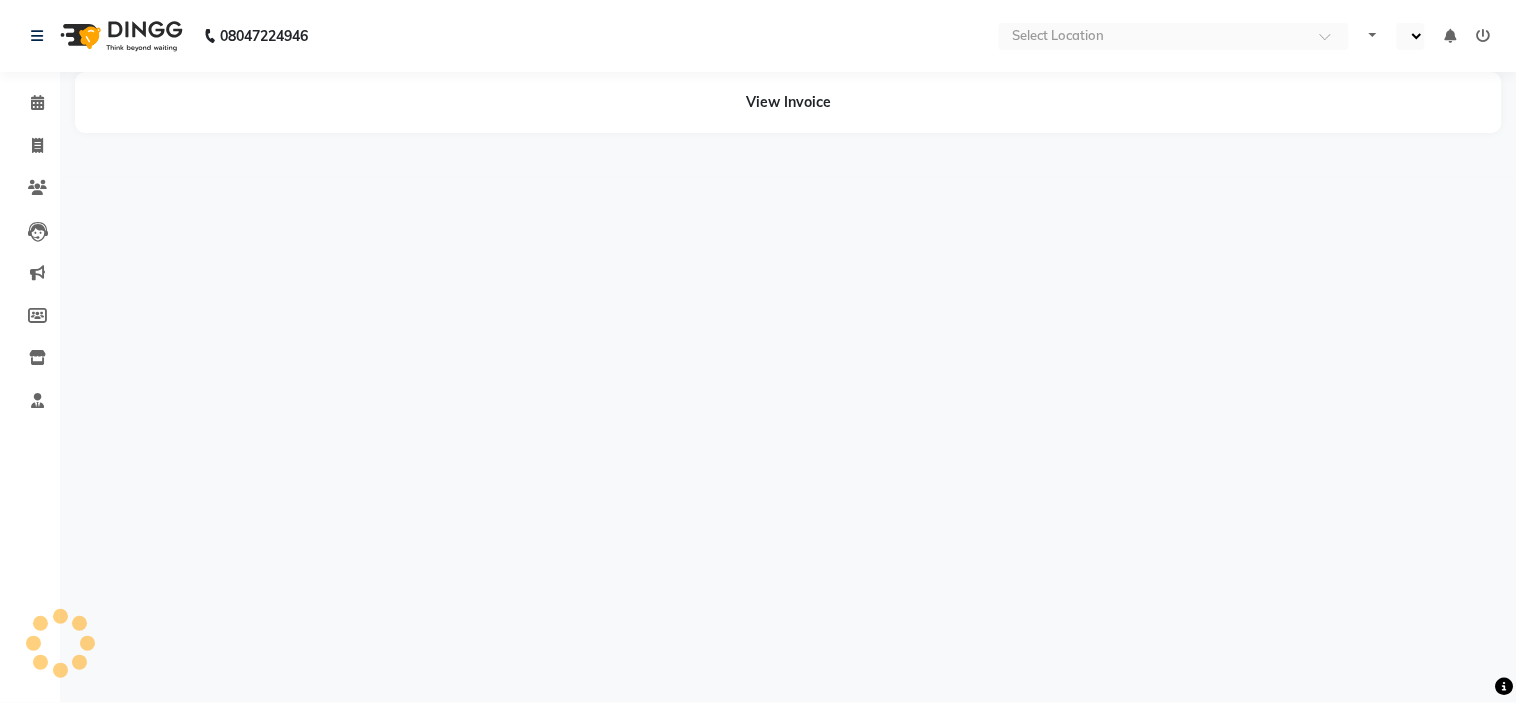 select on "en" 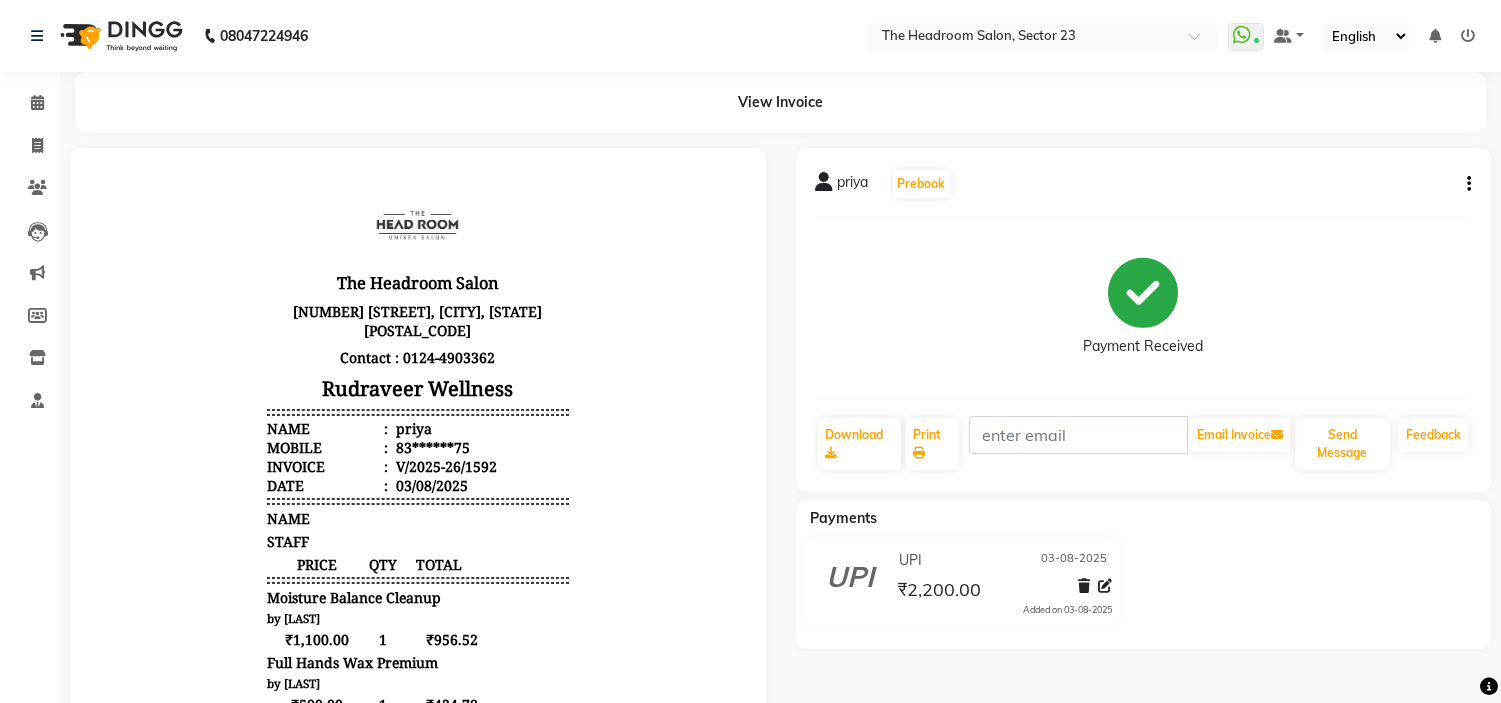 scroll, scrollTop: 0, scrollLeft: 0, axis: both 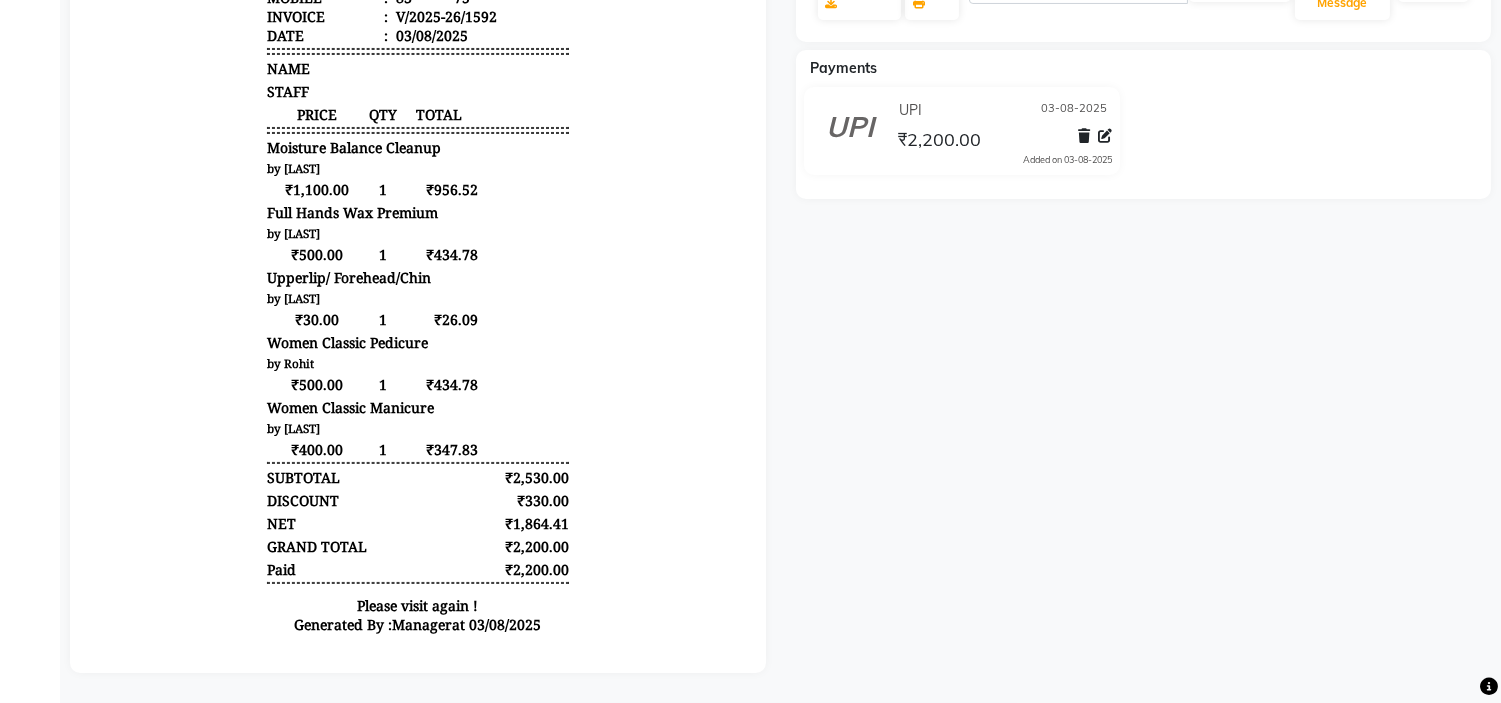 click on "priya   Prebook   Payment Received  Download  Print   Email Invoice   Send Message Feedback  Payments UPI 03-08-2025 ₹2,200.00  Added on 03-08-2025" 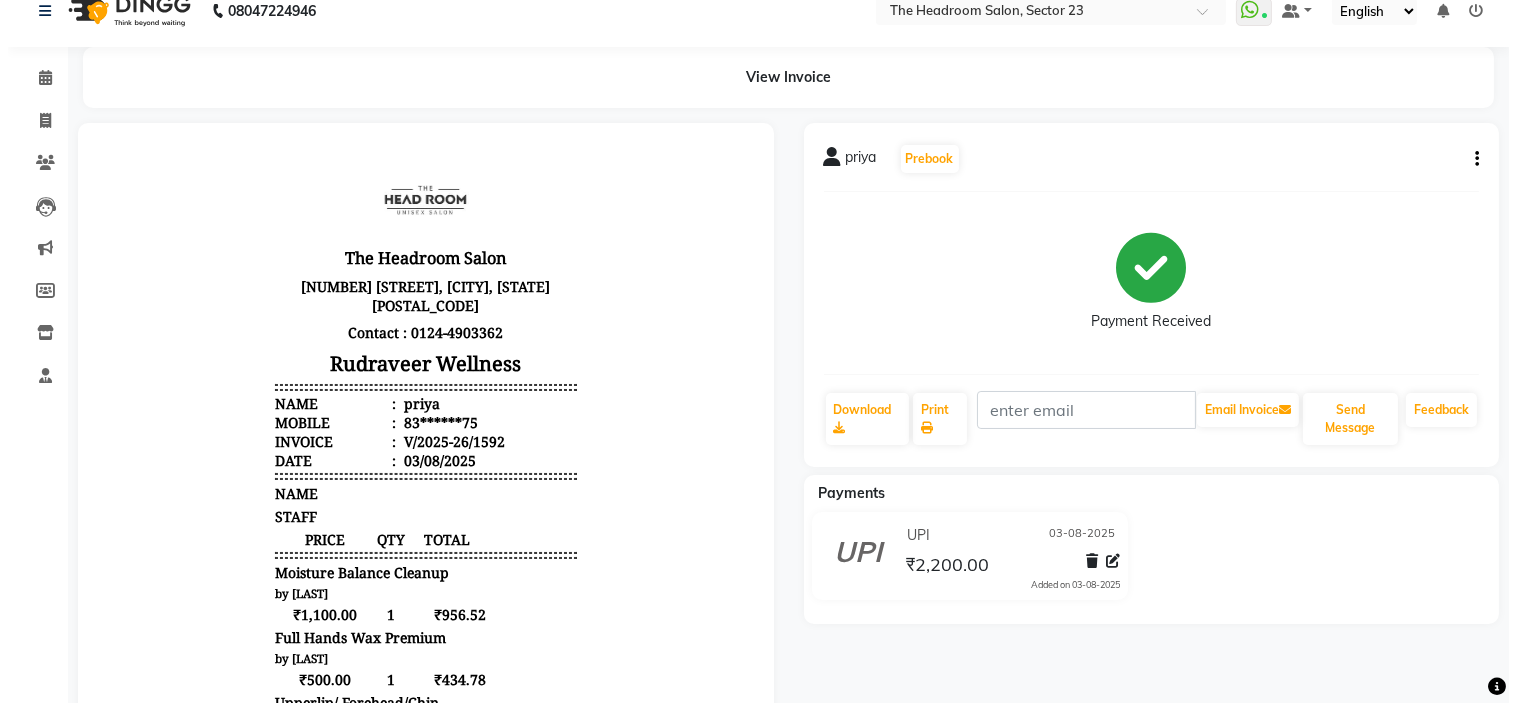 scroll, scrollTop: 0, scrollLeft: 0, axis: both 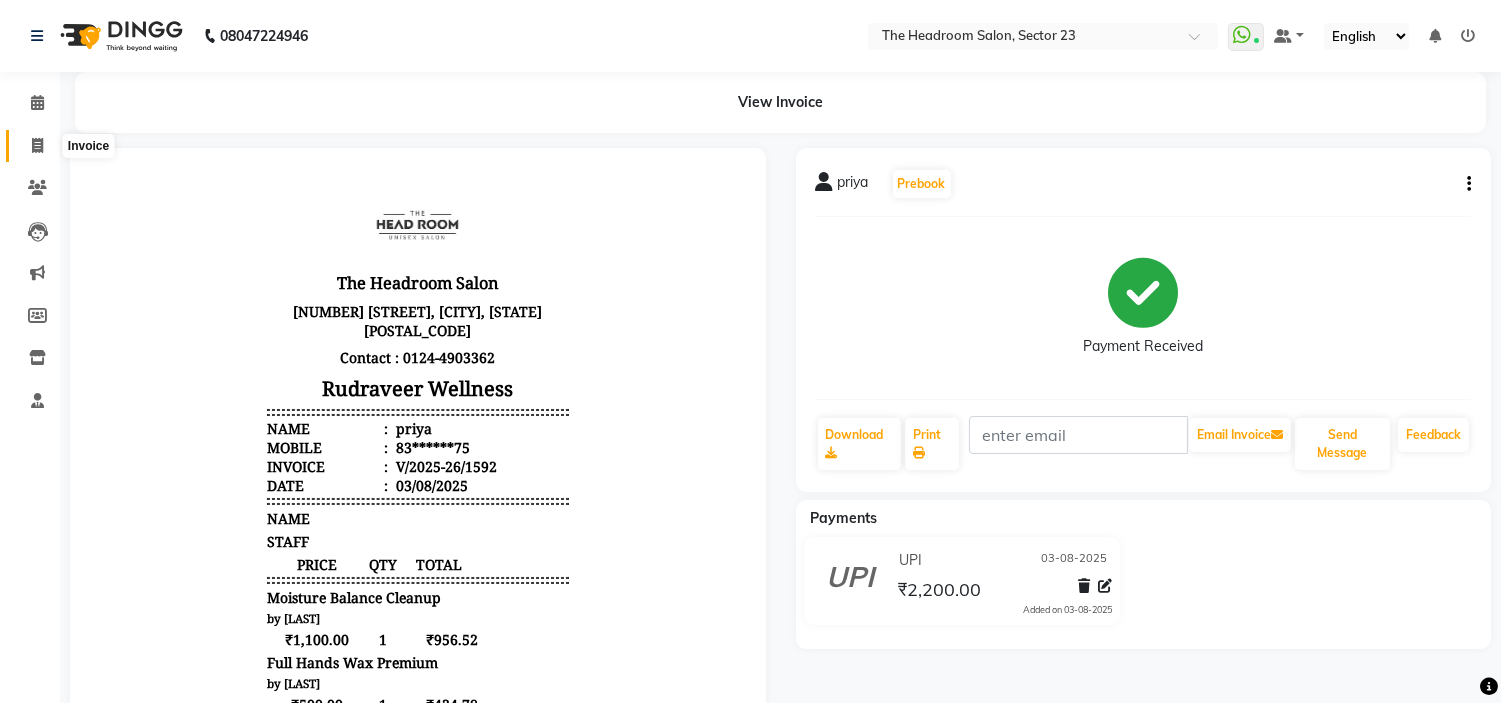 click 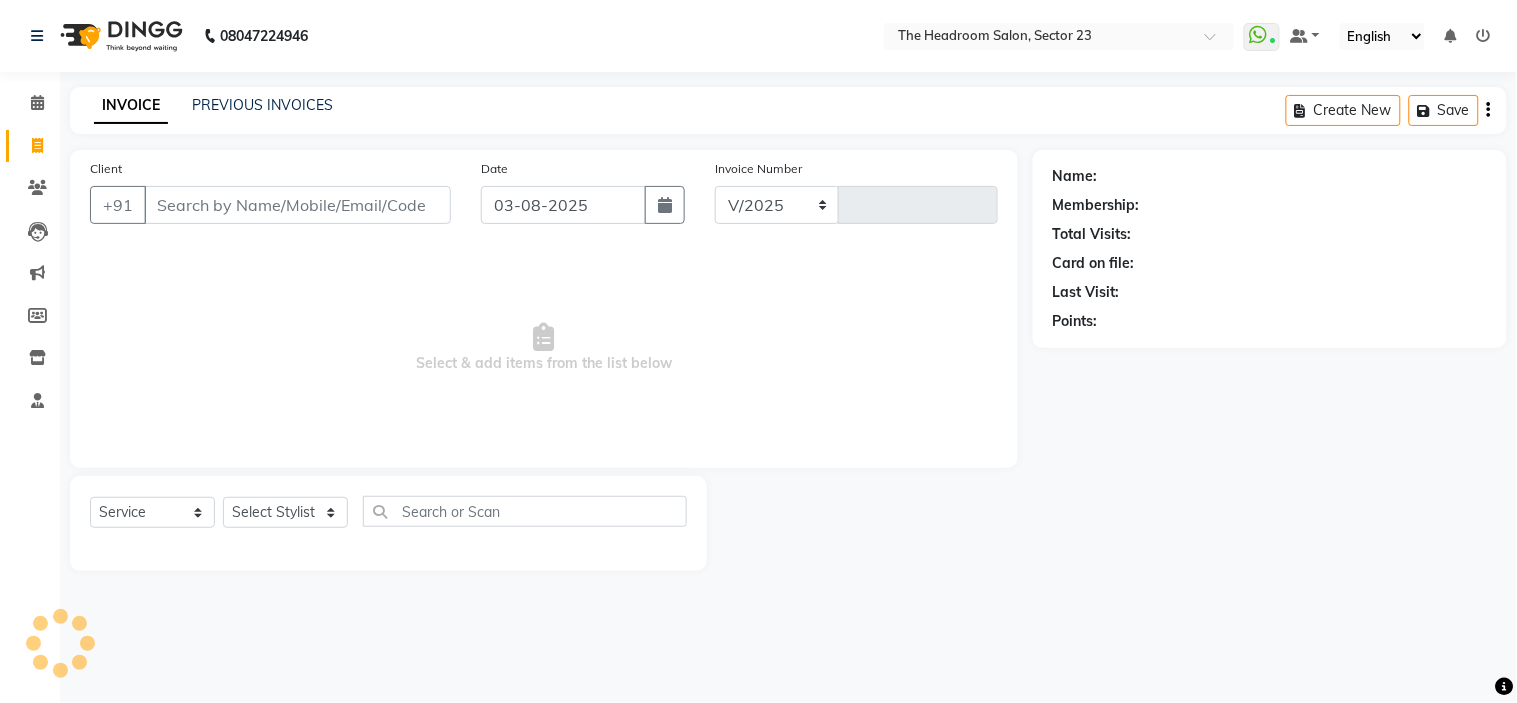 select on "6796" 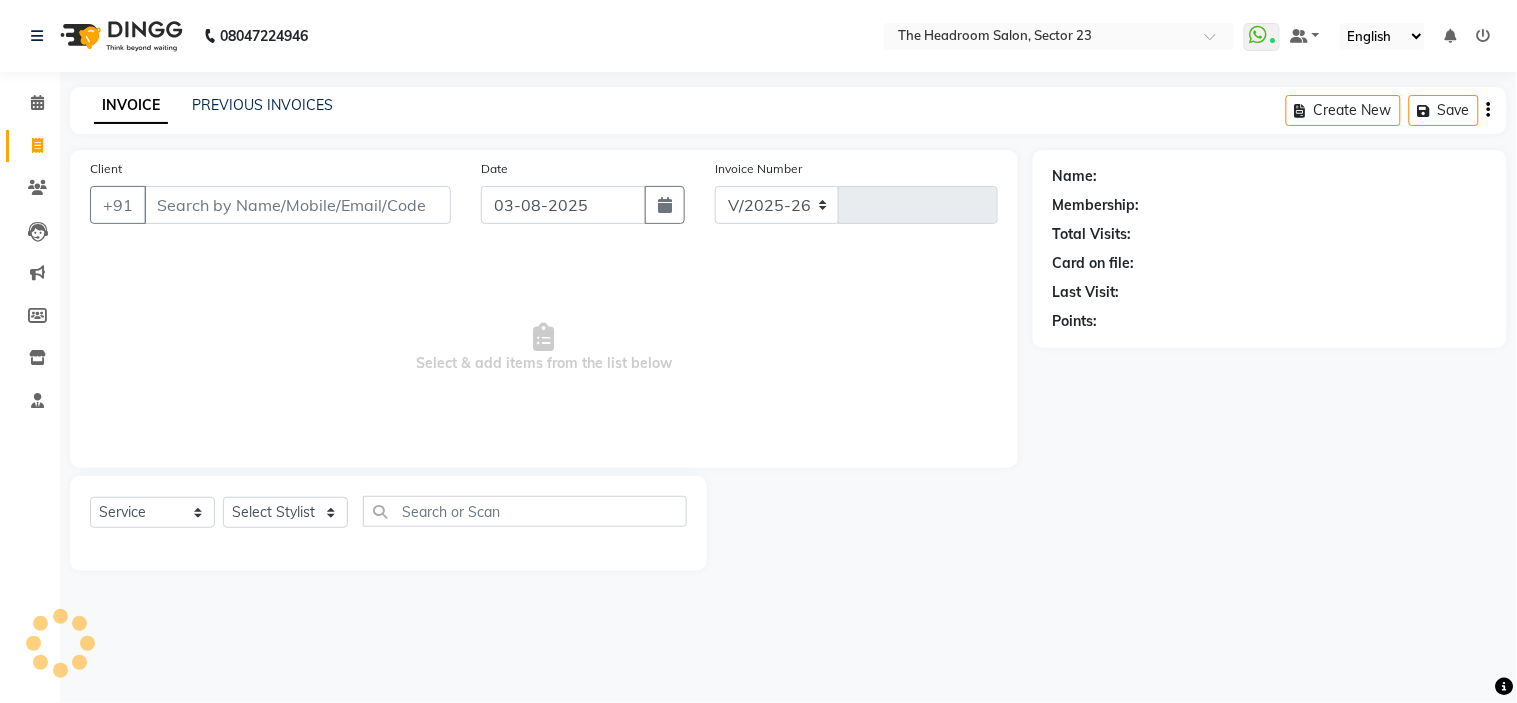 type on "1593" 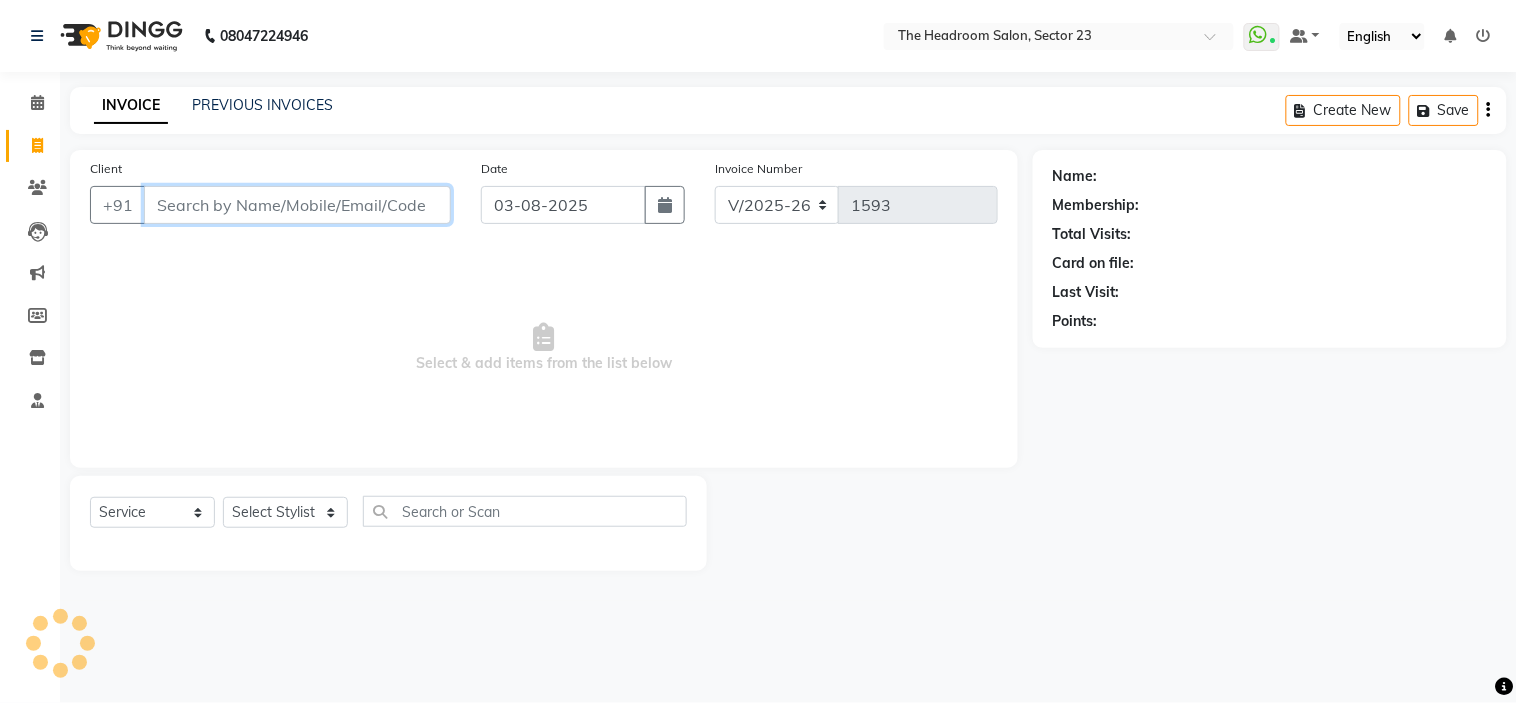 type on "9" 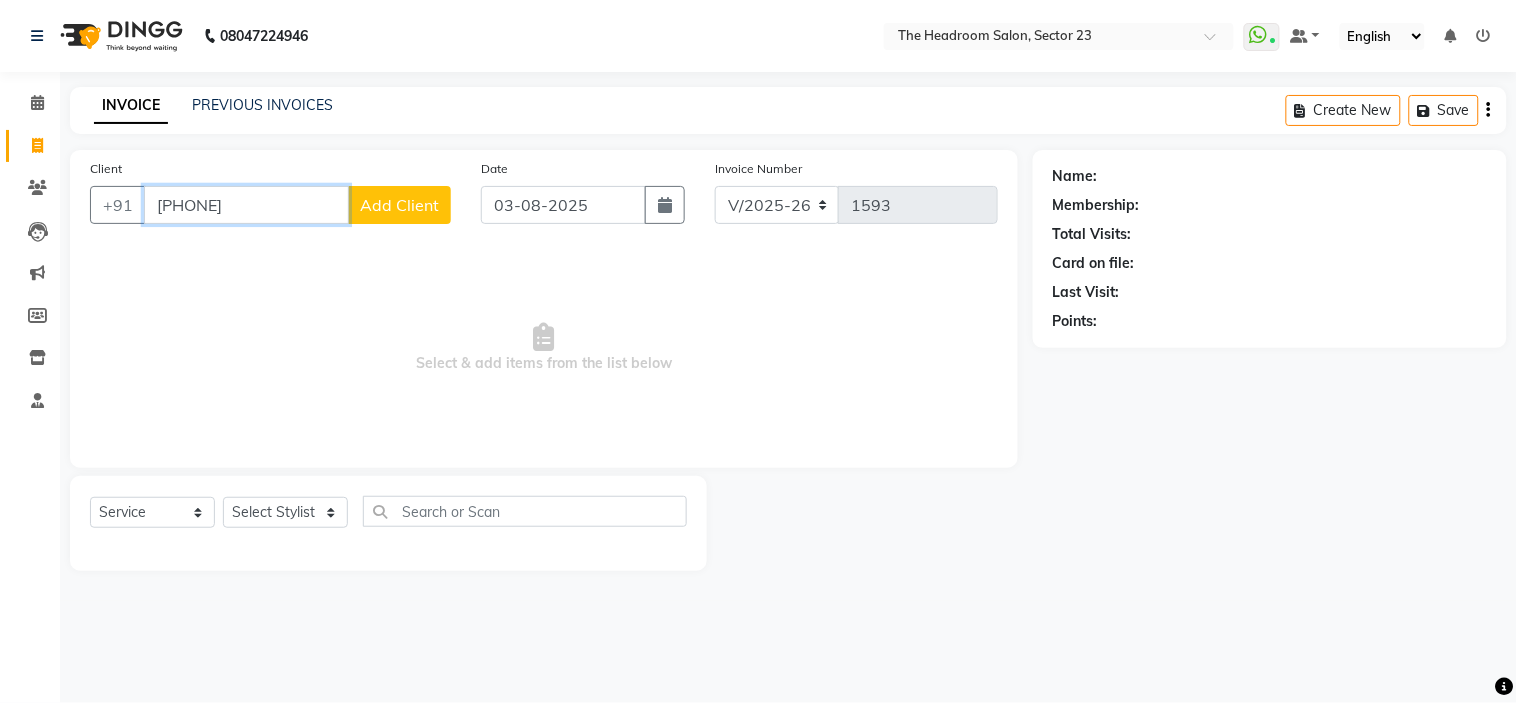 type on "8318119152" 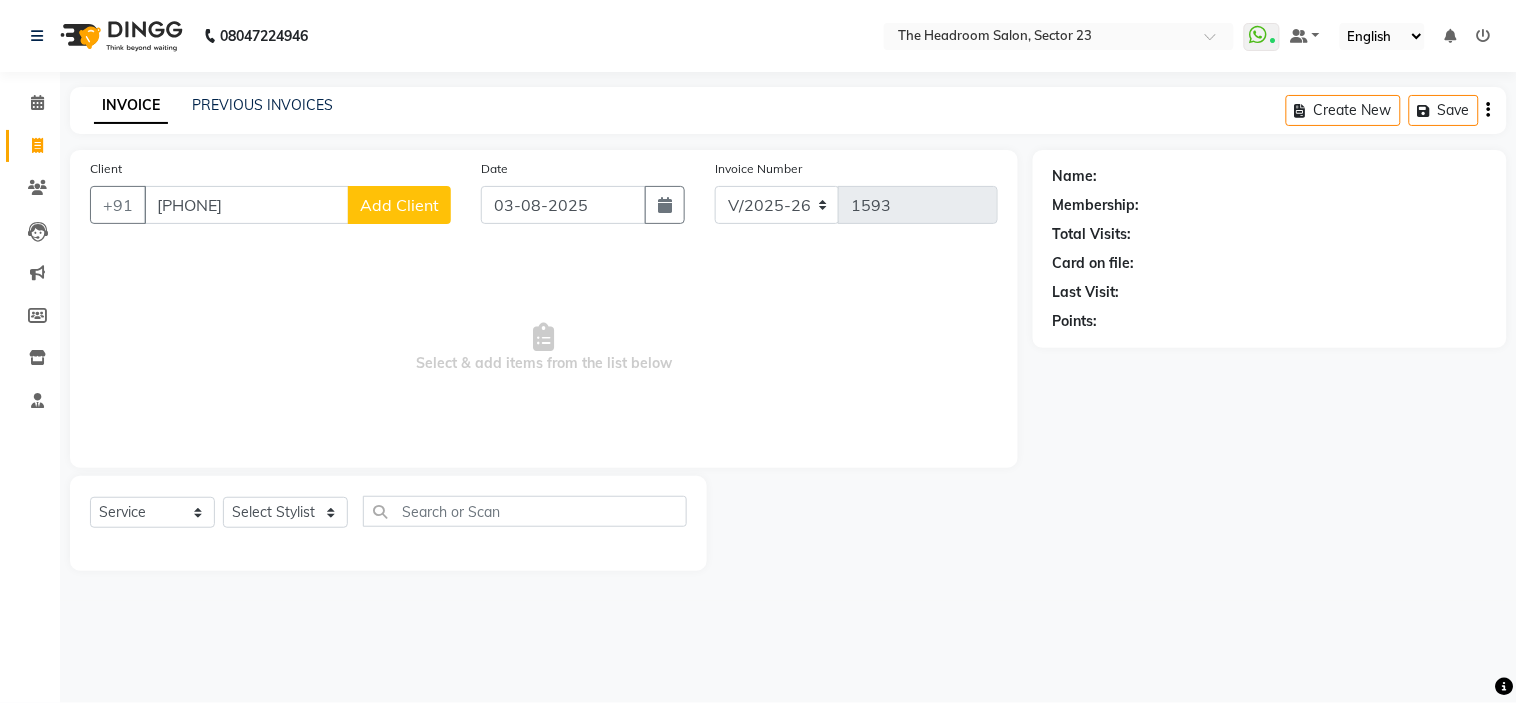 click on "Add Client" 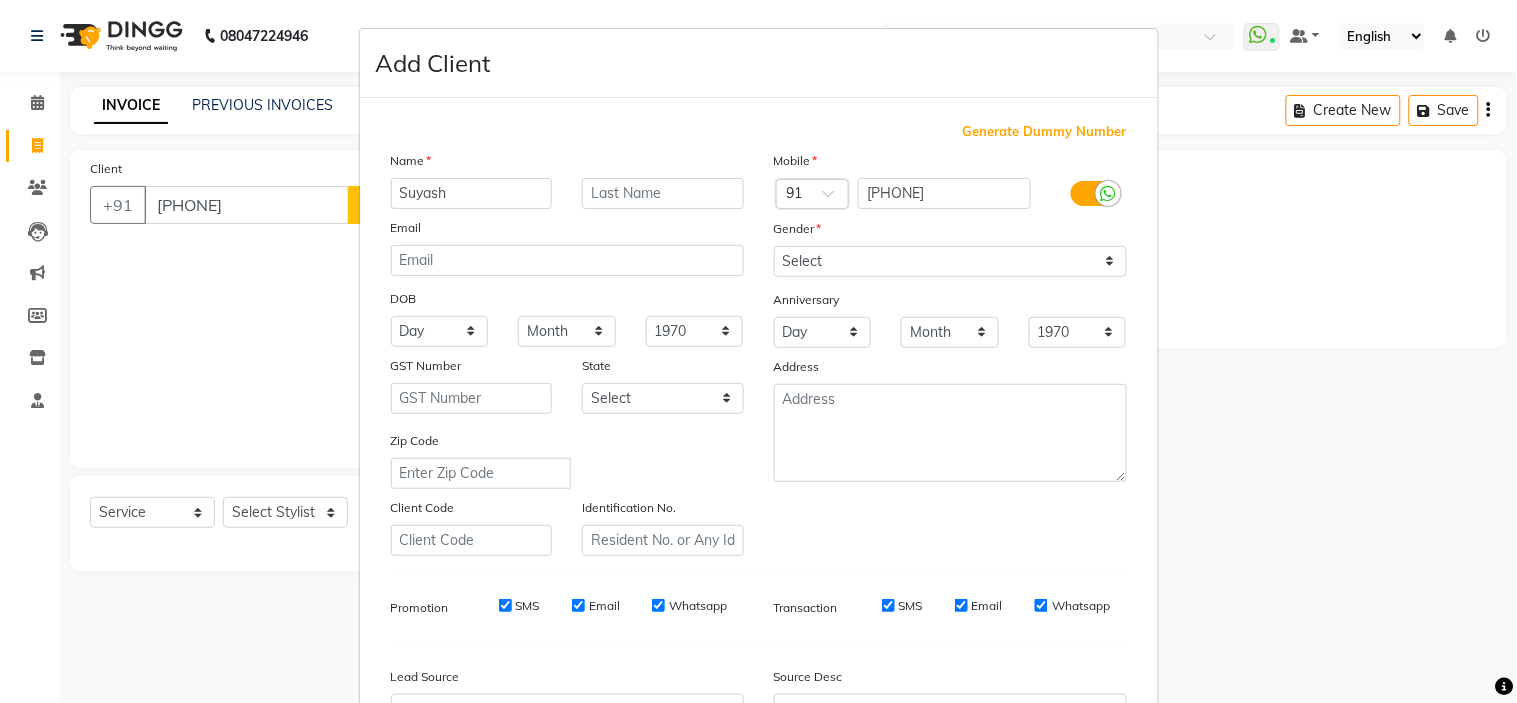 type on "Suyash" 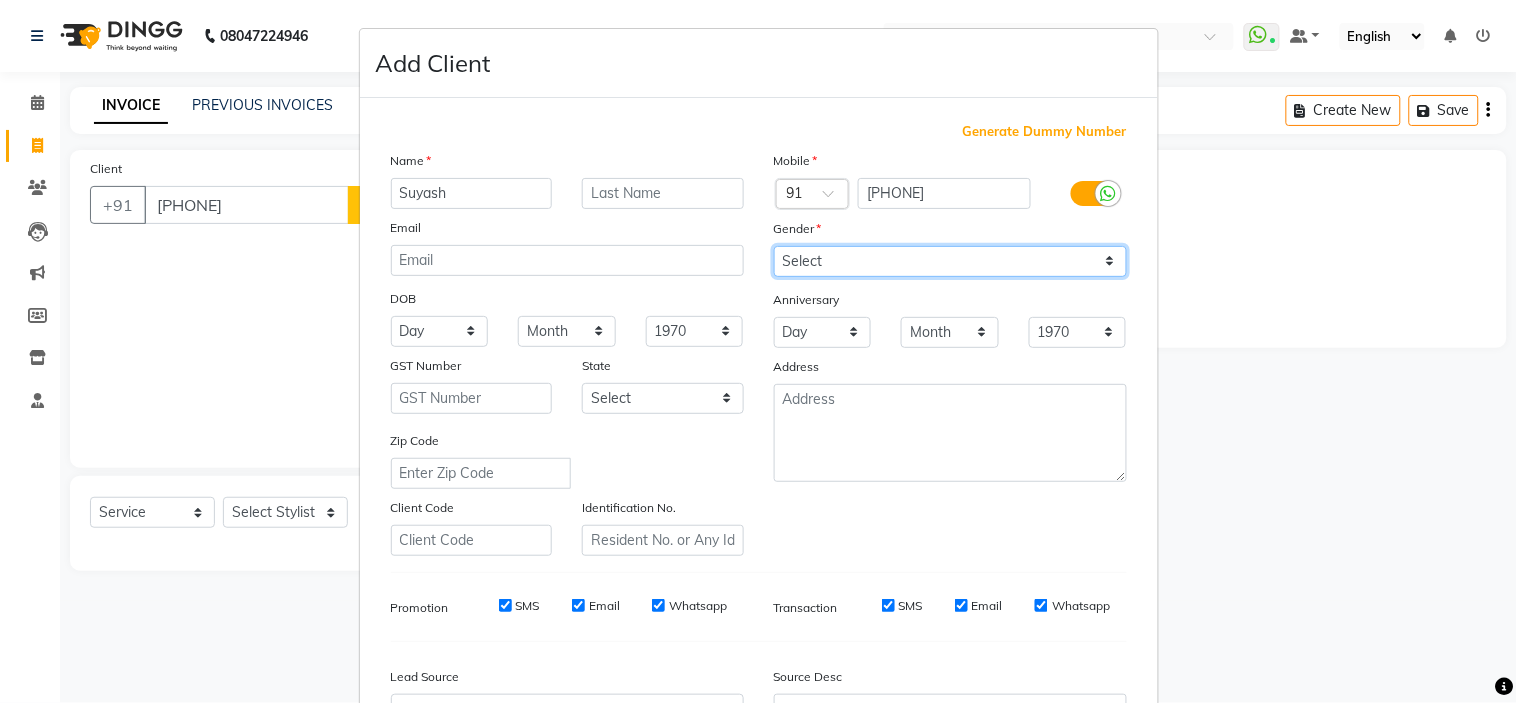 click on "Select Male Female Other Prefer Not To Say" at bounding box center [950, 261] 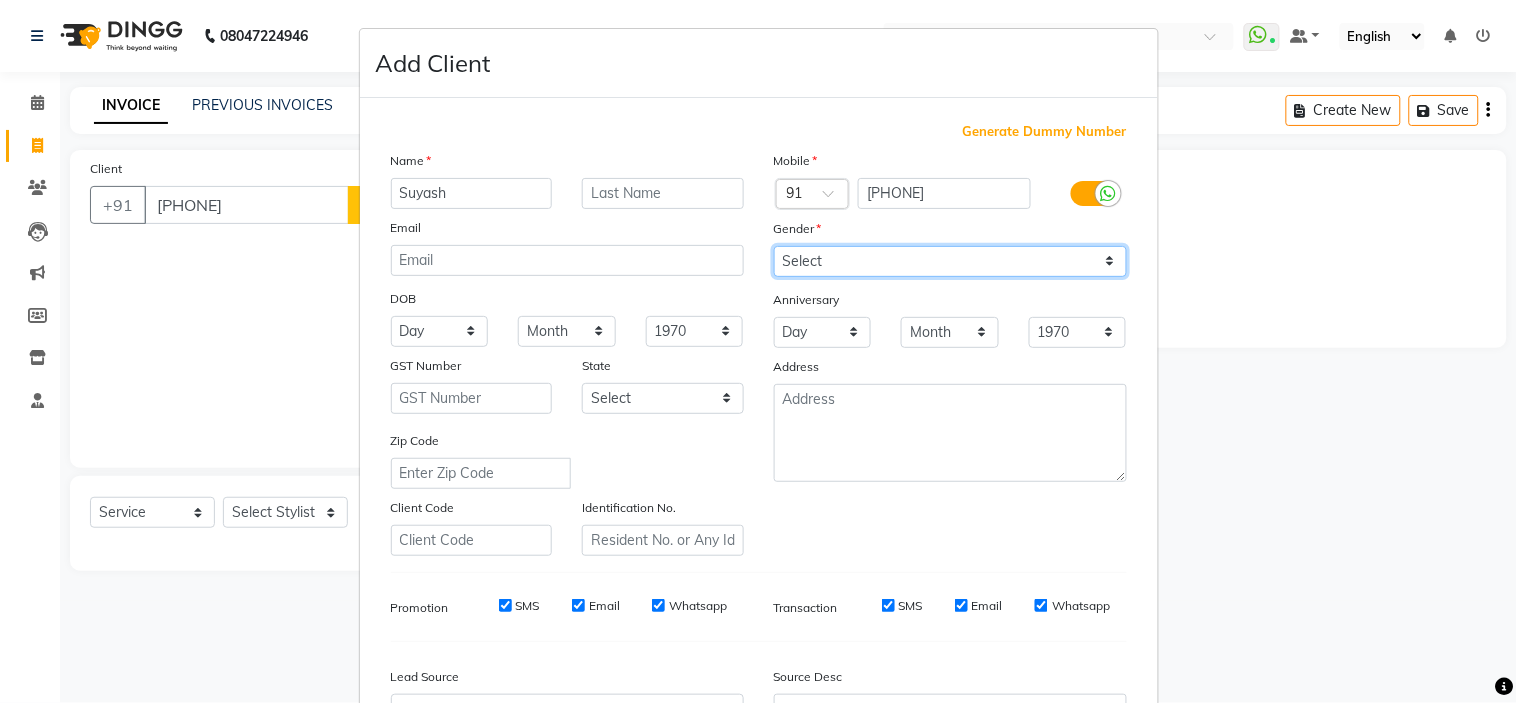 select on "male" 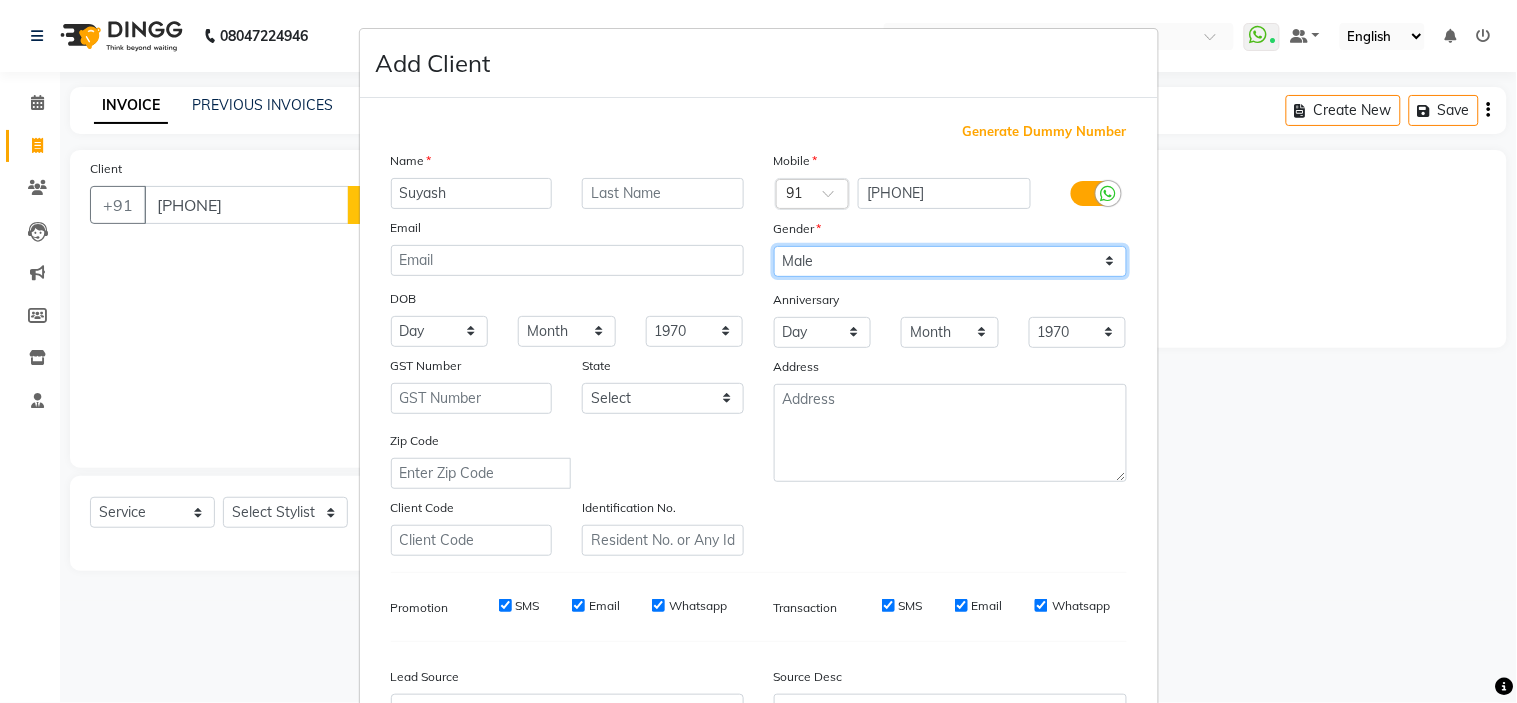 click on "Select Male Female Other Prefer Not To Say" at bounding box center [950, 261] 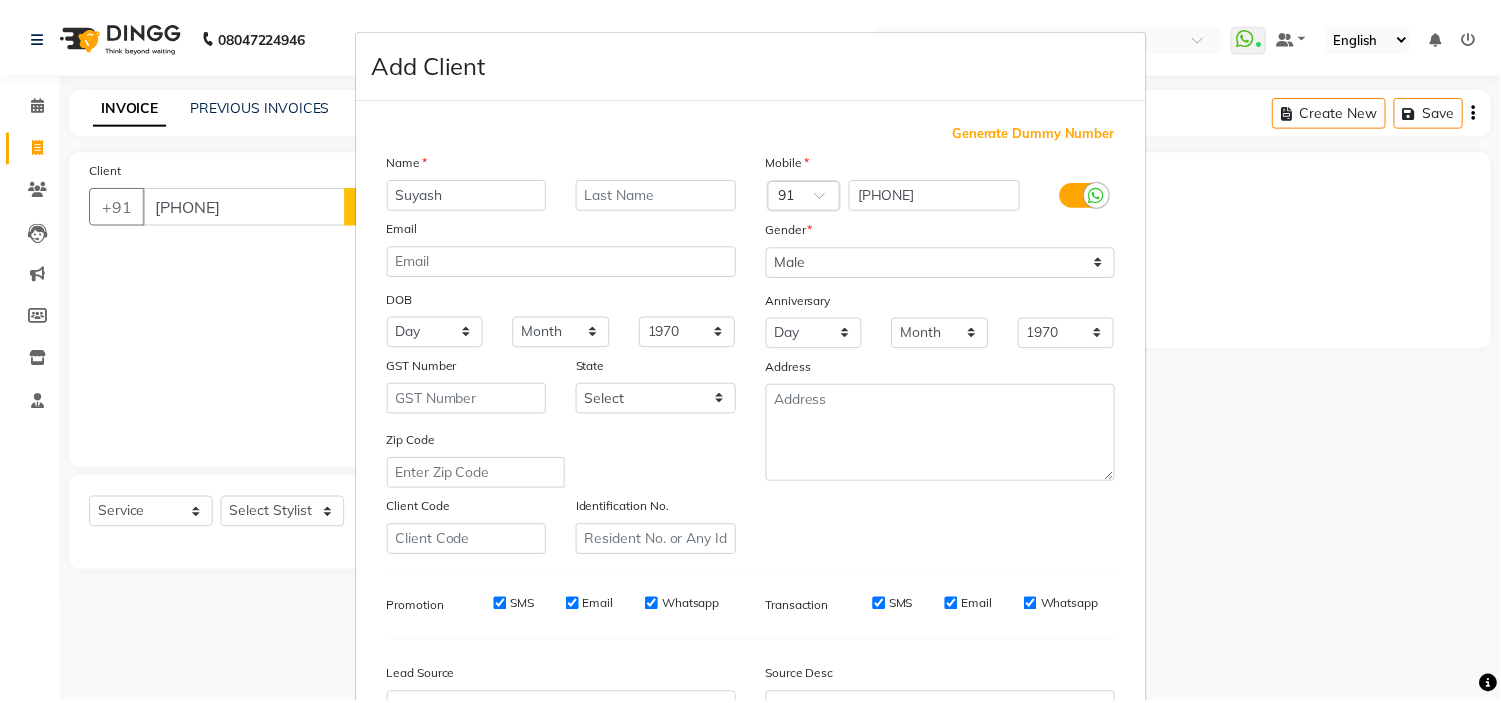 scroll, scrollTop: 221, scrollLeft: 0, axis: vertical 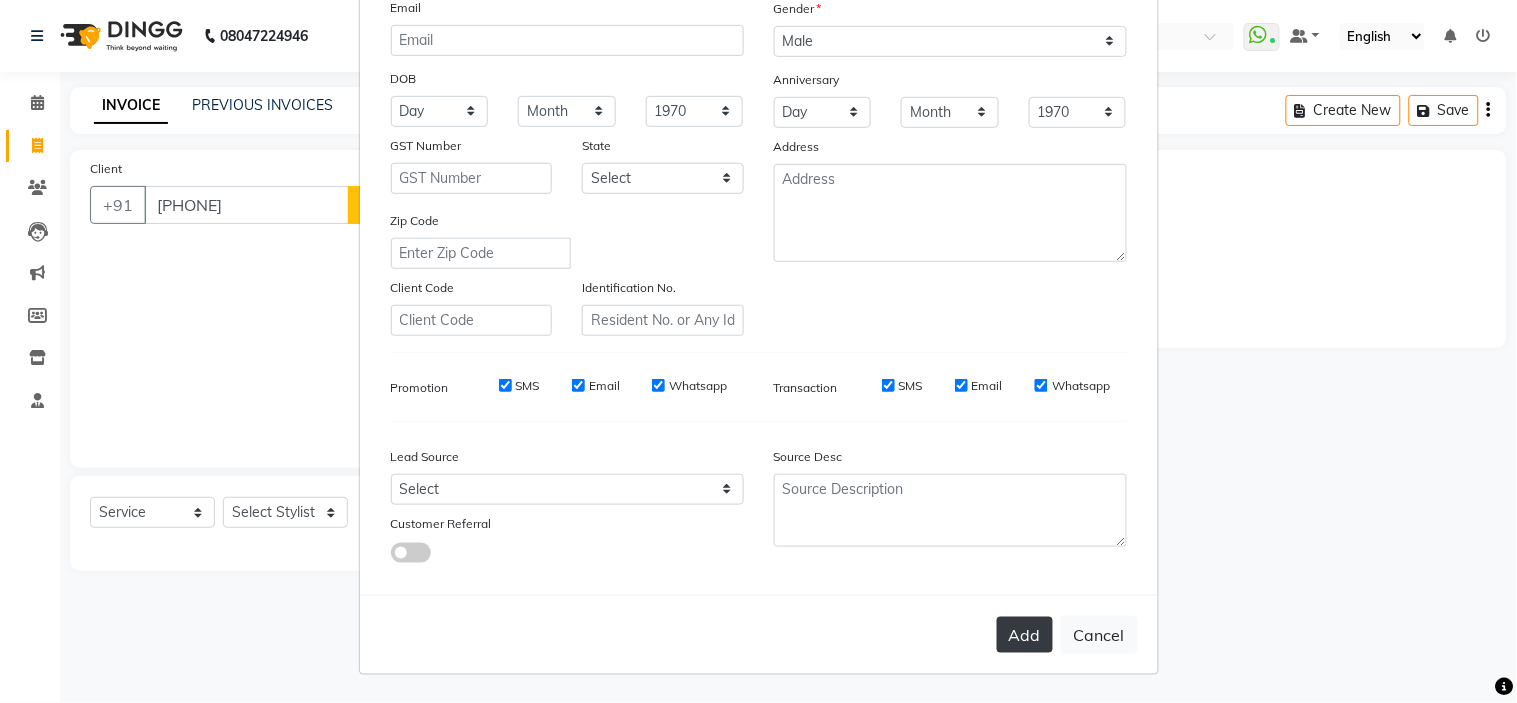 click on "Add" at bounding box center [1025, 635] 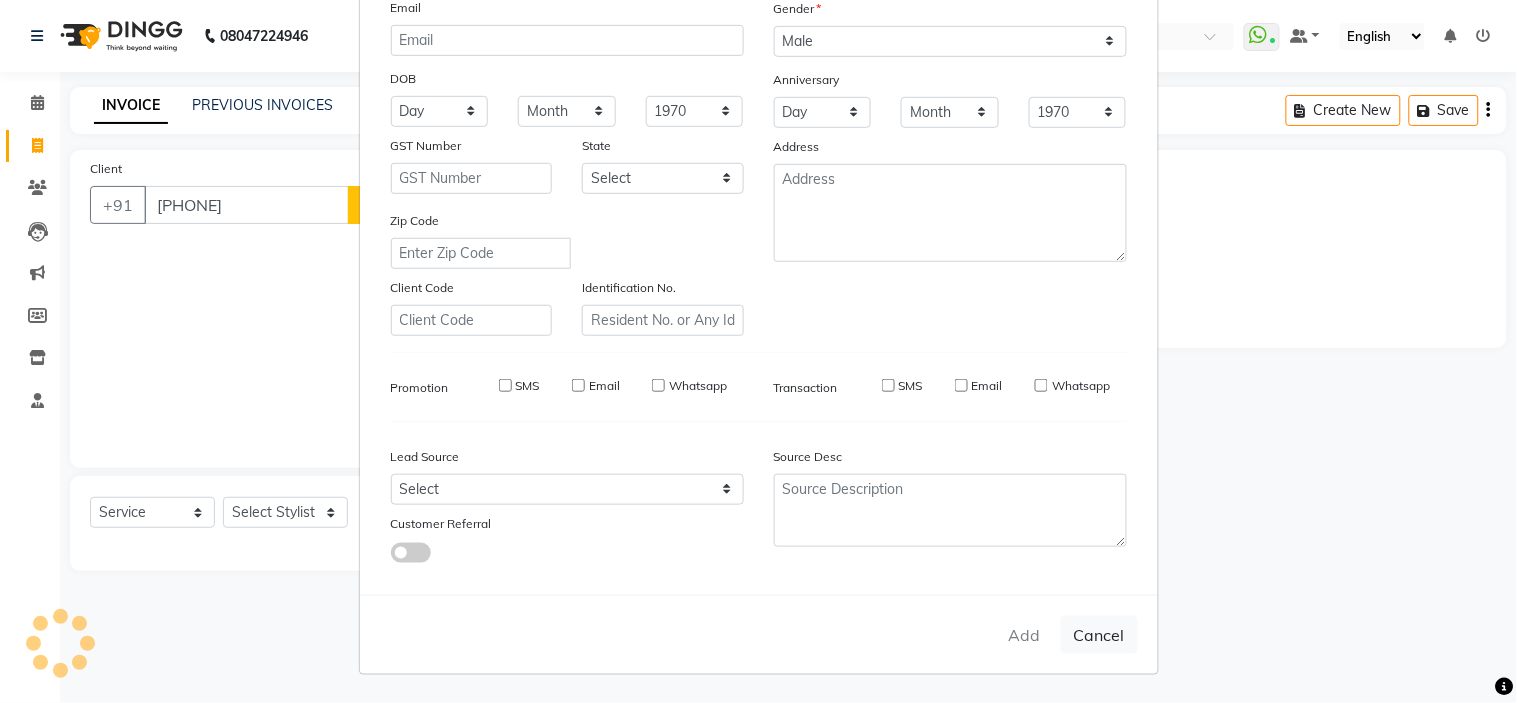type on "83******52" 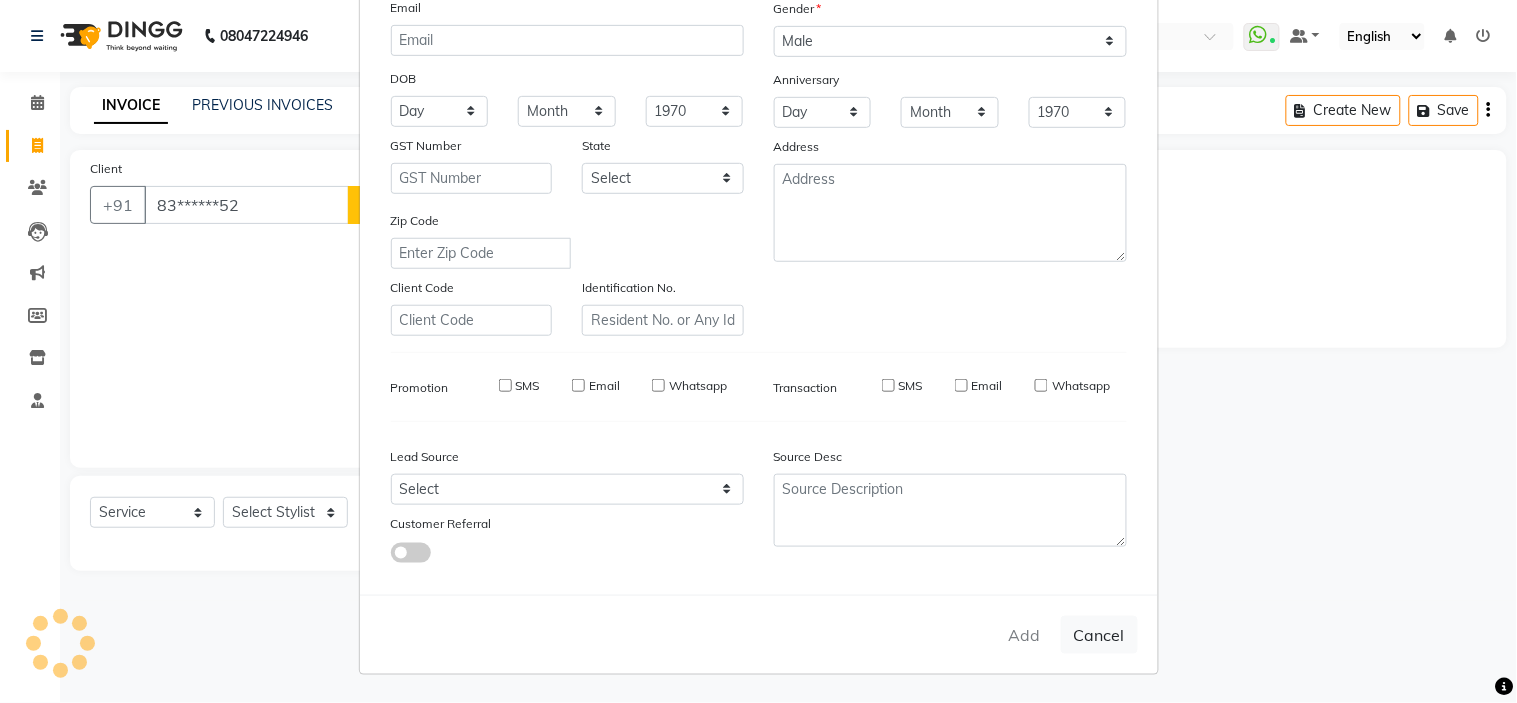 select 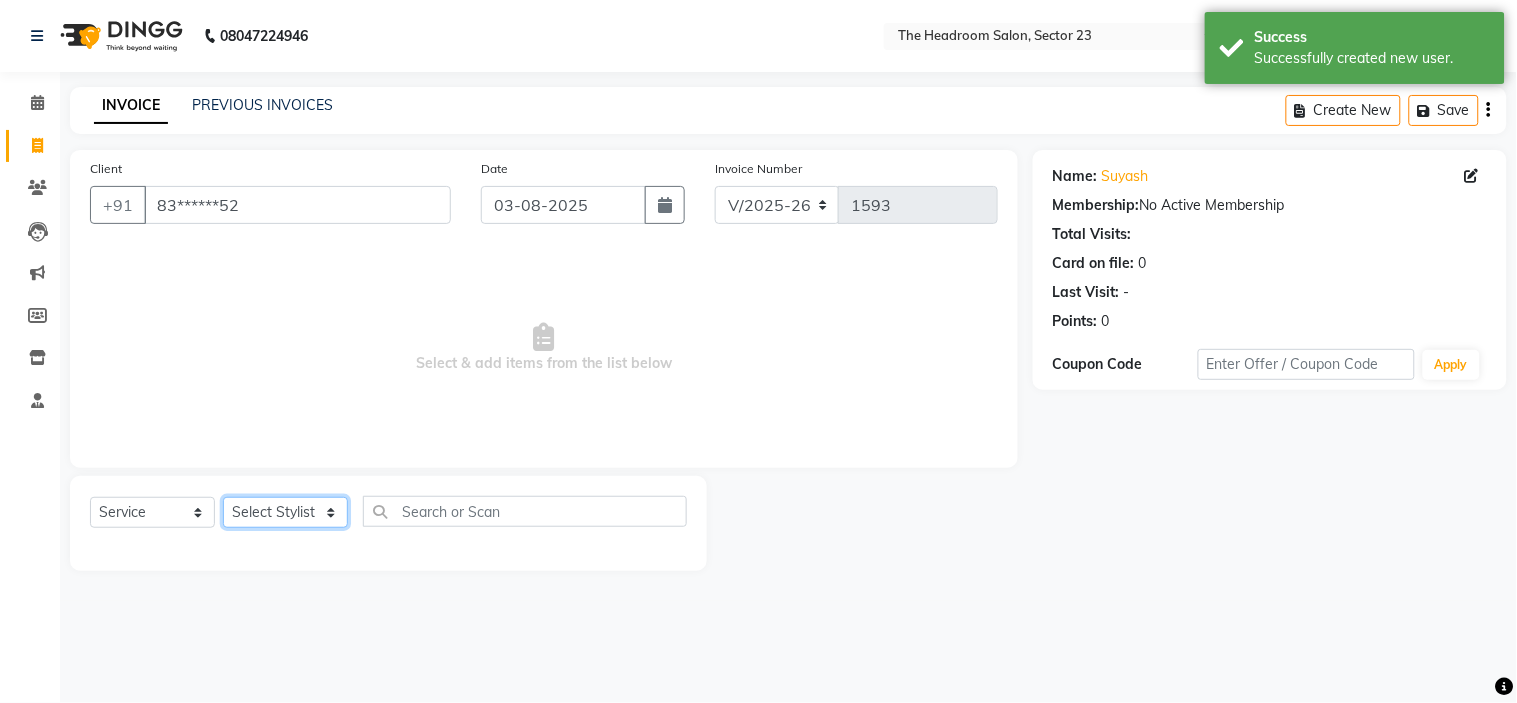 click on "Select Stylist [FIRST] [FIRST] [FIRST] [FIRST] [FIRST] [FIRST] [FIRST]" 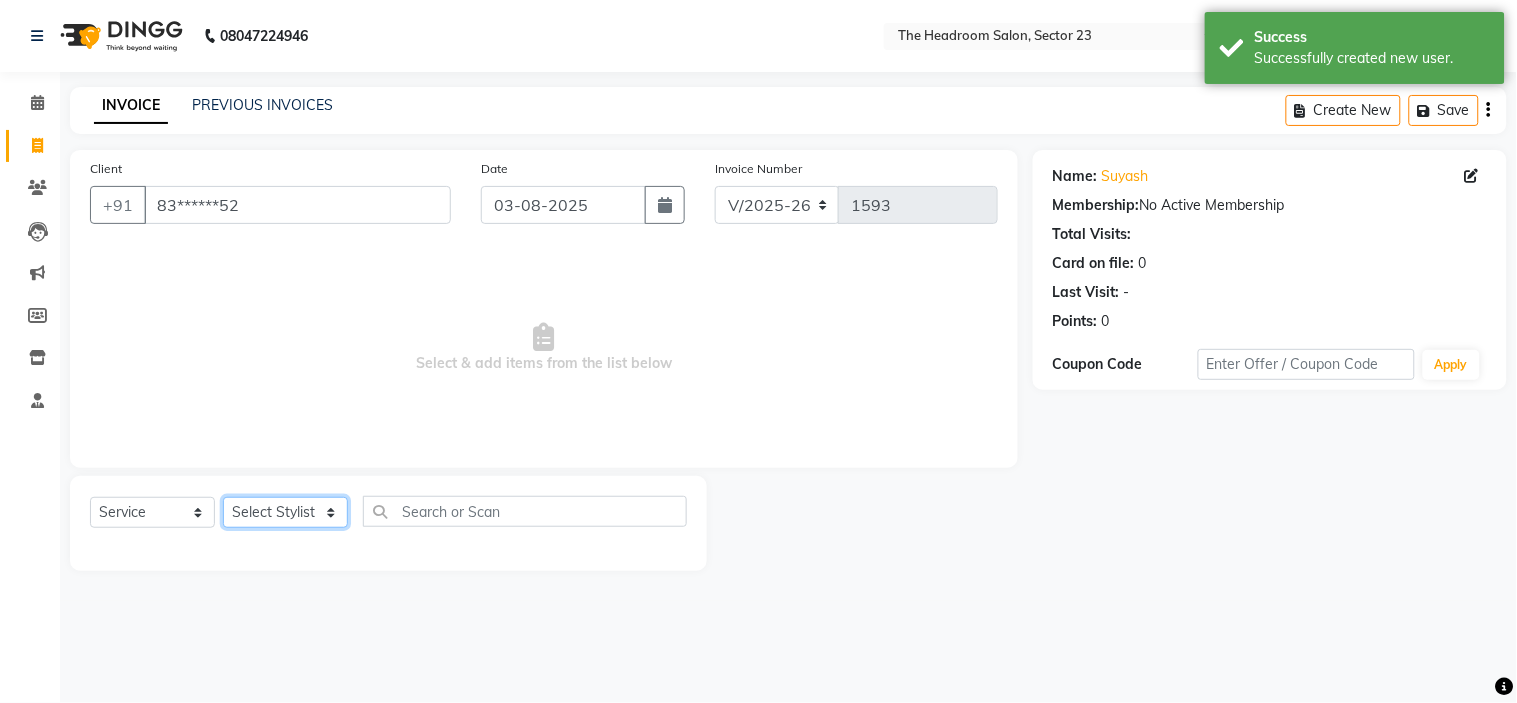 select on "53422" 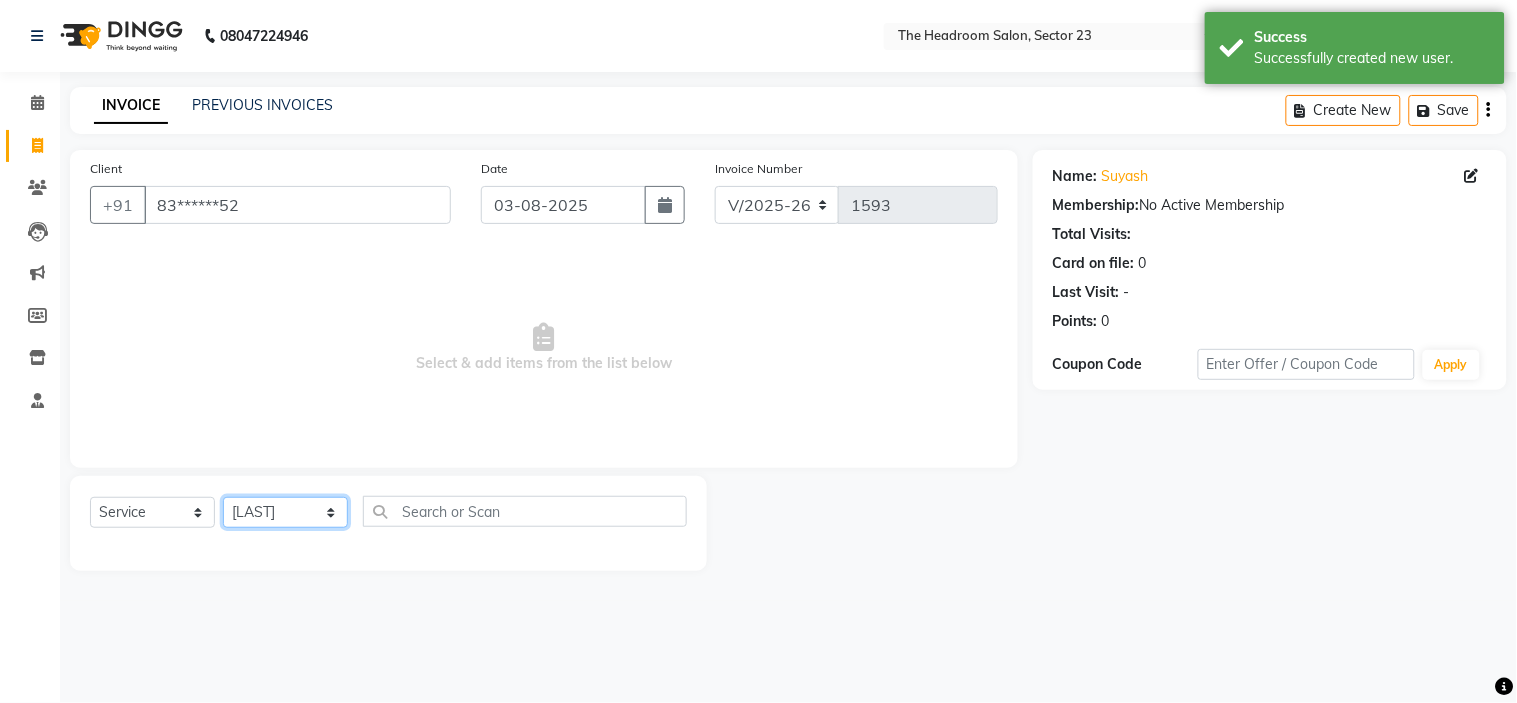 click on "Select Stylist [FIRST] [FIRST] [FIRST] [FIRST] [FIRST] [FIRST] [FIRST]" 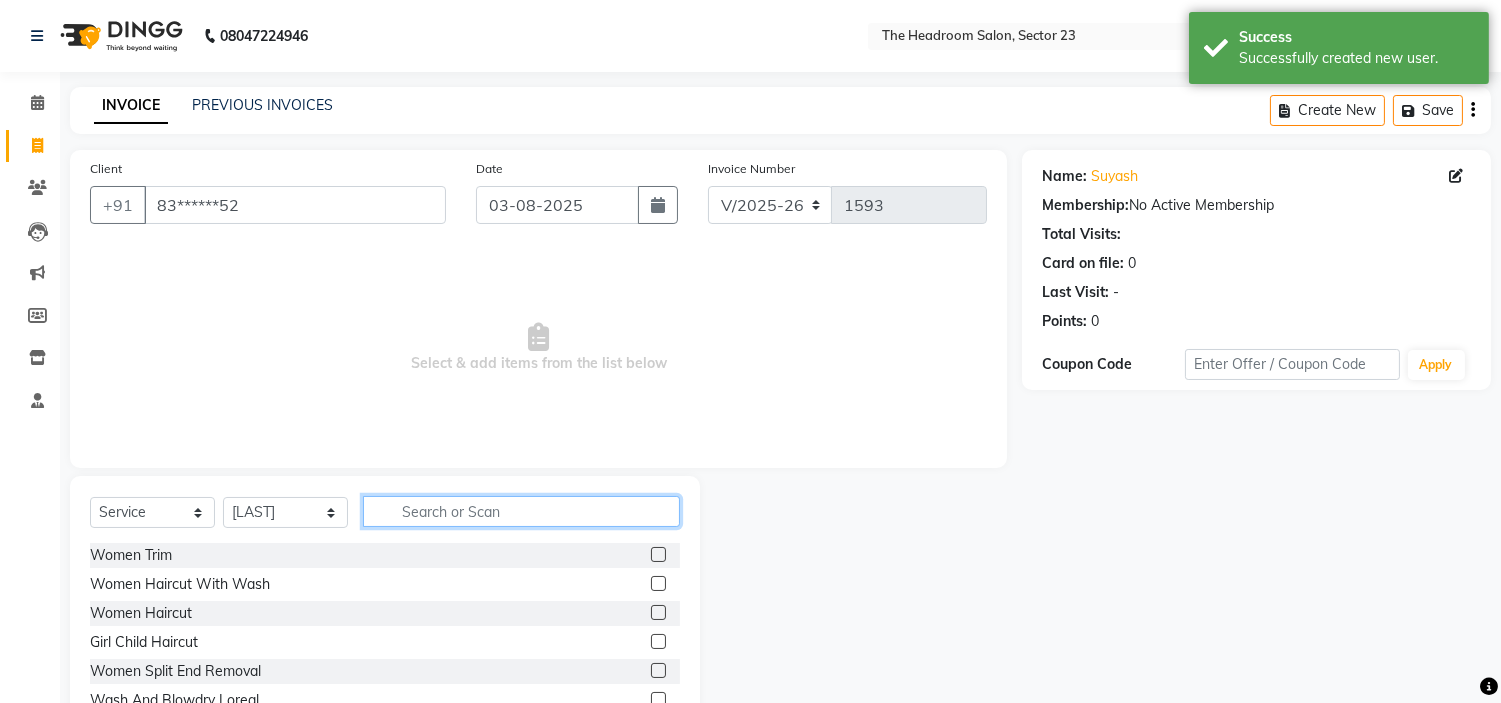 click 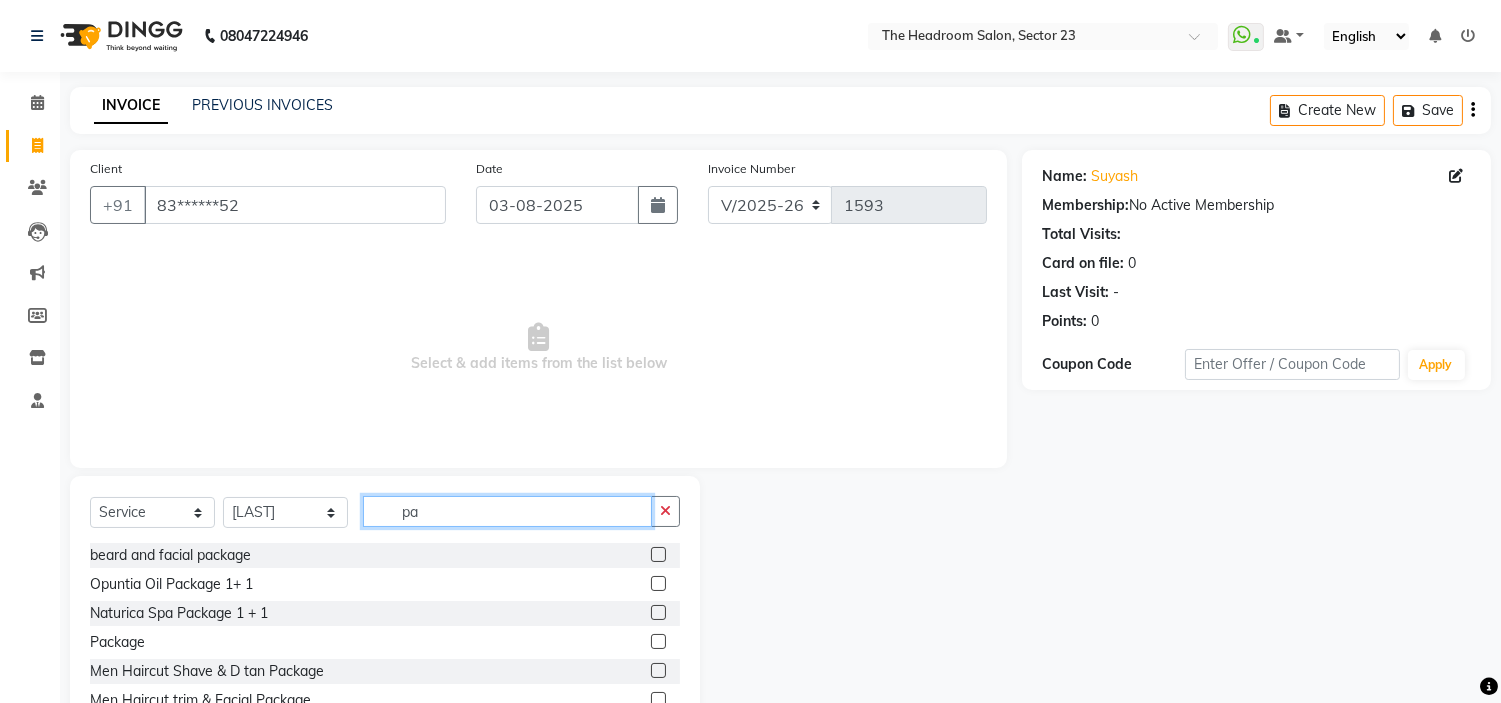 type on "p" 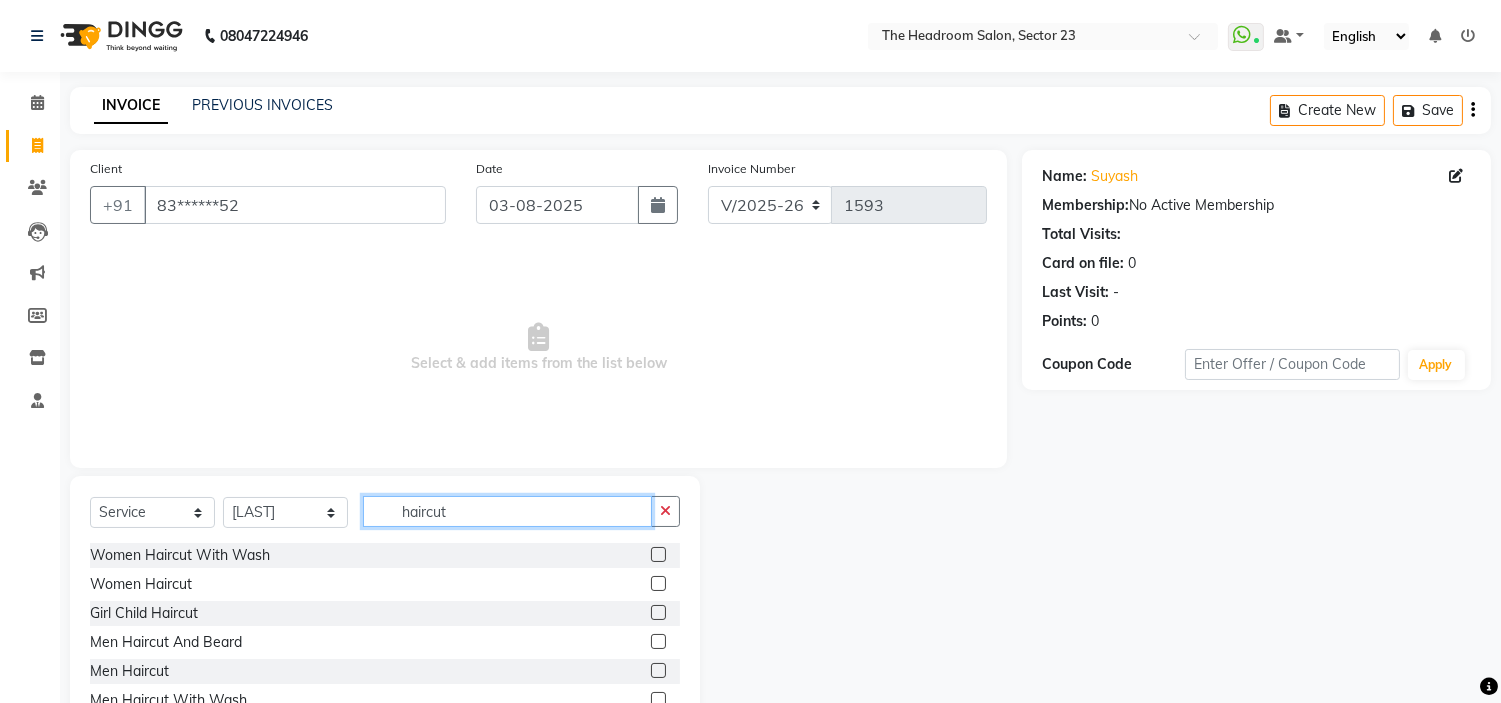 scroll, scrollTop: 97, scrollLeft: 0, axis: vertical 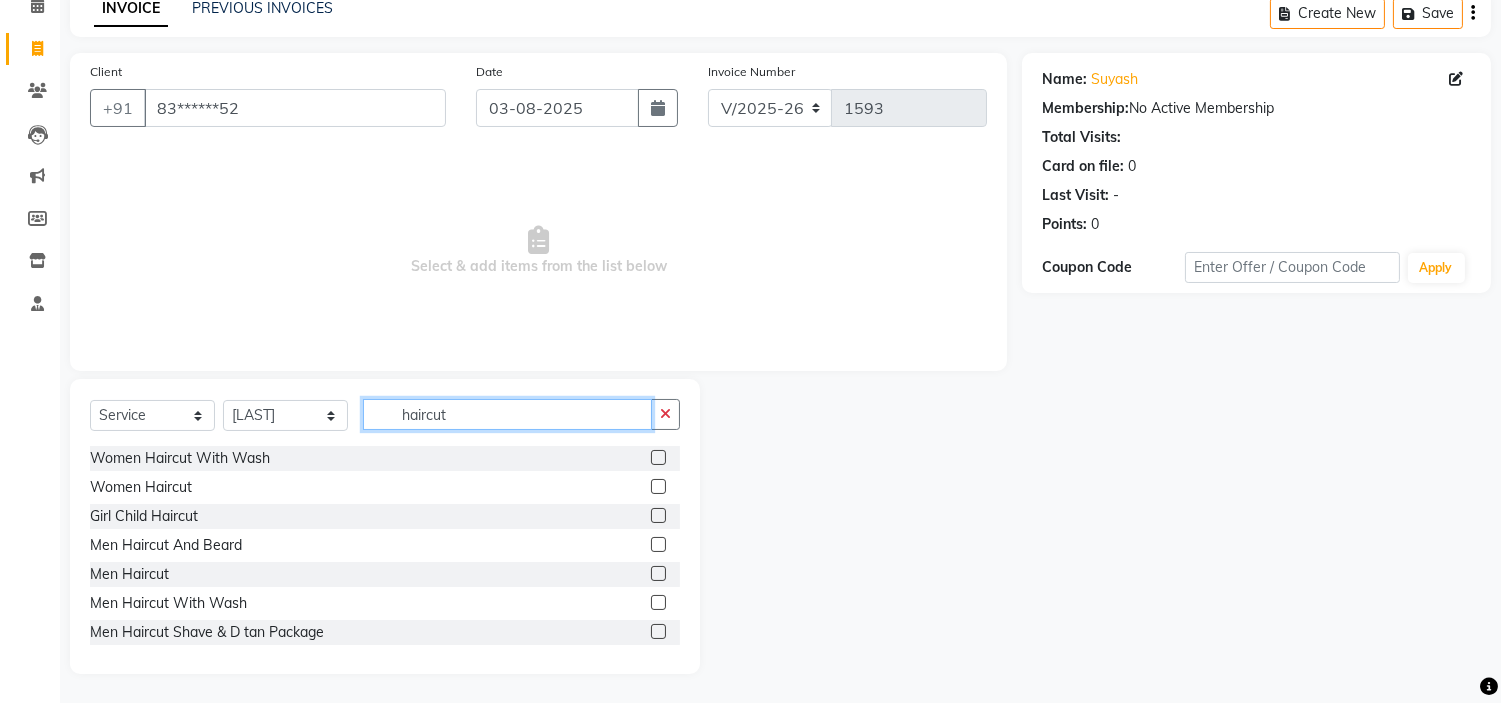 type on "haircut" 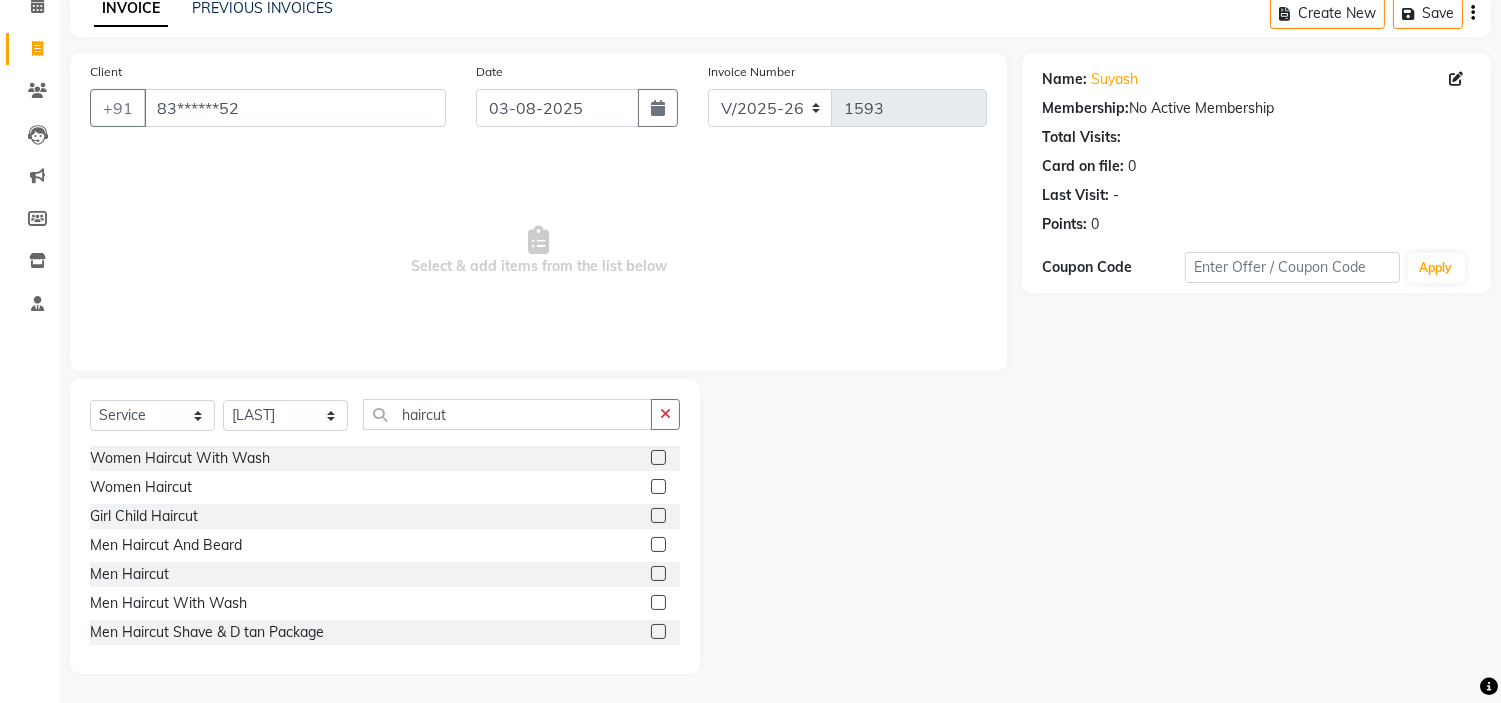 click 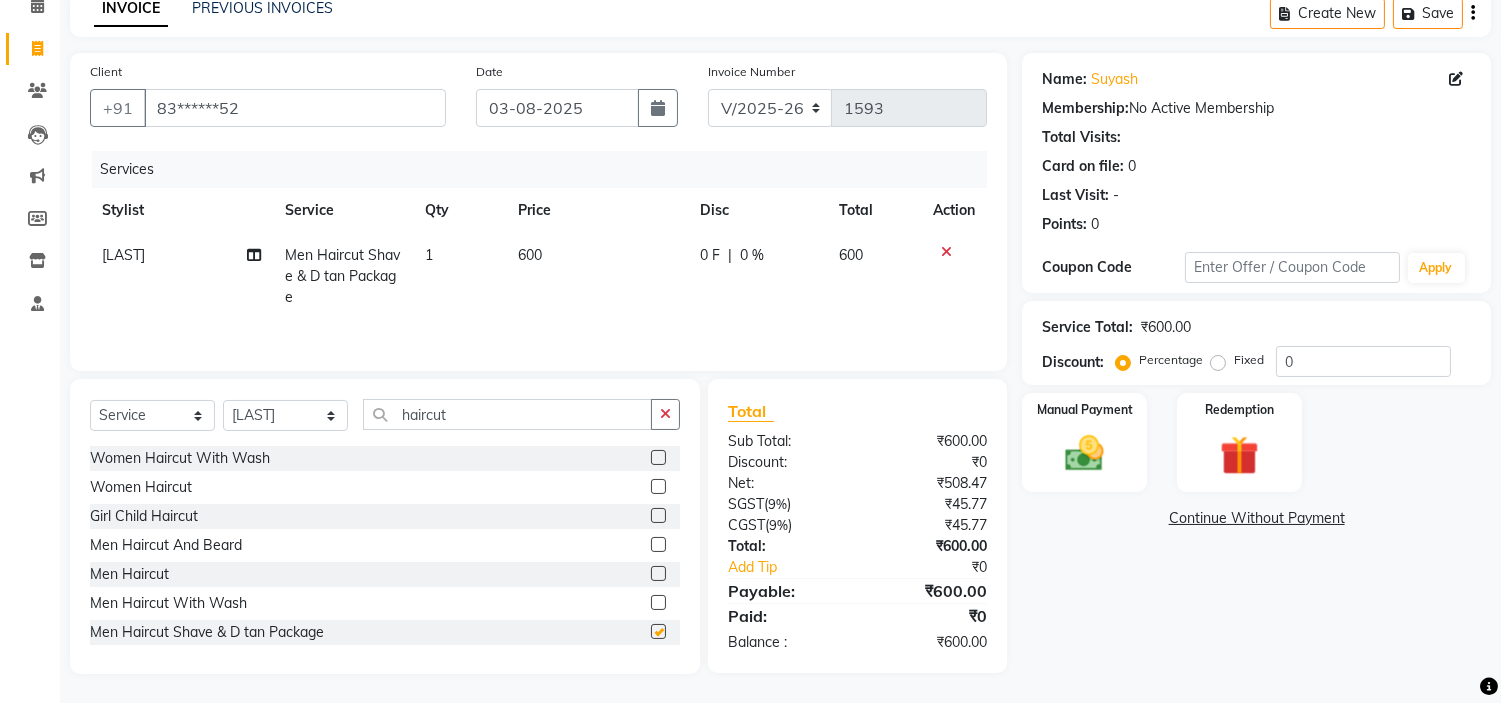 checkbox on "false" 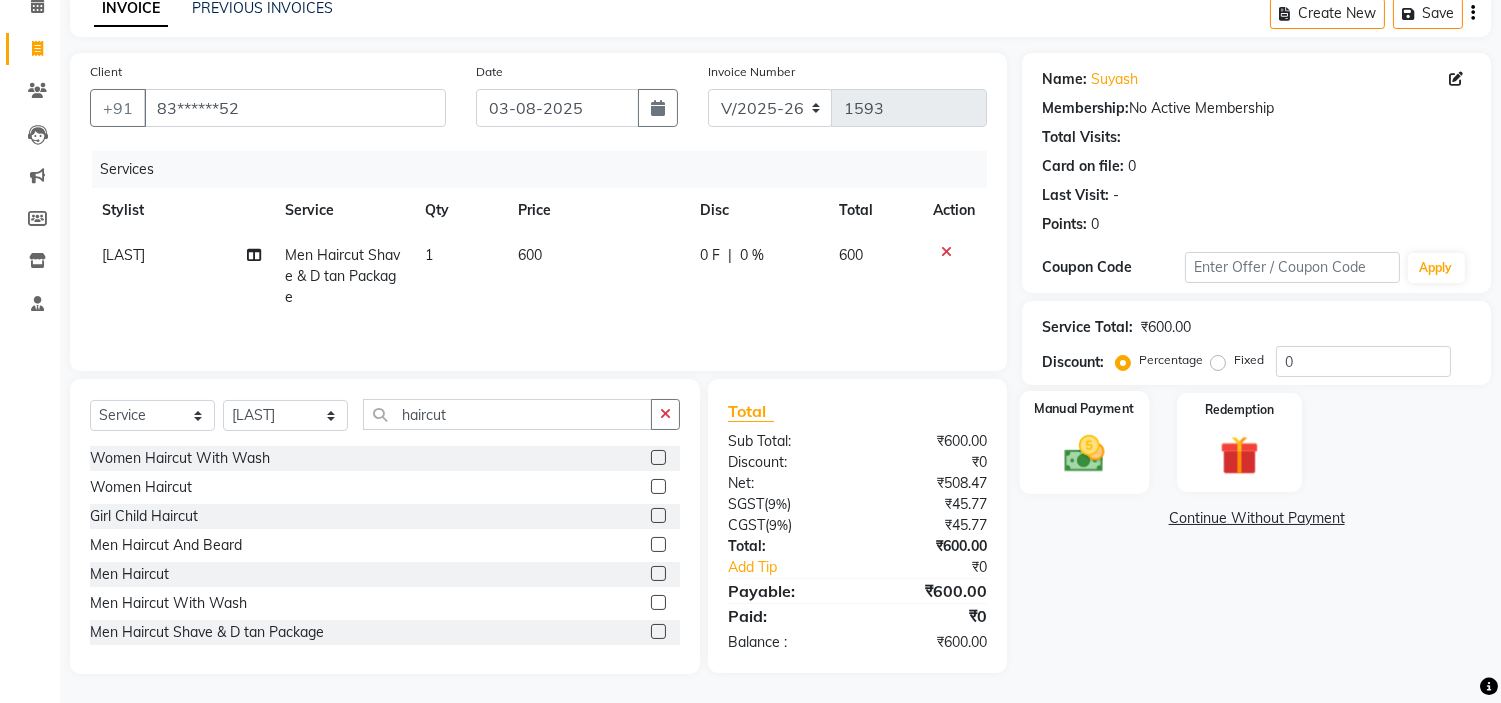 click on "Manual Payment" 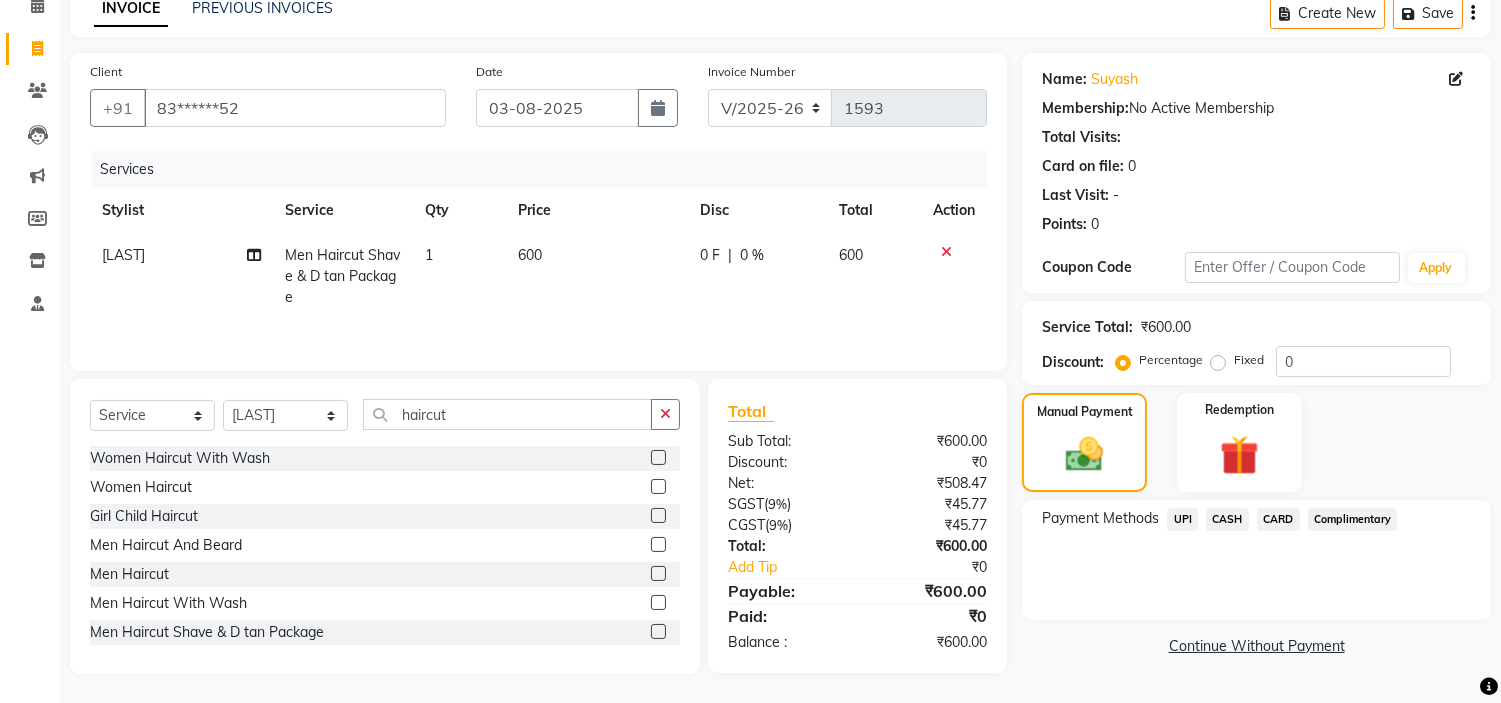click on "UPI" 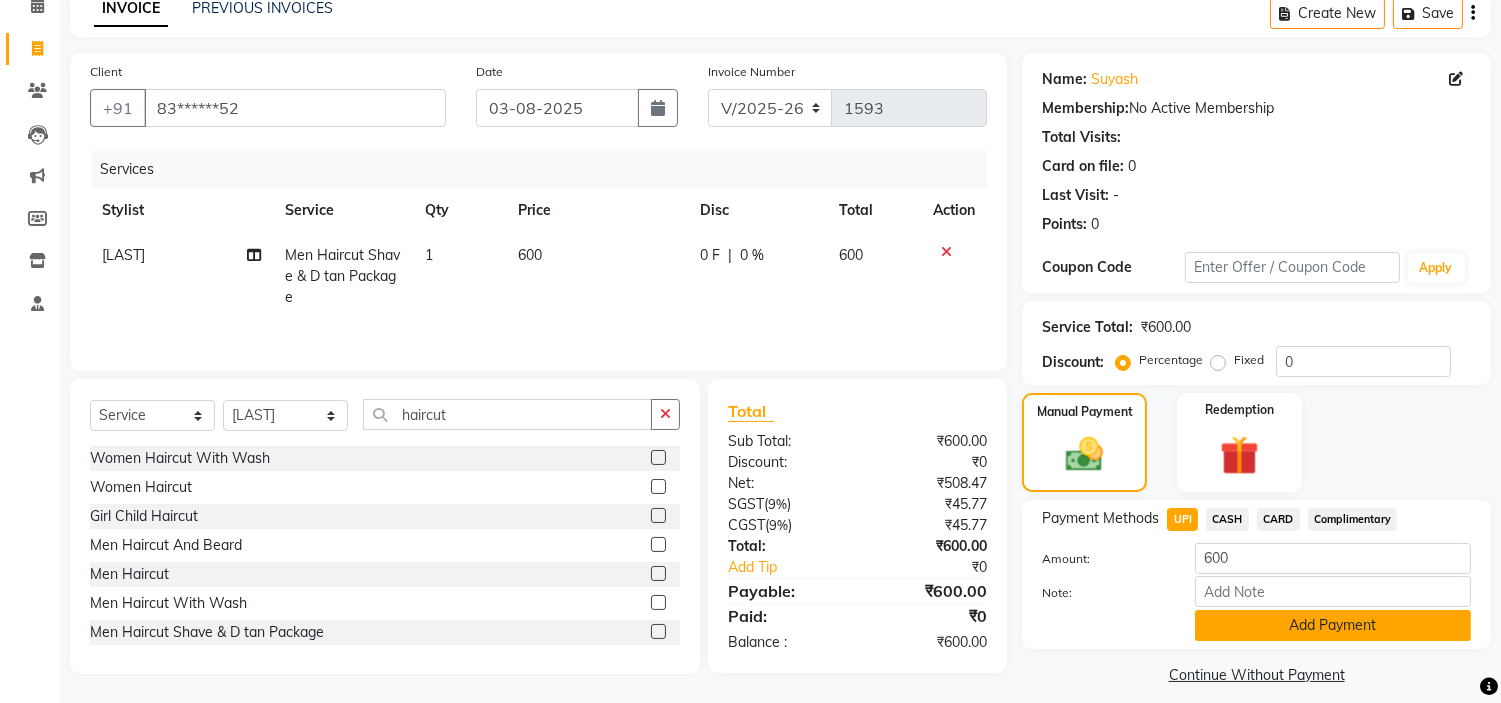 click on "Add Payment" 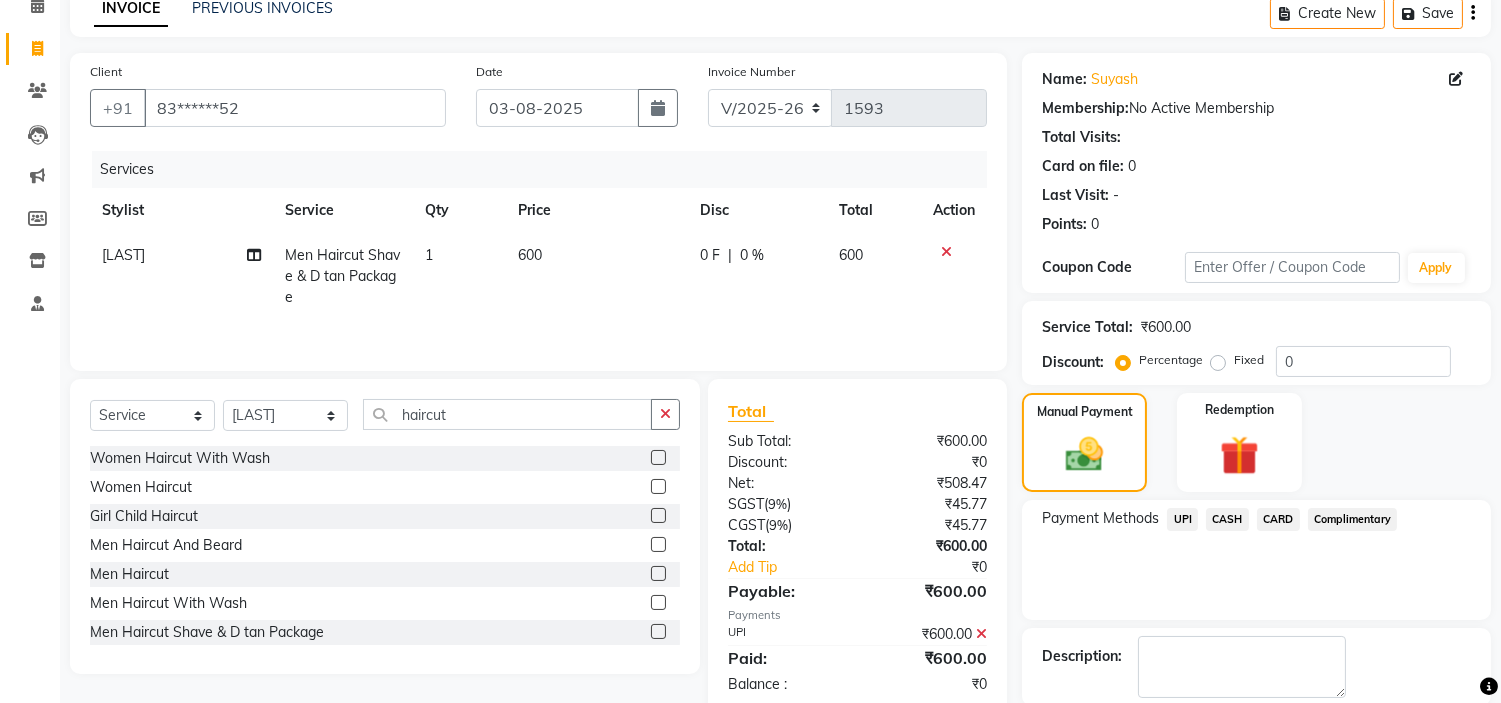 scroll, scrollTop: 196, scrollLeft: 0, axis: vertical 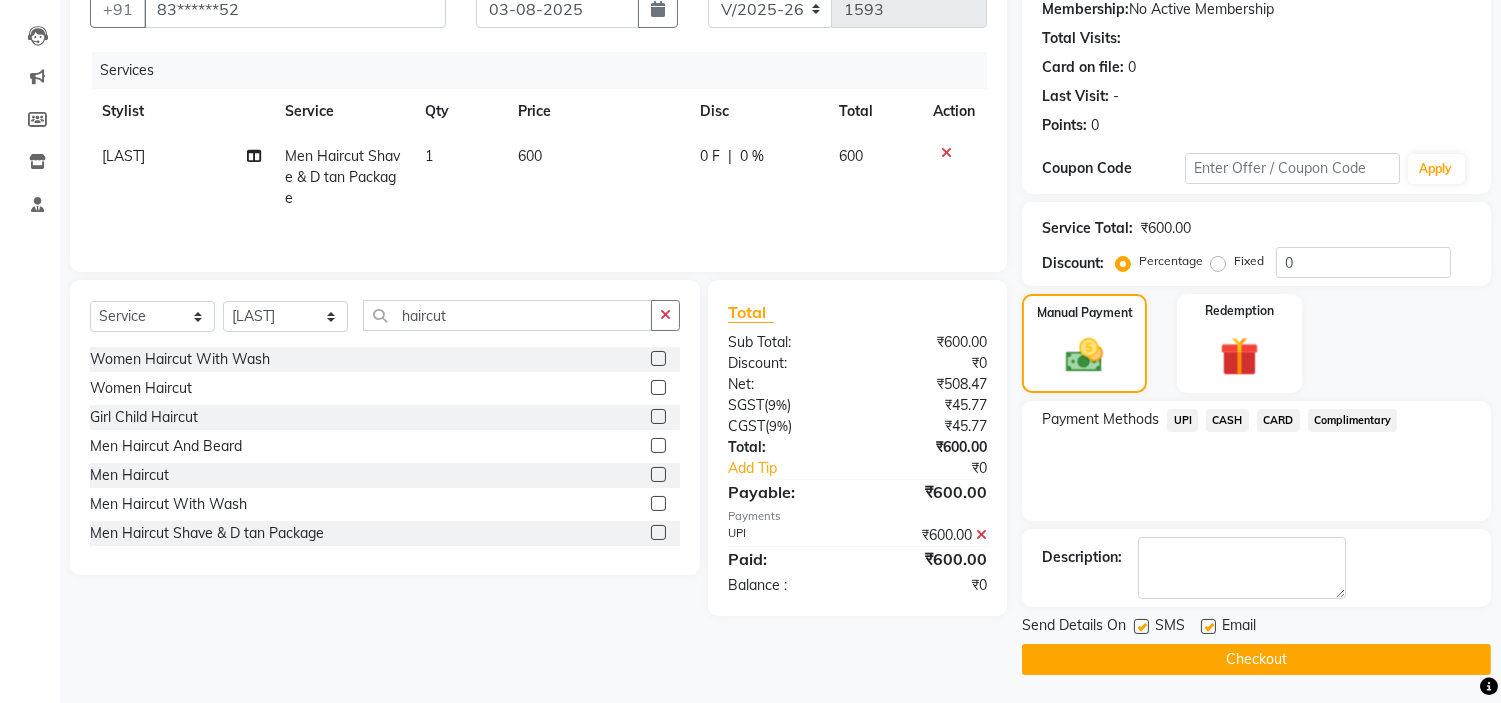 click on "Checkout" 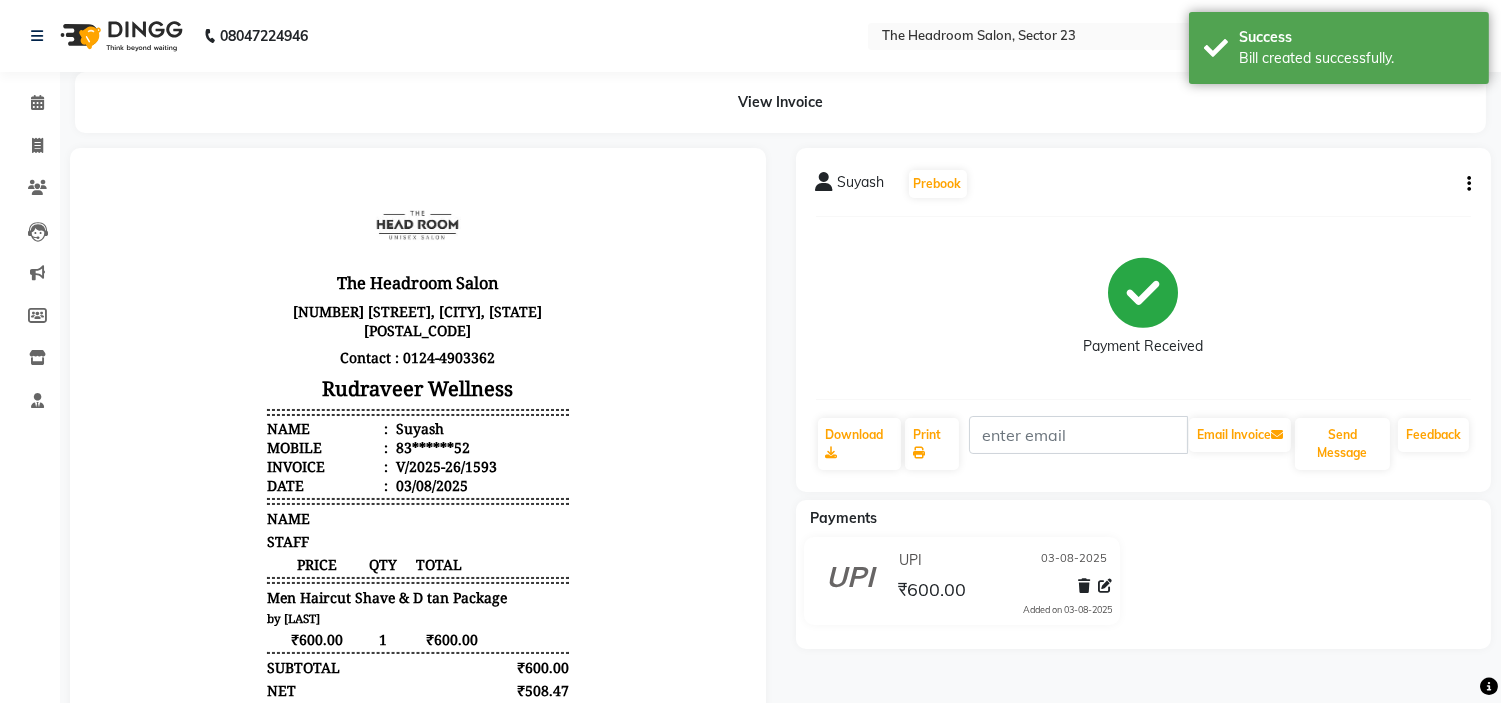 scroll, scrollTop: 0, scrollLeft: 0, axis: both 